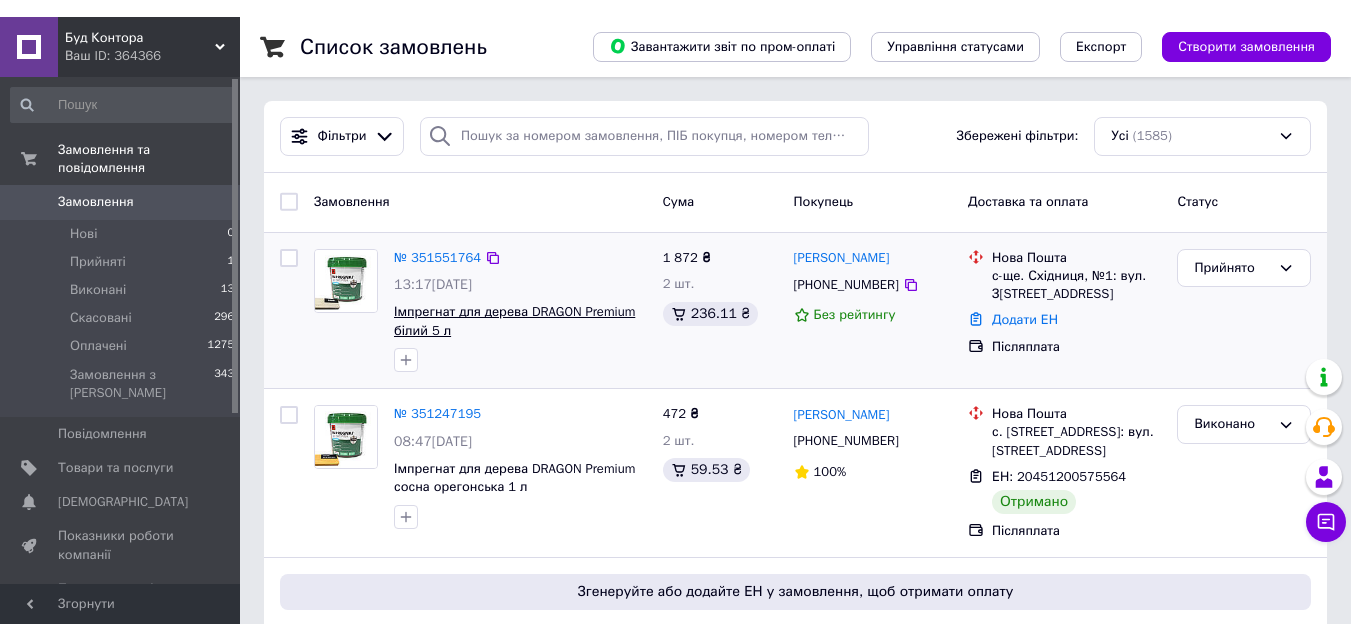 scroll, scrollTop: 0, scrollLeft: 0, axis: both 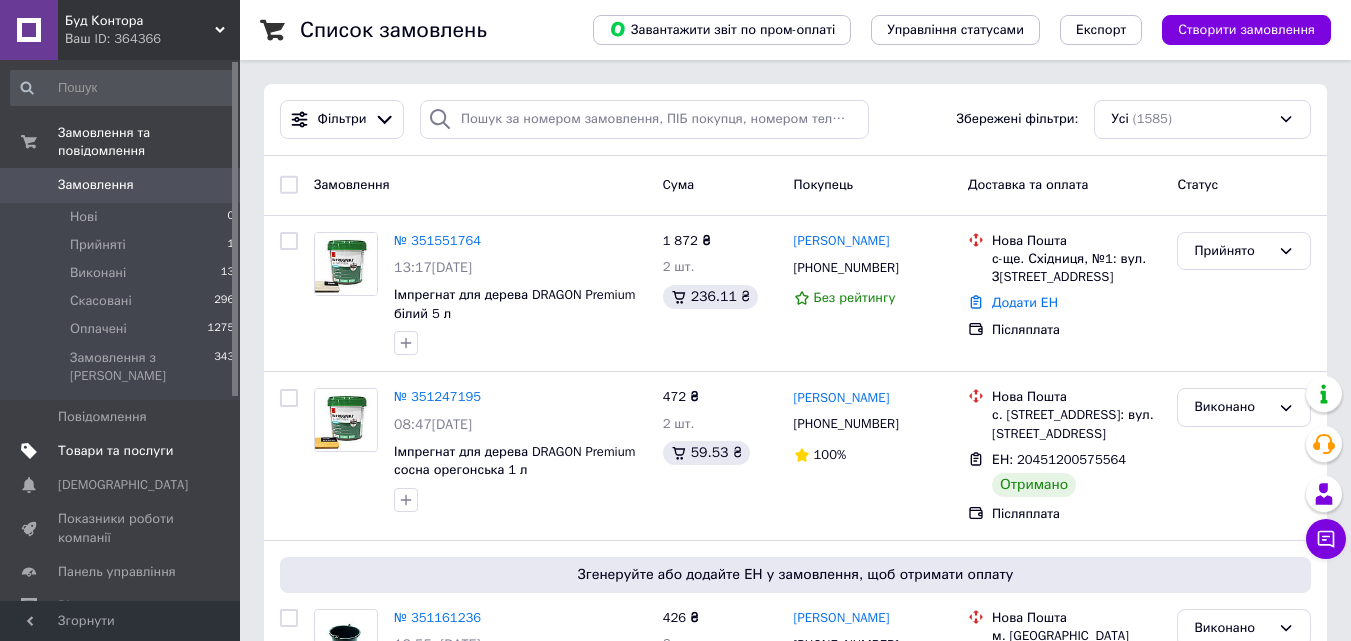 click on "Товари та послуги" at bounding box center [121, 451] 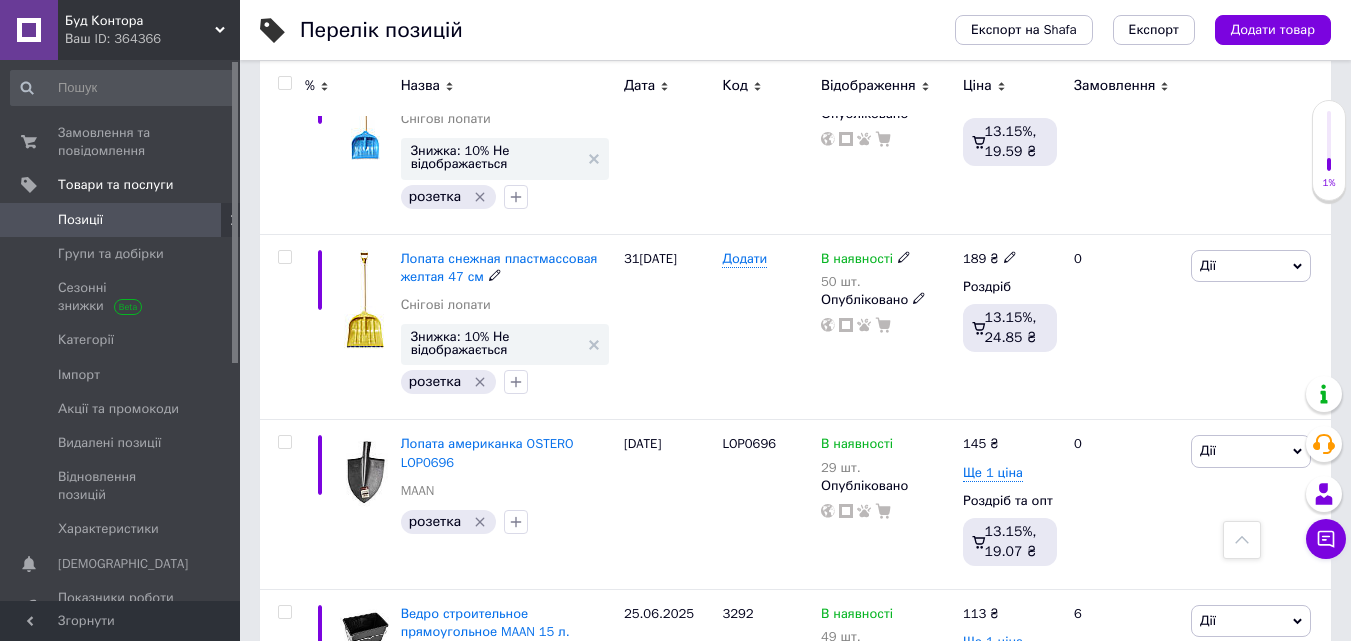 scroll, scrollTop: 1882, scrollLeft: 0, axis: vertical 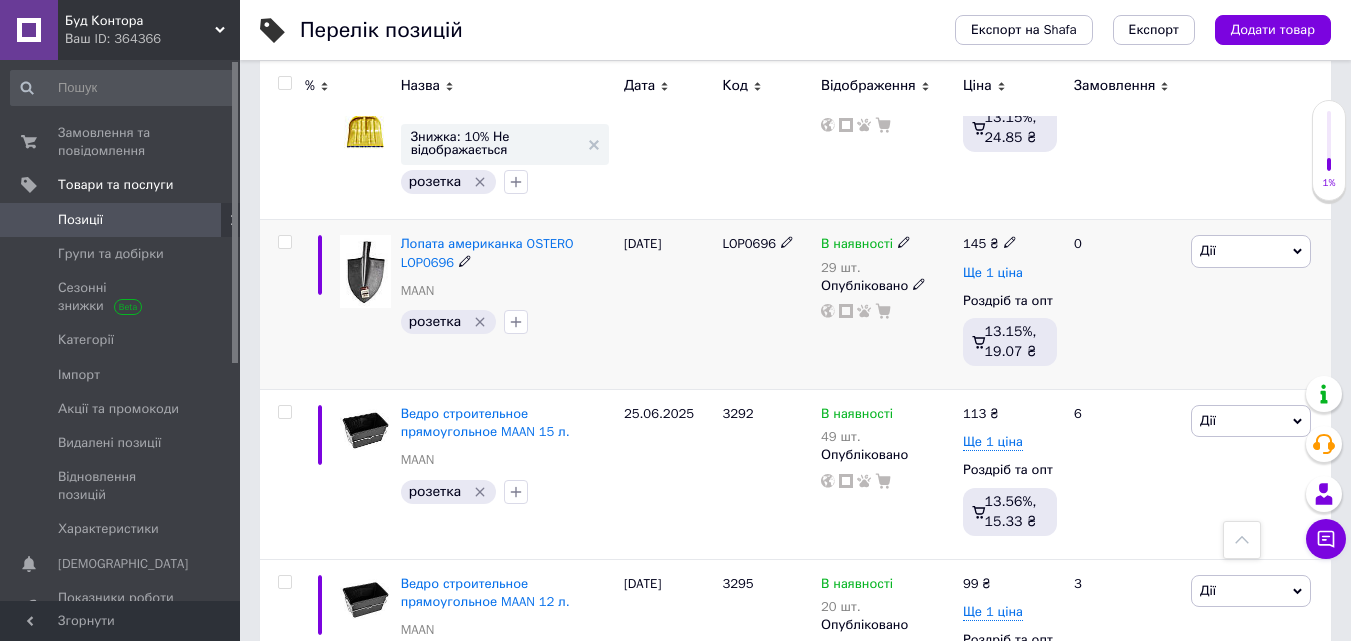click on "Ще 1 ціна" at bounding box center [993, 273] 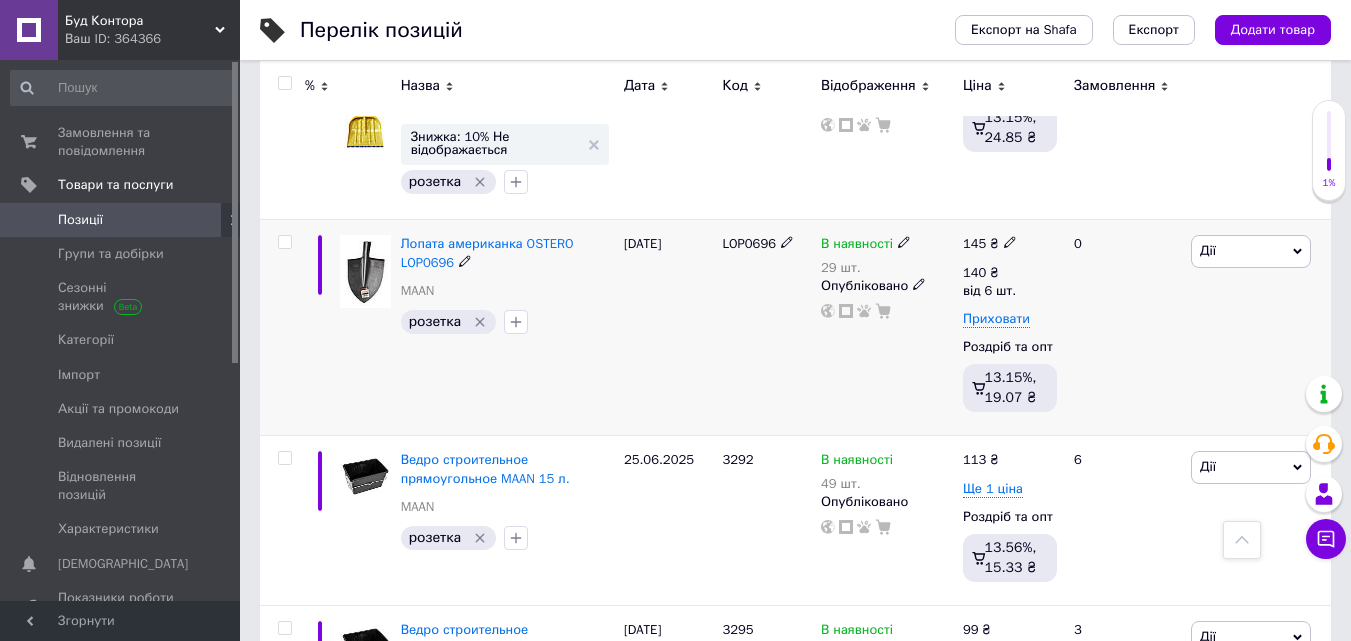 click 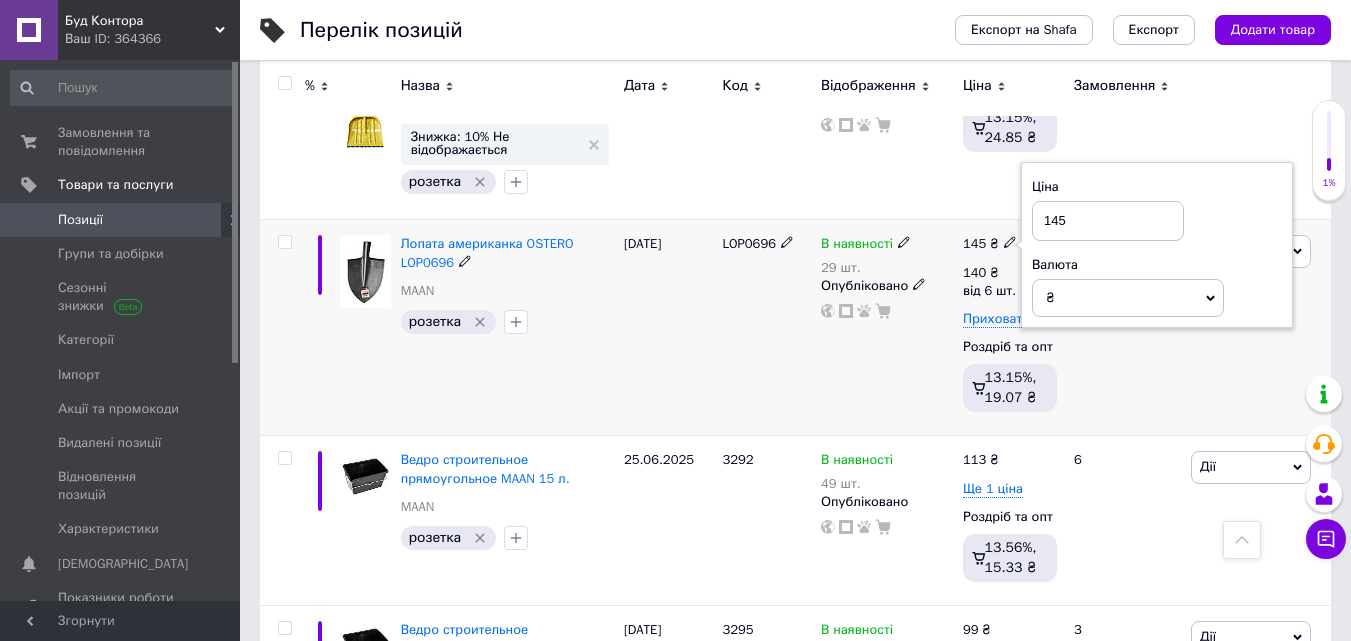 drag, startPoint x: 1080, startPoint y: 228, endPoint x: 1008, endPoint y: 227, distance: 72.00694 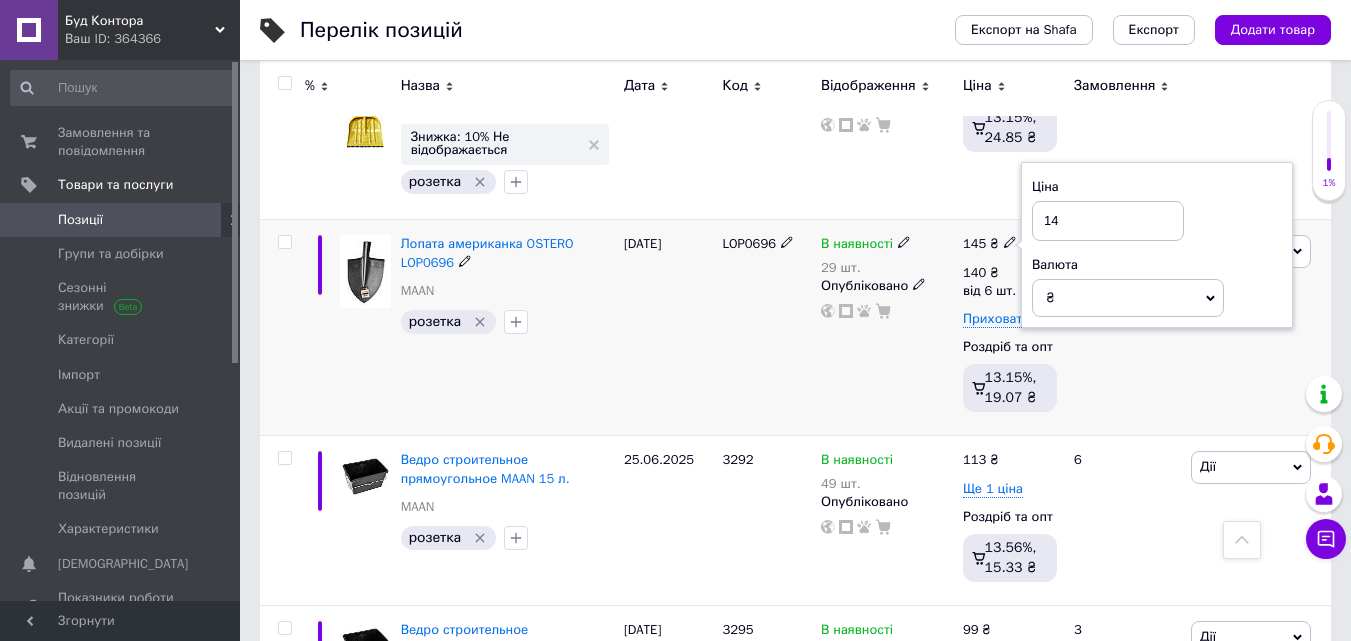 type on "149" 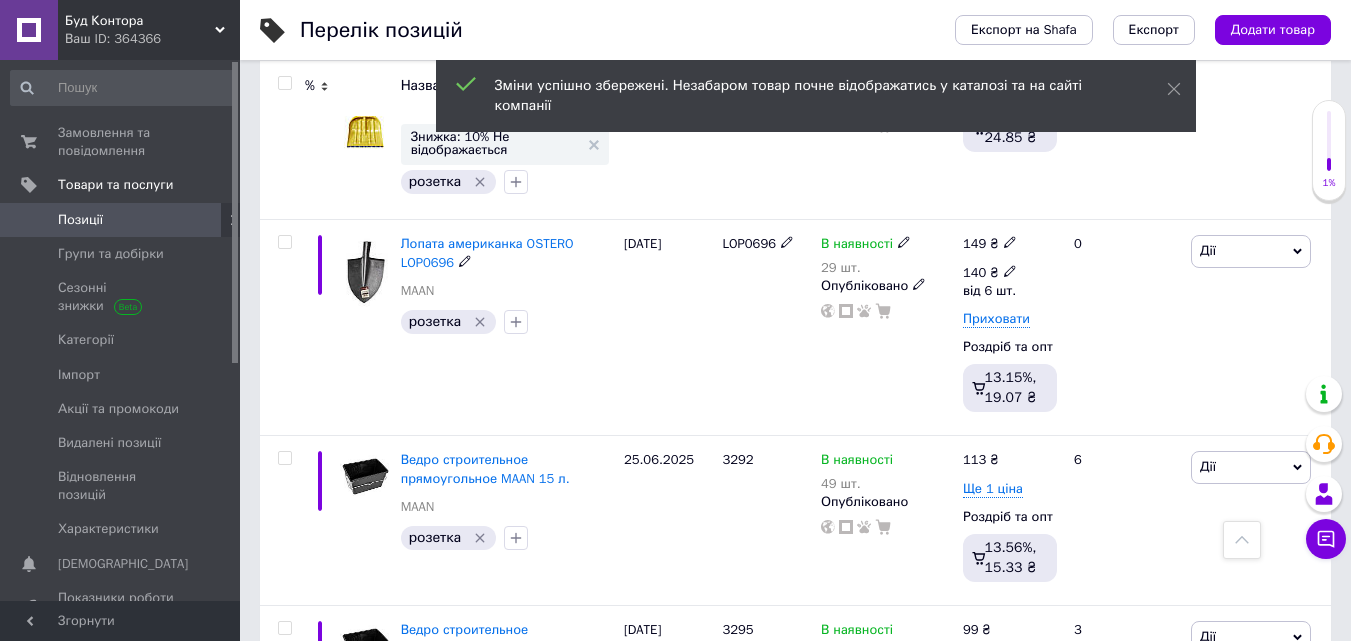 click 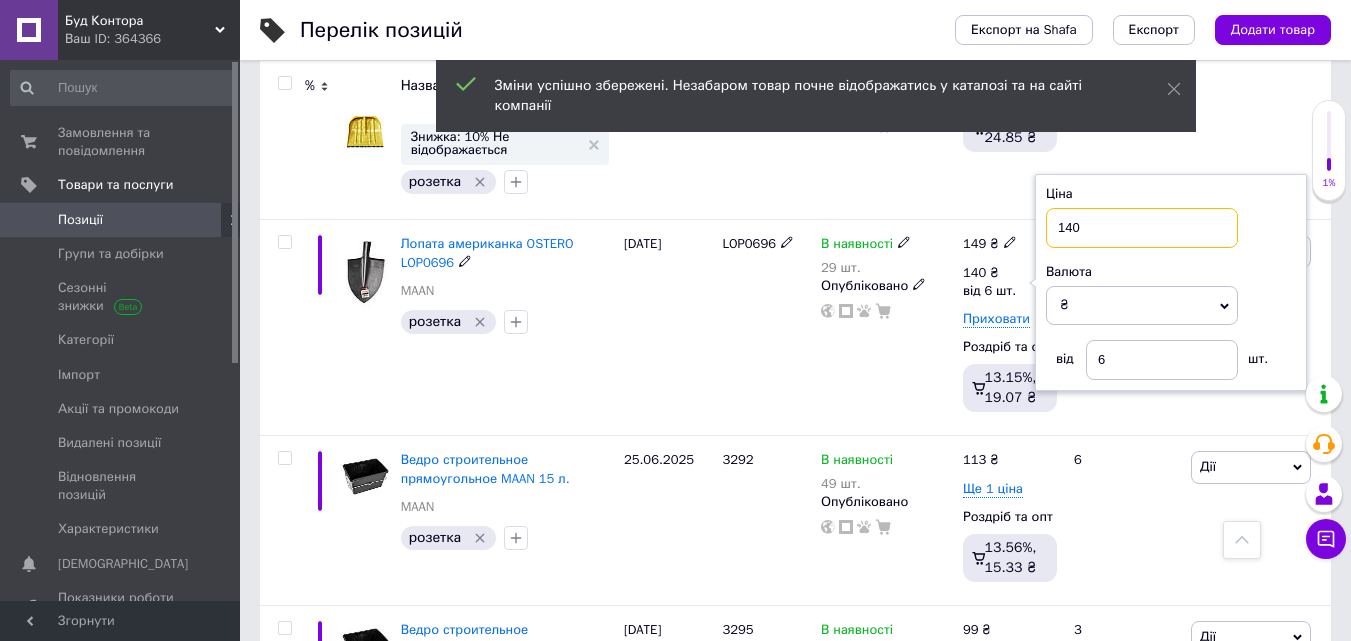 drag, startPoint x: 1131, startPoint y: 227, endPoint x: 991, endPoint y: 227, distance: 140 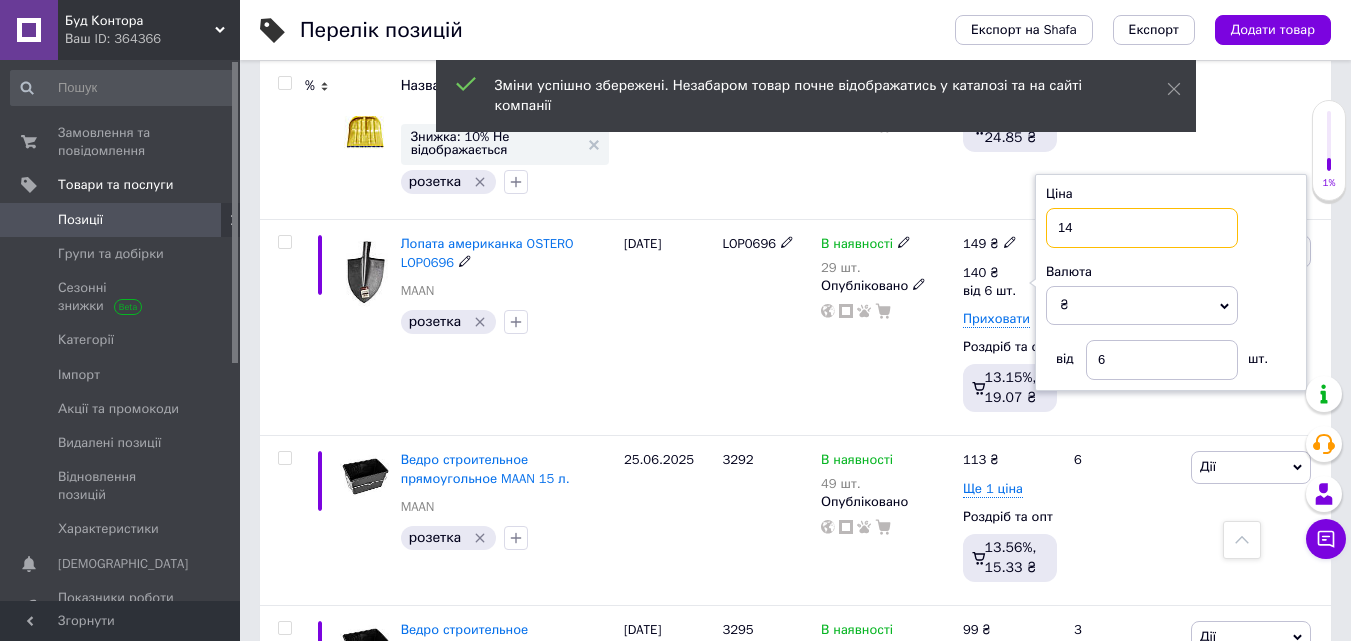 type on "145" 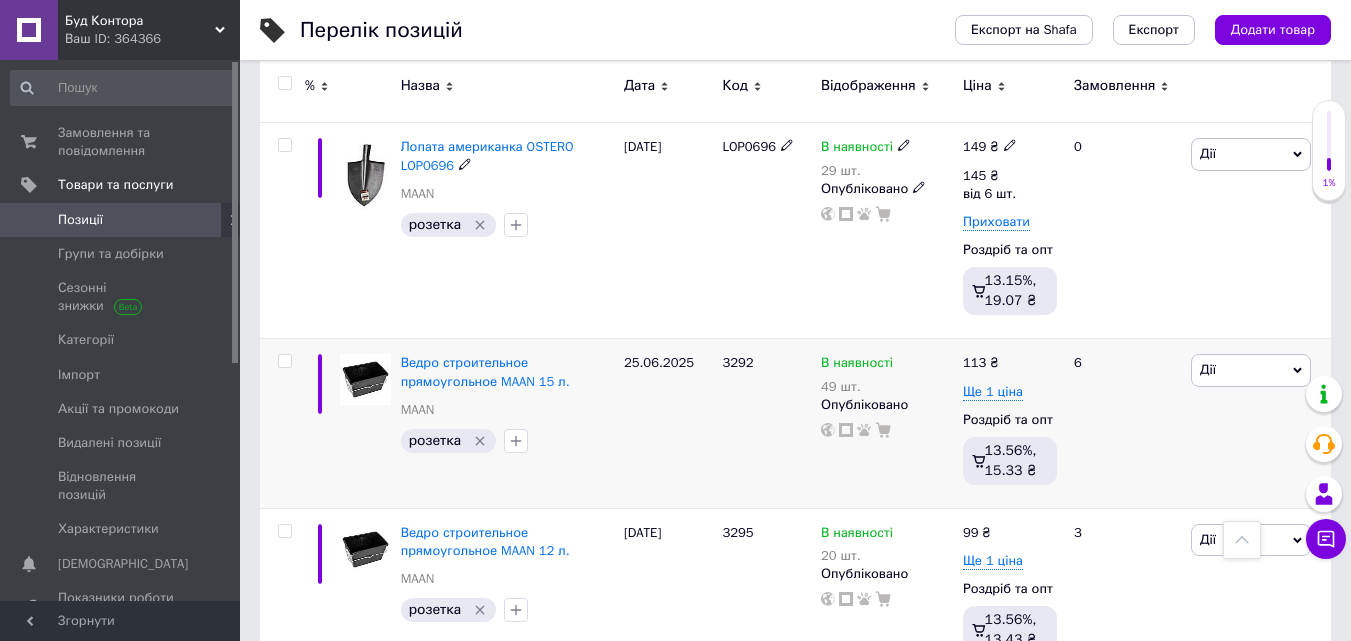 scroll, scrollTop: 1982, scrollLeft: 0, axis: vertical 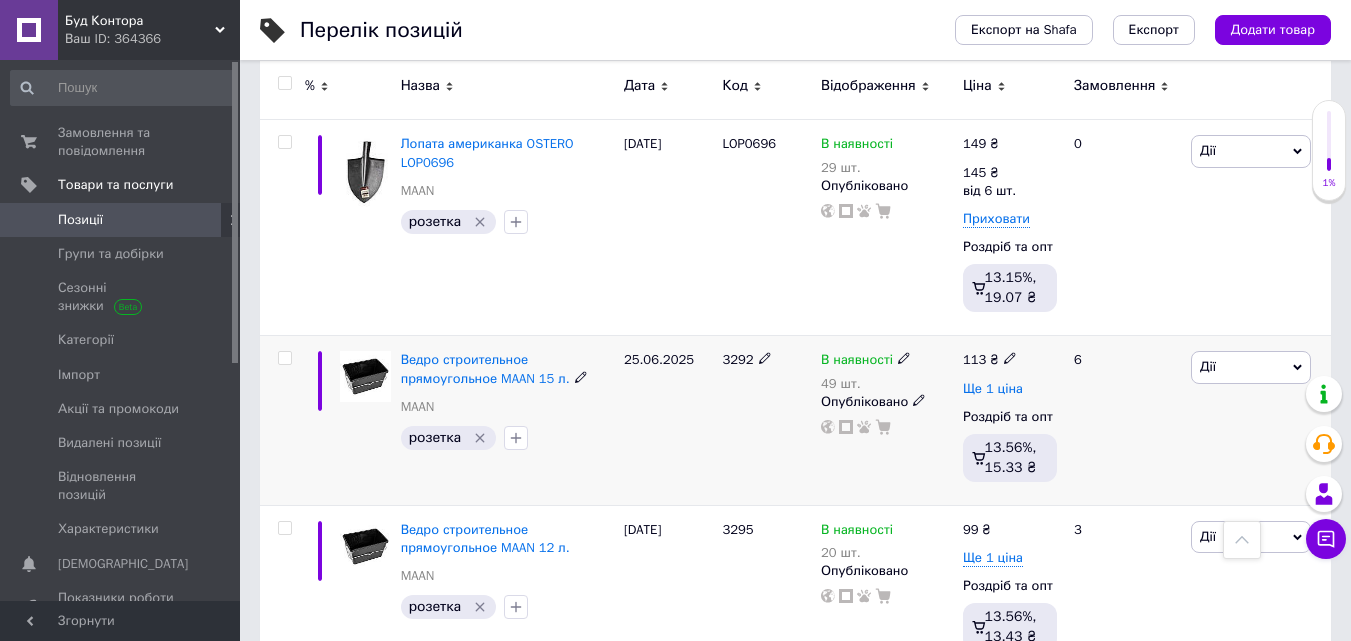 click on "Ще 1 ціна" at bounding box center (993, 389) 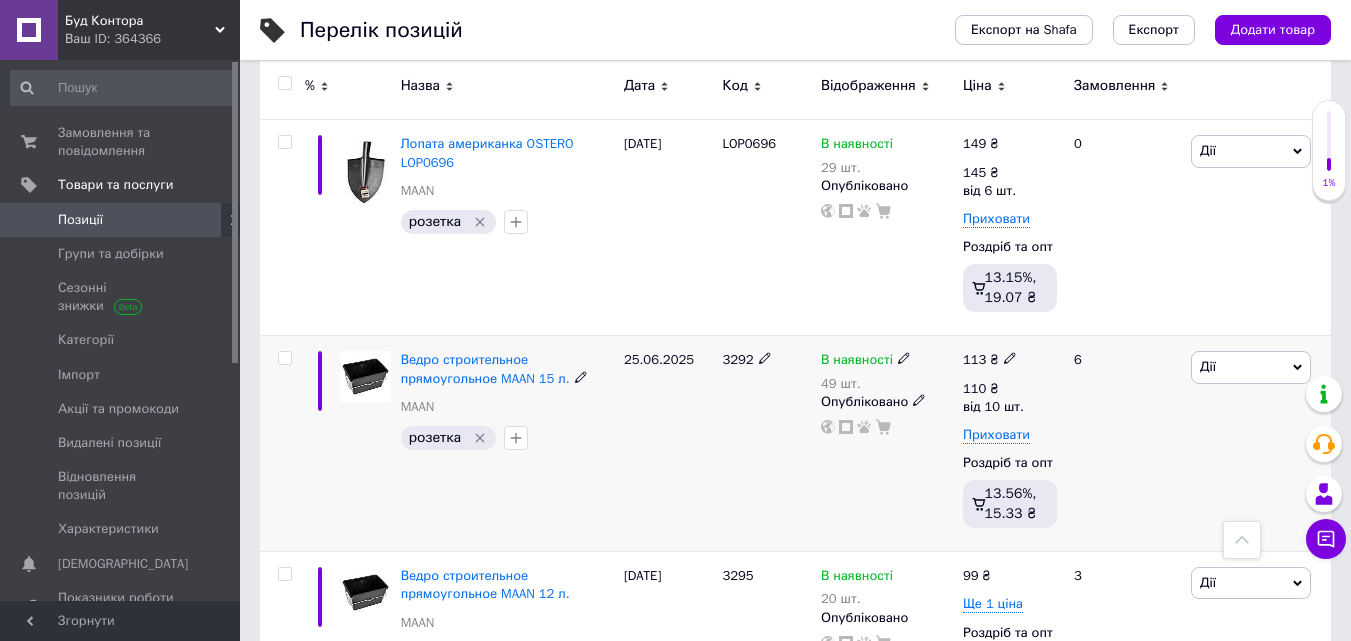 click 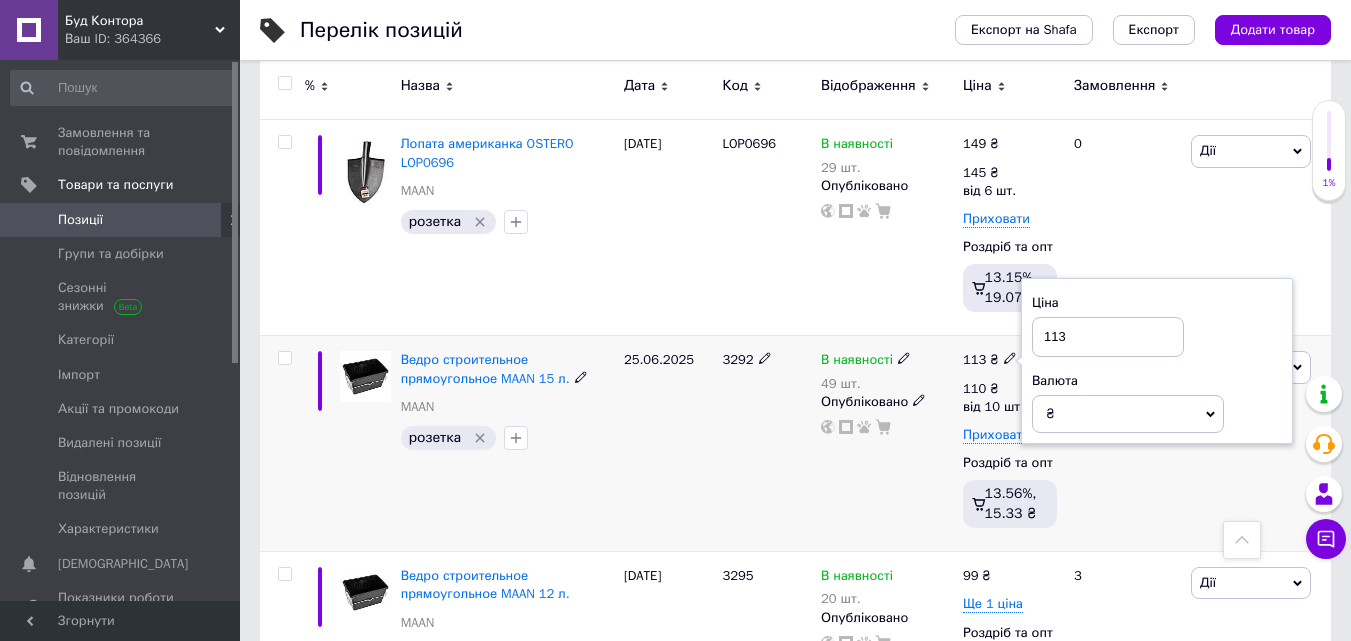 drag, startPoint x: 1087, startPoint y: 343, endPoint x: 1033, endPoint y: 331, distance: 55.31727 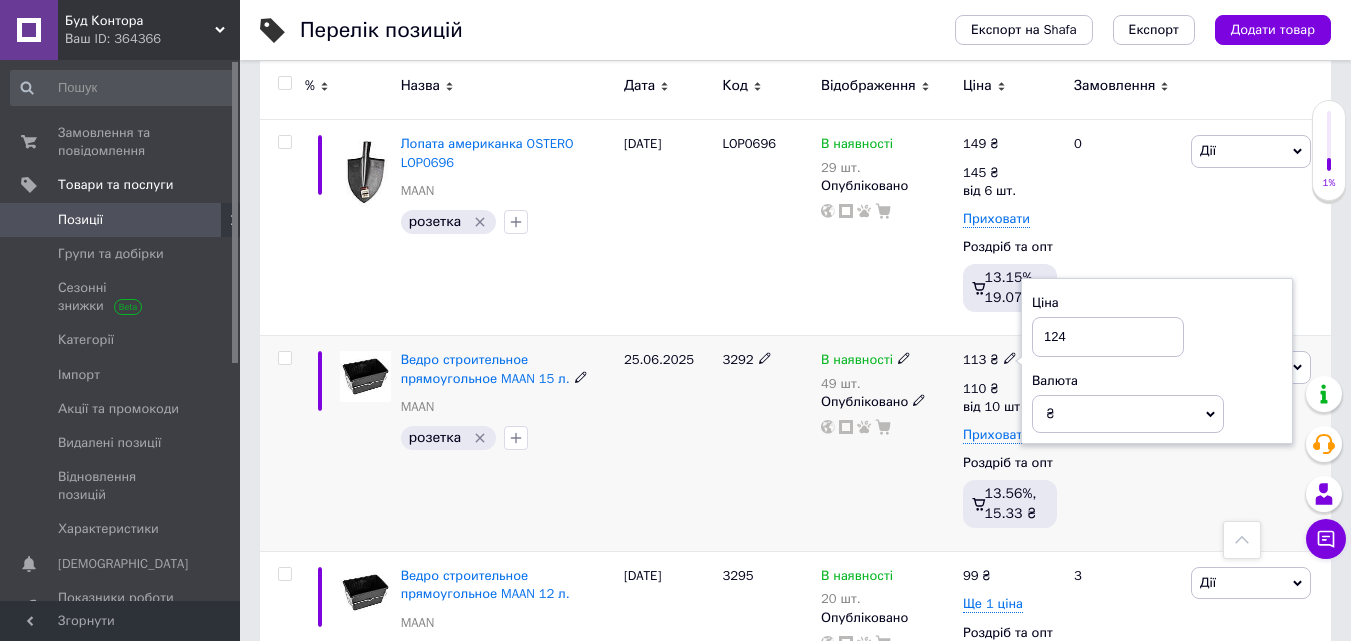 type on "124" 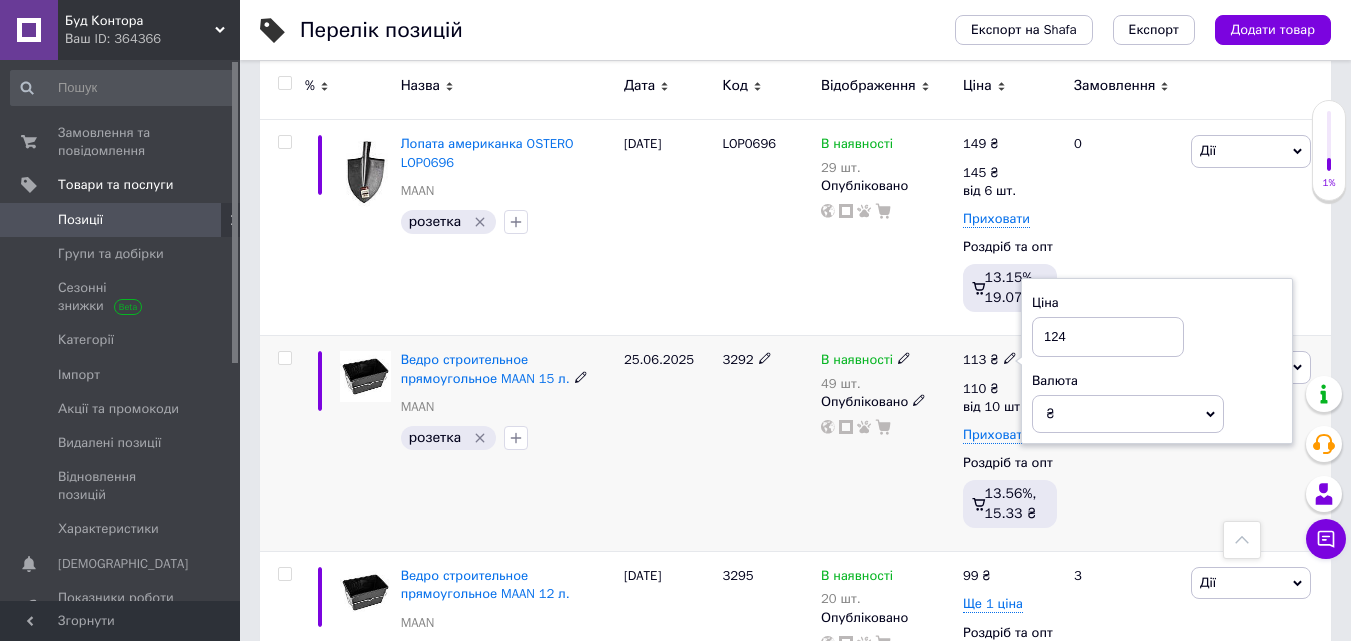 click 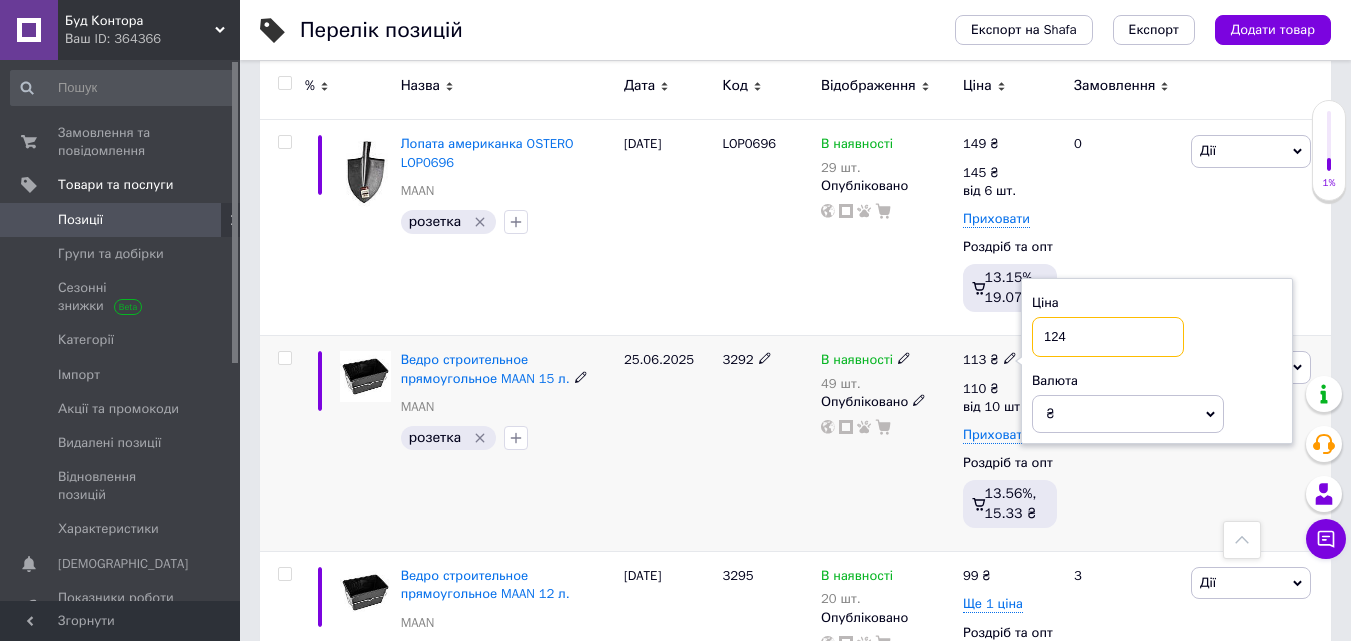 drag, startPoint x: 1107, startPoint y: 331, endPoint x: 965, endPoint y: 341, distance: 142.35168 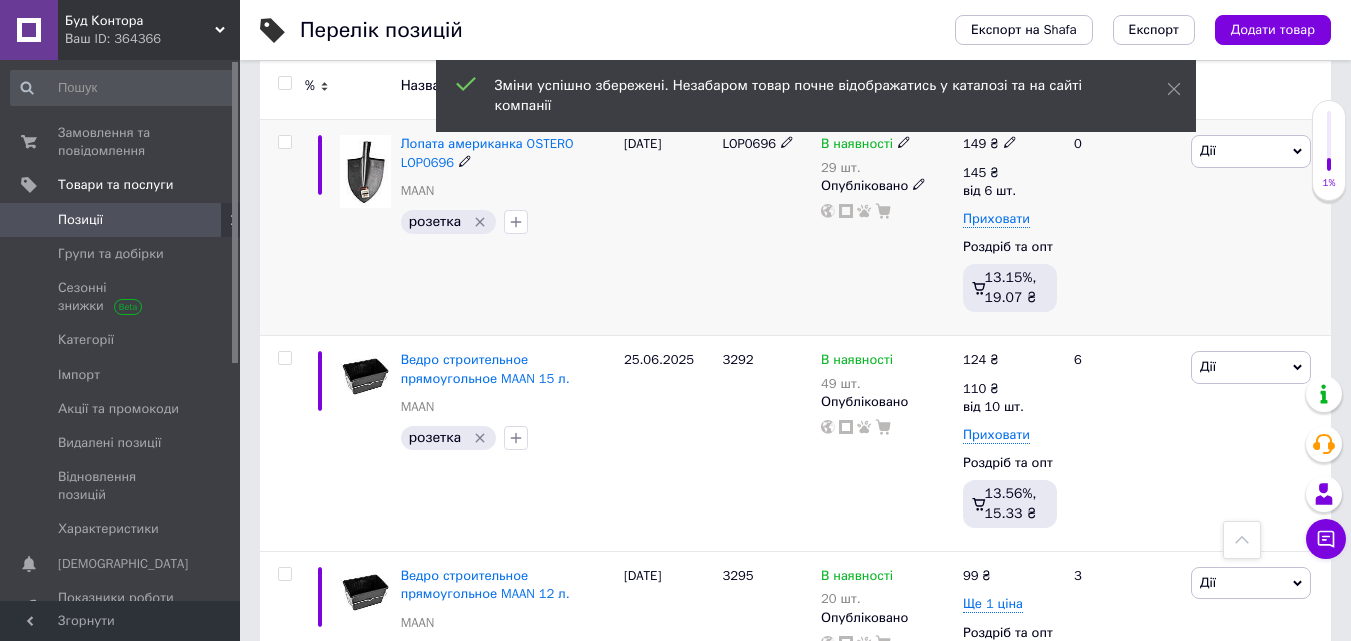 click on "В наявності 29 шт. Опубліковано" at bounding box center (887, 228) 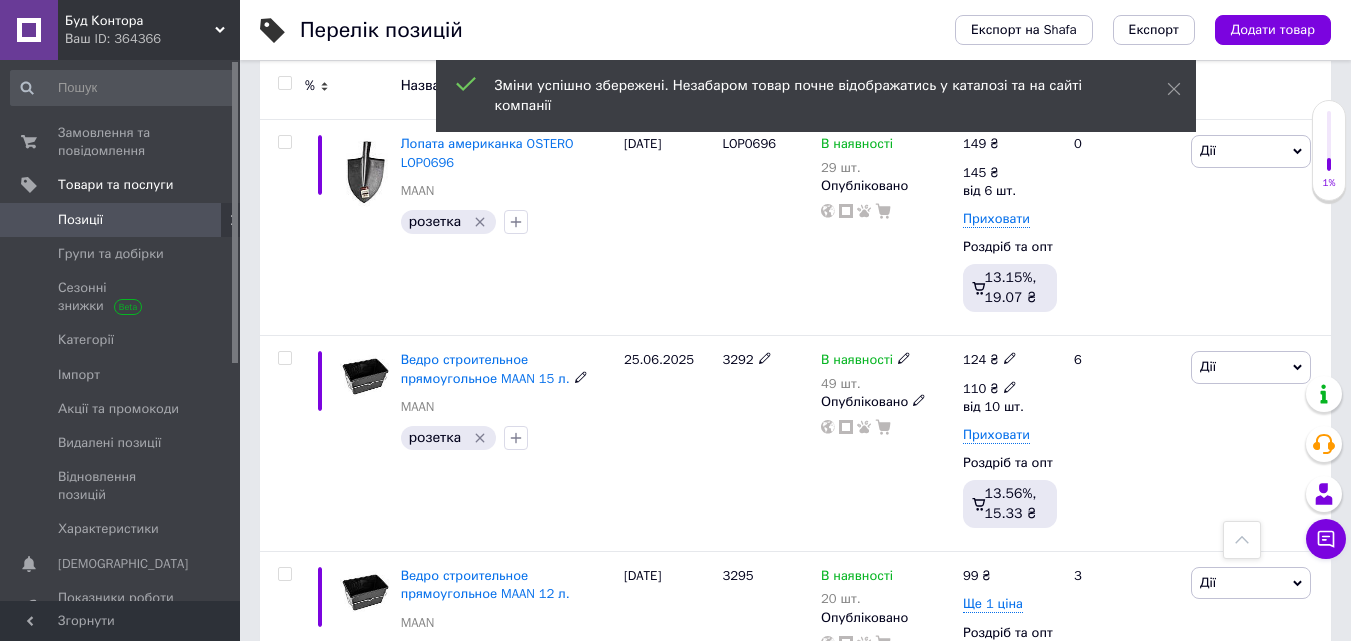 click 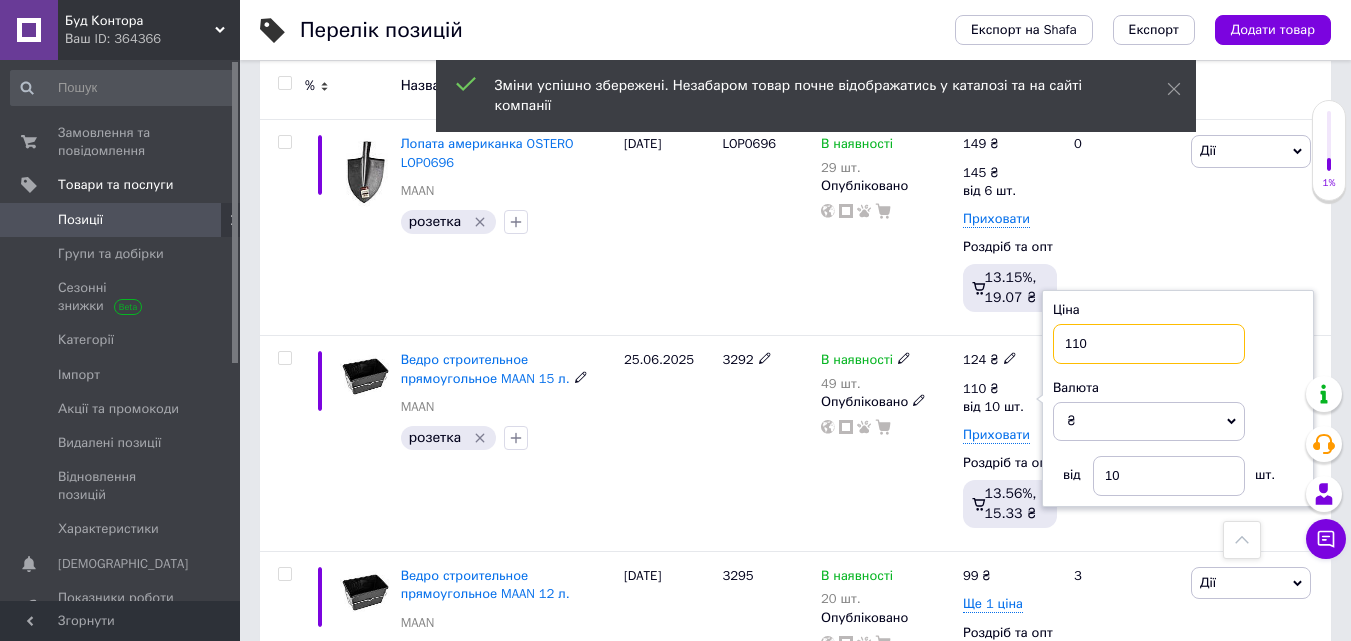 drag, startPoint x: 1109, startPoint y: 347, endPoint x: 1005, endPoint y: 348, distance: 104.00481 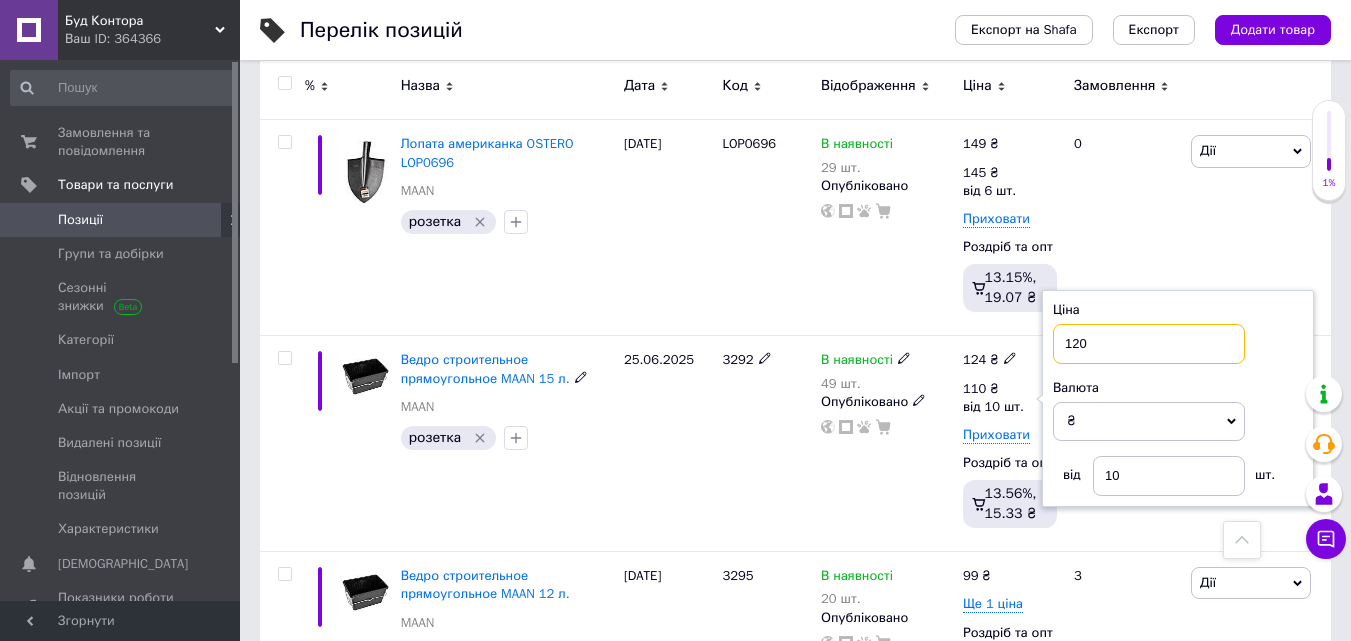 type on "120" 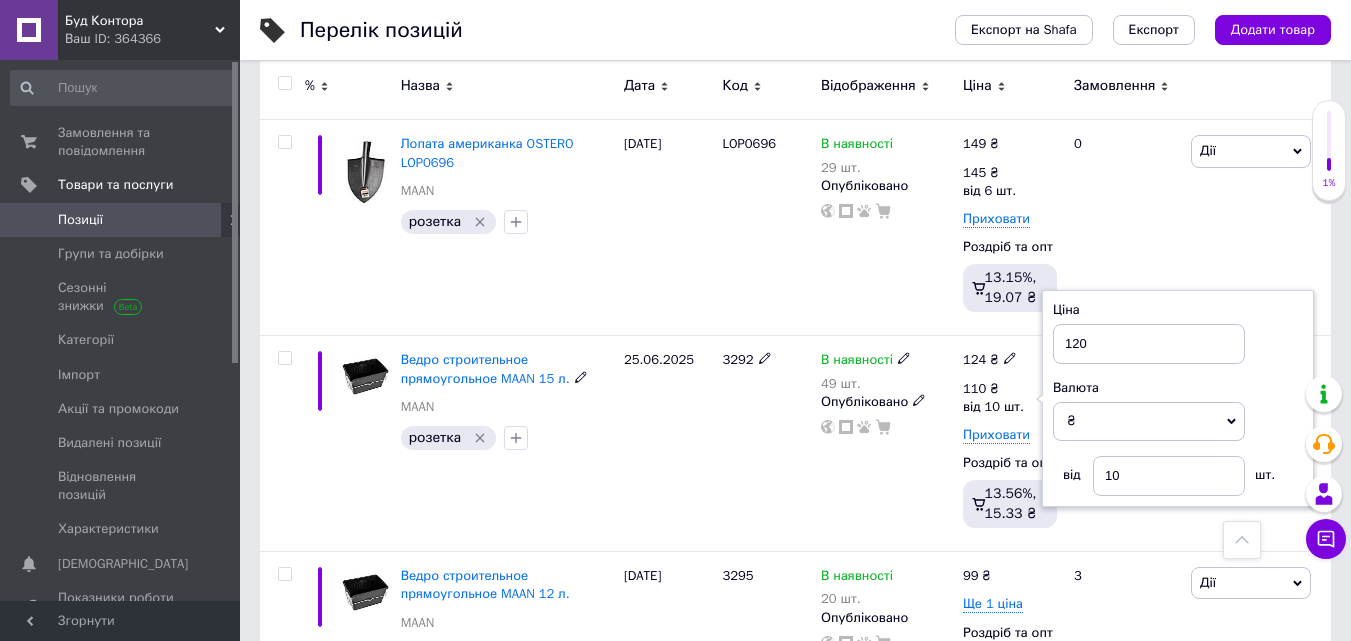 click on "124   ₴ 110   ₴ від 10 шт. Ціна 120 Валюта ₴ $ EUR CHF GBP ¥ PLN ₸ MDL HUF KGS CNY TRY KRW lei від 10 шт. Приховати Роздріб та опт 13.56%, 15.33 ₴" at bounding box center [1010, 444] 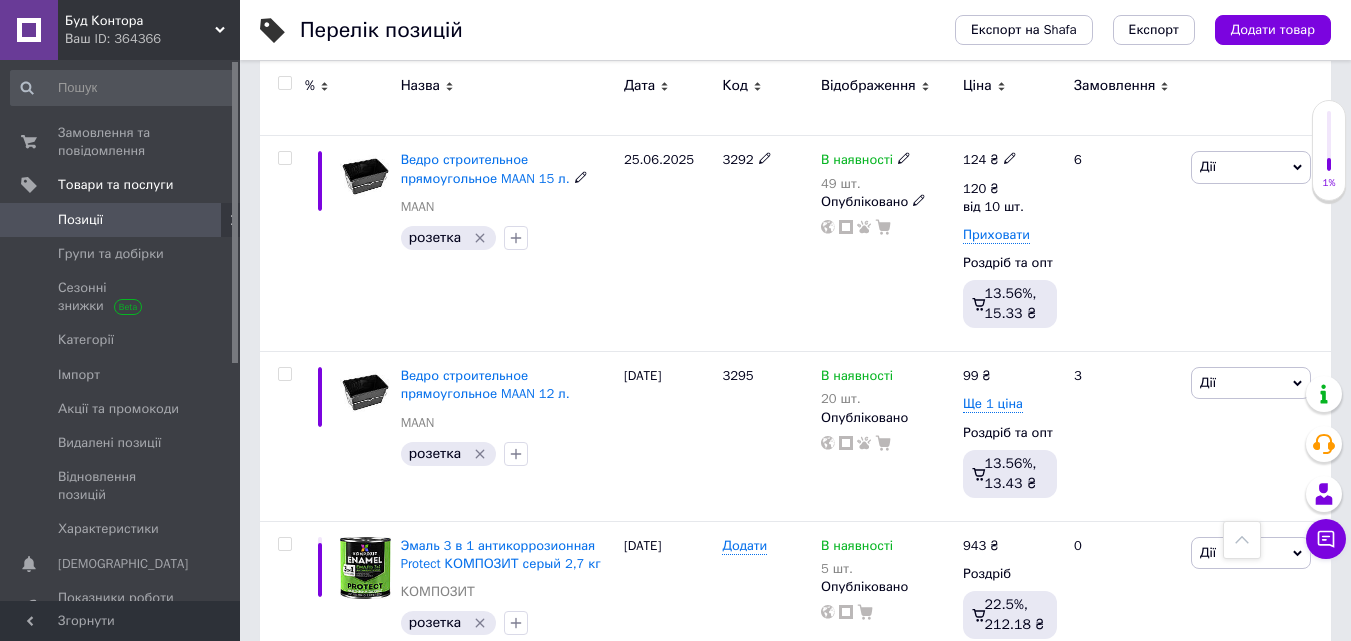 scroll, scrollTop: 2282, scrollLeft: 0, axis: vertical 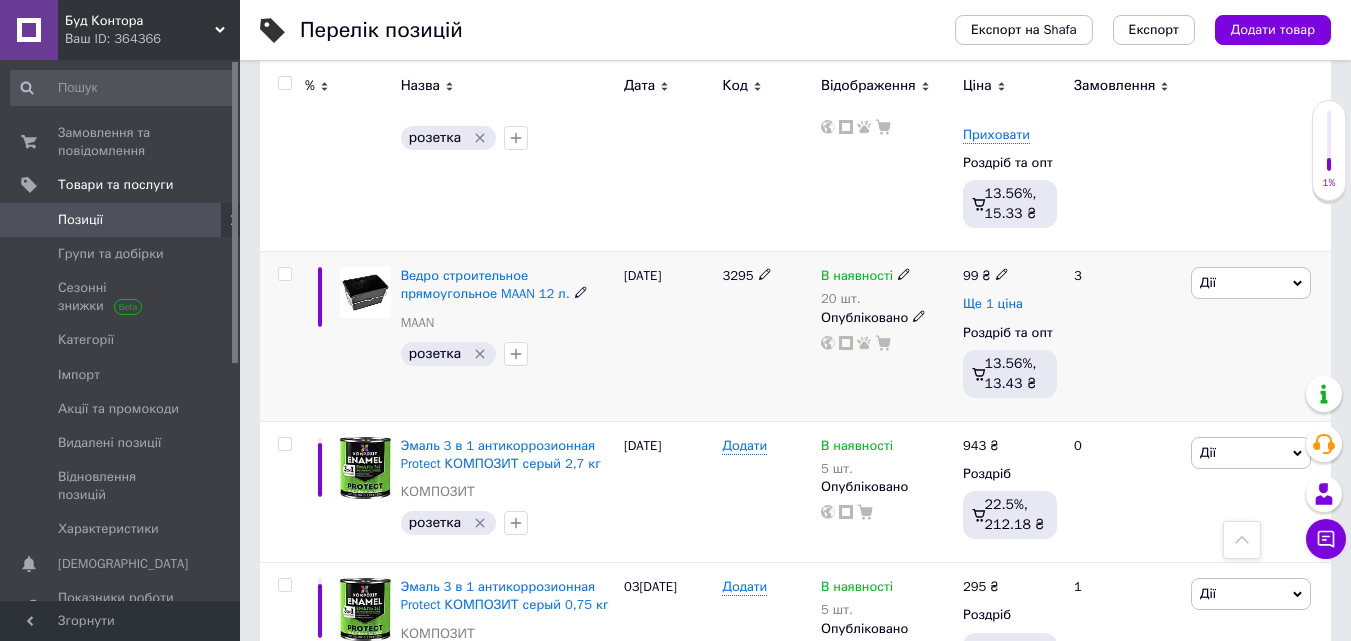 click on "Ще 1 ціна" at bounding box center [993, 304] 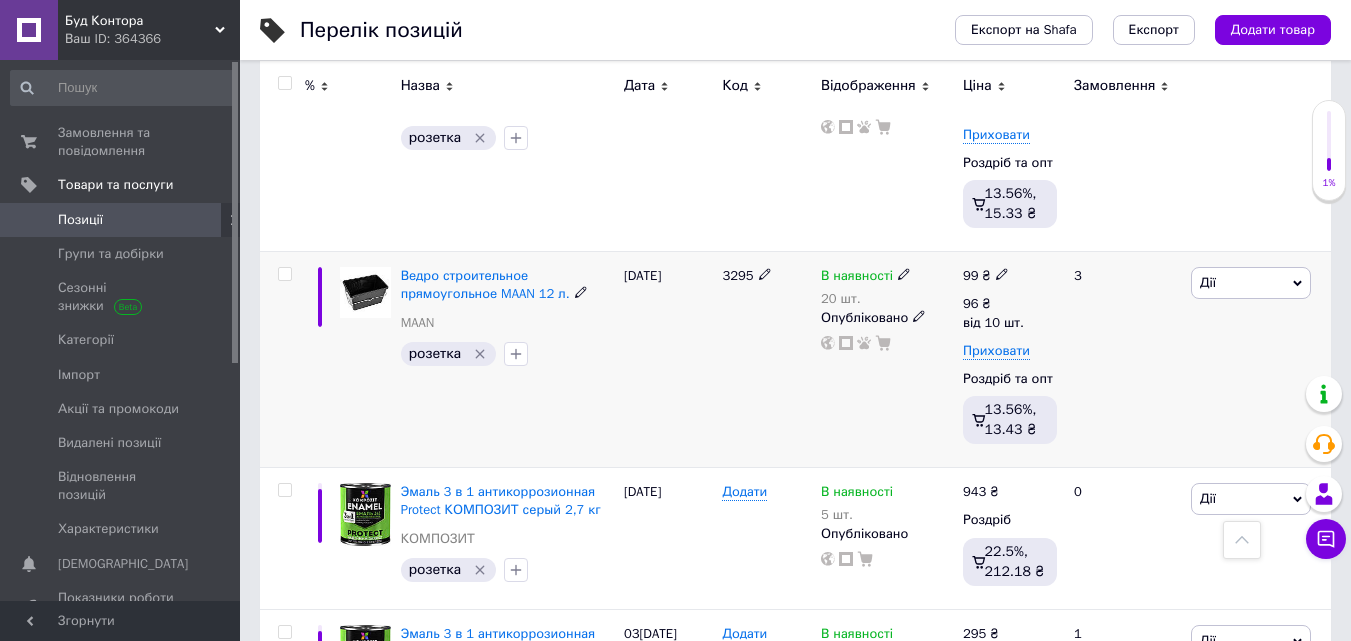 click 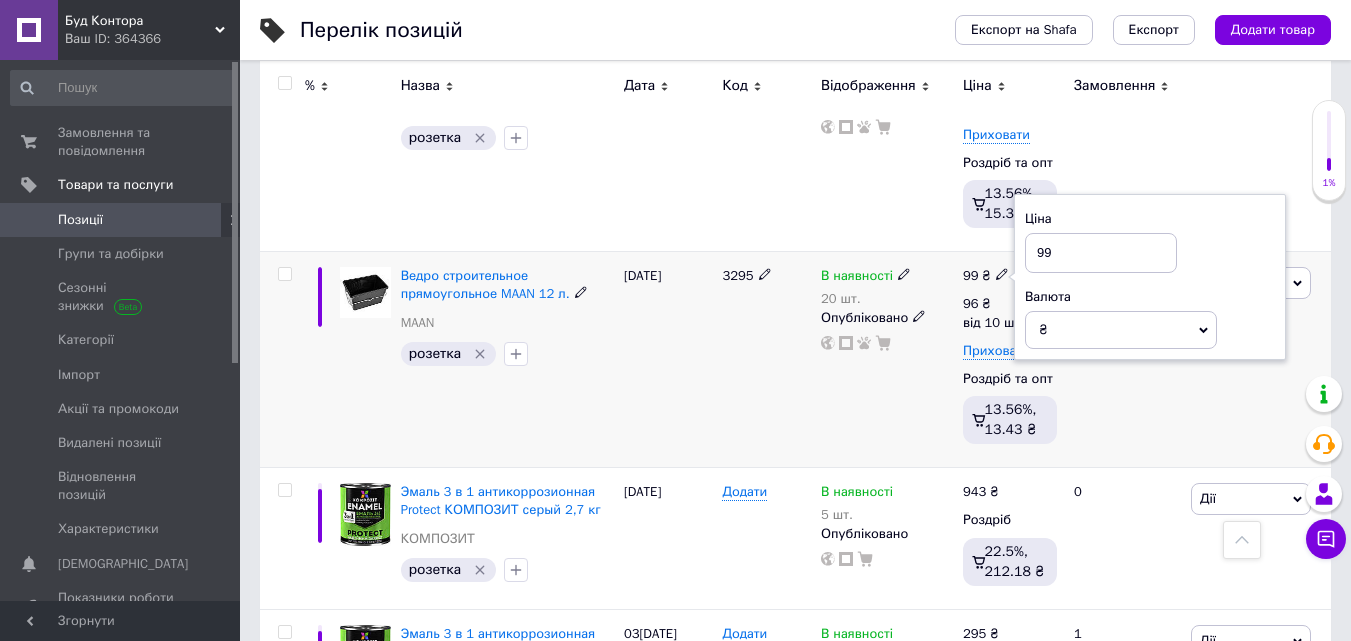 drag, startPoint x: 1077, startPoint y: 251, endPoint x: 979, endPoint y: 255, distance: 98.0816 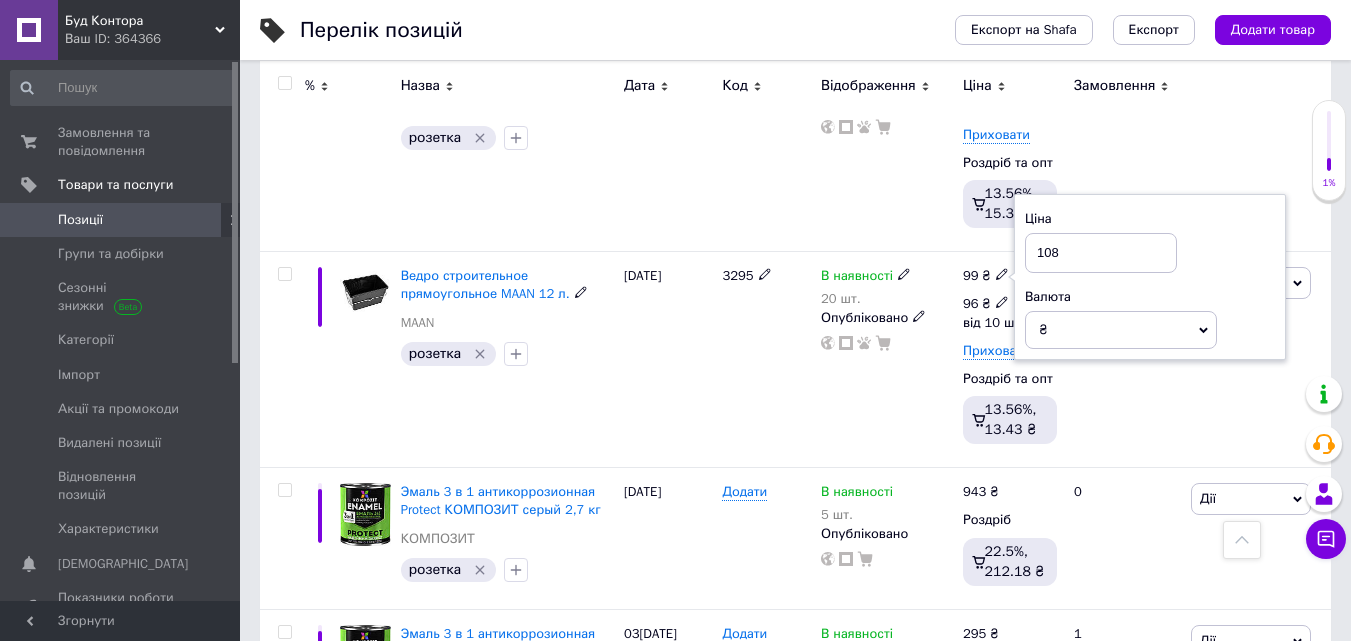 type on "108" 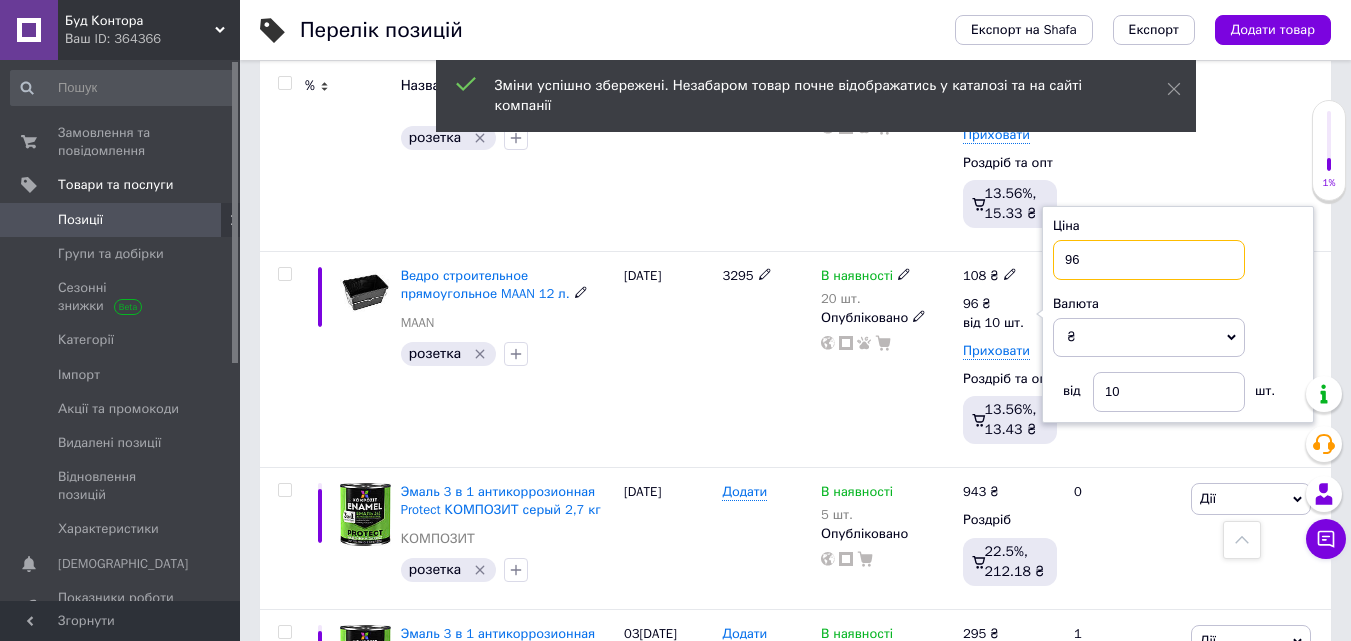 drag, startPoint x: 1129, startPoint y: 253, endPoint x: 1009, endPoint y: 260, distance: 120.203995 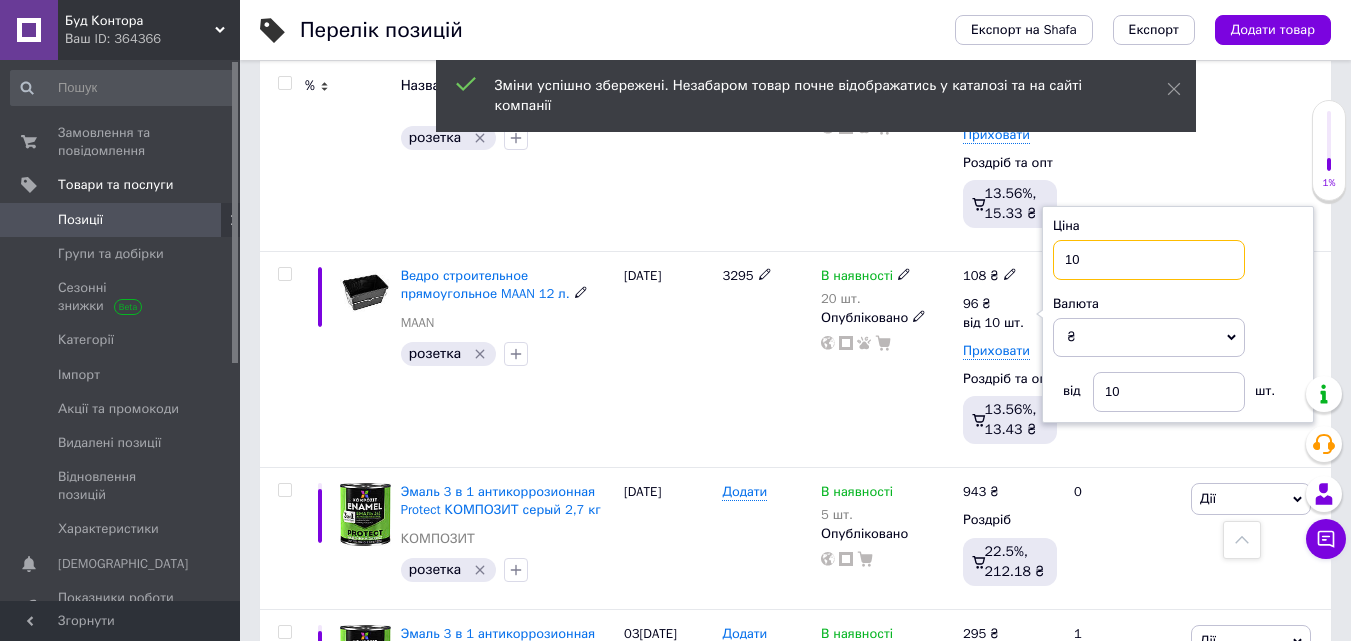 type on "104" 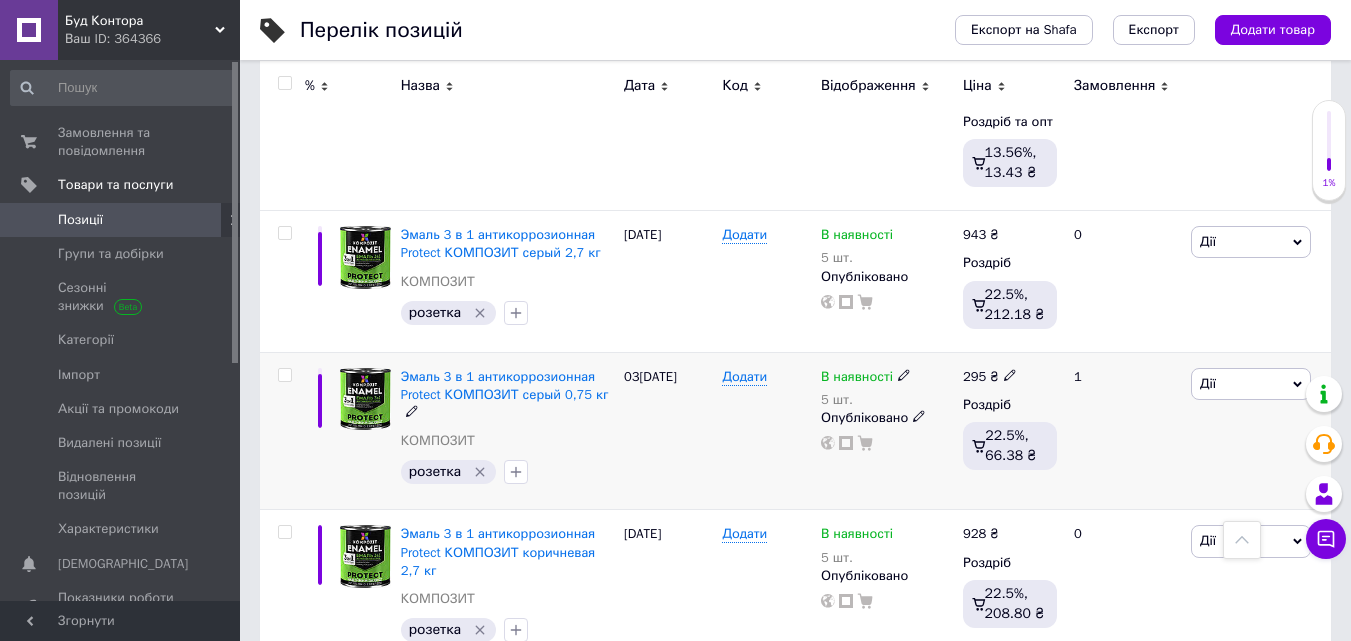 scroll, scrollTop: 2582, scrollLeft: 0, axis: vertical 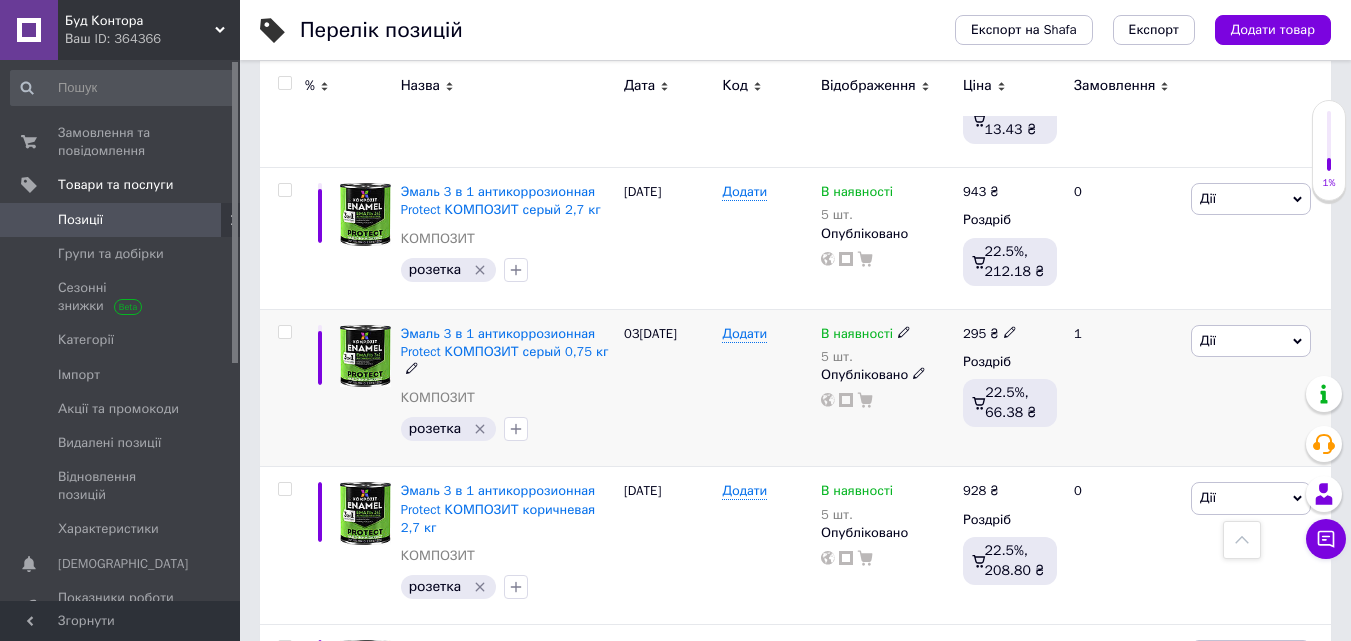 click 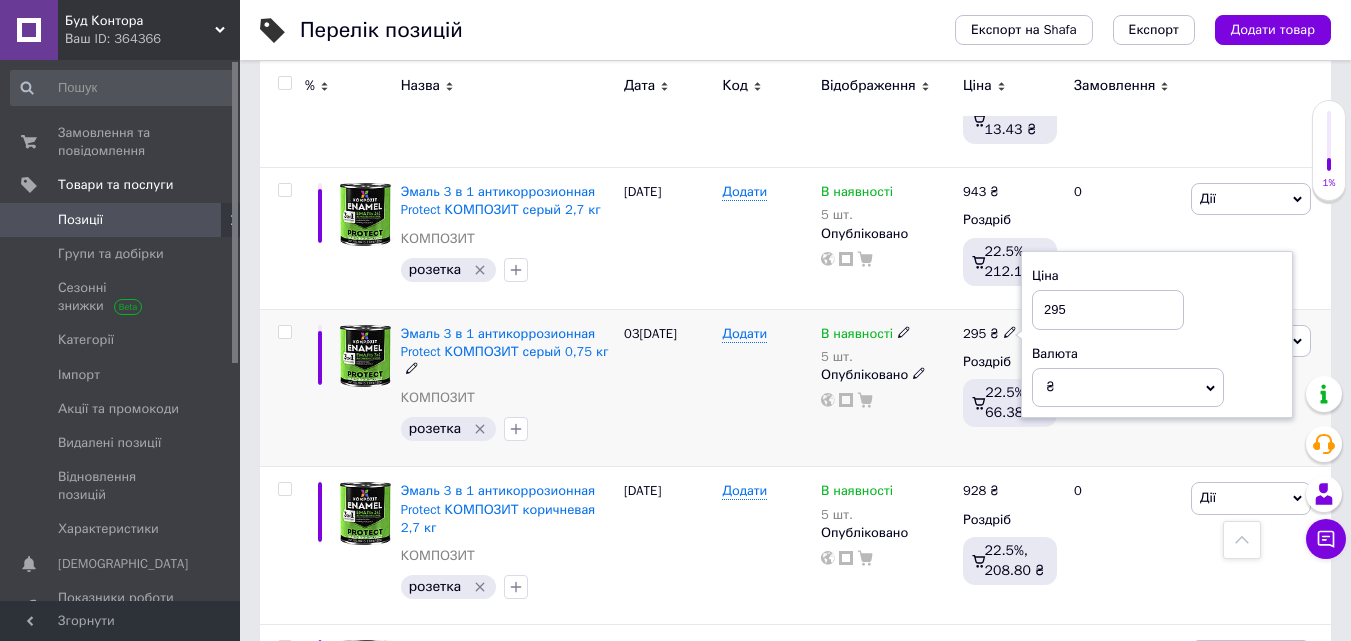 drag, startPoint x: 1117, startPoint y: 311, endPoint x: 941, endPoint y: 309, distance: 176.01137 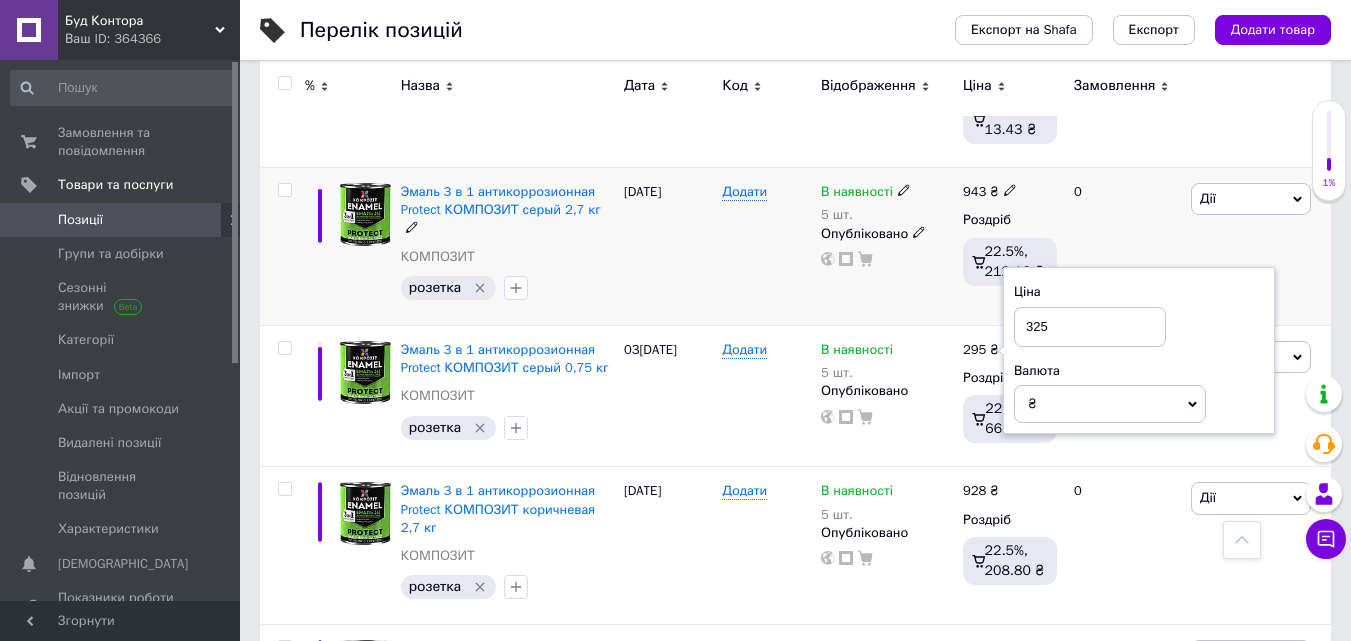 type on "325" 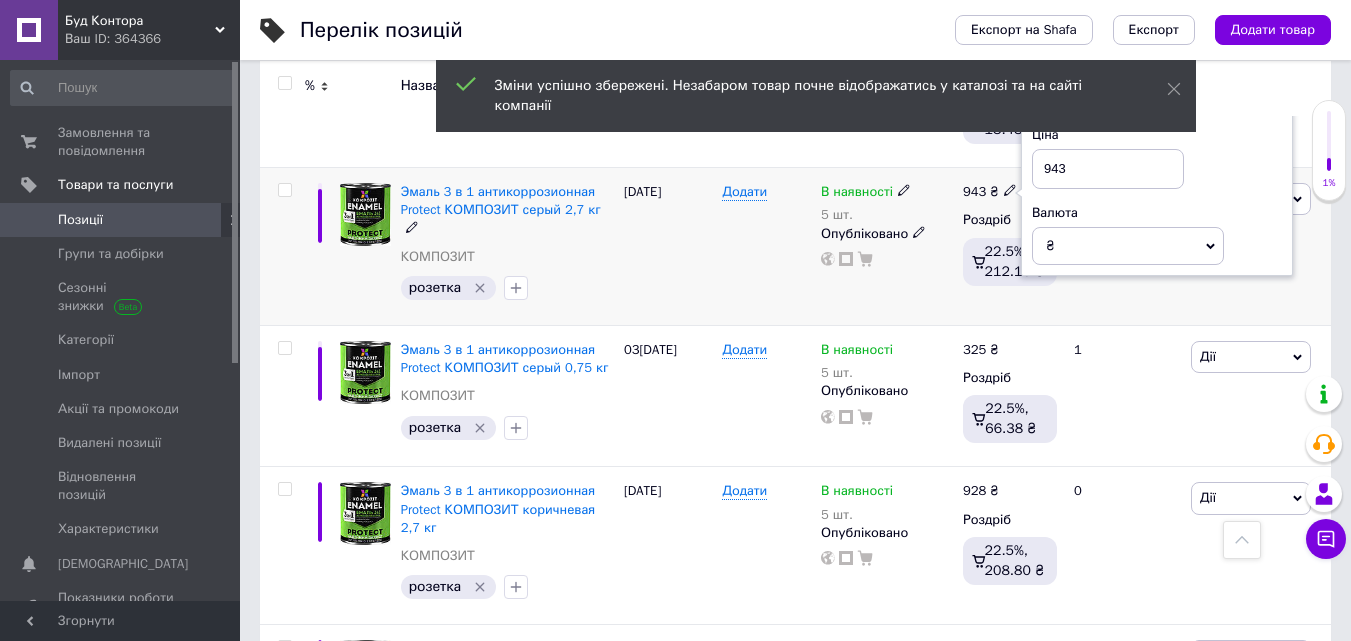 drag, startPoint x: 1112, startPoint y: 161, endPoint x: 966, endPoint y: 170, distance: 146.27713 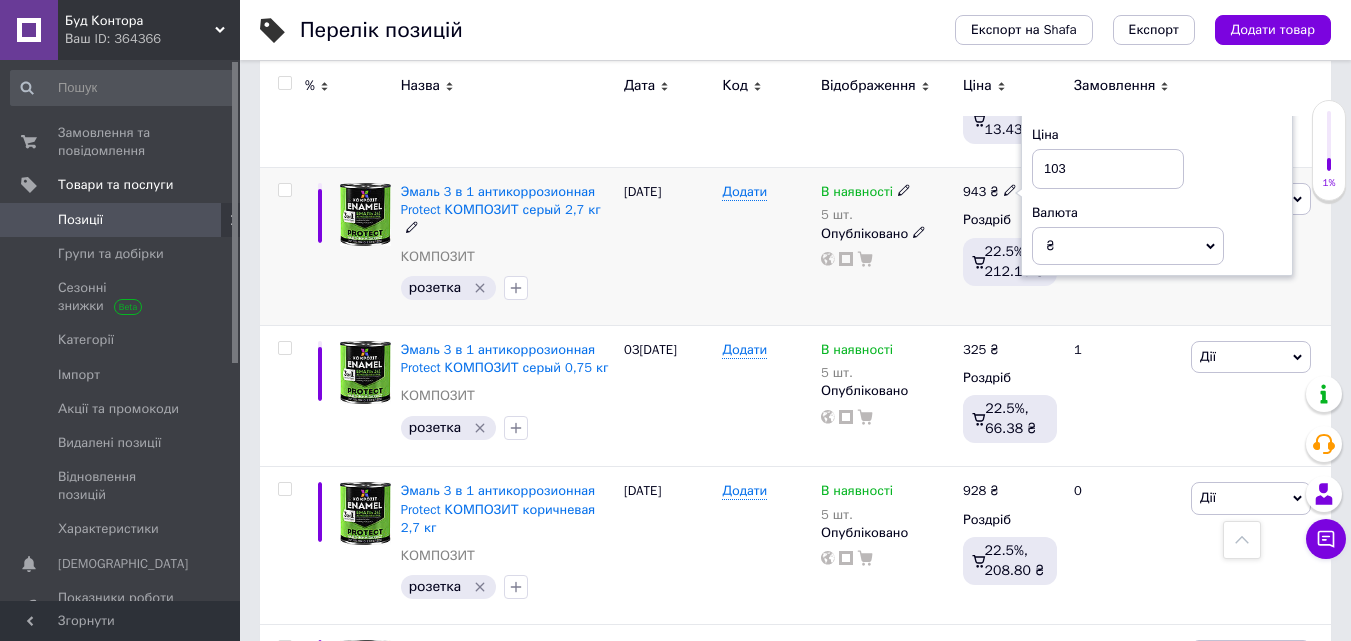 type on "1035" 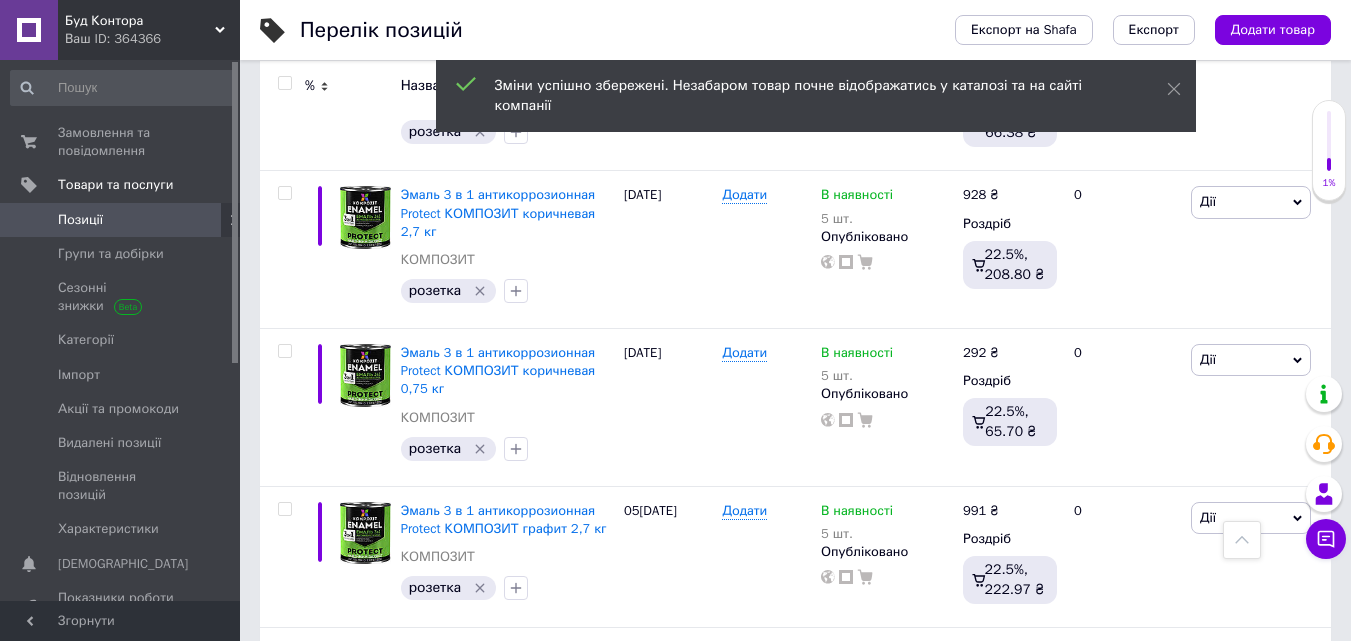scroll, scrollTop: 2882, scrollLeft: 0, axis: vertical 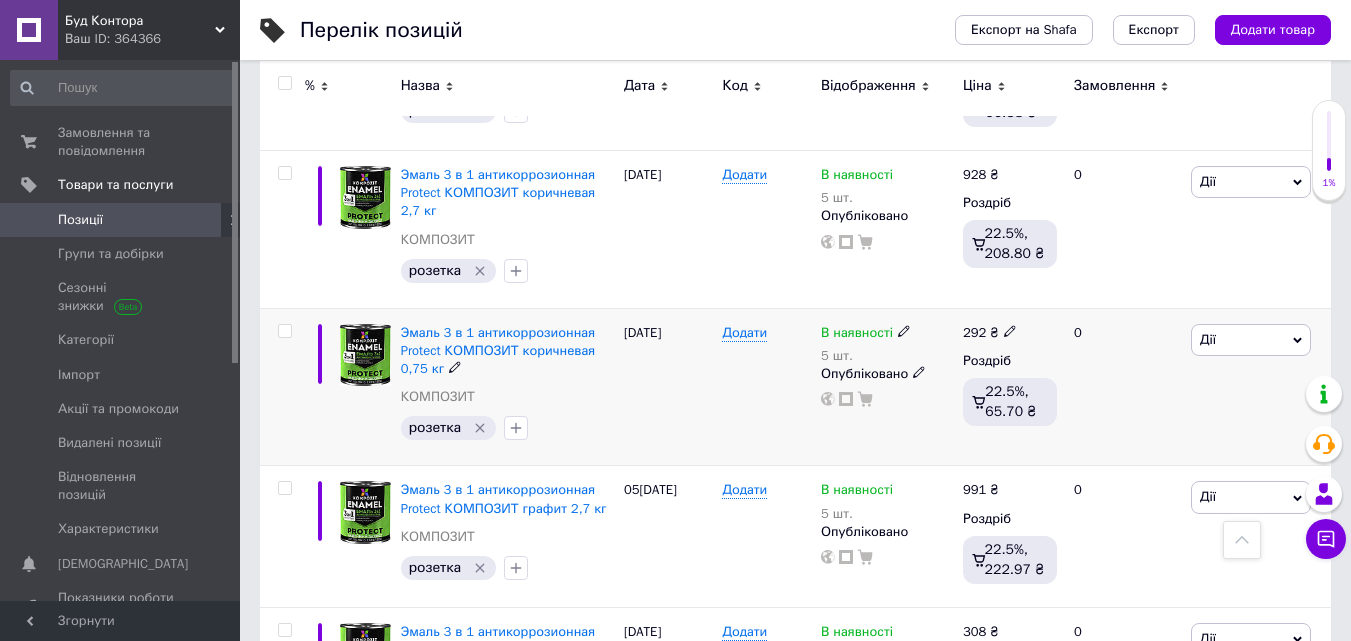 click 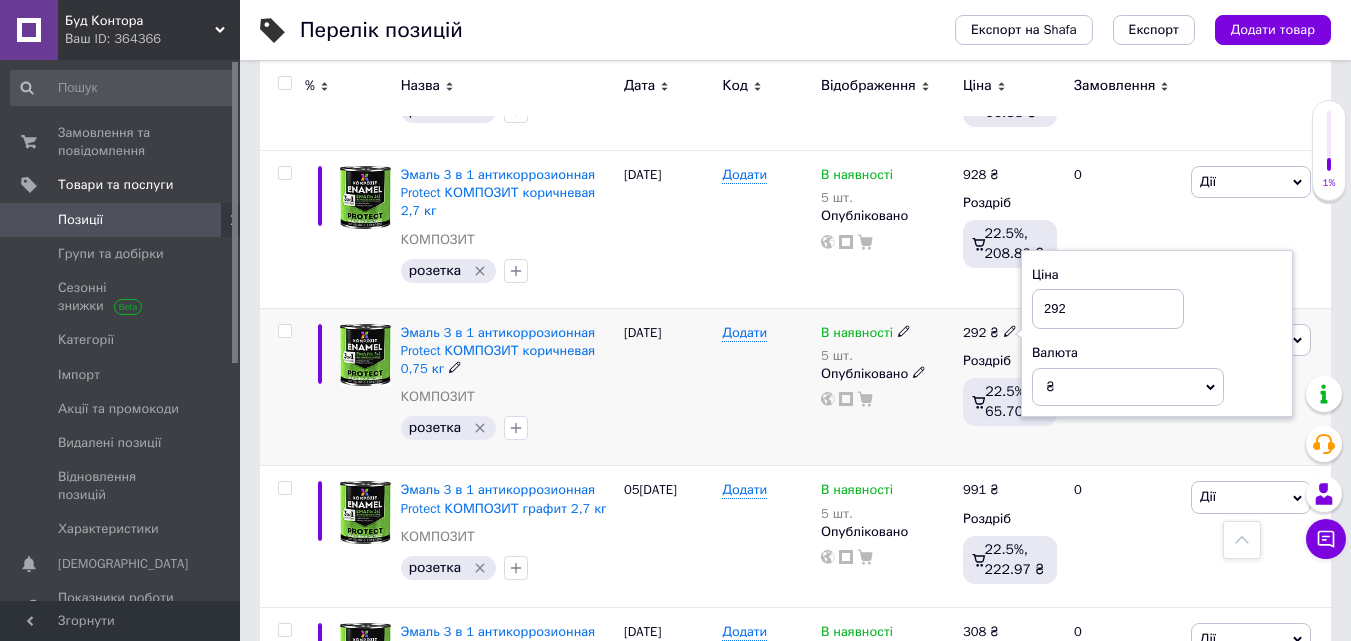 drag, startPoint x: 1109, startPoint y: 323, endPoint x: 911, endPoint y: 318, distance: 198.06313 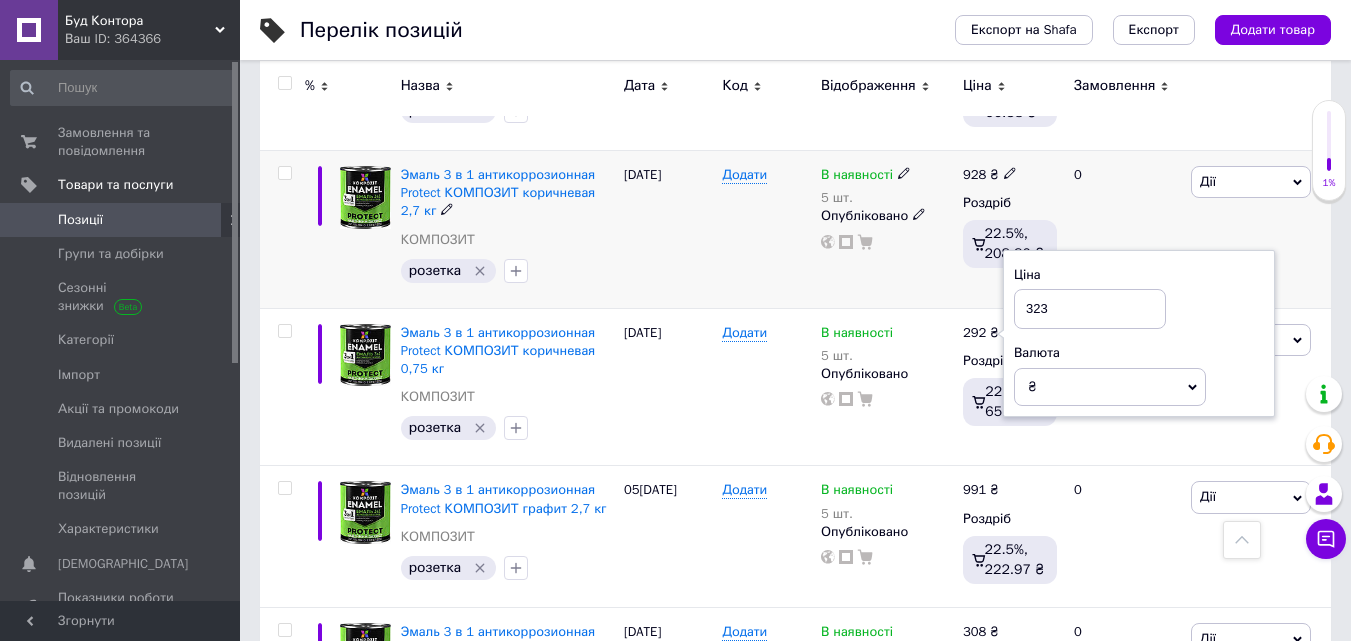 type on "323" 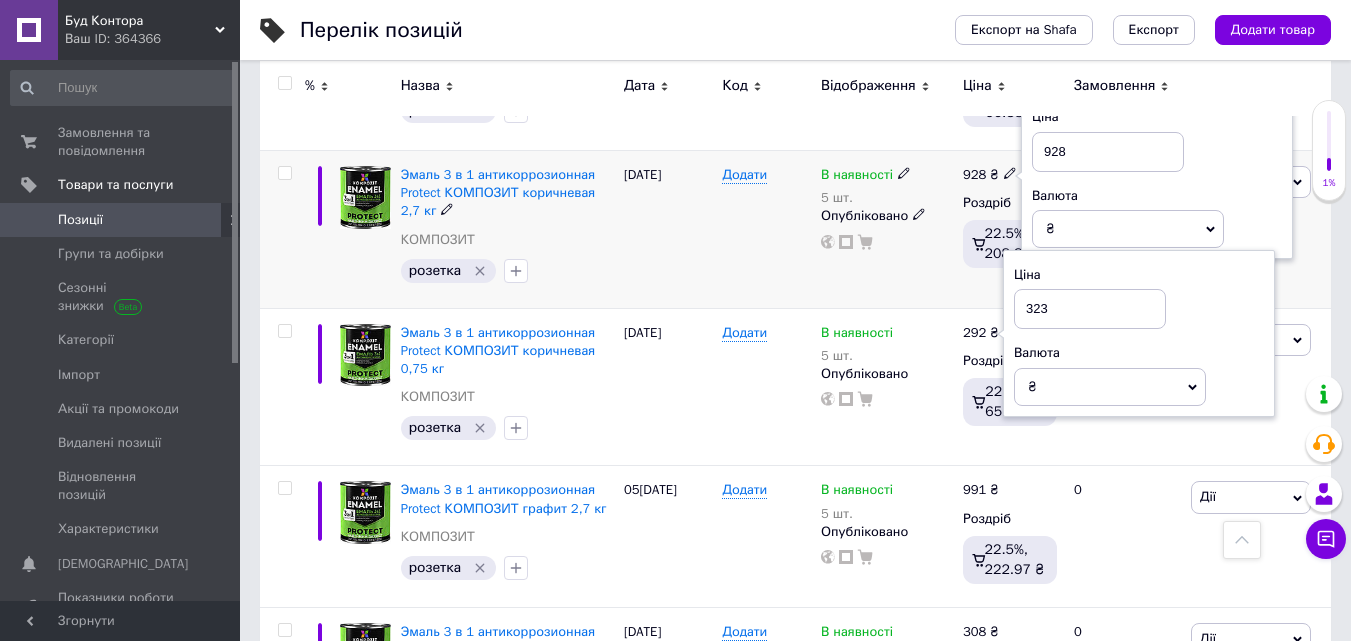drag, startPoint x: 1119, startPoint y: 151, endPoint x: 1012, endPoint y: 155, distance: 107.07474 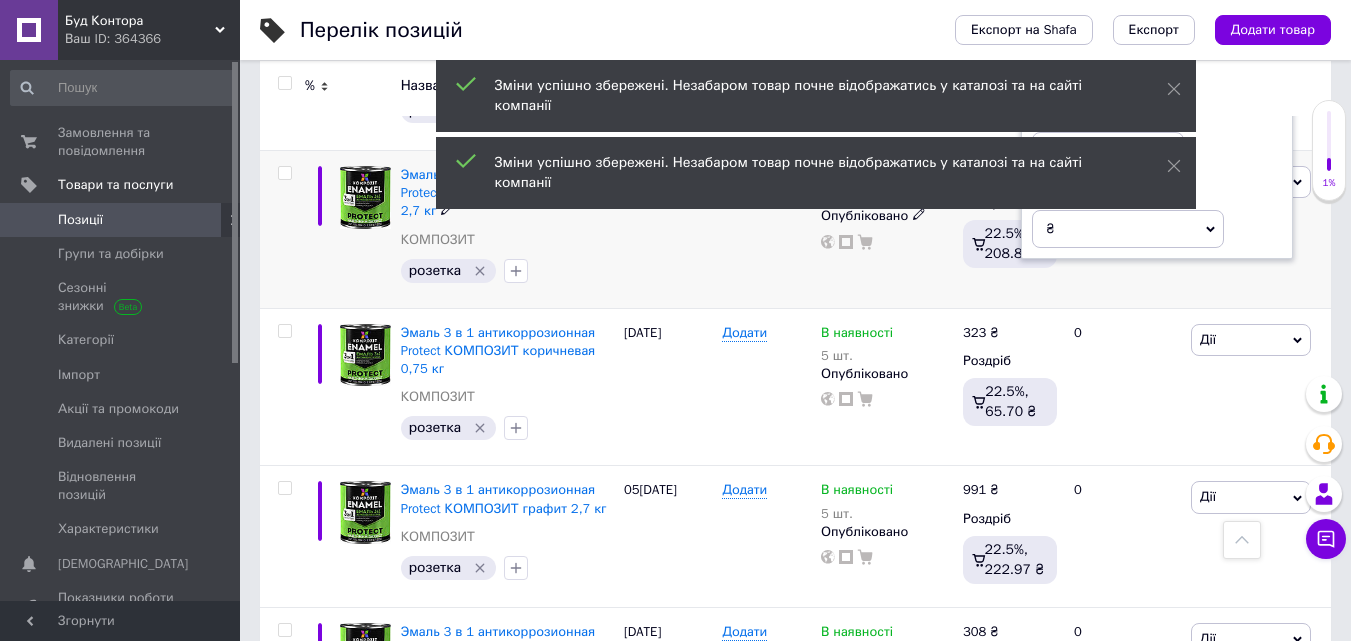 type on "1023" 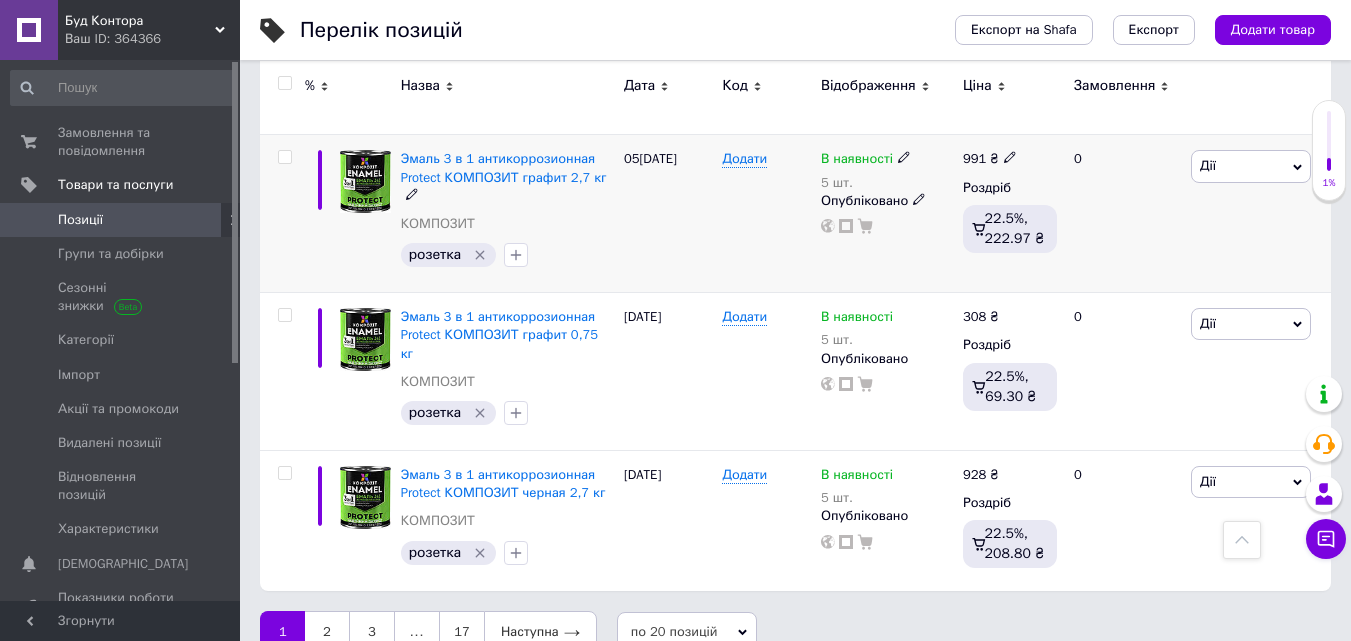scroll, scrollTop: 3230, scrollLeft: 0, axis: vertical 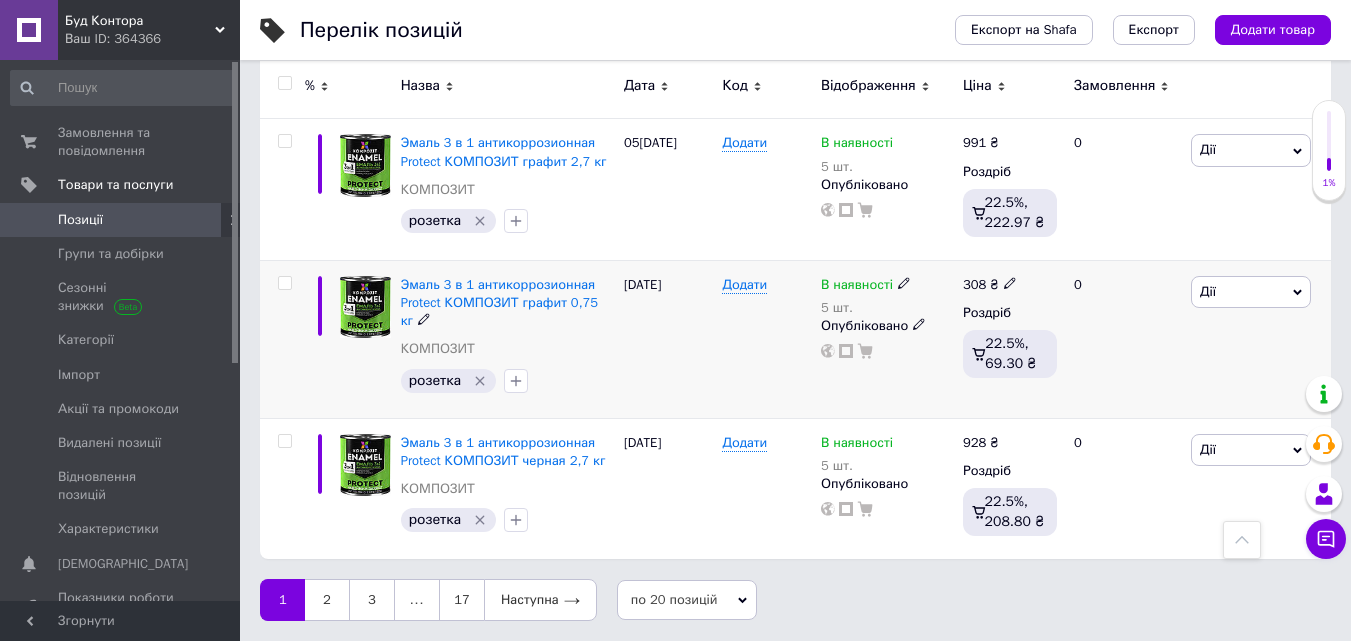 click at bounding box center [1010, 282] 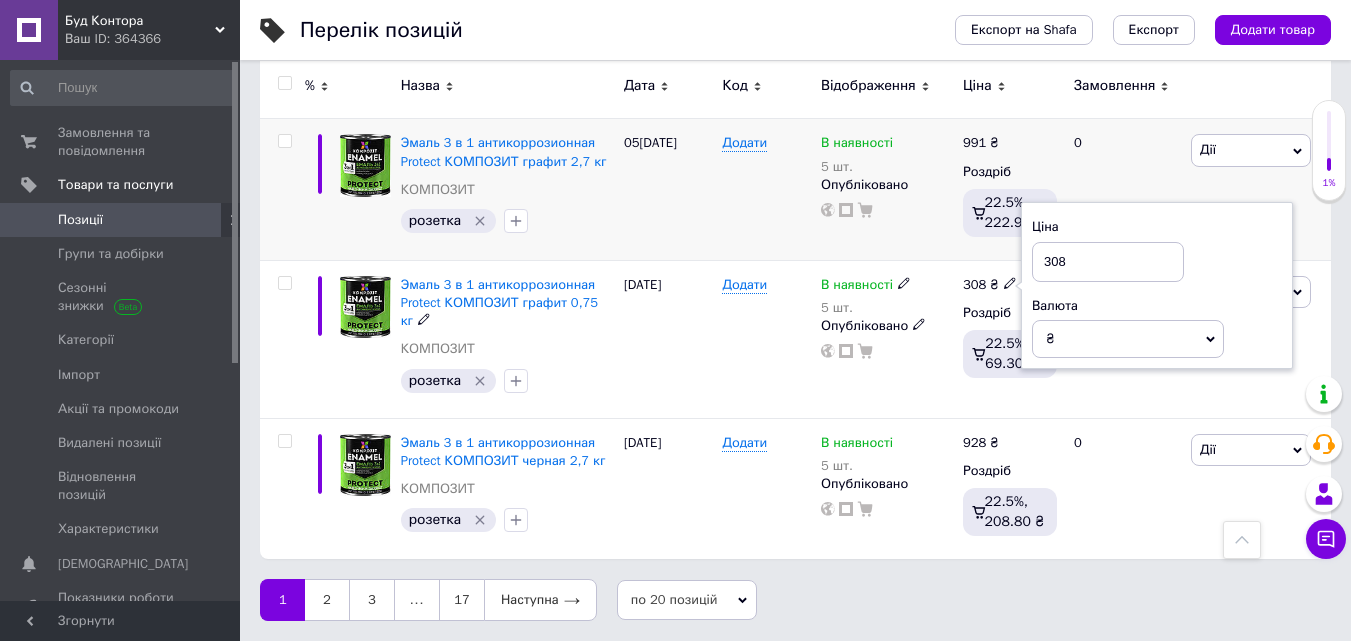 drag, startPoint x: 1036, startPoint y: 261, endPoint x: 969, endPoint y: 245, distance: 68.88396 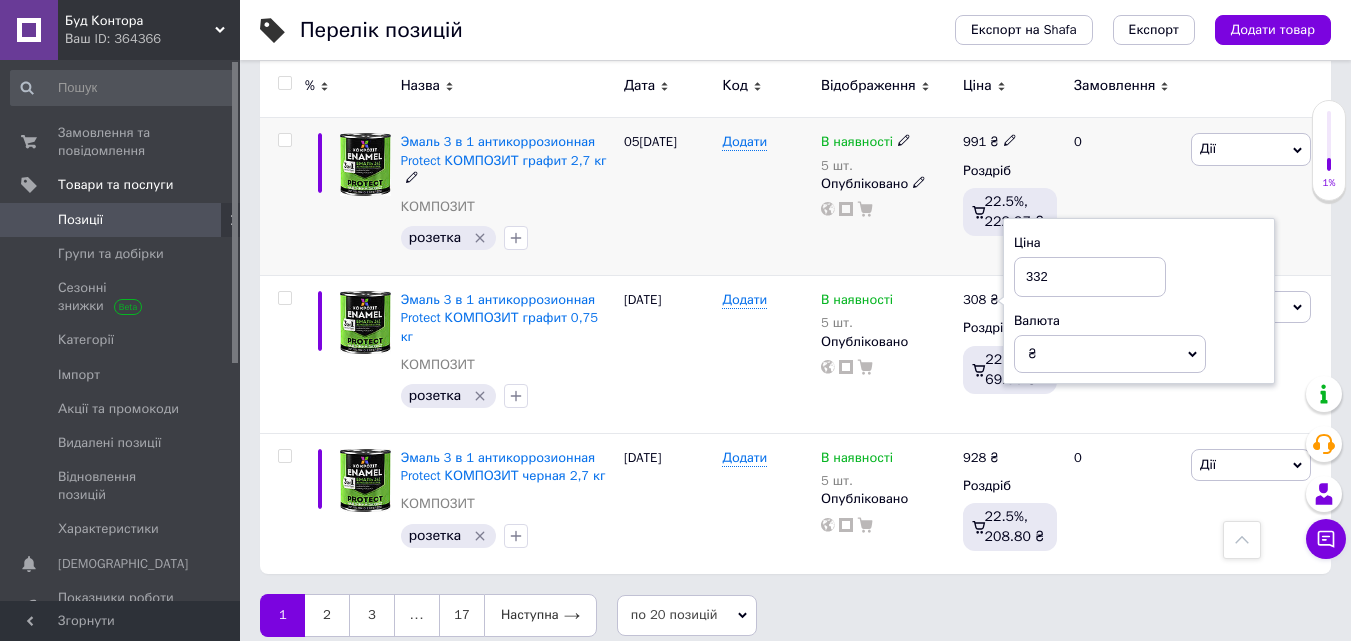 type on "332" 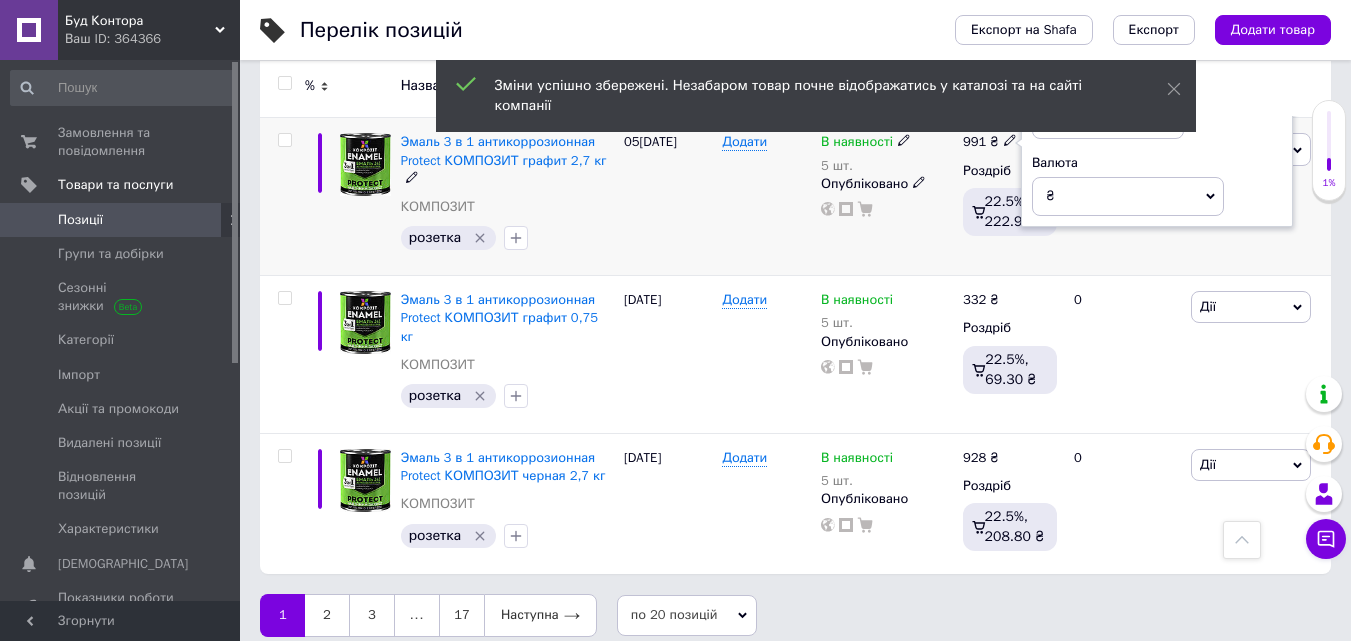 drag, startPoint x: 1112, startPoint y: 127, endPoint x: 993, endPoint y: 119, distance: 119.26861 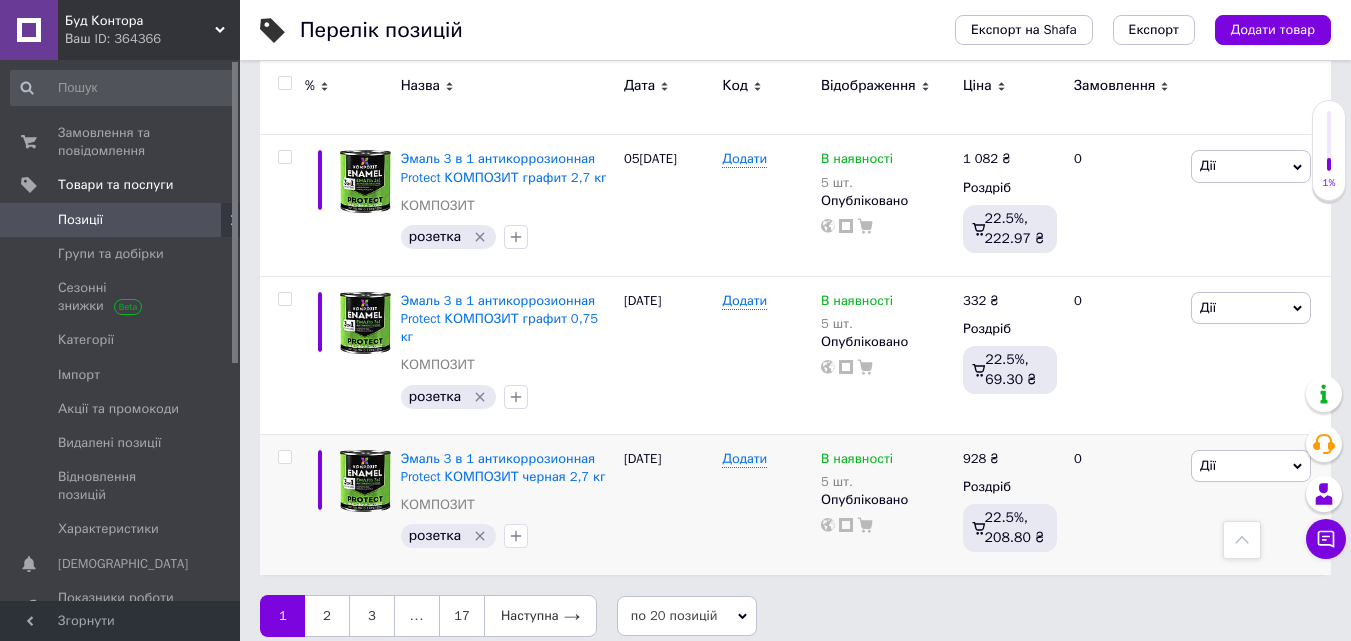 scroll, scrollTop: 3230, scrollLeft: 0, axis: vertical 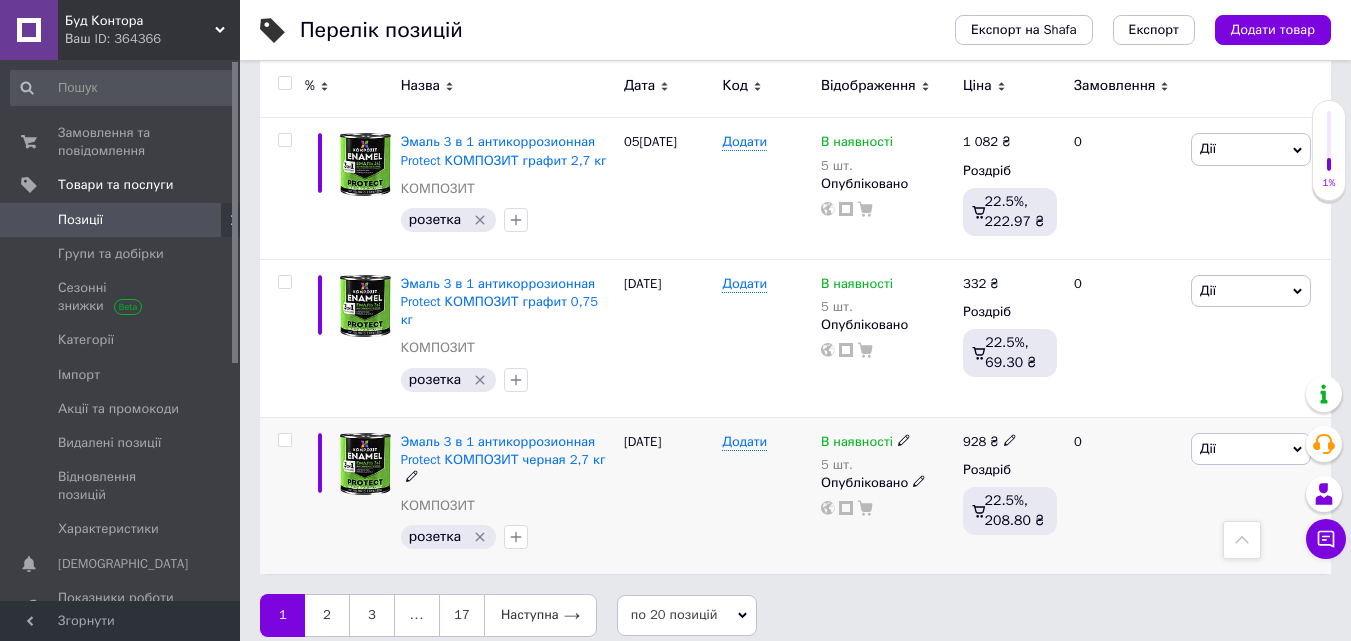 click 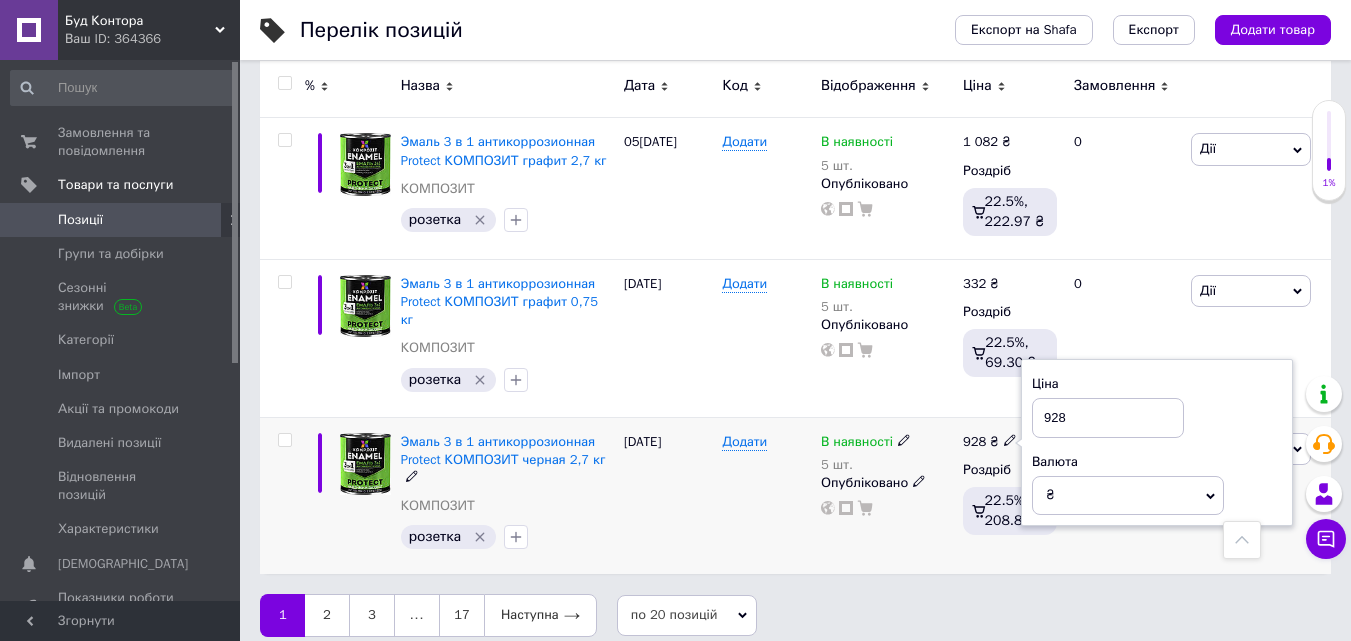 drag, startPoint x: 1084, startPoint y: 399, endPoint x: 984, endPoint y: 413, distance: 100.97524 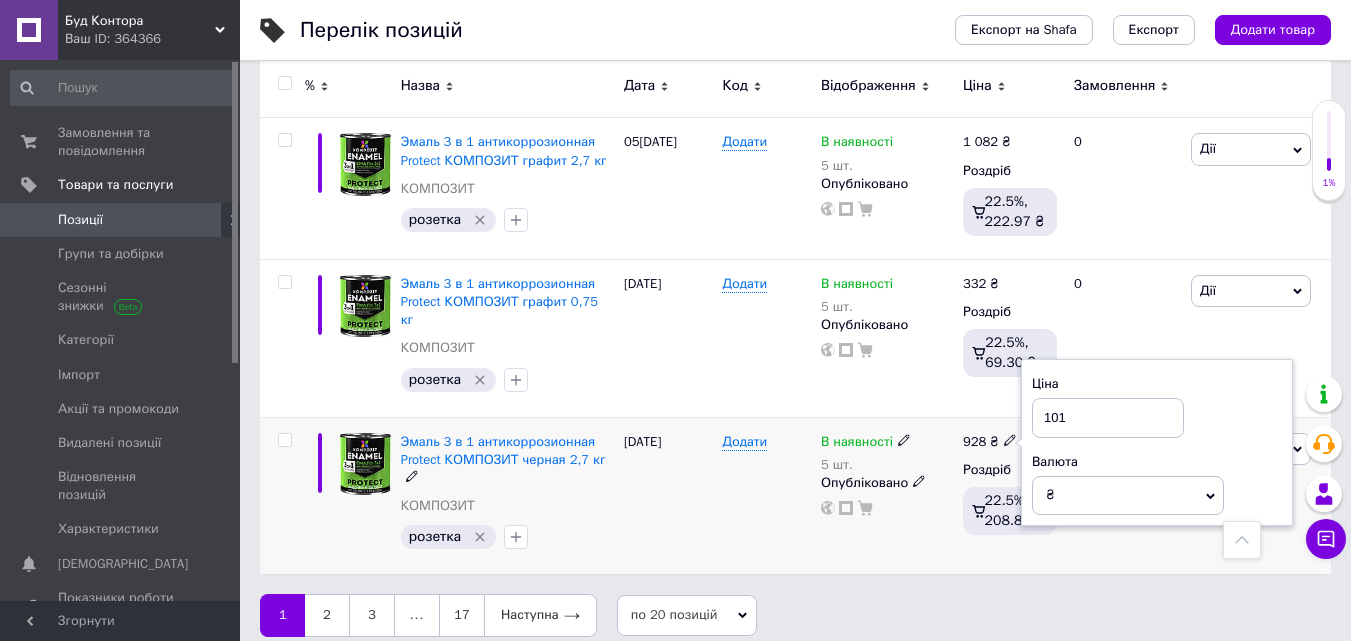 type on "1013" 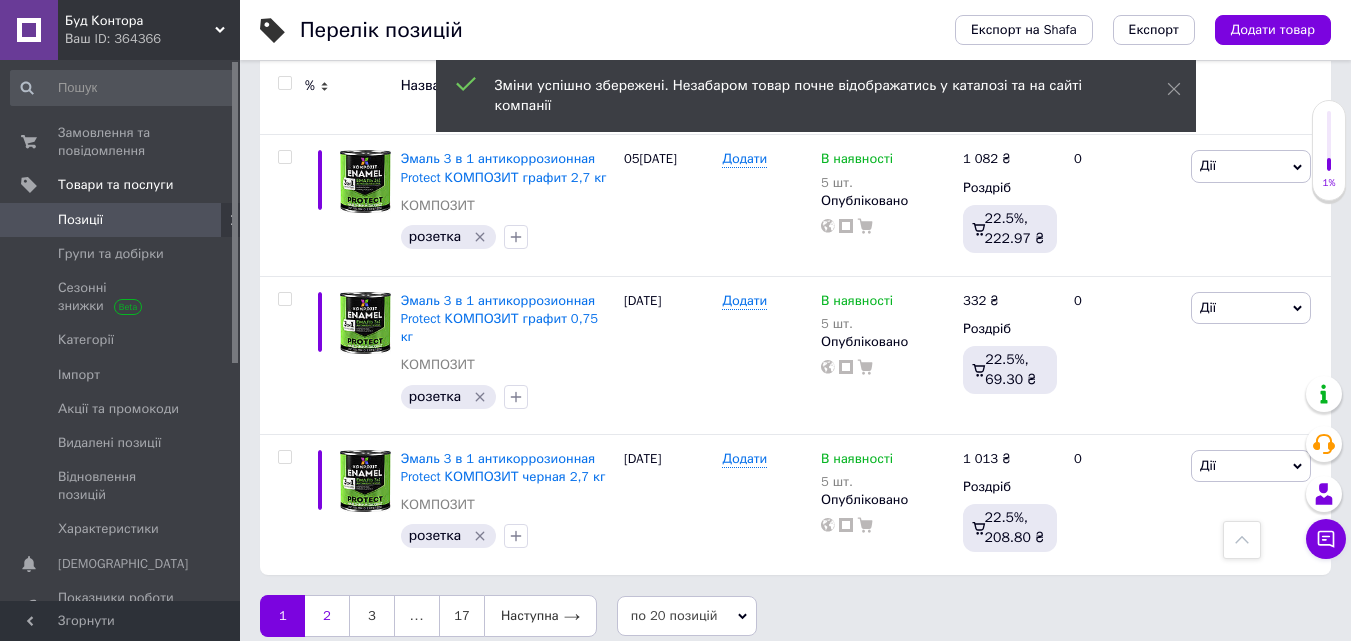 click on "2" at bounding box center (327, 616) 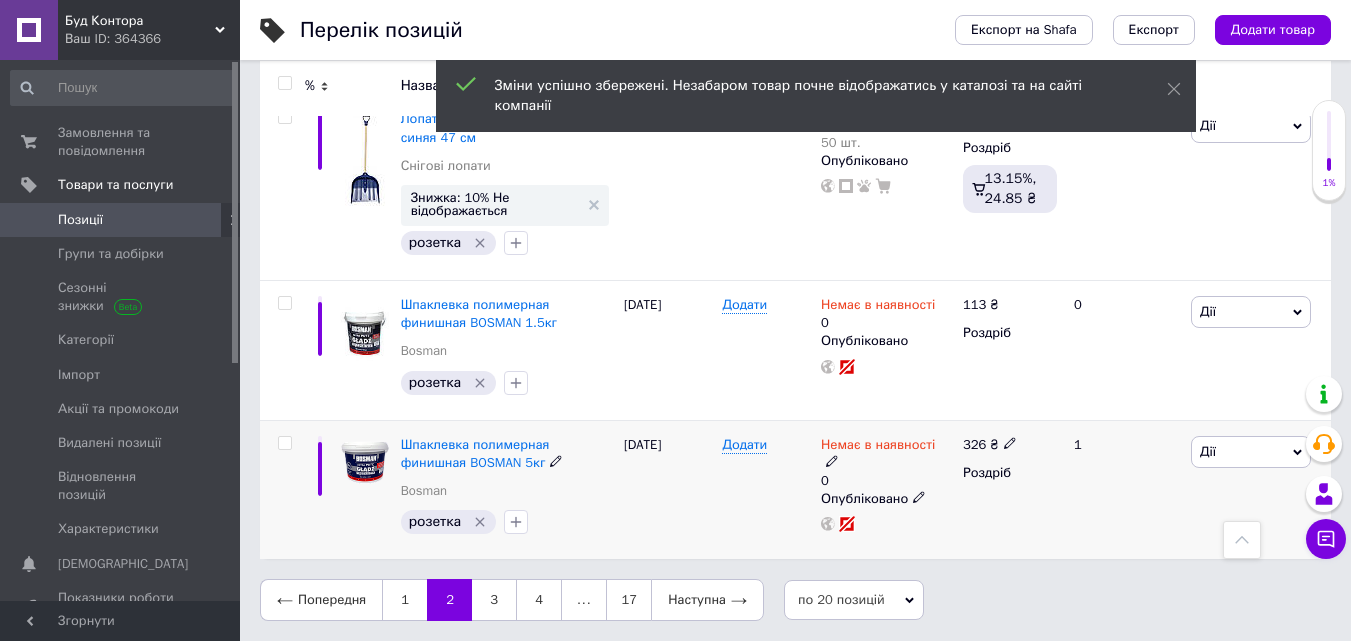 scroll, scrollTop: 2842, scrollLeft: 0, axis: vertical 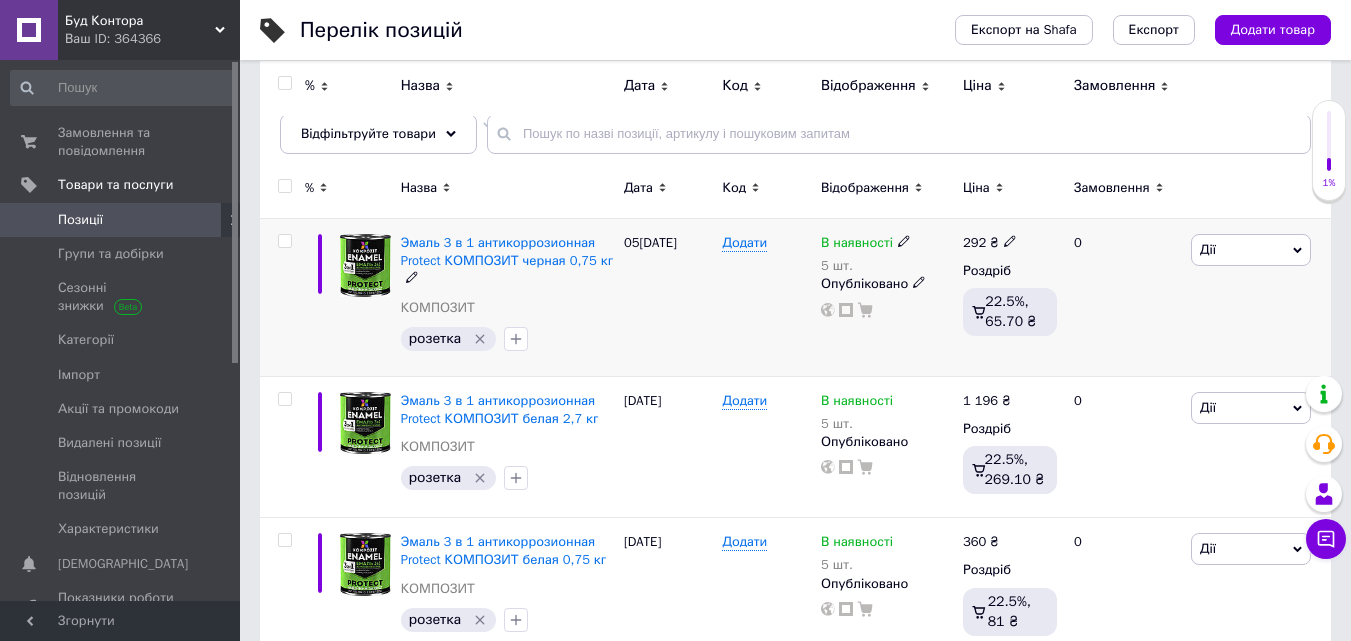 click 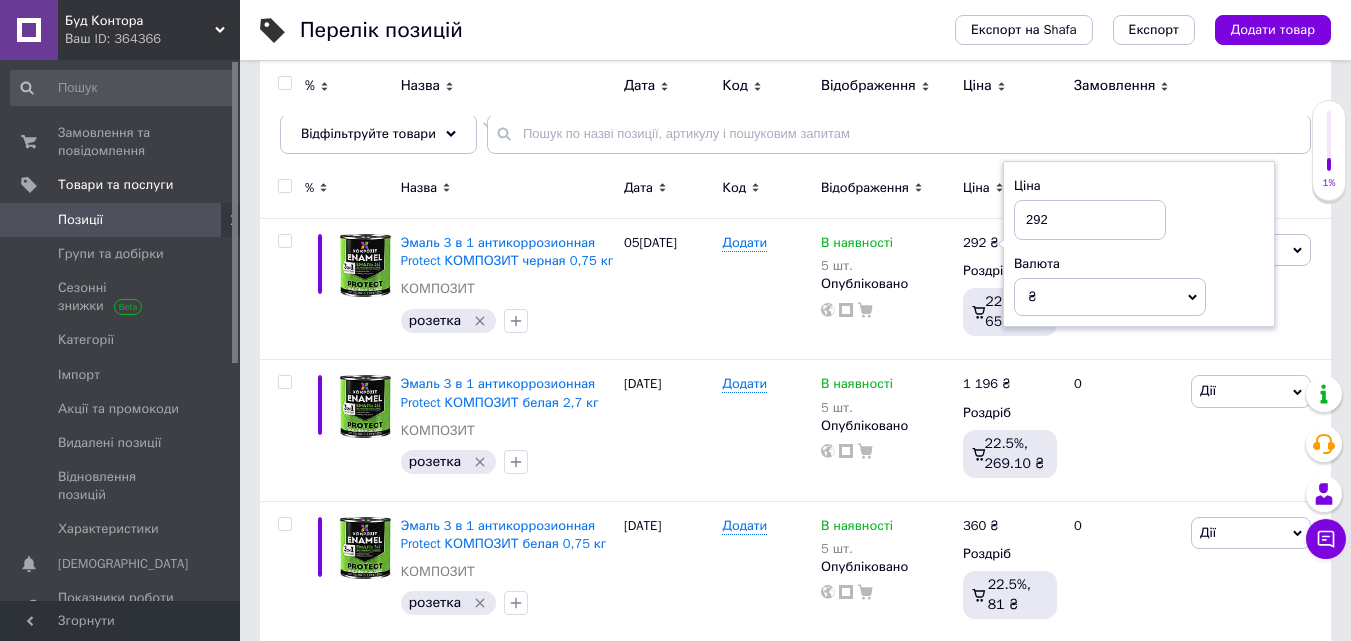 drag, startPoint x: 1126, startPoint y: 221, endPoint x: 935, endPoint y: 217, distance: 191.04189 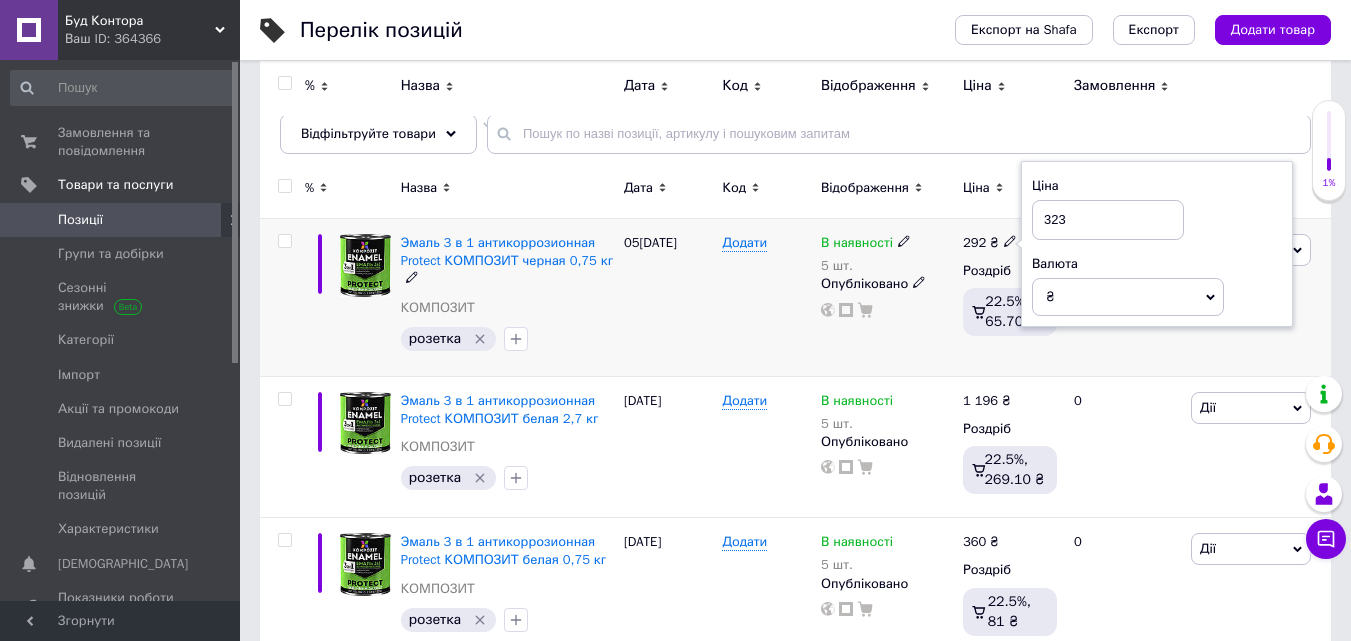 type on "323" 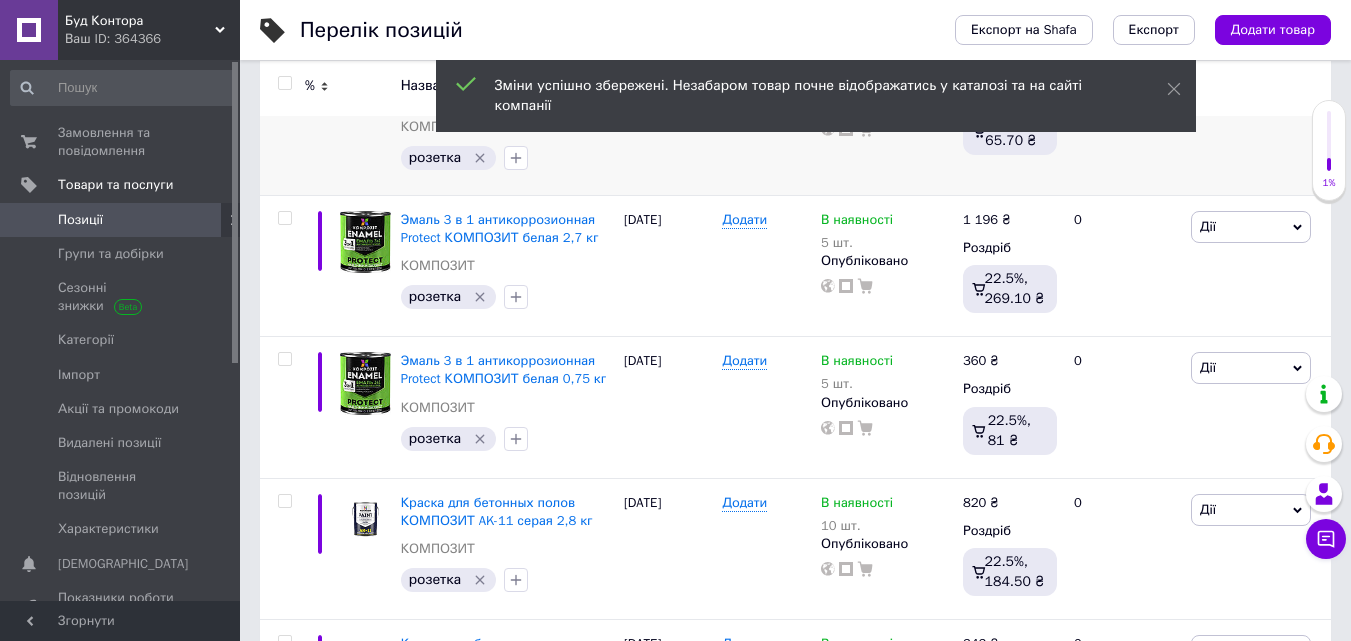 scroll, scrollTop: 384, scrollLeft: 0, axis: vertical 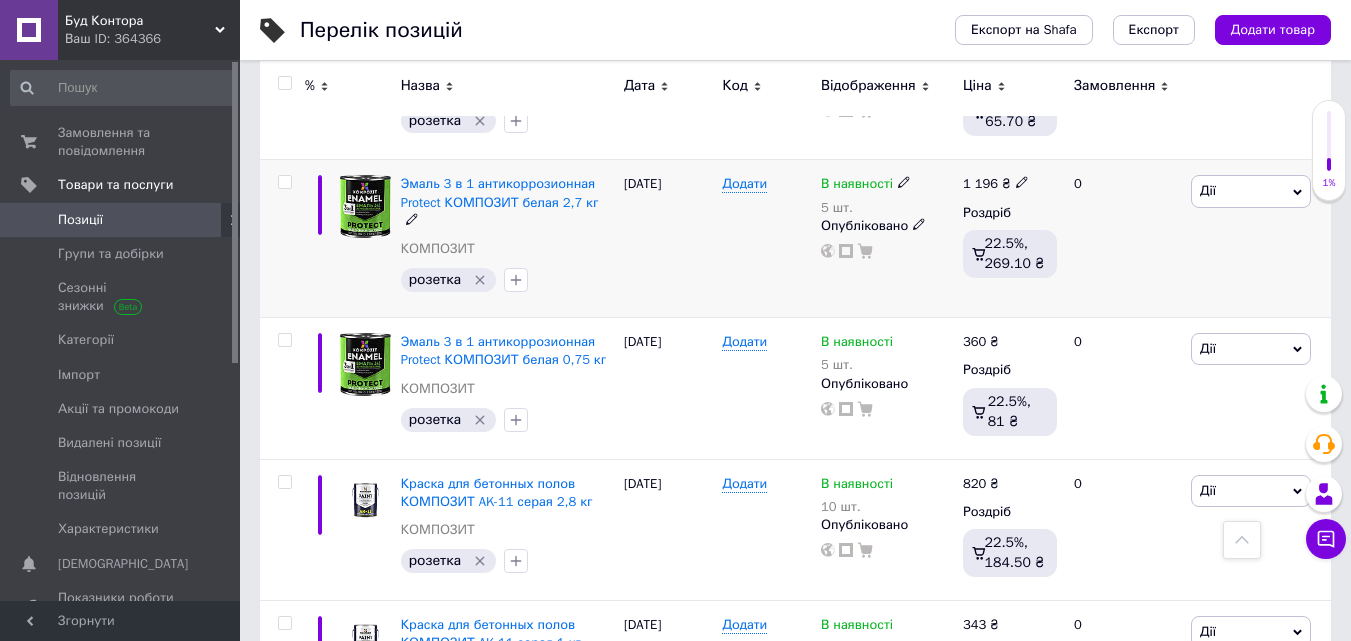 click on "1 196   ₴" at bounding box center [996, 184] 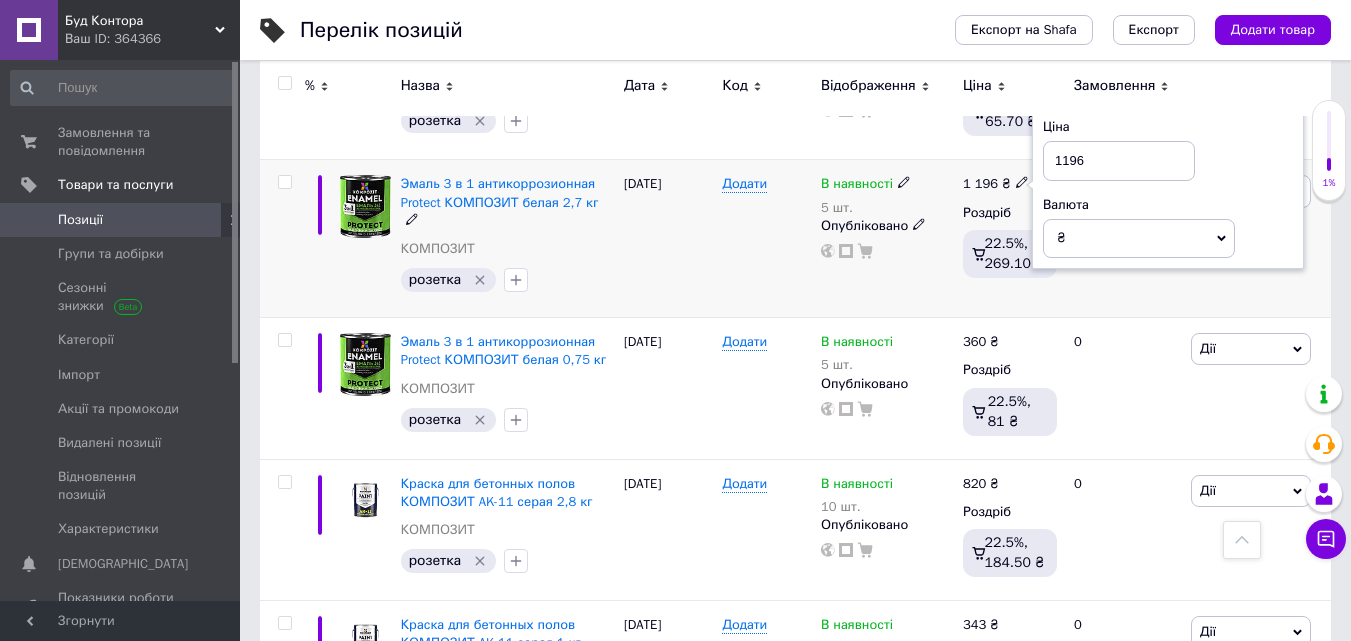 drag, startPoint x: 1115, startPoint y: 165, endPoint x: 1017, endPoint y: 167, distance: 98.02041 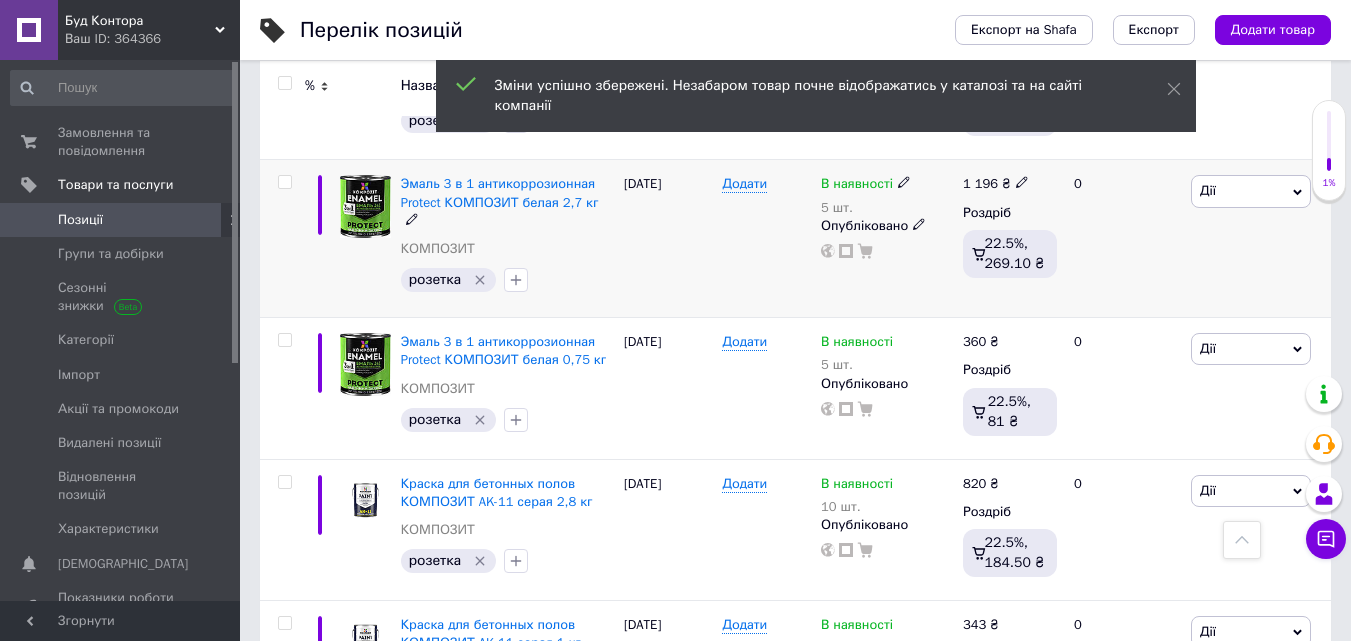 click 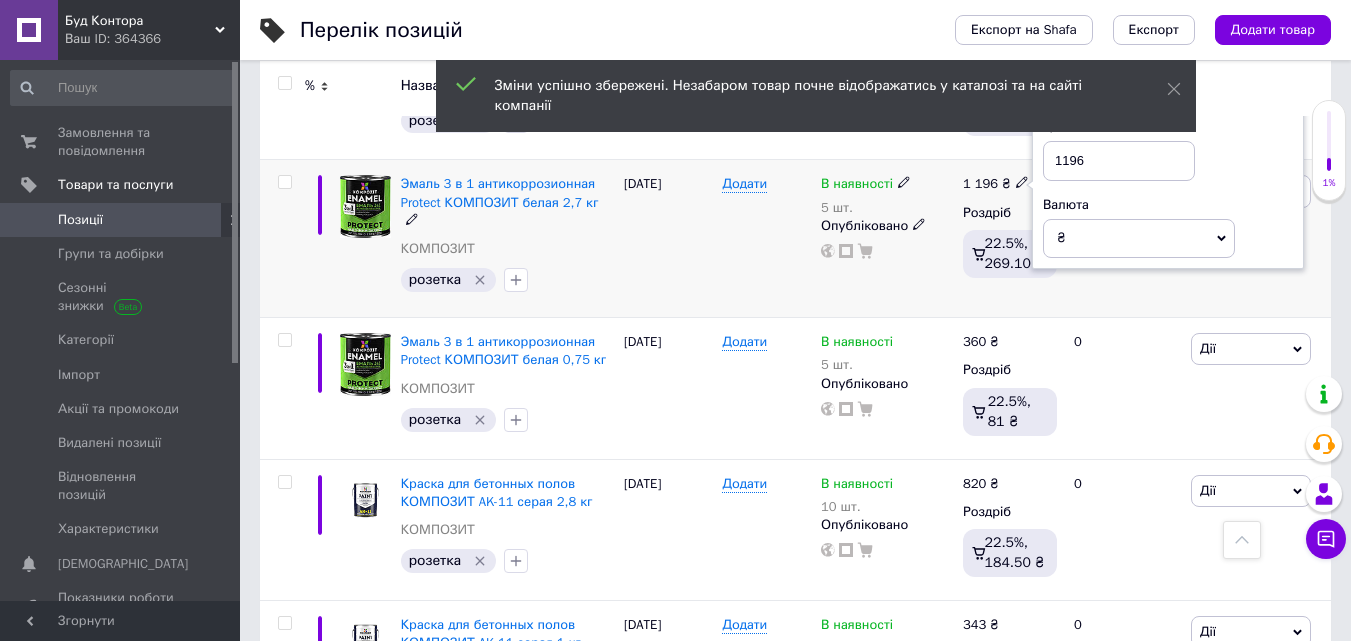drag, startPoint x: 1116, startPoint y: 169, endPoint x: 990, endPoint y: 165, distance: 126.06348 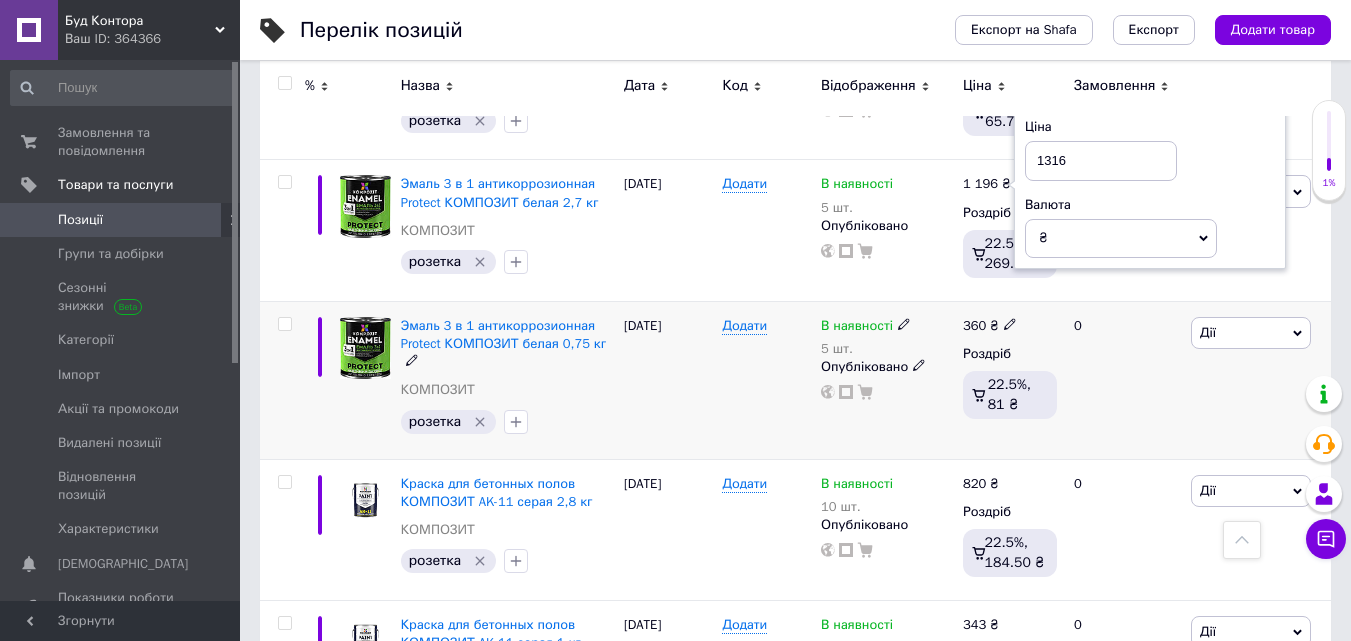 type on "1316" 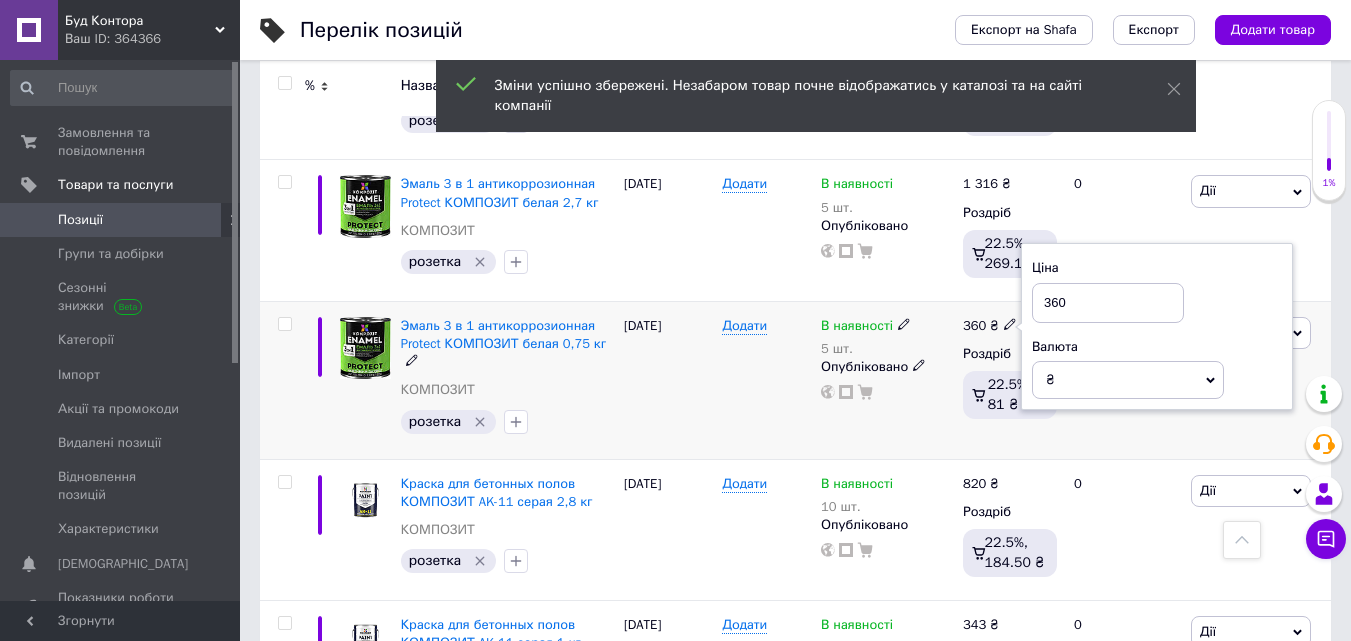 drag, startPoint x: 1096, startPoint y: 296, endPoint x: 1006, endPoint y: 296, distance: 90 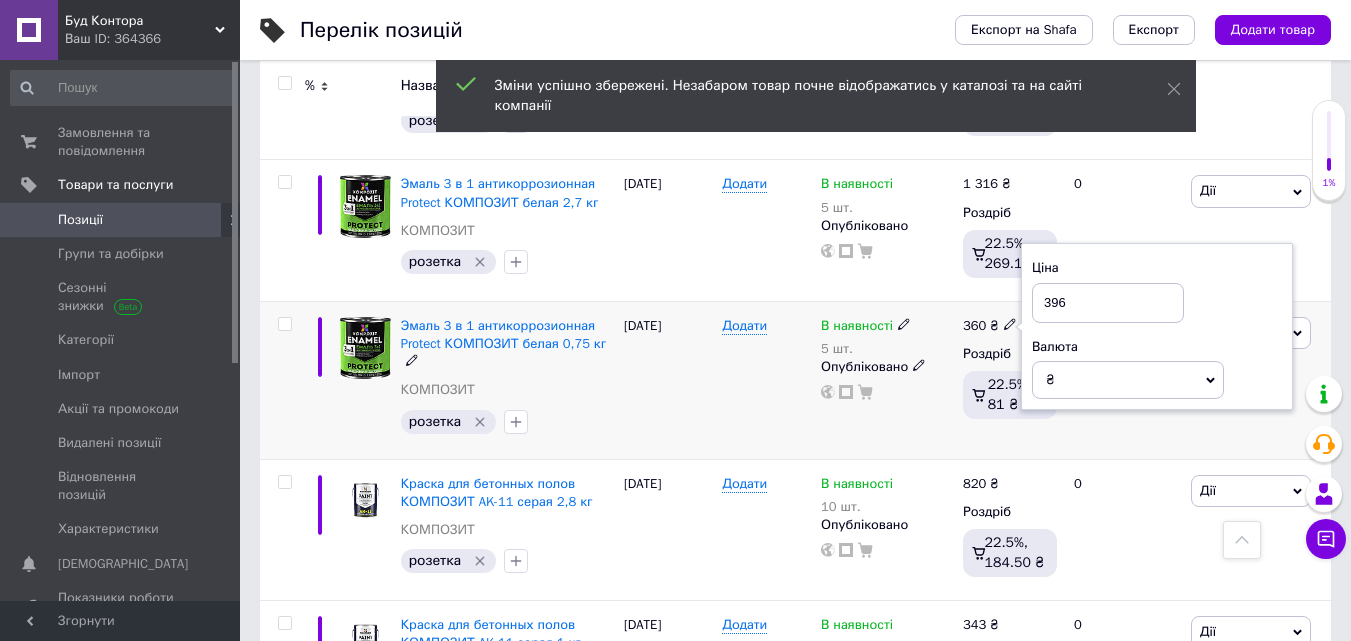 type on "396" 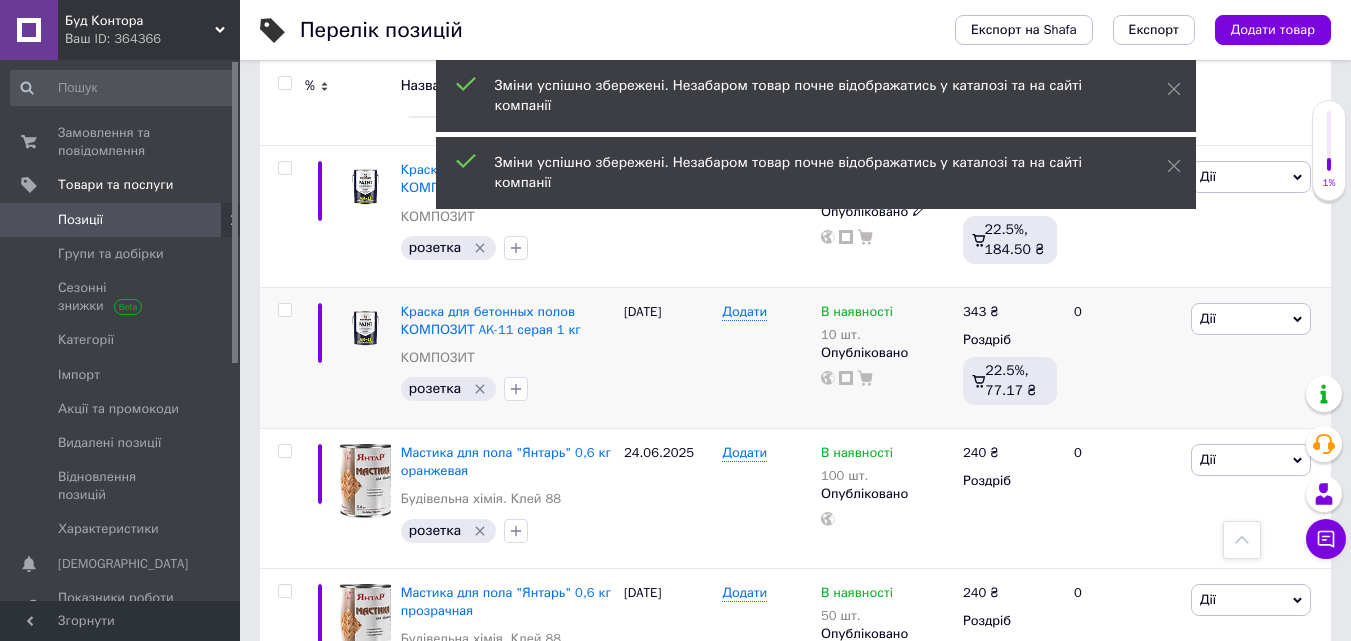 scroll, scrollTop: 684, scrollLeft: 0, axis: vertical 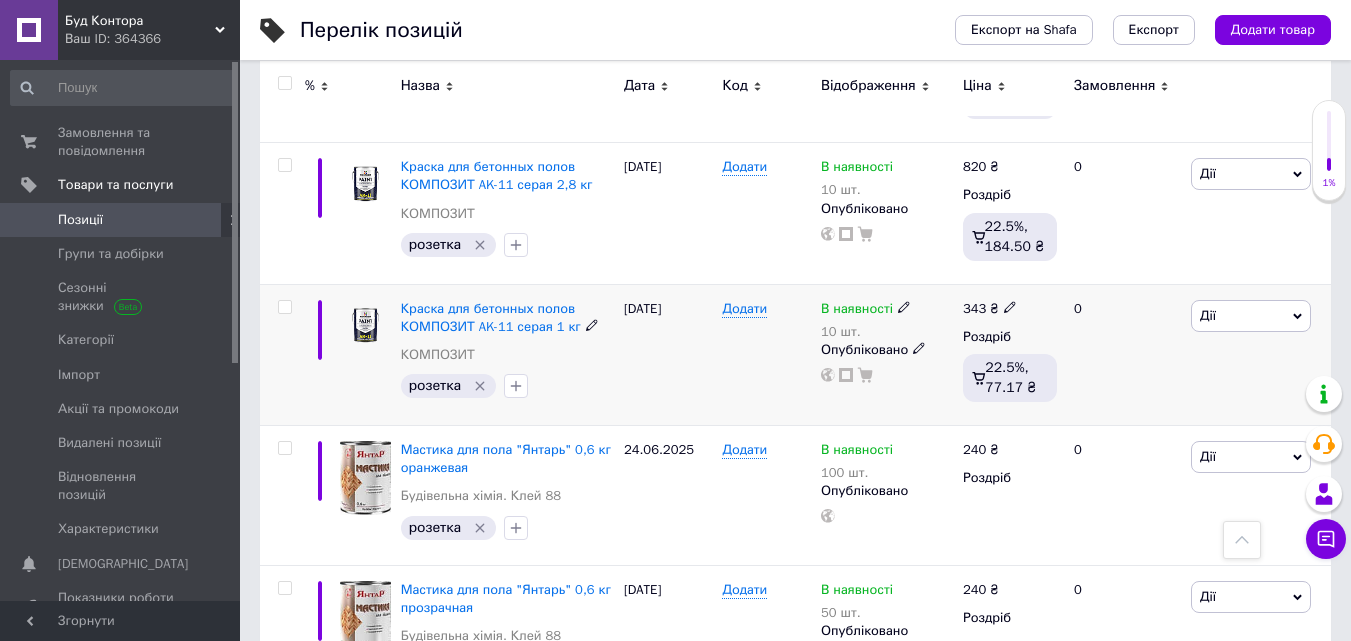 click 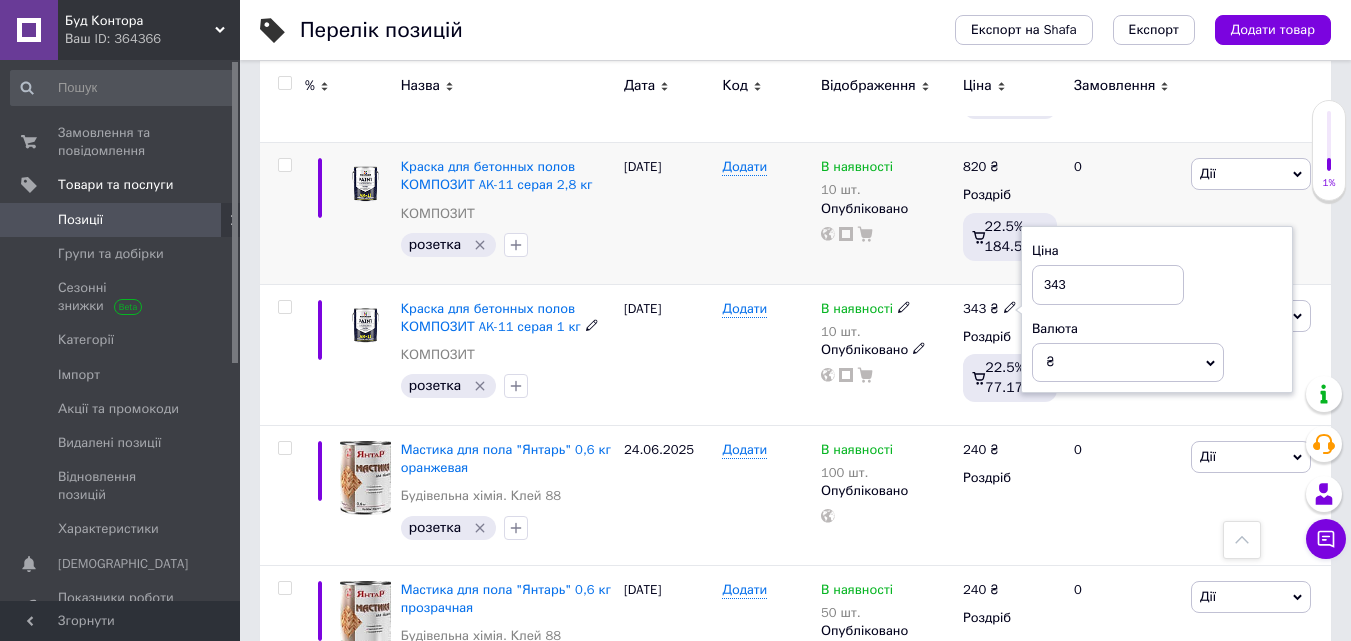 drag, startPoint x: 1097, startPoint y: 284, endPoint x: 952, endPoint y: 283, distance: 145.00345 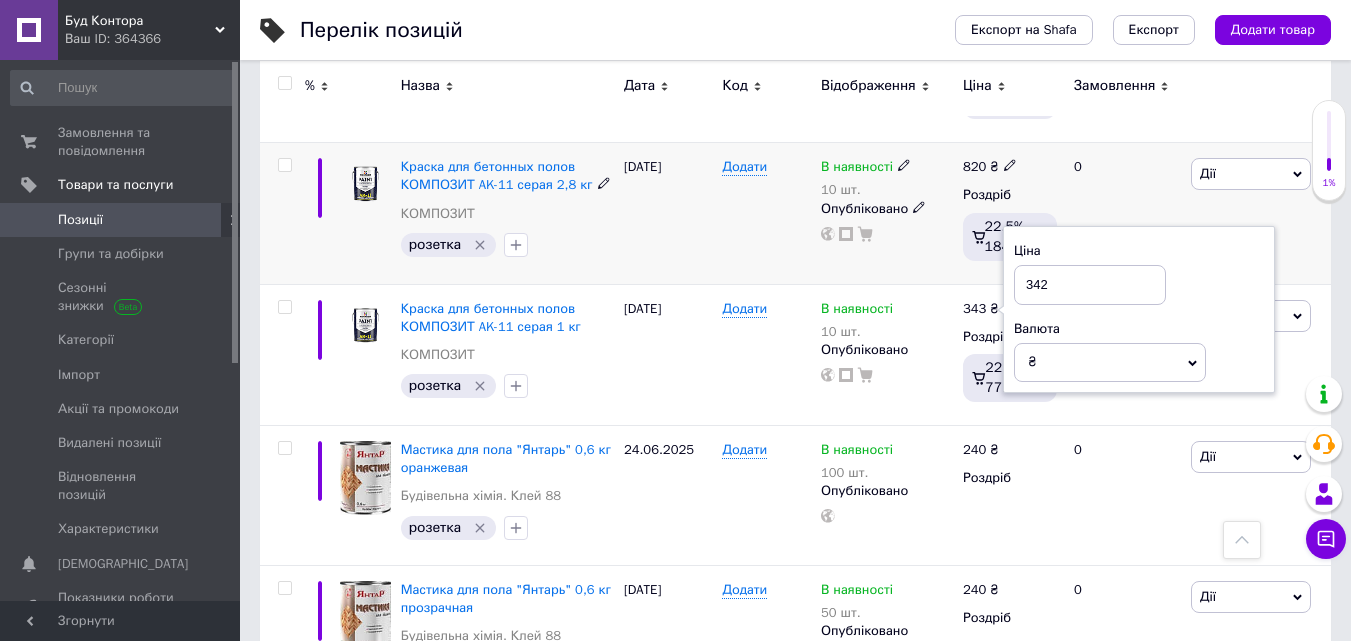 type on "342" 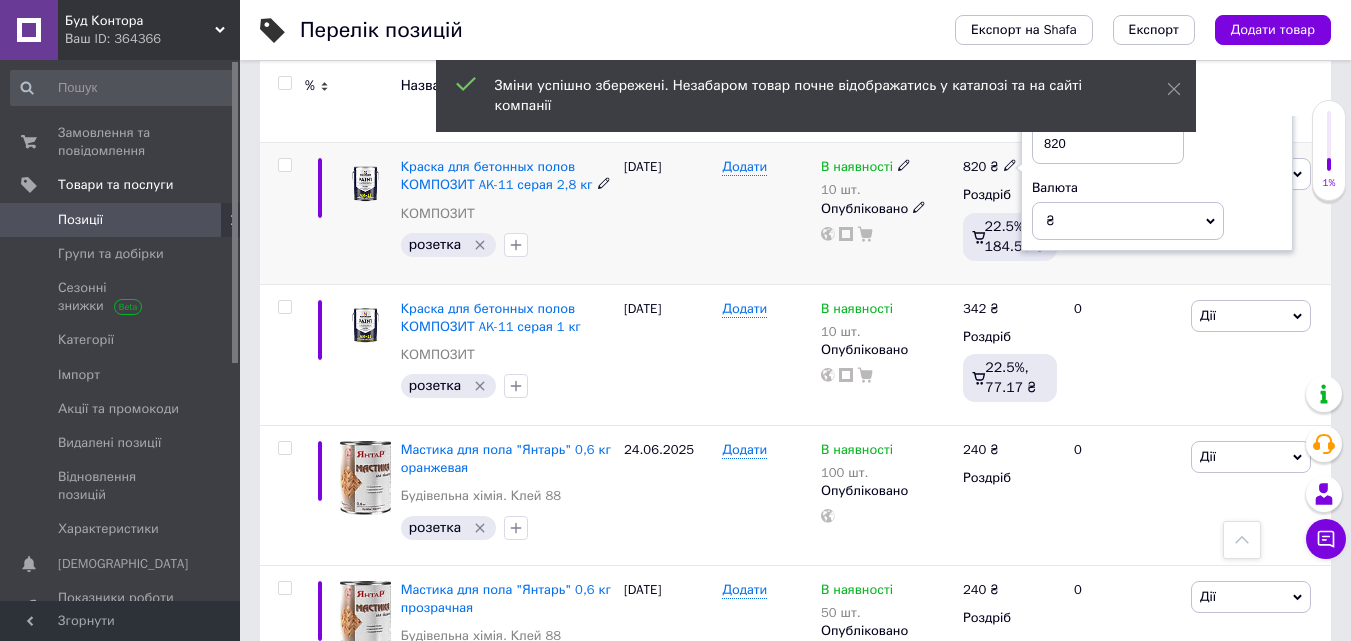 click on "820" at bounding box center [1108, 144] 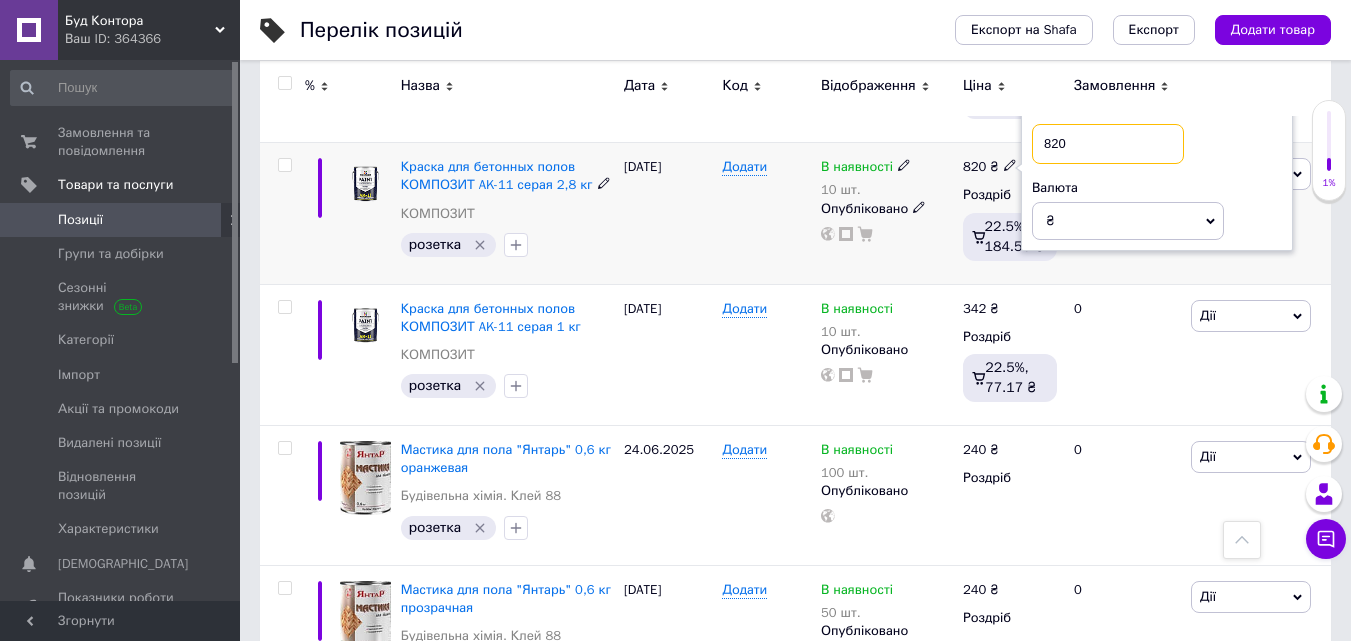 drag, startPoint x: 1084, startPoint y: 145, endPoint x: 1022, endPoint y: 145, distance: 62 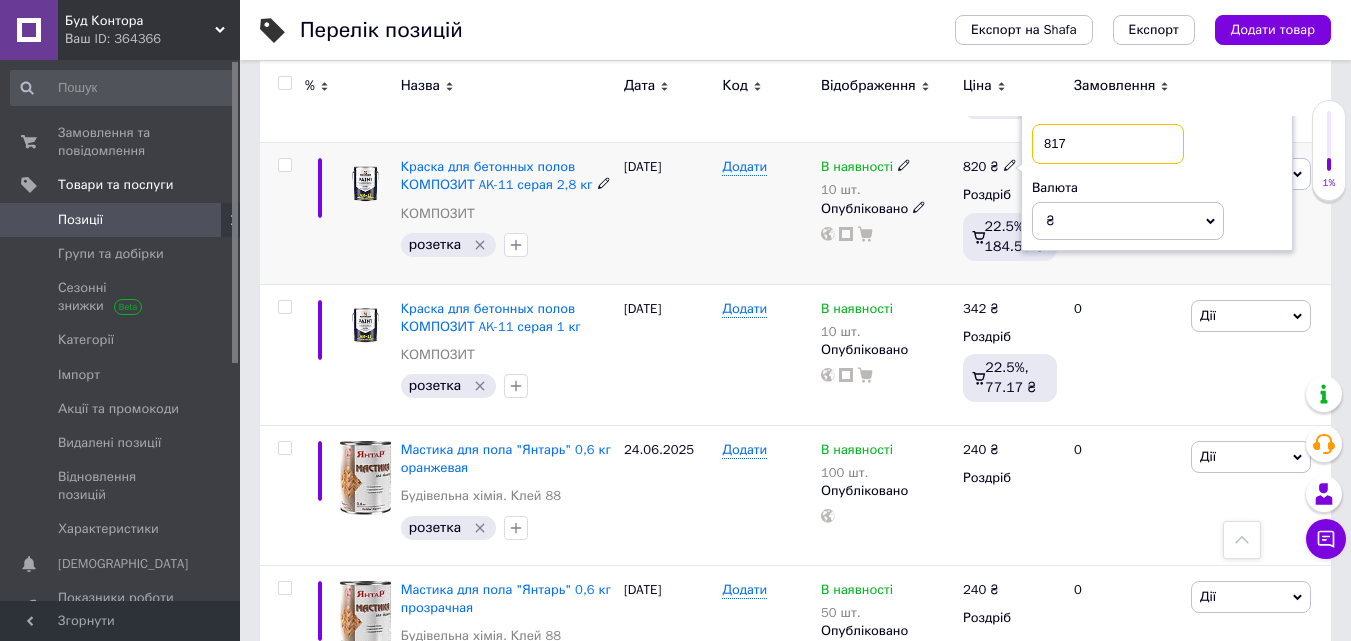 type on "817" 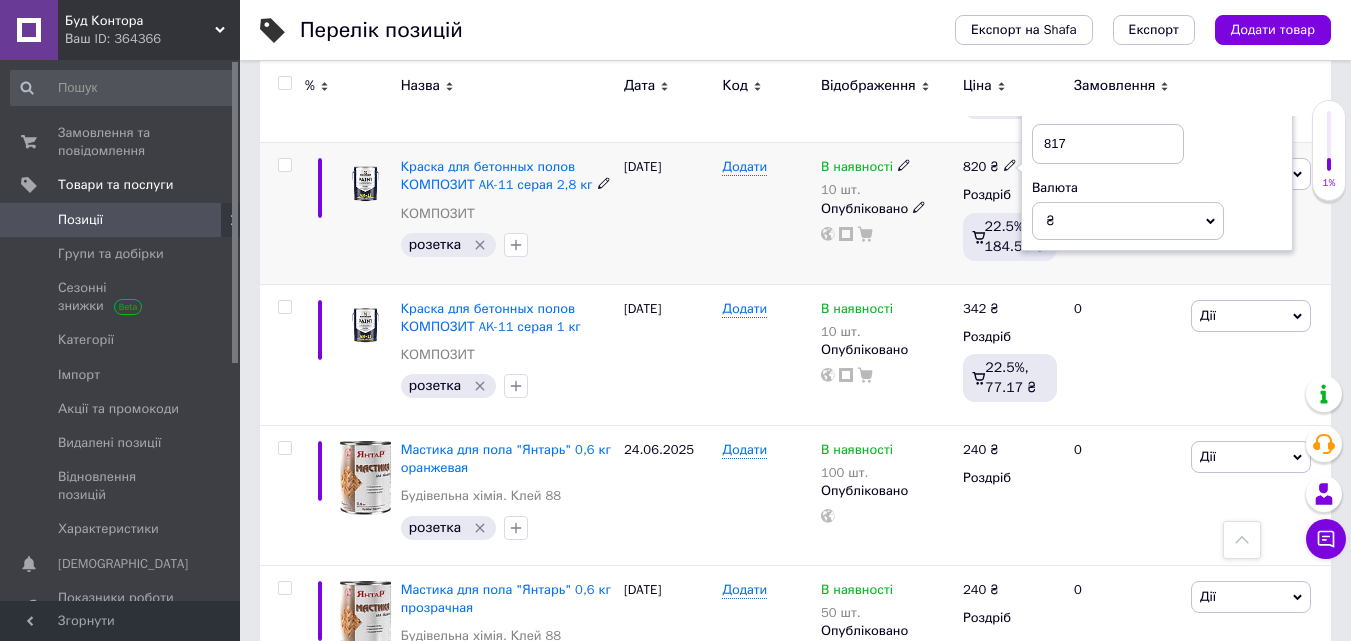 click on "В наявності 10 шт. Опубліковано" at bounding box center [887, 213] 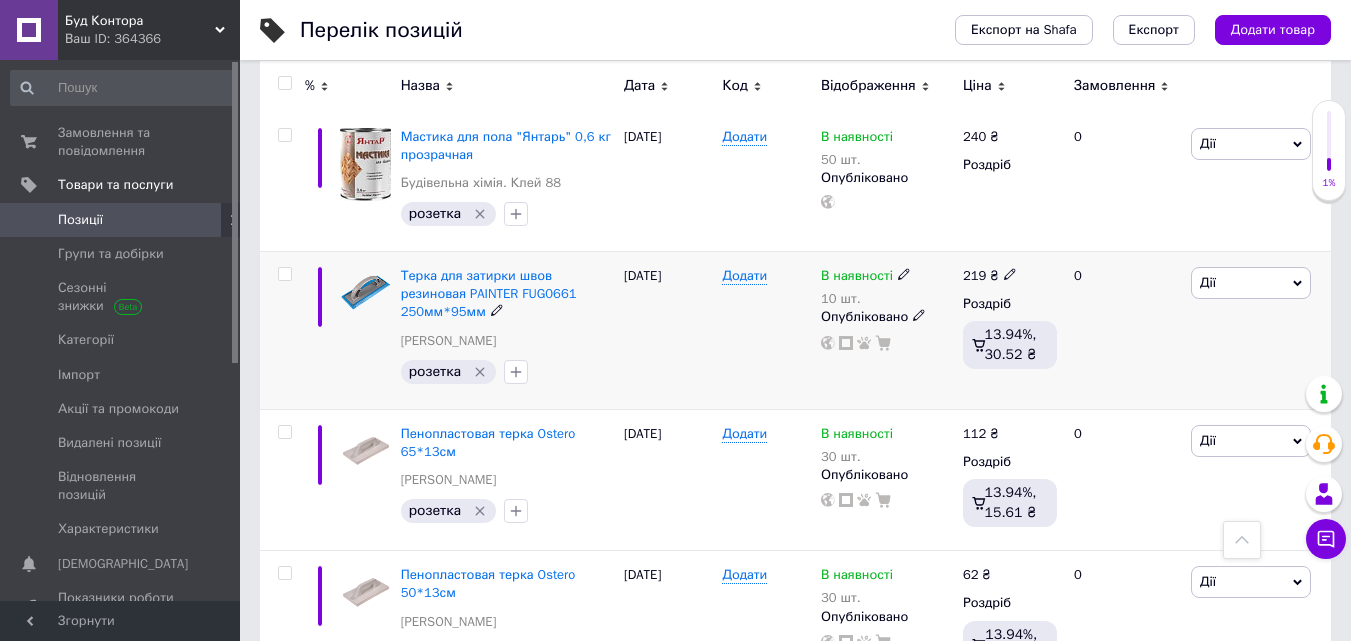 scroll, scrollTop: 1184, scrollLeft: 0, axis: vertical 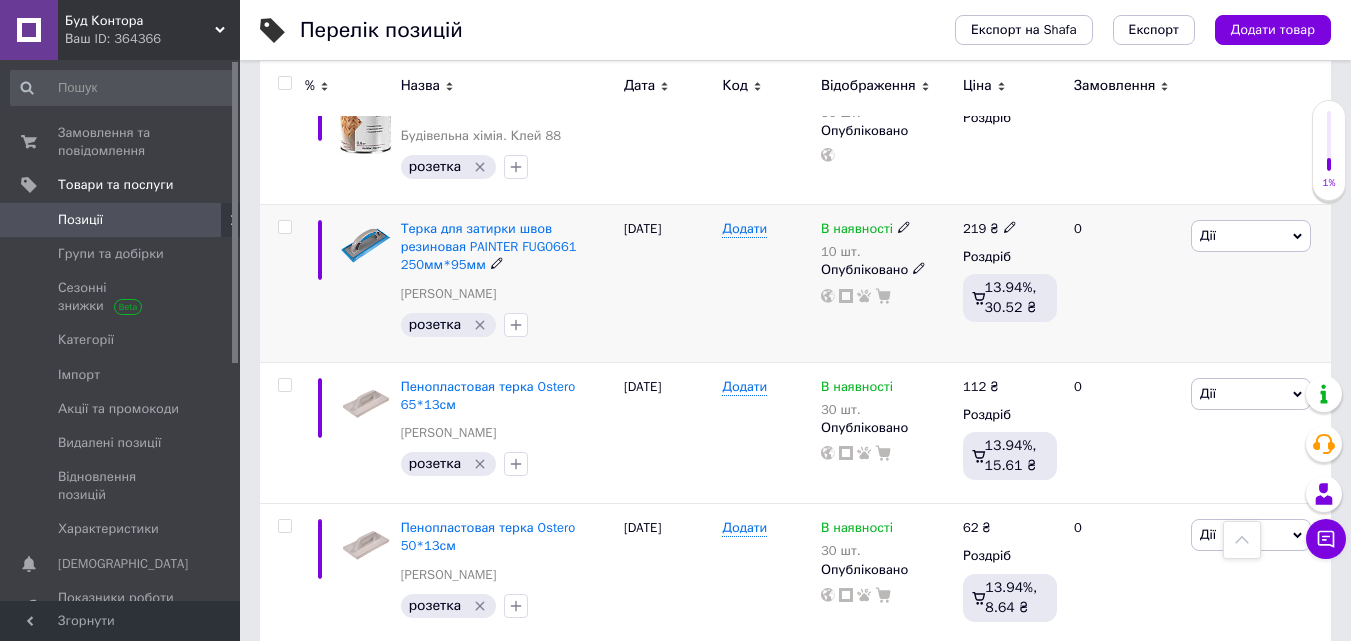 click 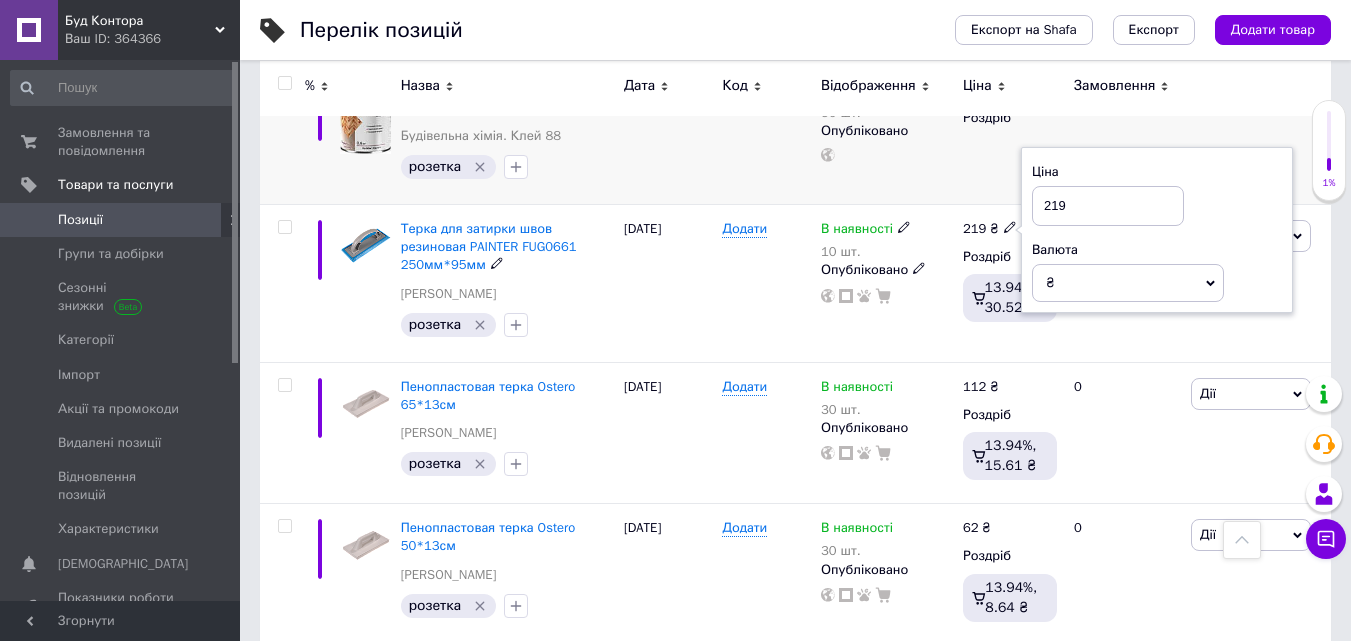drag, startPoint x: 1132, startPoint y: 203, endPoint x: 986, endPoint y: 203, distance: 146 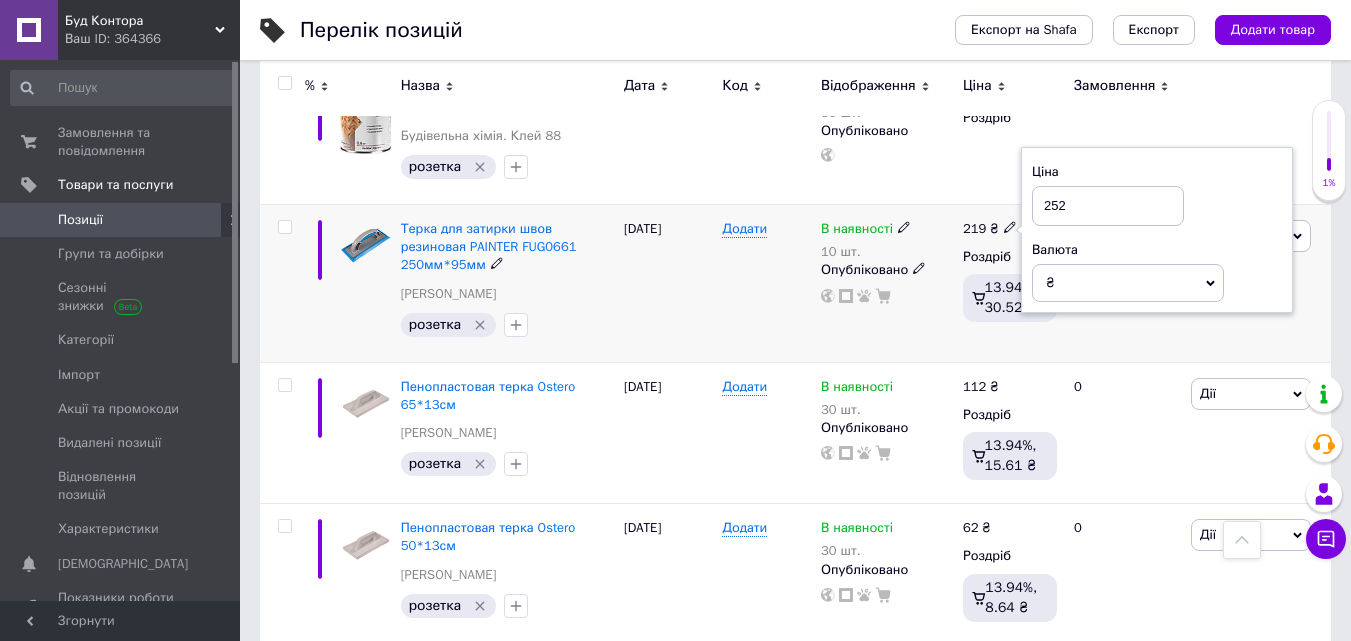 type on "252" 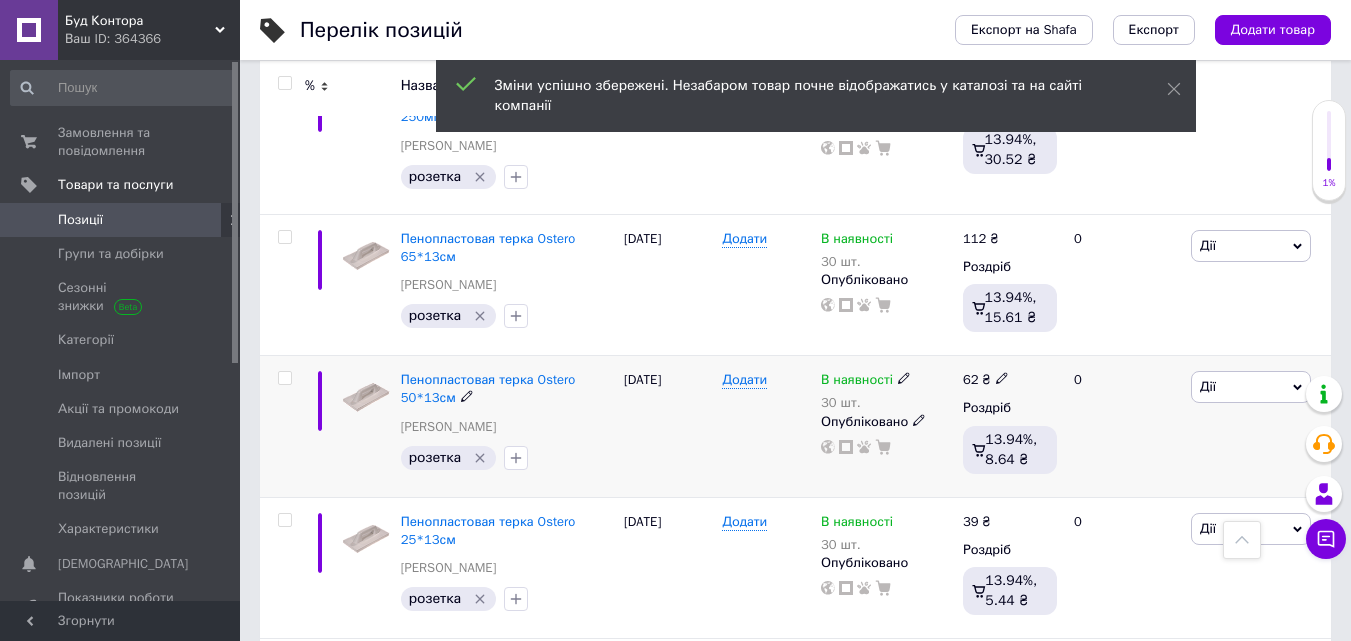 scroll, scrollTop: 1384, scrollLeft: 0, axis: vertical 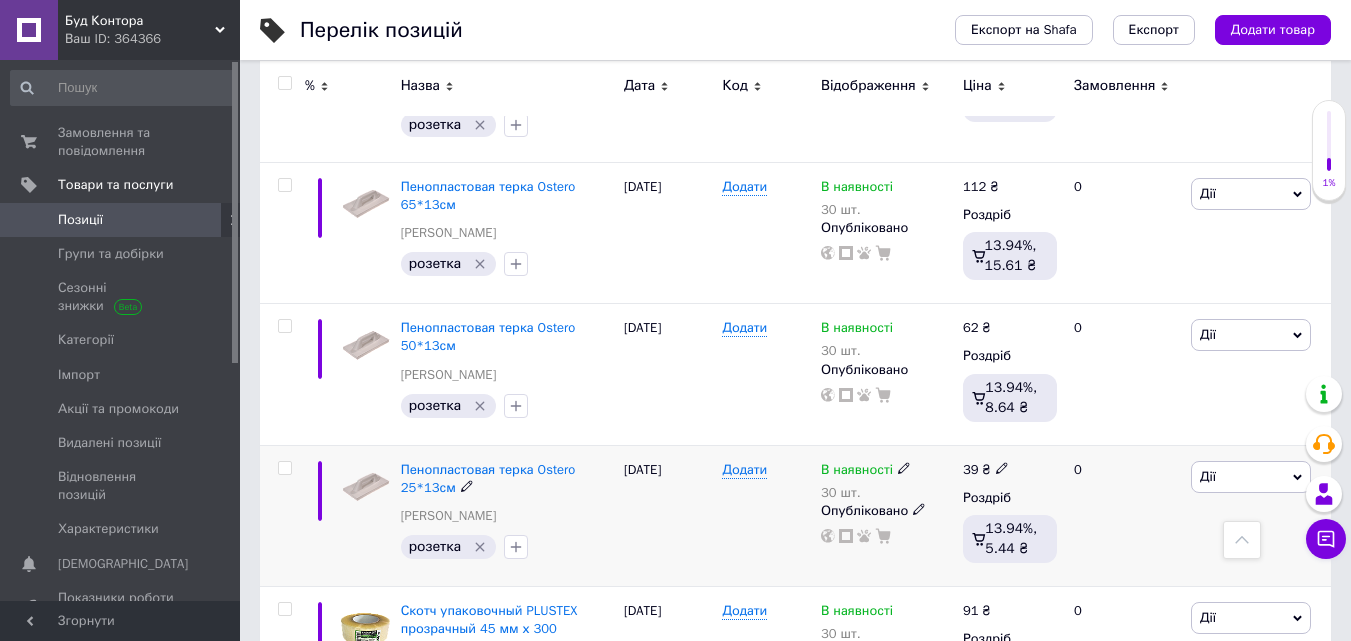 click 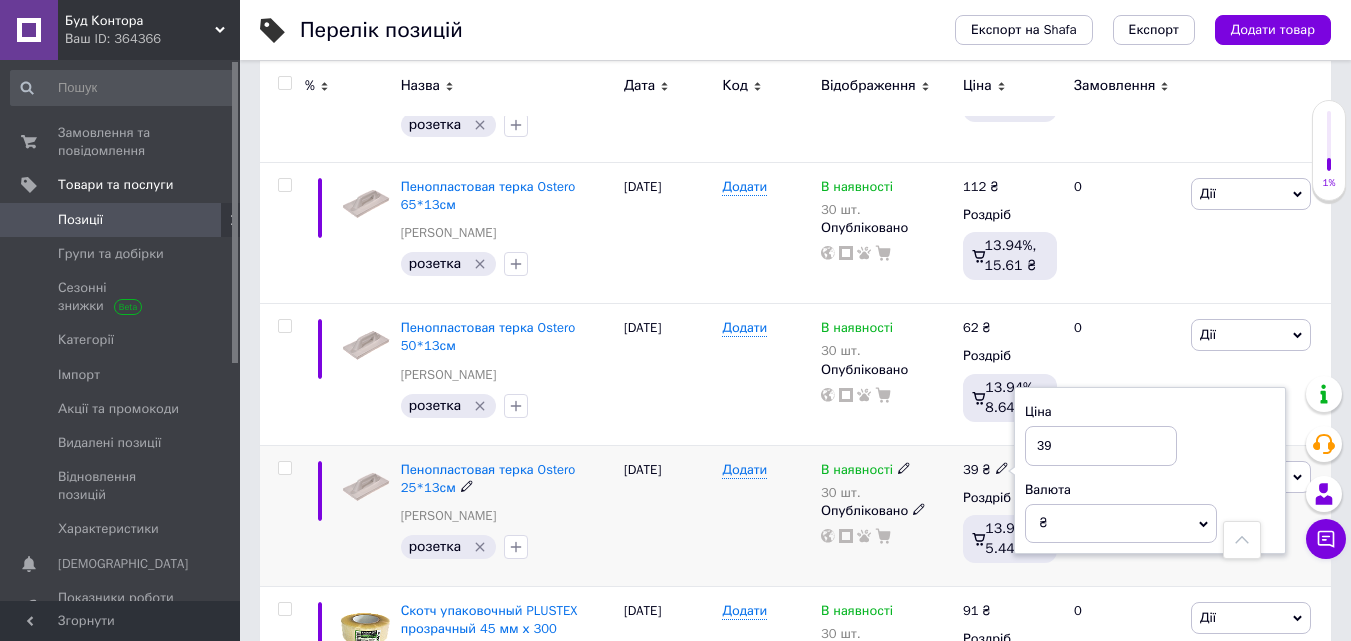 drag, startPoint x: 1090, startPoint y: 431, endPoint x: 1004, endPoint y: 437, distance: 86.209045 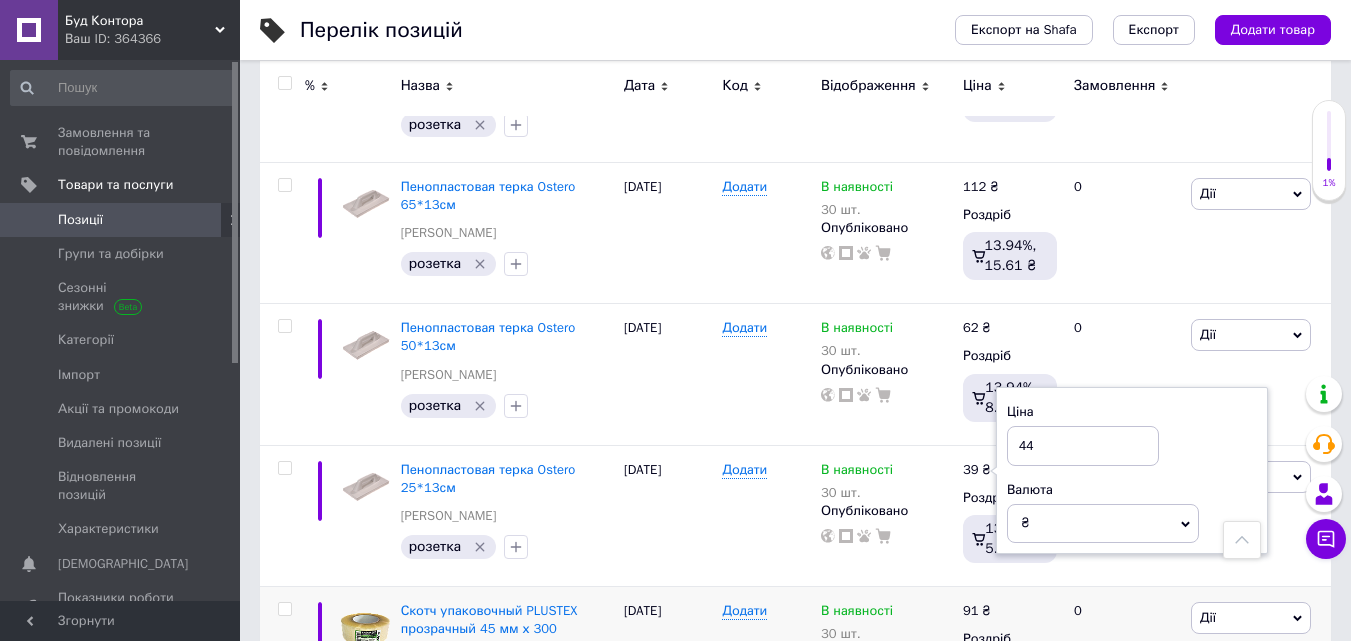 type on "44" 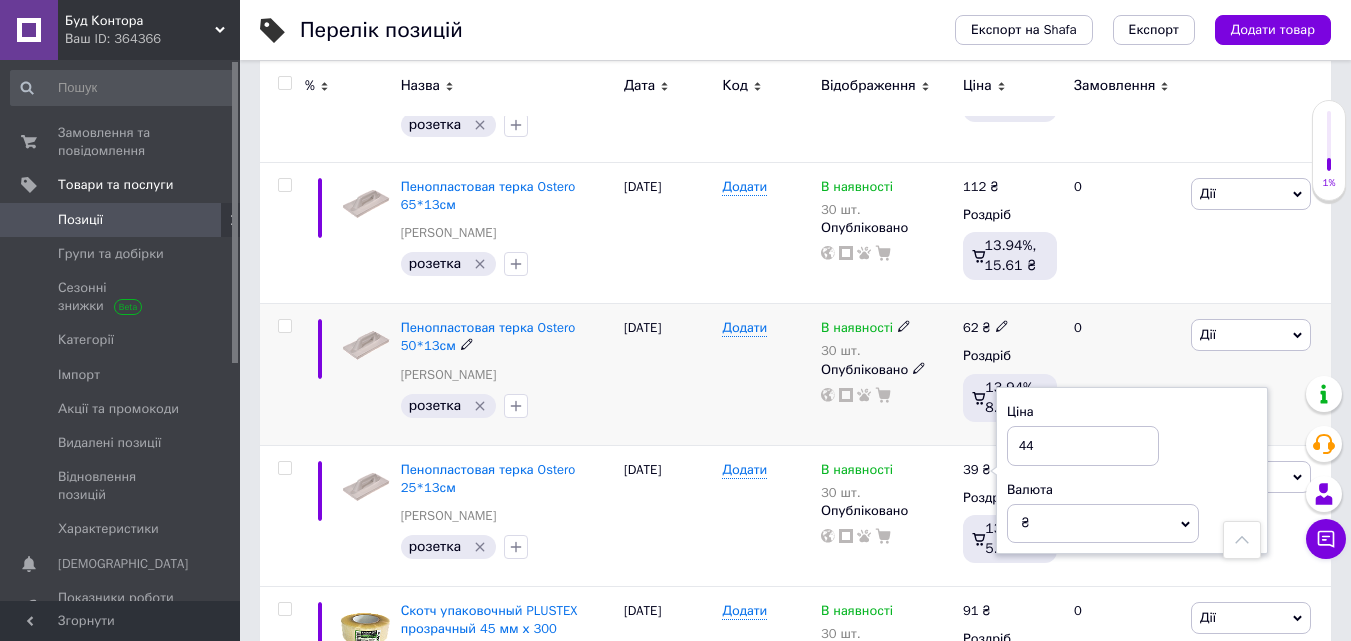 click 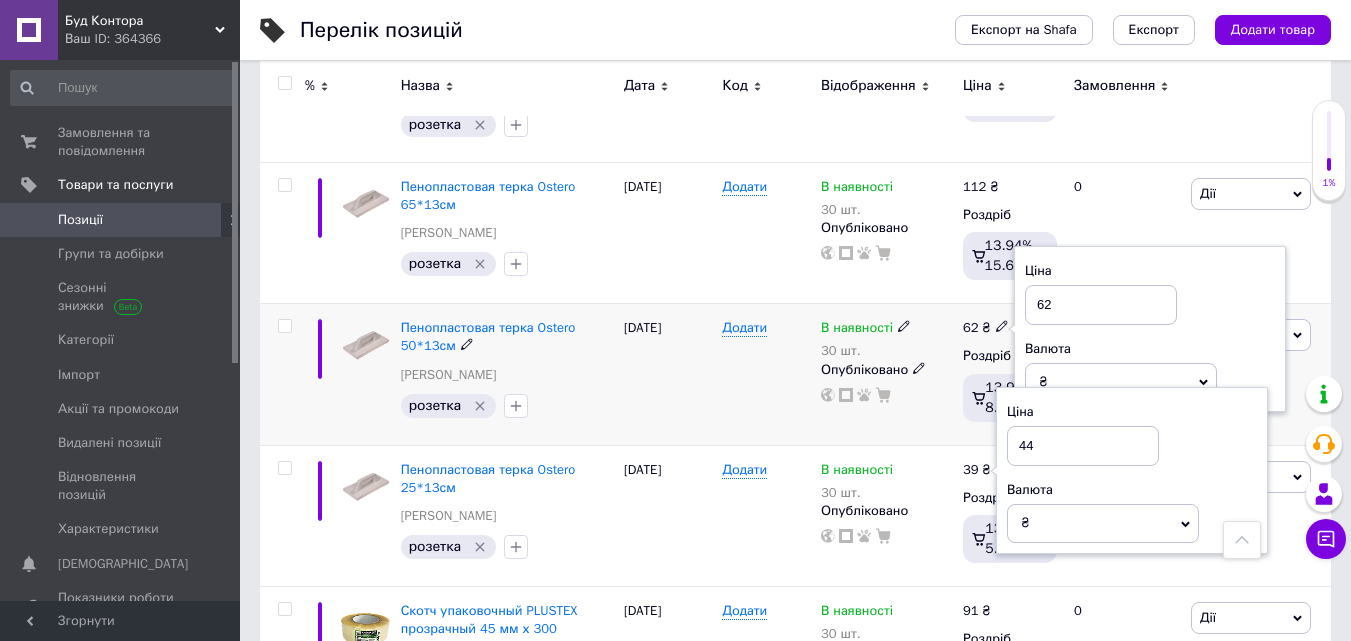 drag, startPoint x: 1107, startPoint y: 296, endPoint x: 976, endPoint y: 291, distance: 131.09538 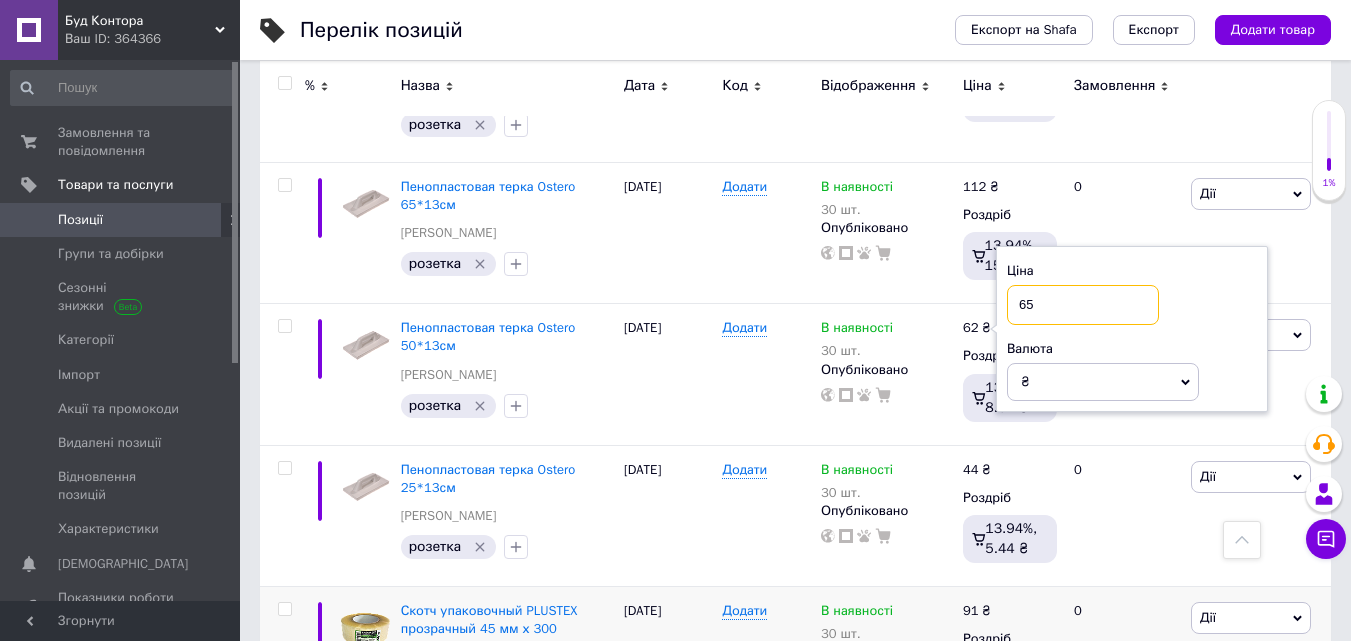 type on "65" 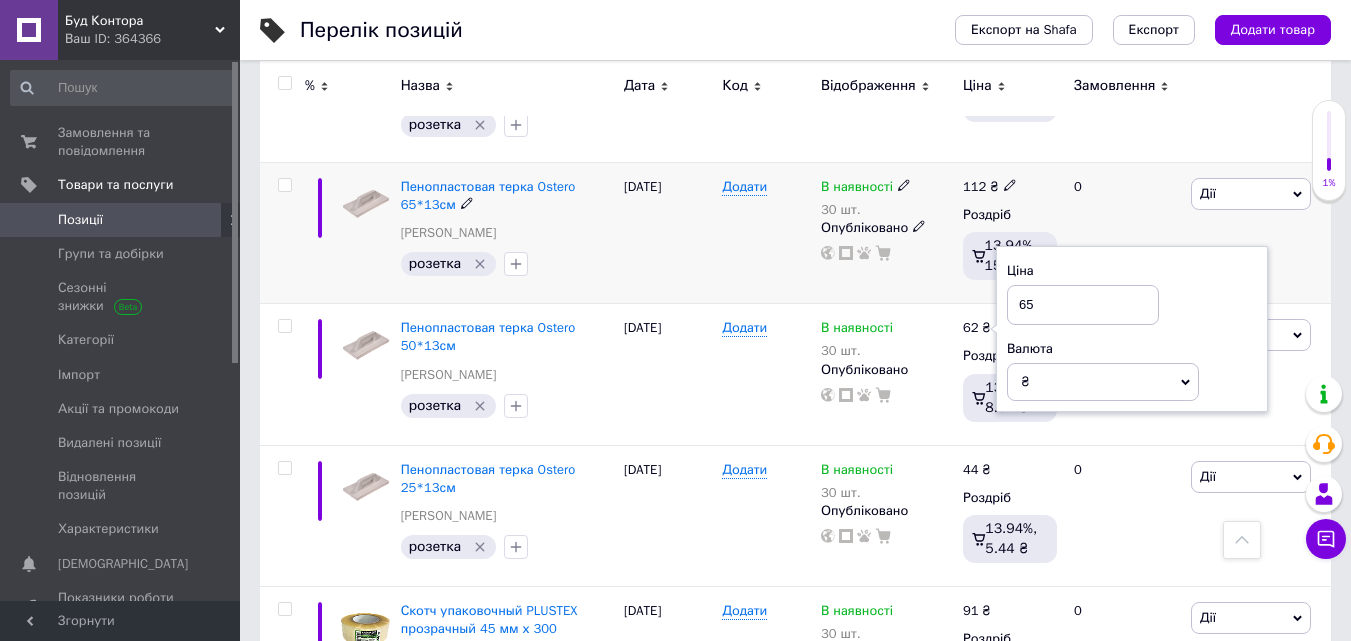 click 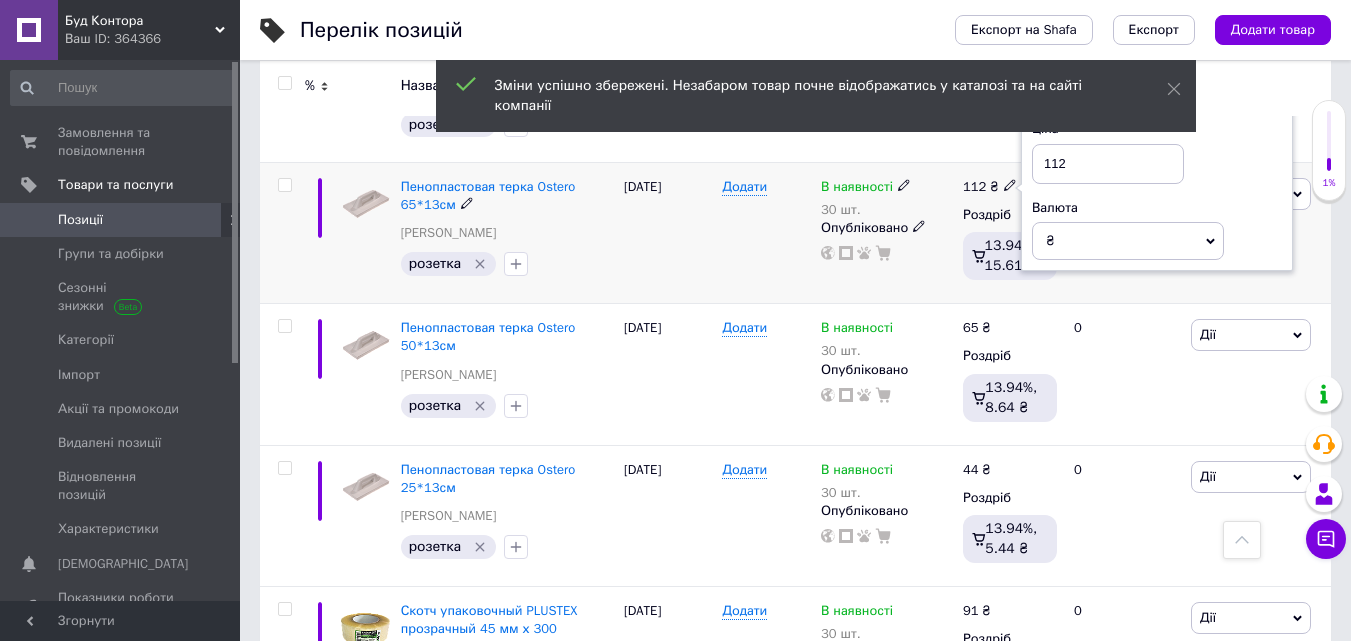 drag, startPoint x: 1106, startPoint y: 150, endPoint x: 1012, endPoint y: 155, distance: 94.13288 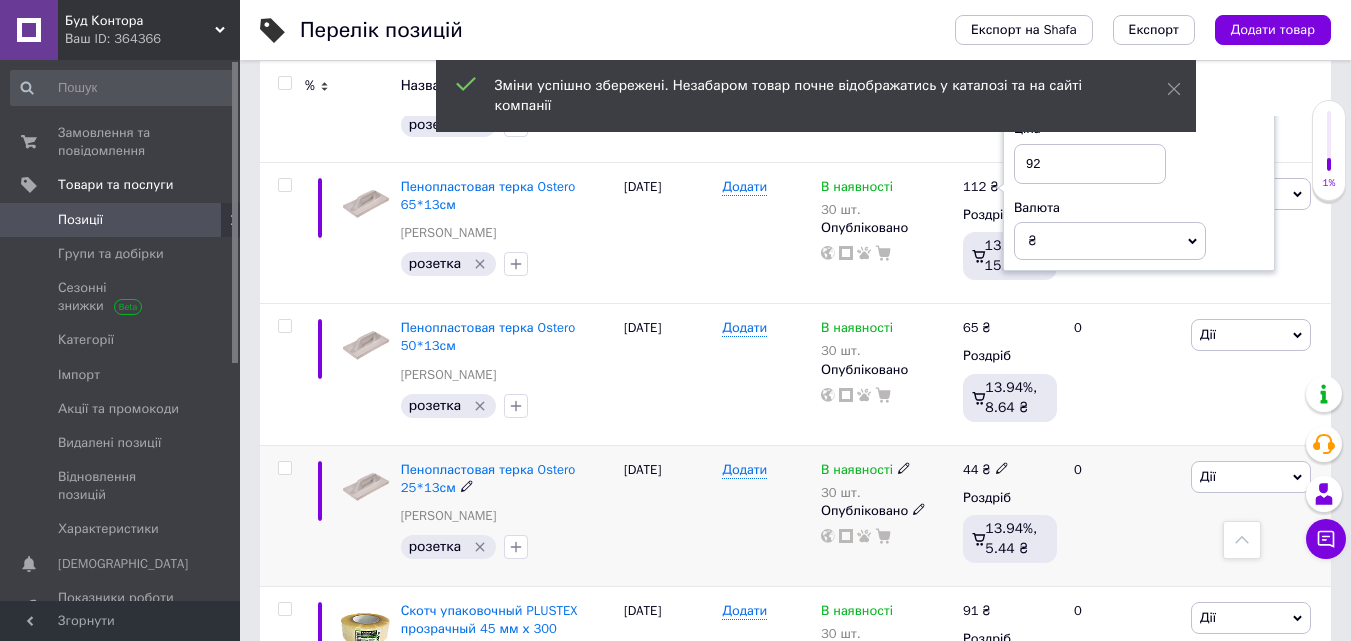 type on "92" 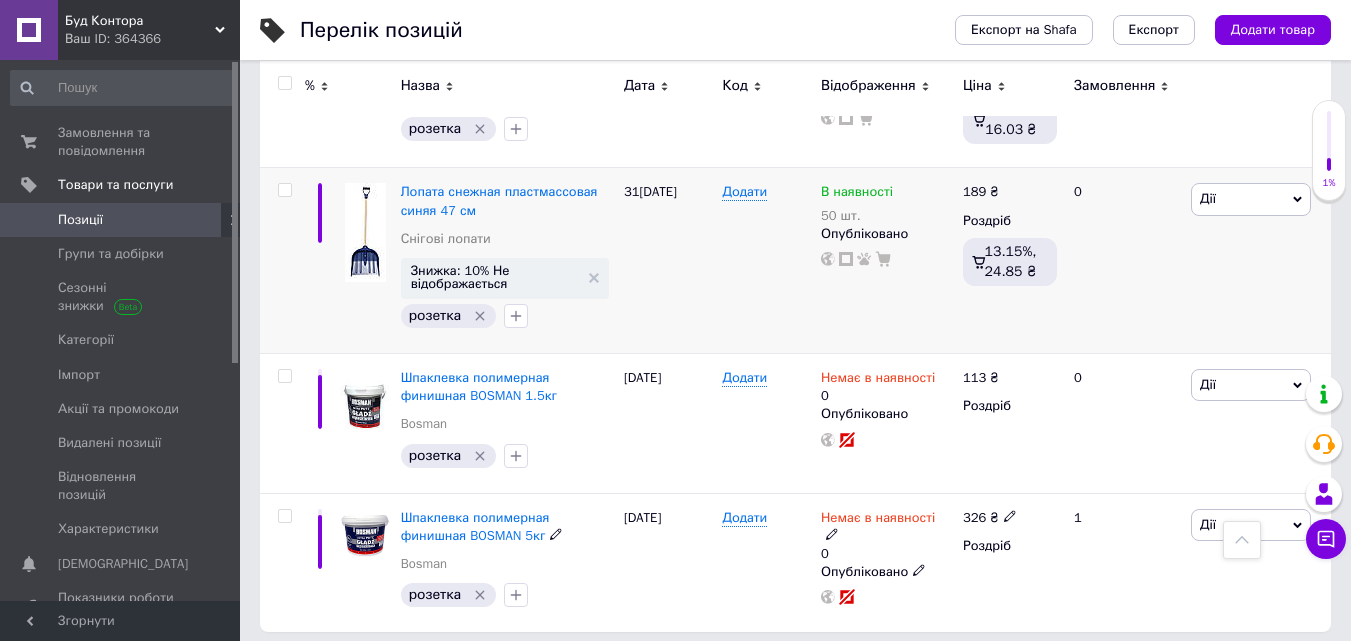 scroll, scrollTop: 2842, scrollLeft: 0, axis: vertical 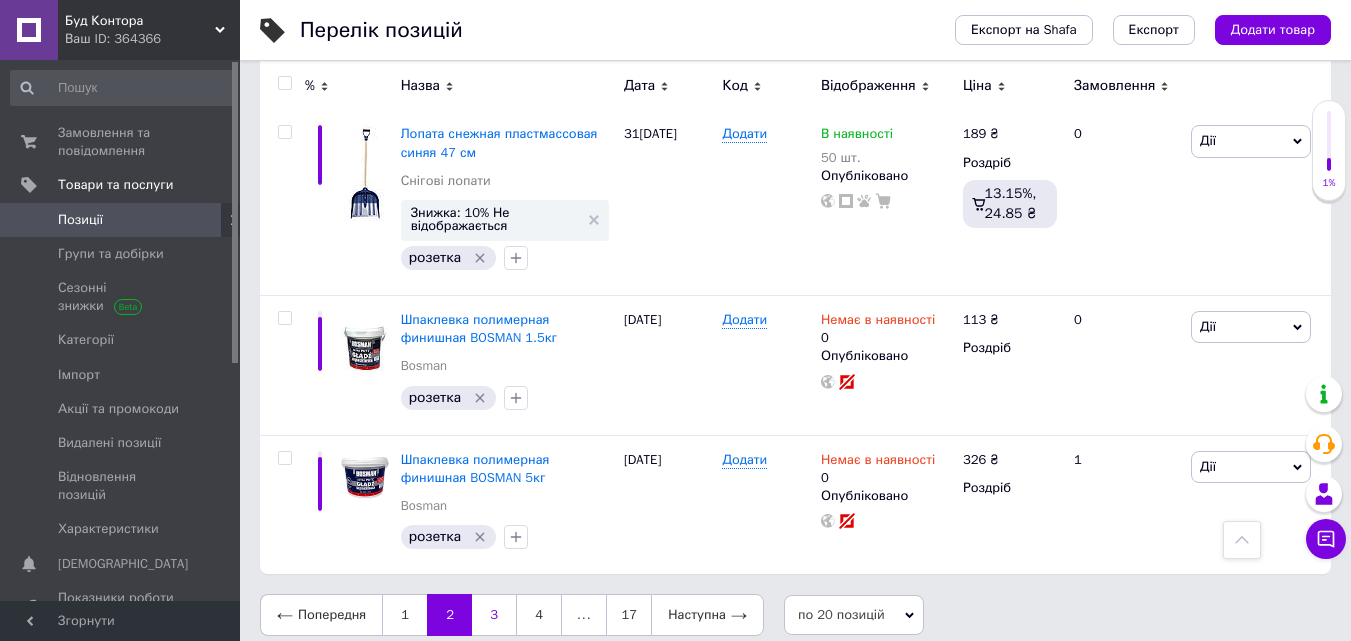 click on "3" at bounding box center (494, 615) 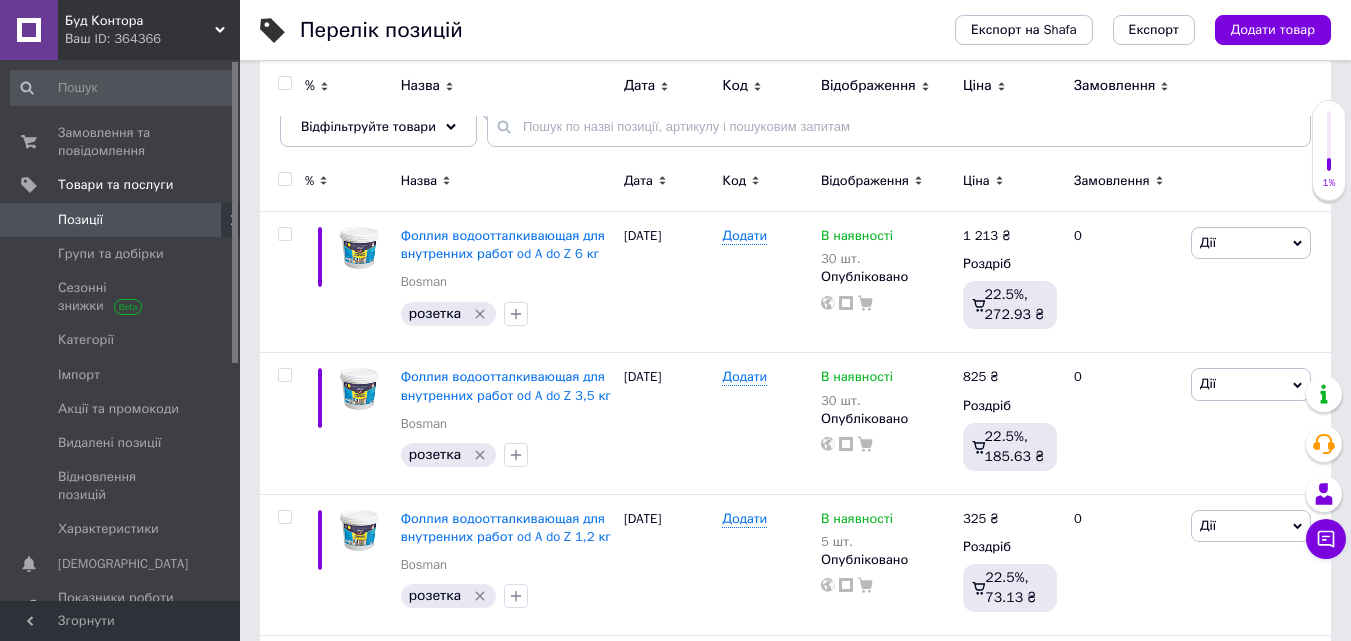 scroll, scrollTop: 120, scrollLeft: 0, axis: vertical 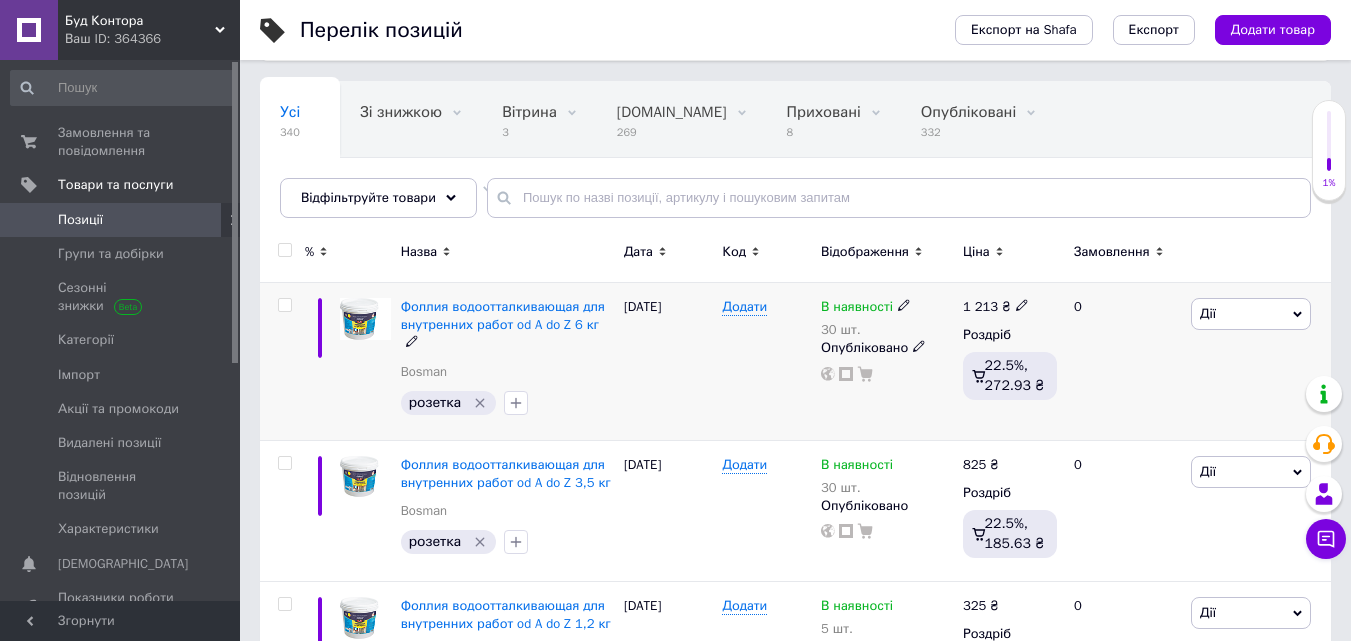 click 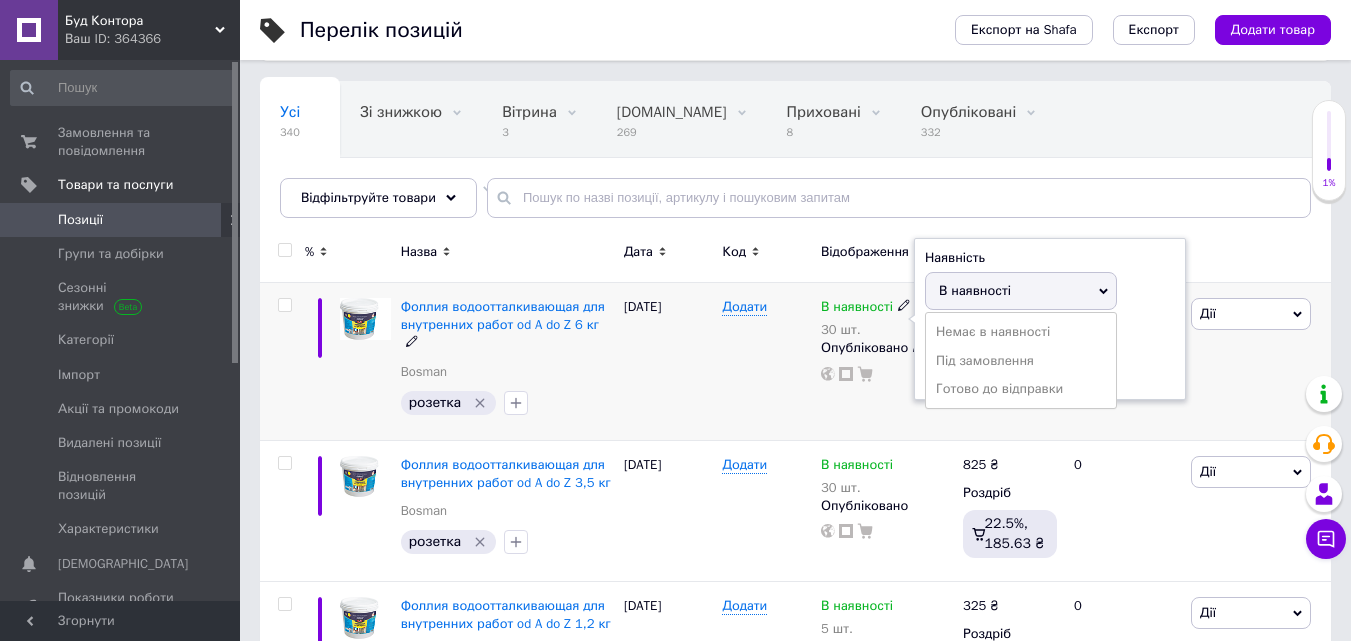 click on "Немає в наявності" at bounding box center [1021, 332] 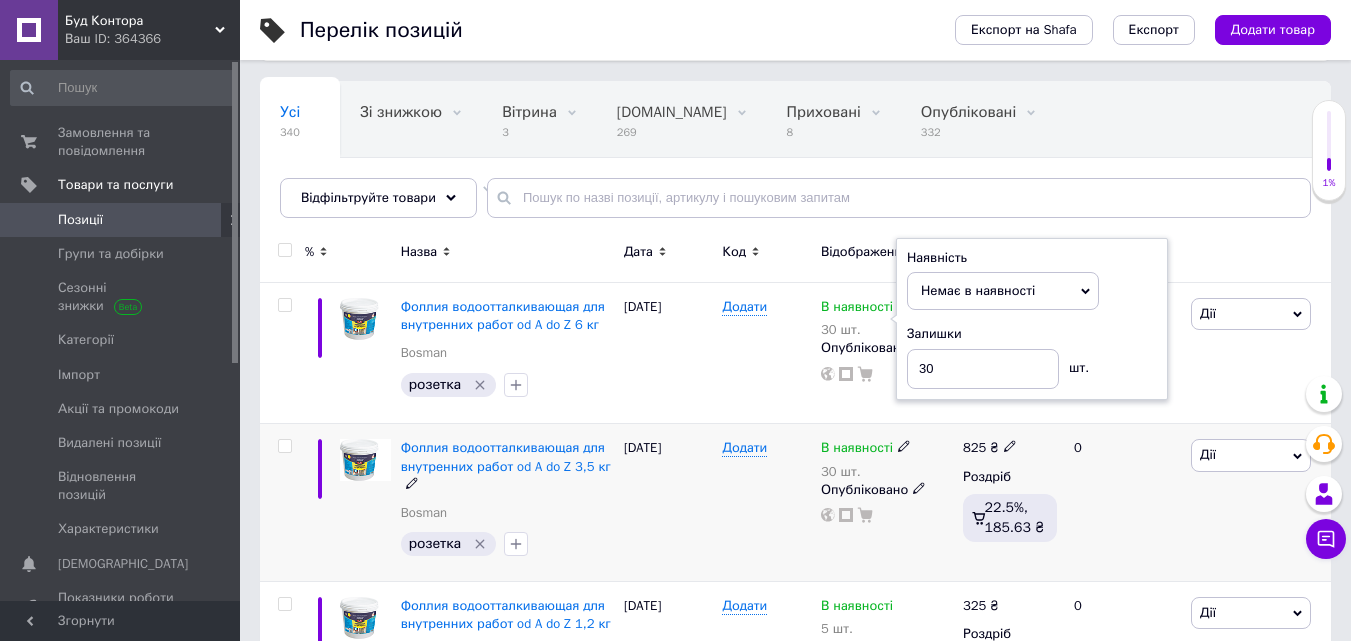 click 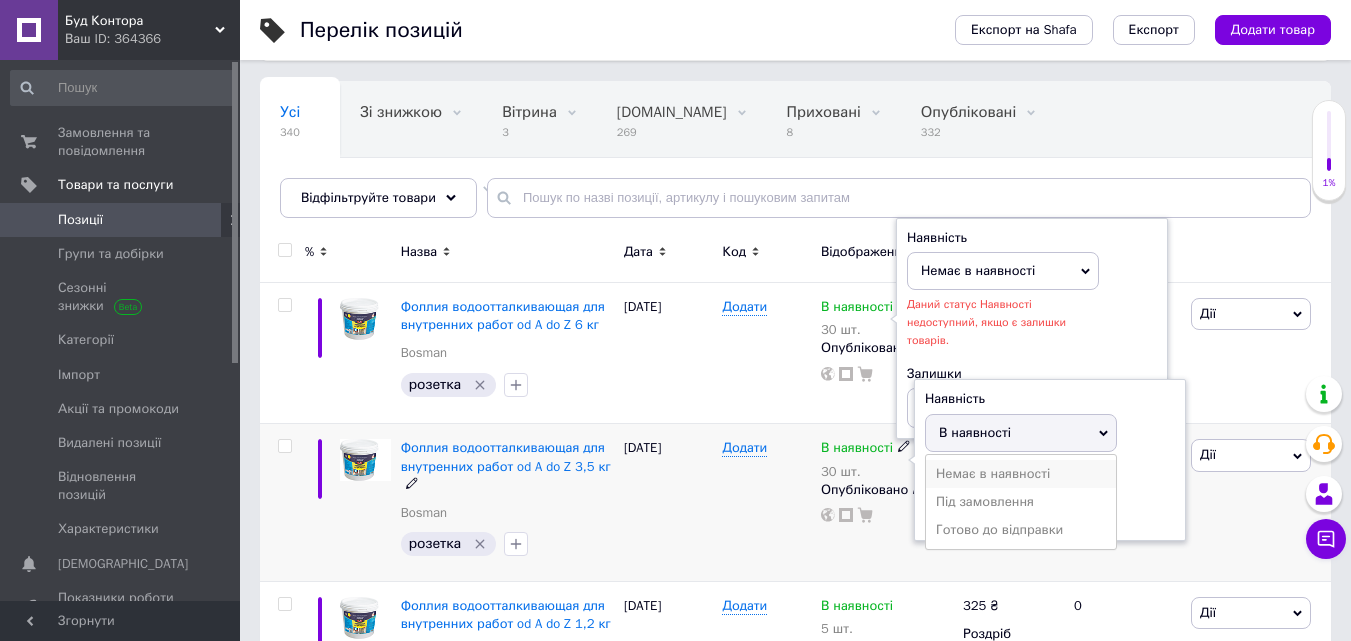 click on "Немає в наявності" at bounding box center (1021, 474) 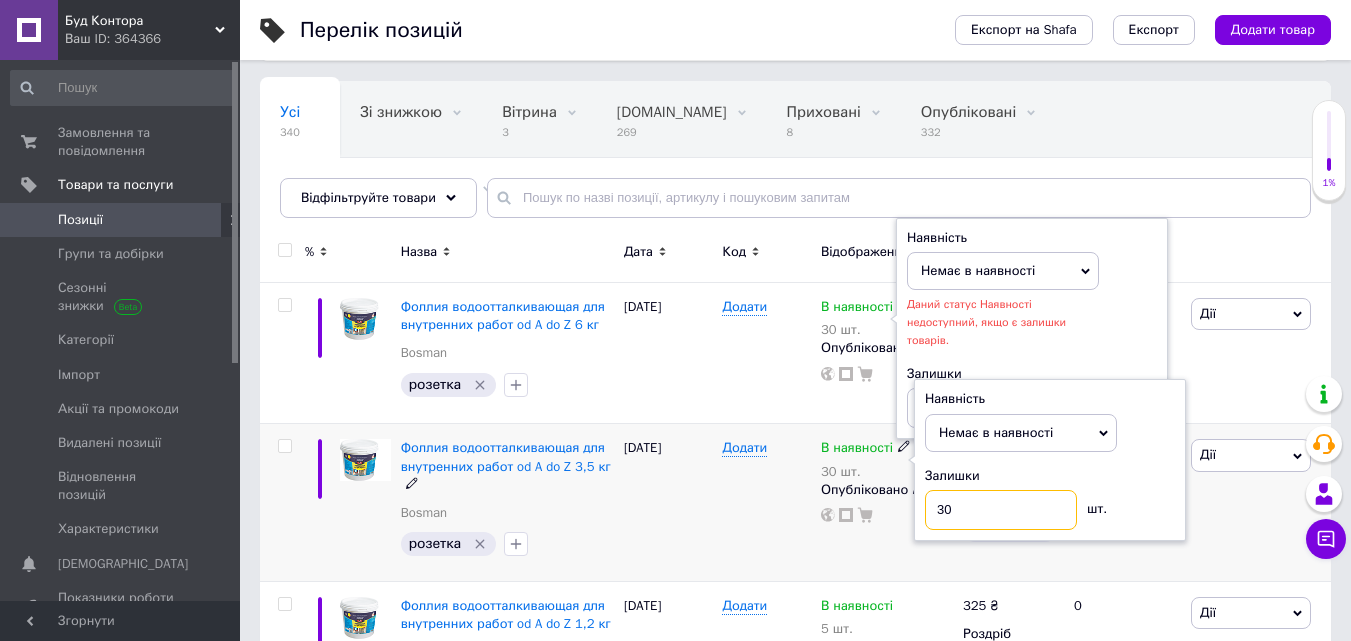 drag, startPoint x: 959, startPoint y: 510, endPoint x: 898, endPoint y: 510, distance: 61 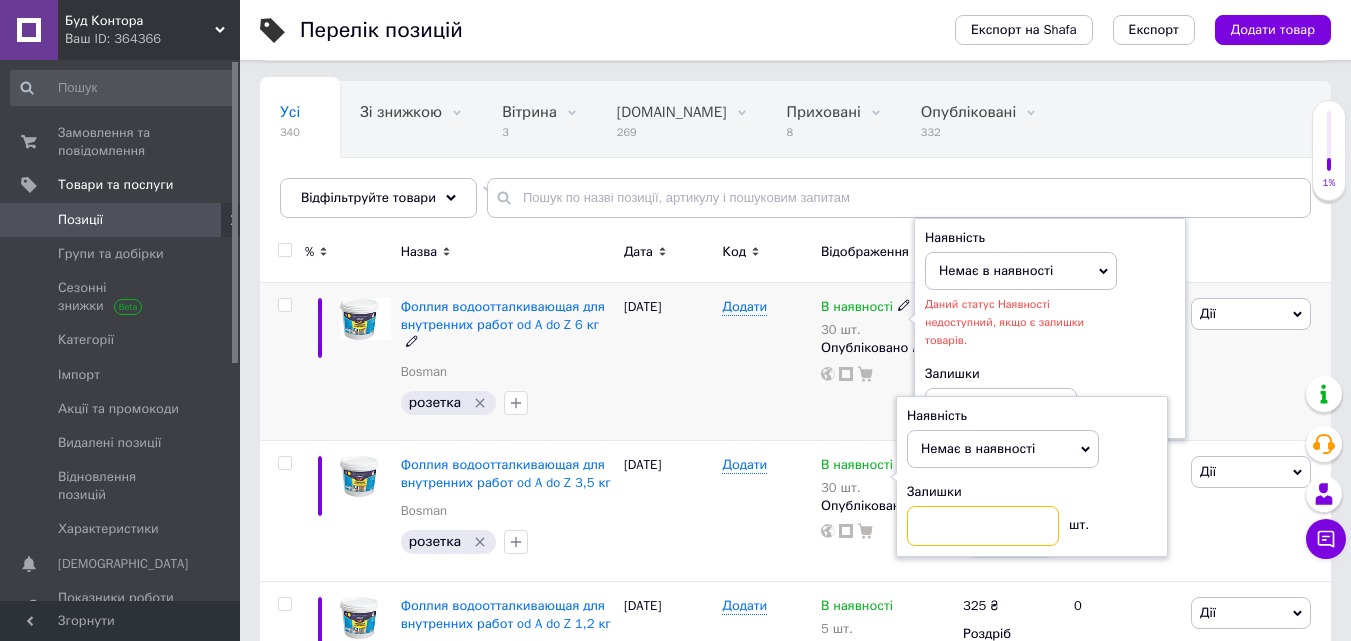 type 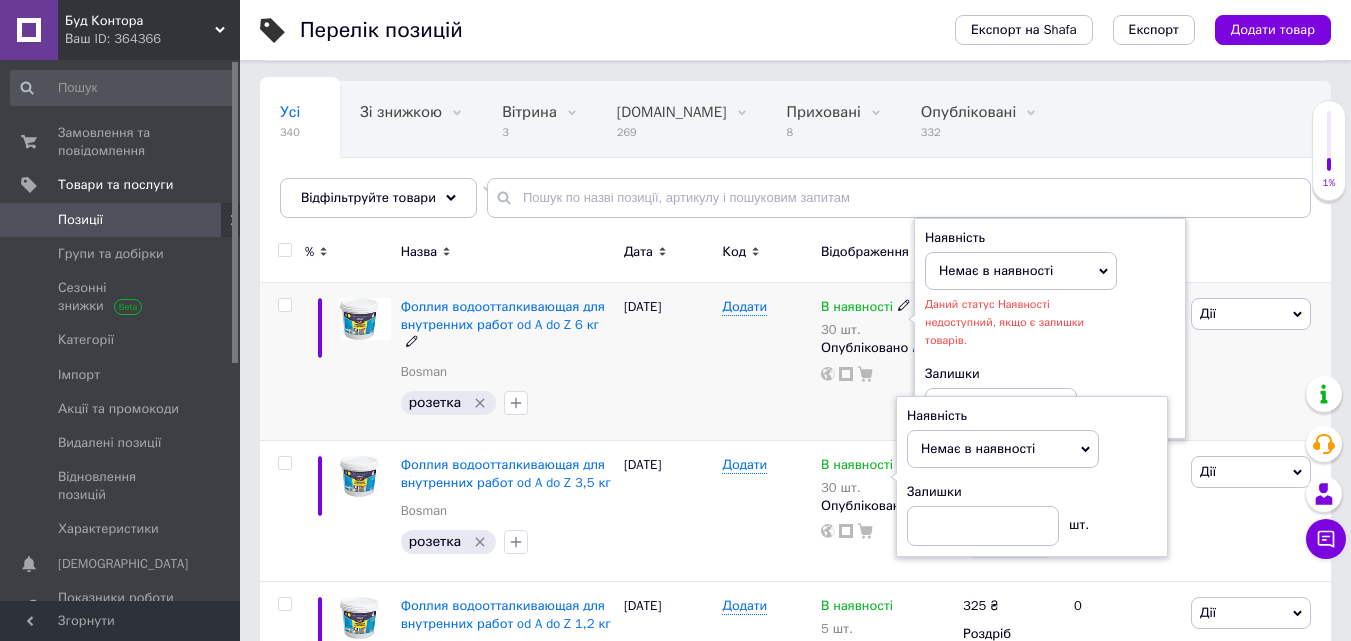 click on "Даний статус Наявності недоступний, якщо є залишки товарів." at bounding box center [1004, 322] 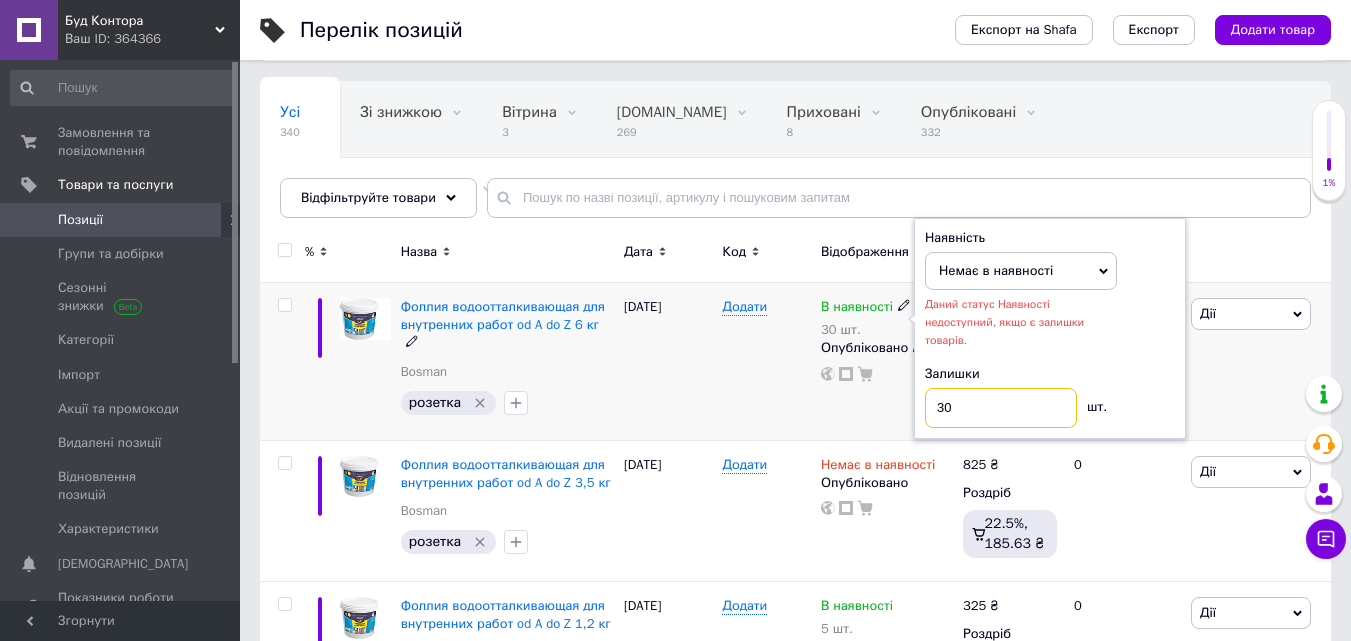 drag, startPoint x: 995, startPoint y: 384, endPoint x: 875, endPoint y: 389, distance: 120.10412 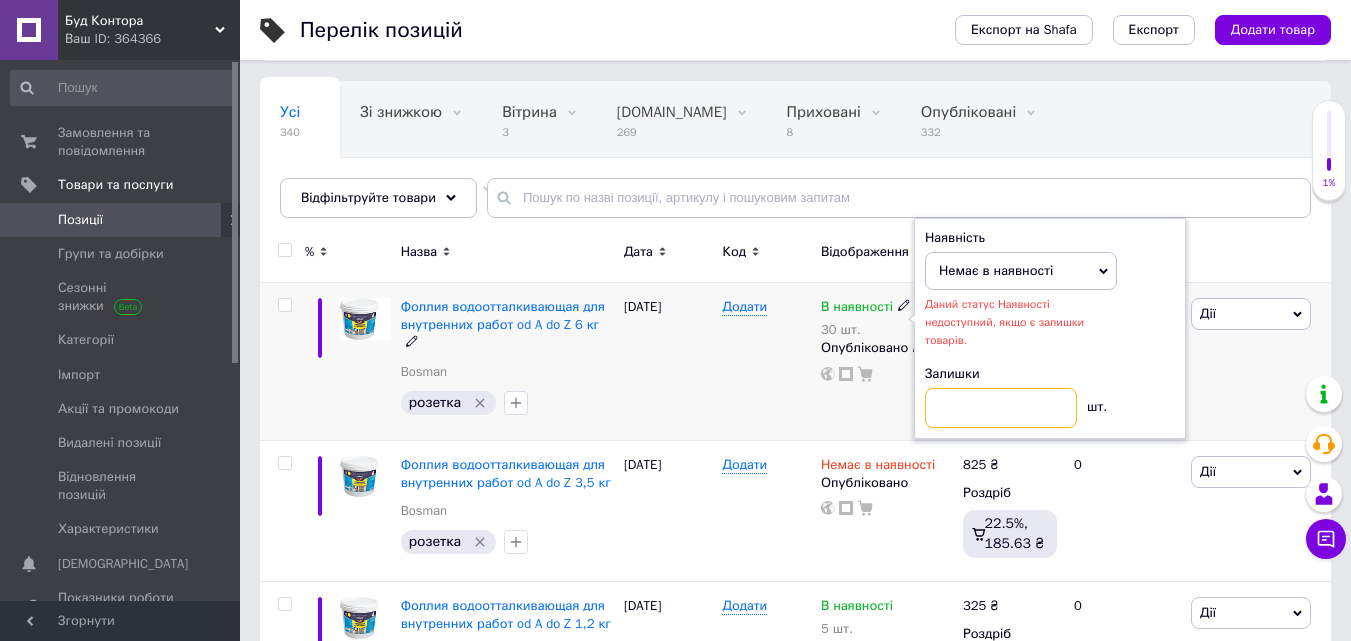 type 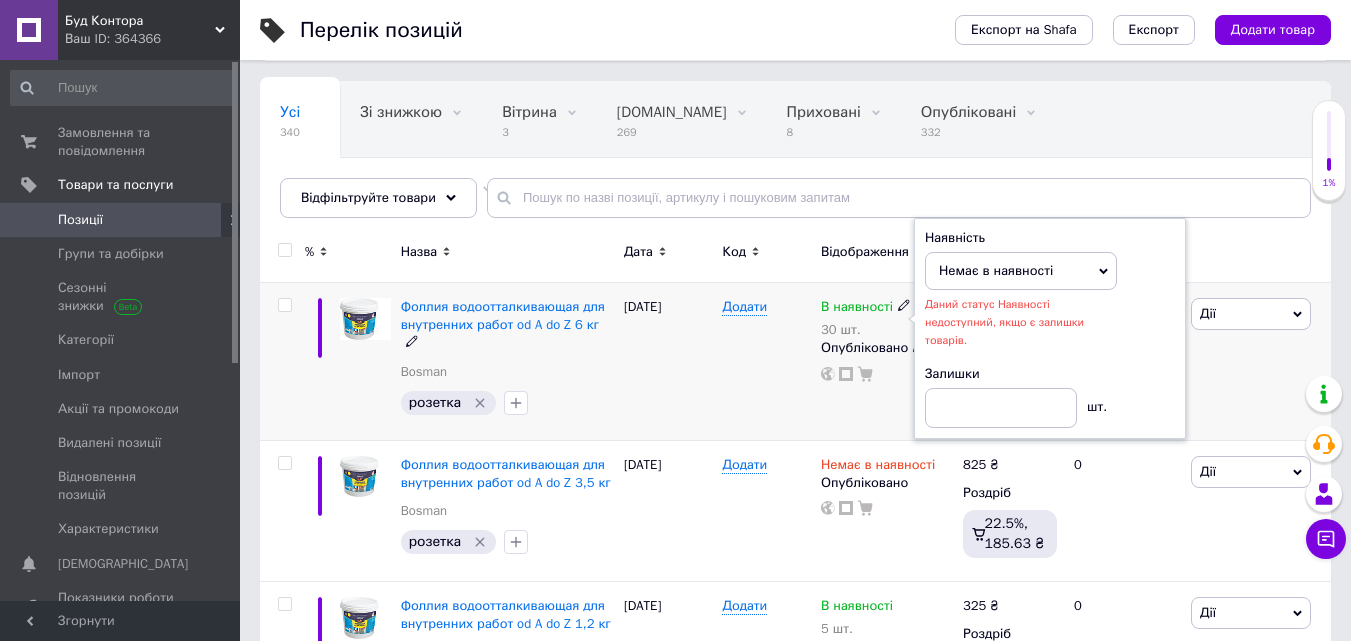 click on "[DATE]" at bounding box center [668, 362] 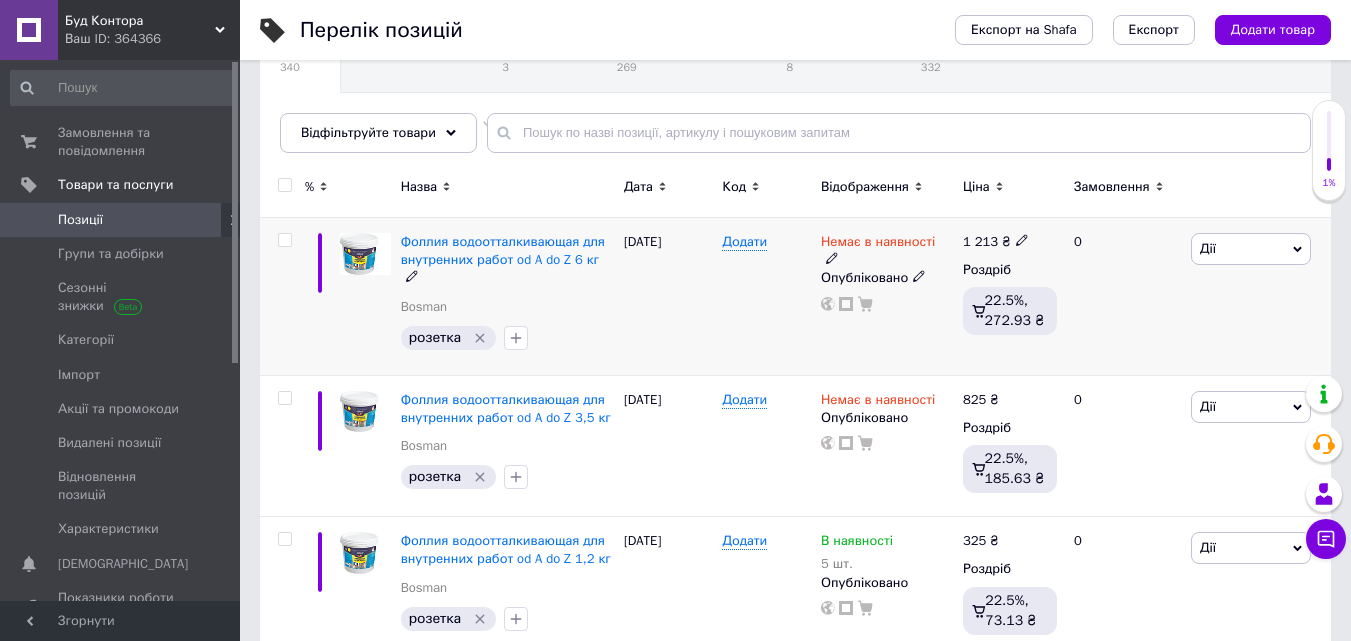 scroll, scrollTop: 320, scrollLeft: 0, axis: vertical 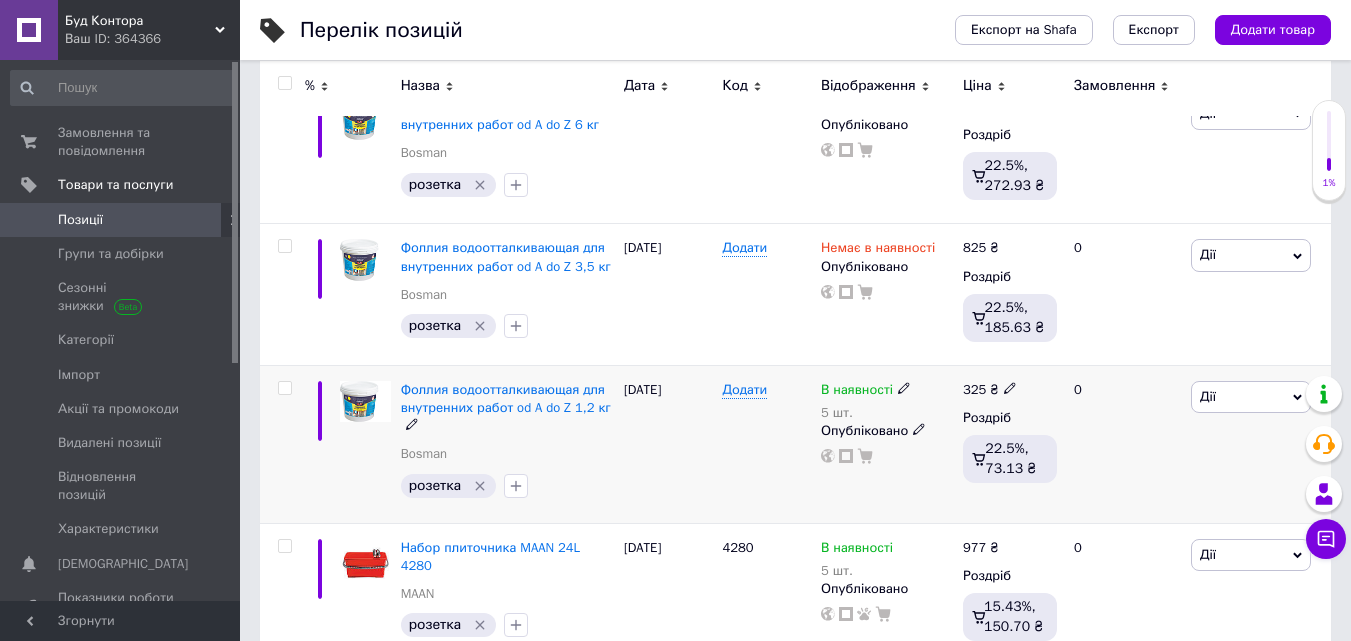 click 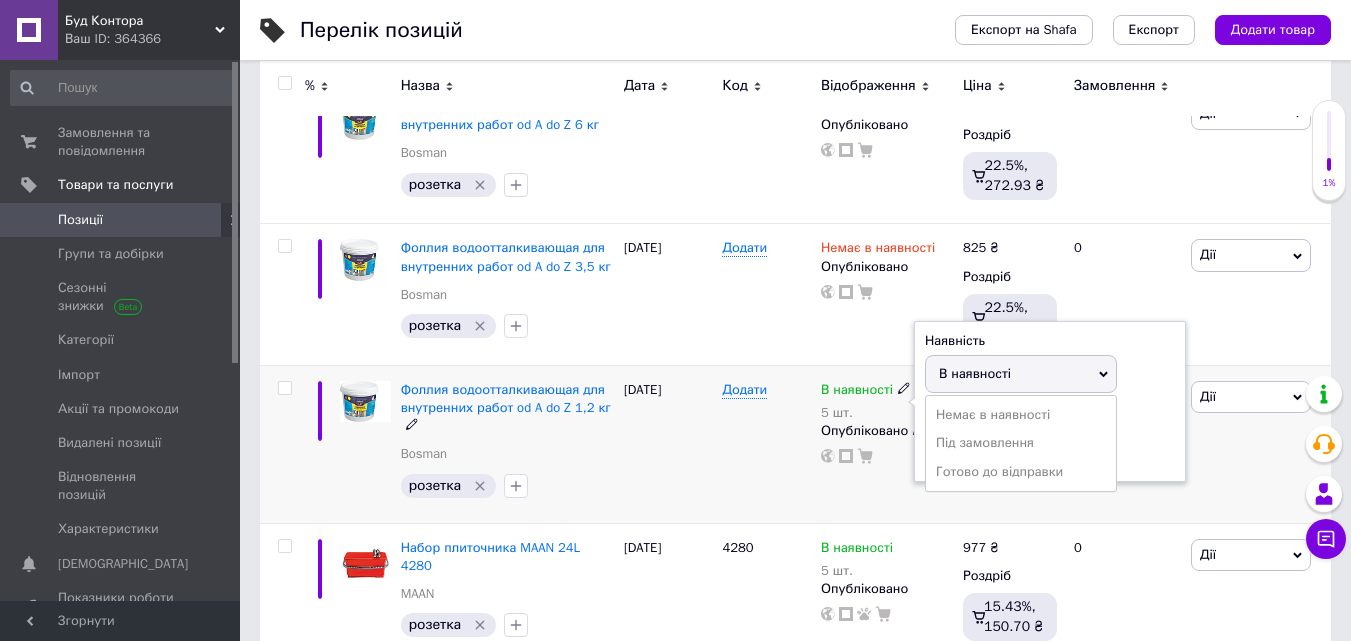 click on "Немає в наявності" at bounding box center [1021, 415] 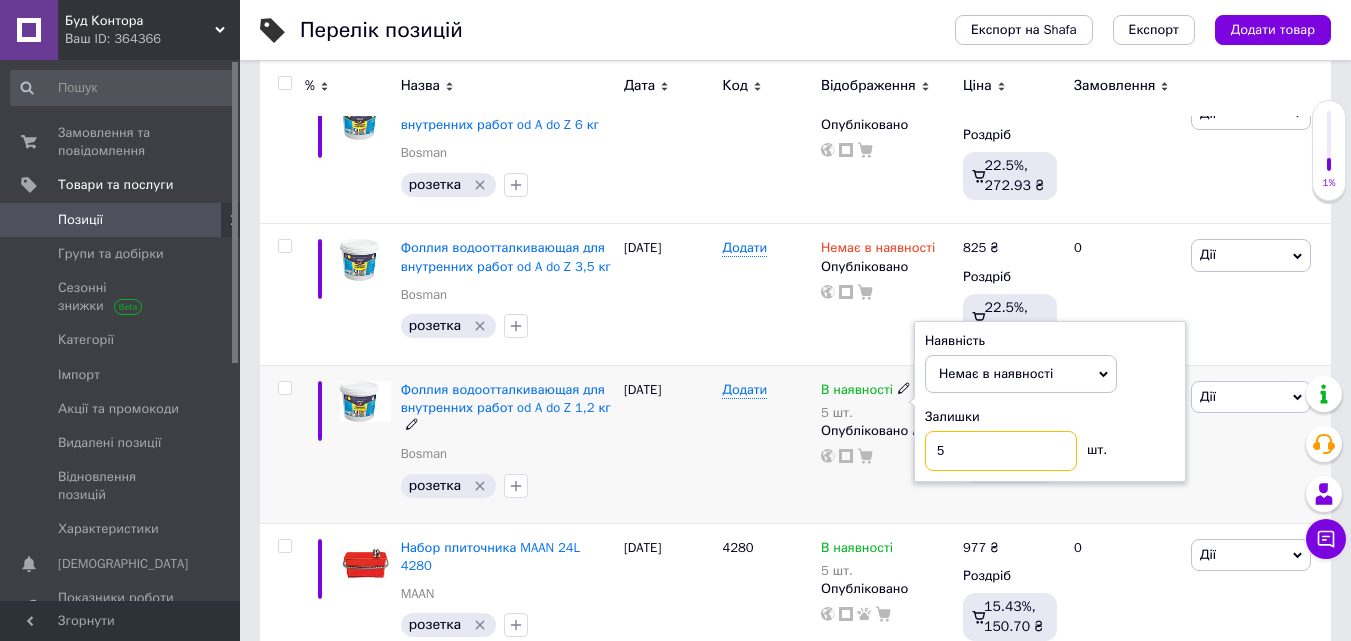 click on "В наявності 5 шт. Наявність Немає в наявності В наявності Під замовлення Готово до відправки Залишки 5 шт. Опубліковано" at bounding box center (887, 423) 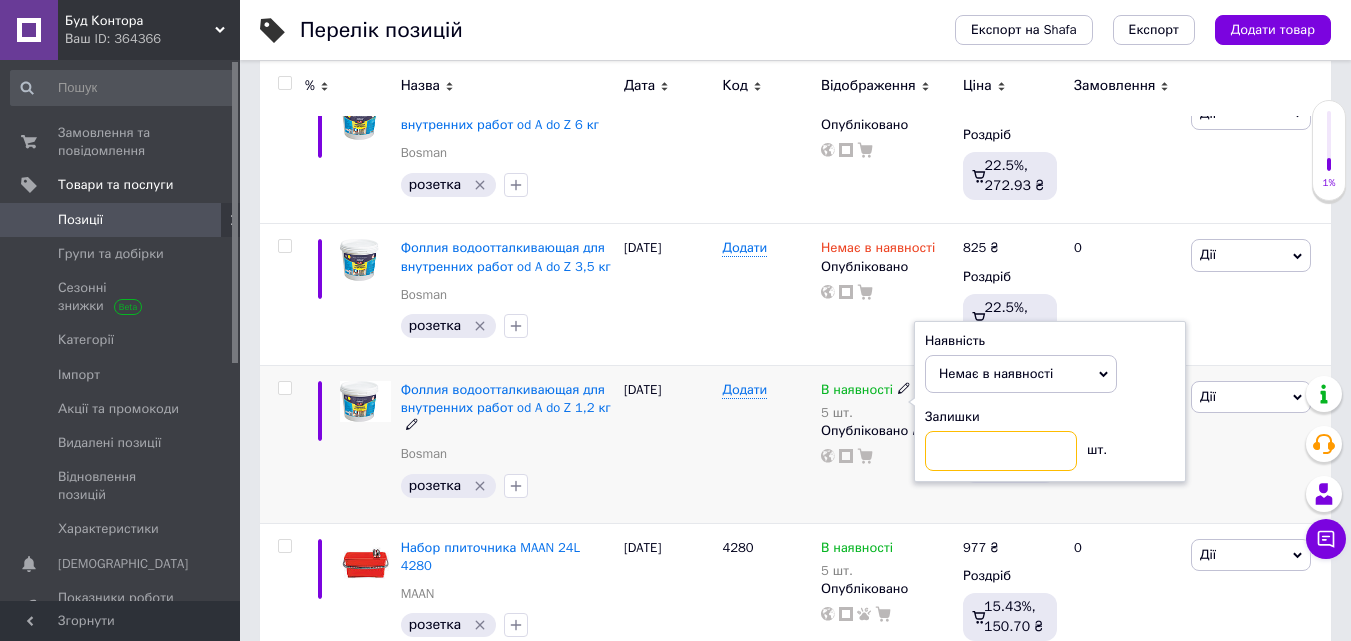 type 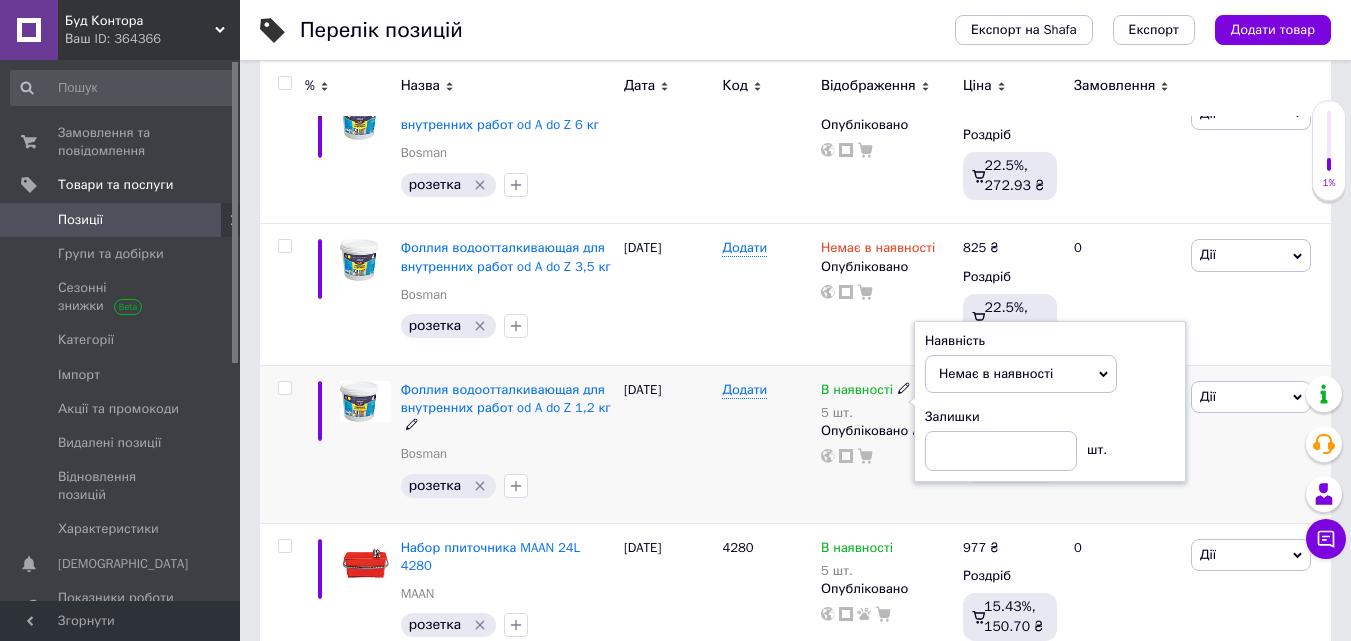click on "Додати" at bounding box center [766, 444] 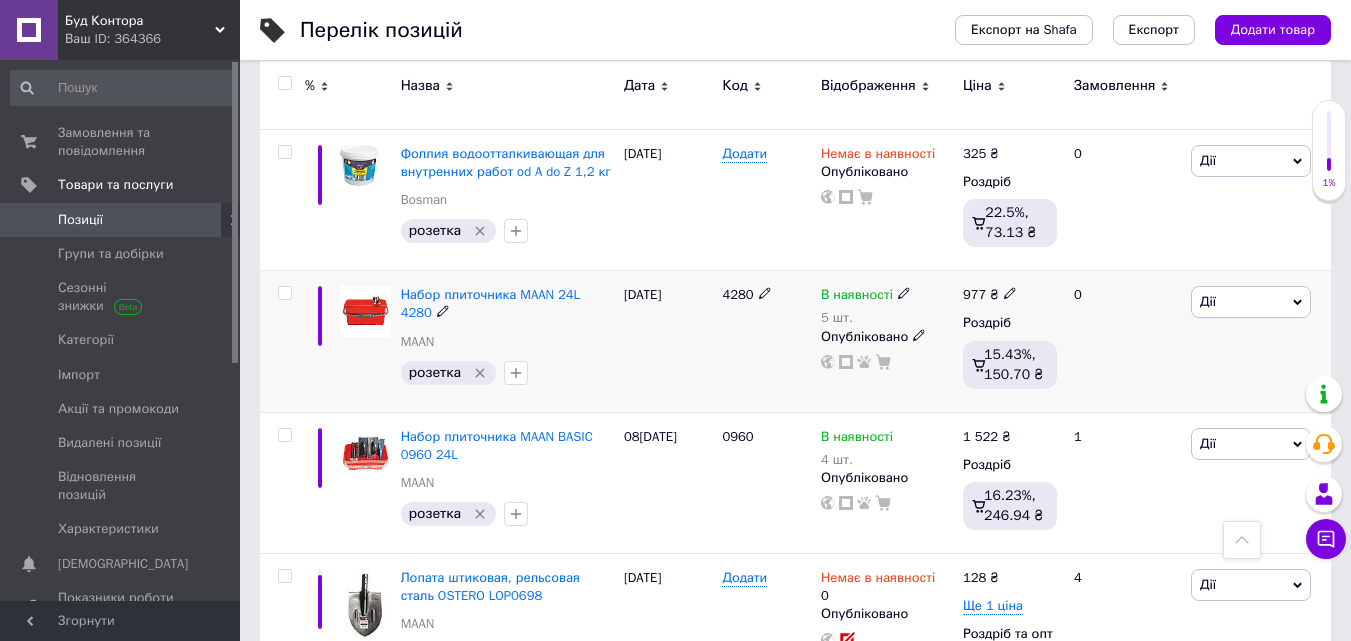 scroll, scrollTop: 620, scrollLeft: 0, axis: vertical 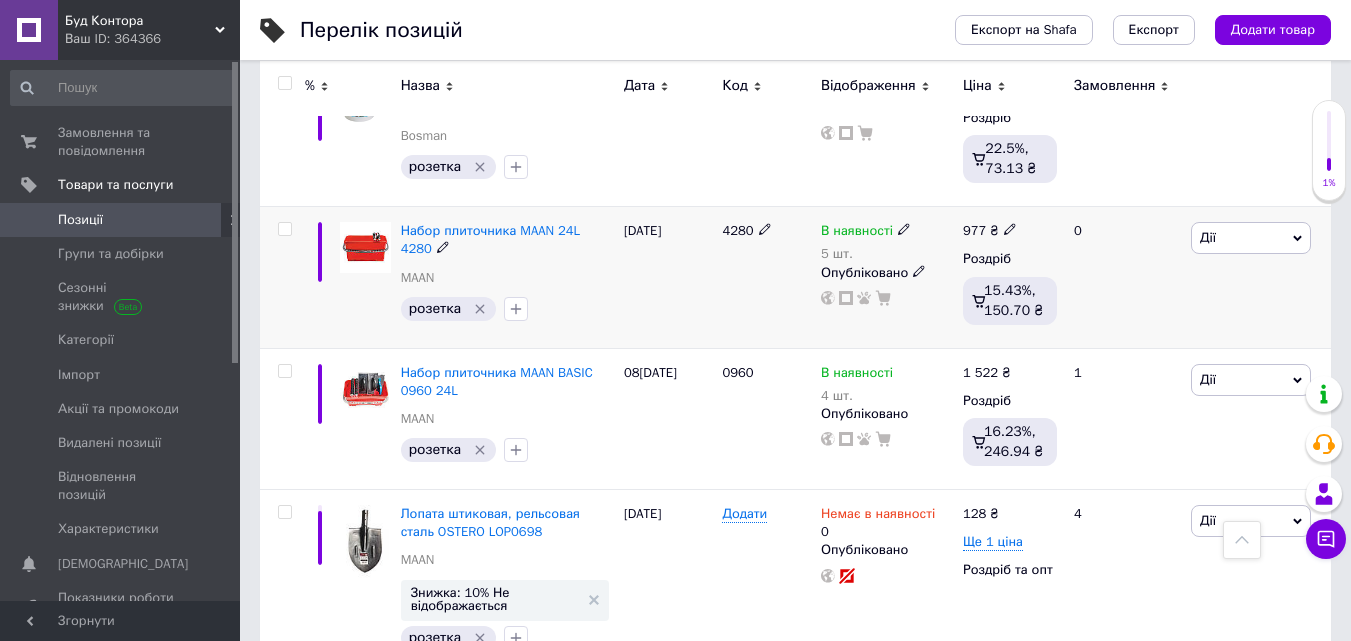 click 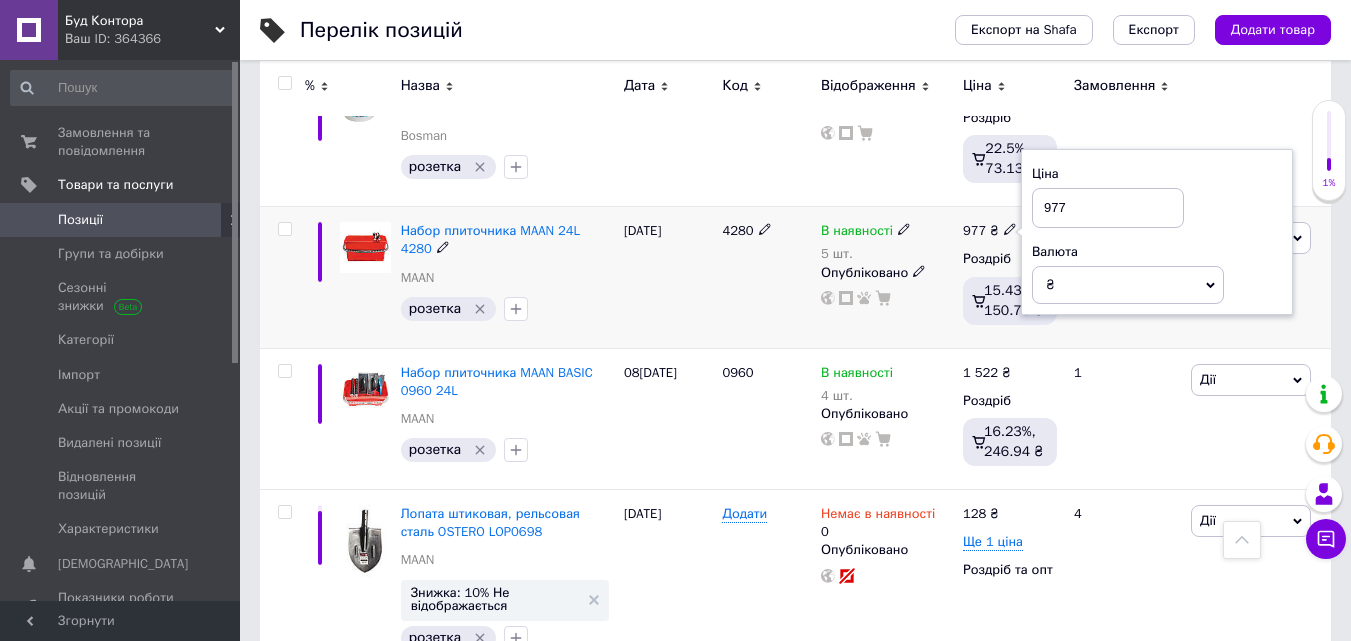 drag, startPoint x: 1097, startPoint y: 215, endPoint x: 989, endPoint y: 213, distance: 108.01852 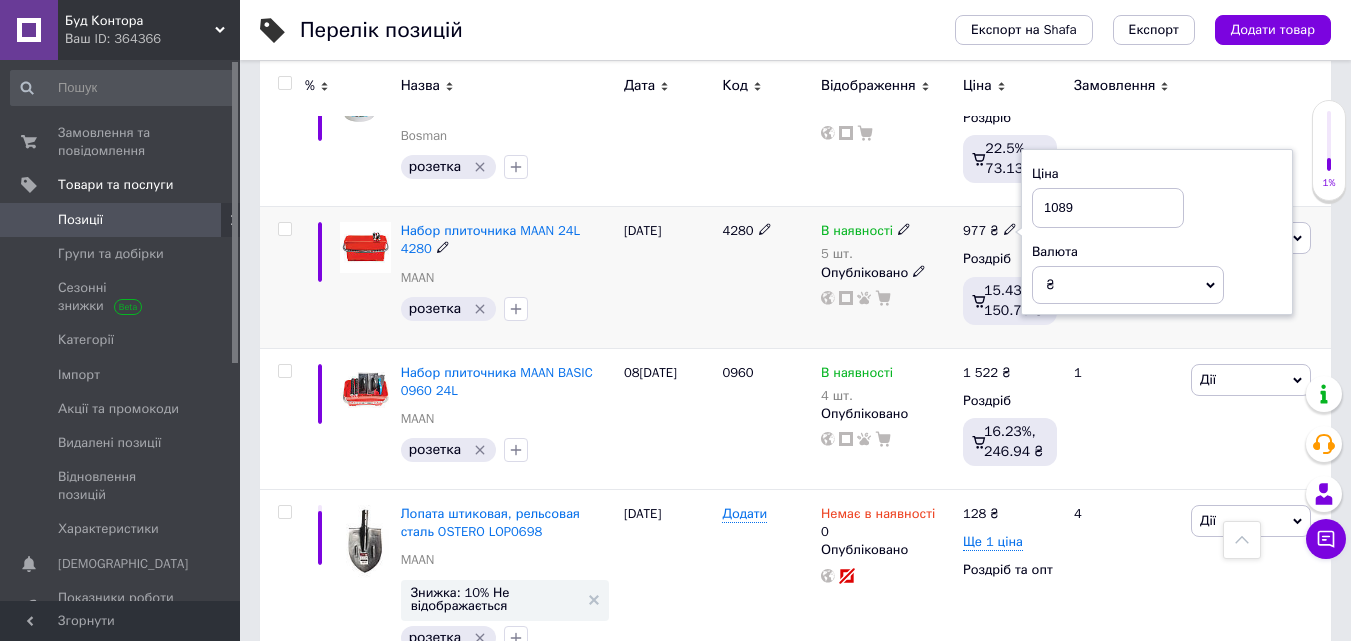 type on "1089" 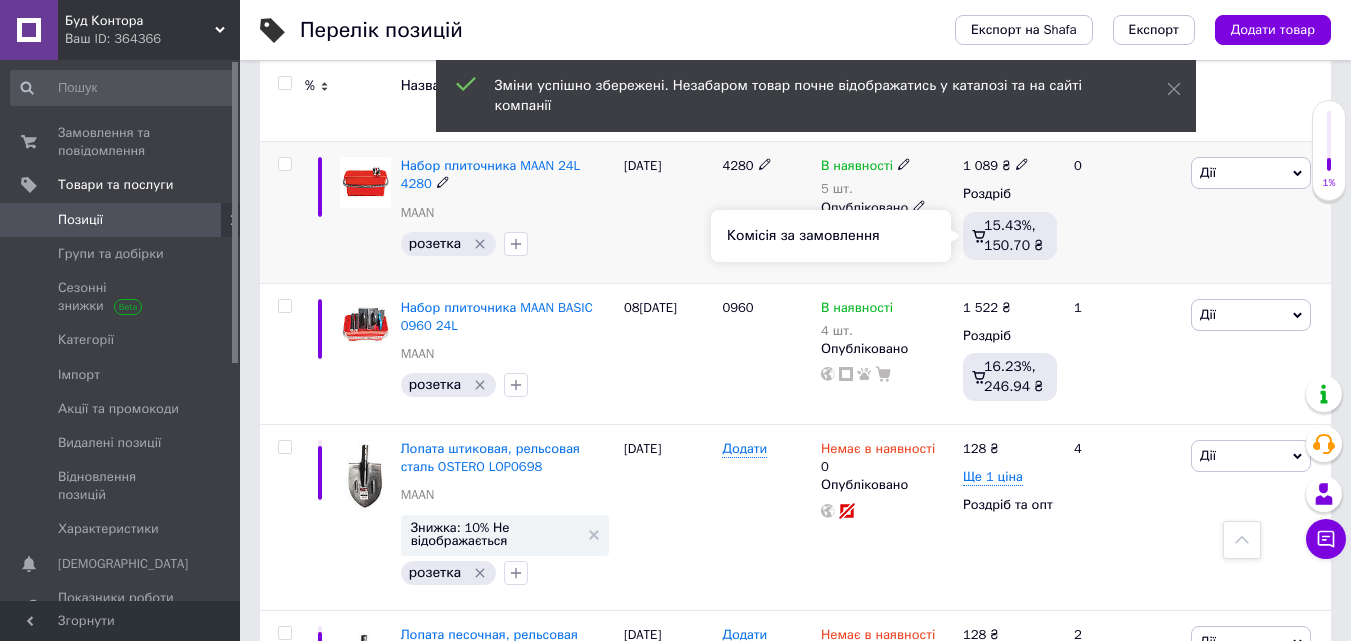scroll, scrollTop: 720, scrollLeft: 0, axis: vertical 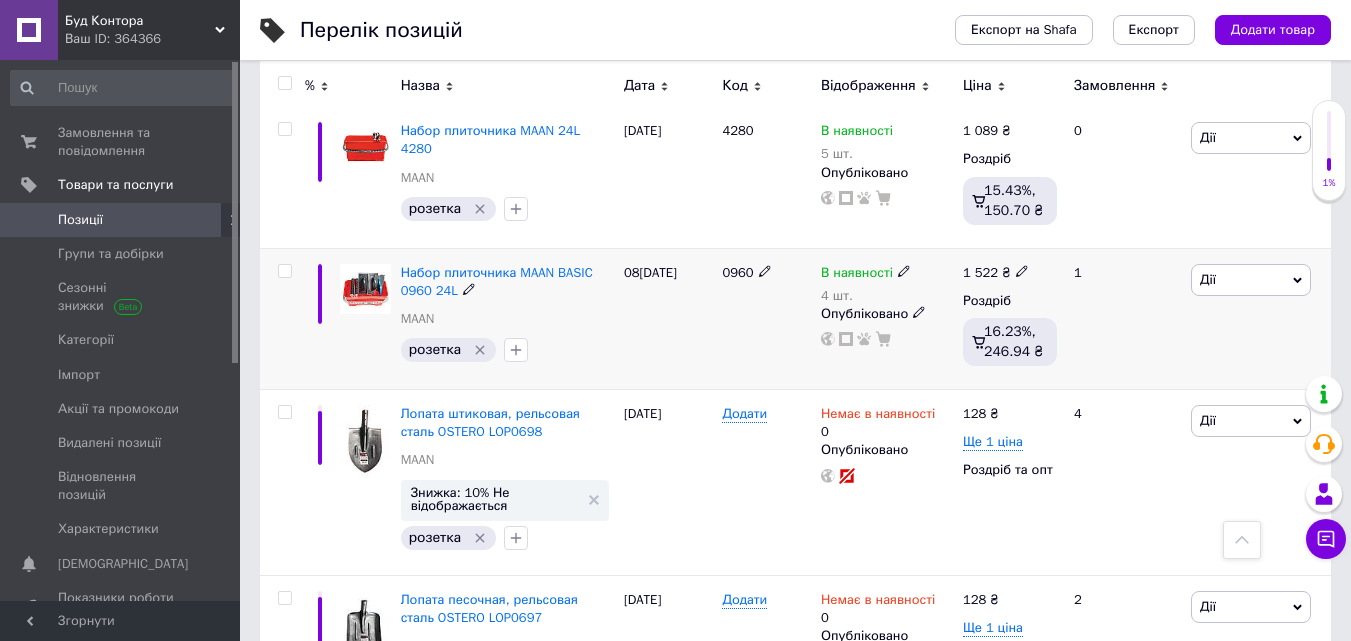 click on "1 522   ₴" at bounding box center (1010, 273) 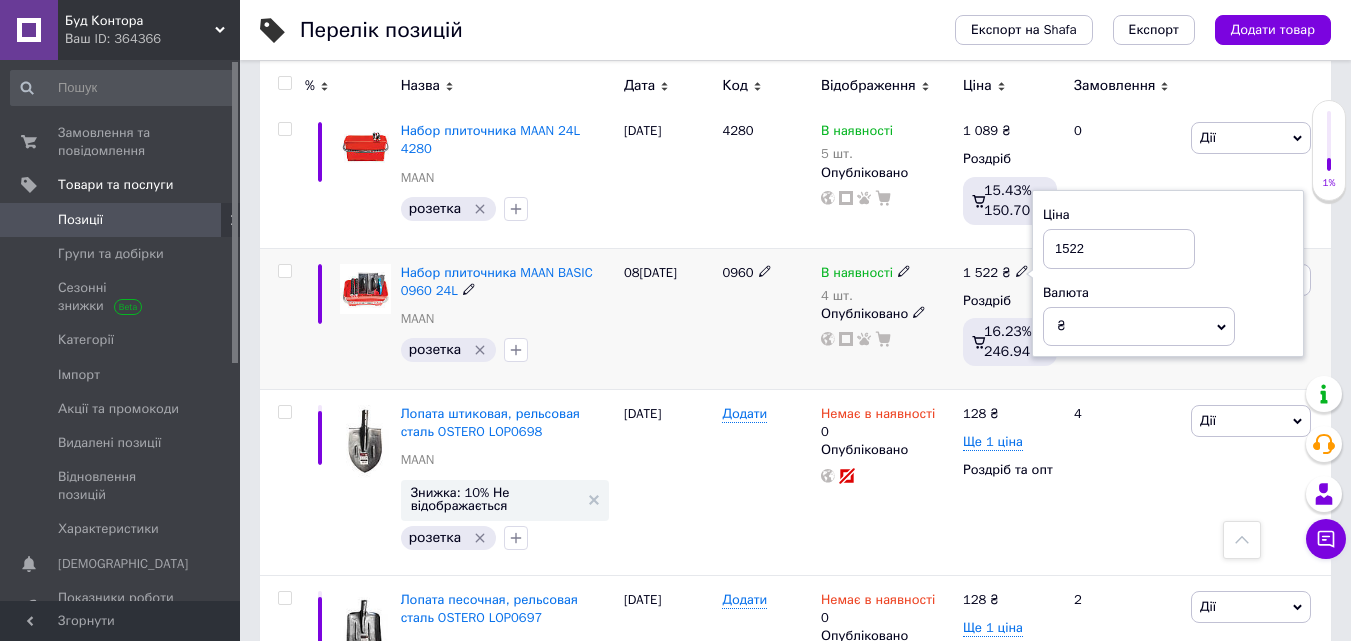 drag, startPoint x: 1111, startPoint y: 262, endPoint x: 963, endPoint y: 273, distance: 148.40822 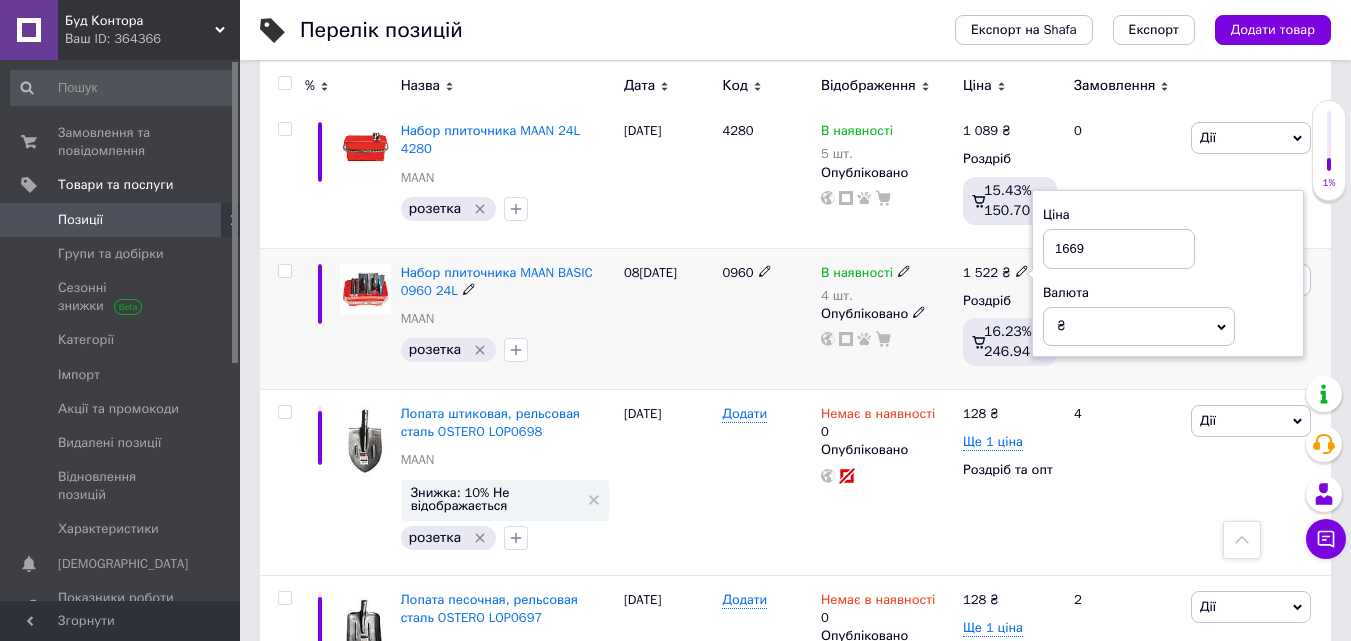type on "1669" 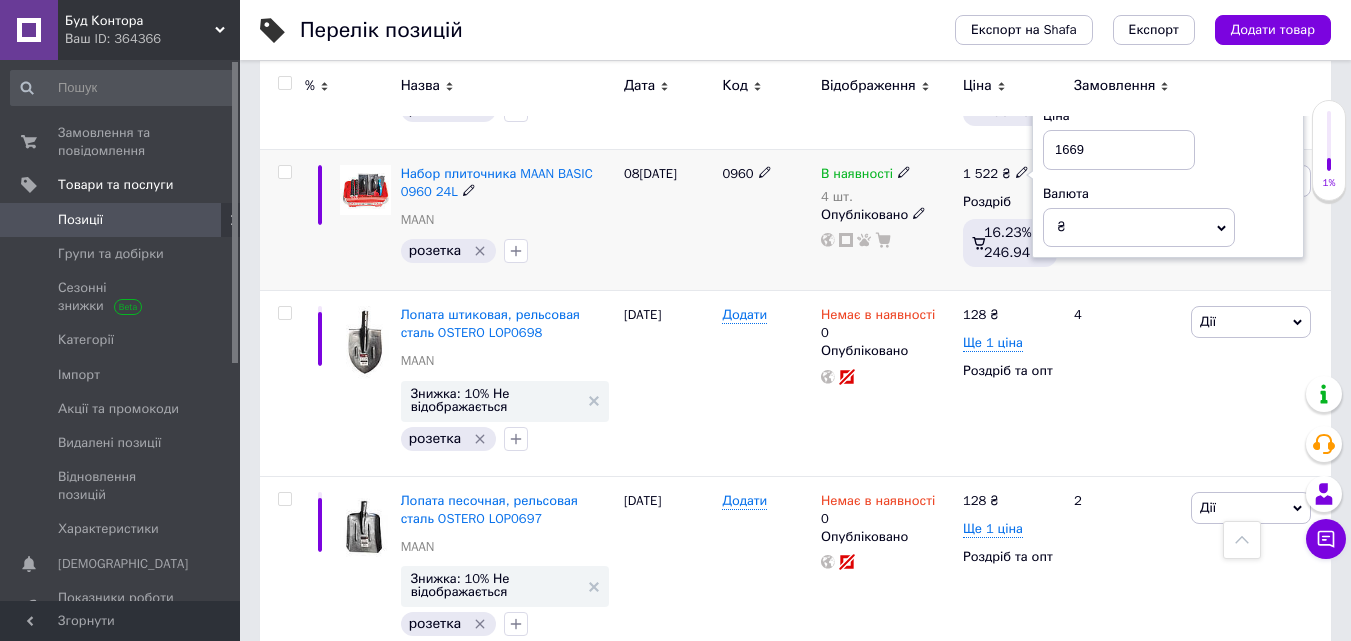 scroll, scrollTop: 820, scrollLeft: 0, axis: vertical 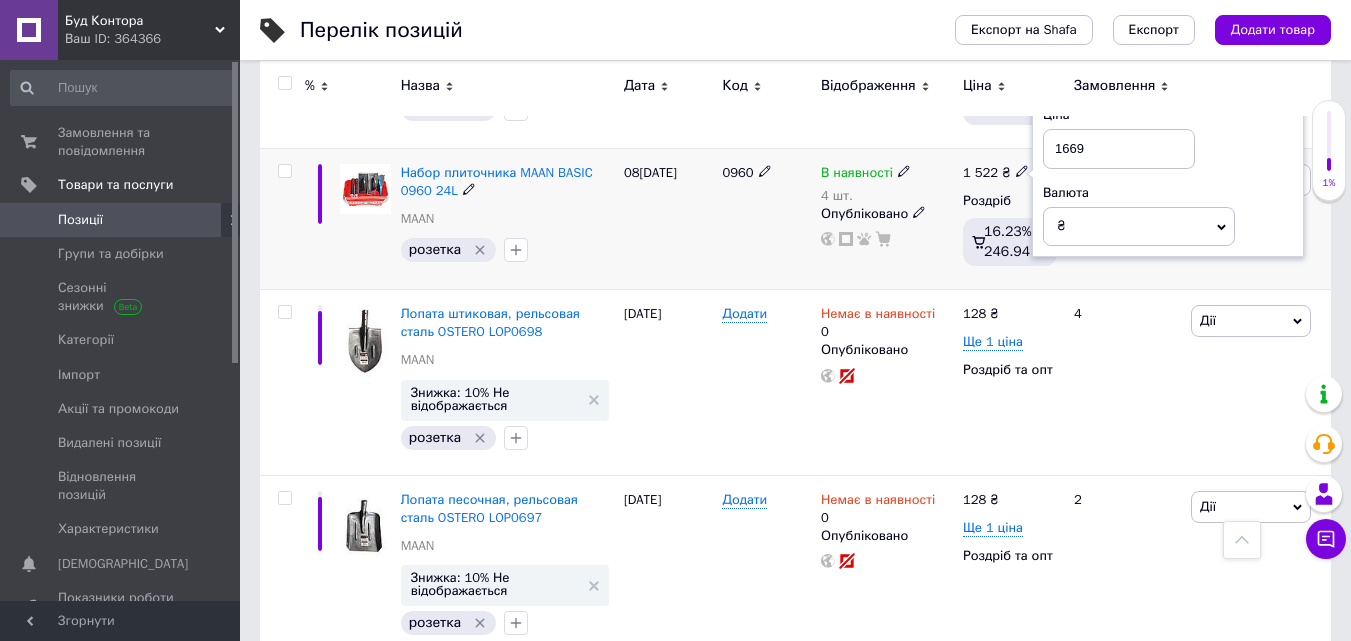click on "В наявності 4 шт. Опубліковано" at bounding box center (887, 218) 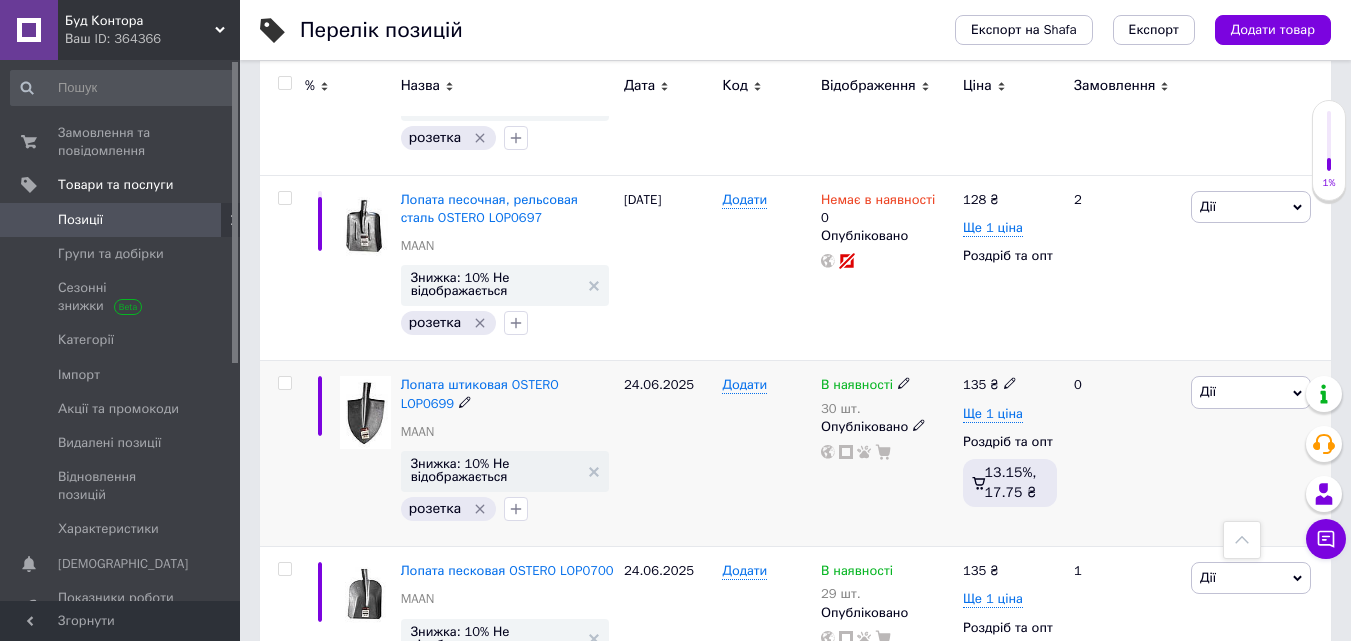 scroll, scrollTop: 1220, scrollLeft: 0, axis: vertical 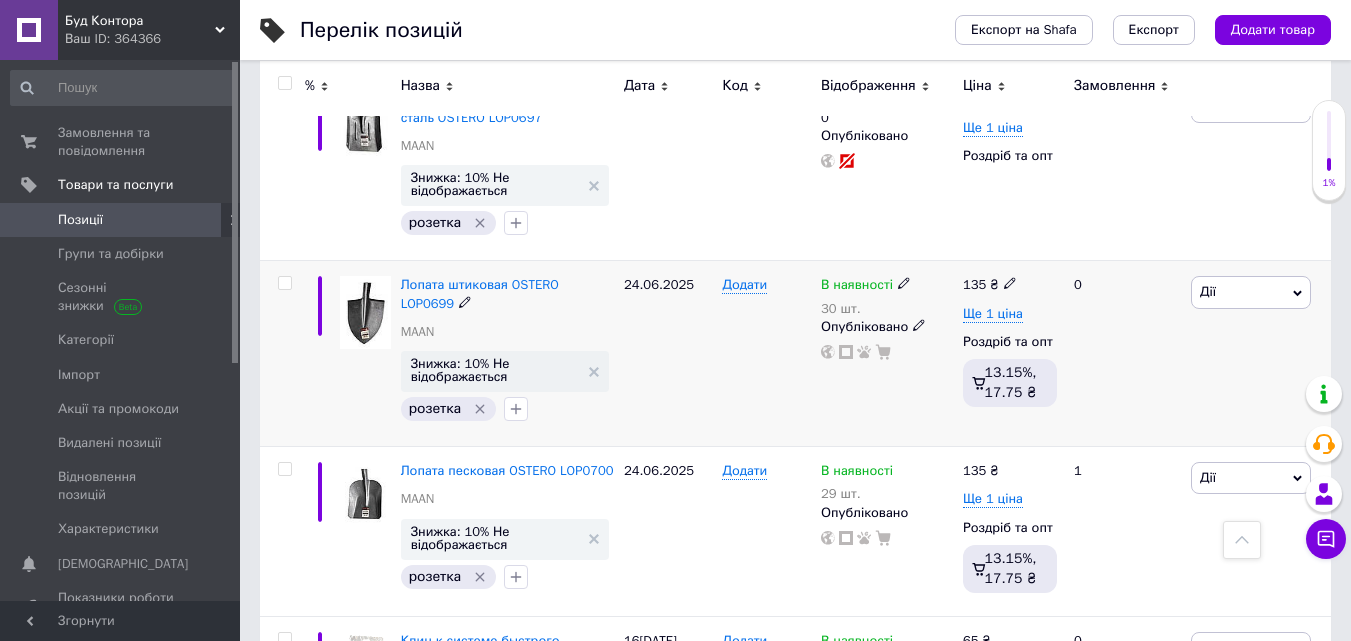 click 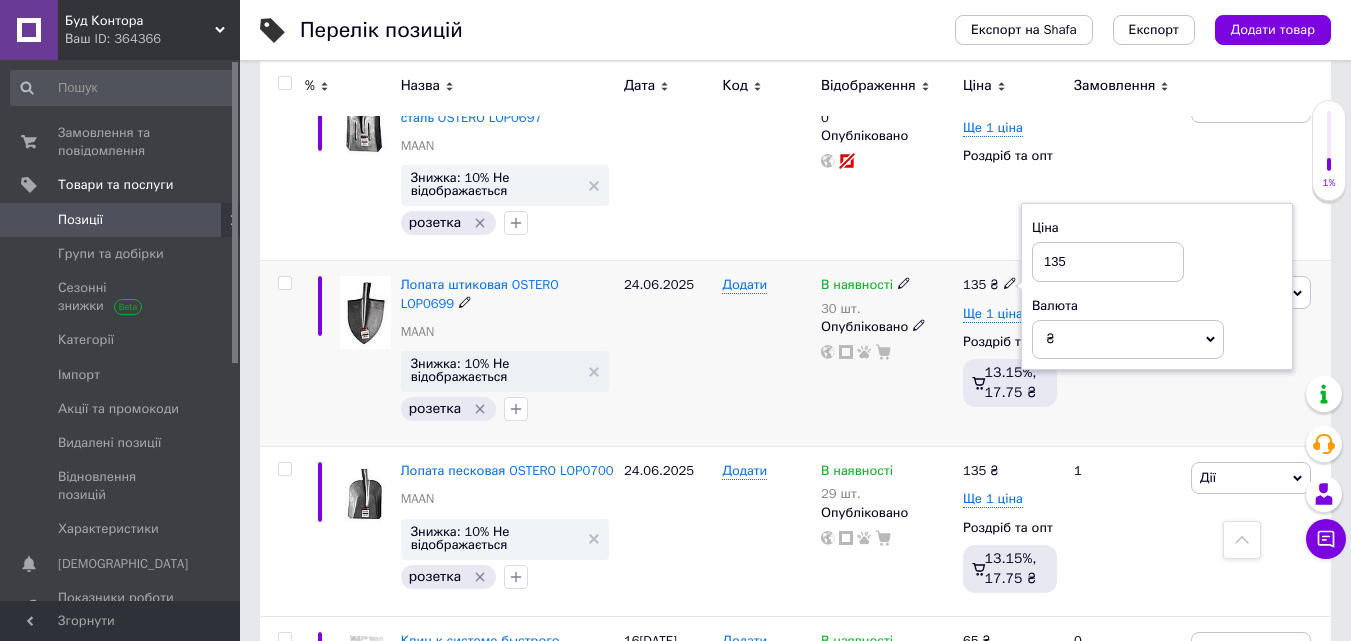 drag, startPoint x: 1071, startPoint y: 268, endPoint x: 1002, endPoint y: 261, distance: 69.354164 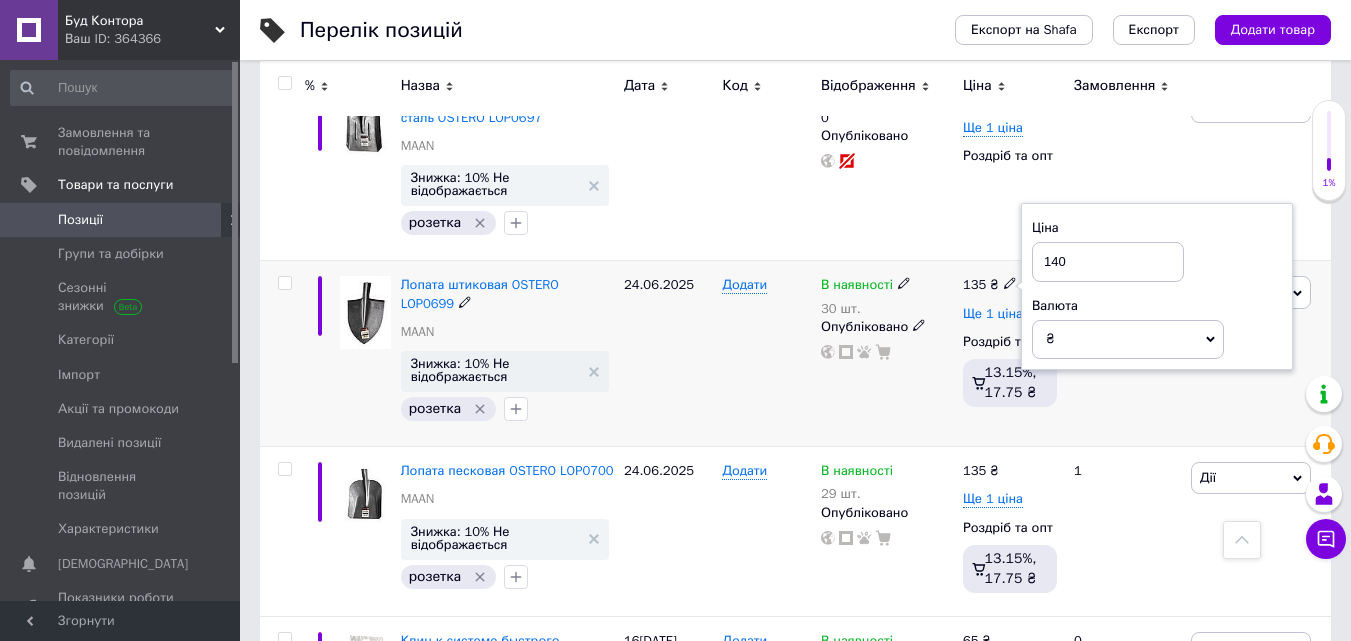 type on "140" 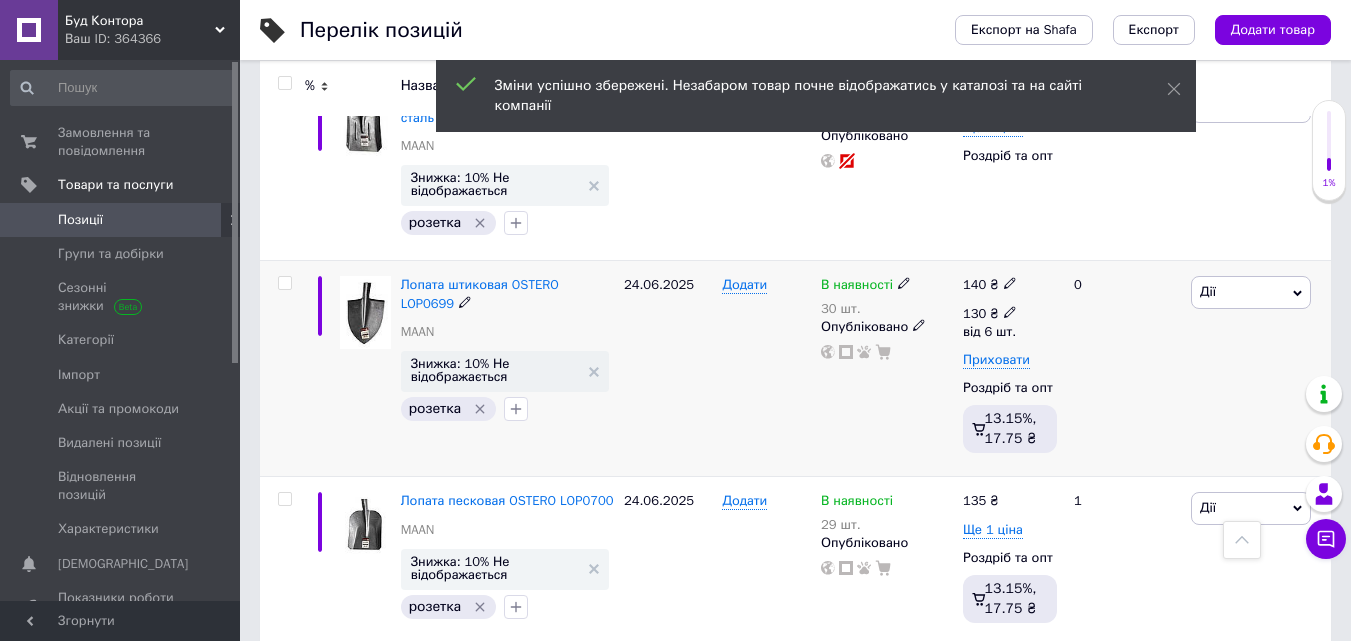 click 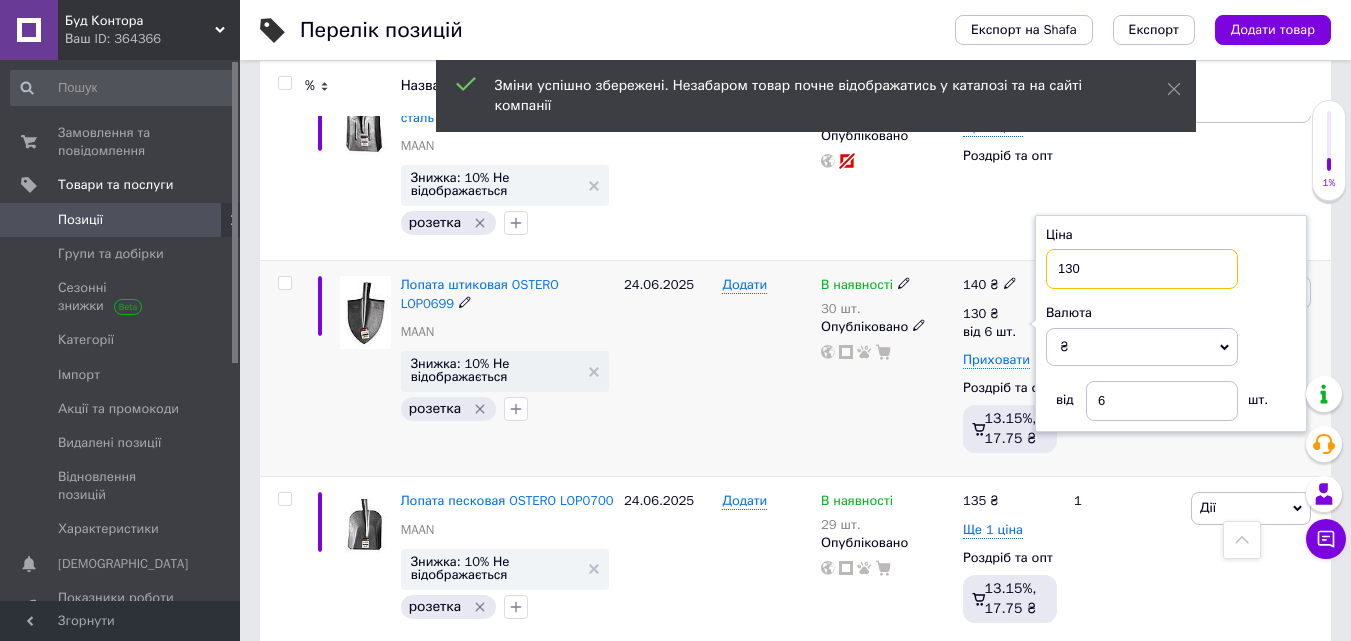 drag, startPoint x: 1111, startPoint y: 275, endPoint x: 997, endPoint y: 268, distance: 114.21471 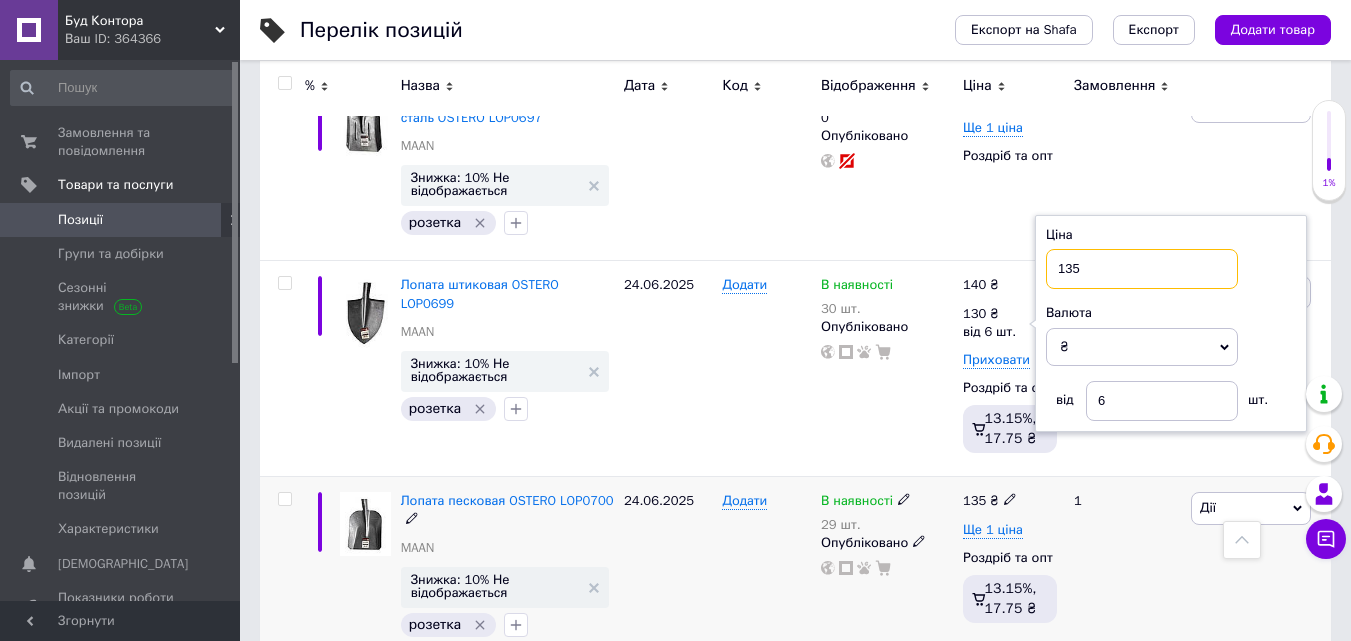 type on "135" 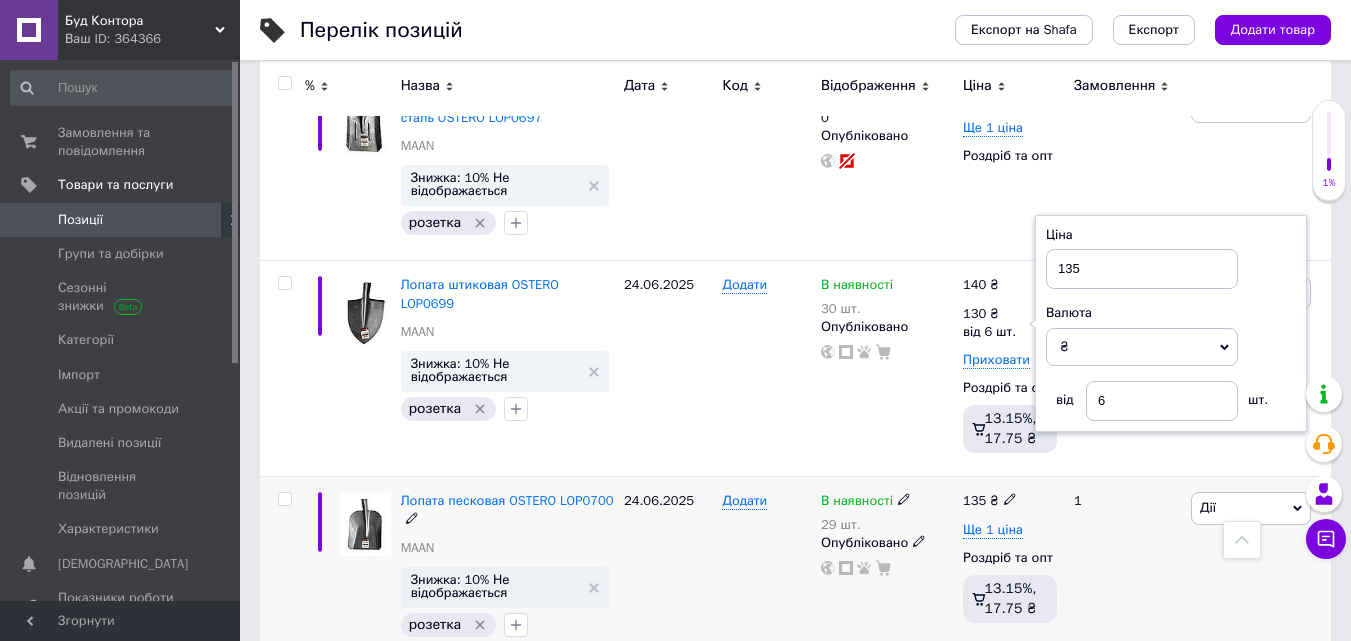 click 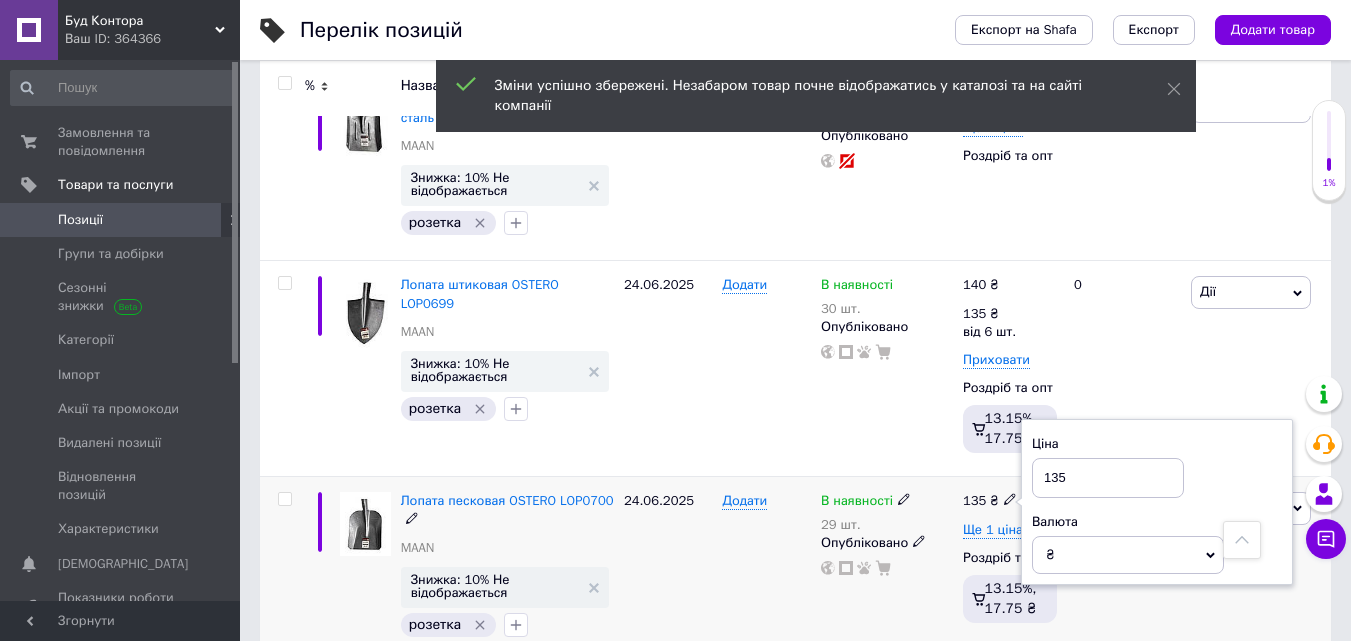 drag, startPoint x: 1060, startPoint y: 475, endPoint x: 1000, endPoint y: 477, distance: 60.033325 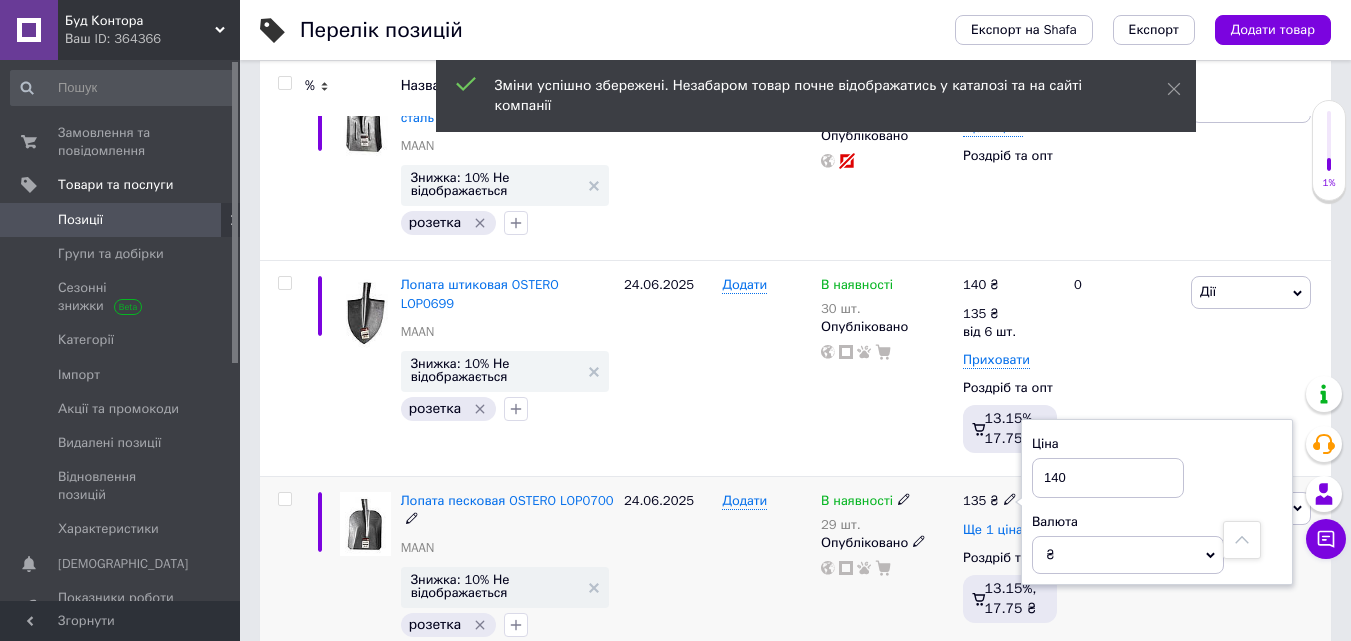 type on "140" 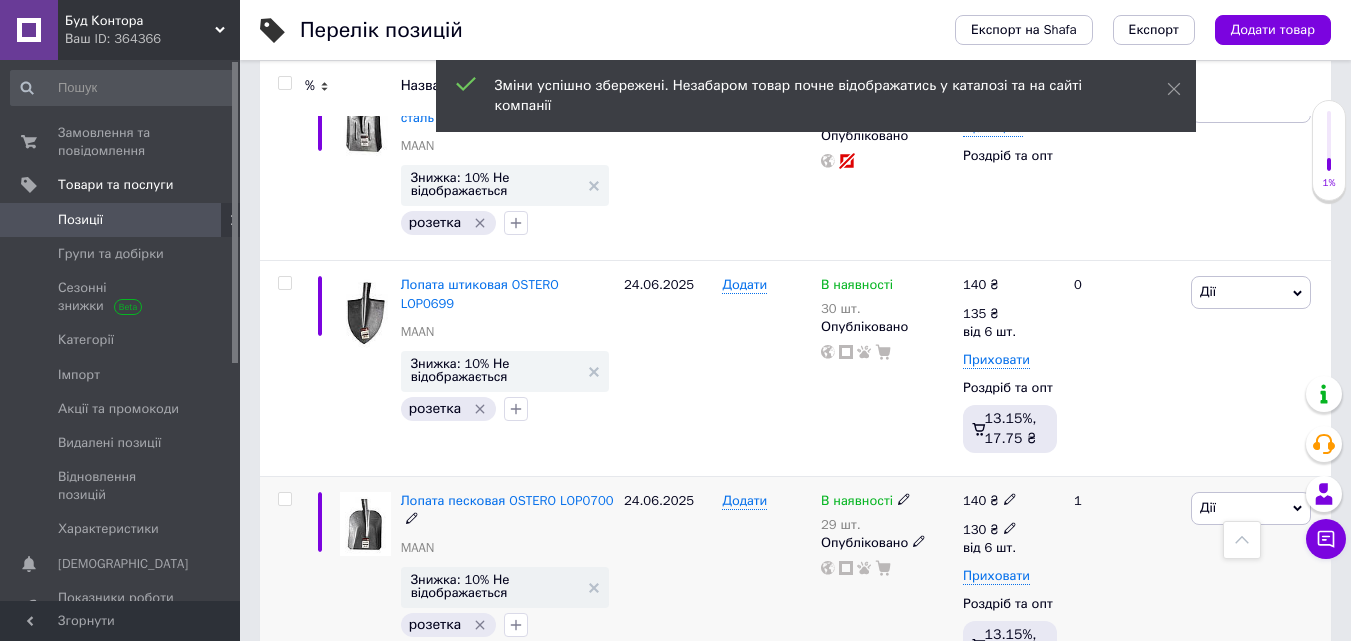 click 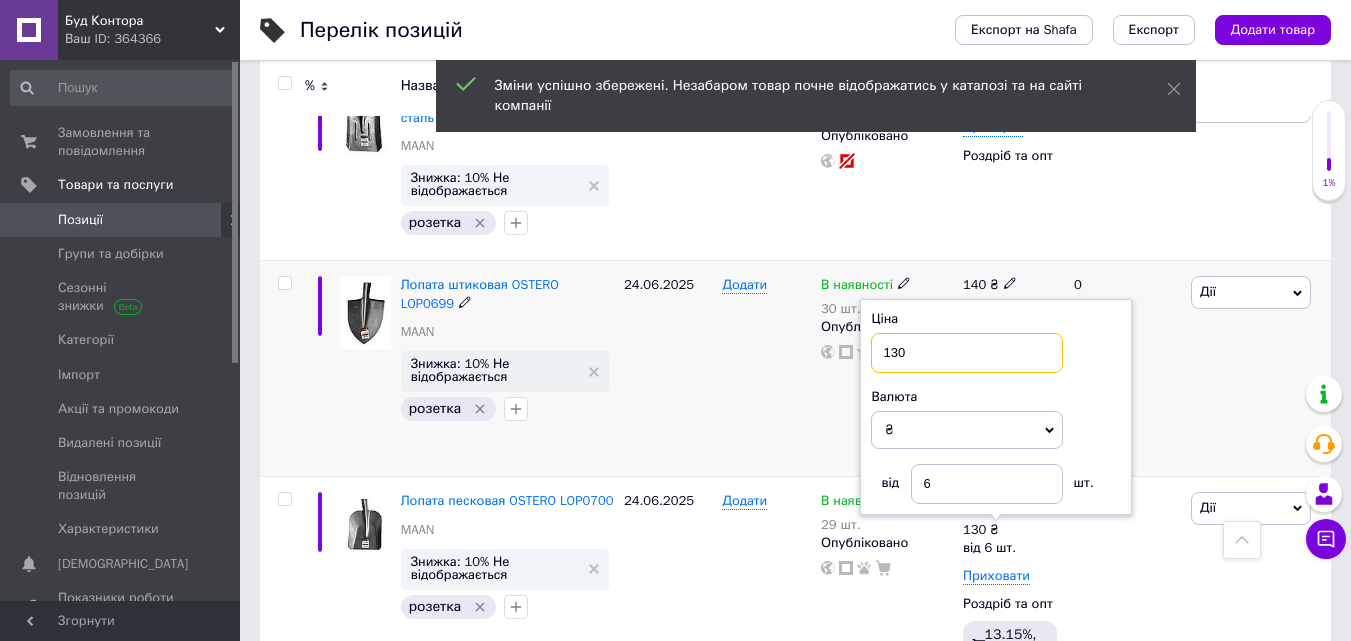 drag, startPoint x: 937, startPoint y: 354, endPoint x: 777, endPoint y: 353, distance: 160.00313 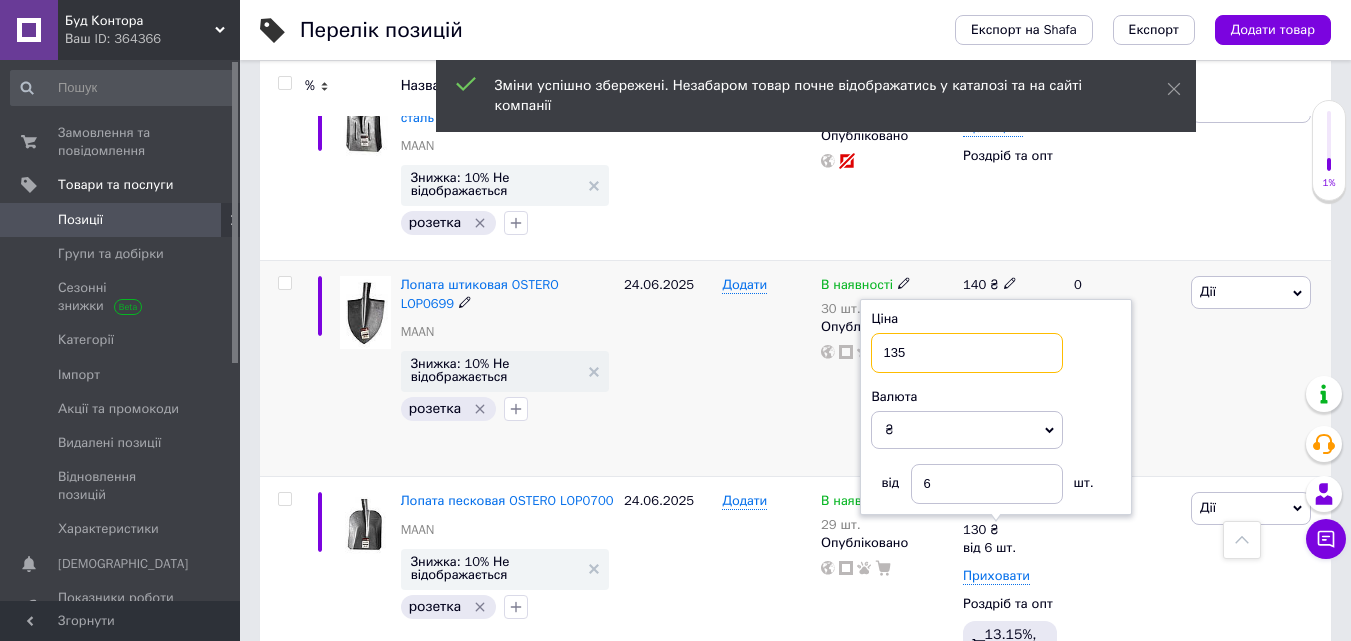 type on "135" 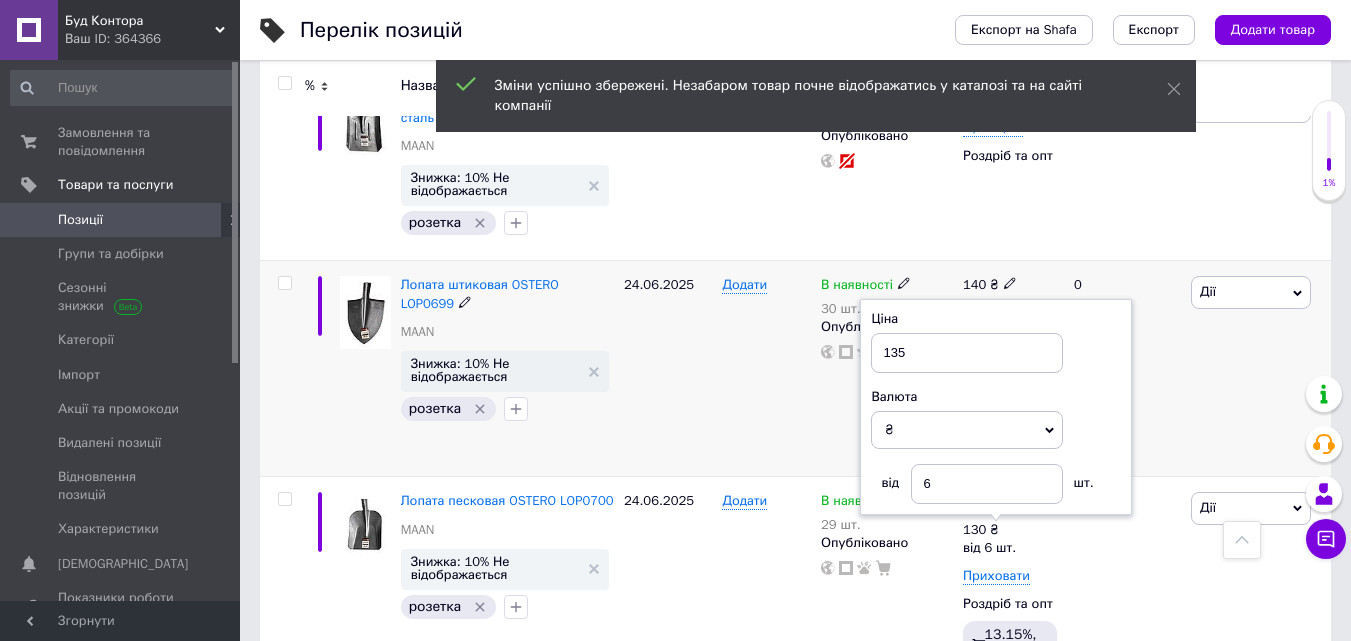 click on "Додати" at bounding box center (766, 369) 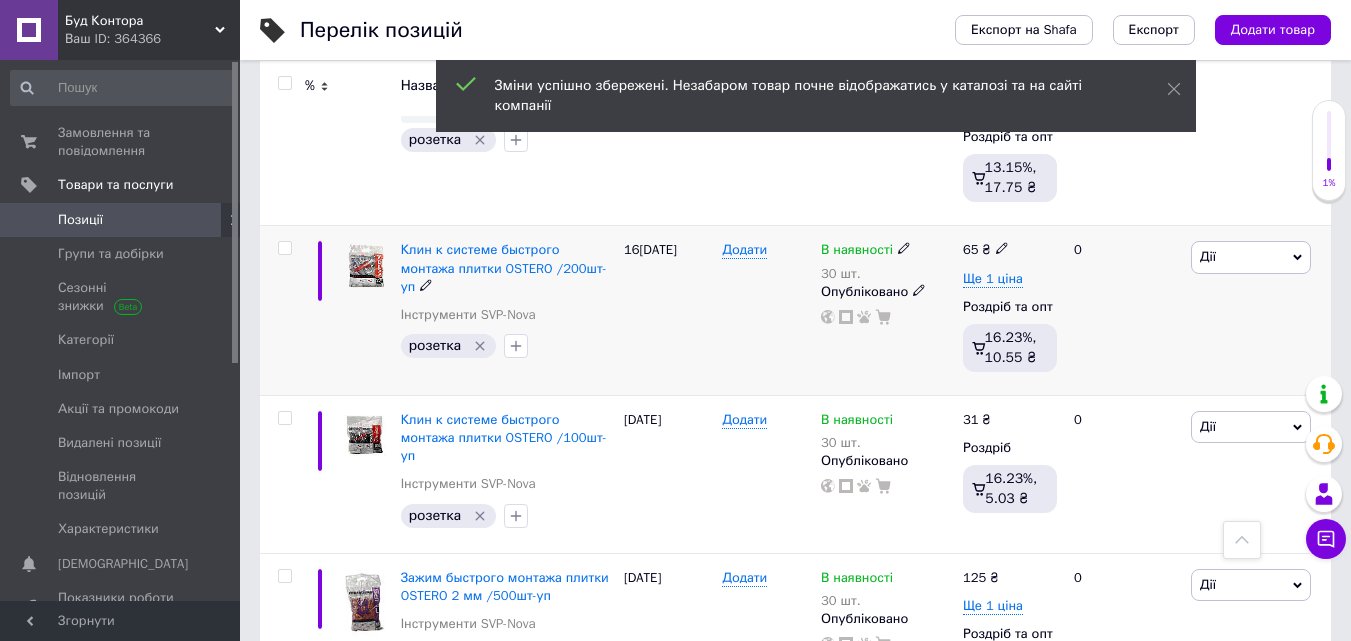 scroll, scrollTop: 1720, scrollLeft: 0, axis: vertical 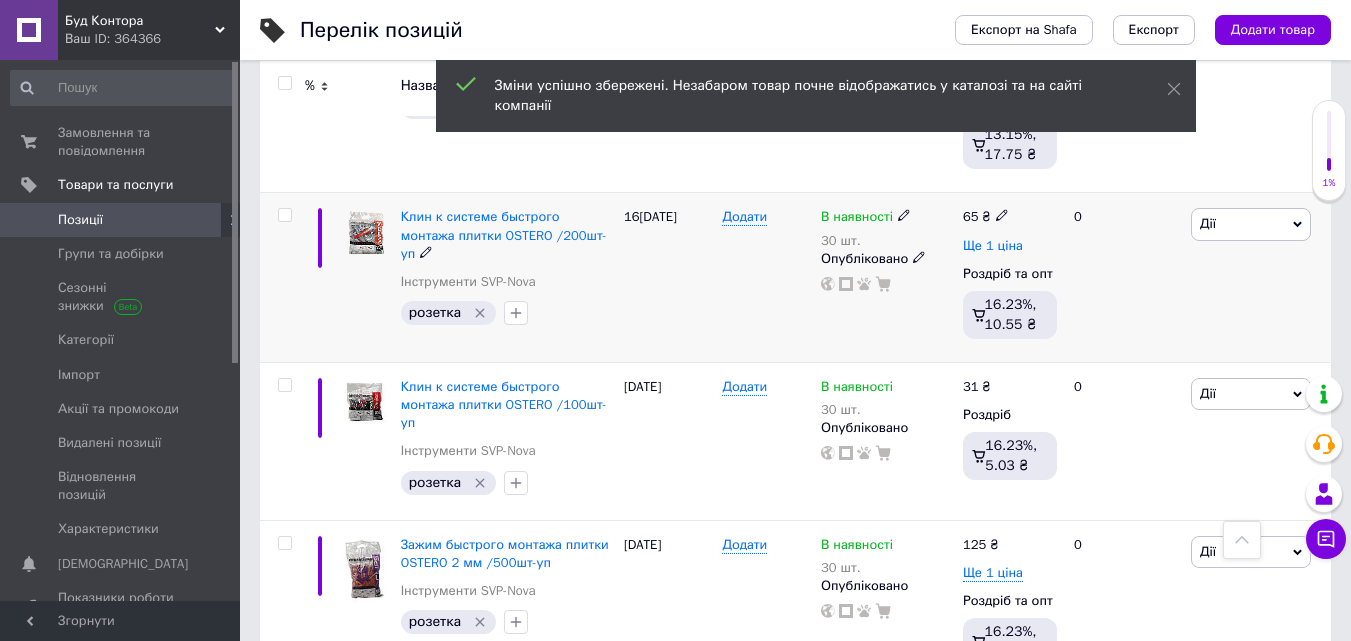 click on "Ще 1 ціна" at bounding box center [993, 246] 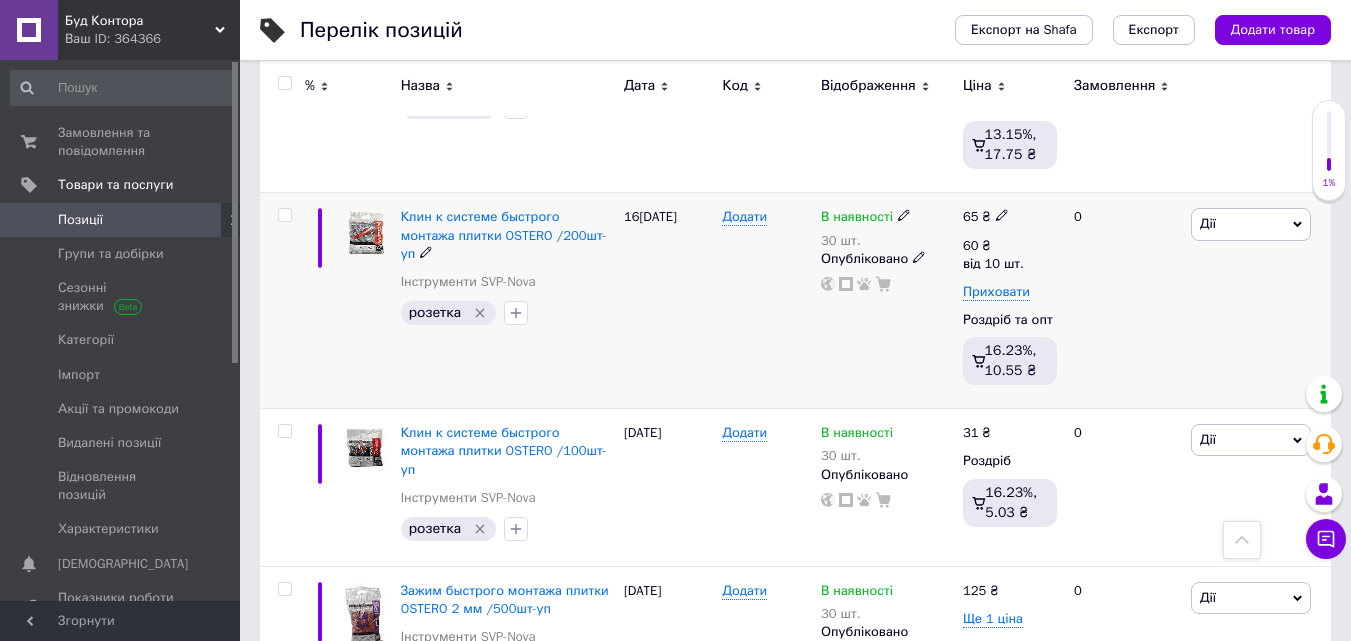 click on "65   ₴" at bounding box center (1010, 217) 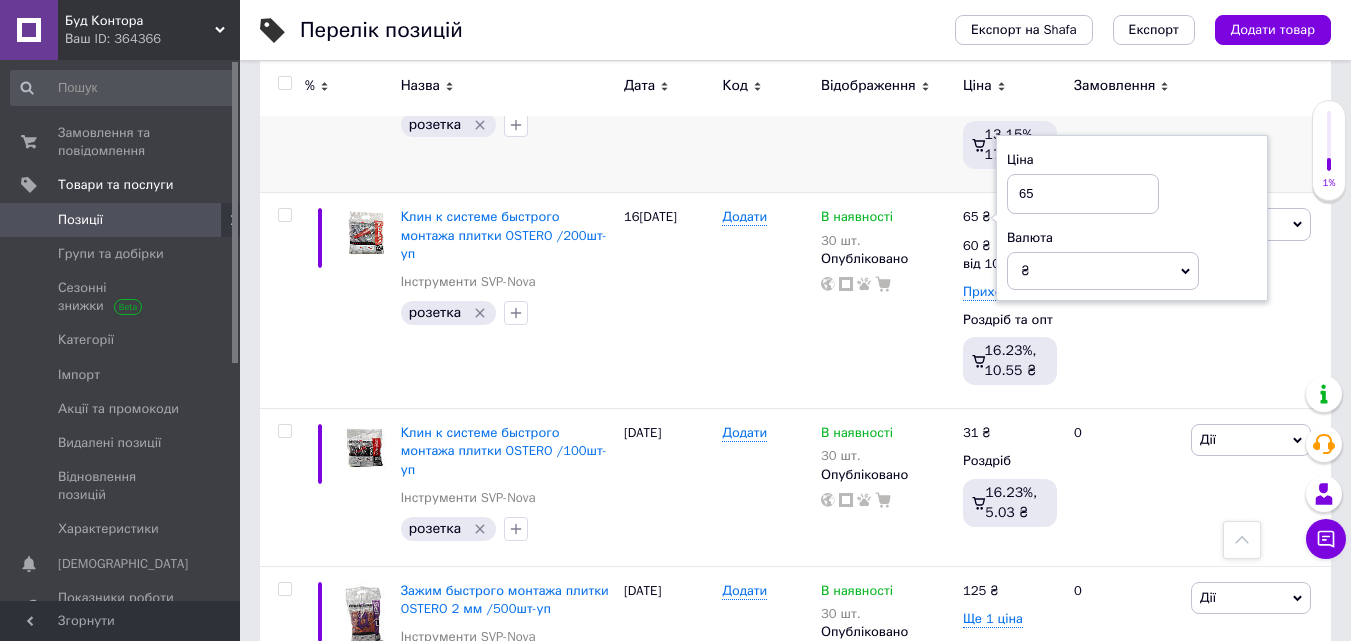 drag, startPoint x: 1076, startPoint y: 188, endPoint x: 894, endPoint y: 188, distance: 182 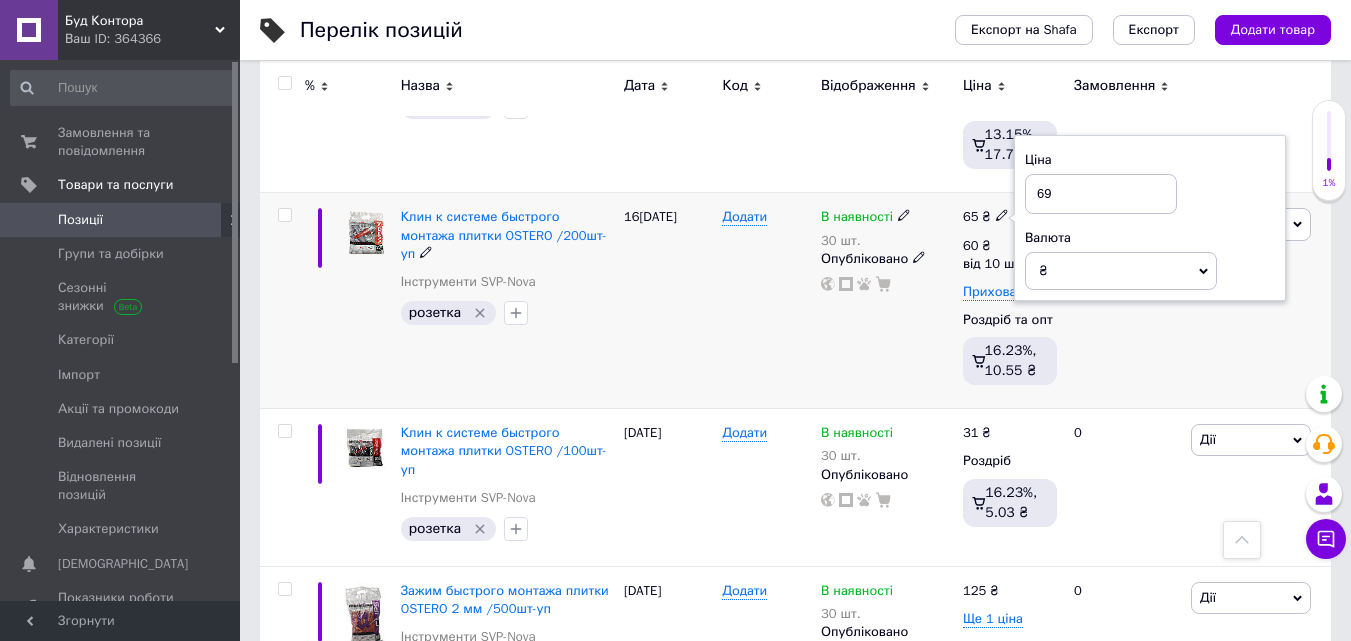 type on "69" 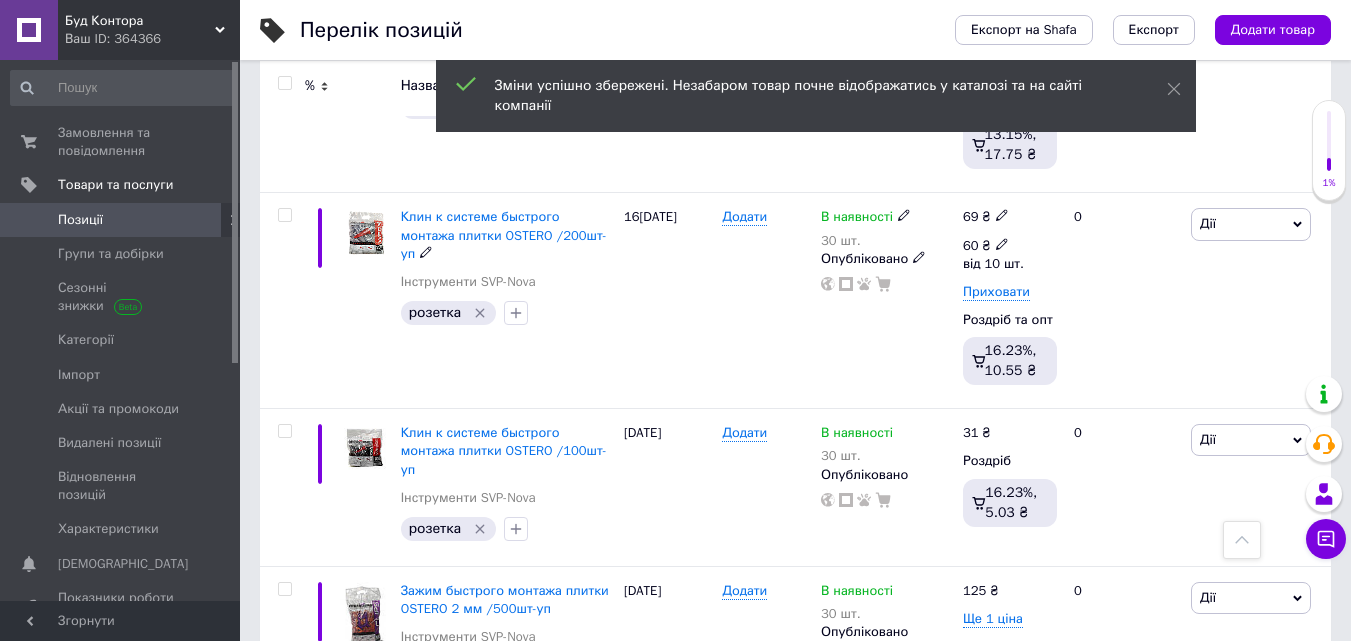 click 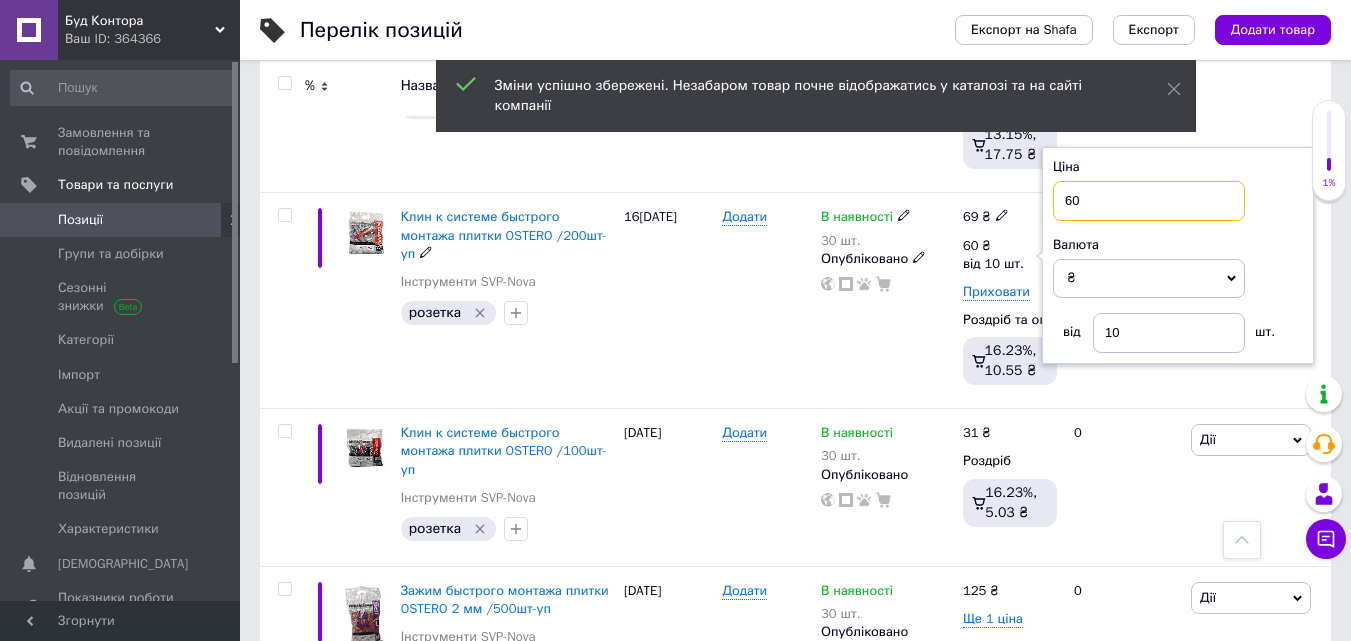 drag, startPoint x: 1131, startPoint y: 206, endPoint x: 1005, endPoint y: 204, distance: 126.01587 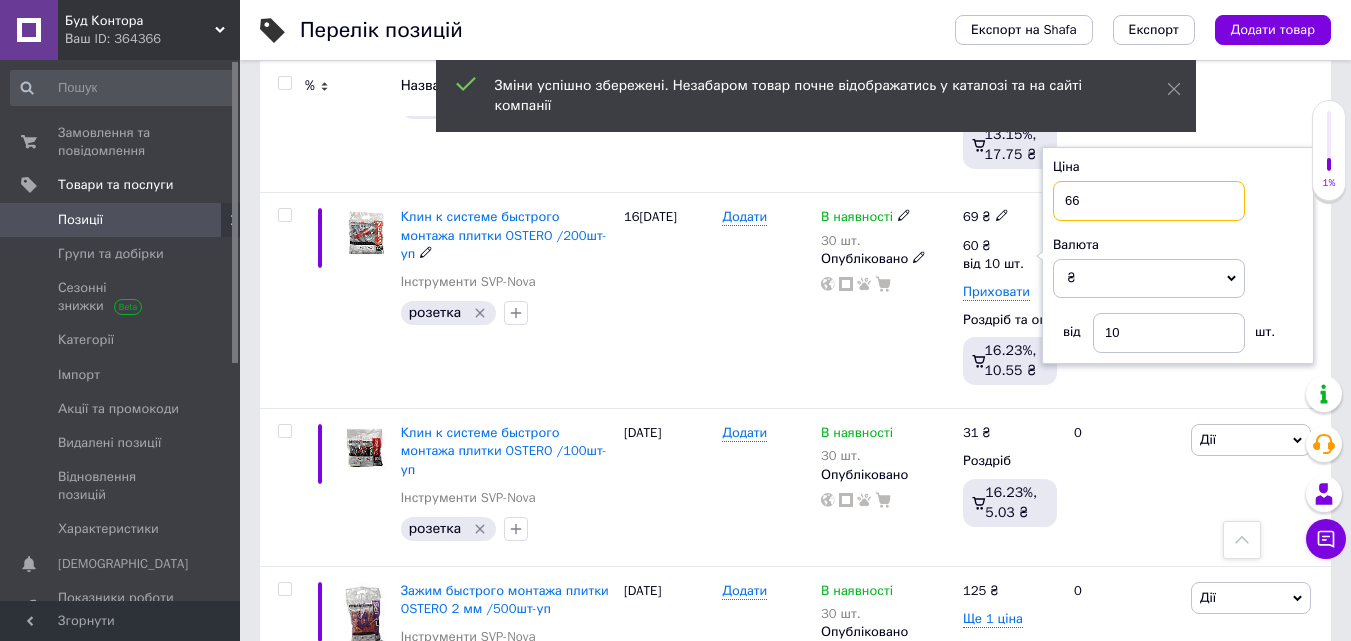type on "66" 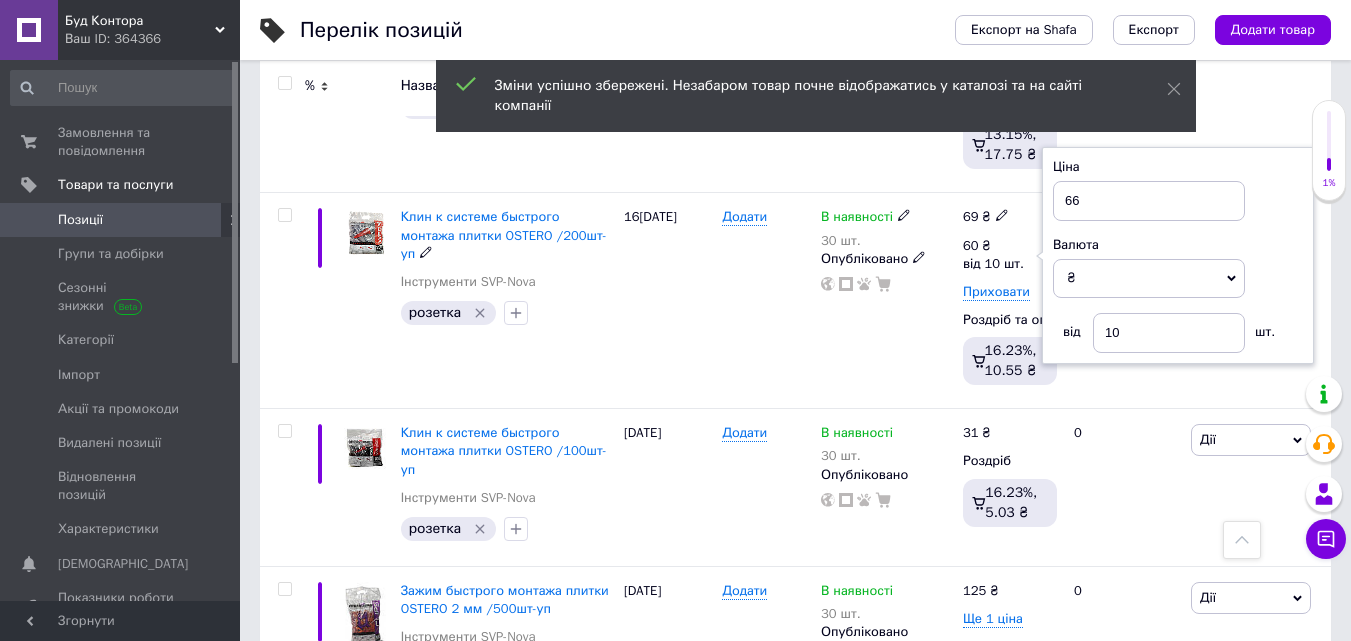 click on "В наявності 30 шт. Опубліковано" at bounding box center [887, 301] 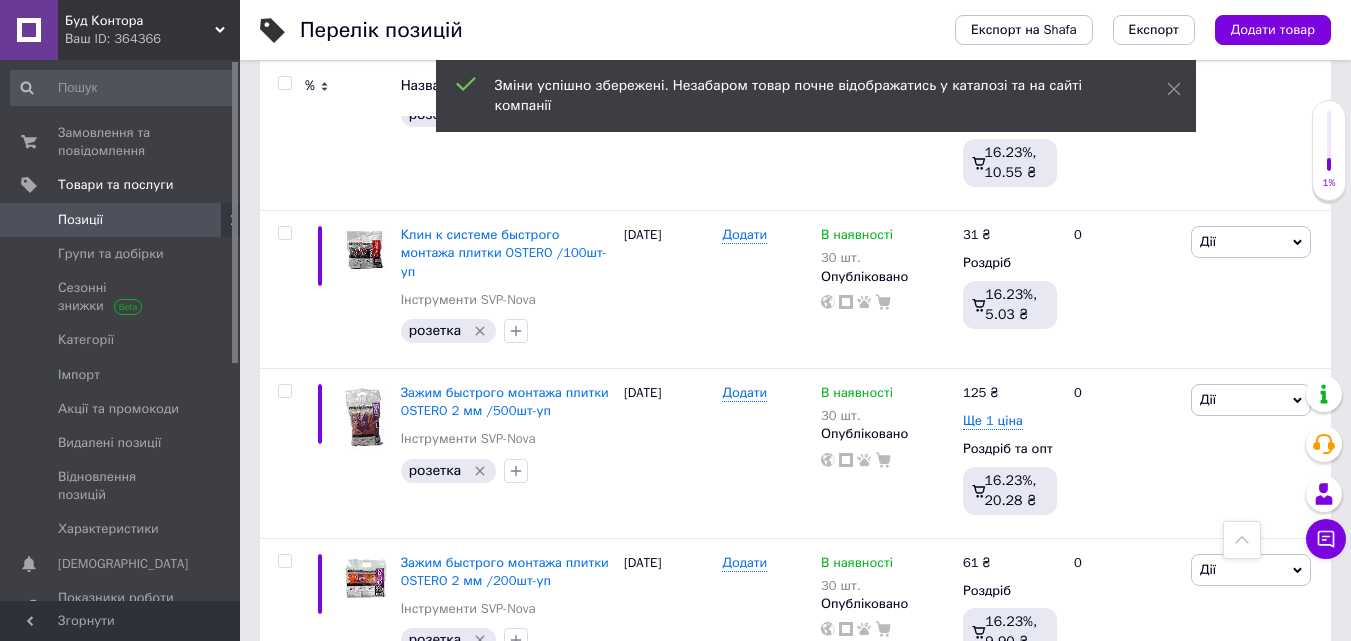 scroll, scrollTop: 1920, scrollLeft: 0, axis: vertical 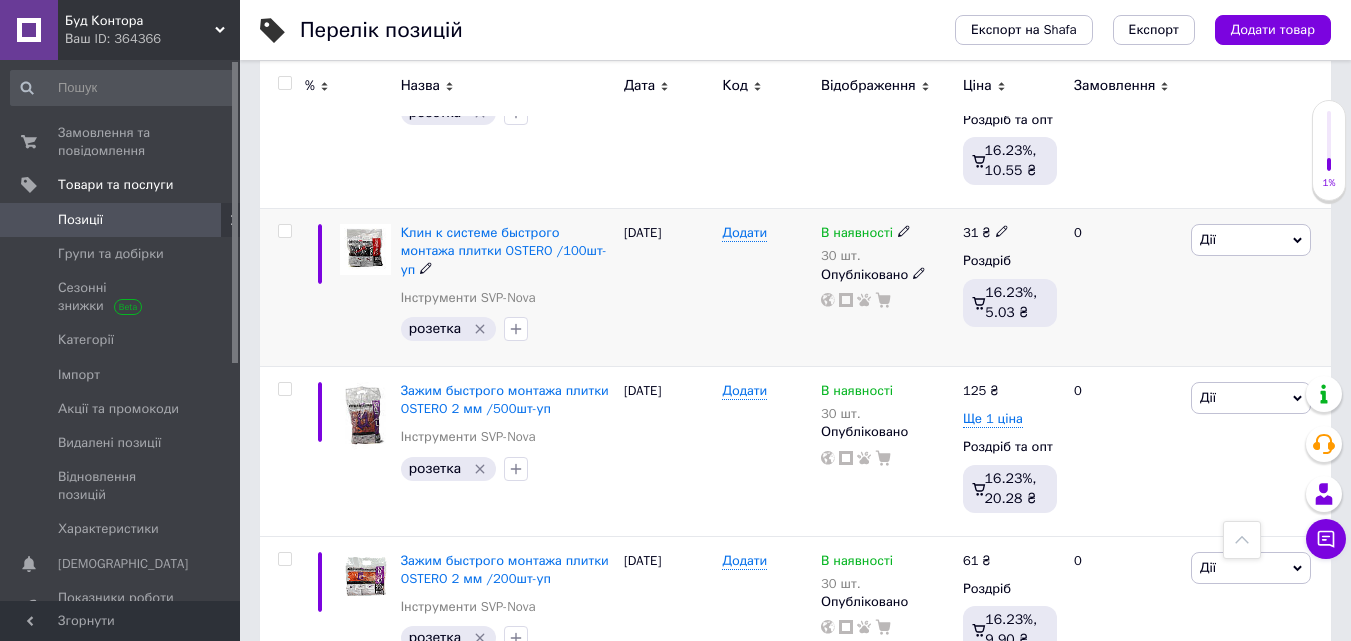click on "31   ₴" at bounding box center [1010, 233] 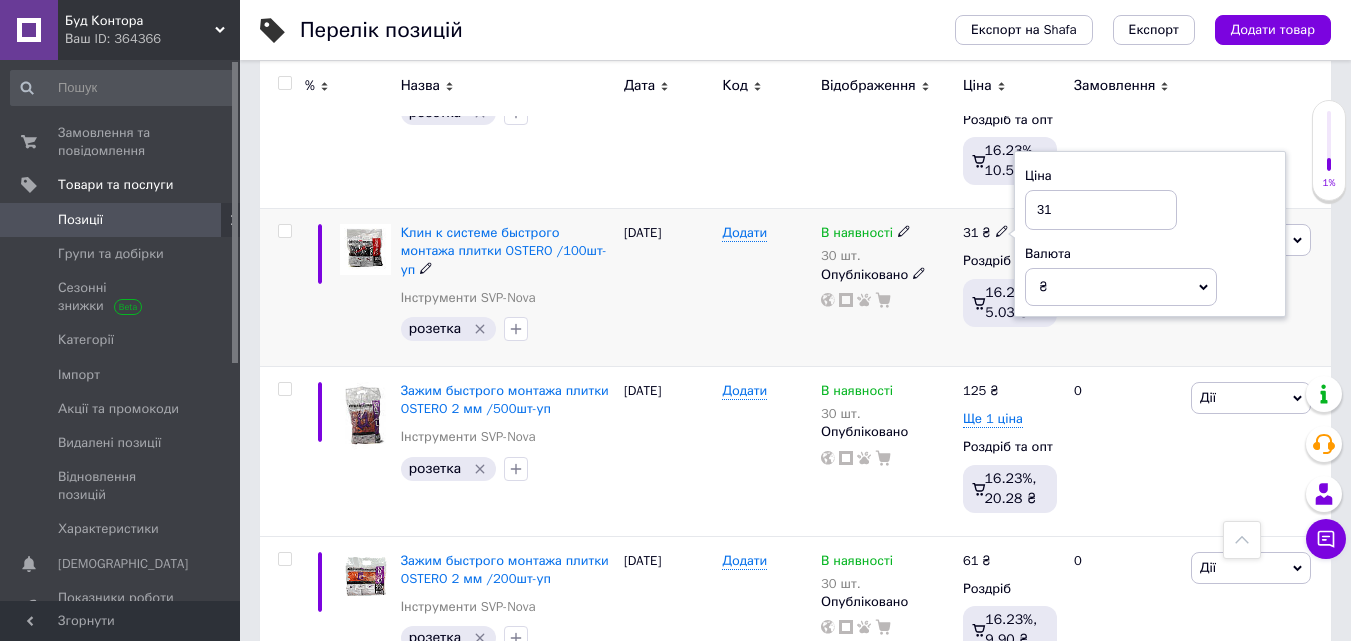 drag, startPoint x: 1082, startPoint y: 217, endPoint x: 986, endPoint y: 215, distance: 96.02083 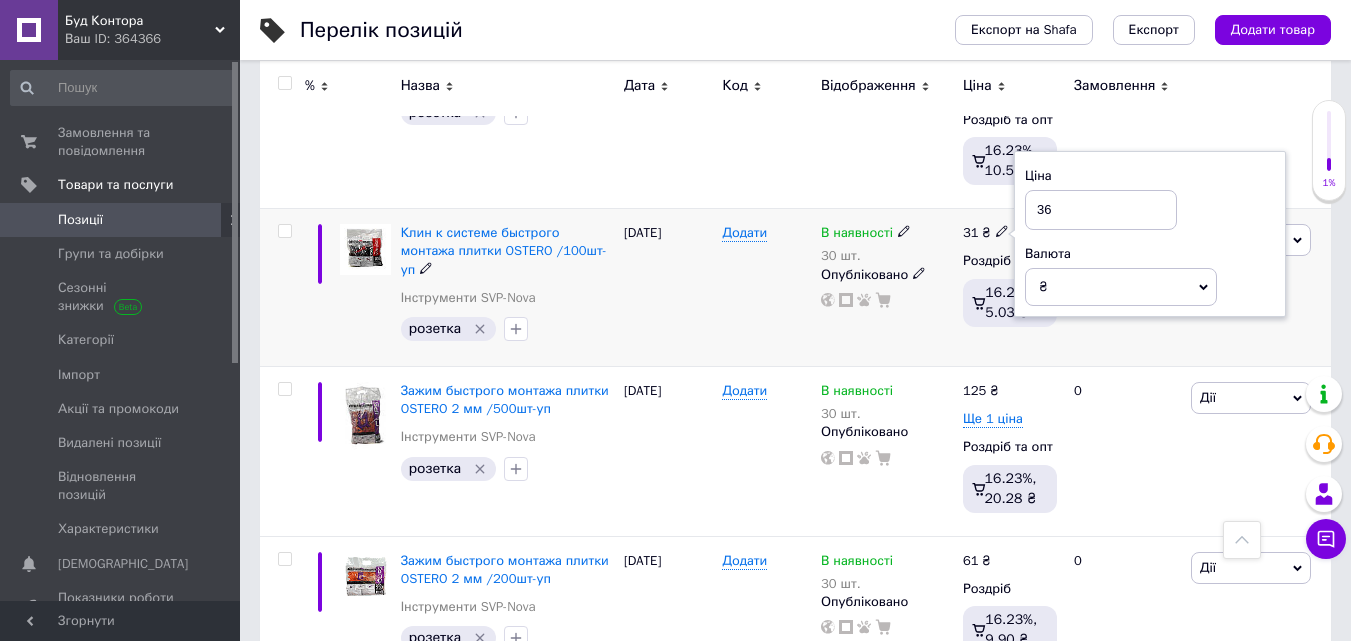 type on "36" 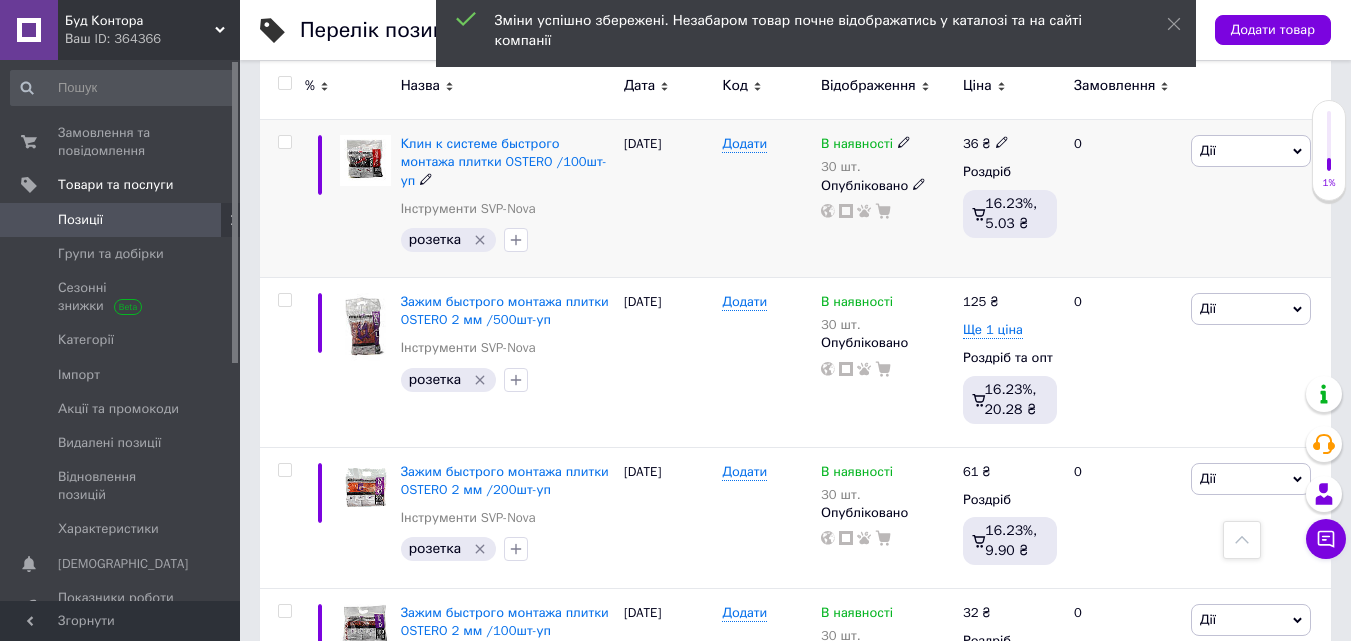 scroll, scrollTop: 2020, scrollLeft: 0, axis: vertical 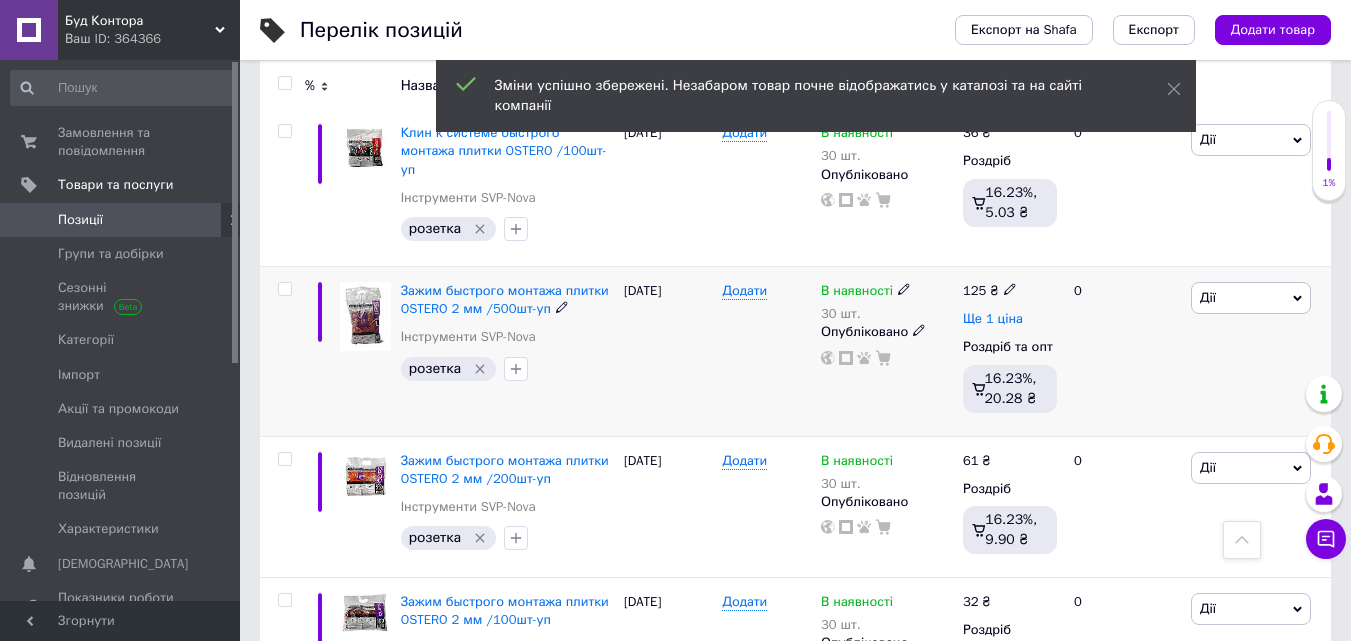 click on "Ще 1 ціна" at bounding box center [993, 319] 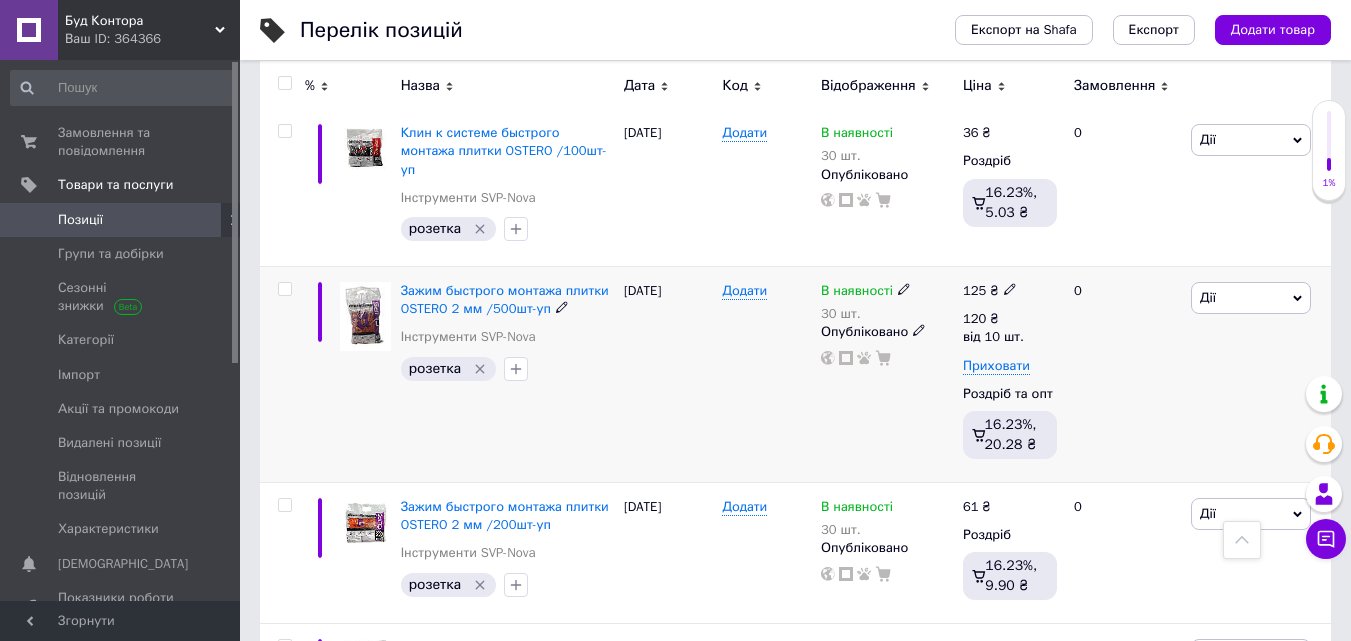 click 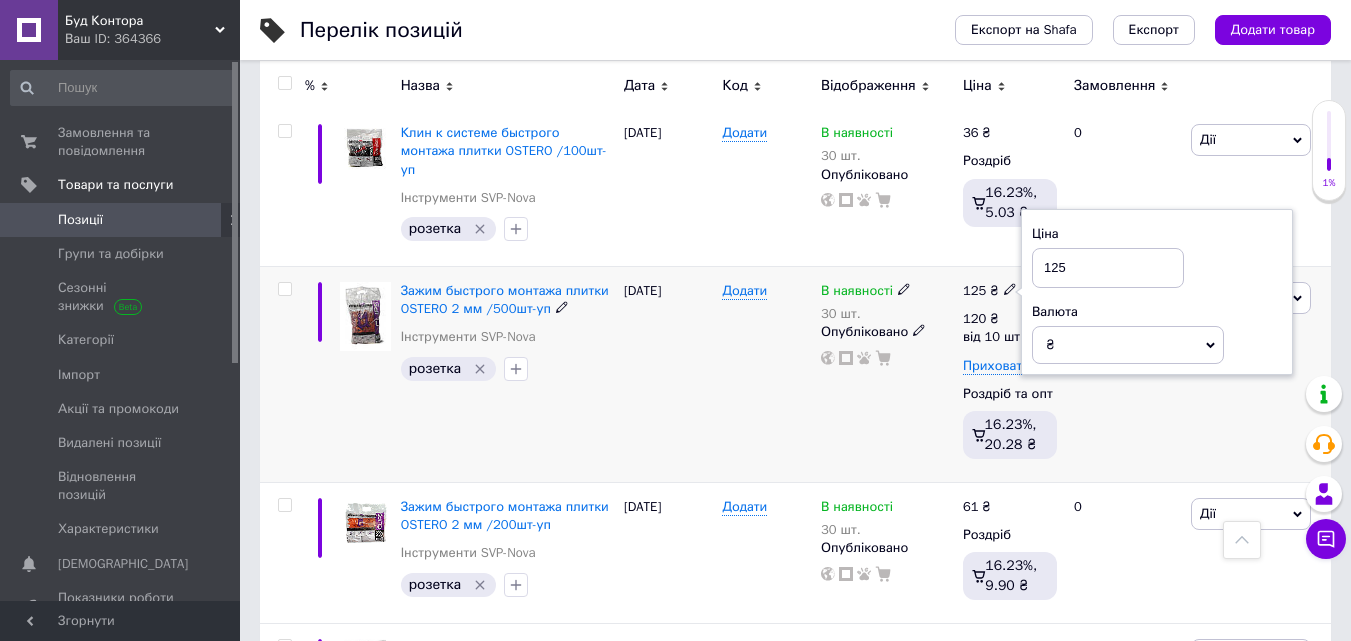 drag, startPoint x: 1103, startPoint y: 246, endPoint x: 992, endPoint y: 257, distance: 111.54372 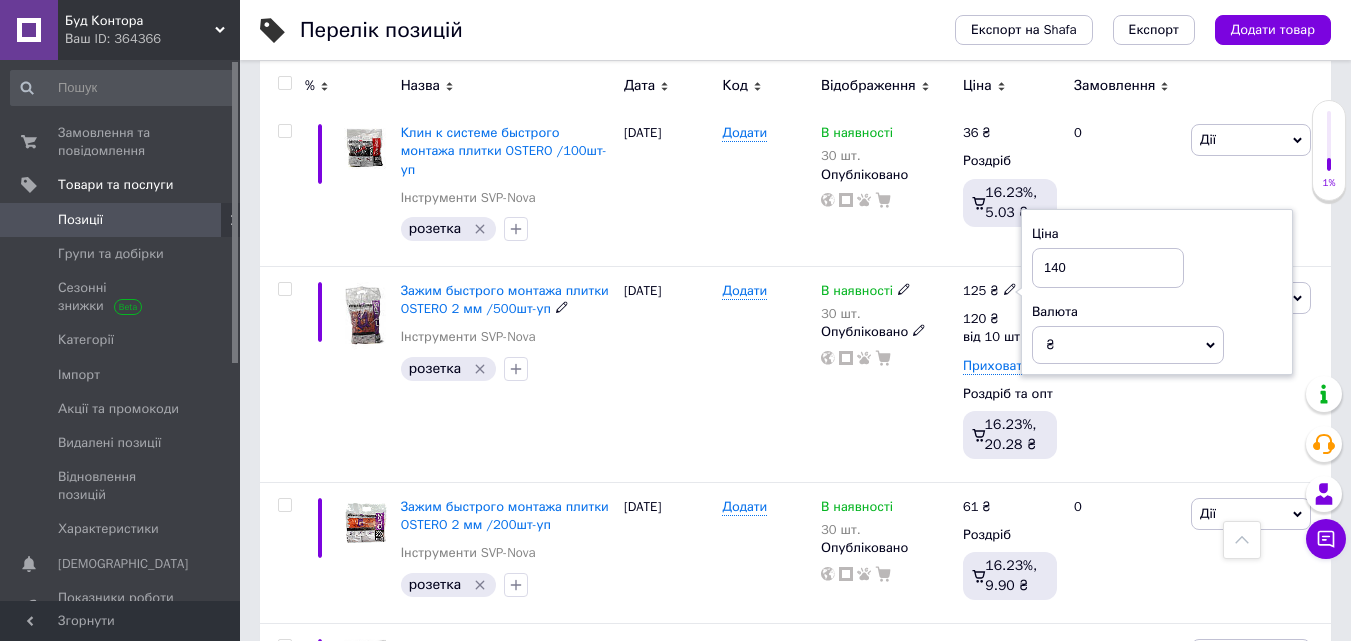 type on "140" 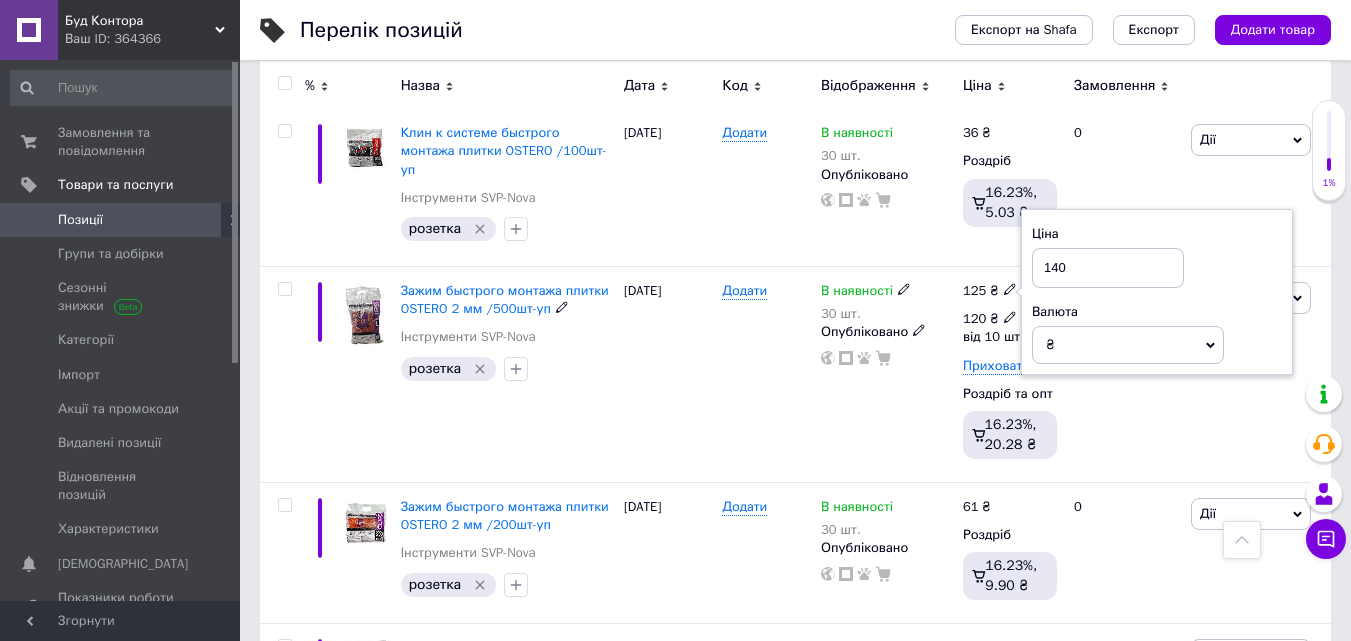 click on "120   ₴" at bounding box center [993, 319] 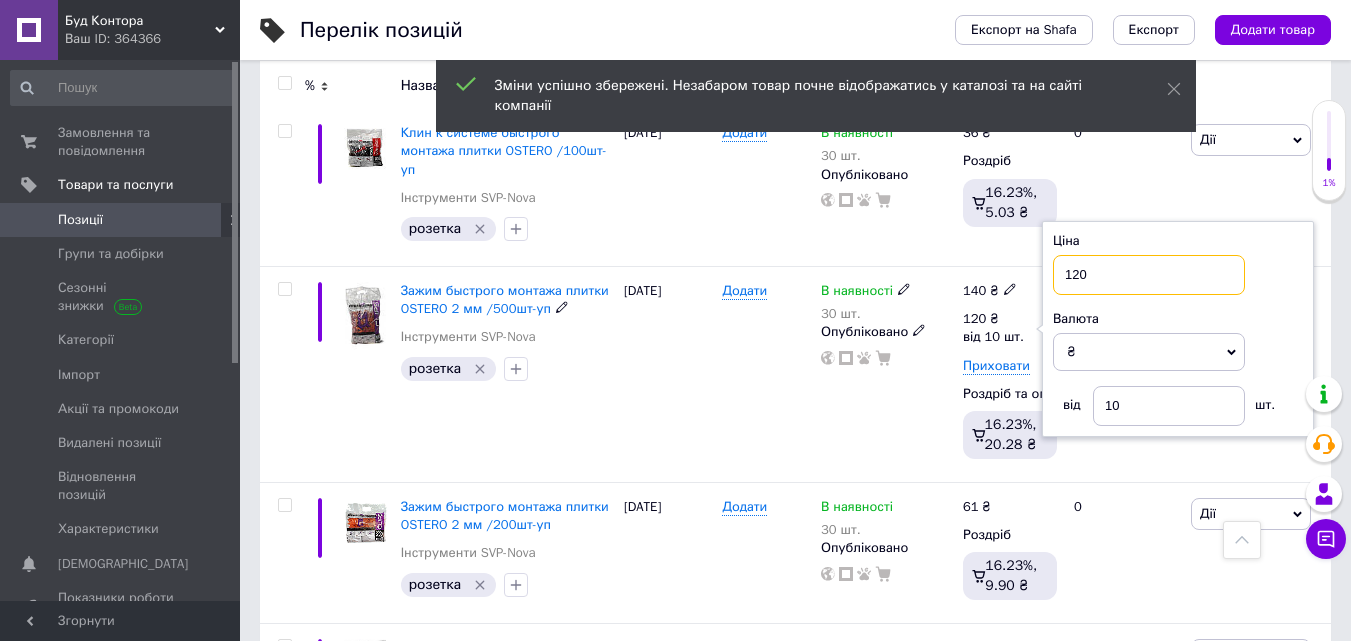 drag, startPoint x: 1068, startPoint y: 266, endPoint x: 1047, endPoint y: 266, distance: 21 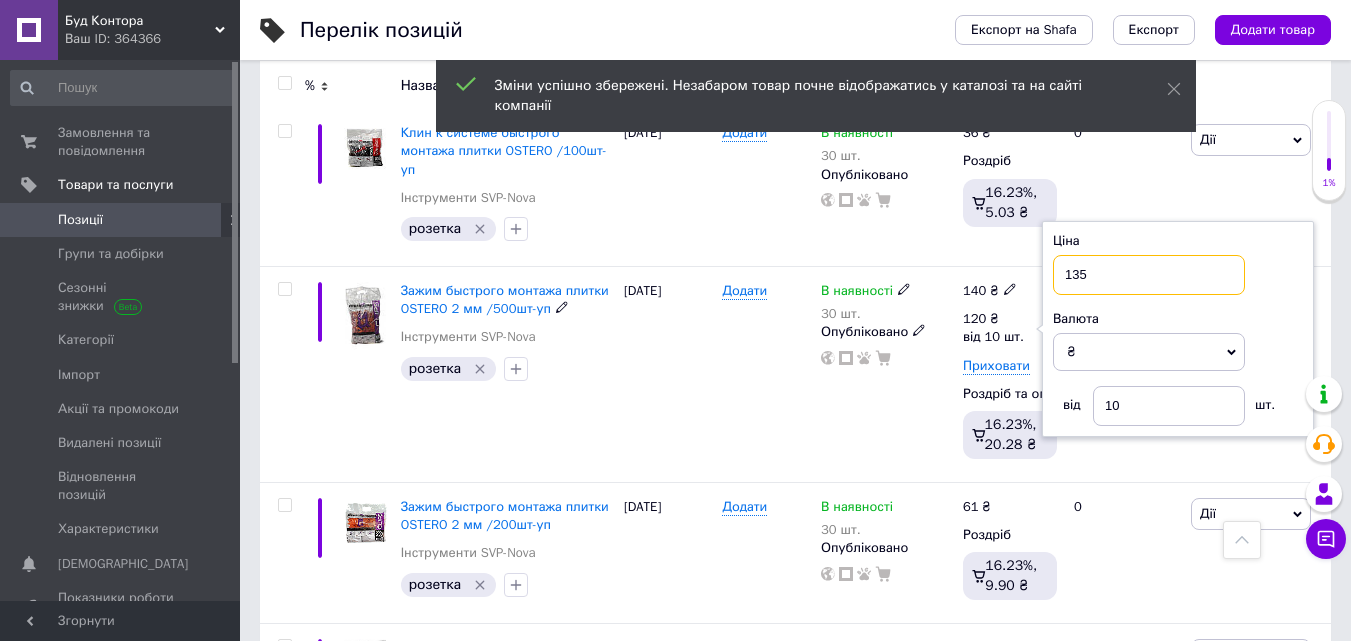 type on "135" 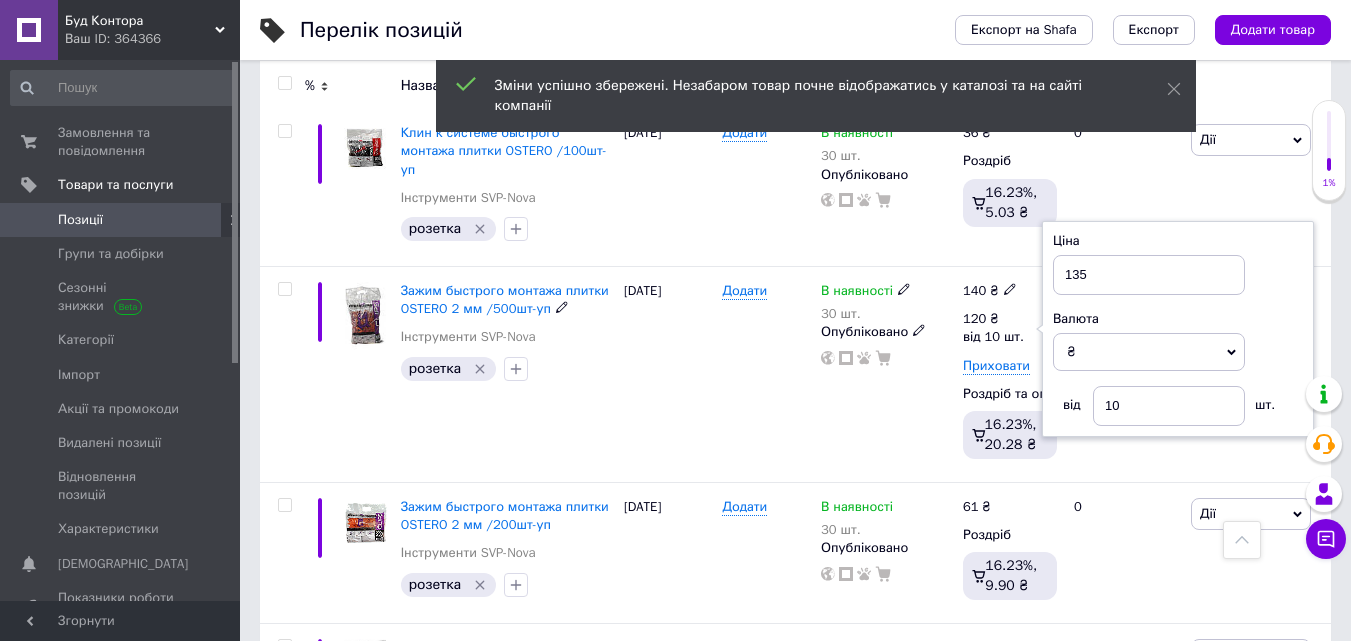 click on "В наявності 30 шт. Опубліковано" at bounding box center (887, 375) 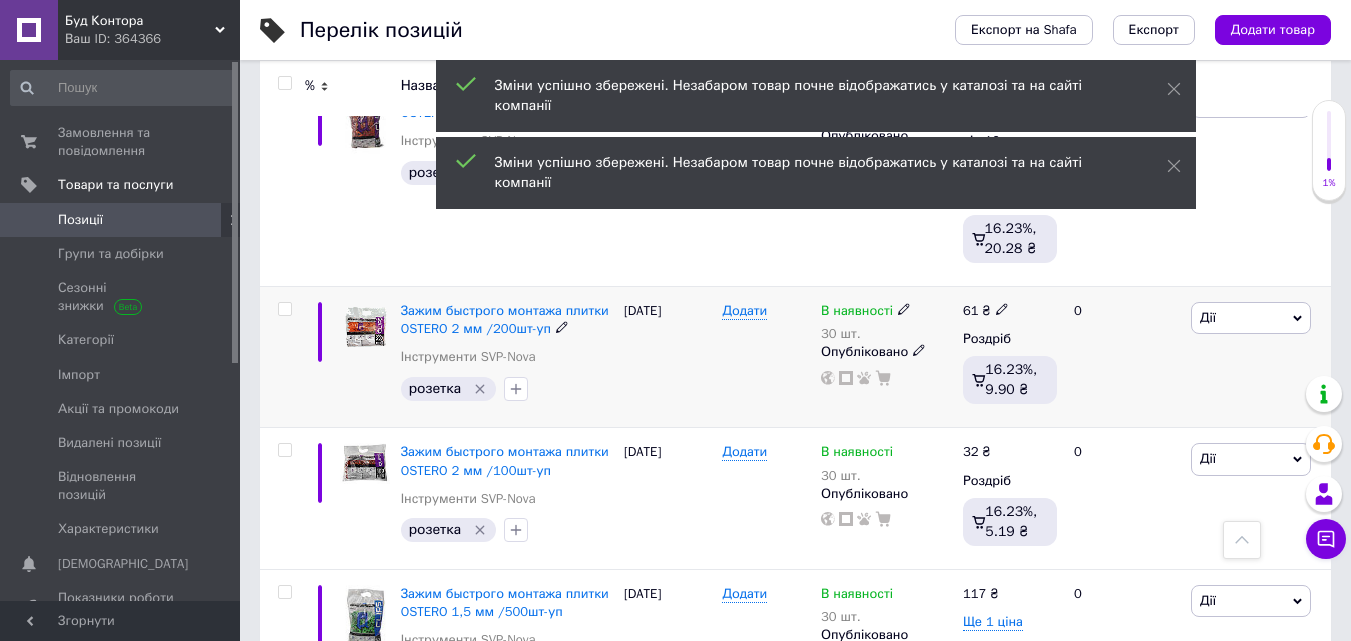 scroll, scrollTop: 2220, scrollLeft: 0, axis: vertical 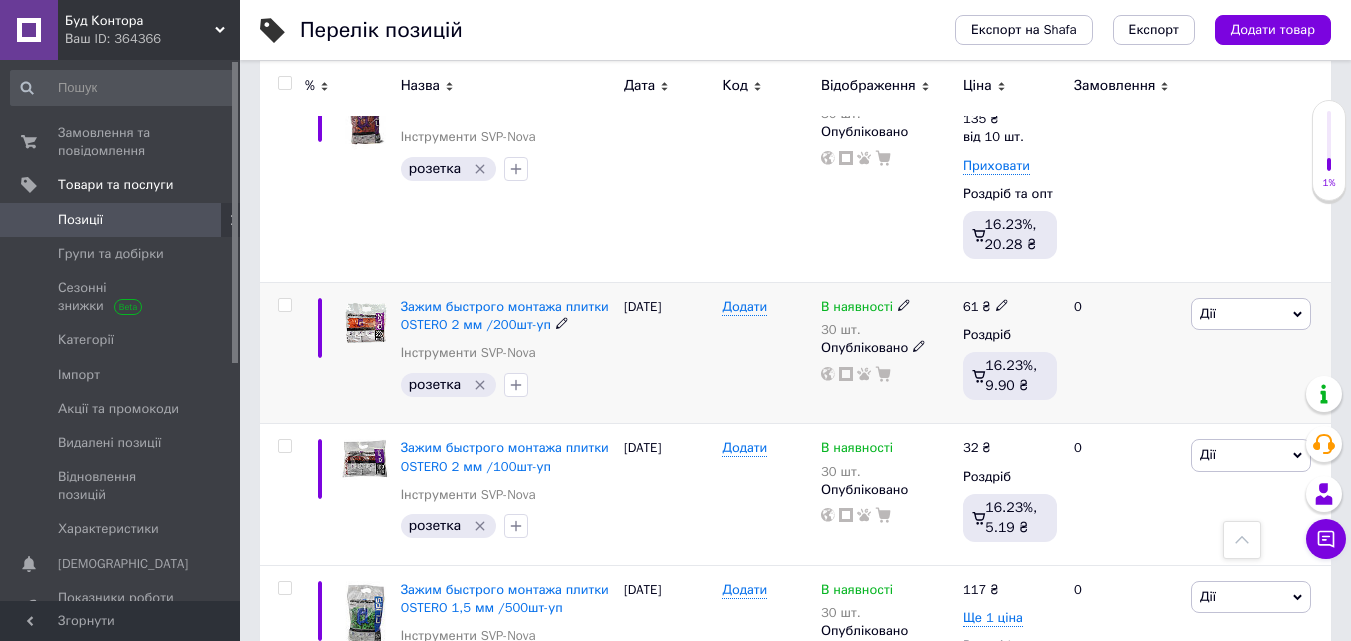 click on "61   ₴" at bounding box center (1010, 307) 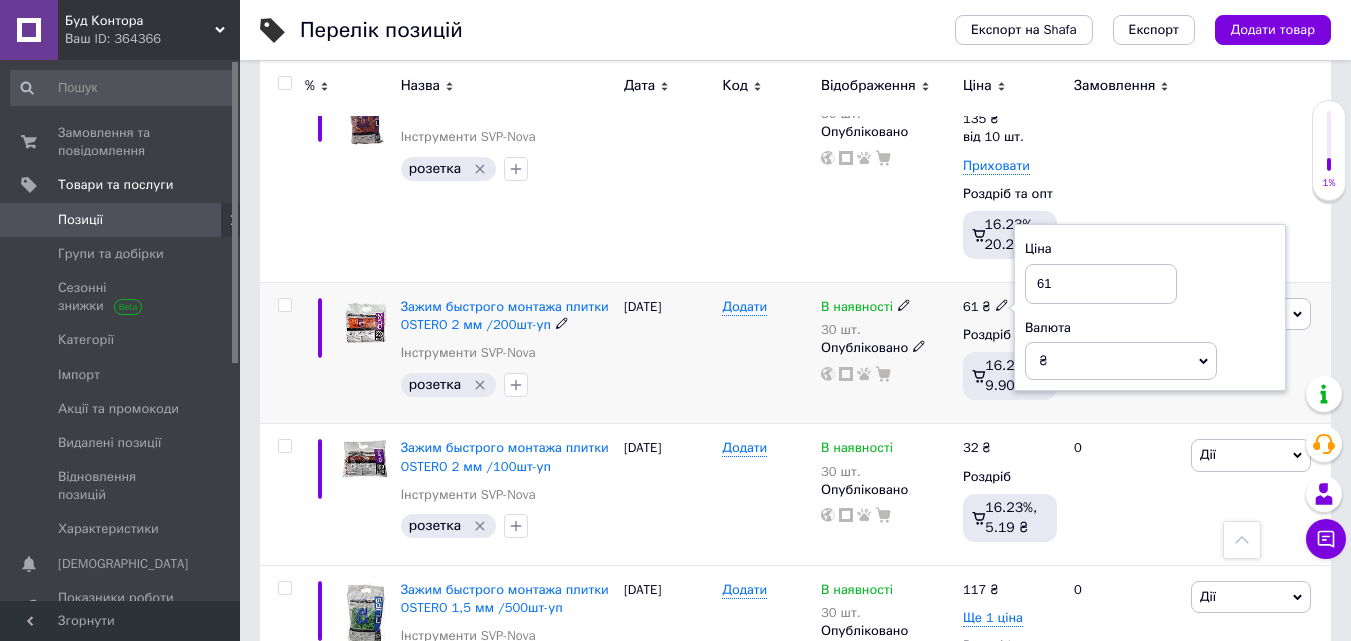 drag, startPoint x: 1101, startPoint y: 274, endPoint x: 974, endPoint y: 270, distance: 127.06297 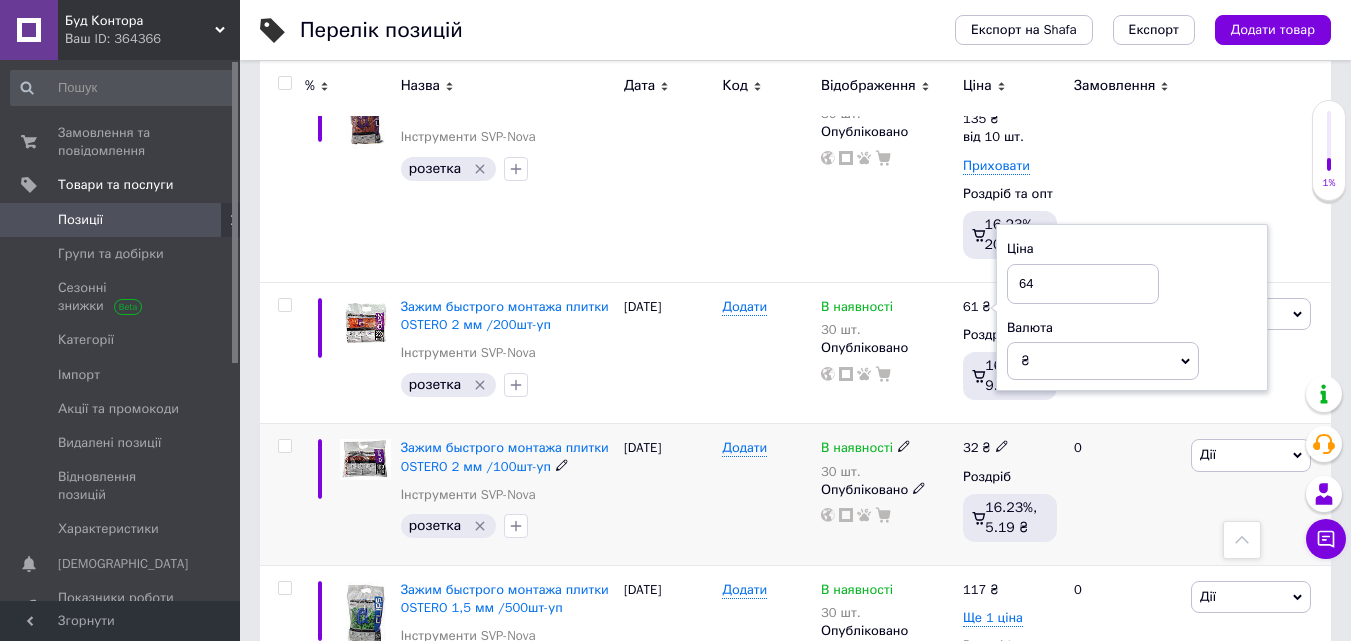 type on "64" 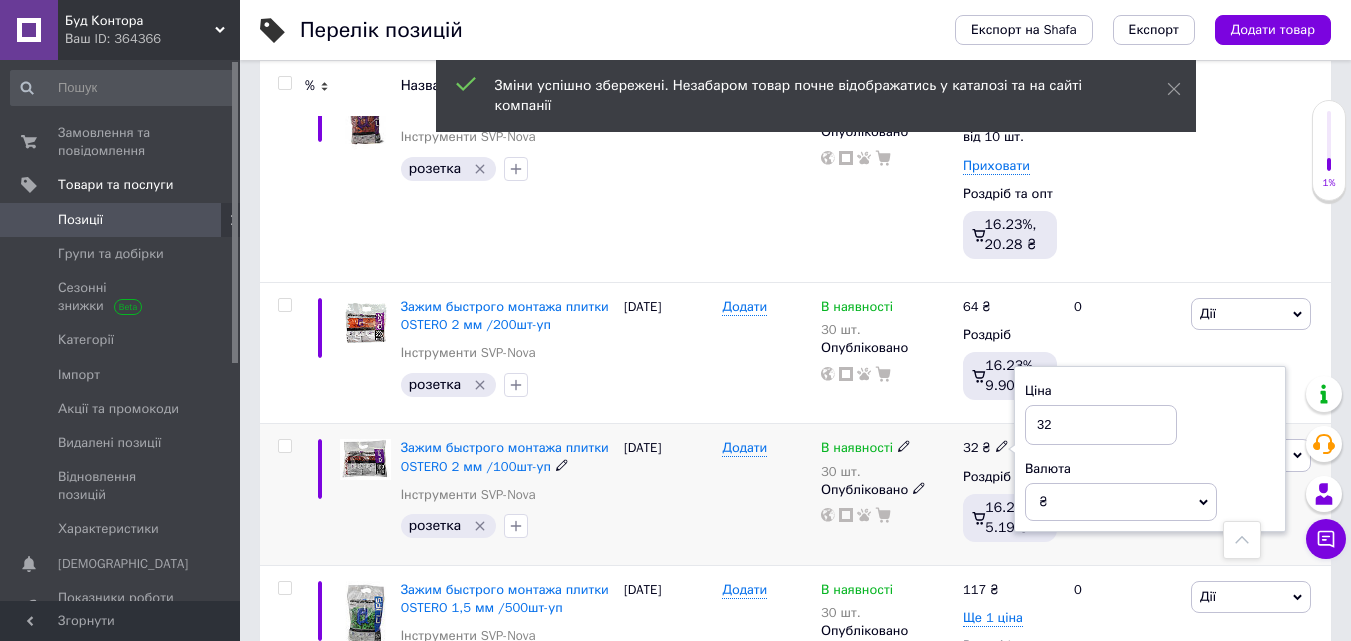 drag, startPoint x: 1053, startPoint y: 406, endPoint x: 1024, endPoint y: 407, distance: 29.017237 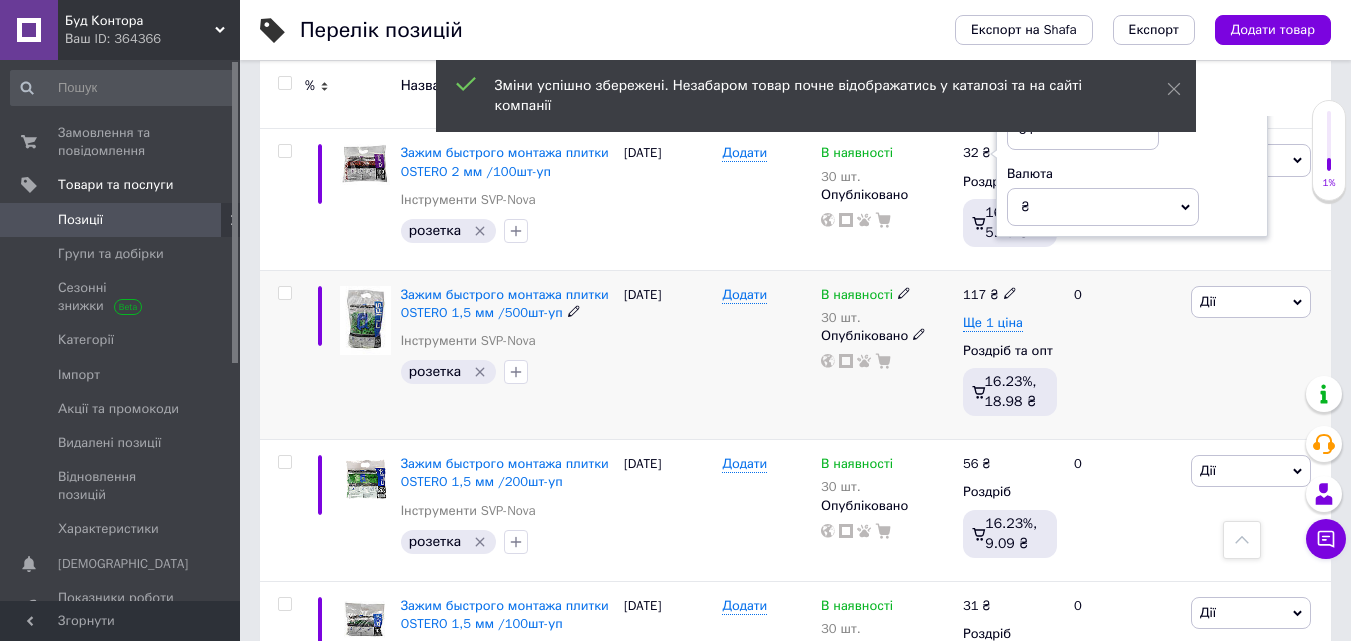 scroll, scrollTop: 2520, scrollLeft: 0, axis: vertical 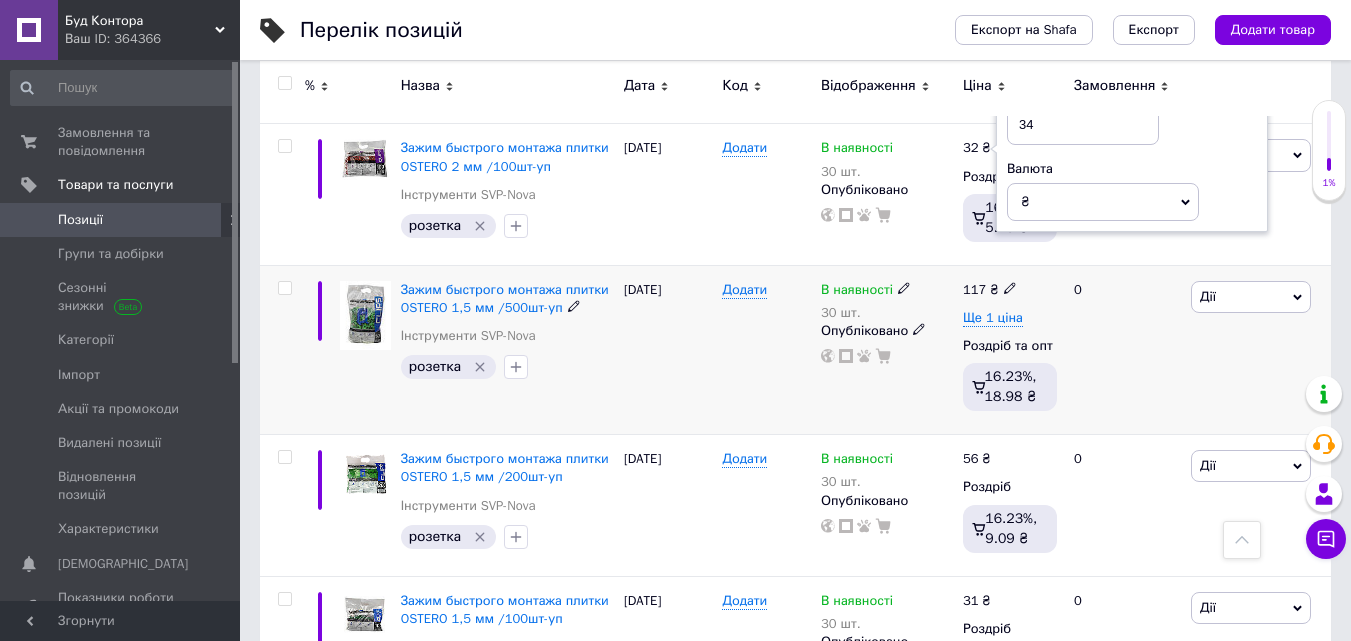 type on "34" 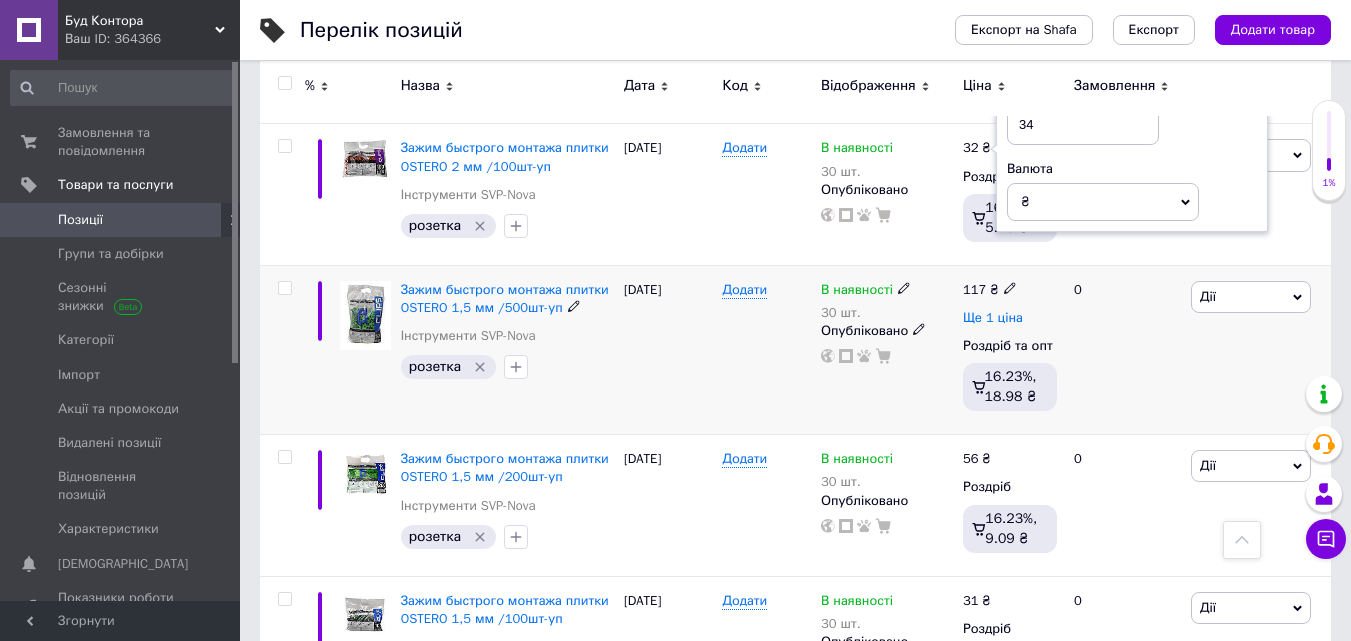 click on "Ще 1 ціна" at bounding box center [993, 318] 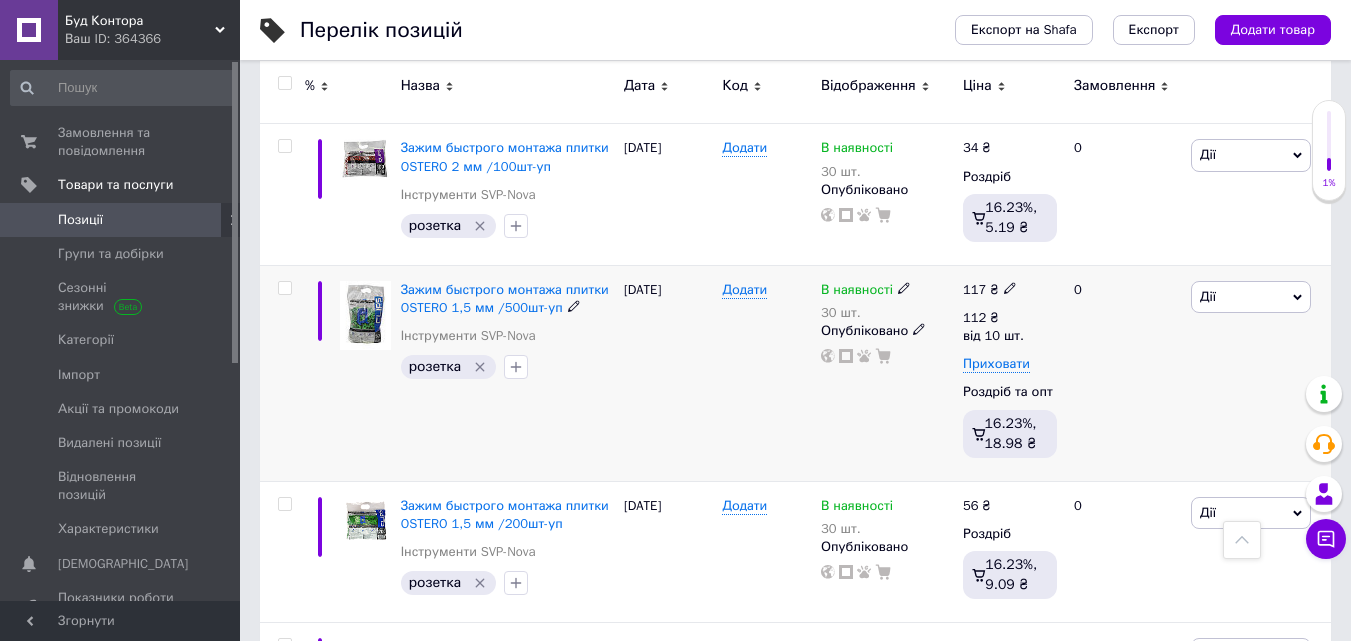 click 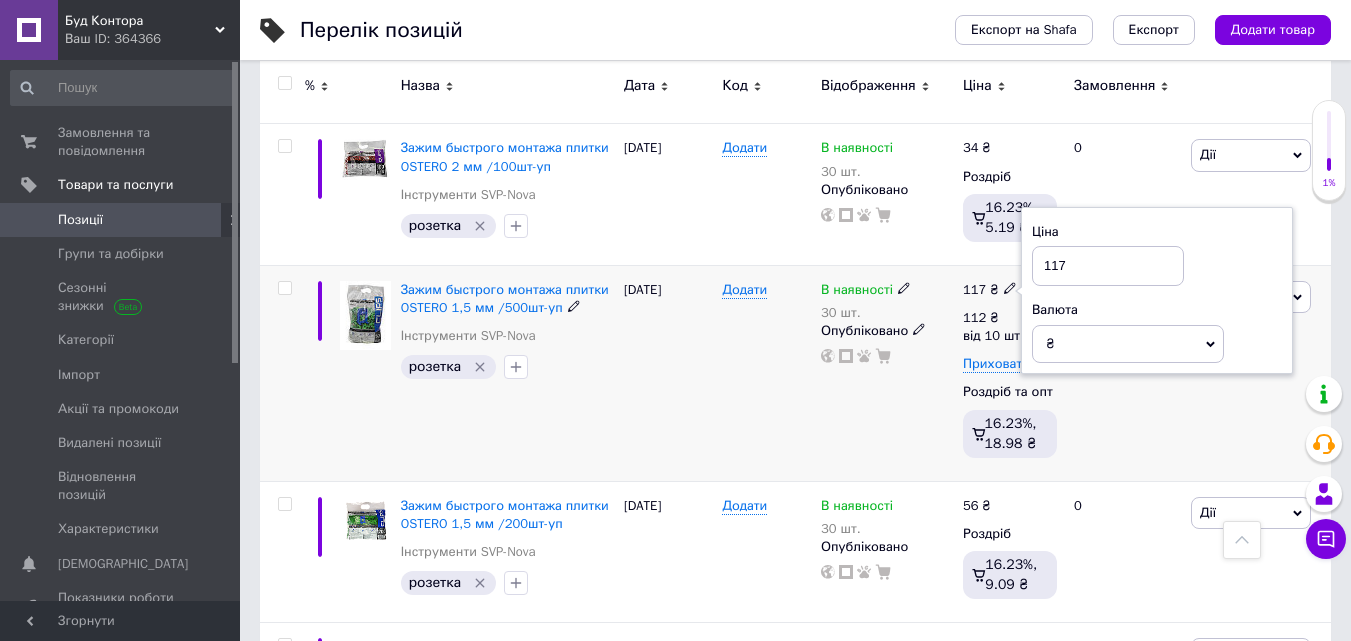 drag, startPoint x: 1061, startPoint y: 262, endPoint x: 1071, endPoint y: 261, distance: 10.049875 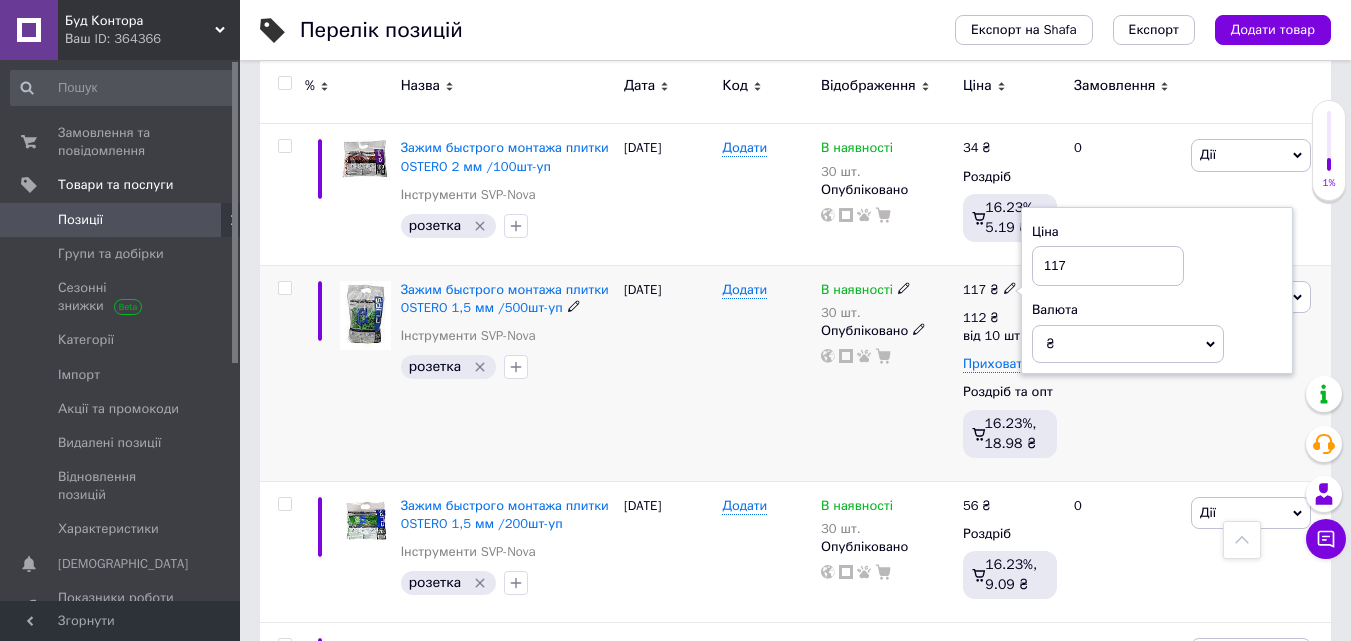 click on "117" at bounding box center [1108, 266] 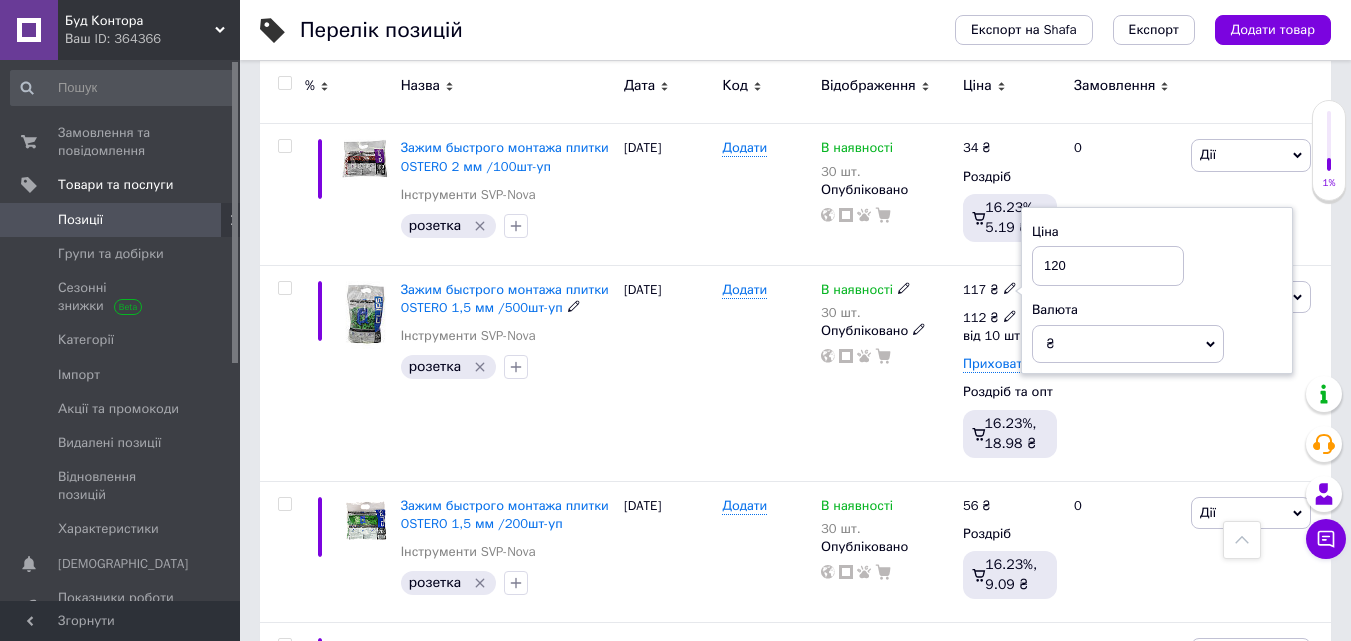 type on "120" 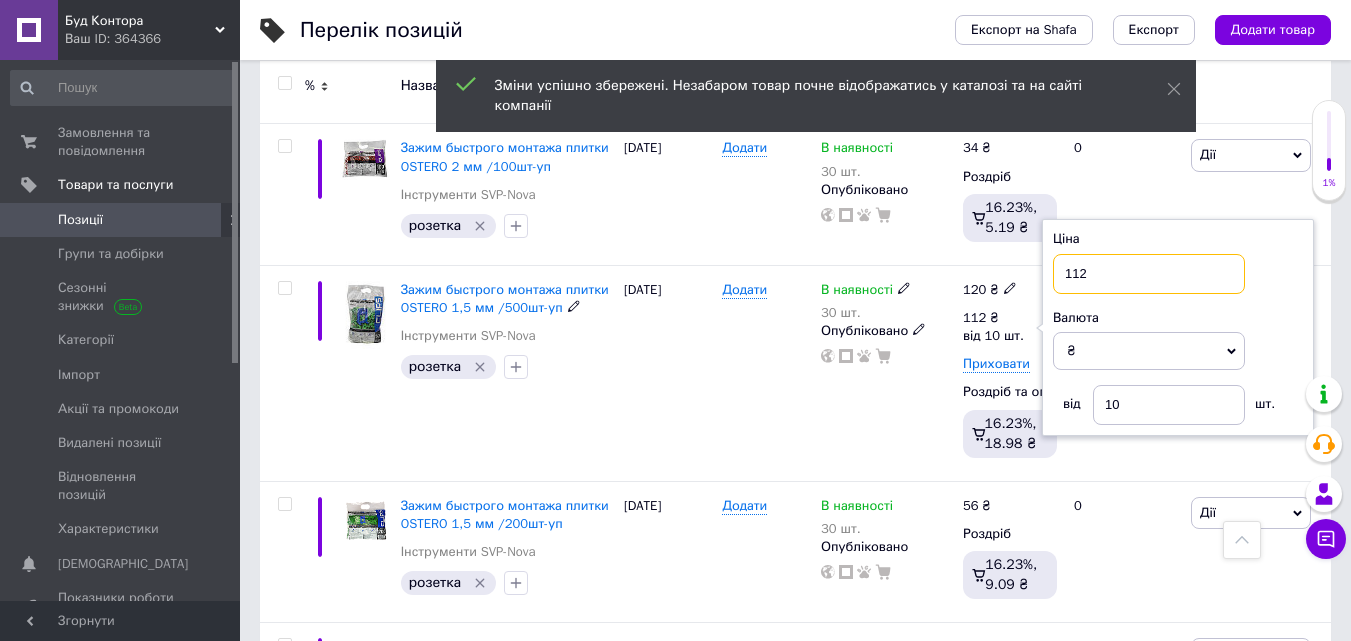 drag, startPoint x: 1117, startPoint y: 271, endPoint x: 993, endPoint y: 264, distance: 124.197426 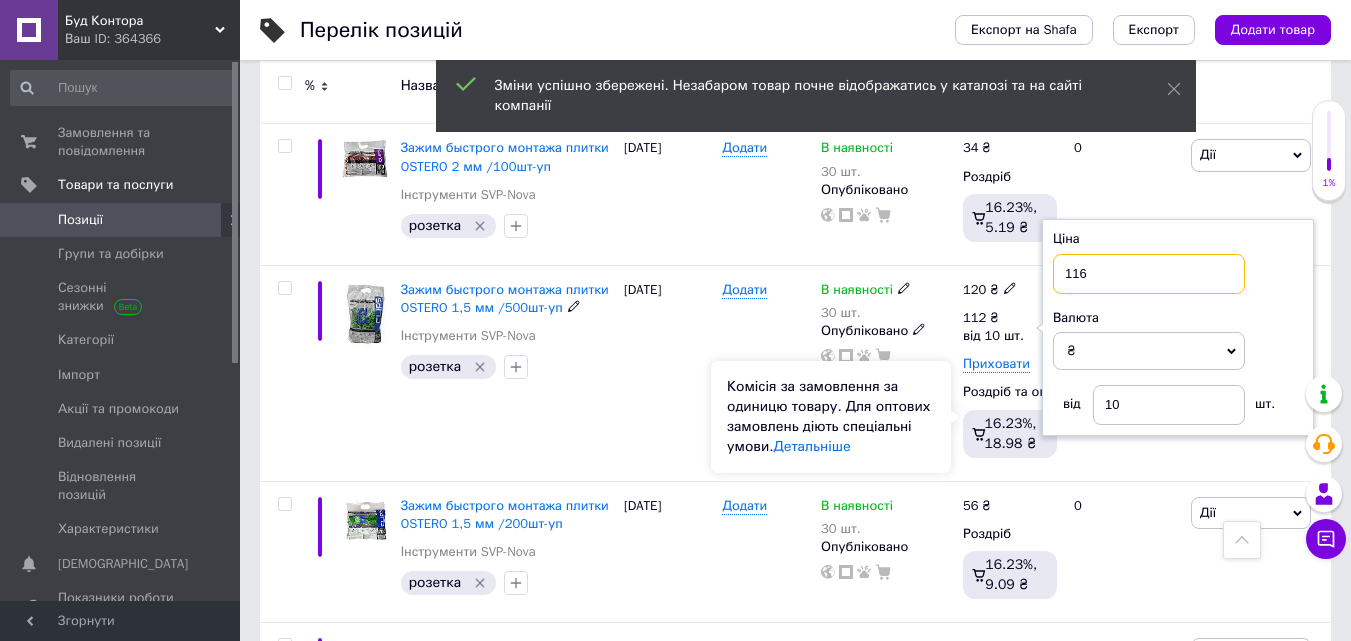 type on "116" 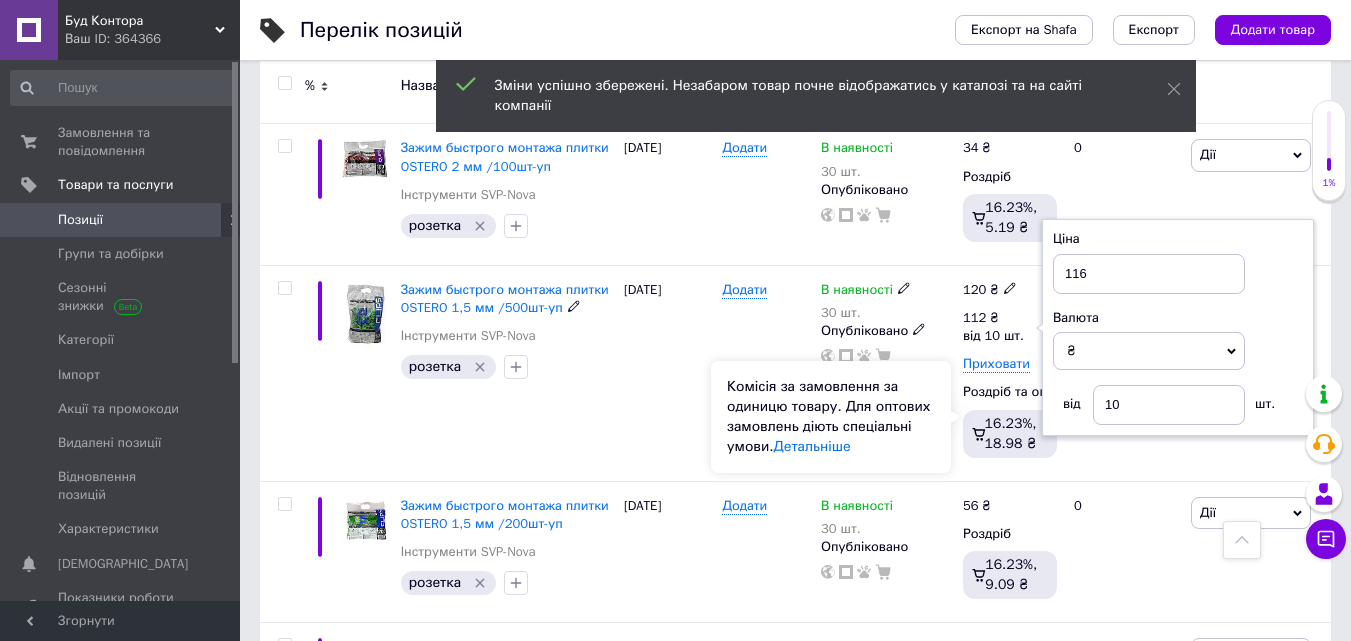 click on "Комісія за замовлення за одиницю товару. Для оптових замовлень діють спеціальні умови.  Детальніше" at bounding box center (831, 417) 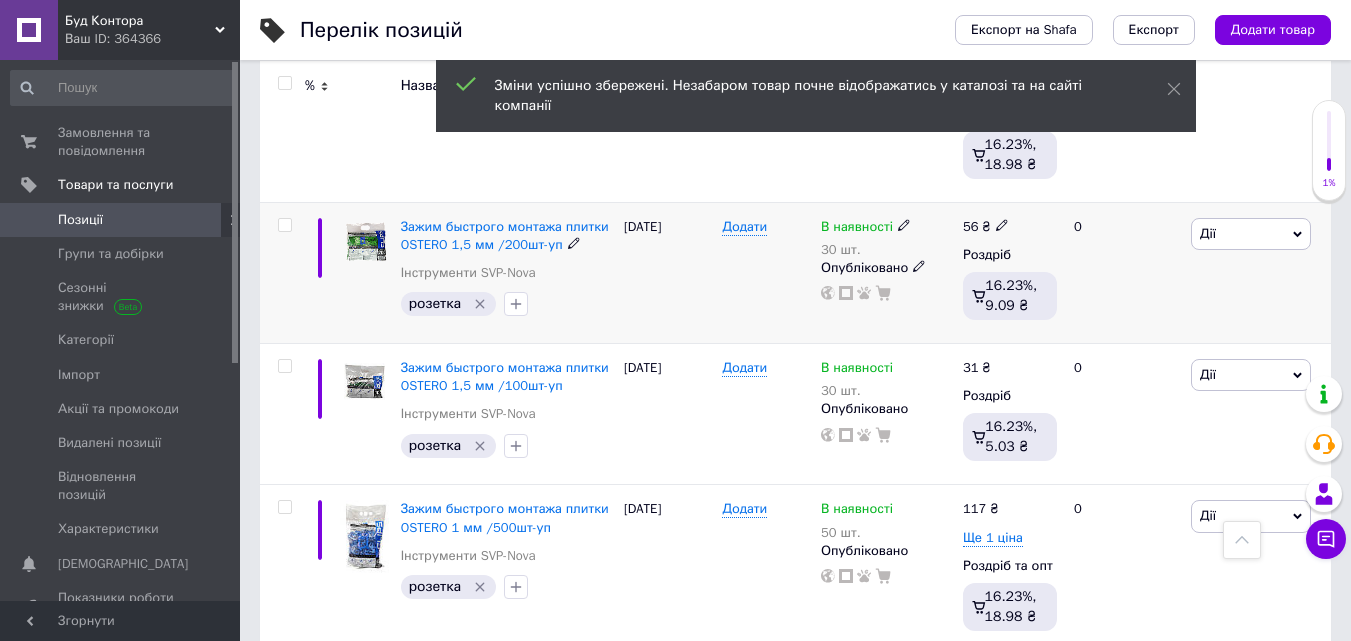 scroll, scrollTop: 2820, scrollLeft: 0, axis: vertical 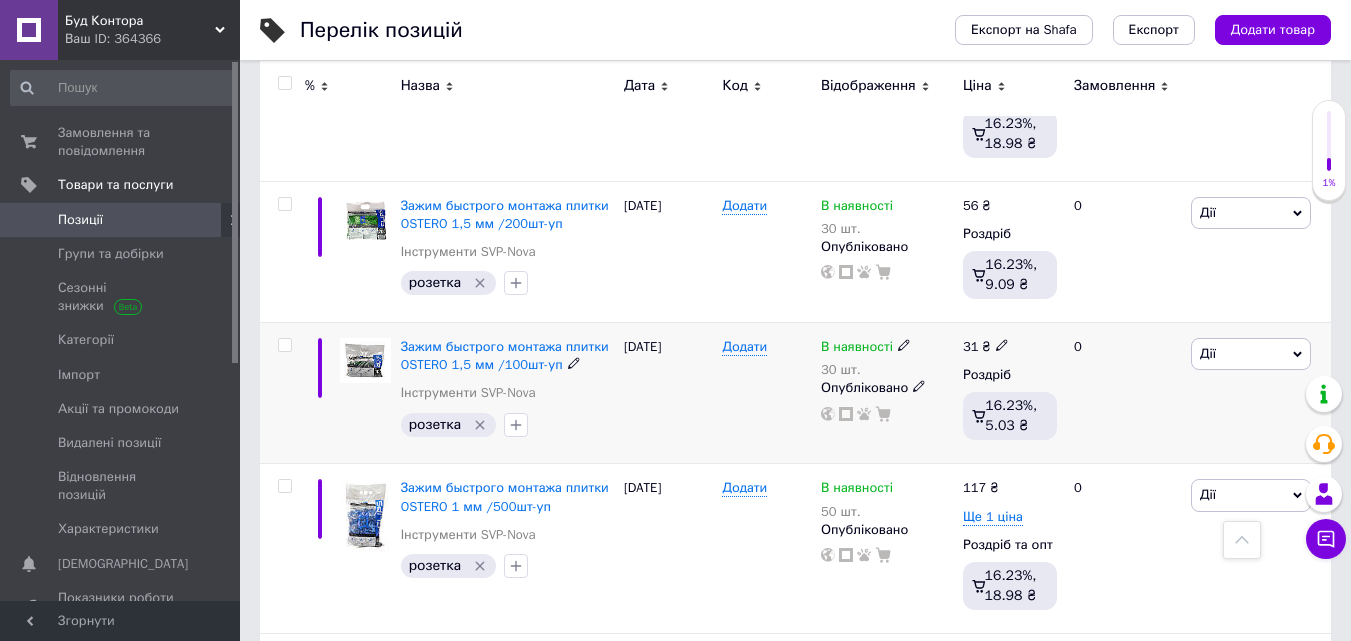 click 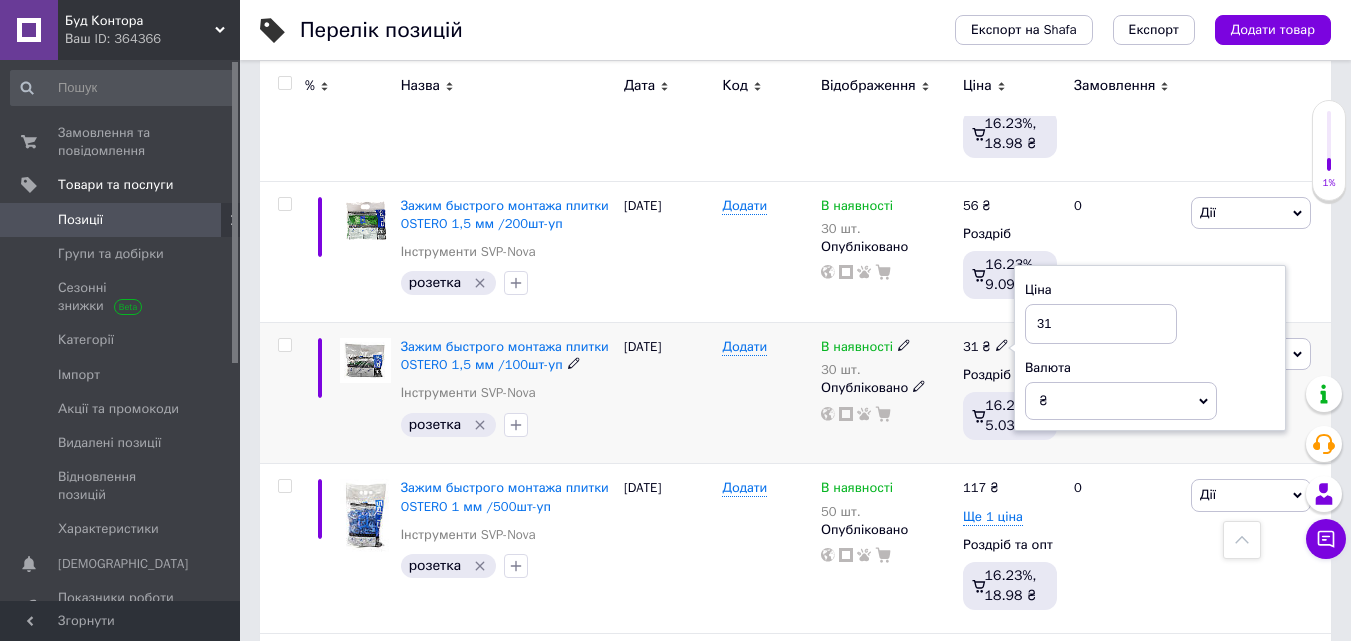 drag, startPoint x: 1089, startPoint y: 313, endPoint x: 990, endPoint y: 320, distance: 99.24717 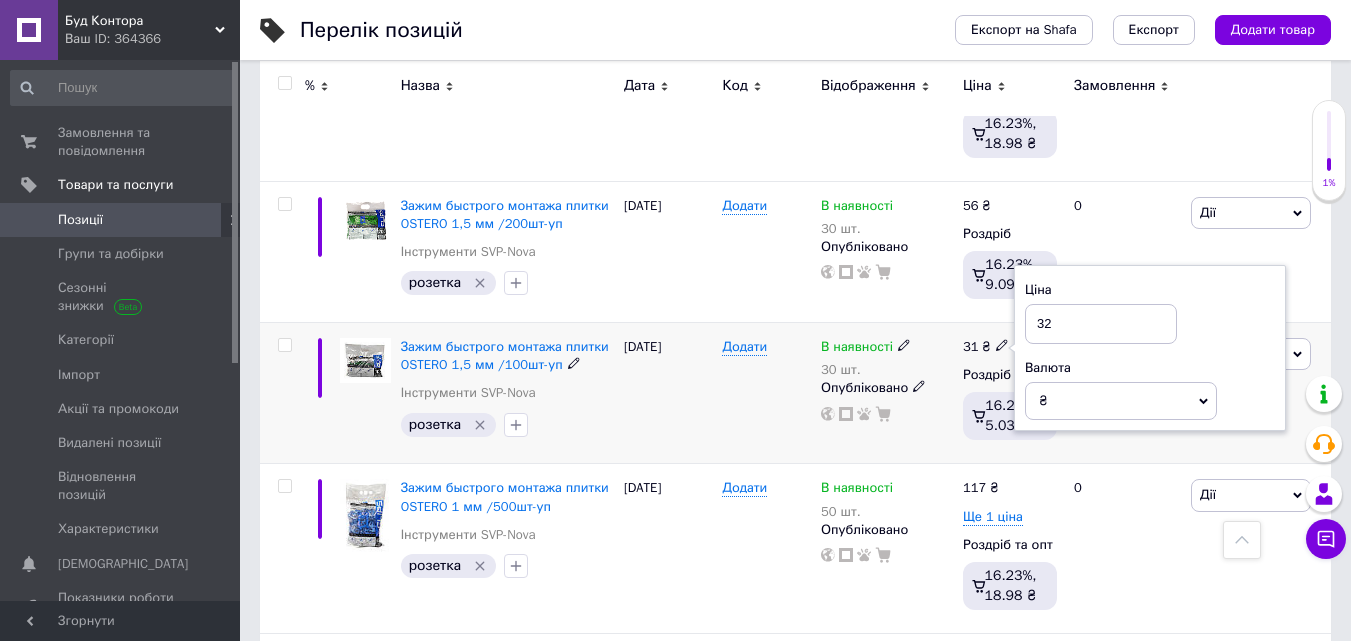 type on "32" 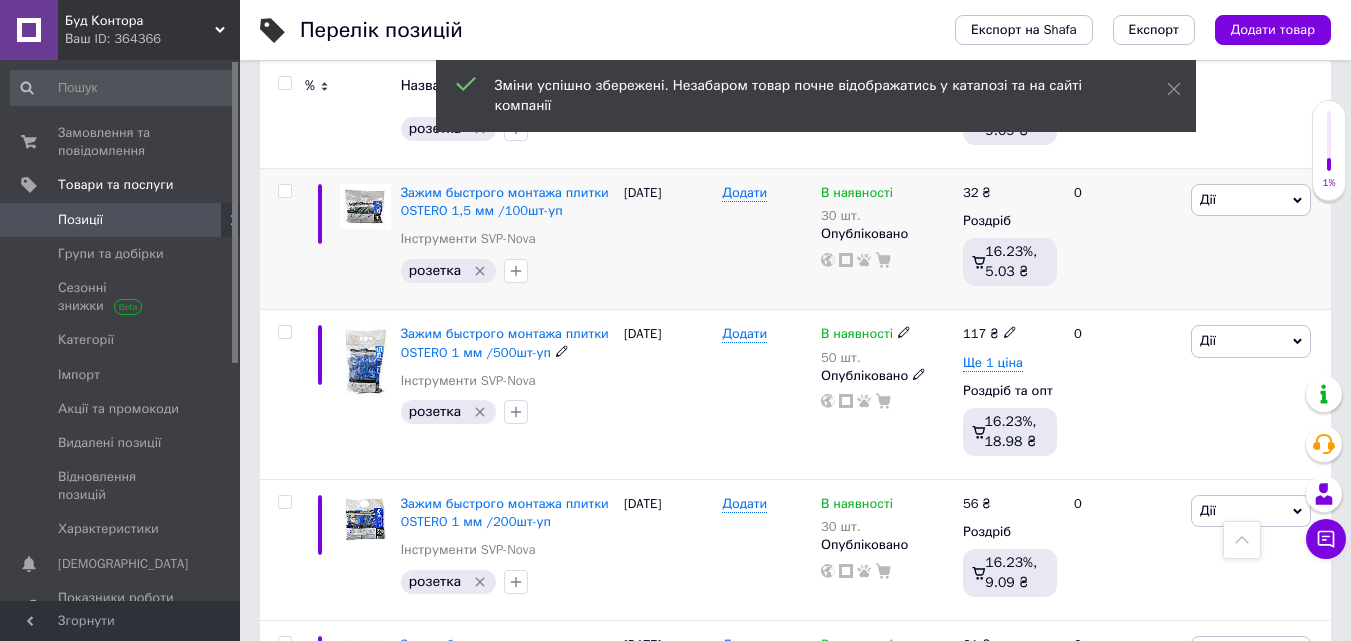 scroll, scrollTop: 3120, scrollLeft: 0, axis: vertical 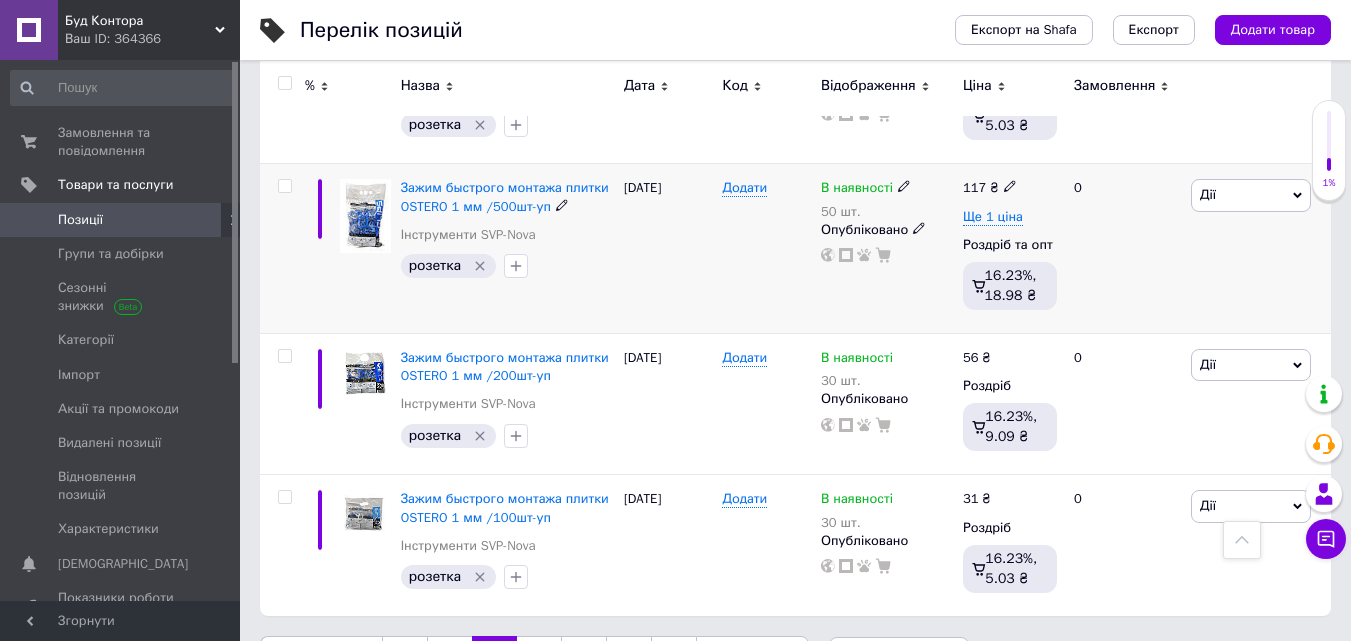 click on "117   ₴ Ще 1 ціна Роздріб та опт 16.23%, 18.98 ₴" at bounding box center [1010, 249] 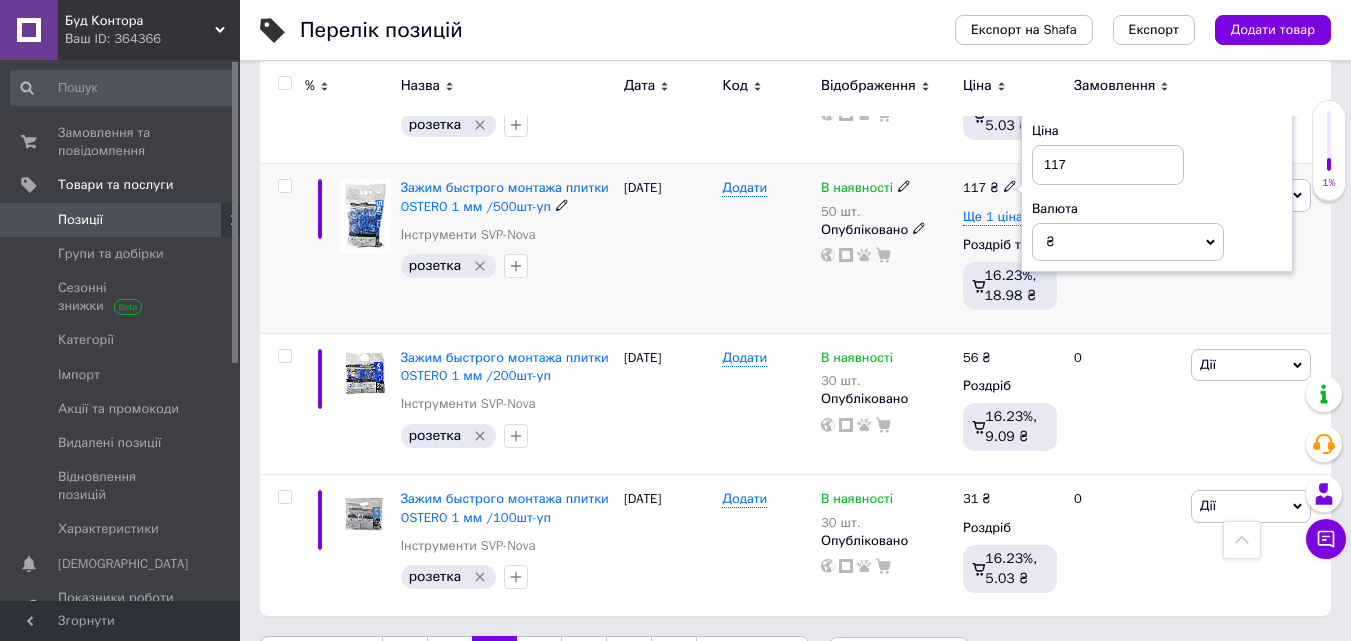 drag, startPoint x: 1080, startPoint y: 158, endPoint x: 1030, endPoint y: 161, distance: 50.08992 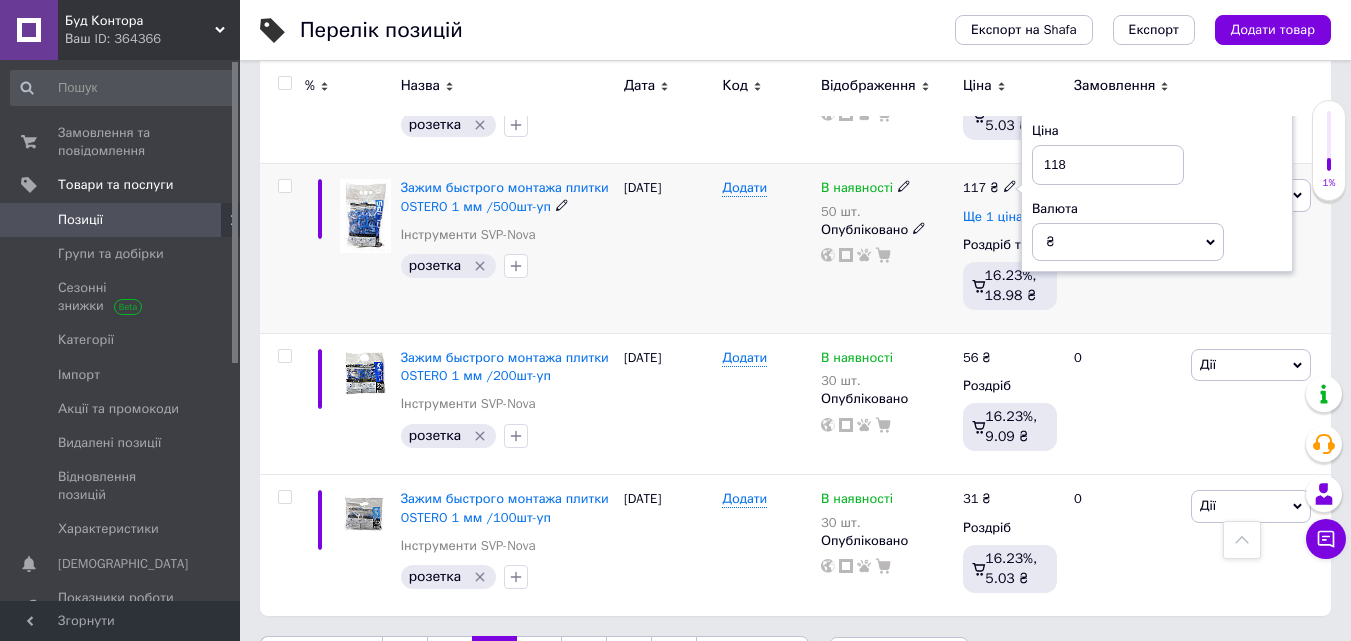 type on "118" 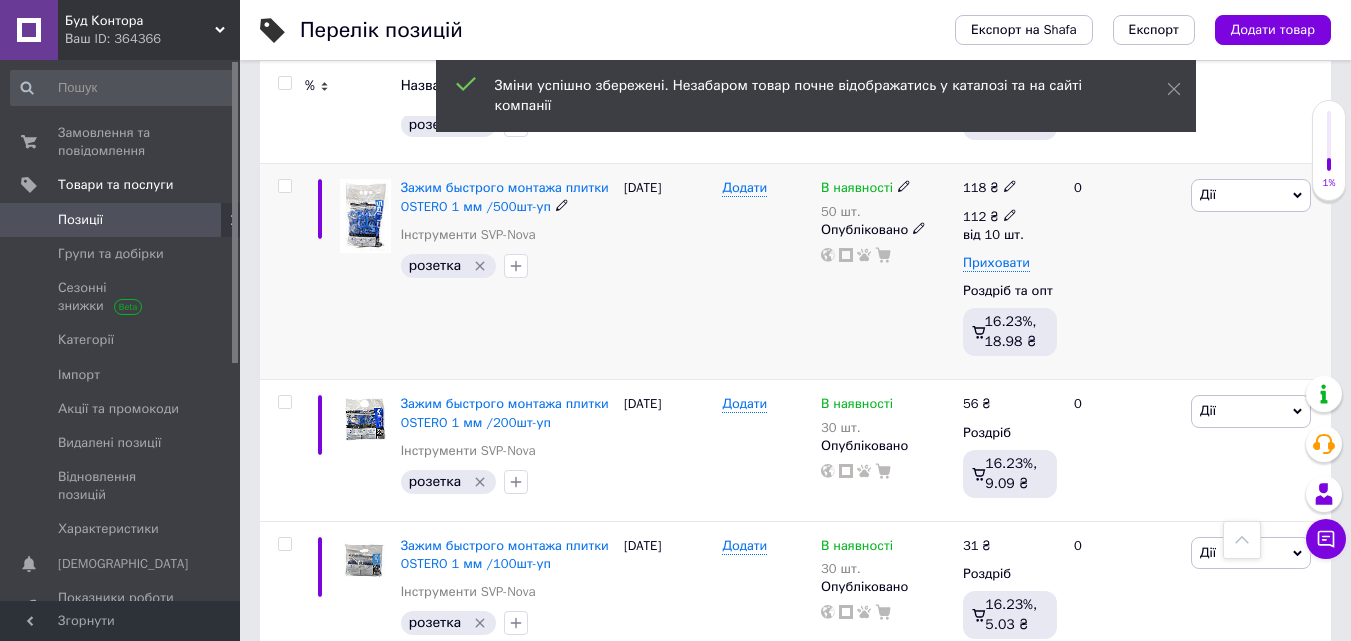 click 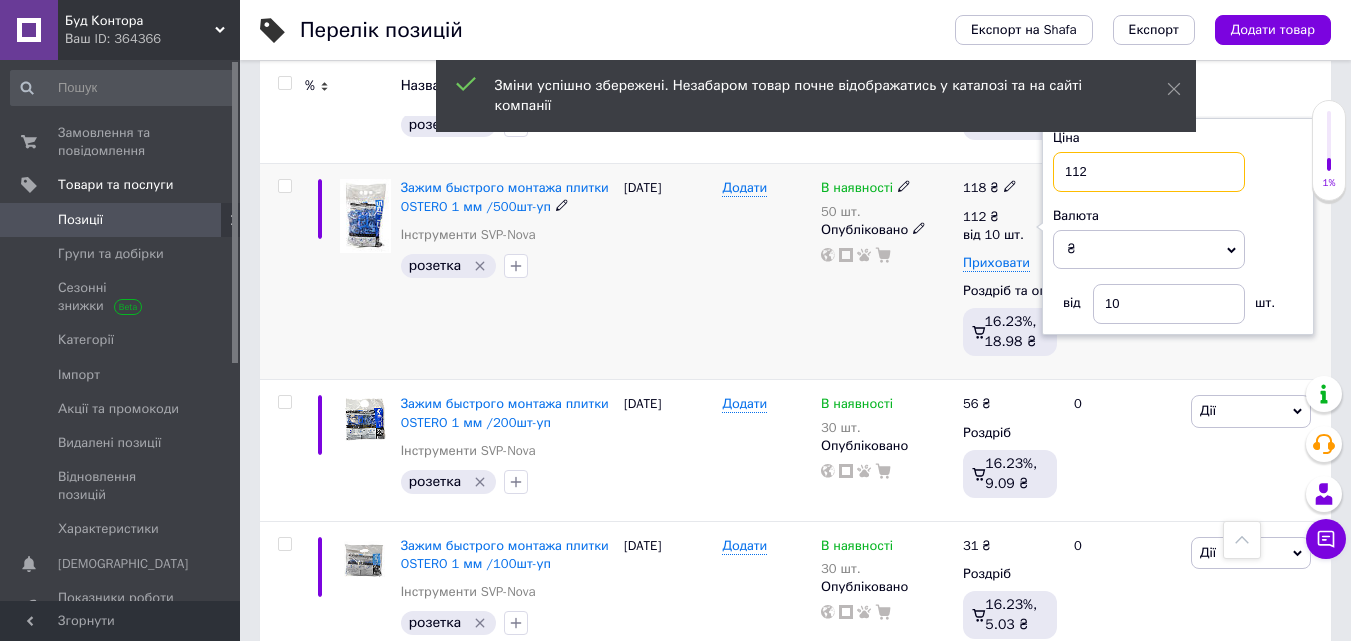 drag, startPoint x: 1122, startPoint y: 149, endPoint x: 1000, endPoint y: 147, distance: 122.016396 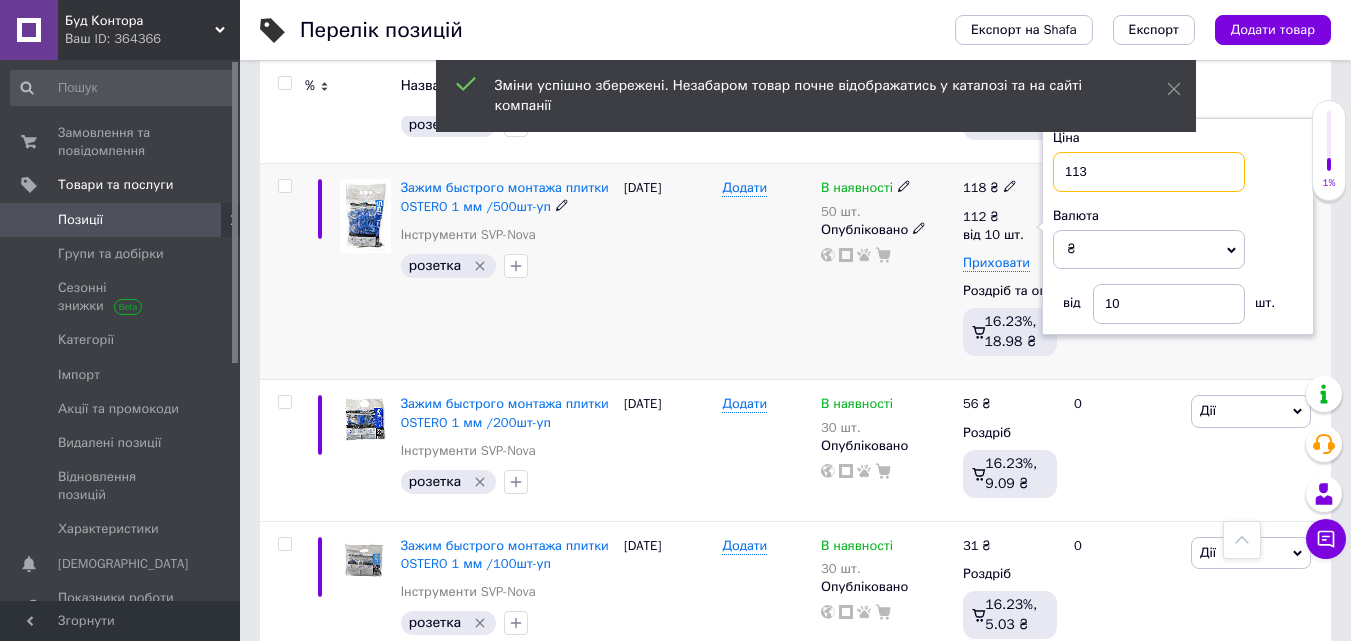 type on "113" 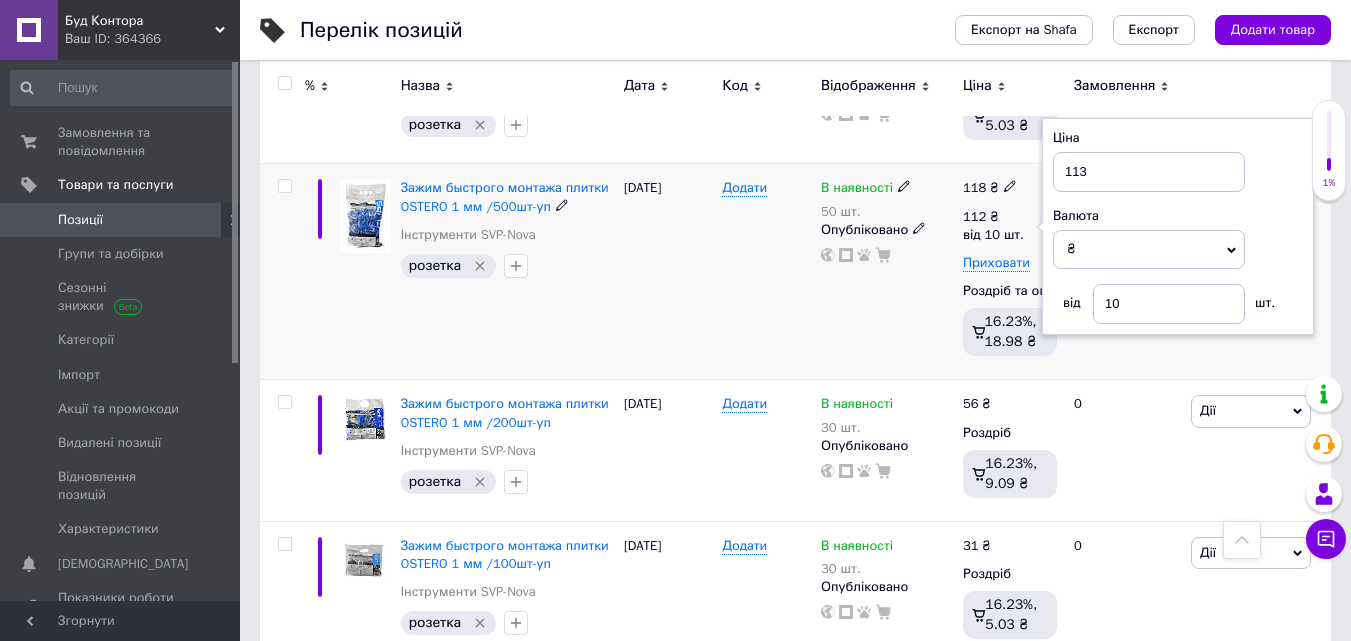 click on "В наявності 50 шт. Опубліковано" at bounding box center [887, 272] 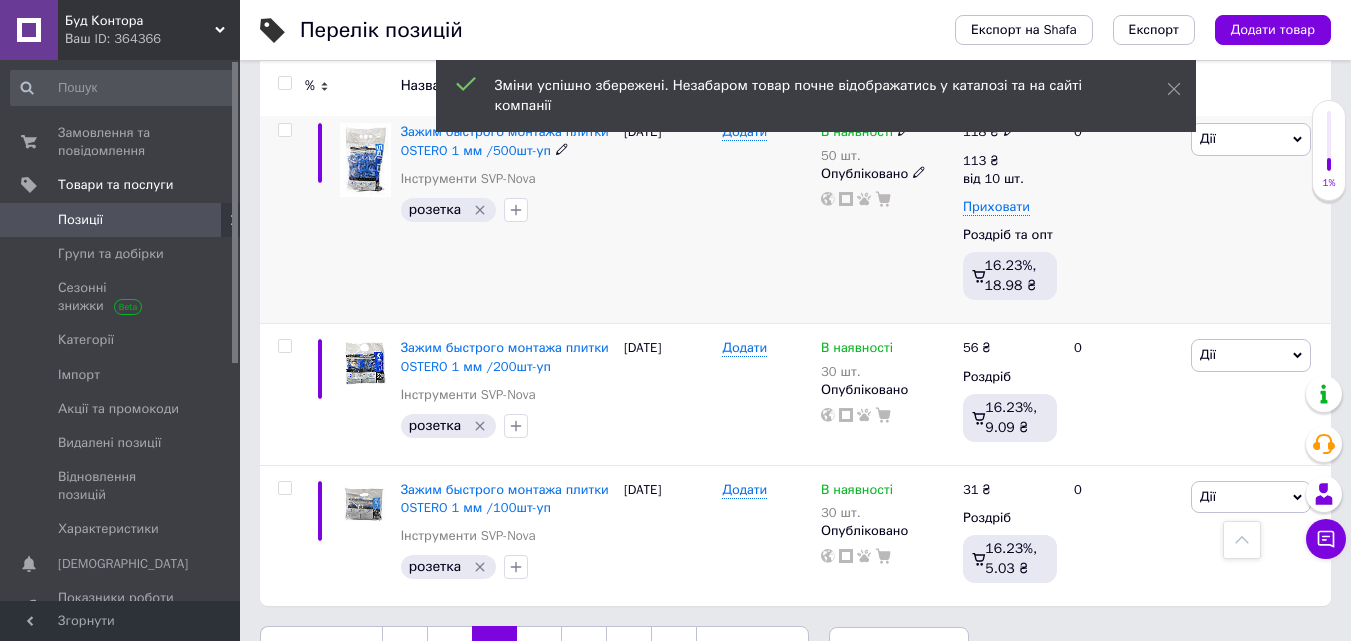 scroll, scrollTop: 3207, scrollLeft: 0, axis: vertical 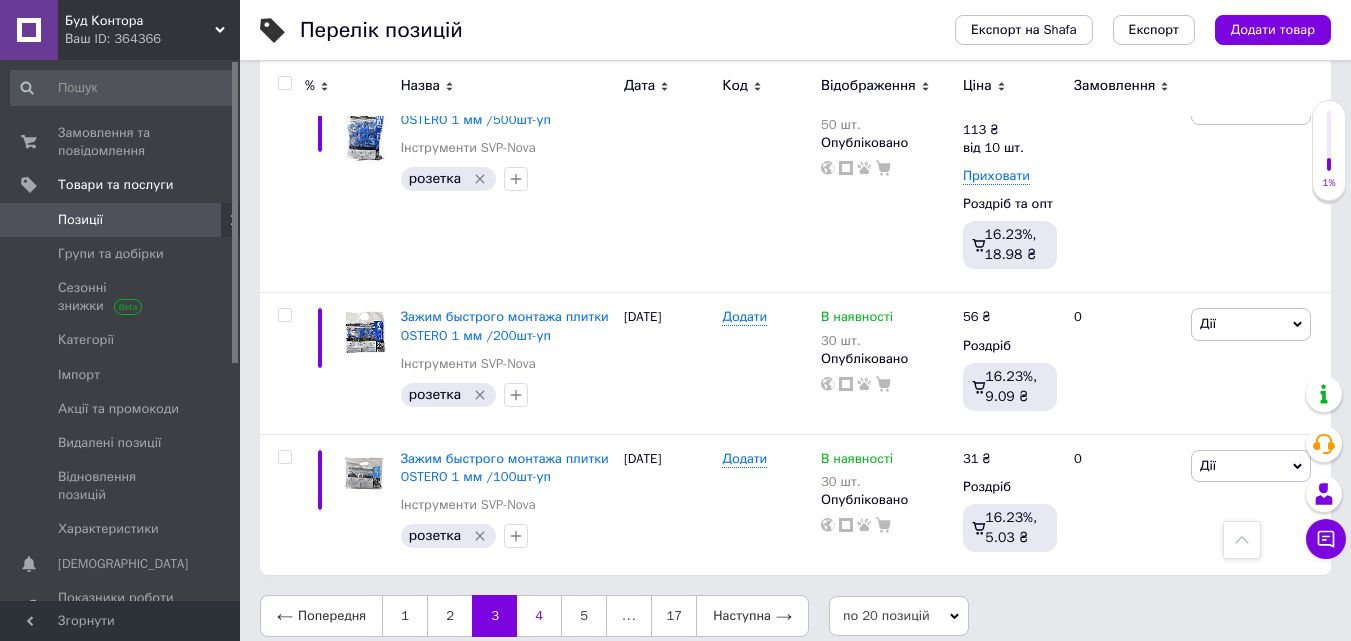 click on "4" at bounding box center [539, 616] 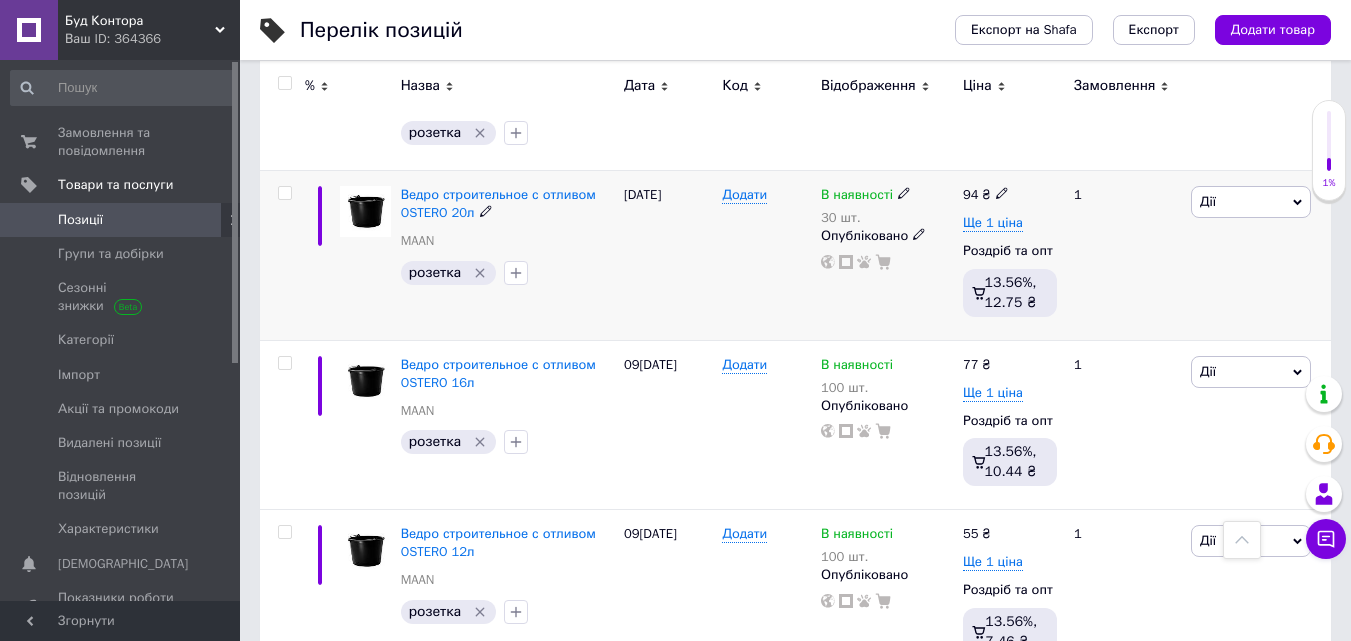 scroll, scrollTop: 700, scrollLeft: 0, axis: vertical 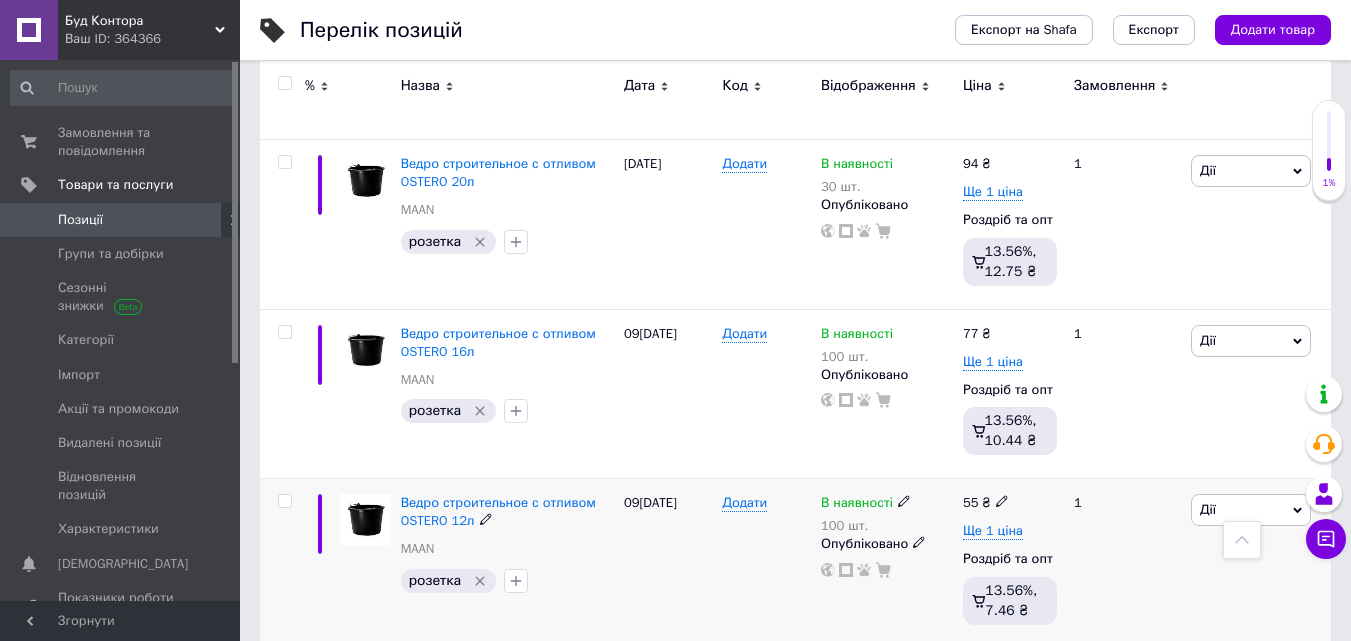 click 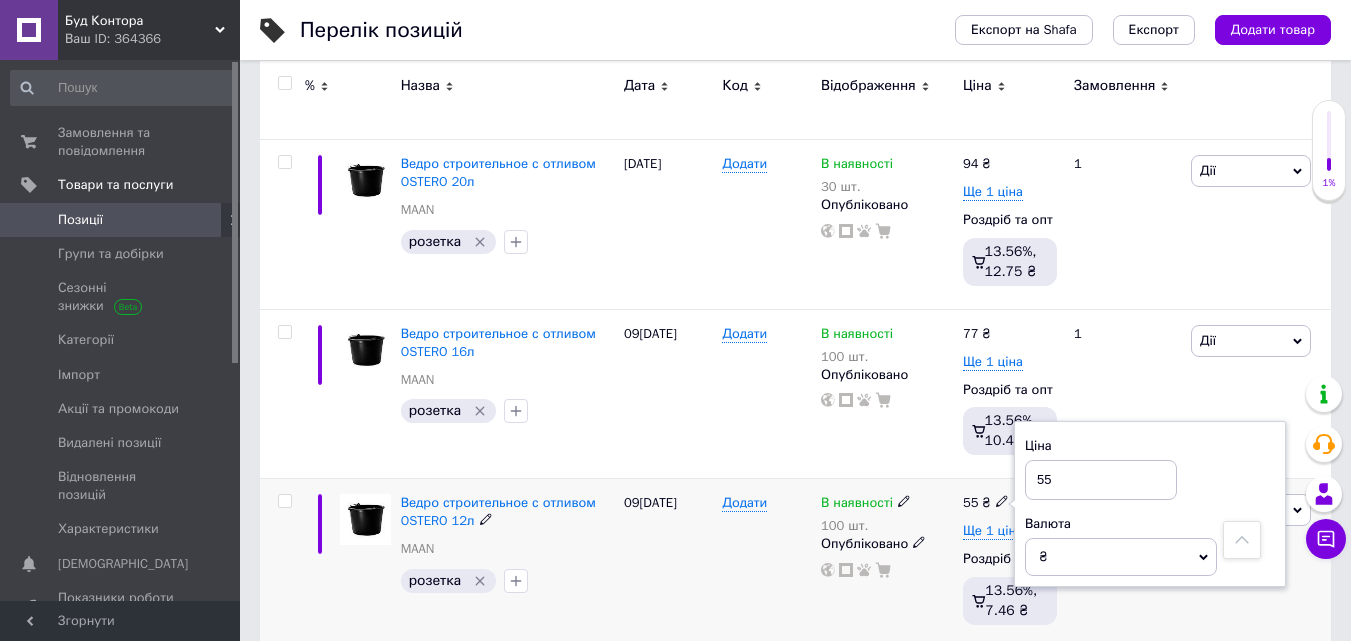 drag, startPoint x: 1067, startPoint y: 487, endPoint x: 1022, endPoint y: 482, distance: 45.276924 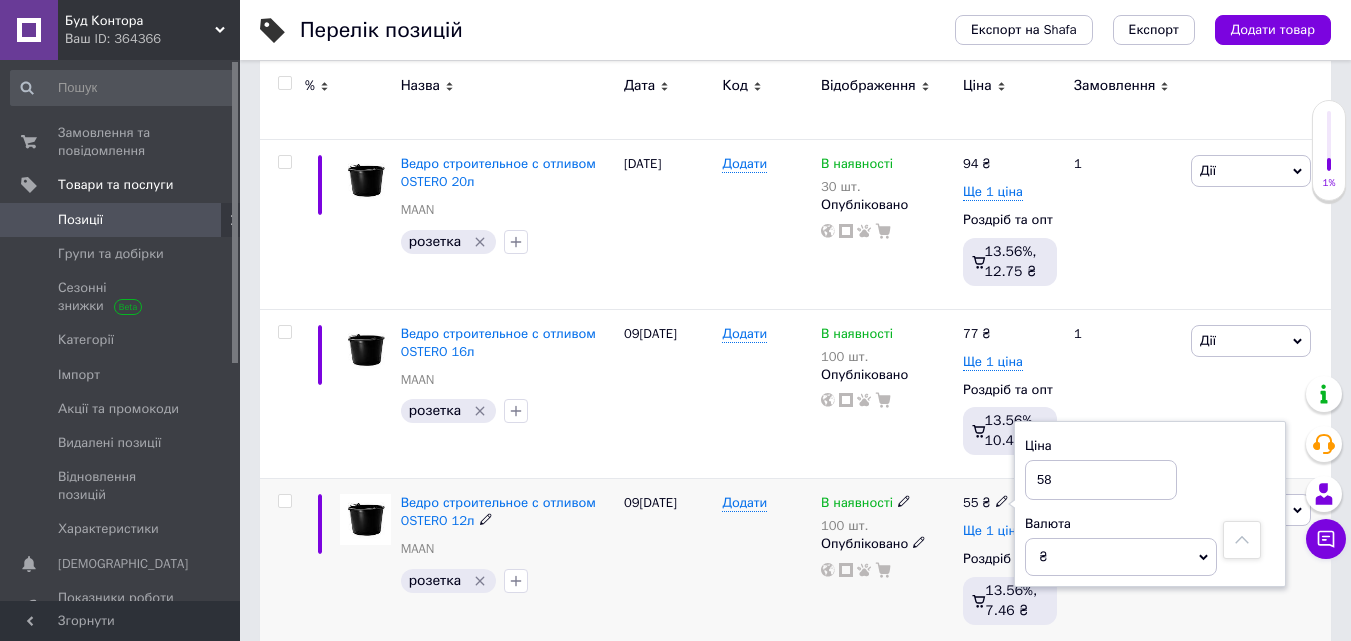 type on "58" 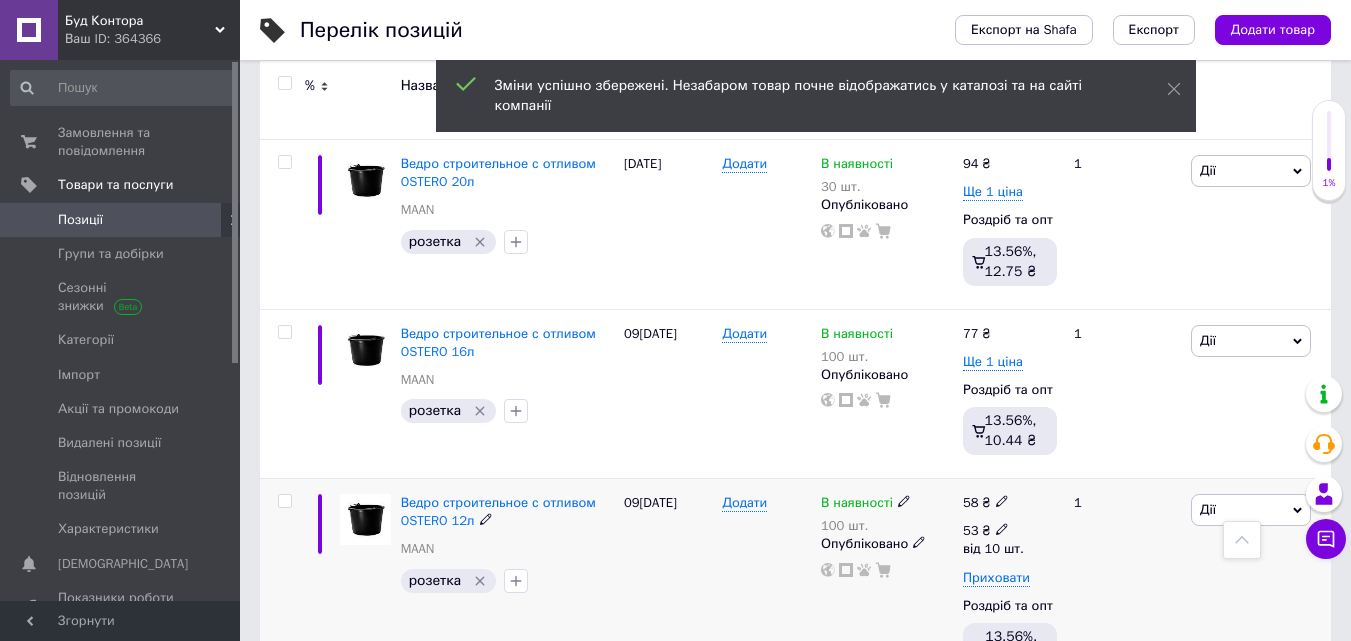 click 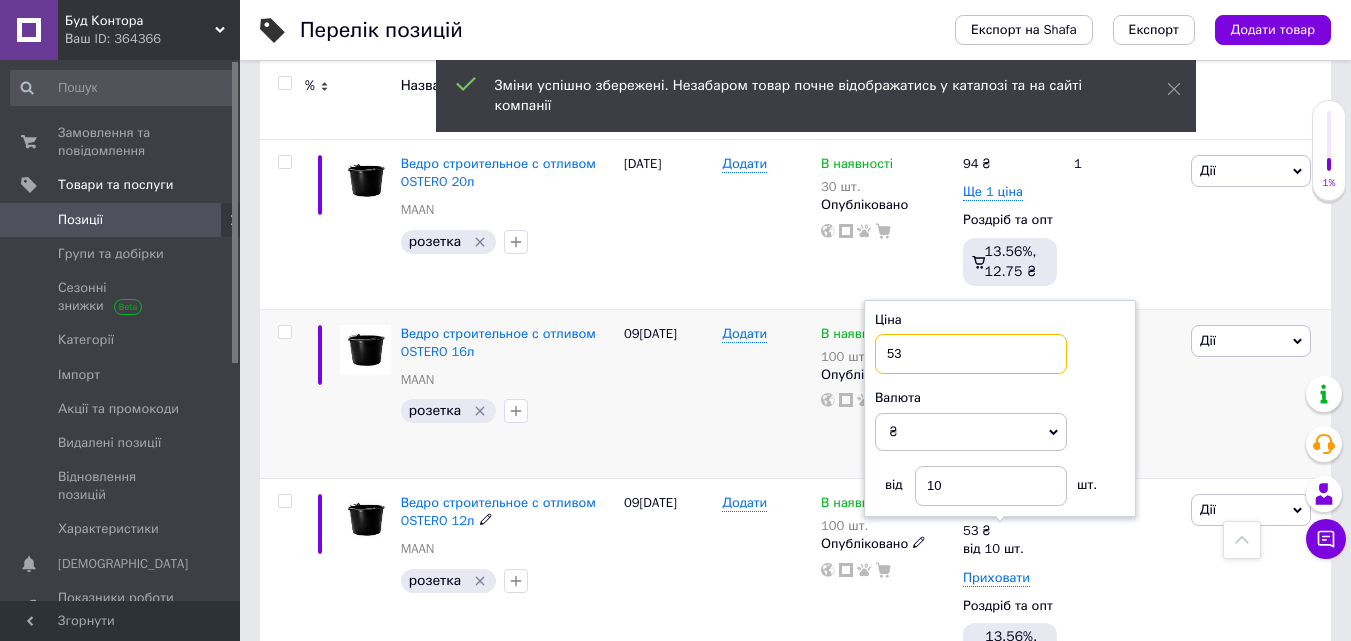drag, startPoint x: 918, startPoint y: 348, endPoint x: 833, endPoint y: 361, distance: 85.98837 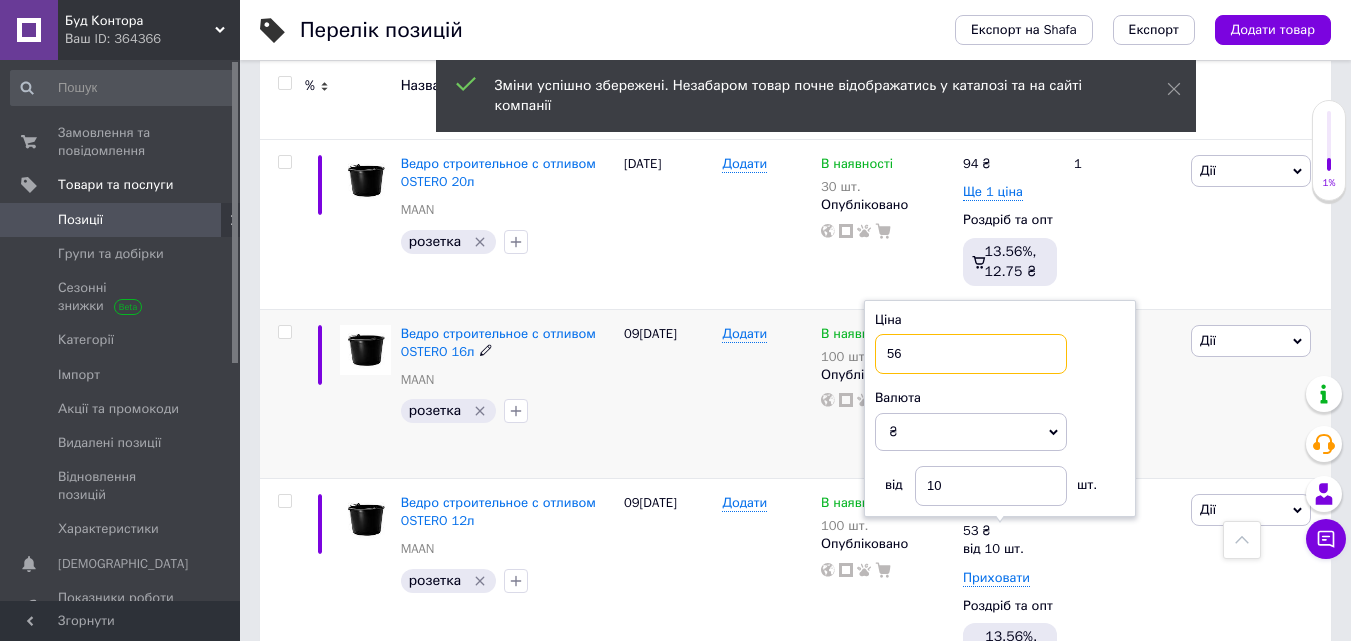 type on "56" 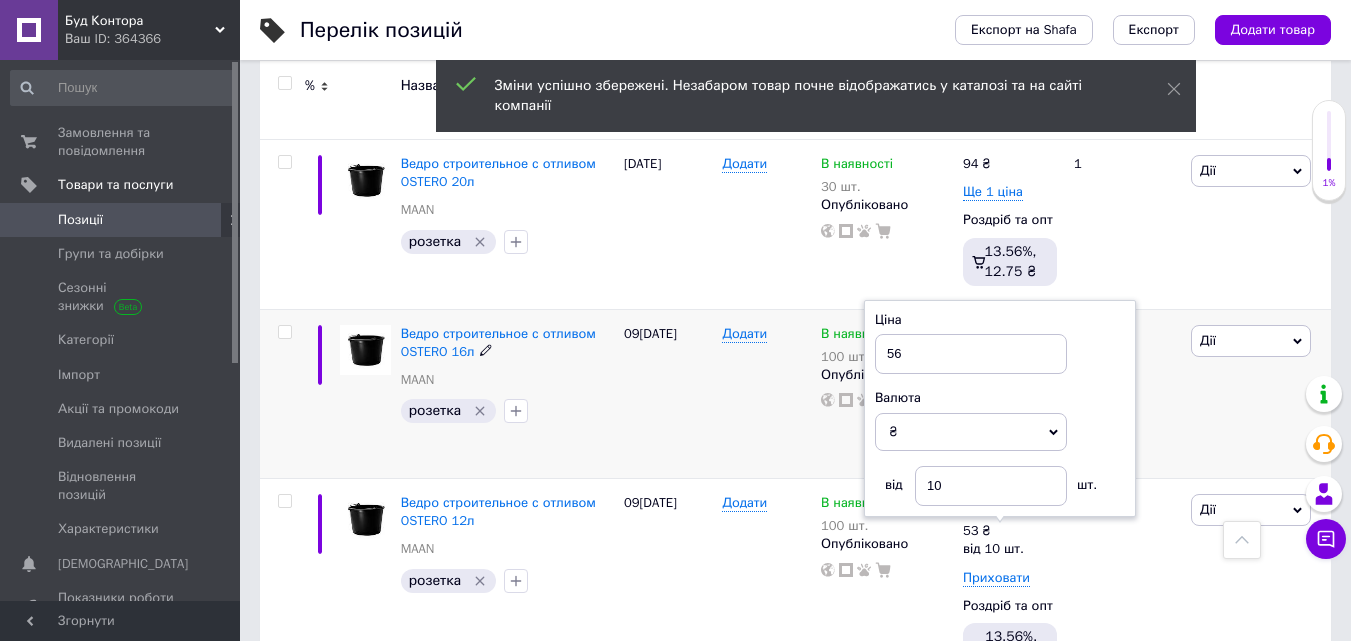 click on "09[DATE]" at bounding box center (668, 394) 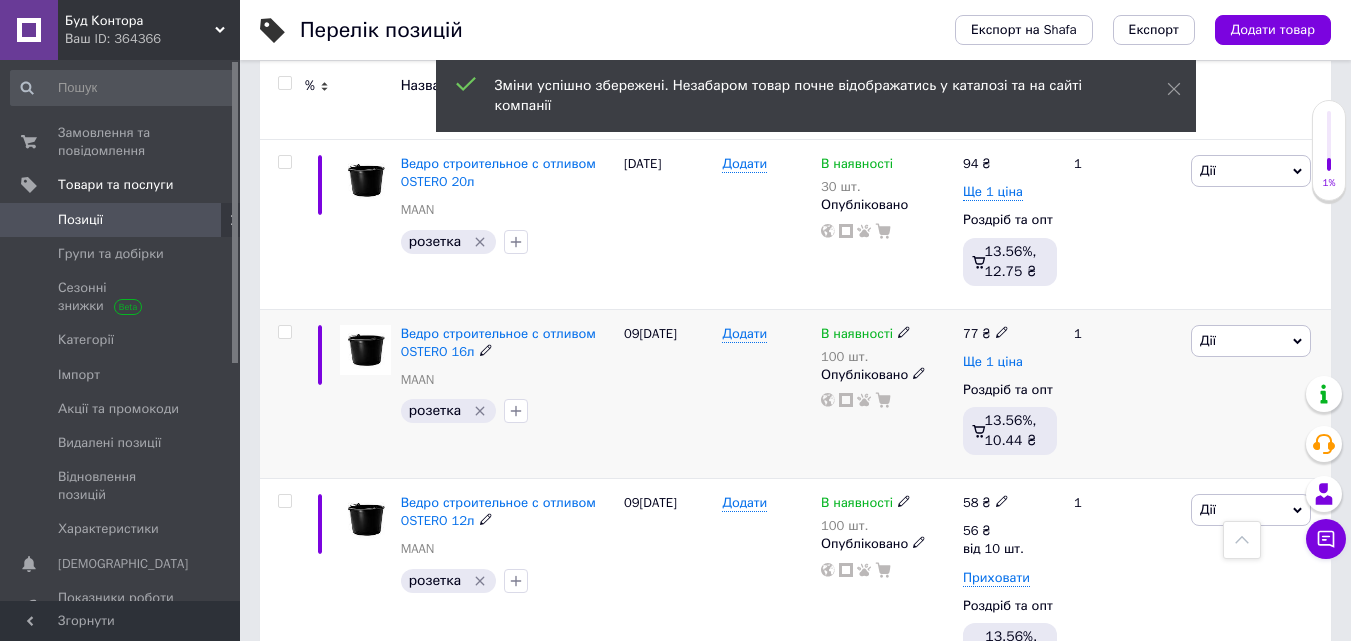 click on "Ще 1 ціна" at bounding box center [993, 362] 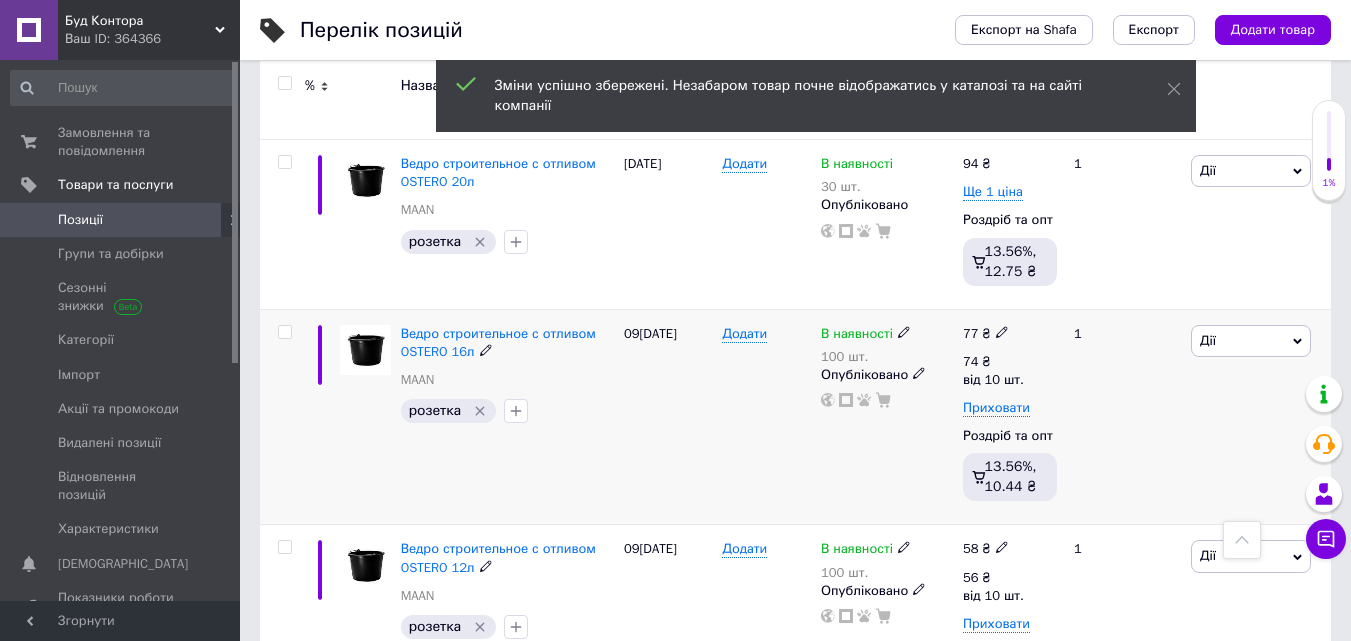 click on "77   ₴" at bounding box center (986, 334) 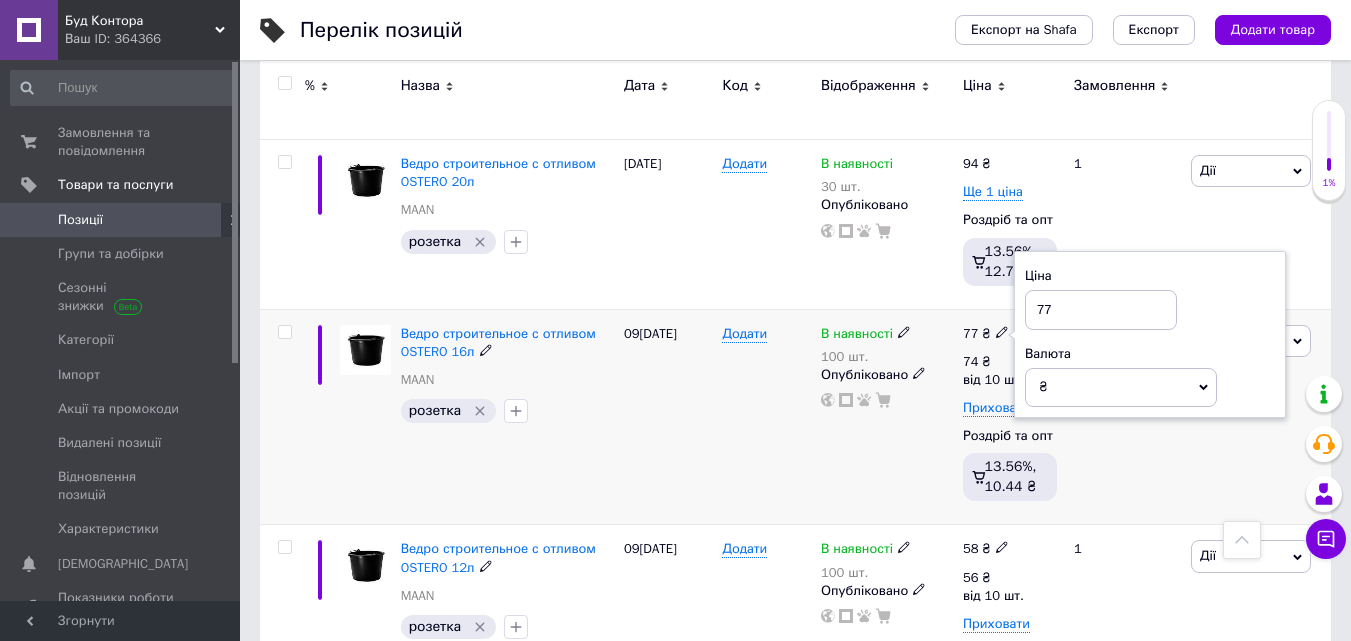 drag, startPoint x: 1065, startPoint y: 307, endPoint x: 1012, endPoint y: 313, distance: 53.338543 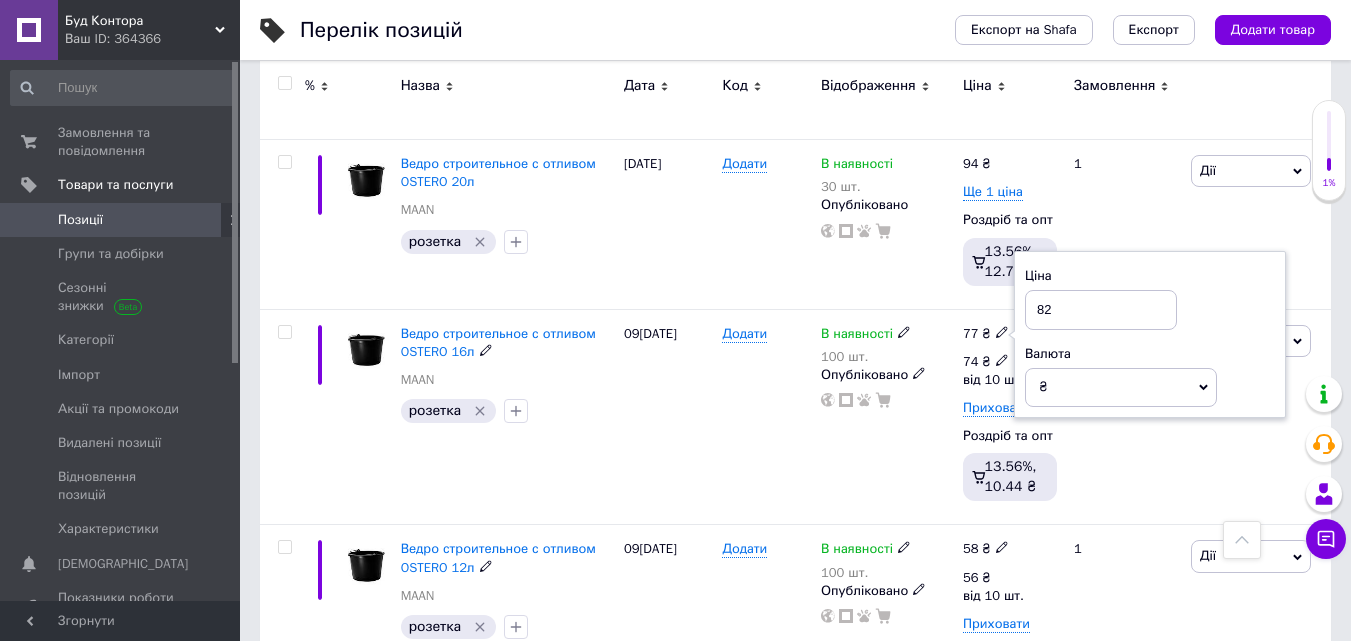 type on "82" 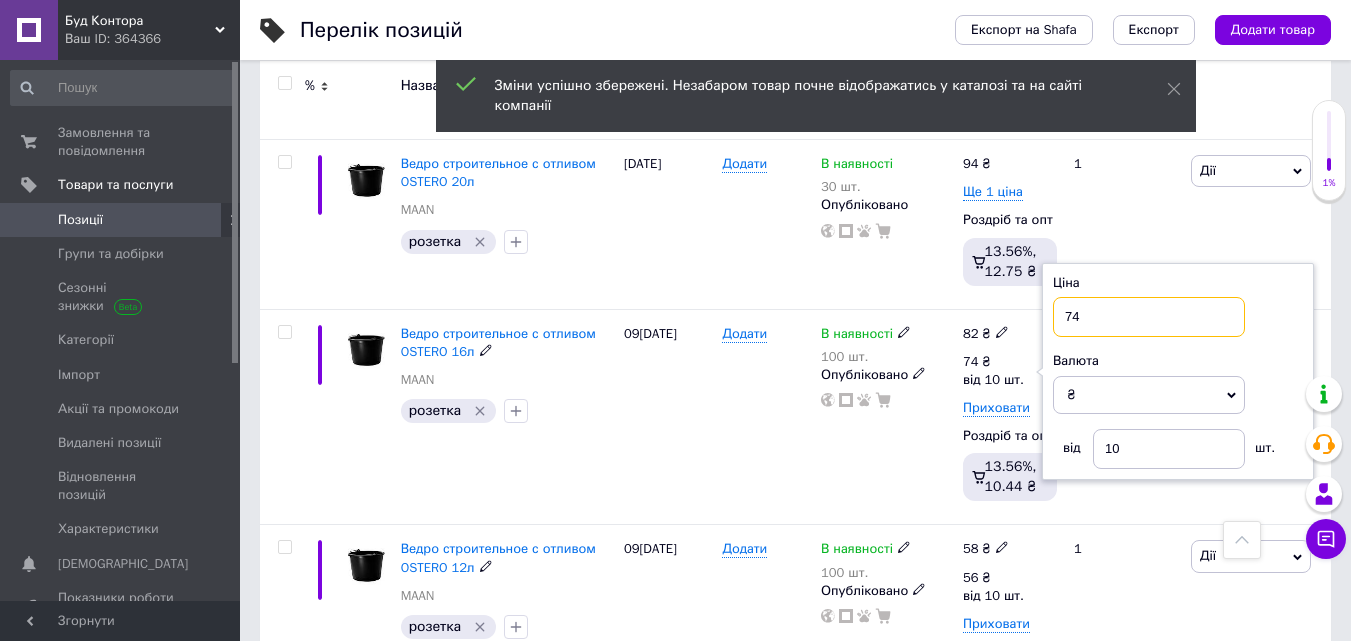 drag, startPoint x: 1095, startPoint y: 312, endPoint x: 1036, endPoint y: 314, distance: 59.03389 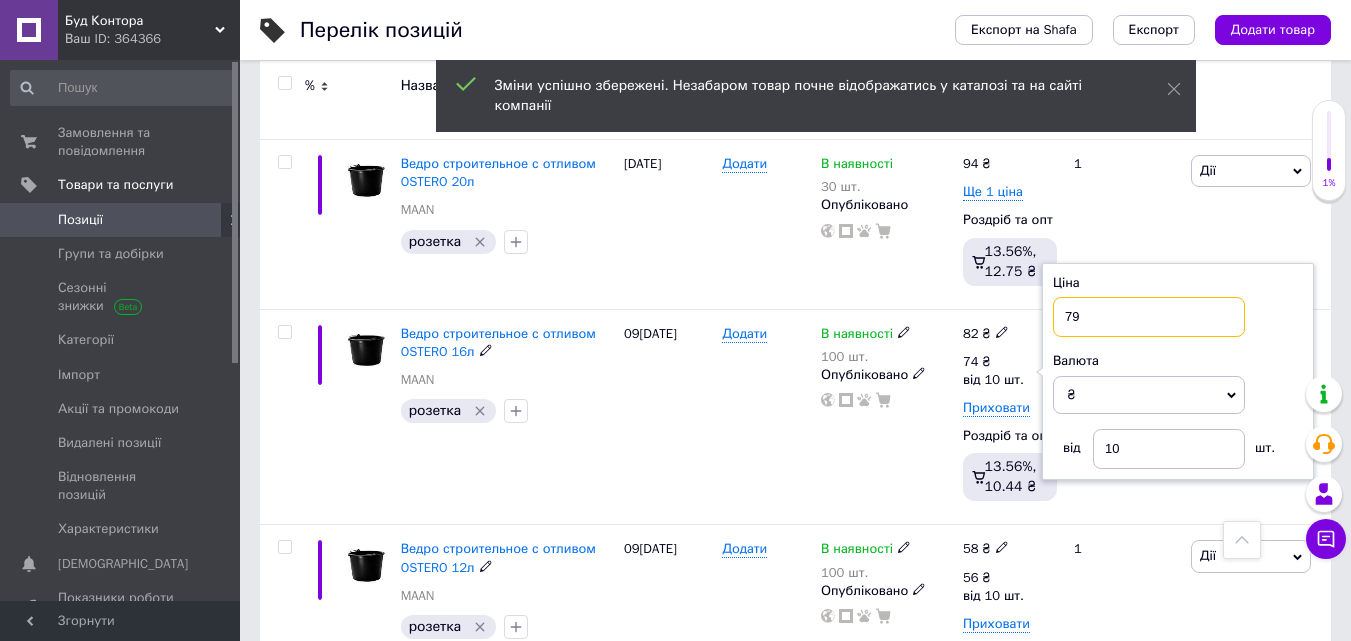 type on "79" 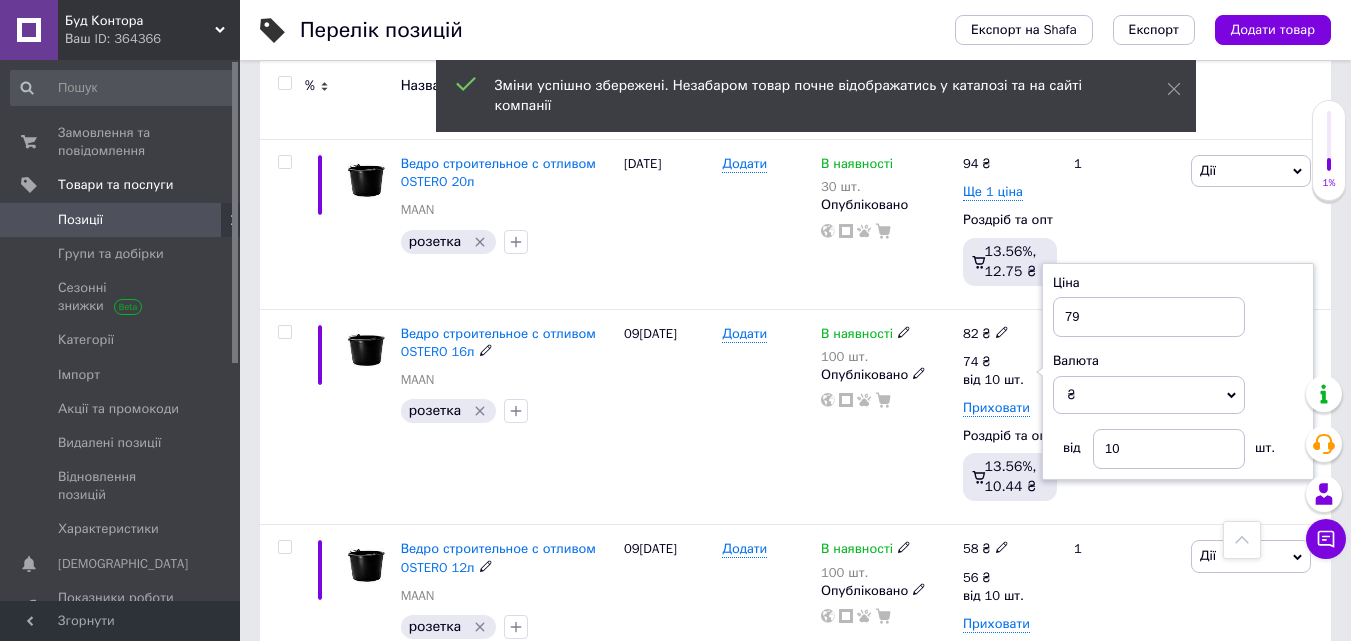 click on "82   ₴ 74   ₴ від 10 шт. Ціна 79 Валюта ₴ $ EUR CHF GBP ¥ PLN ₸ MDL HUF KGS CNY TRY KRW lei від 10 шт. Приховати Роздріб та опт 13.56%, 10.44 ₴" at bounding box center (1010, 417) 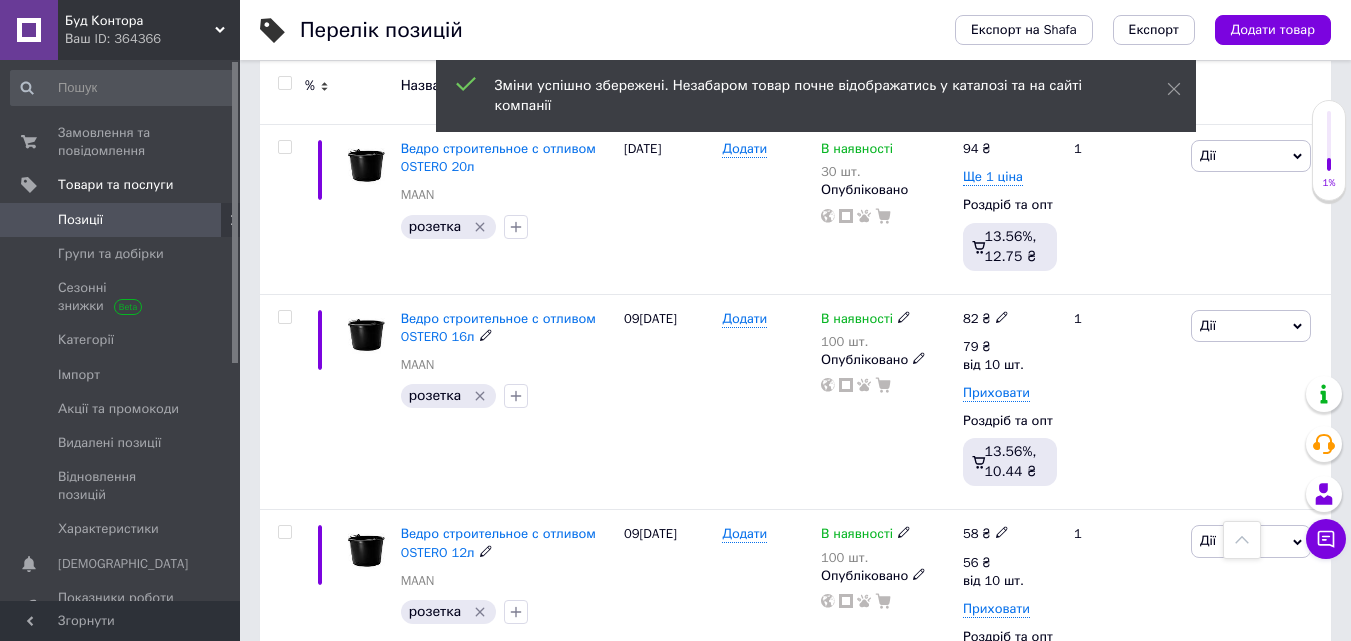 scroll, scrollTop: 700, scrollLeft: 0, axis: vertical 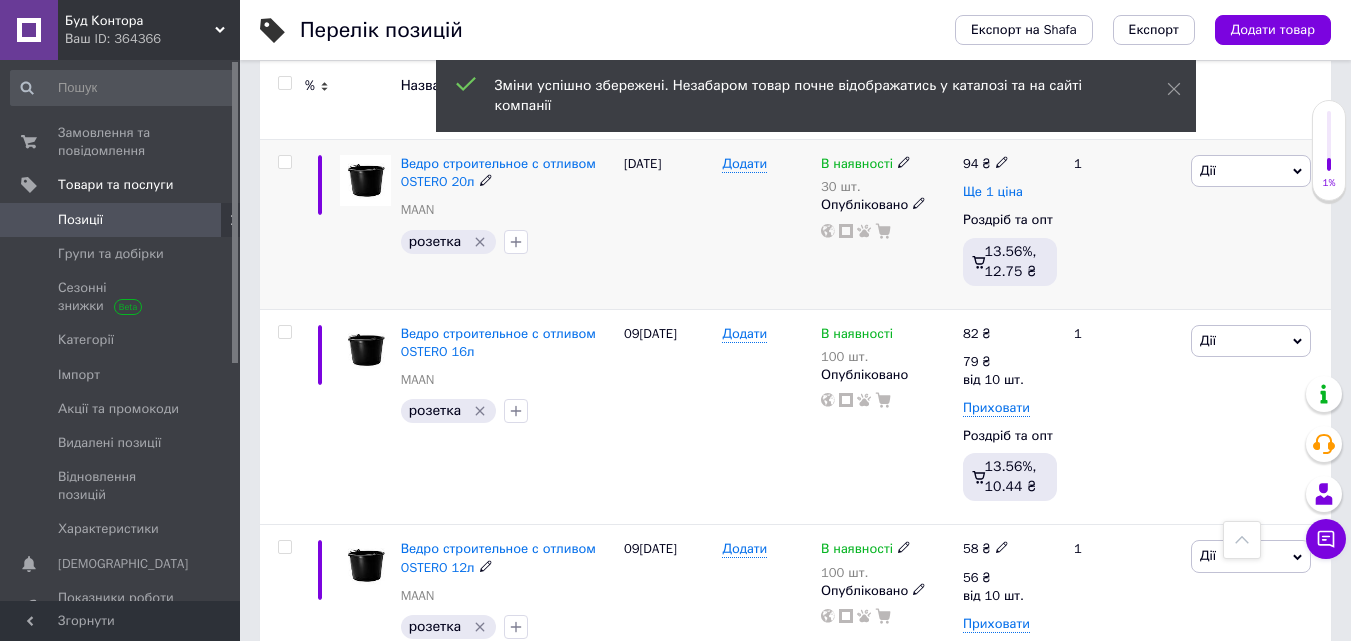 click on "Ще 1 ціна" at bounding box center (993, 192) 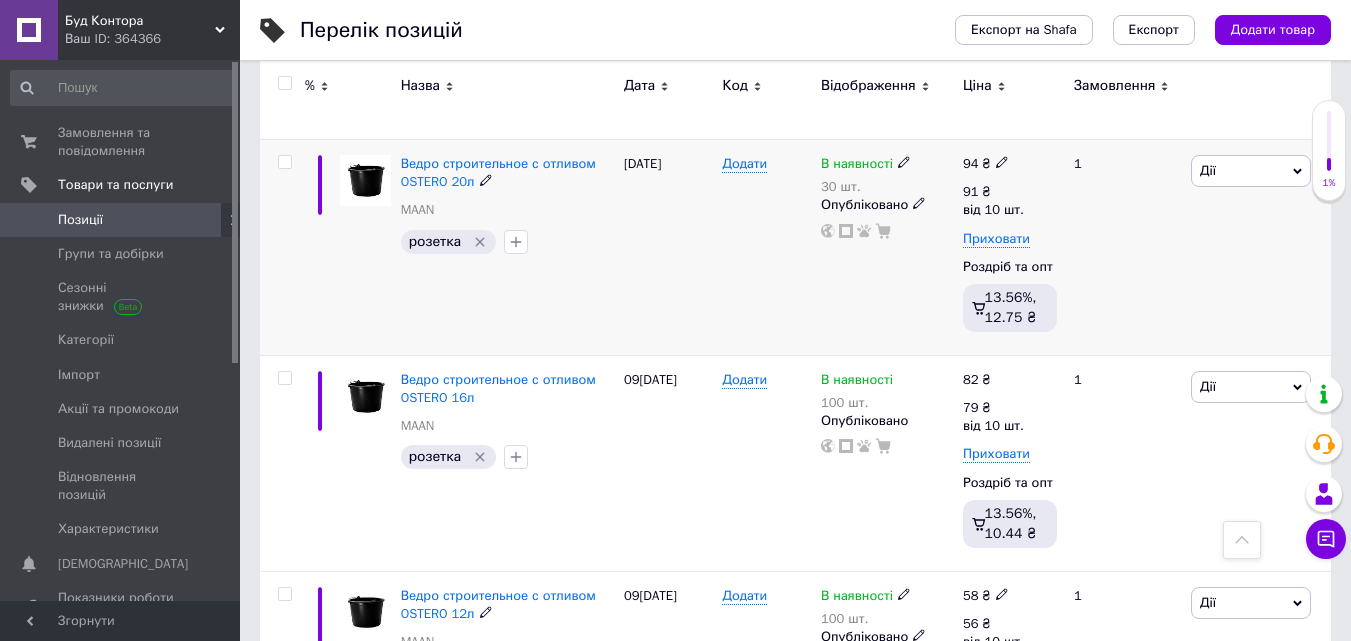 click at bounding box center (1002, 161) 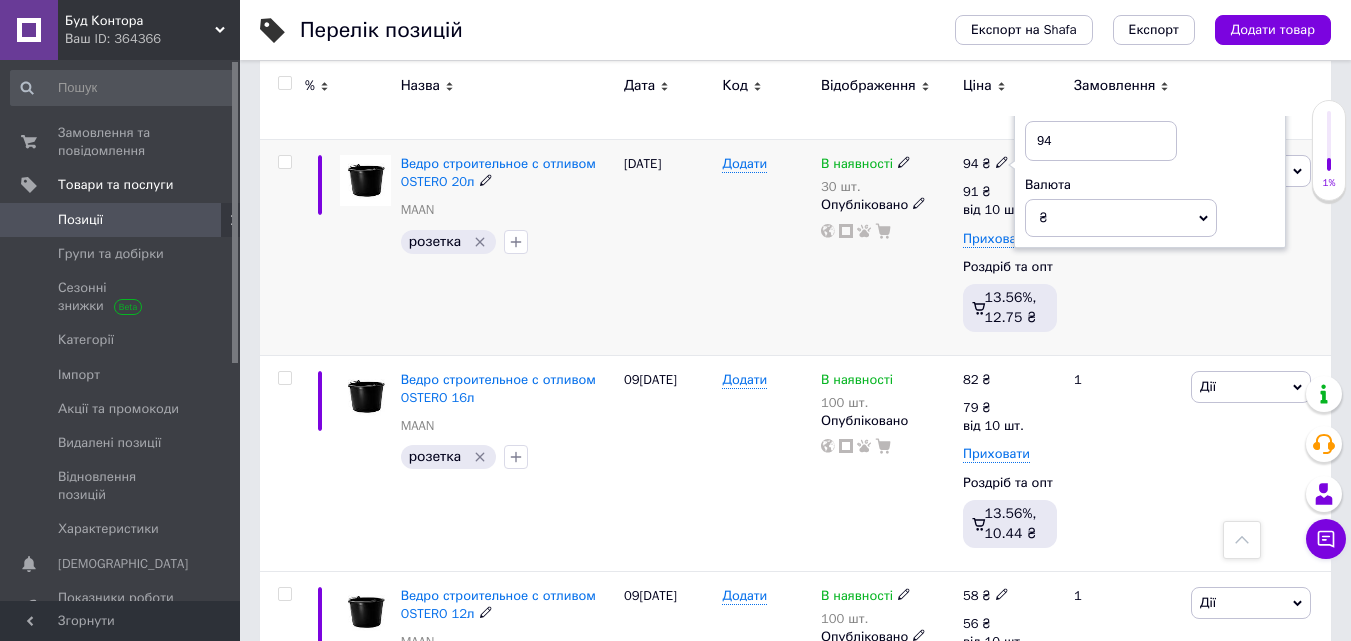 click on "94" at bounding box center [1101, 141] 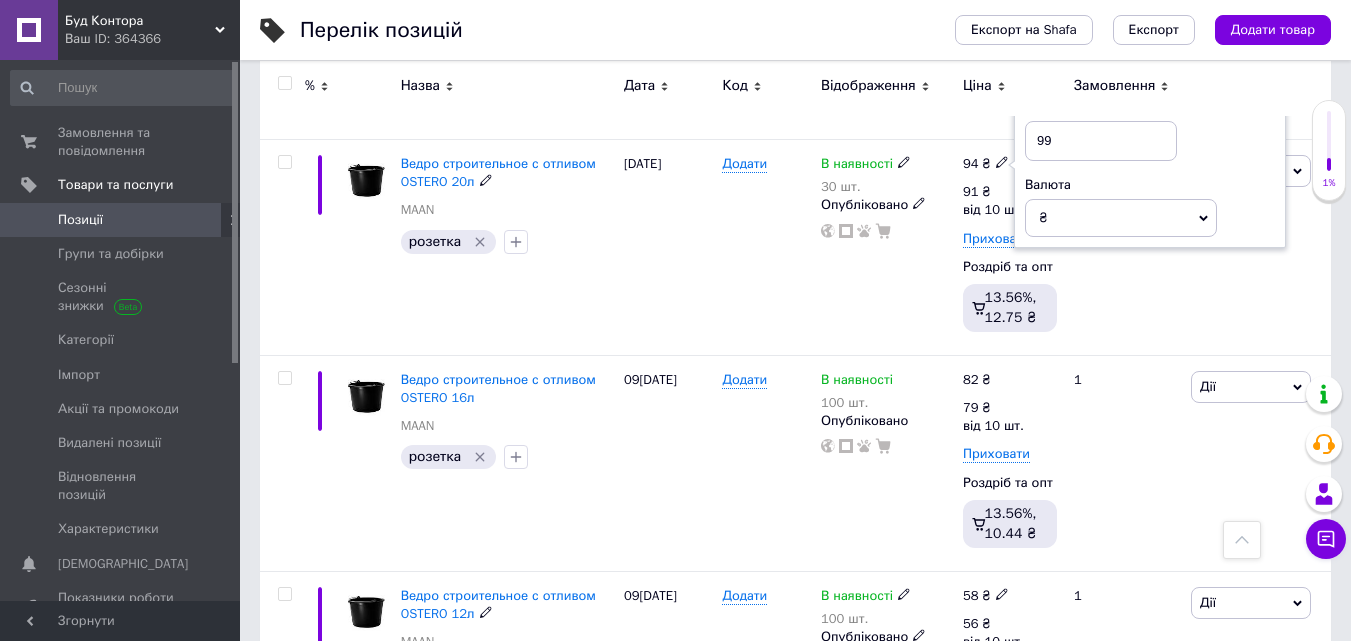 type on "99" 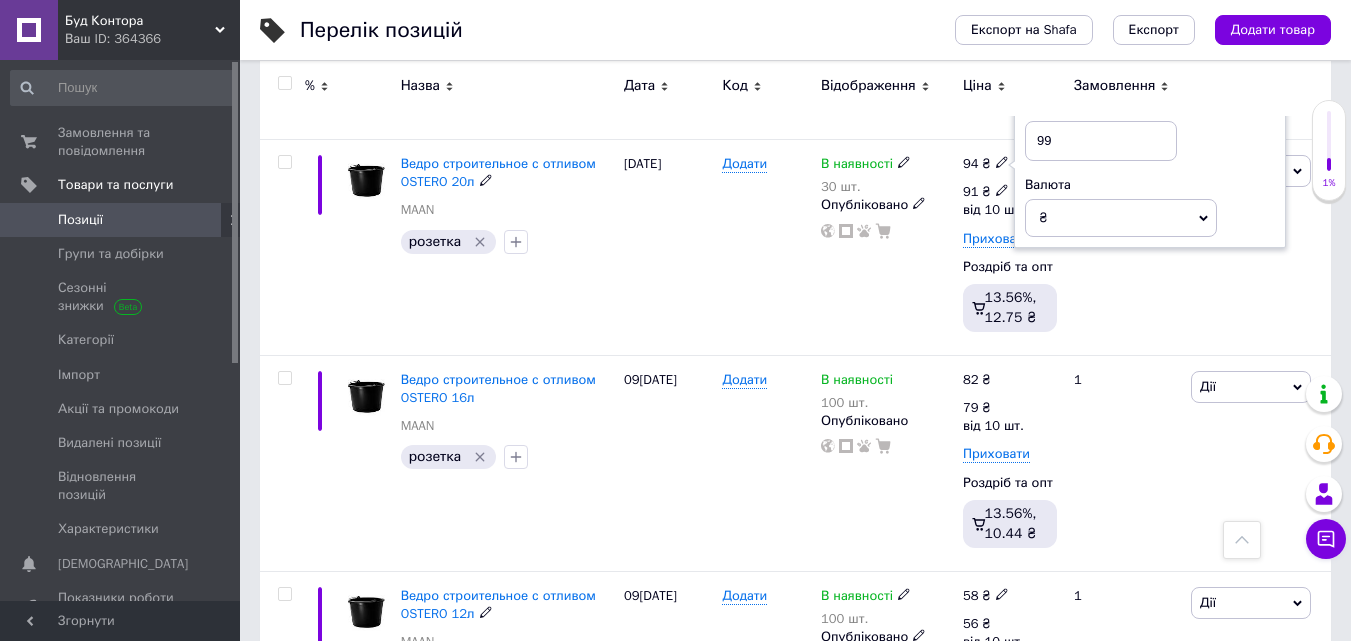 click on "91" at bounding box center [971, 191] 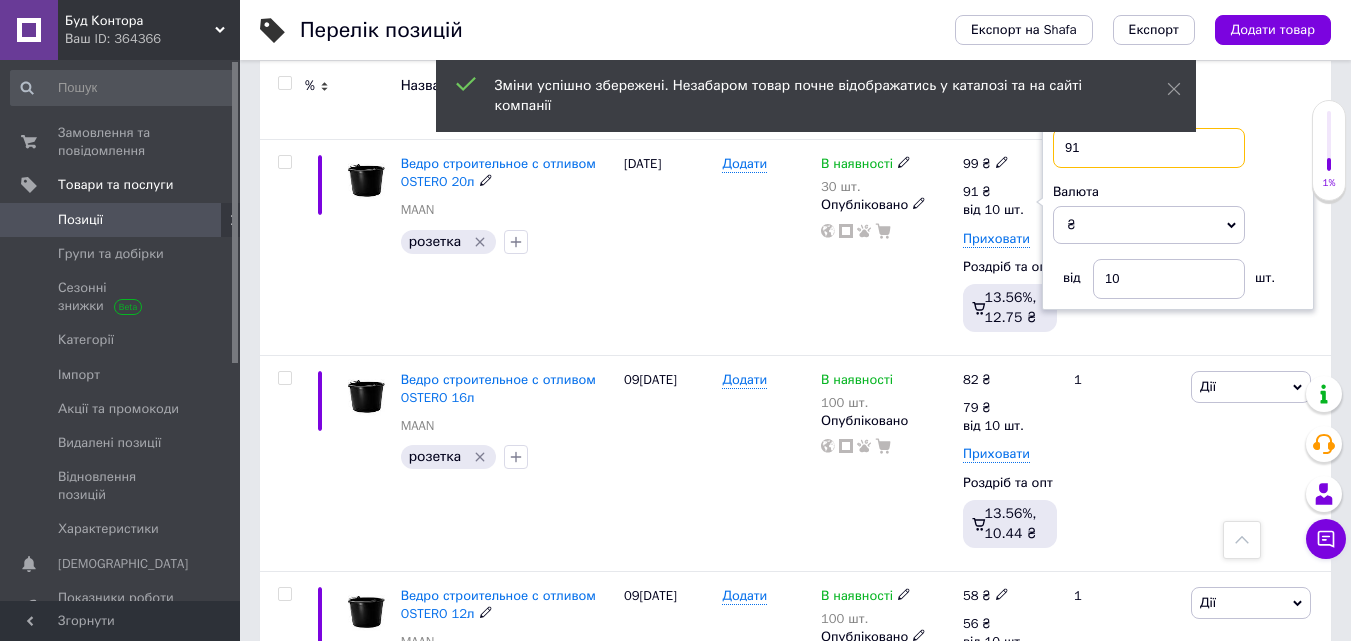 drag, startPoint x: 1106, startPoint y: 155, endPoint x: 996, endPoint y: 154, distance: 110.00455 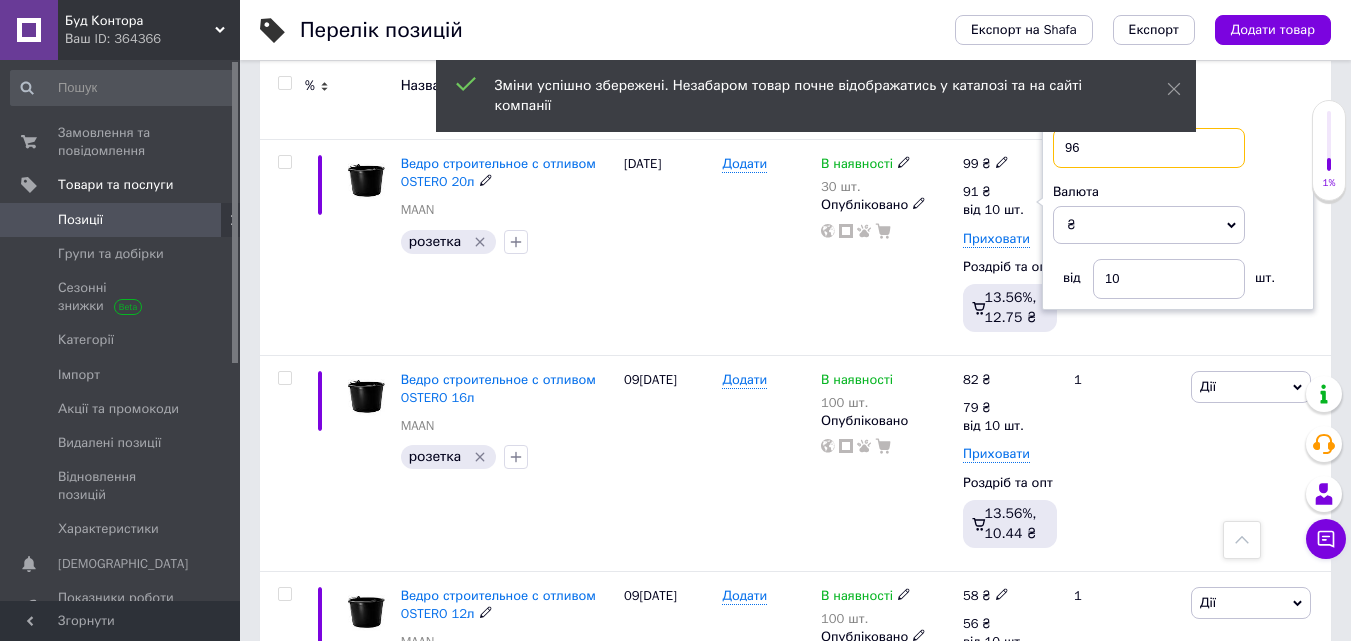type on "96" 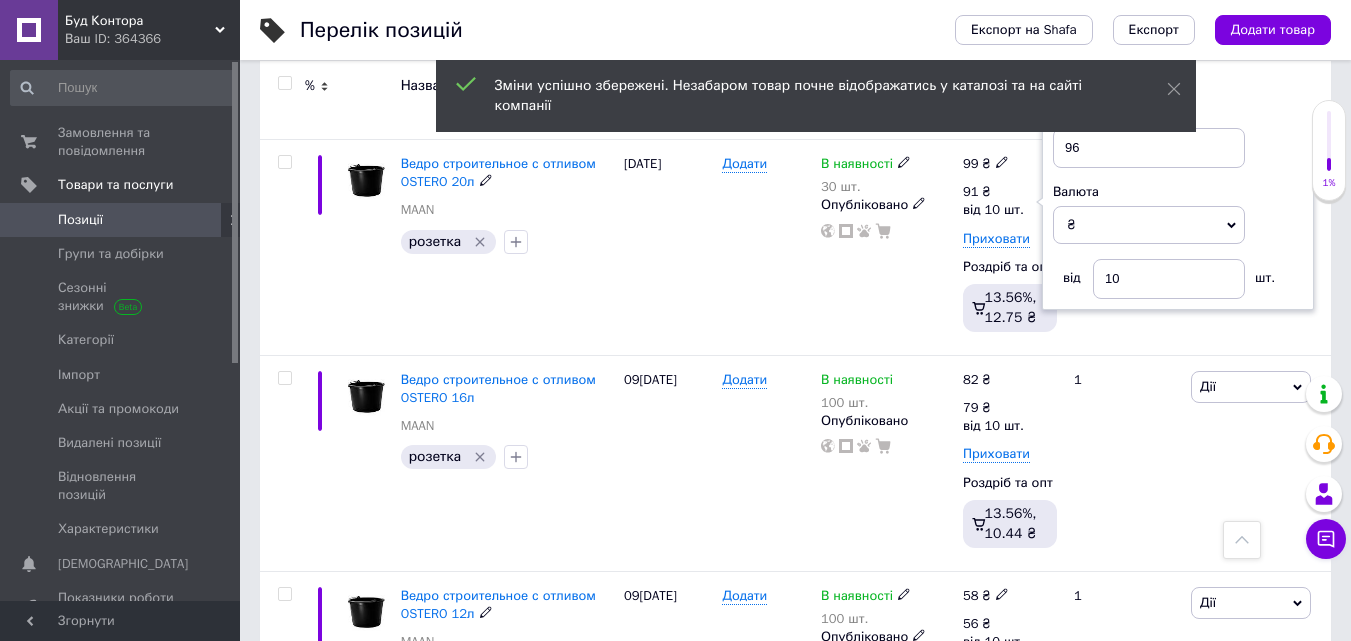 click on "В наявності 30 шт. Опубліковано" at bounding box center [887, 247] 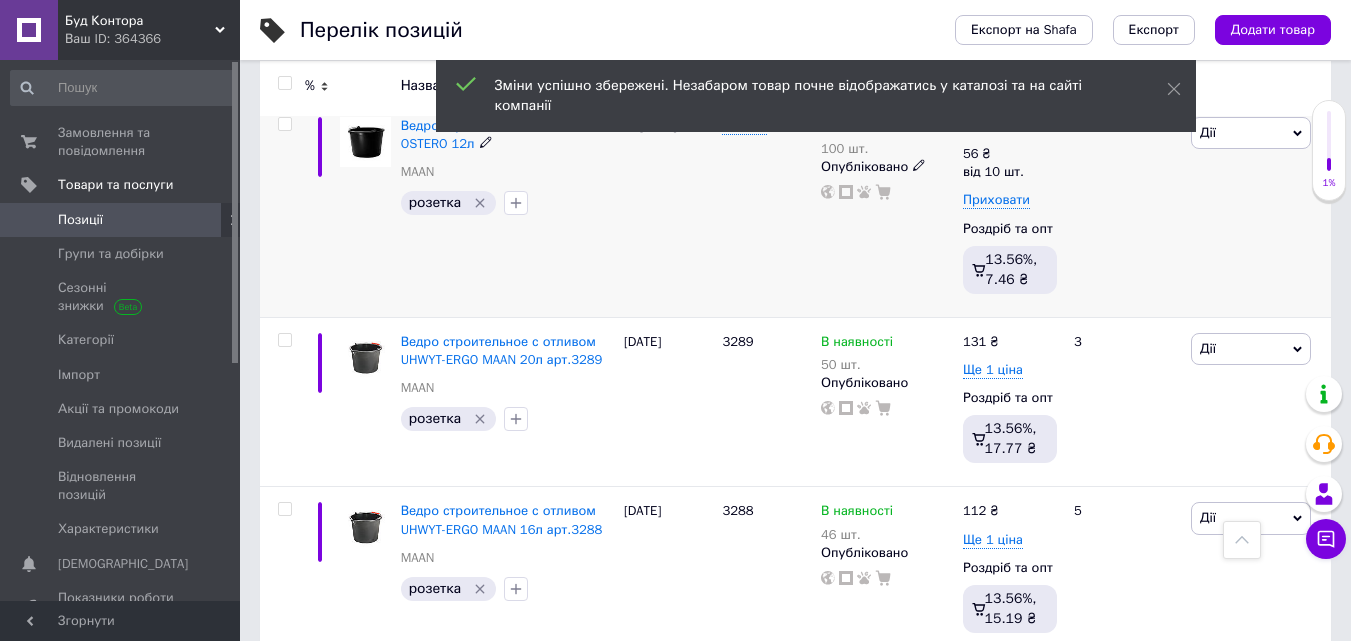 scroll, scrollTop: 1300, scrollLeft: 0, axis: vertical 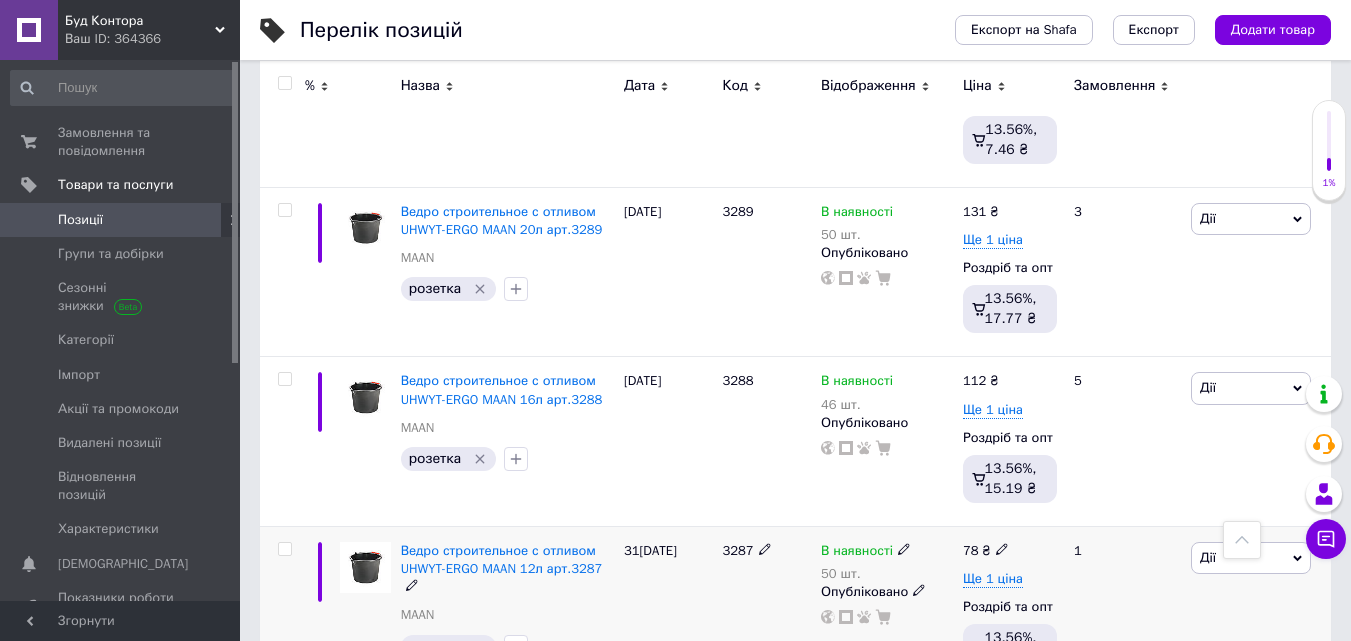click 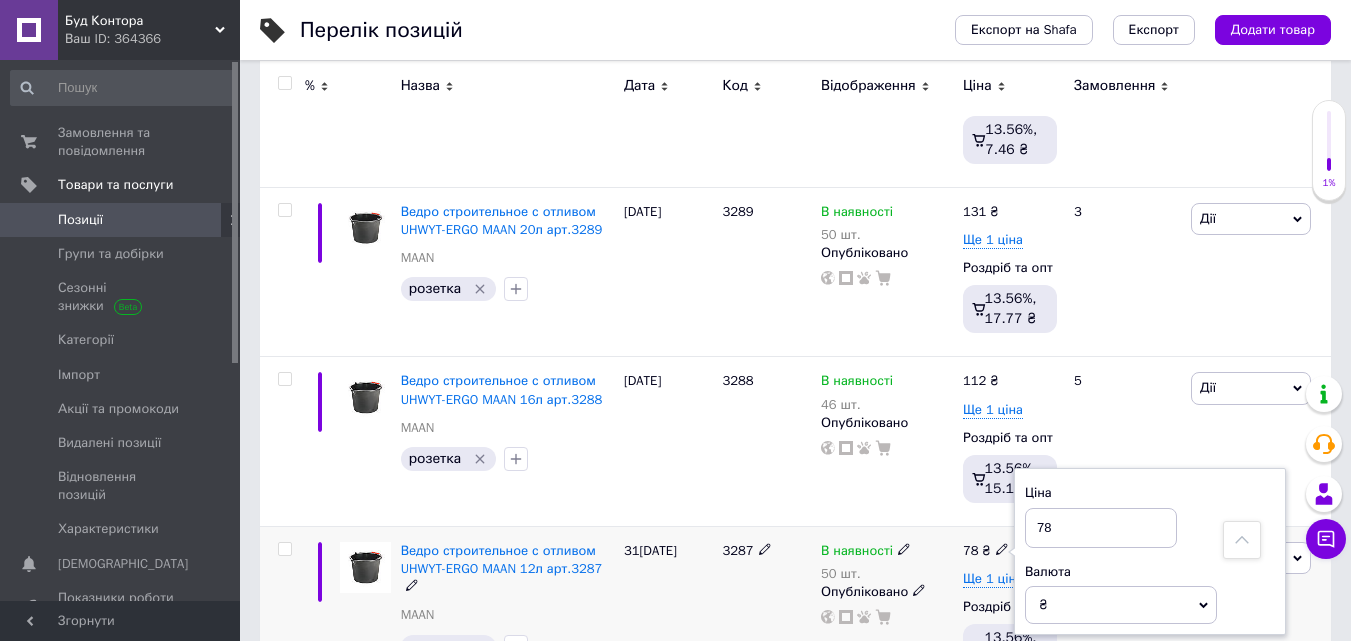 drag, startPoint x: 1083, startPoint y: 516, endPoint x: 1023, endPoint y: 531, distance: 61.846584 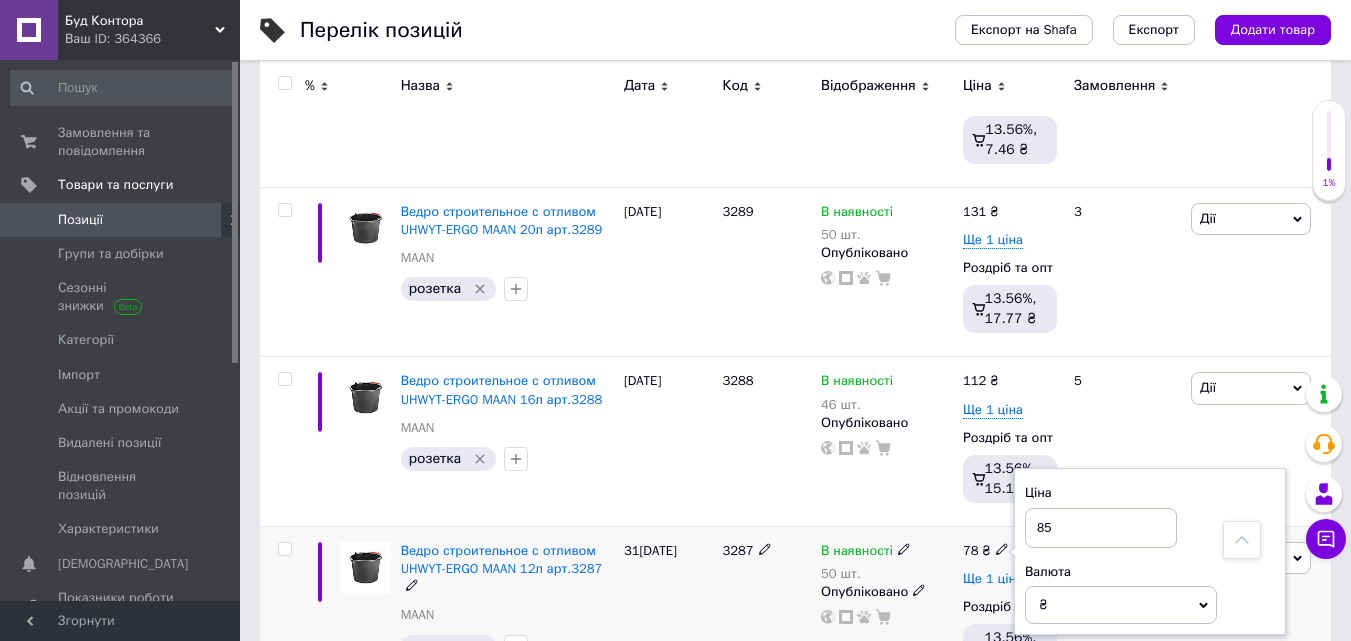 type on "85" 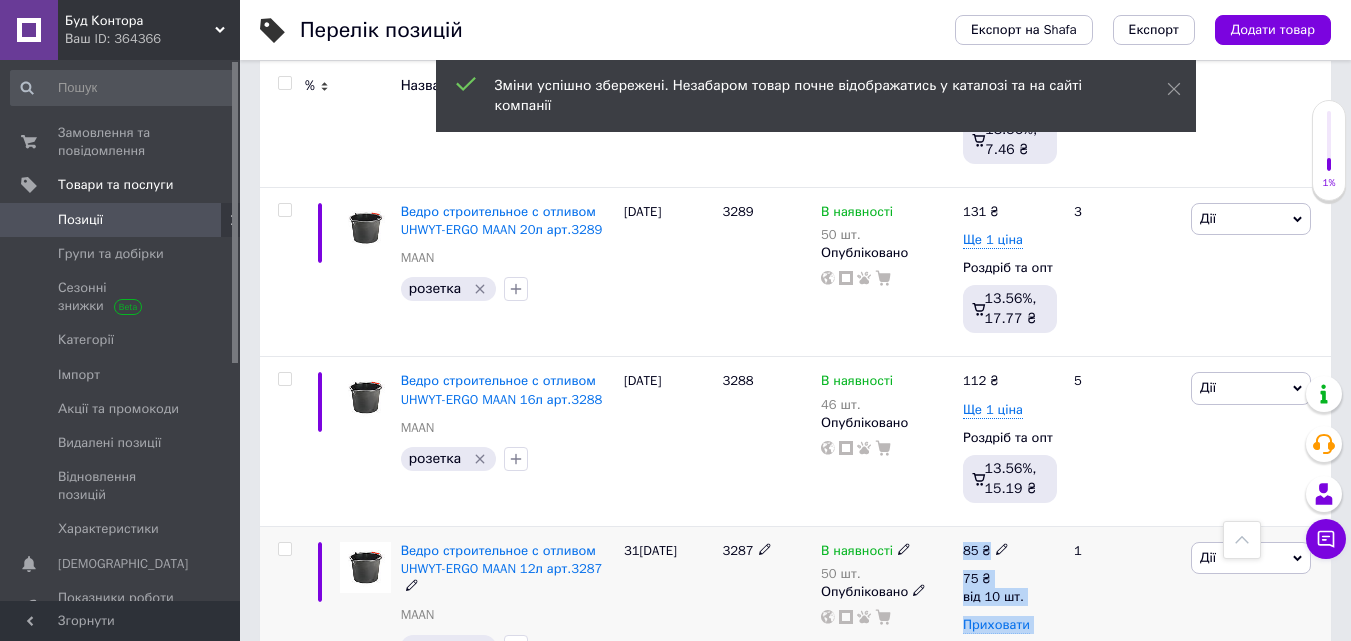 drag, startPoint x: 1068, startPoint y: 534, endPoint x: 967, endPoint y: 533, distance: 101.00495 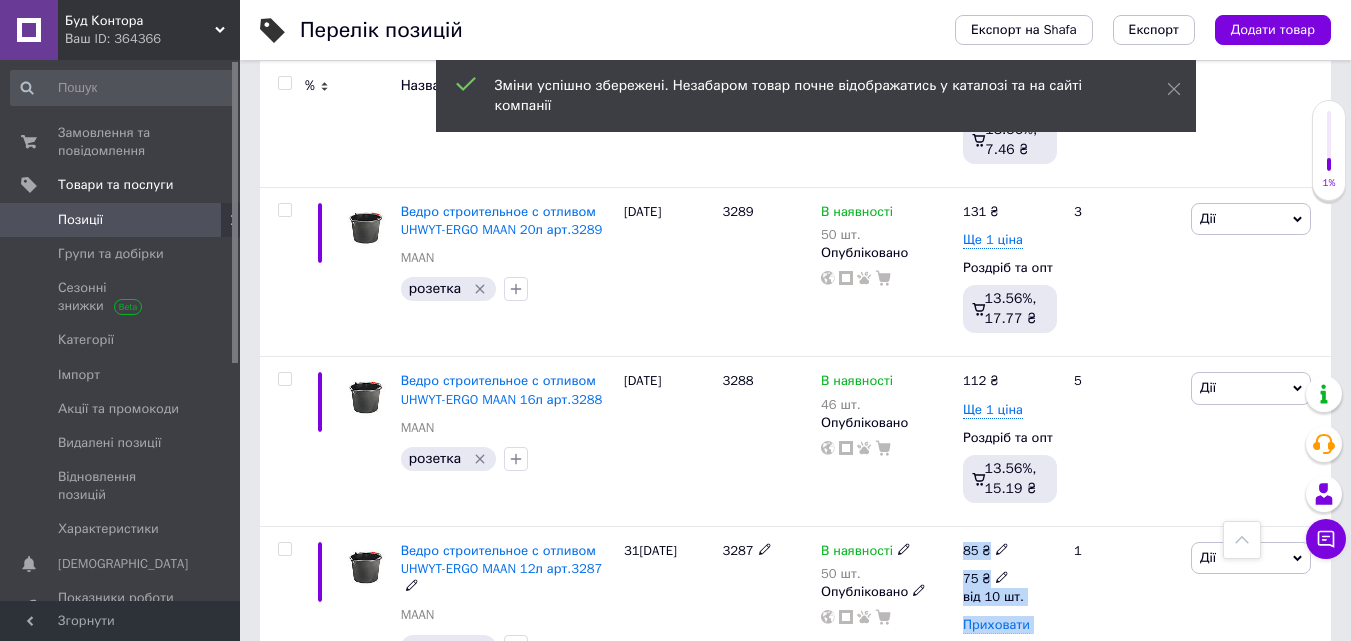 click 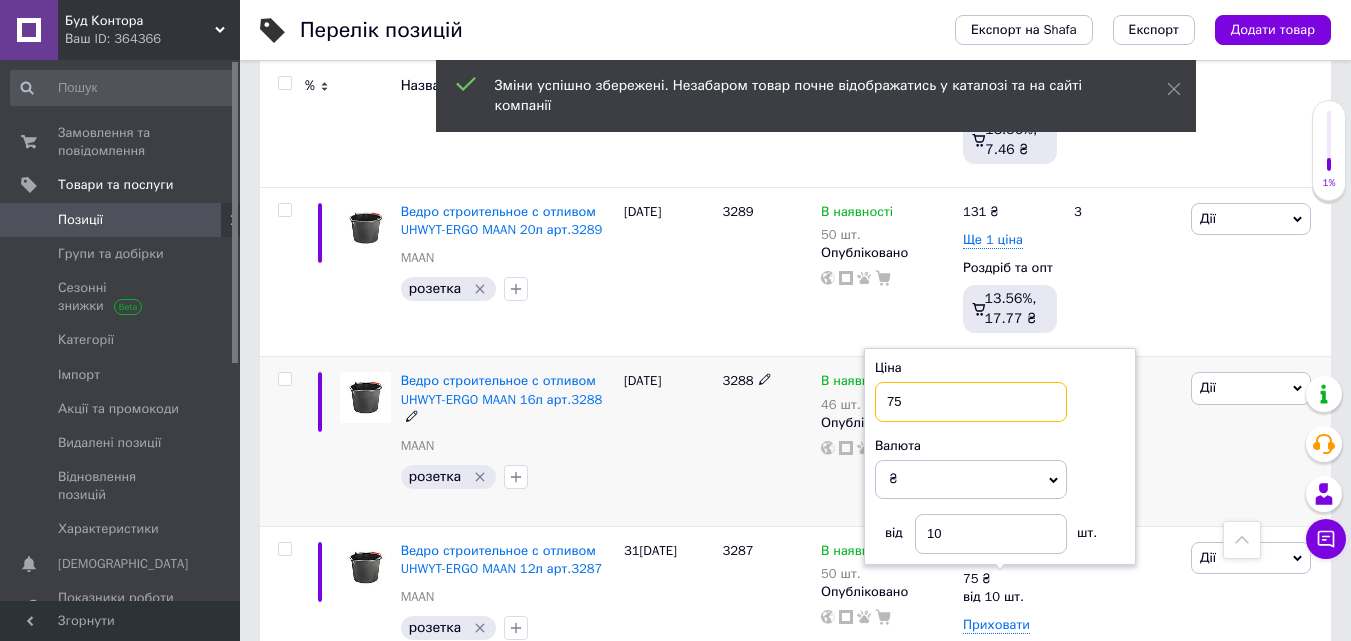 drag, startPoint x: 951, startPoint y: 396, endPoint x: 829, endPoint y: 407, distance: 122.494896 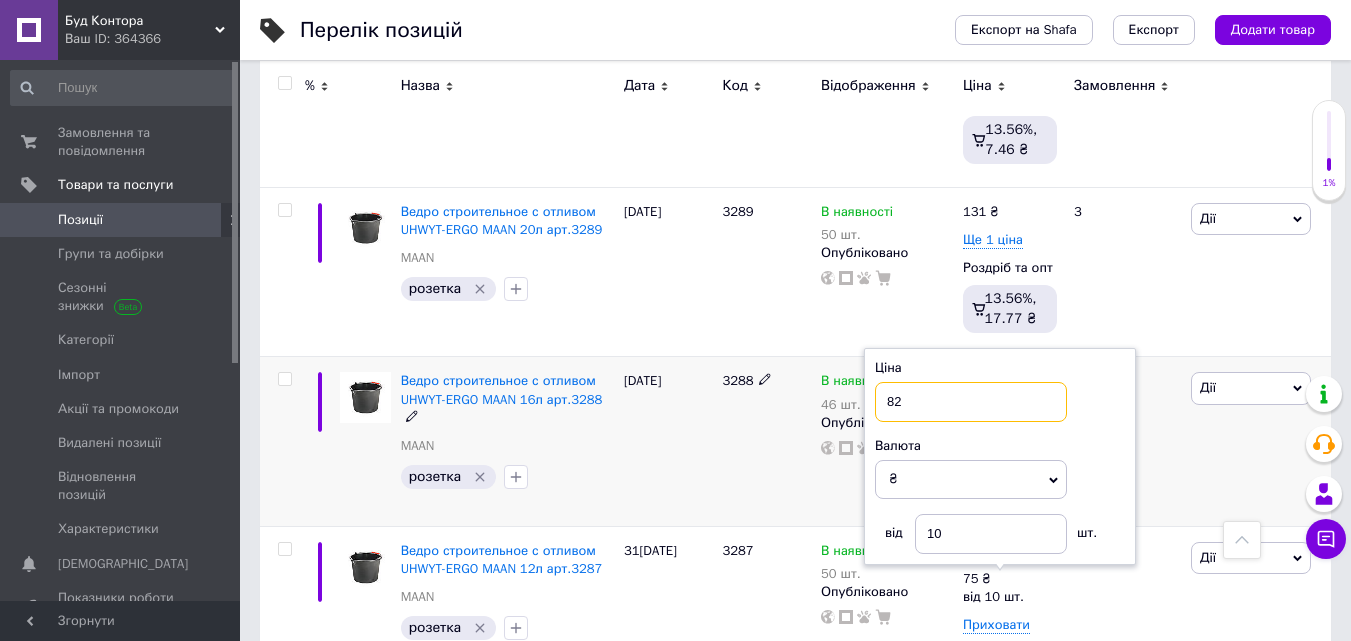 type on "82" 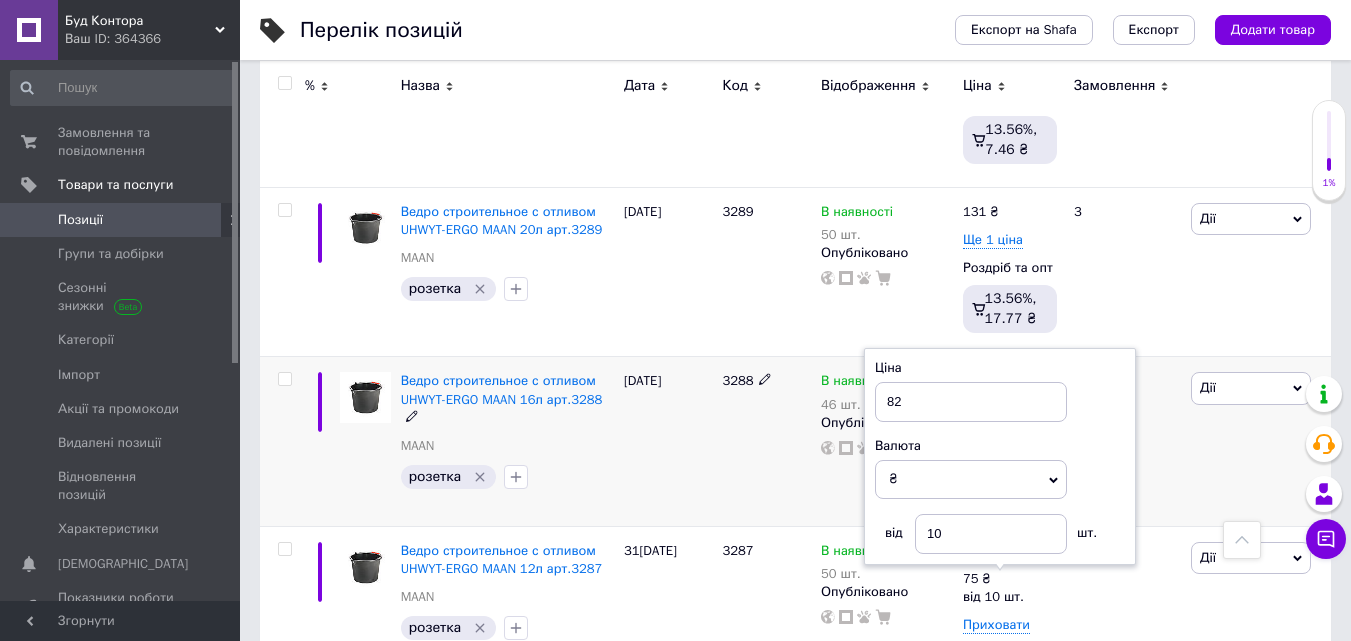 click on "3288" at bounding box center [766, 442] 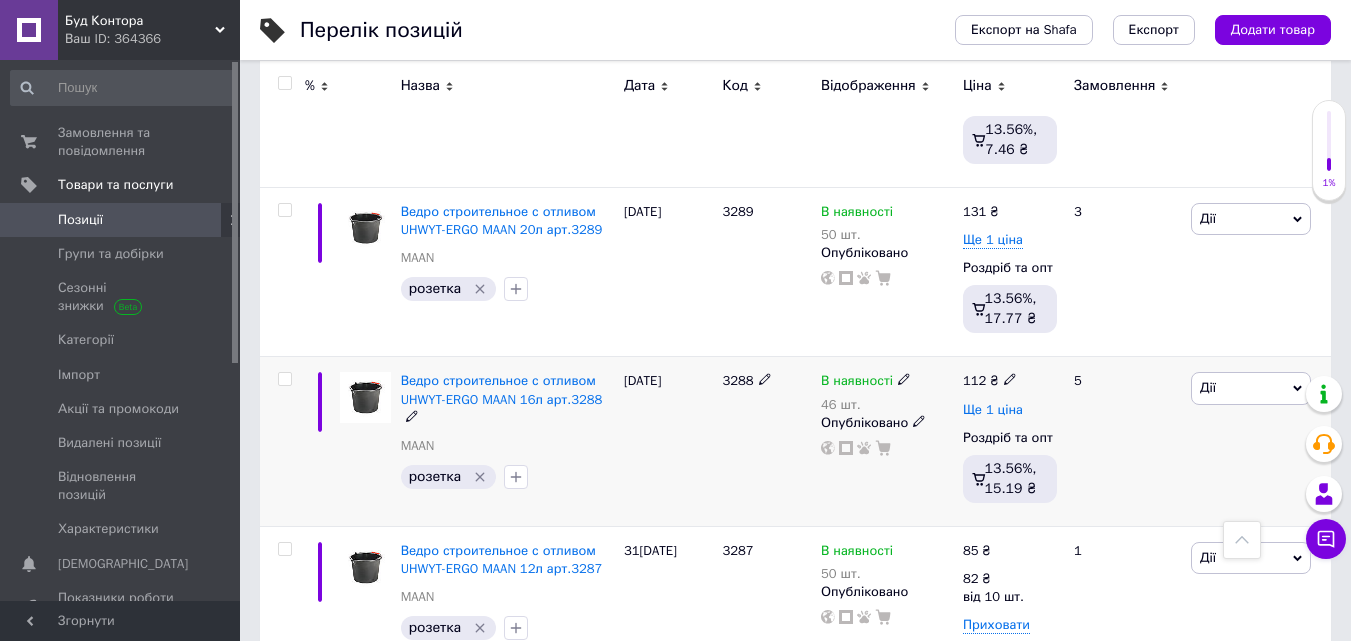 click on "Ще 1 ціна" at bounding box center [993, 410] 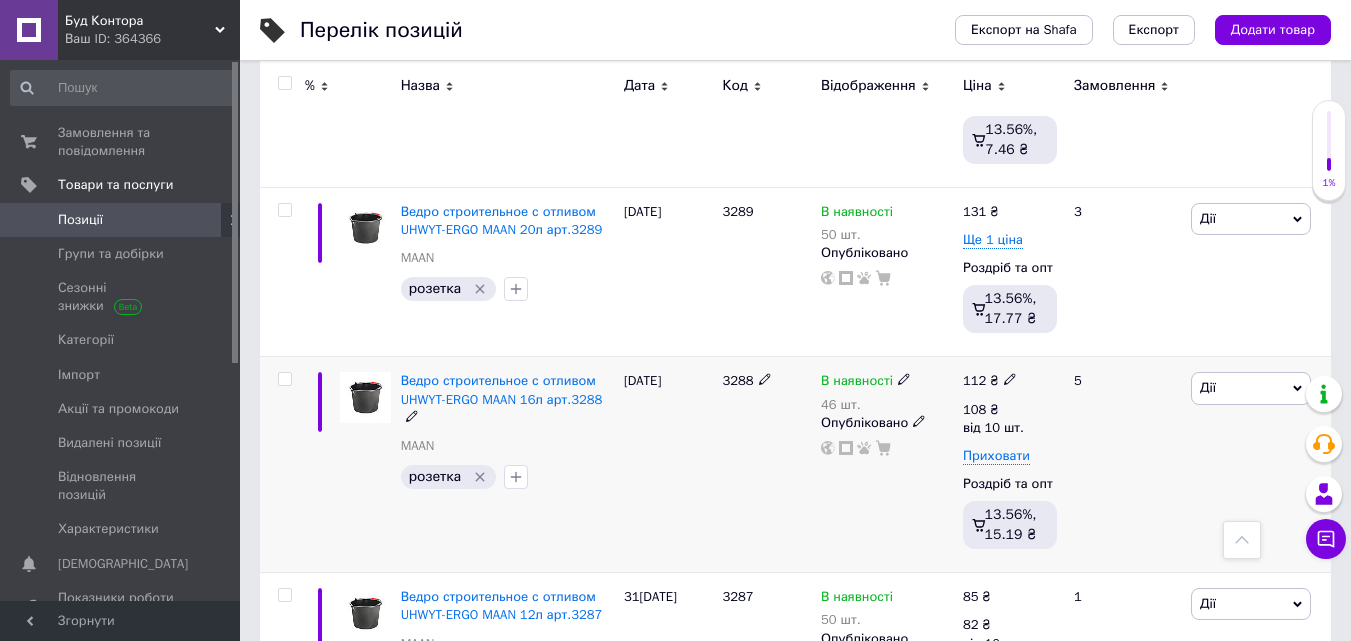 click 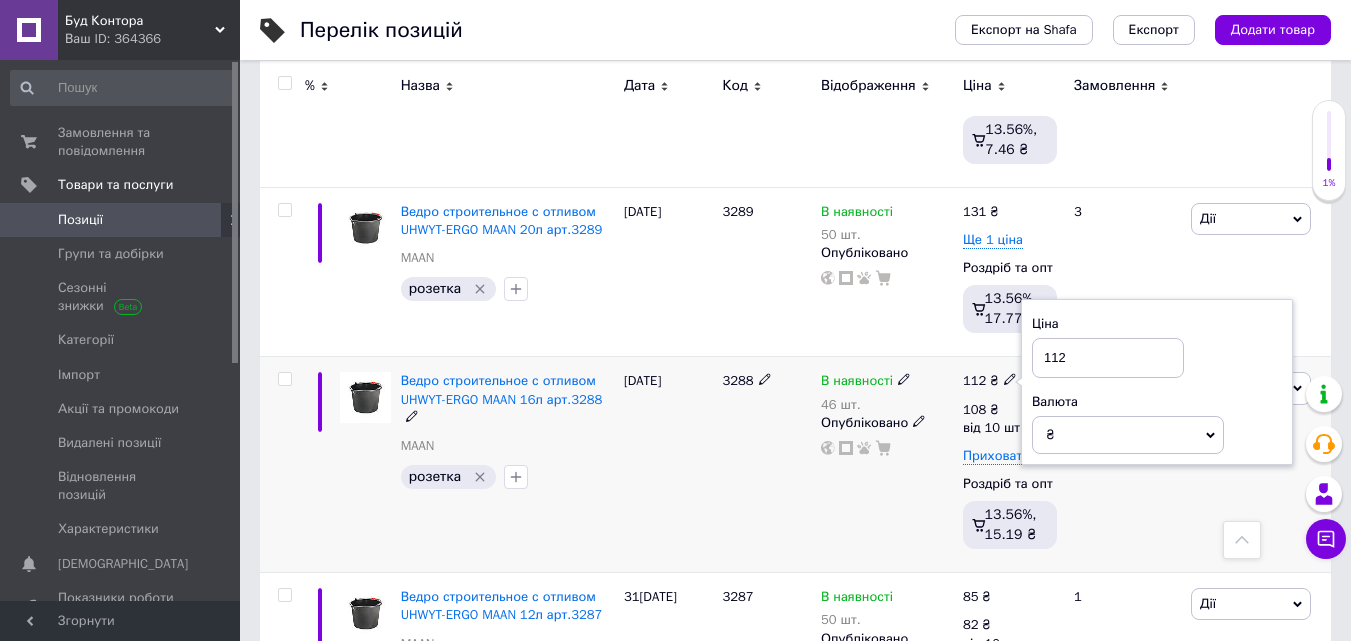 drag, startPoint x: 1080, startPoint y: 349, endPoint x: 978, endPoint y: 368, distance: 103.75452 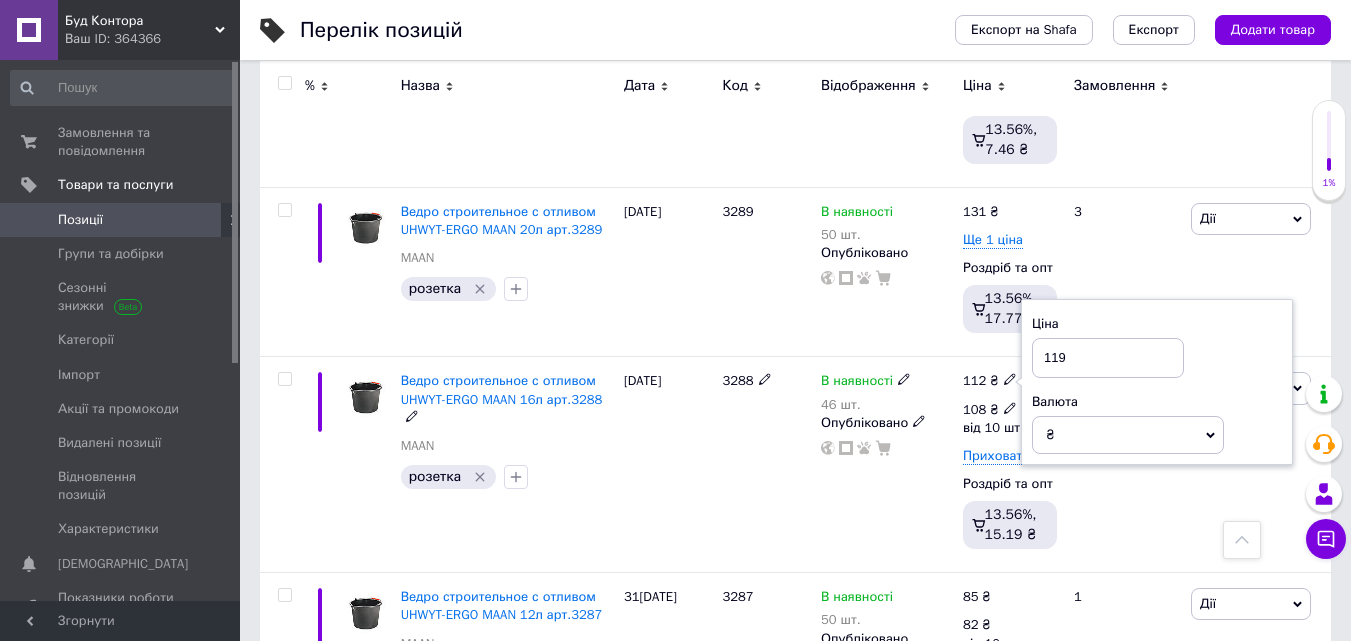 type on "119" 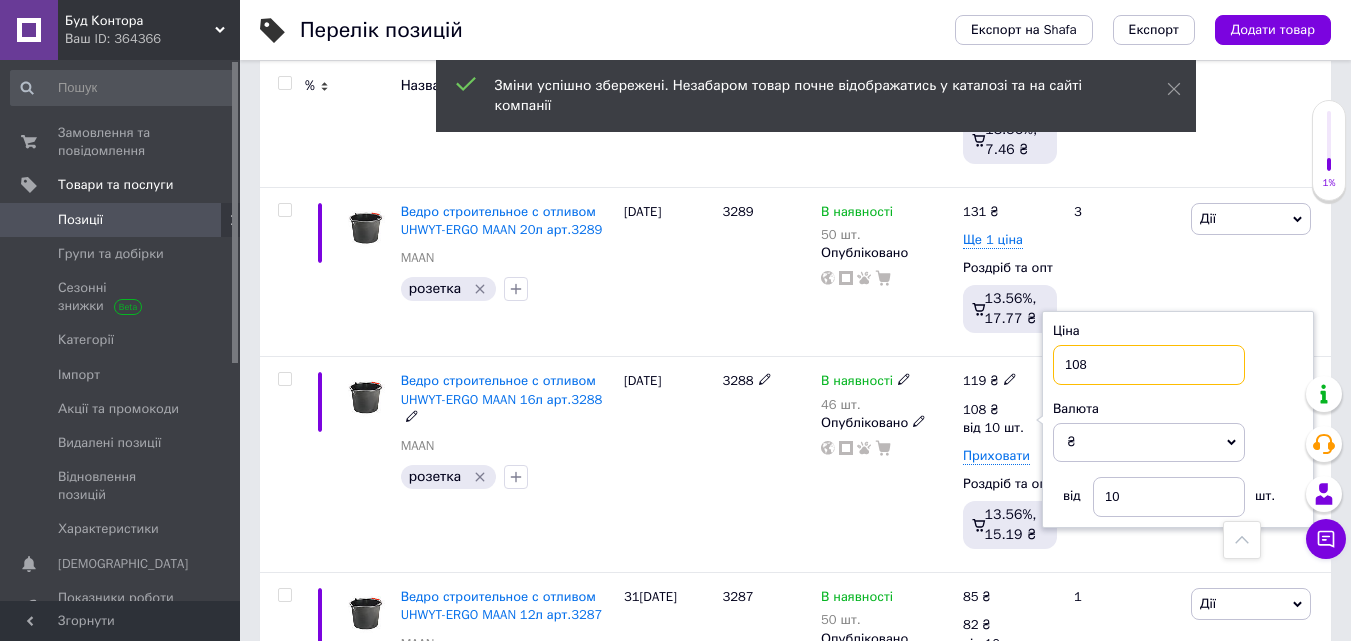 drag, startPoint x: 1104, startPoint y: 375, endPoint x: 1017, endPoint y: 382, distance: 87.28116 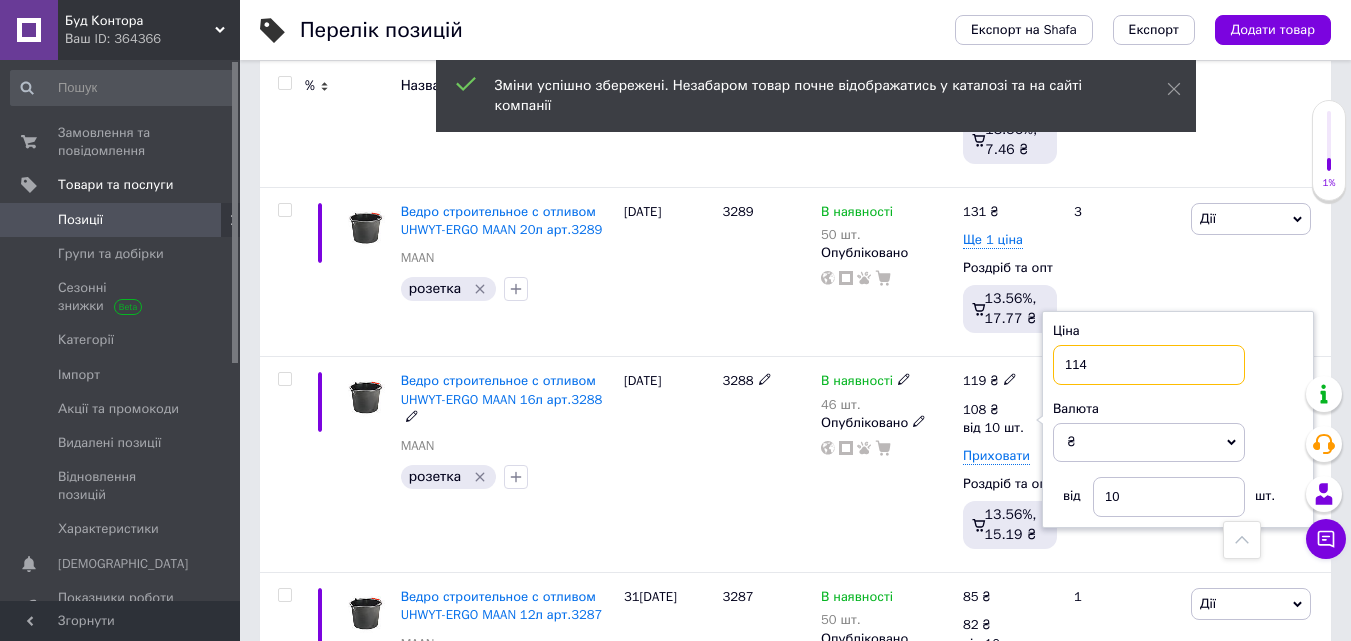 type on "114" 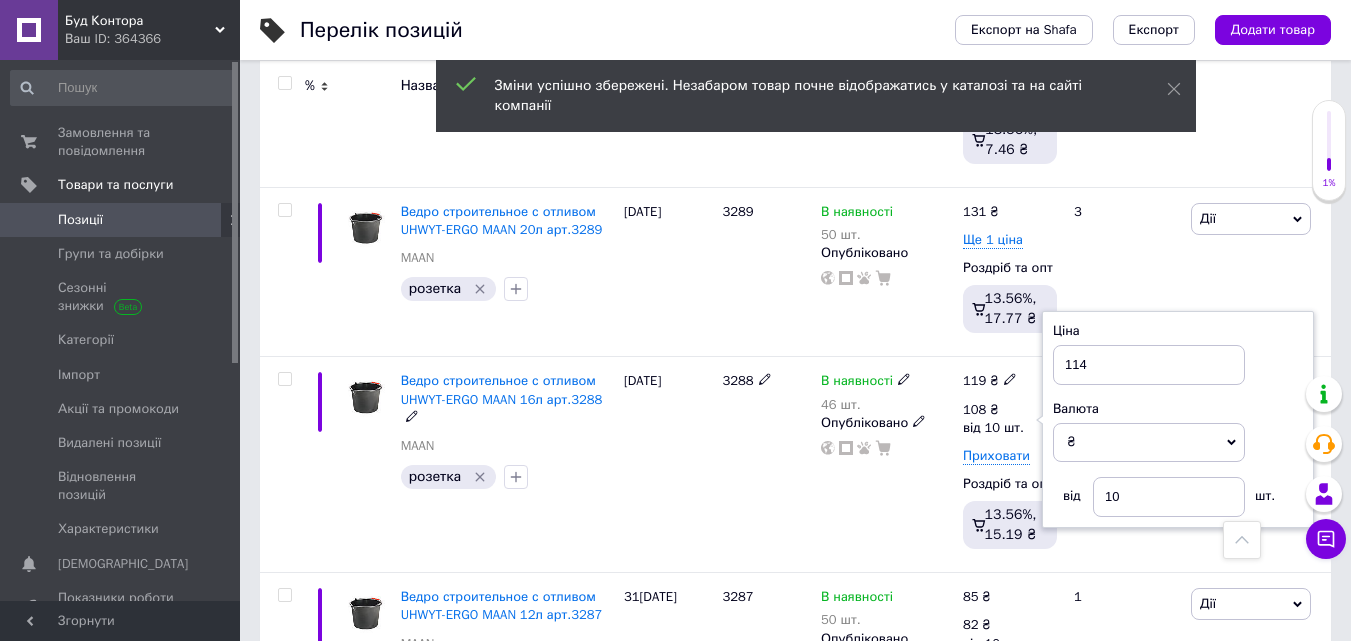 click on "В наявності 46 шт. Опубліковано" at bounding box center [887, 465] 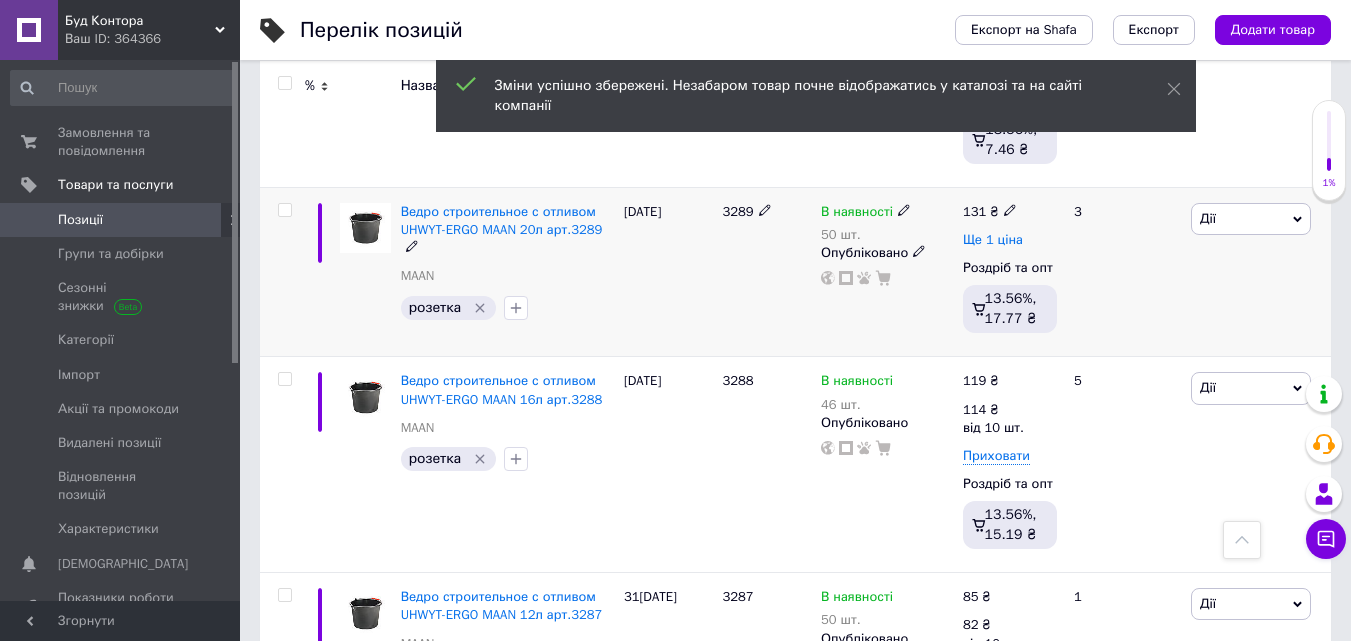 click on "Ще 1 ціна" at bounding box center (993, 240) 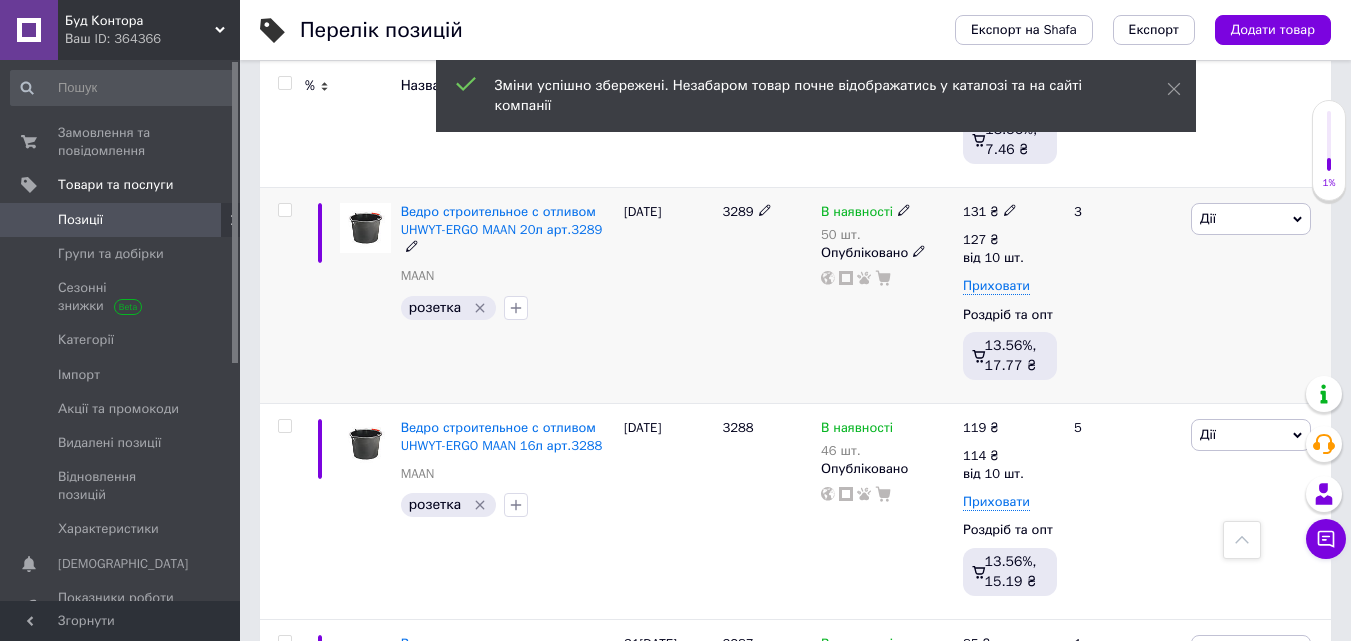 click 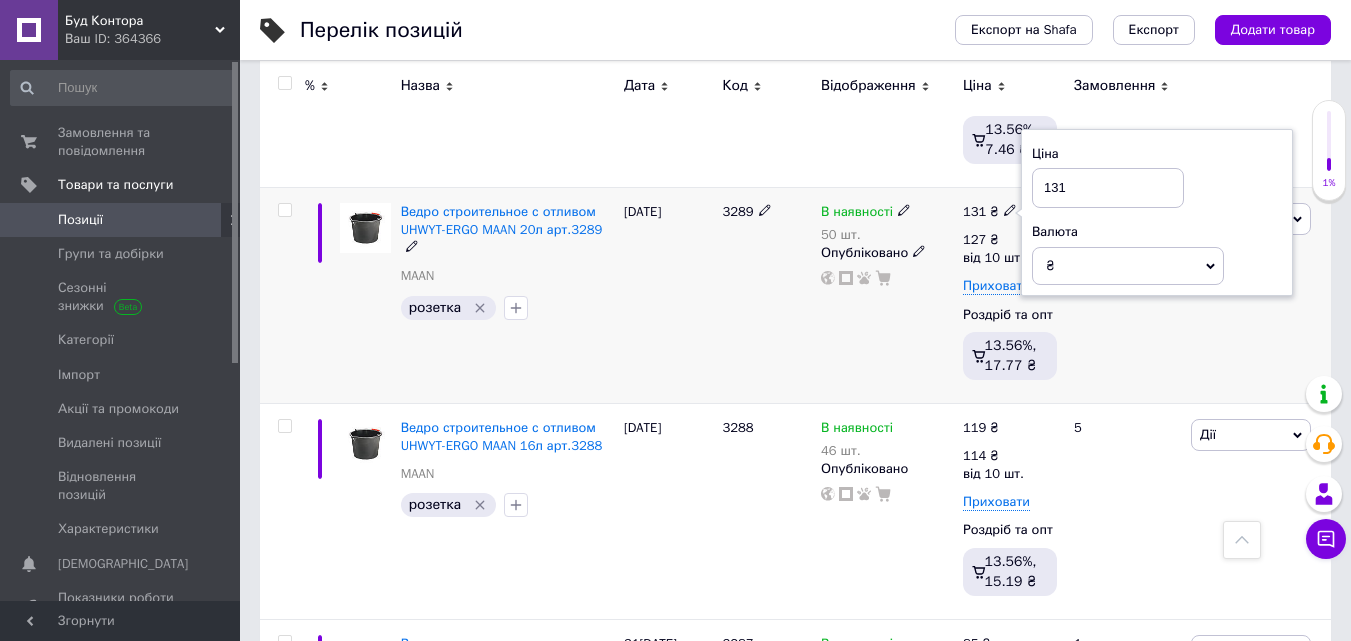 drag, startPoint x: 1102, startPoint y: 194, endPoint x: 1005, endPoint y: 197, distance: 97.04638 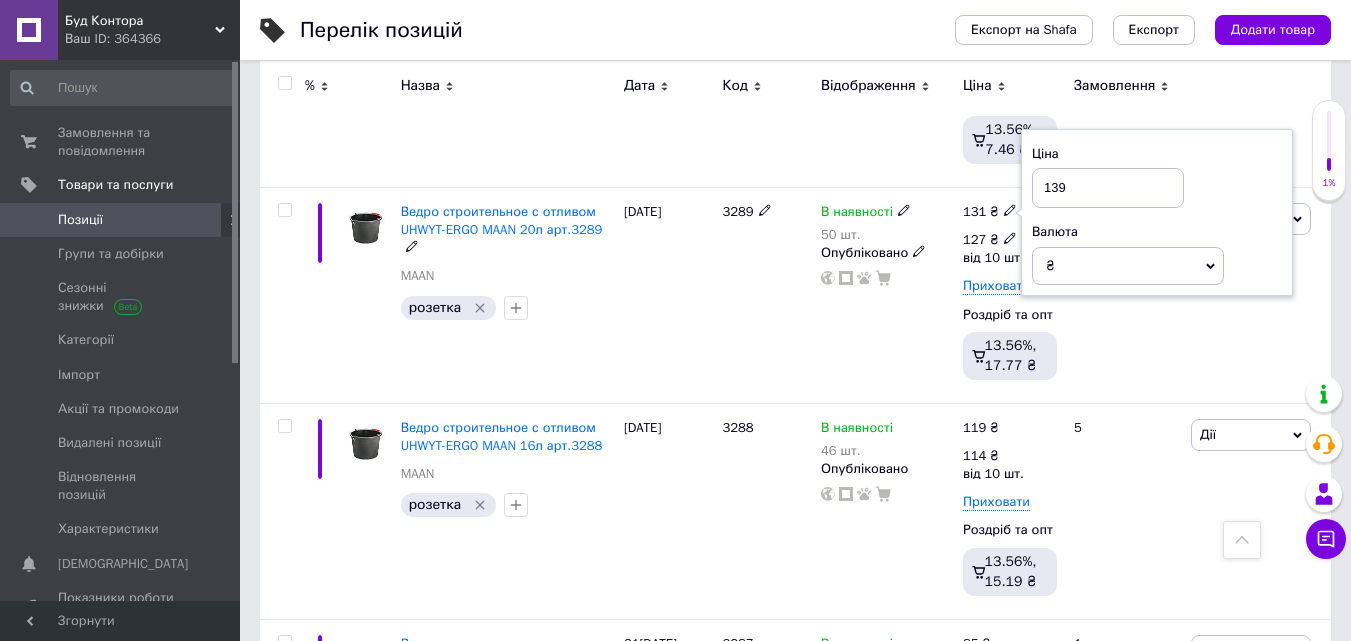 type on "139" 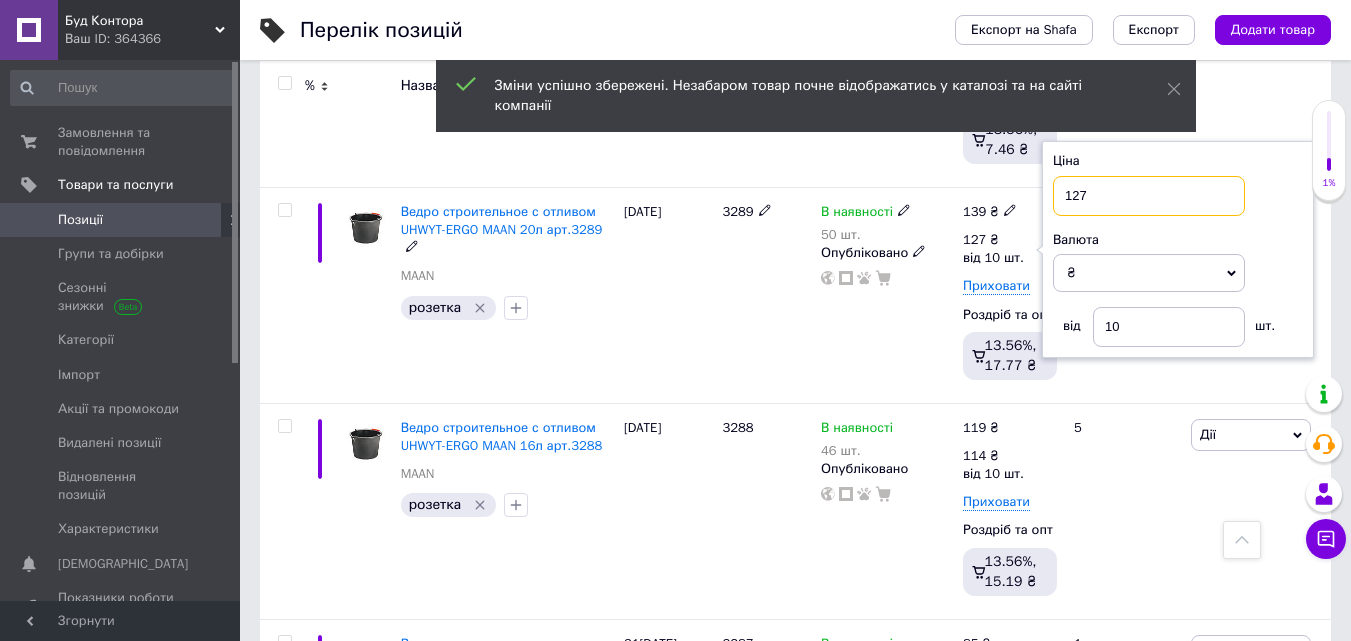 drag, startPoint x: 1126, startPoint y: 206, endPoint x: 1001, endPoint y: 201, distance: 125.09996 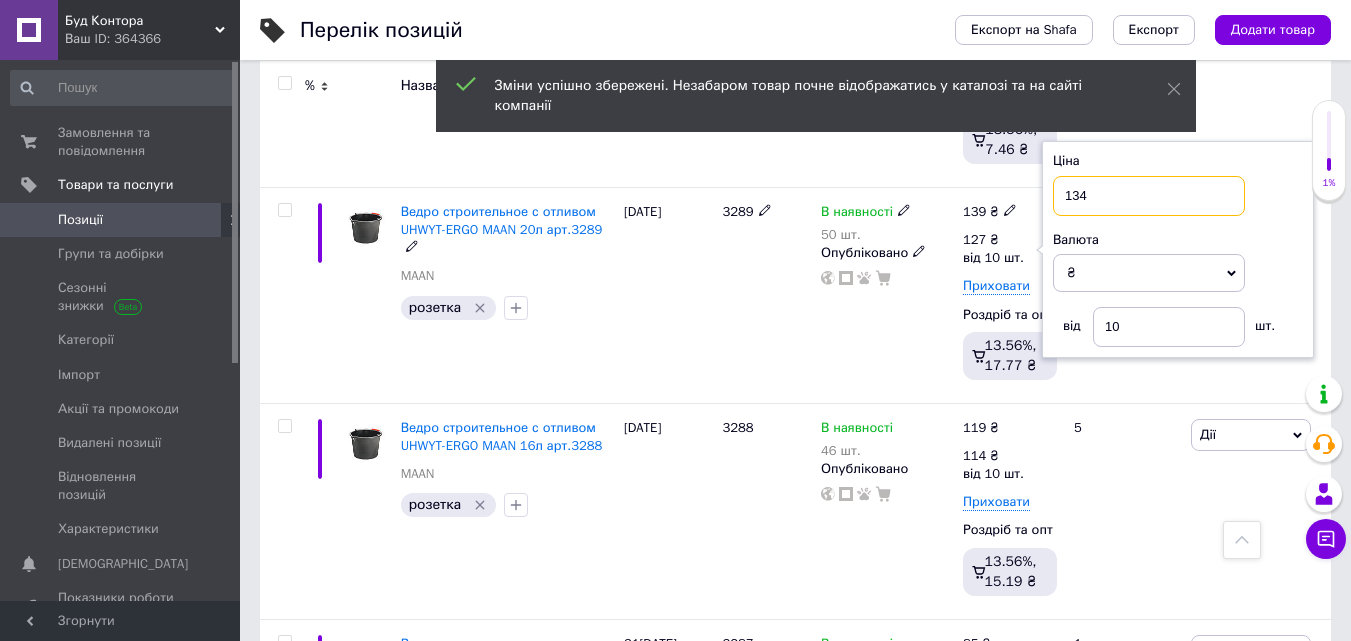 type on "134" 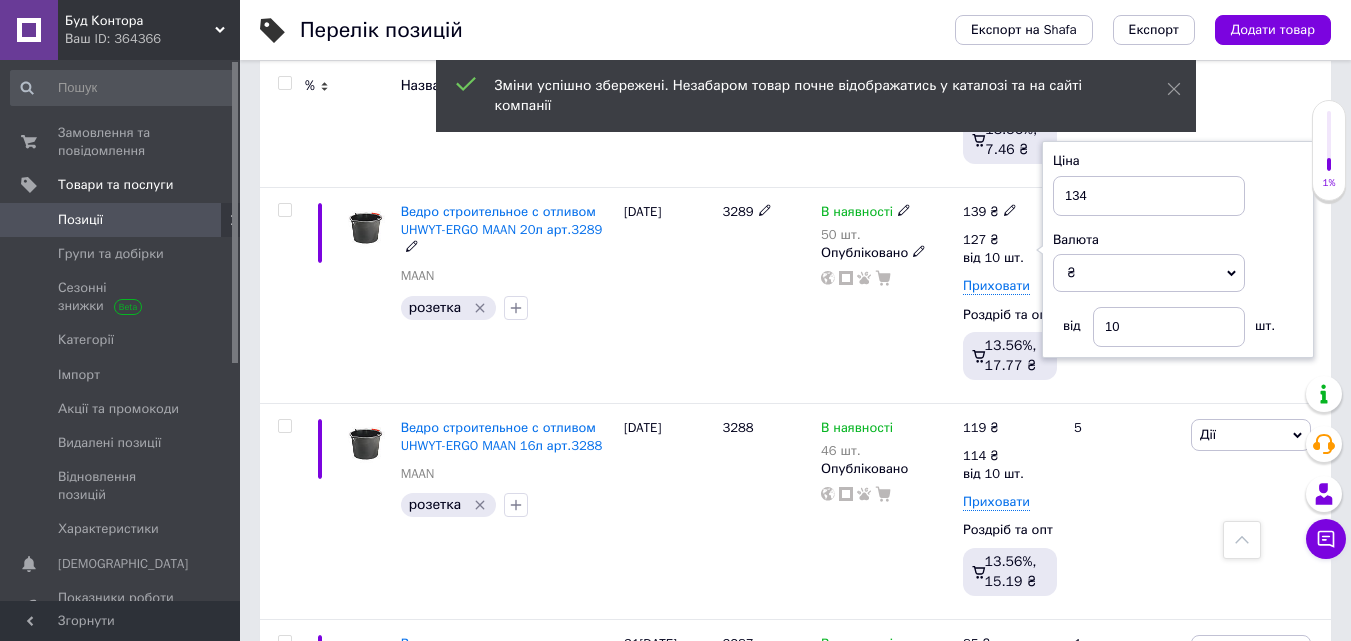 click on "В наявності 50 шт. Опубліковано" at bounding box center [887, 295] 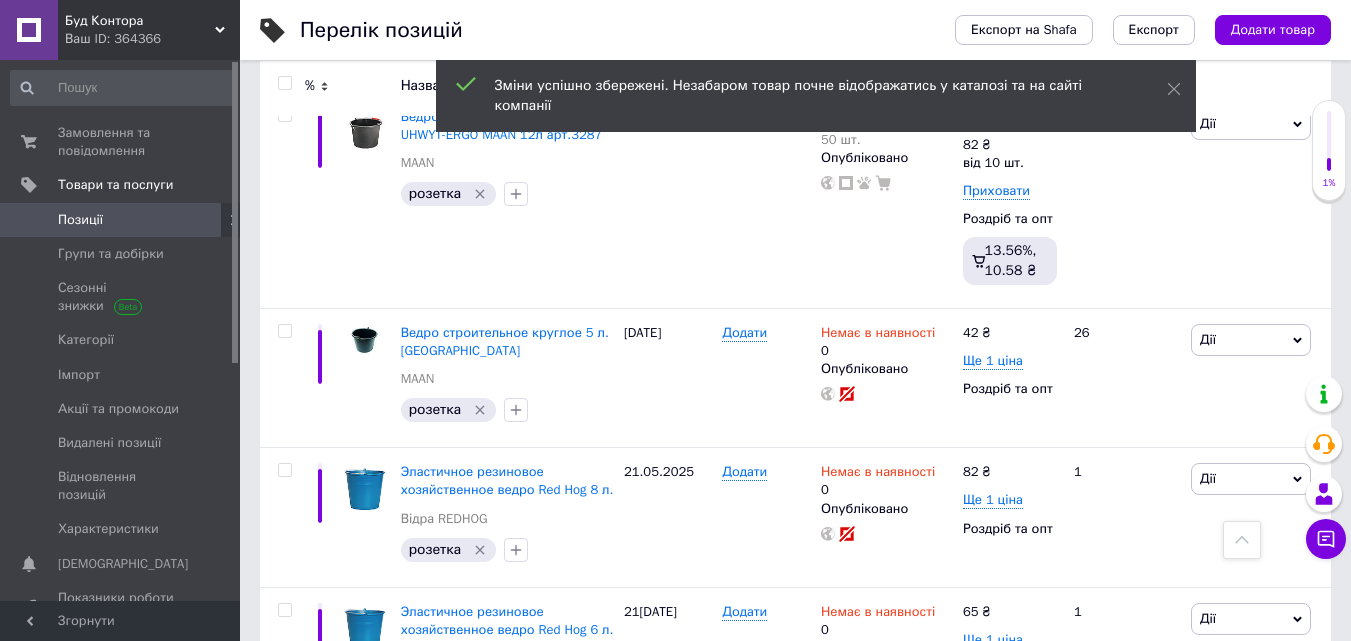 scroll, scrollTop: 1900, scrollLeft: 0, axis: vertical 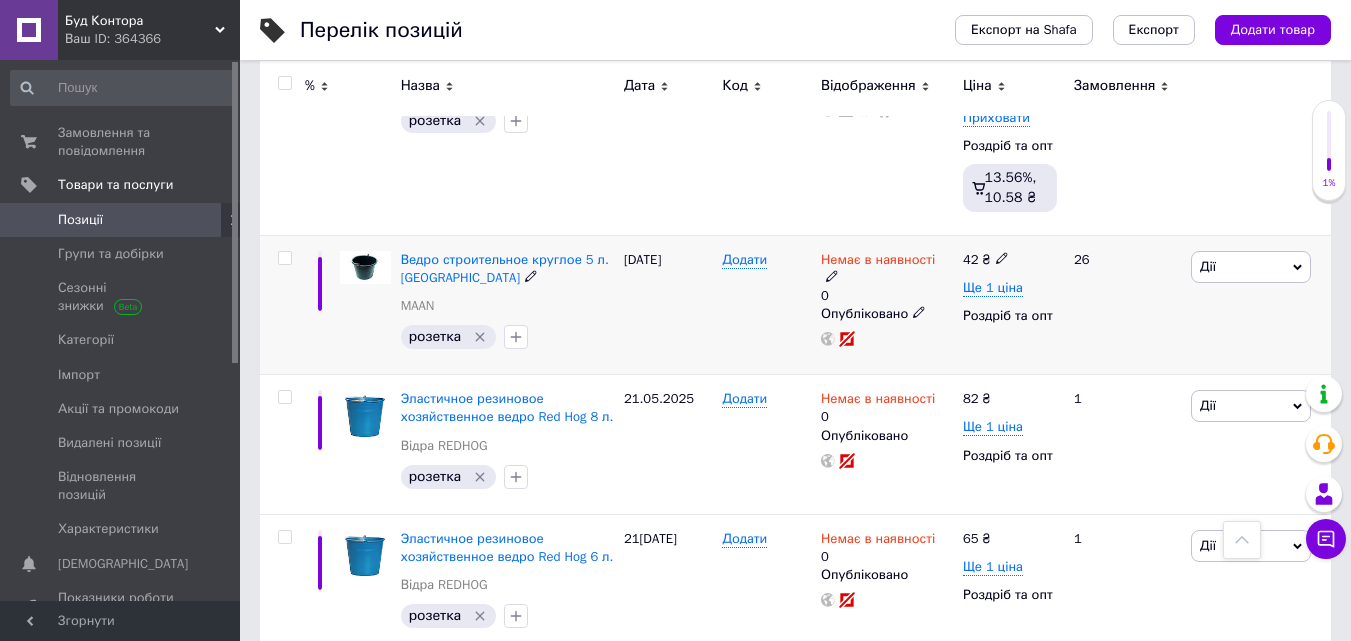 click 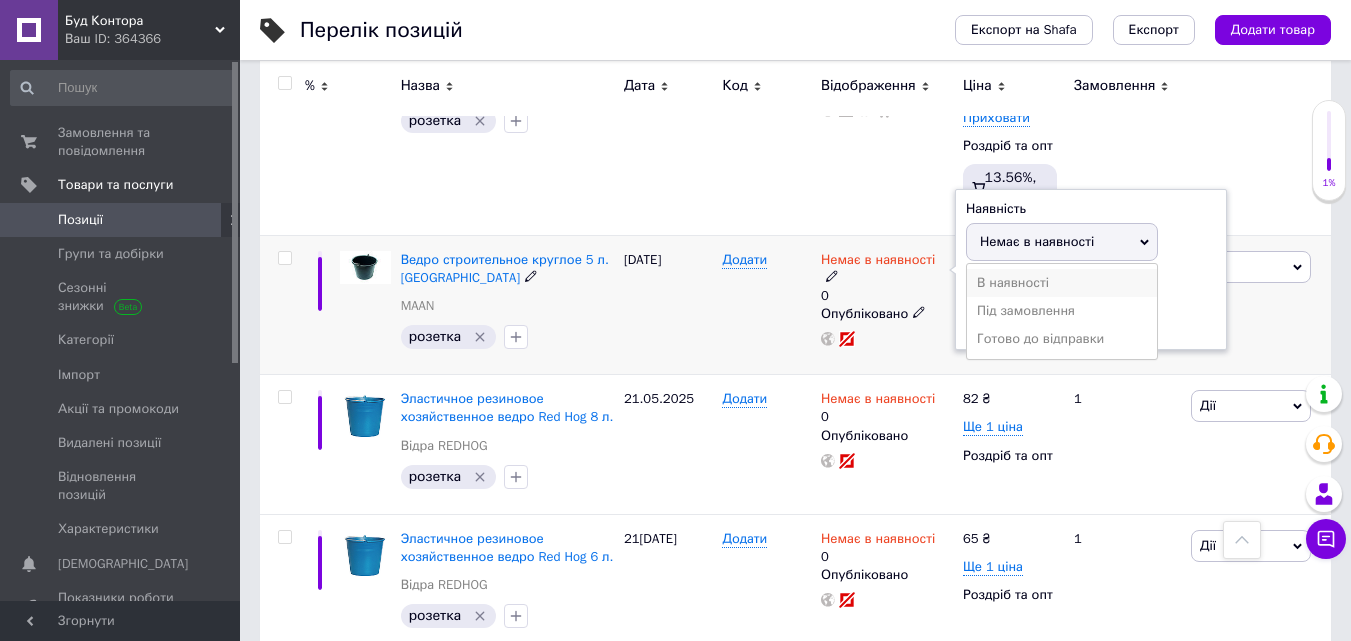 click on "В наявності" at bounding box center [1062, 283] 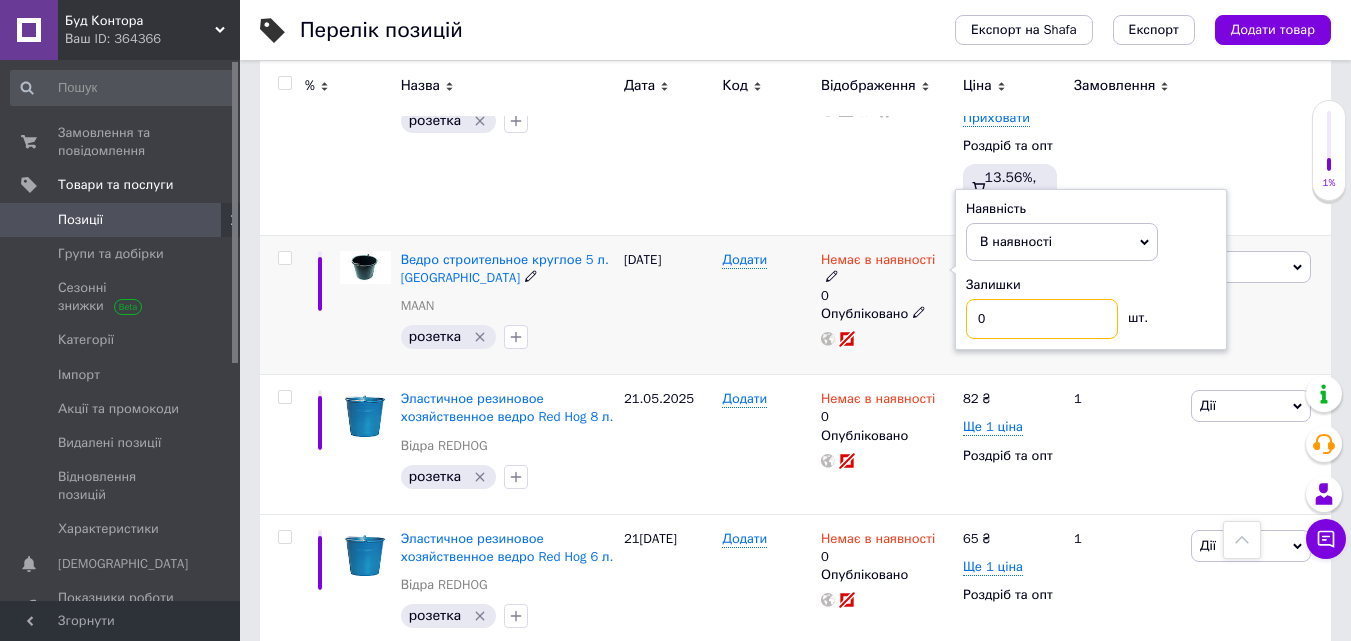 drag, startPoint x: 1007, startPoint y: 316, endPoint x: 932, endPoint y: 324, distance: 75.42546 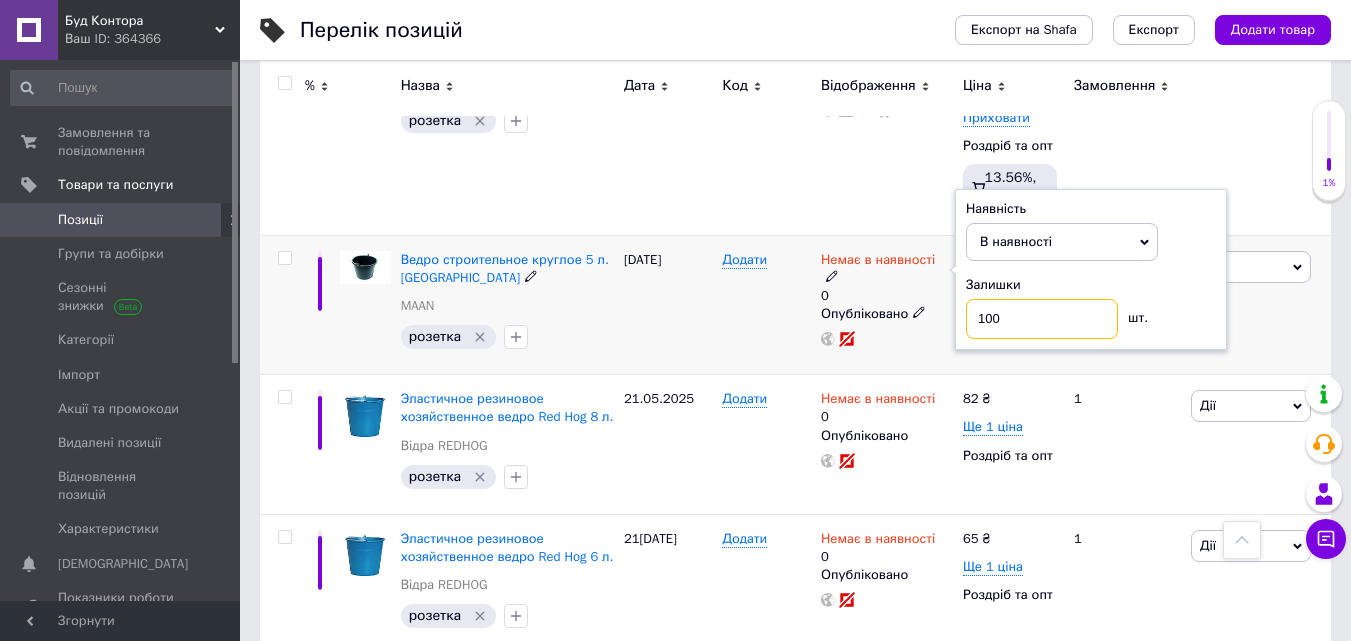 type on "100" 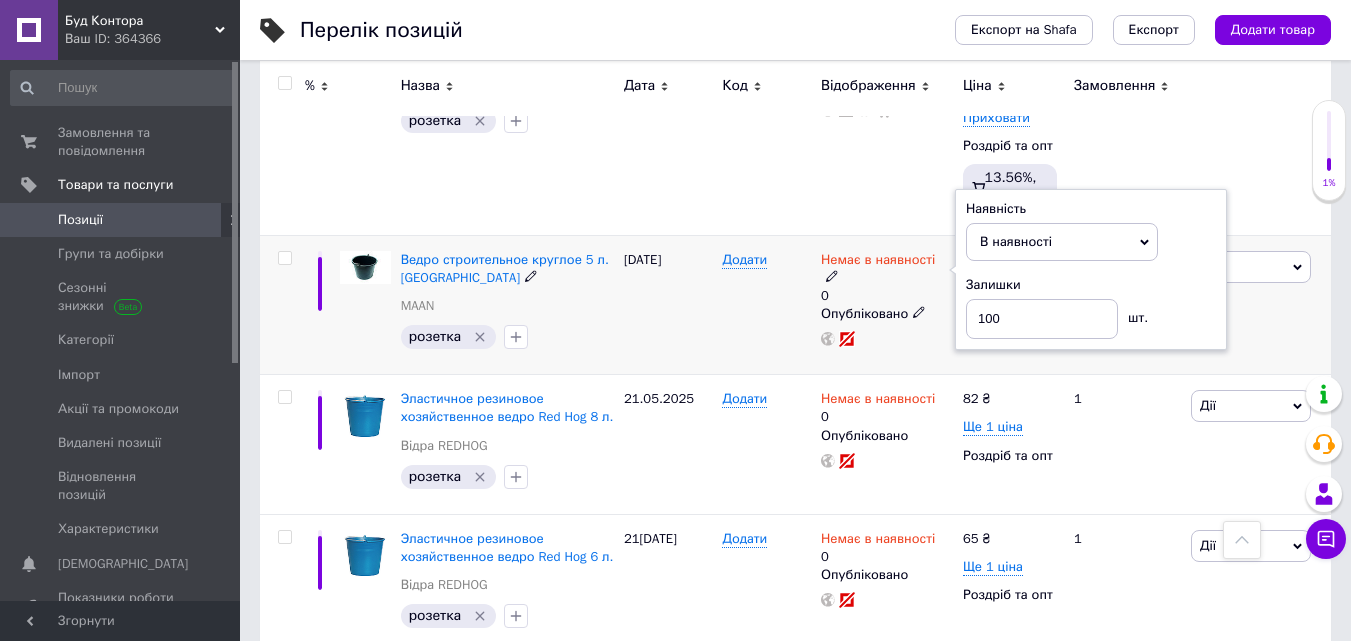 click at bounding box center [887, 339] 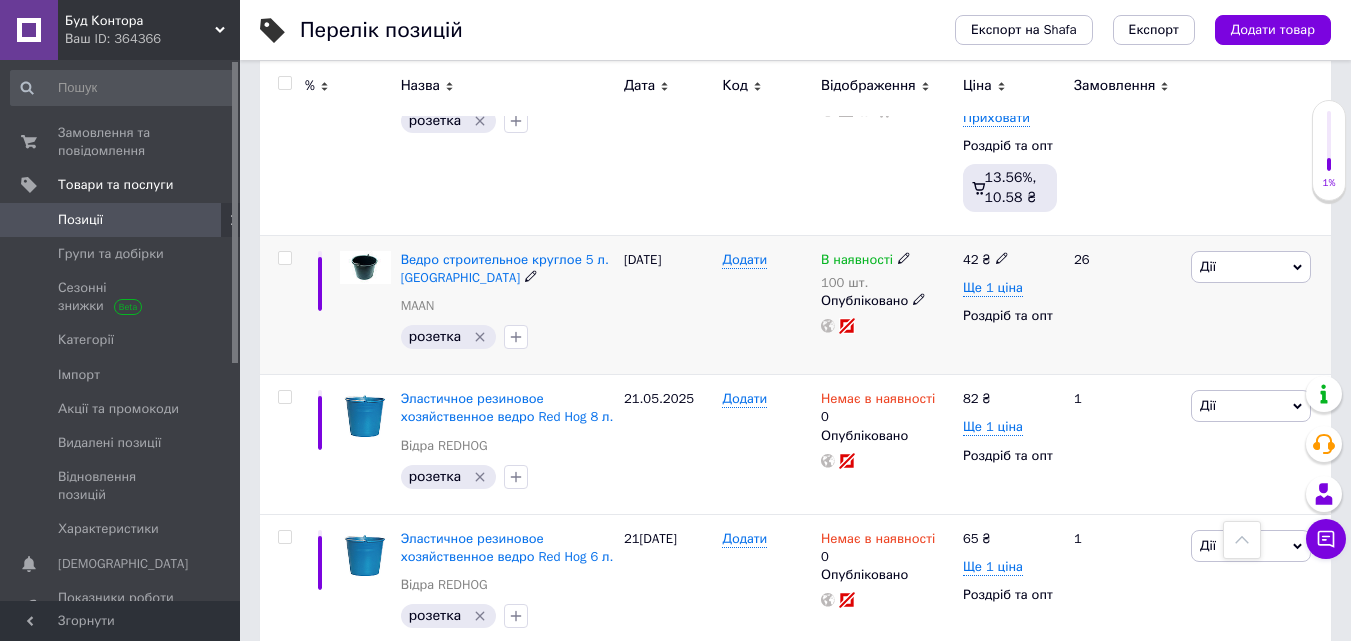 click 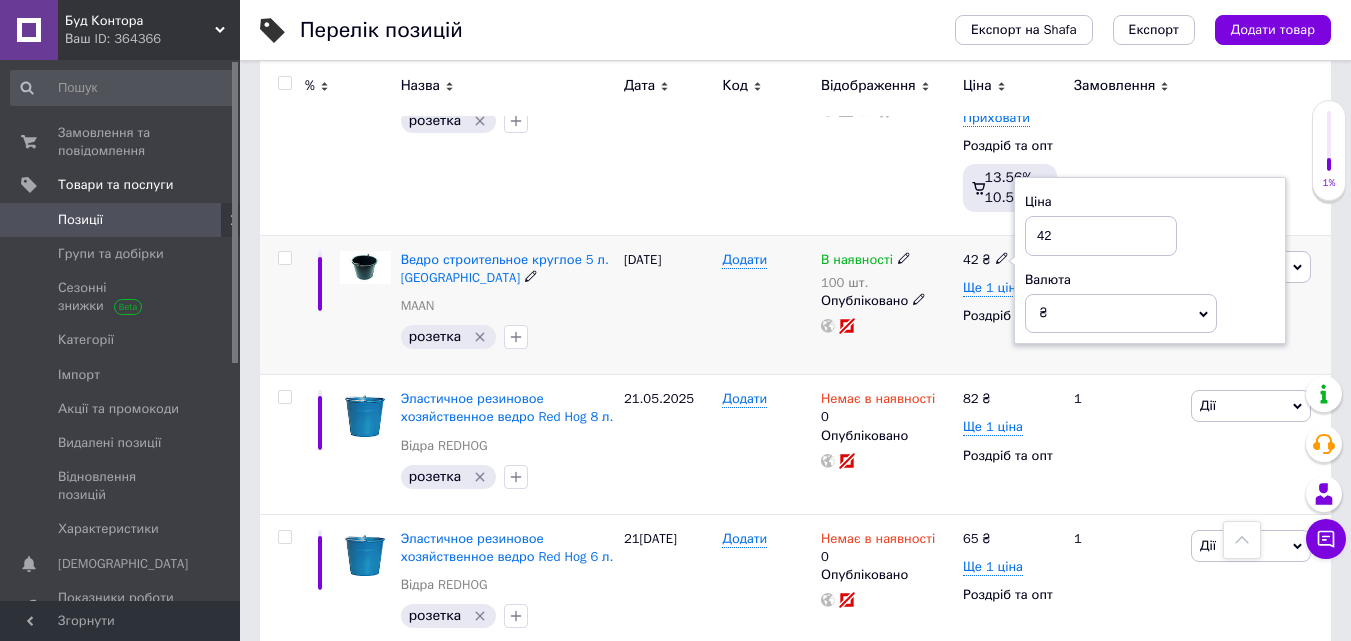 drag, startPoint x: 1080, startPoint y: 242, endPoint x: 980, endPoint y: 242, distance: 100 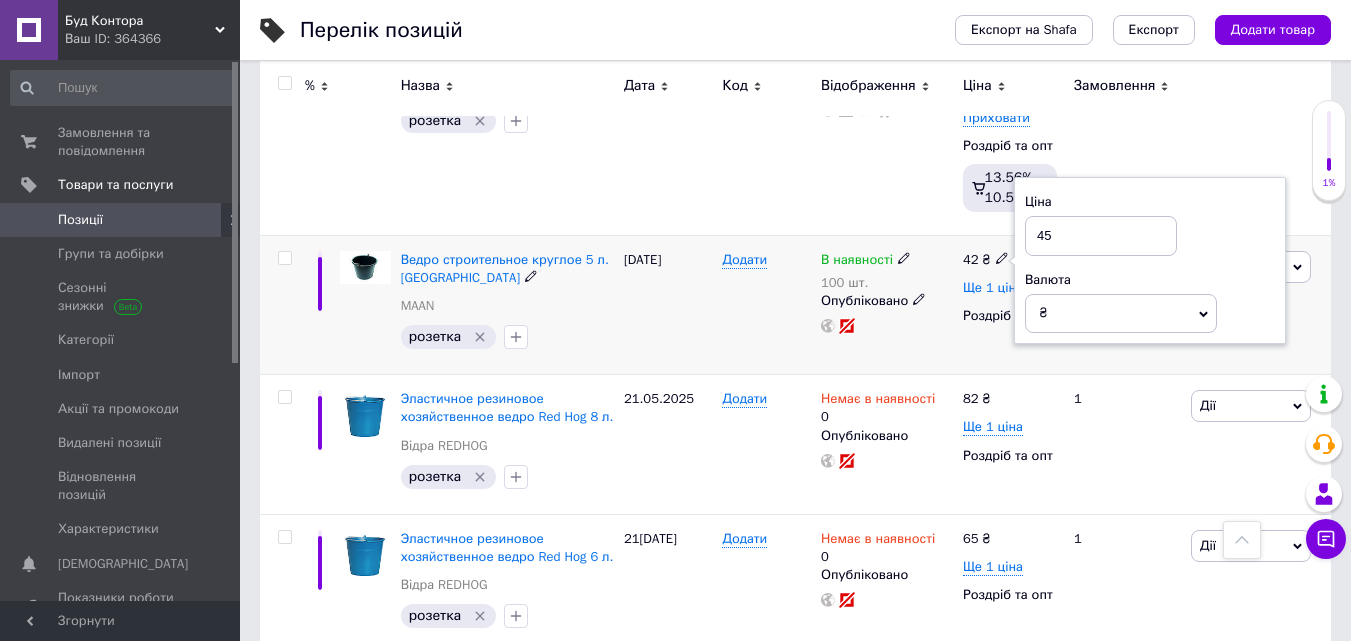 type on "45" 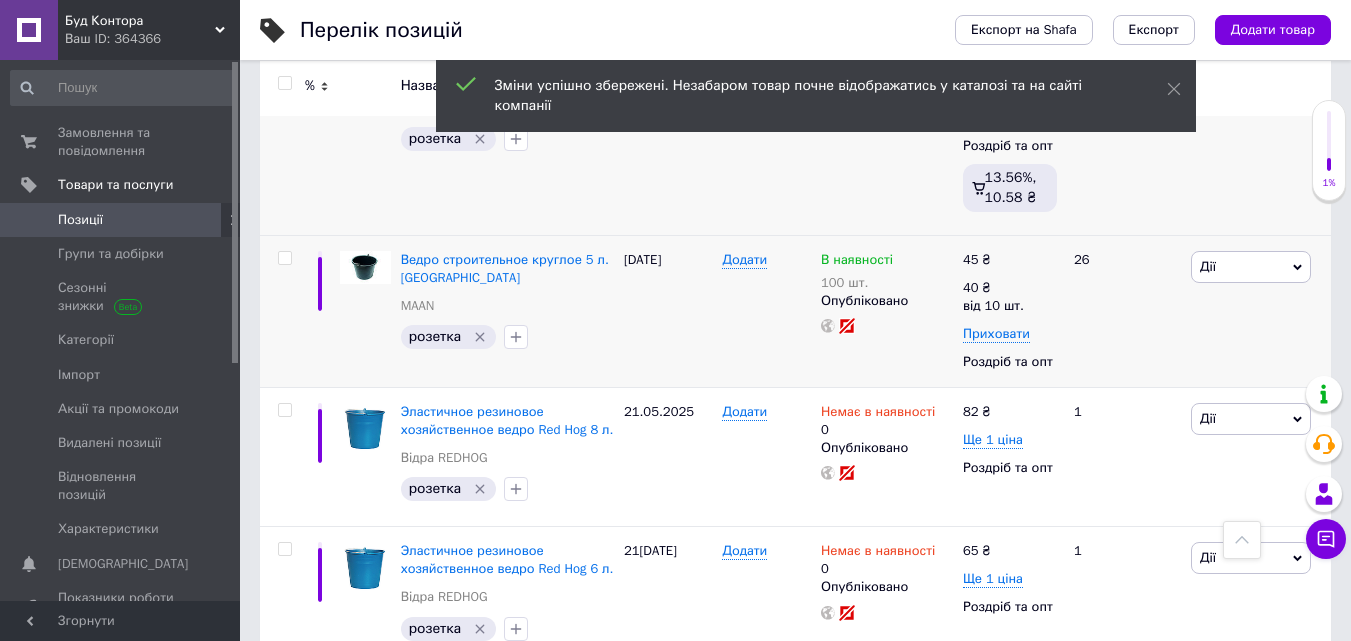 click on "1" at bounding box center [1124, 127] 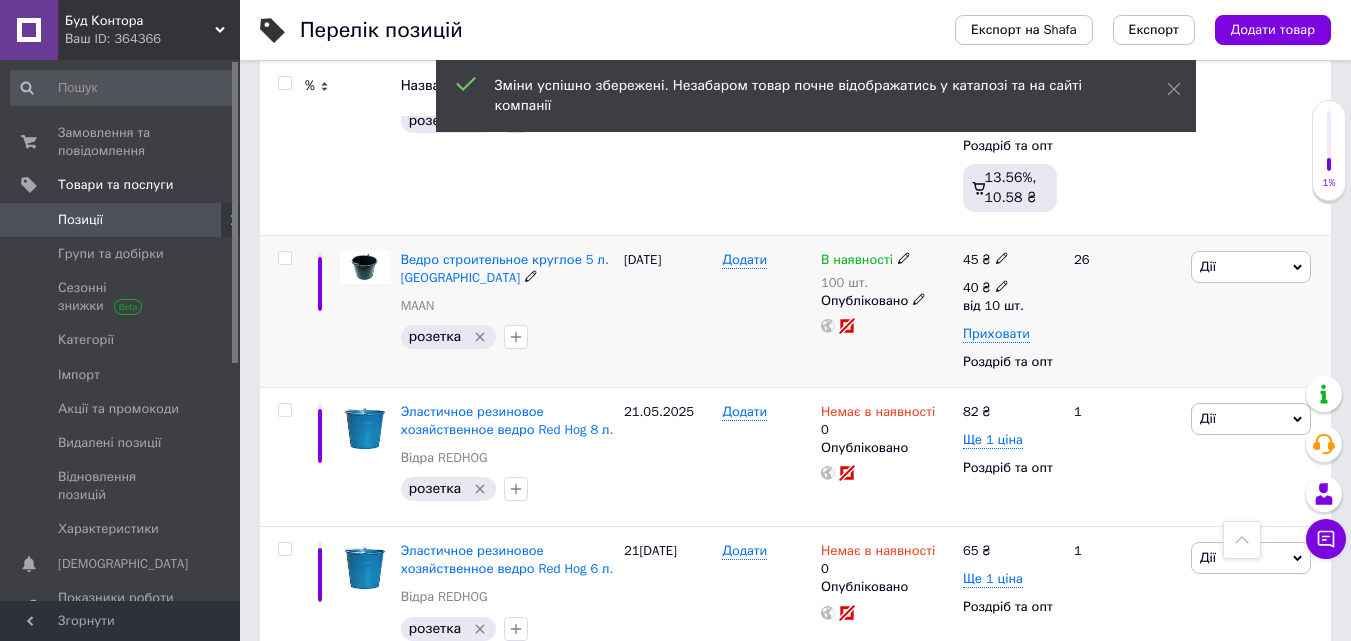 click 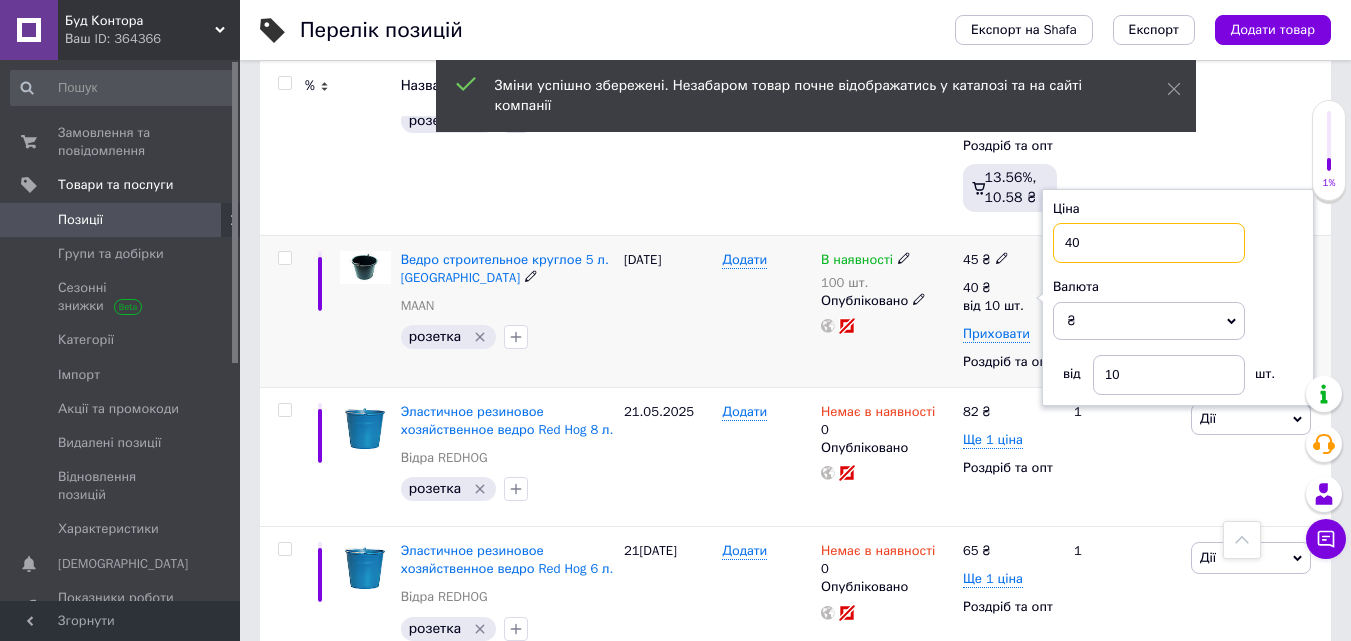 click on "Ціна 40 Валюта ₴ $ EUR CHF GBP ¥ PLN ₸ MDL HUF KGS CNY TRY KRW lei від 10 шт." at bounding box center (1178, 297) 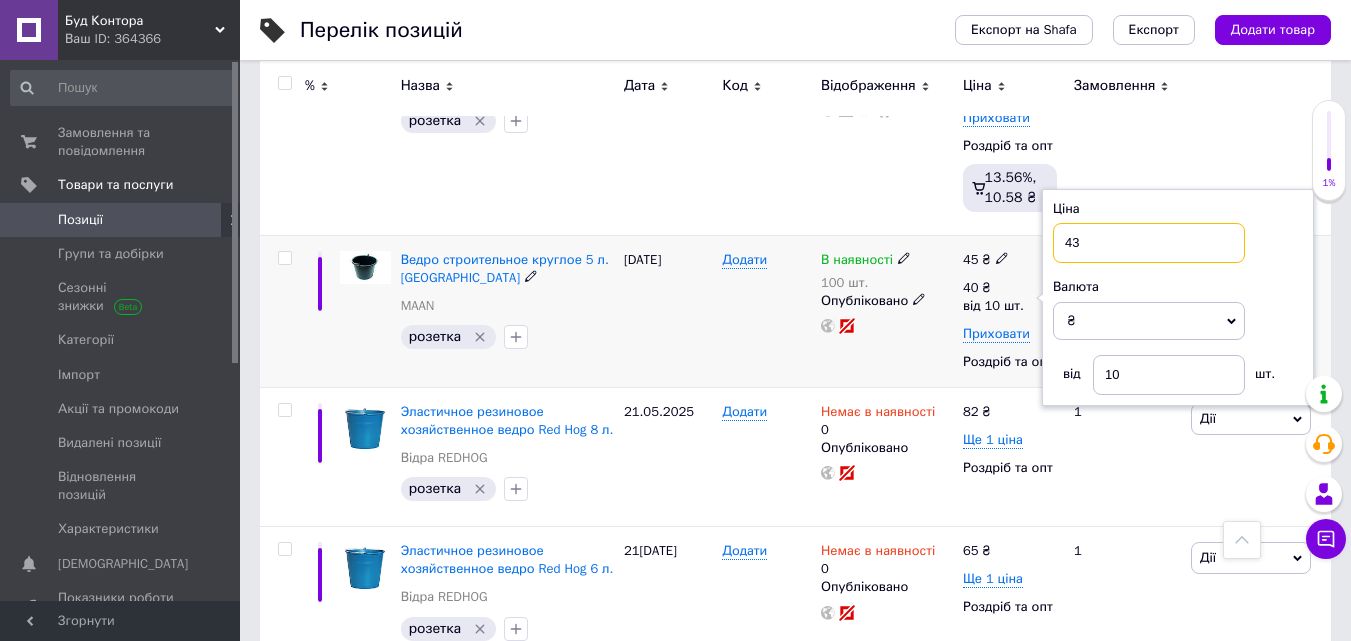 type on "43" 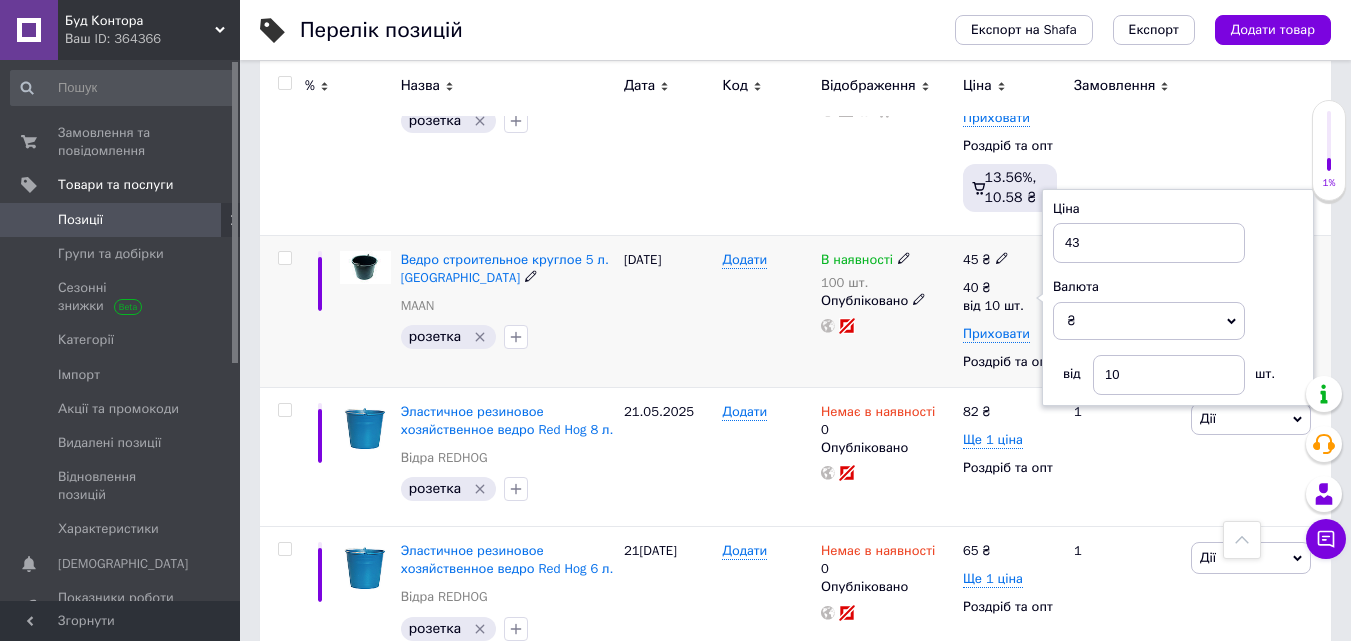 click on "В наявності 100 шт. Опубліковано" at bounding box center [887, 311] 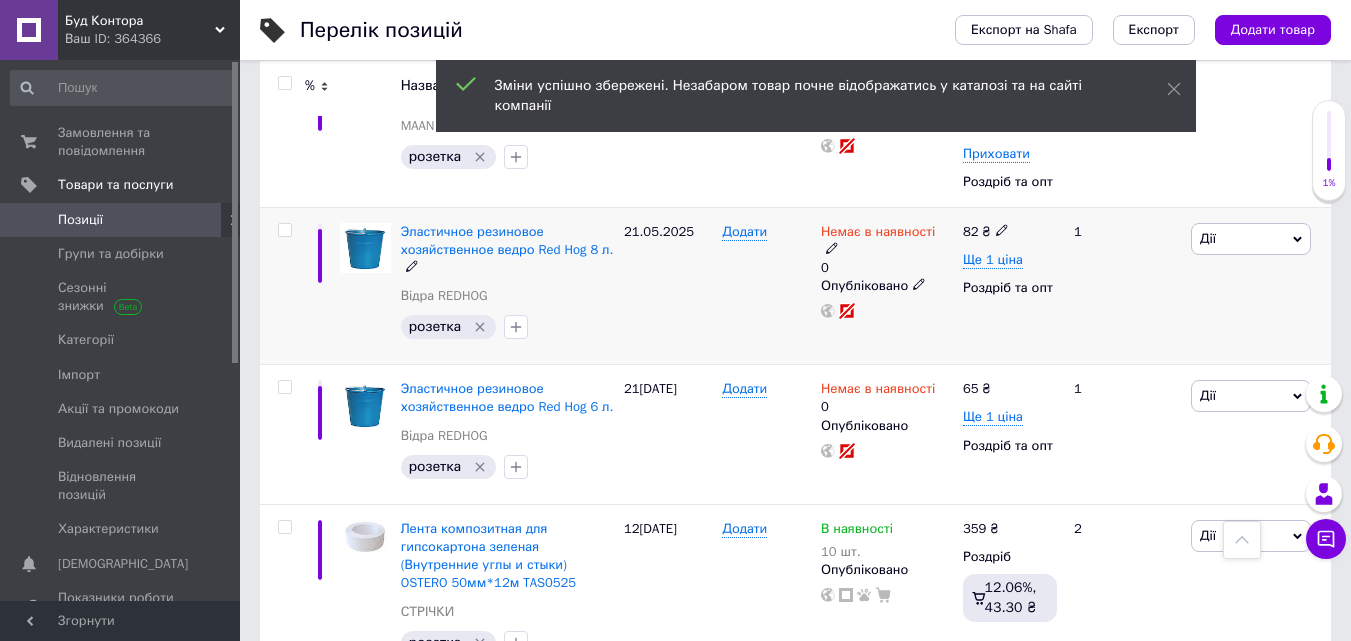 scroll, scrollTop: 2100, scrollLeft: 0, axis: vertical 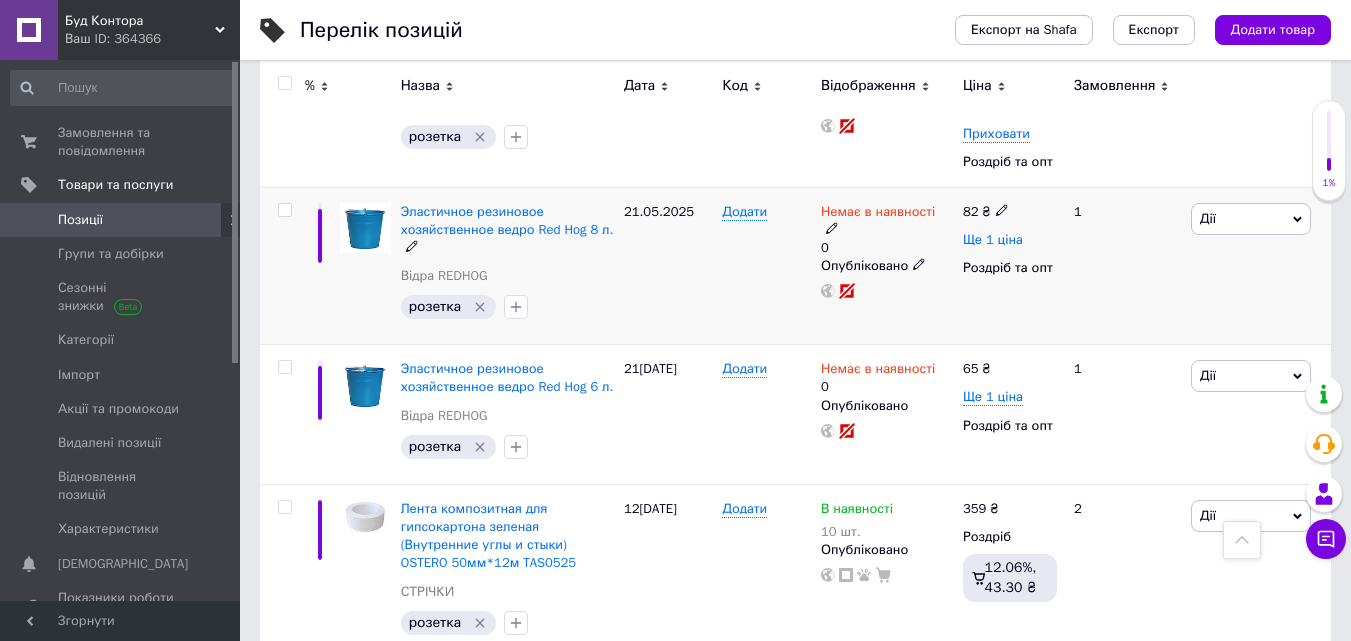 click on "Ще 1 ціна" at bounding box center (993, 240) 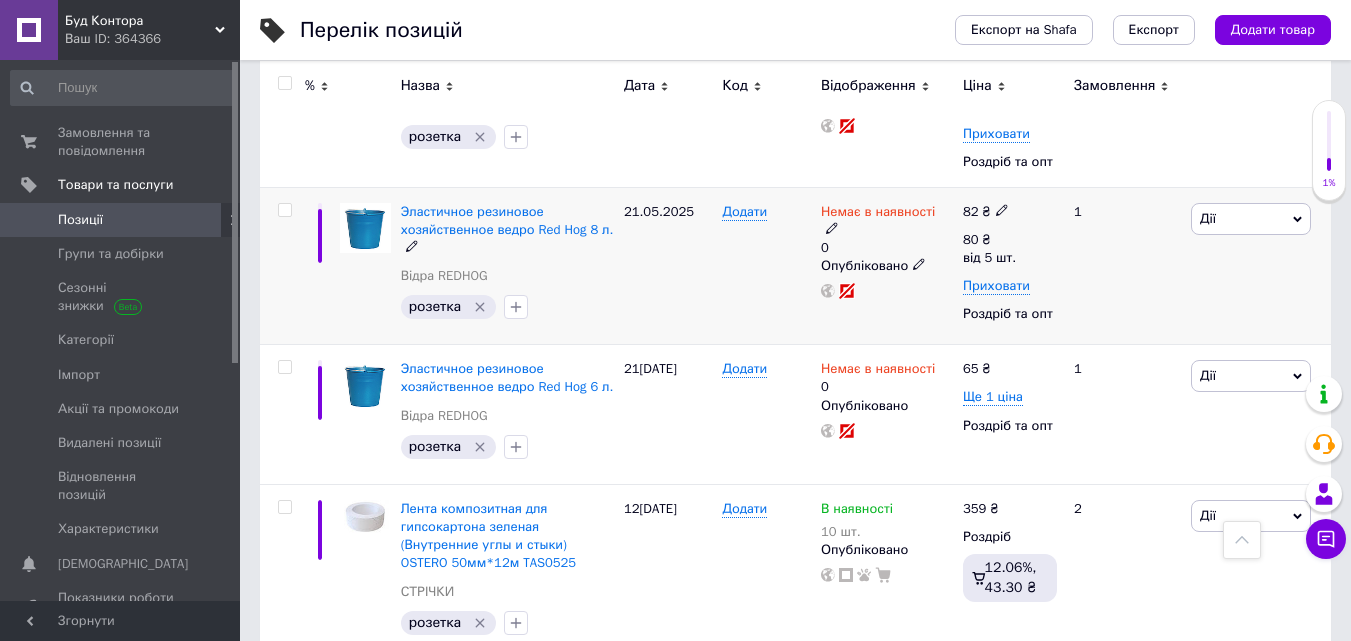 click 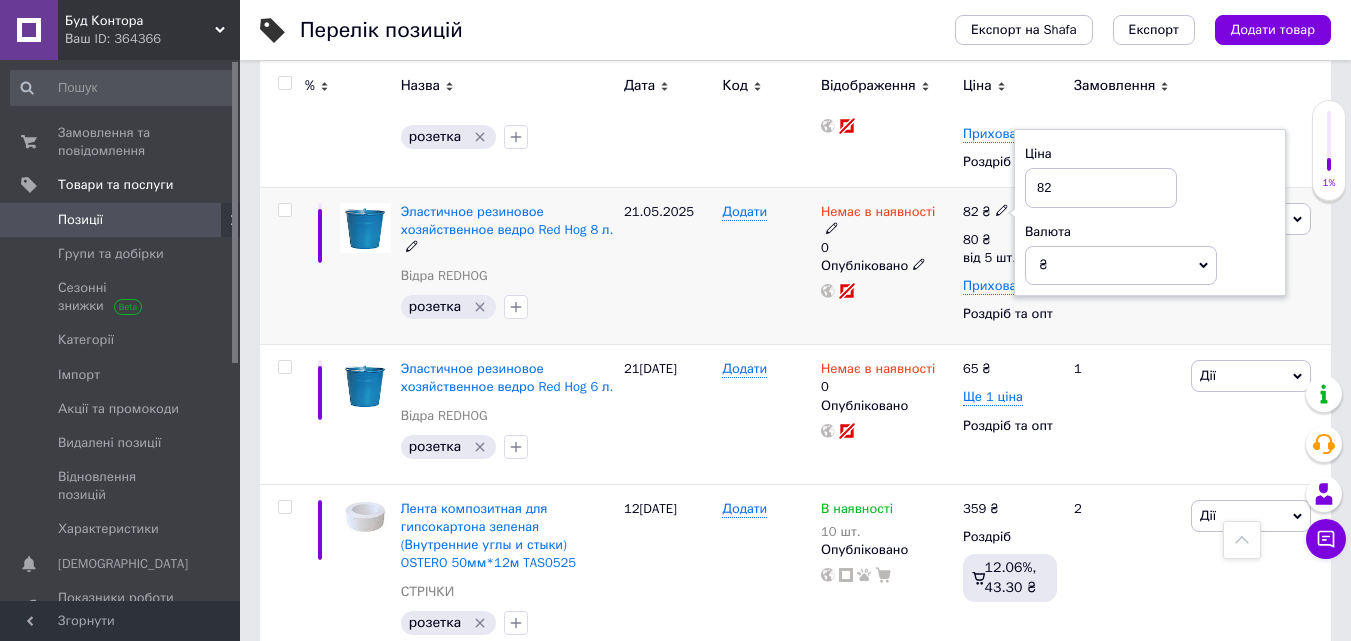 drag, startPoint x: 1083, startPoint y: 188, endPoint x: 1000, endPoint y: 192, distance: 83.09633 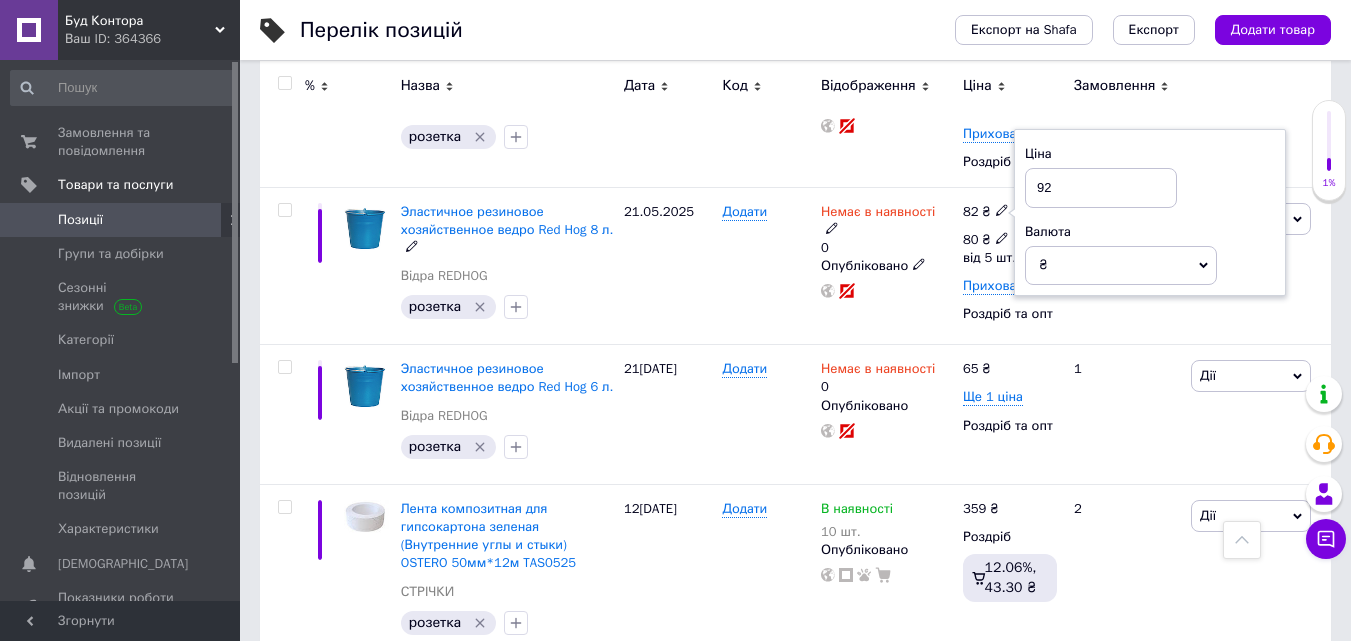 type on "92" 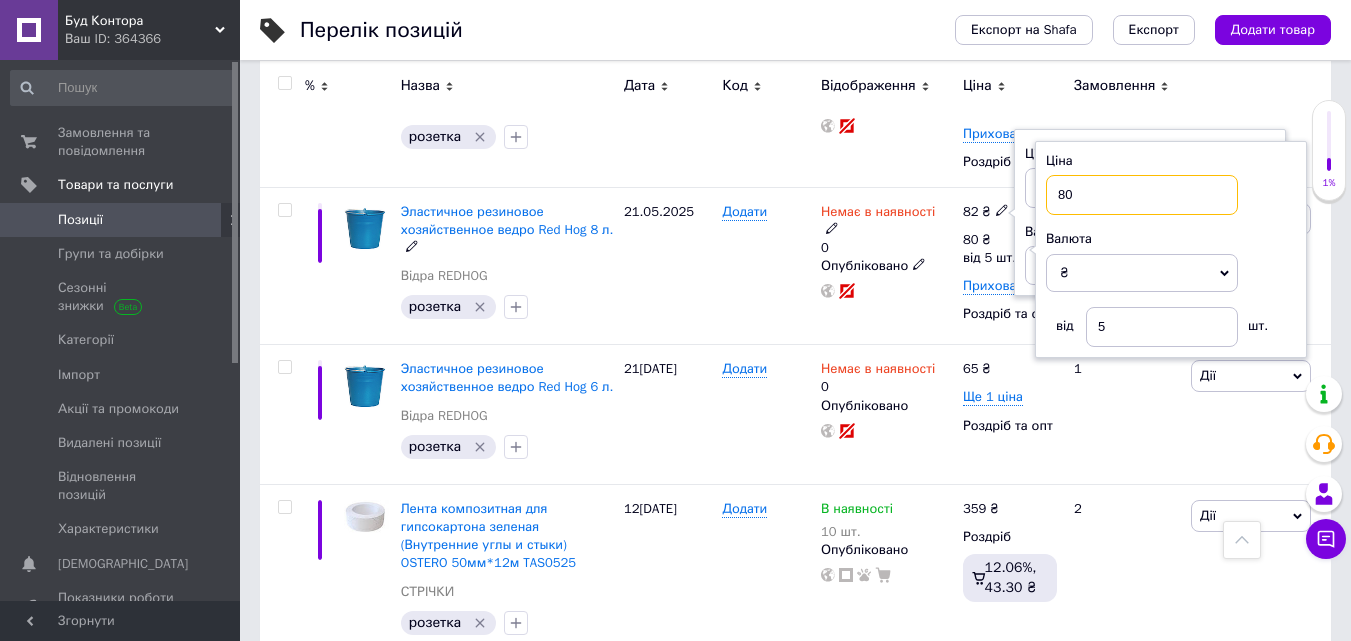 drag, startPoint x: 1099, startPoint y: 195, endPoint x: 1042, endPoint y: 201, distance: 57.31492 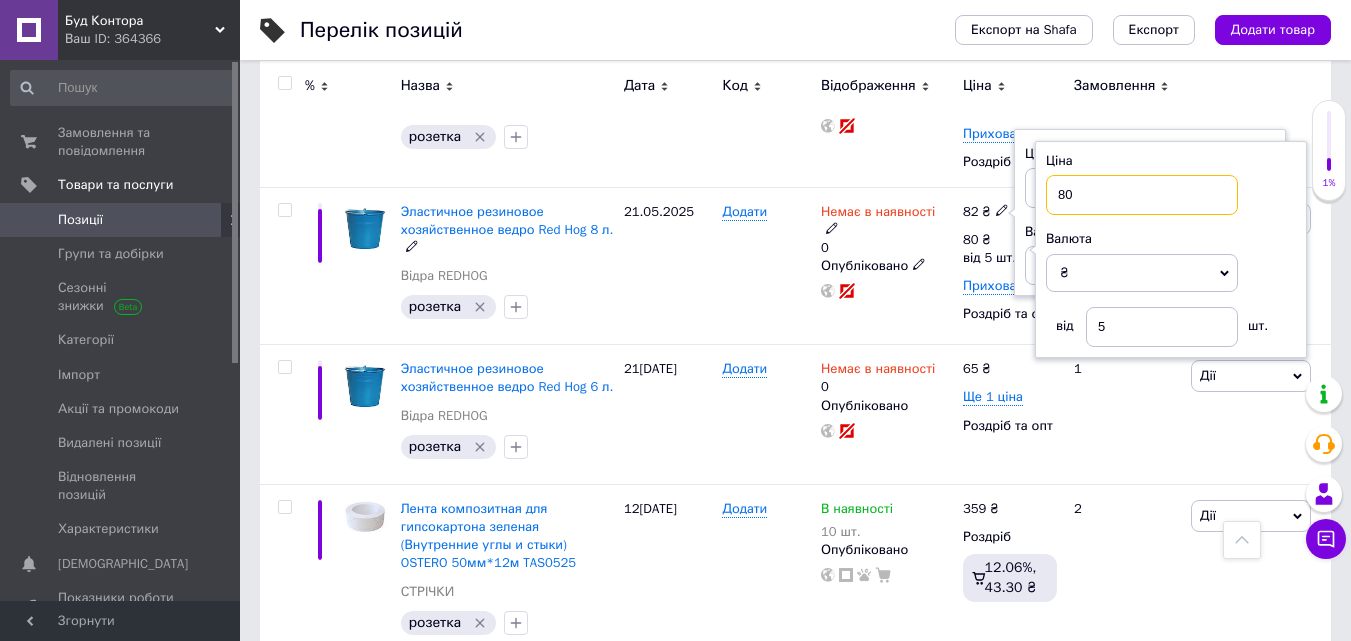 click on "Ціна 80 Валюта ₴ $ EUR CHF GBP ¥ PLN ₸ MDL HUF KGS CNY TRY KRW lei від 5 шт." at bounding box center [1171, 249] 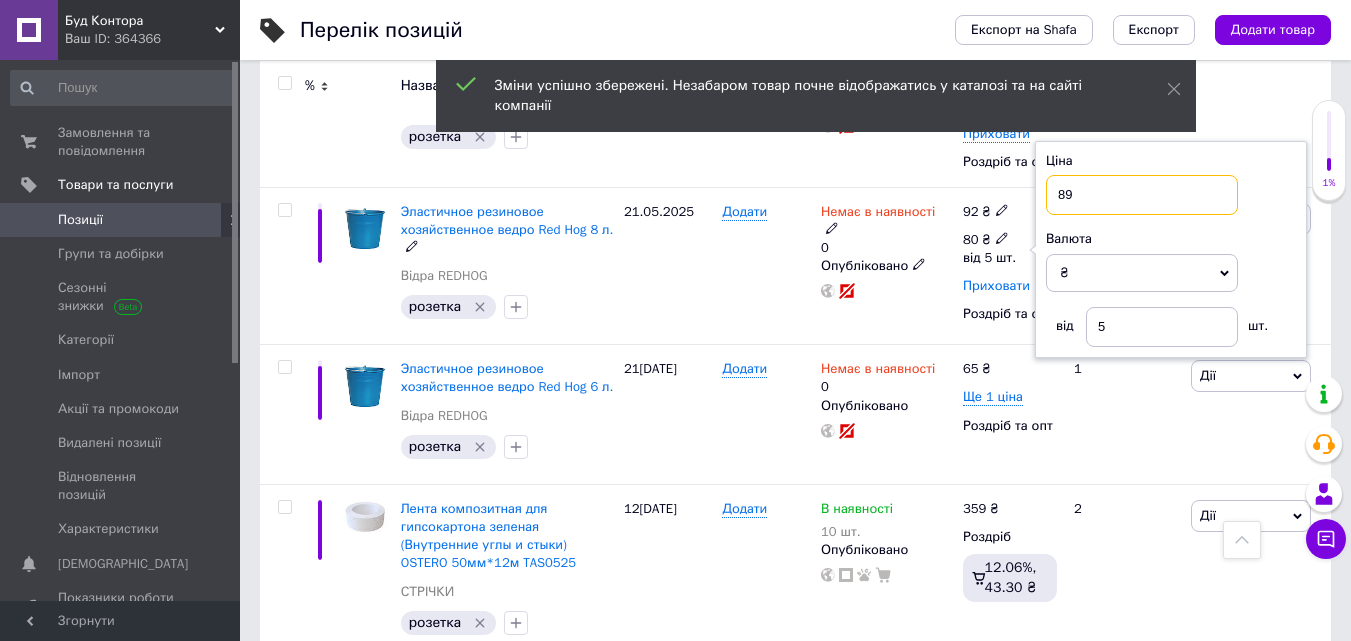 type on "89" 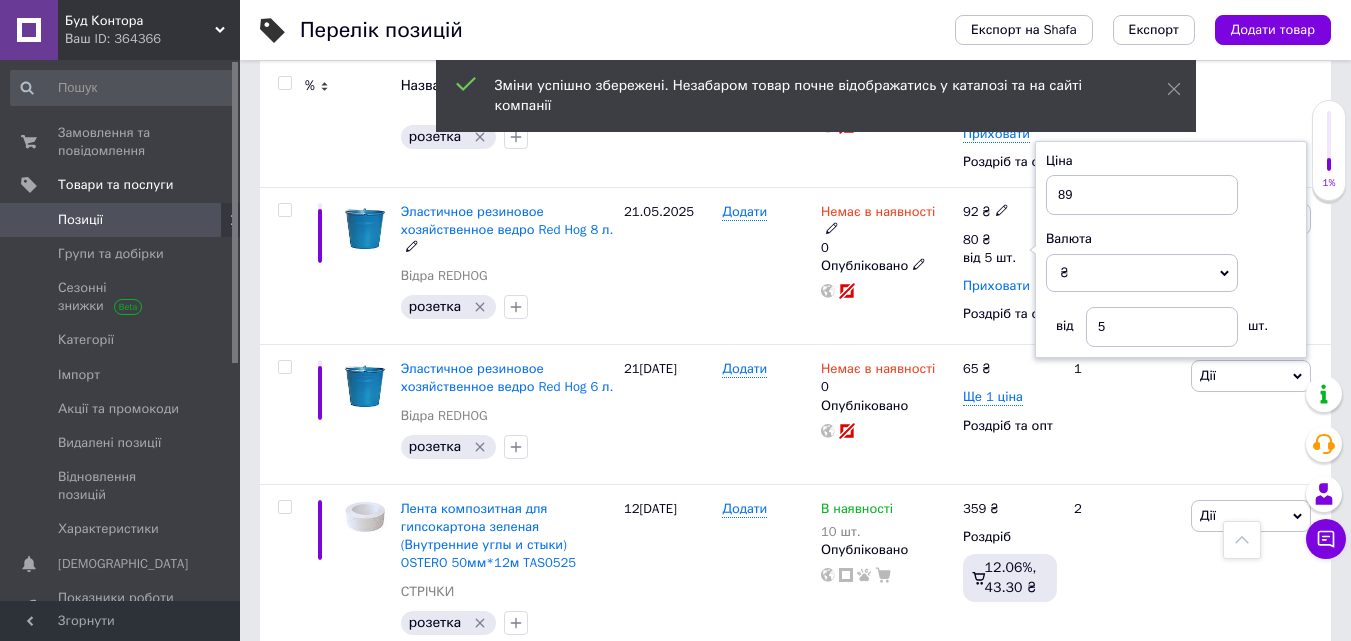 click on "Приховати" at bounding box center [996, 286] 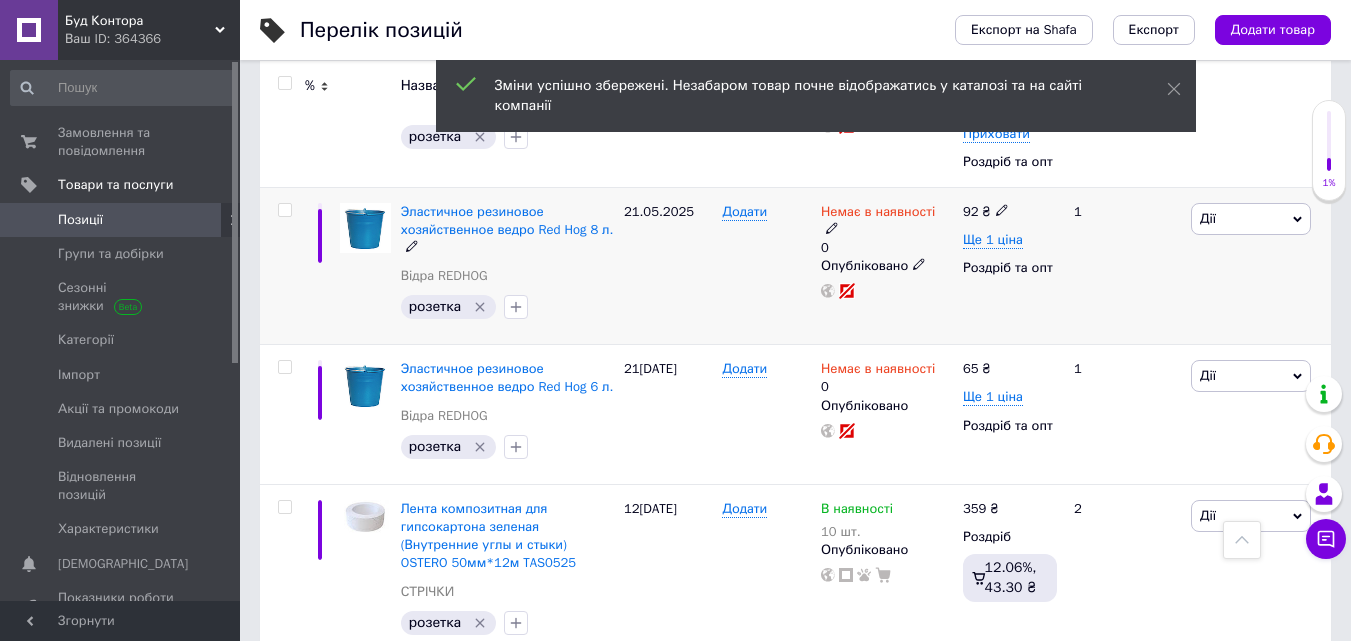 click 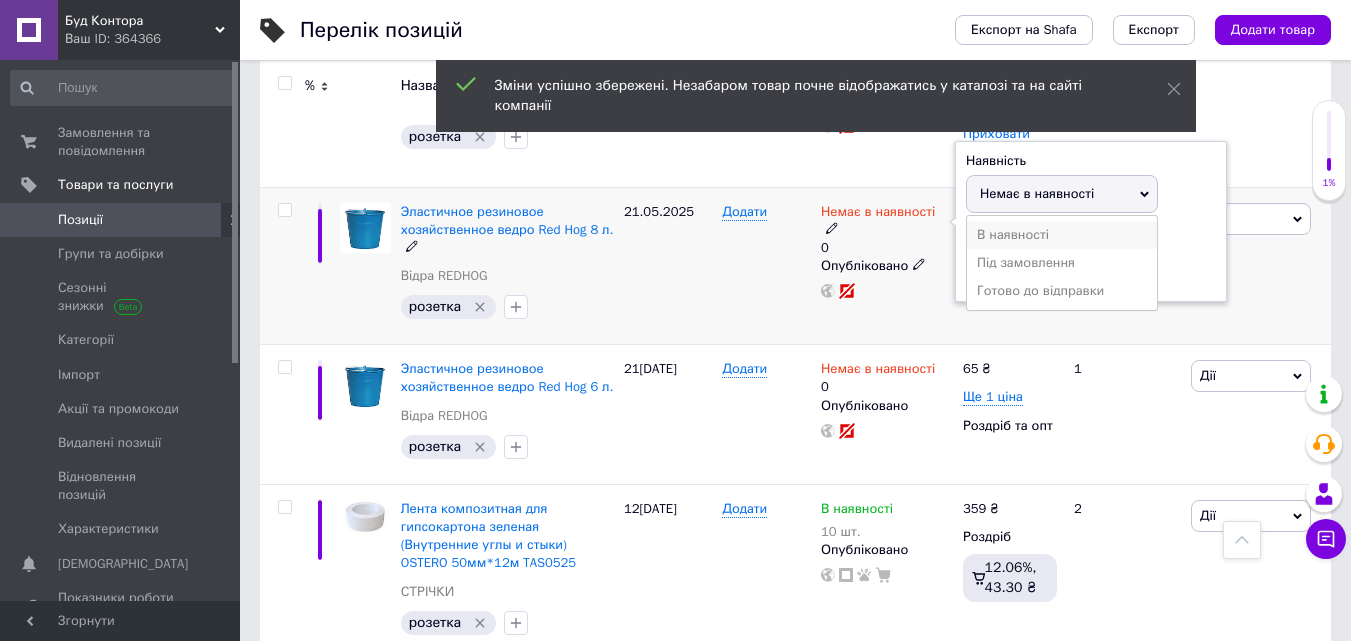 click on "В наявності" at bounding box center (1062, 235) 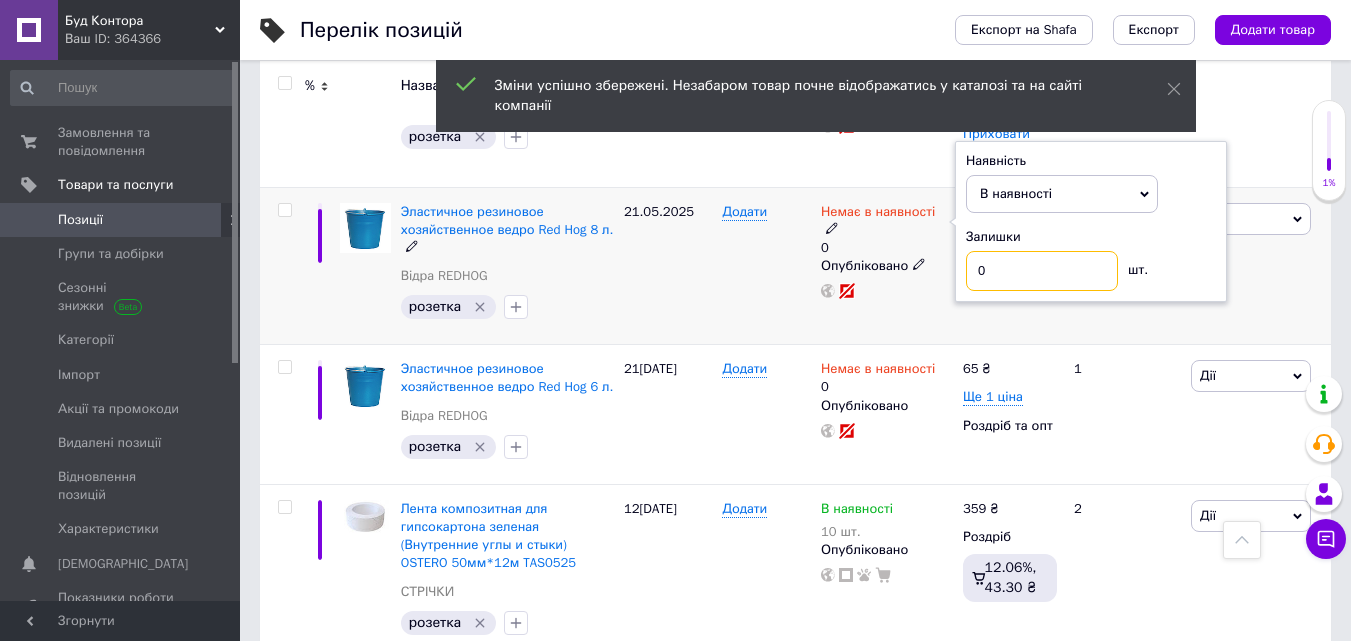 drag, startPoint x: 1017, startPoint y: 281, endPoint x: 946, endPoint y: 274, distance: 71.34424 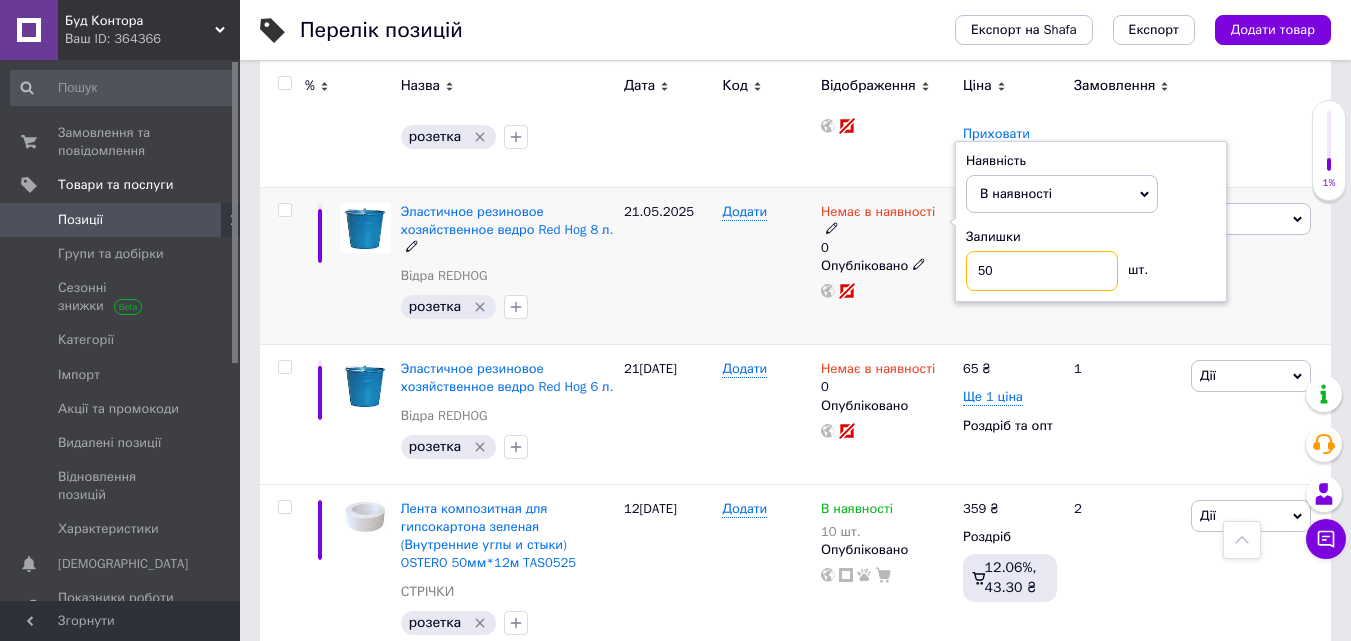 type on "50" 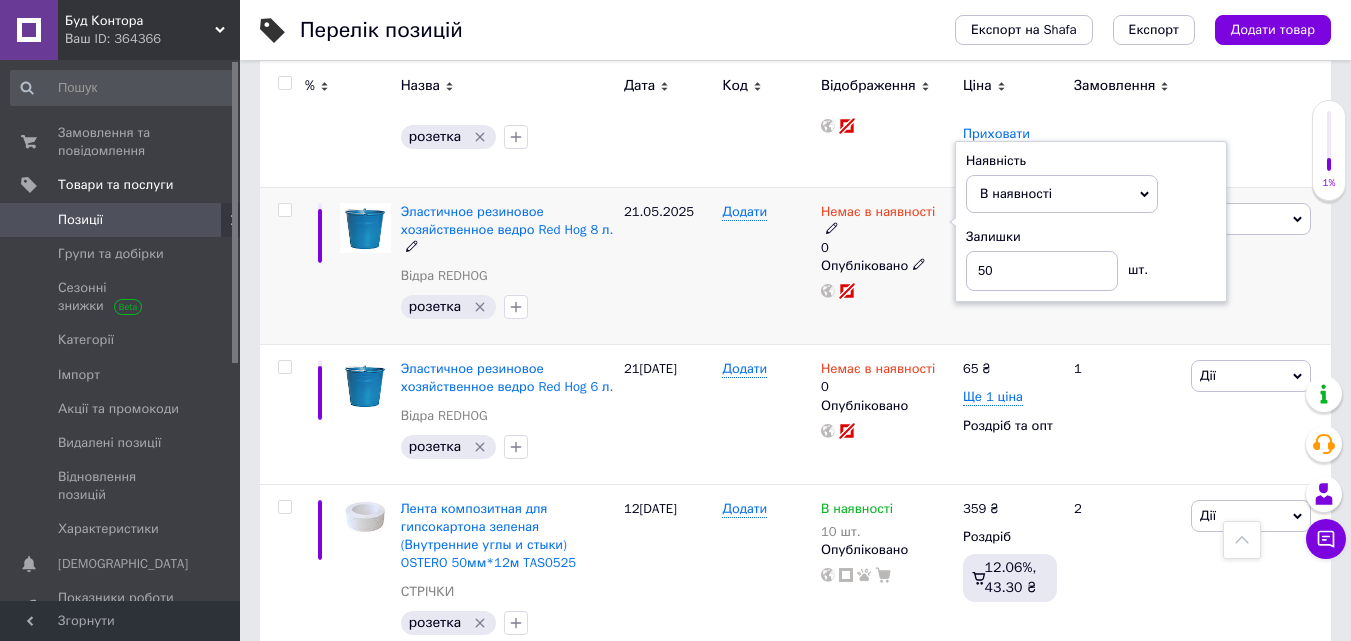 click on "Немає в наявності 0 Наявність В наявності Немає в наявності Під замовлення Готово до відправки Залишки 50 шт. Опубліковано" at bounding box center [887, 266] 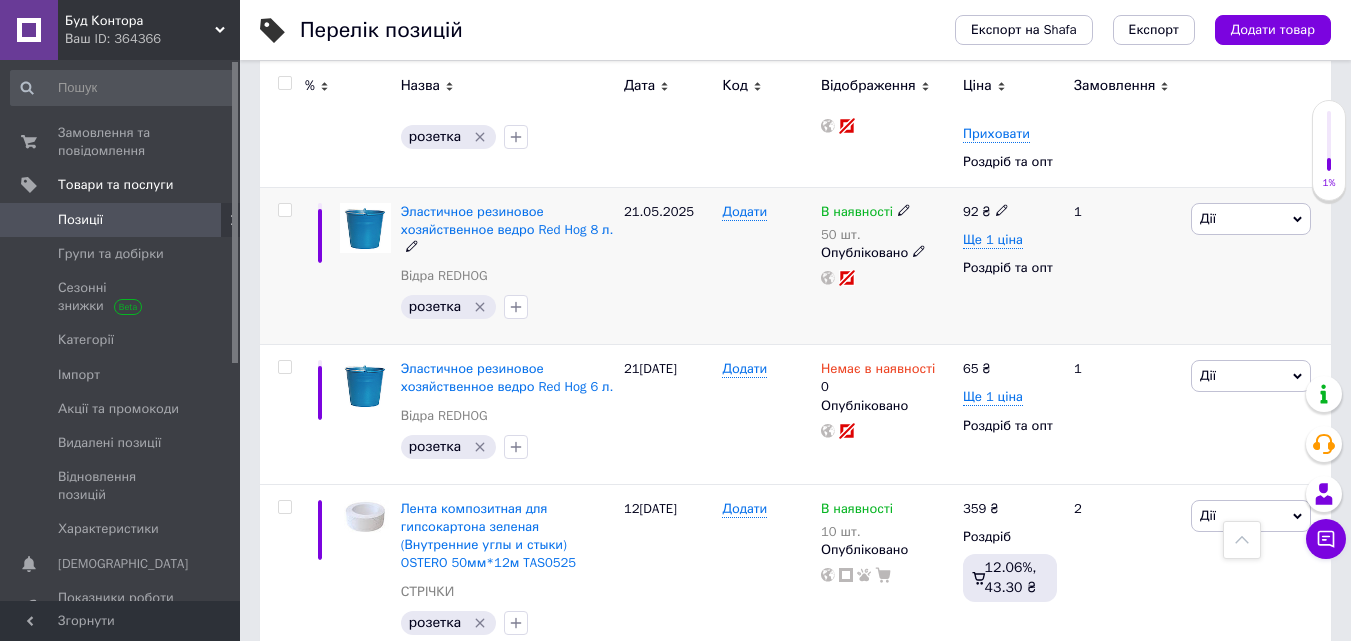 scroll, scrollTop: 2200, scrollLeft: 0, axis: vertical 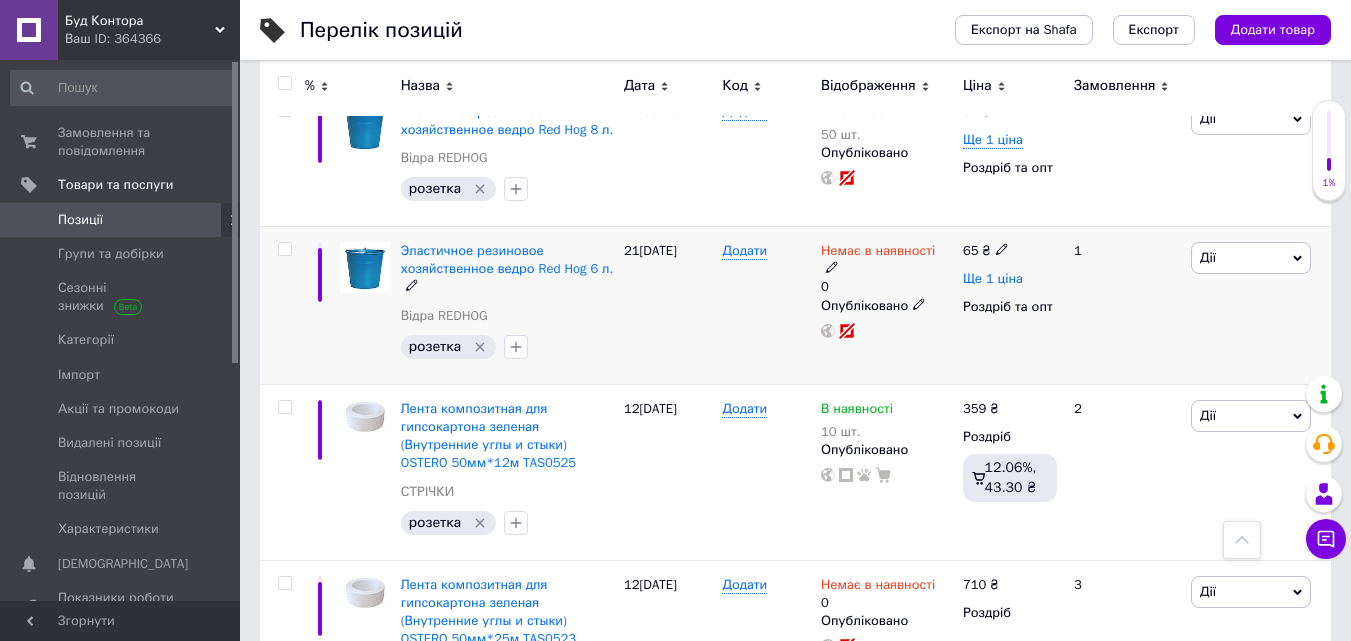 click on "Ще 1 ціна" at bounding box center (993, 279) 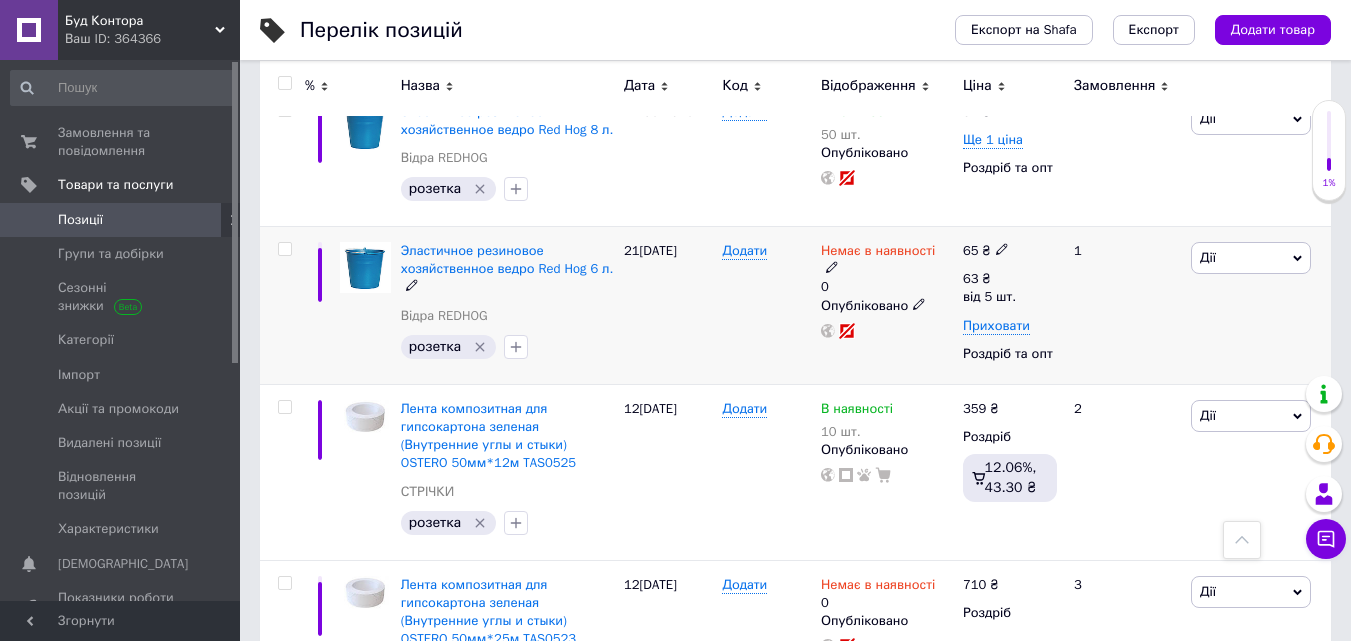 click at bounding box center (1002, 248) 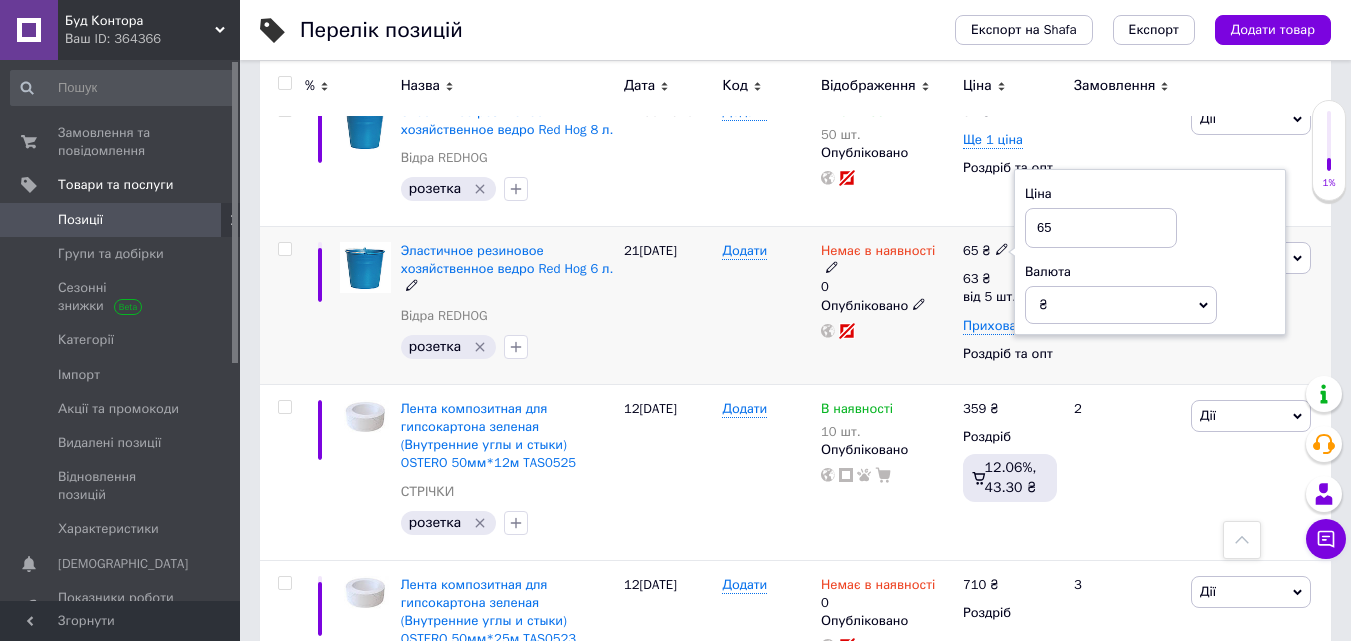 drag, startPoint x: 1081, startPoint y: 220, endPoint x: 1017, endPoint y: 225, distance: 64.195015 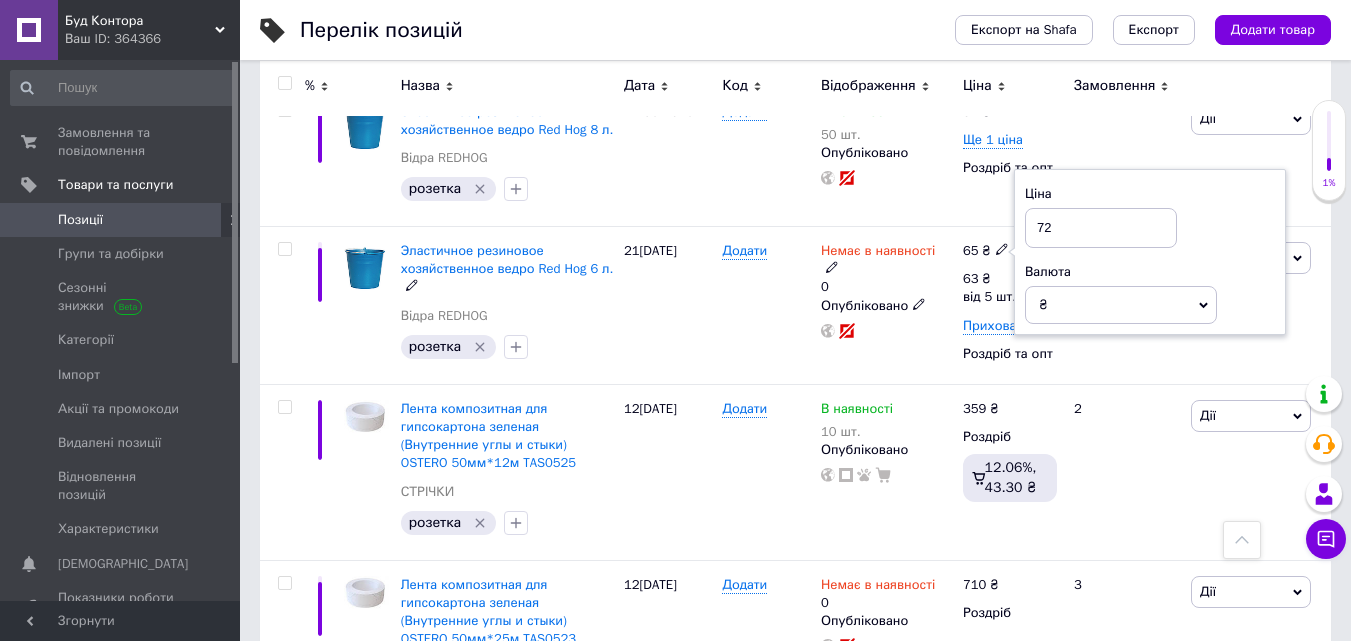 type on "72" 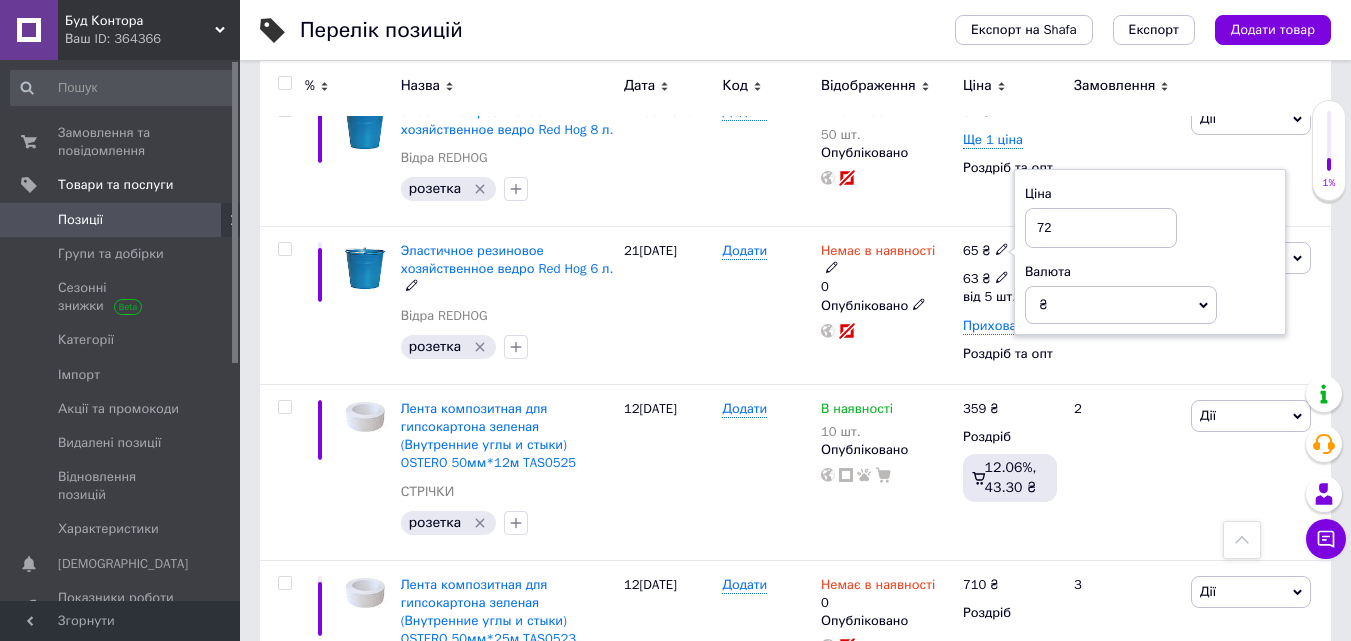 click on "63   ₴" at bounding box center [989, 279] 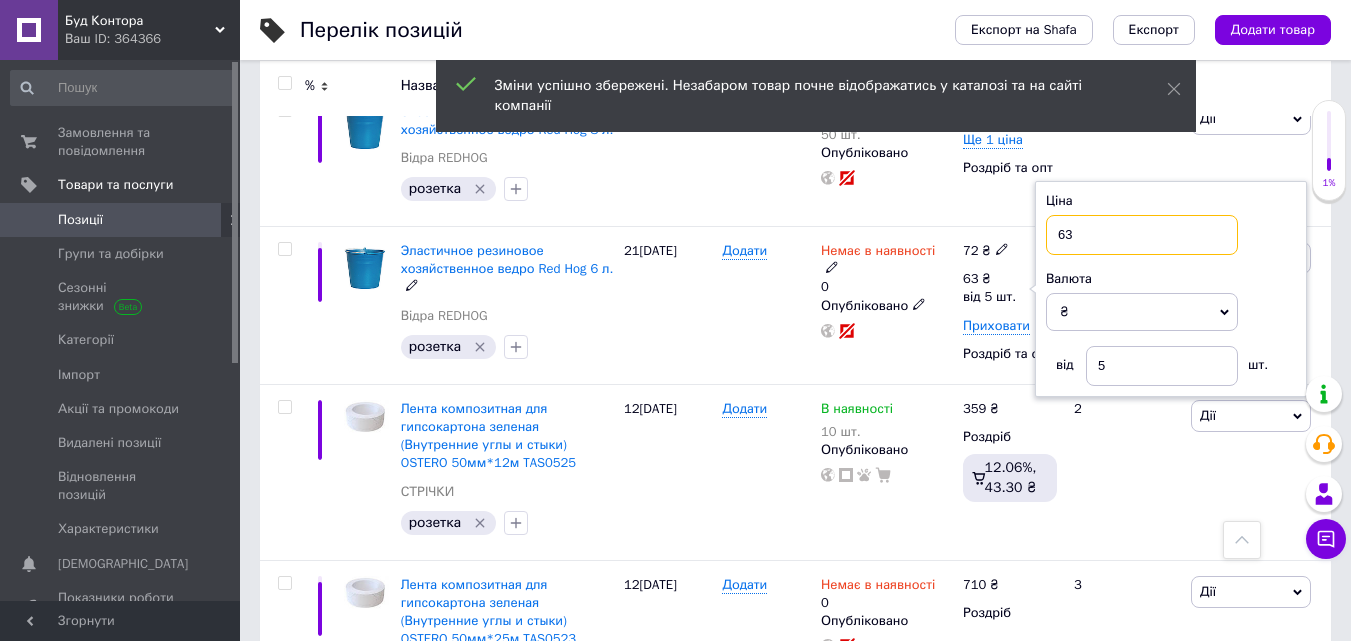 drag, startPoint x: 1093, startPoint y: 233, endPoint x: 1041, endPoint y: 233, distance: 52 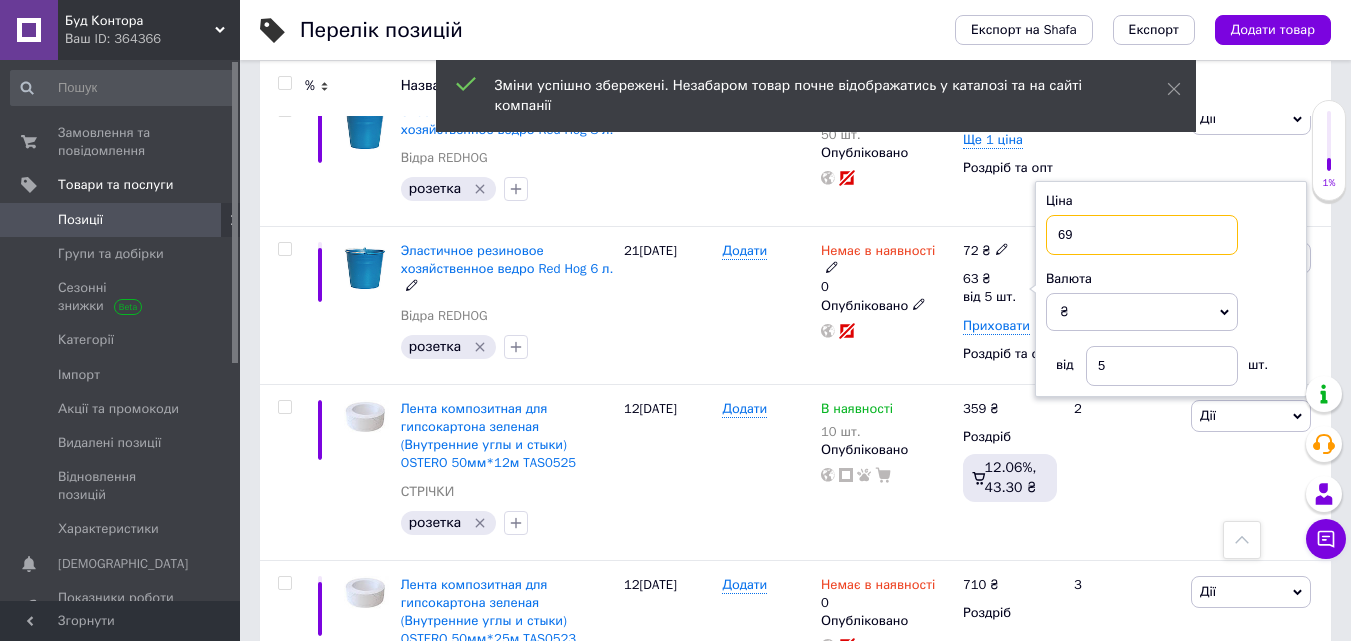 type on "69" 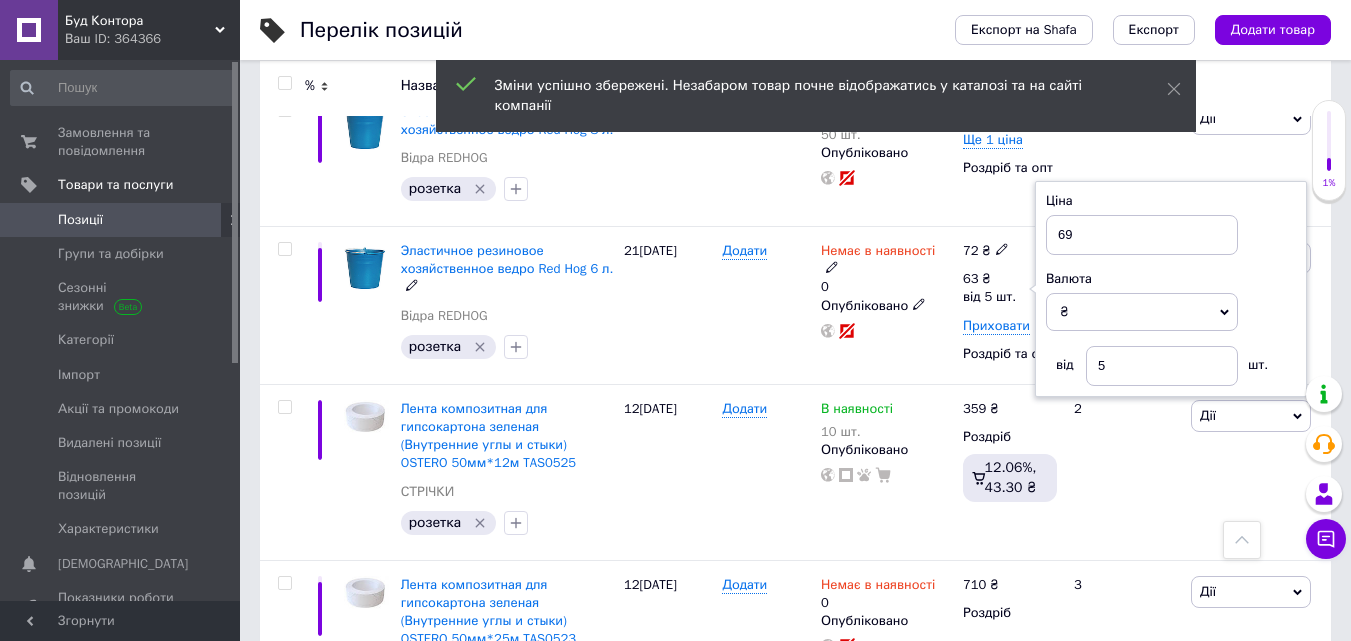 click on "Немає в наявності 0 Опубліковано" at bounding box center (887, 306) 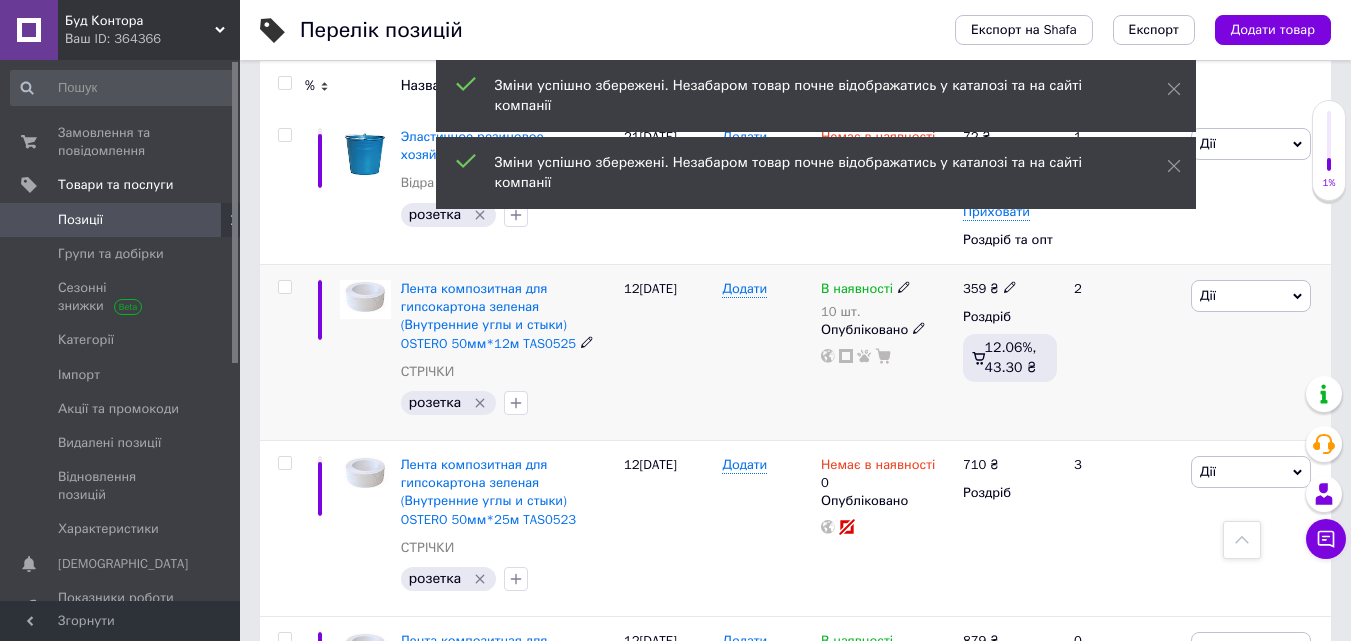 scroll, scrollTop: 2400, scrollLeft: 0, axis: vertical 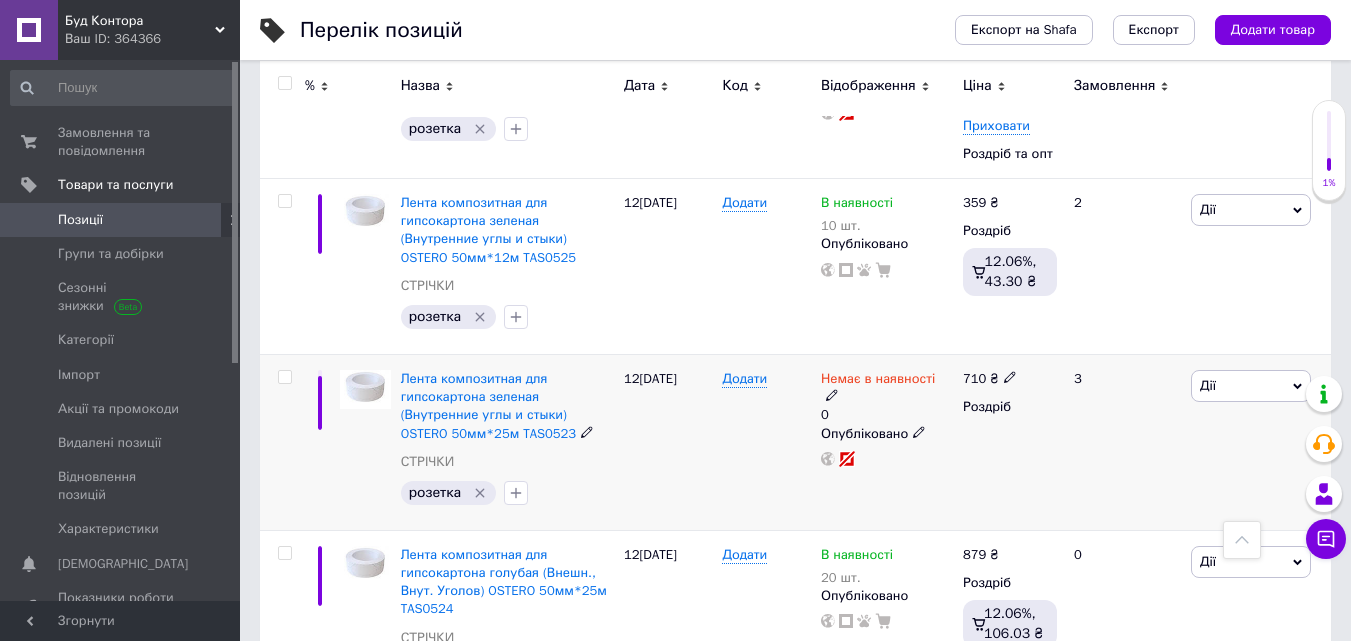 click on "Немає в наявності 0" at bounding box center [887, 397] 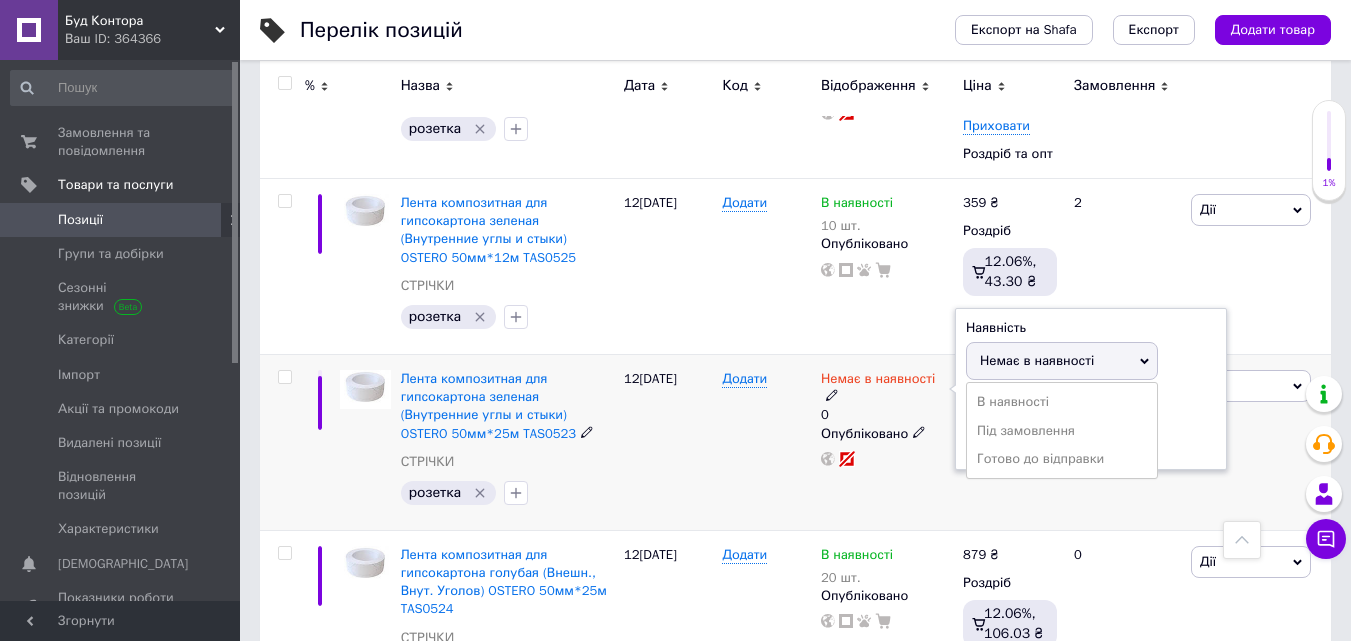 drag, startPoint x: 1045, startPoint y: 397, endPoint x: 1018, endPoint y: 412, distance: 30.88689 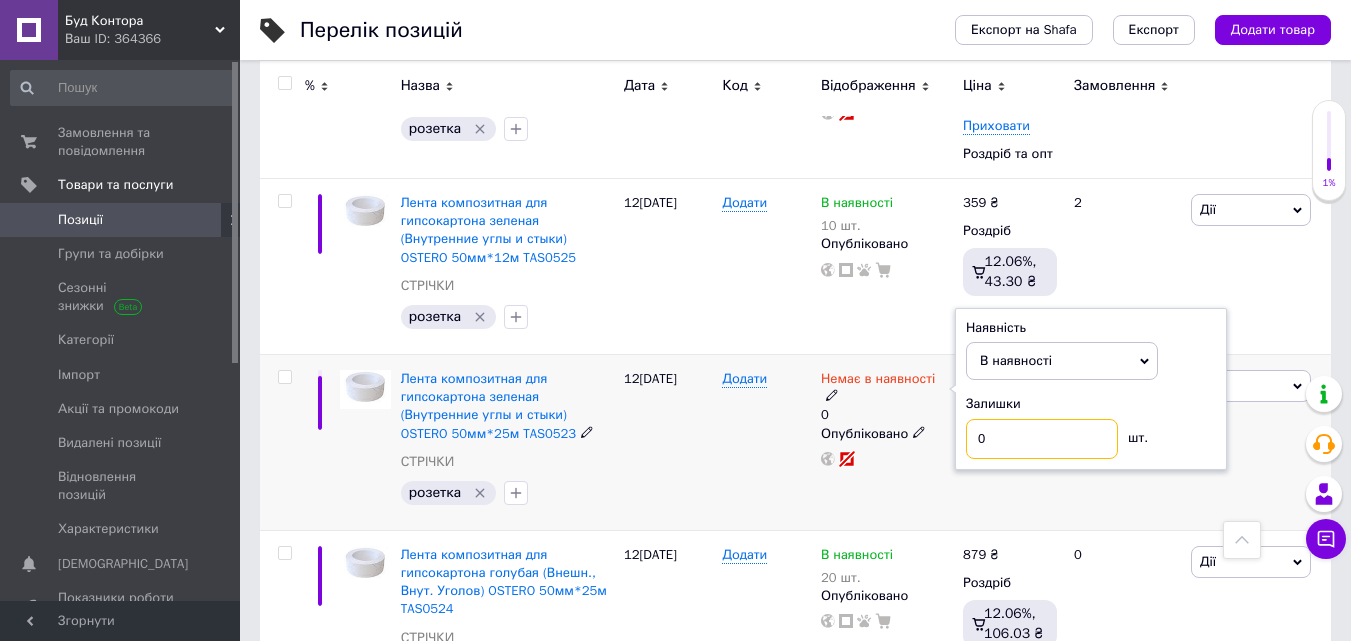 drag, startPoint x: 1028, startPoint y: 438, endPoint x: 915, endPoint y: 442, distance: 113.07078 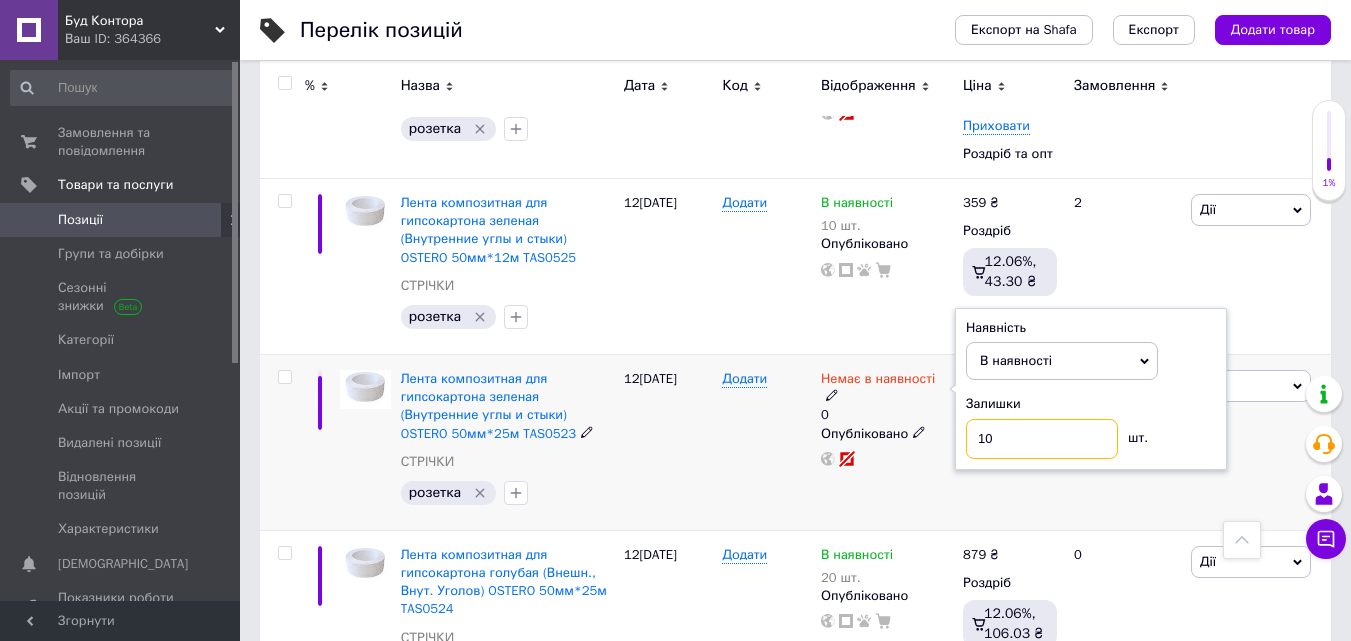 drag, startPoint x: 1027, startPoint y: 434, endPoint x: 957, endPoint y: 438, distance: 70.11419 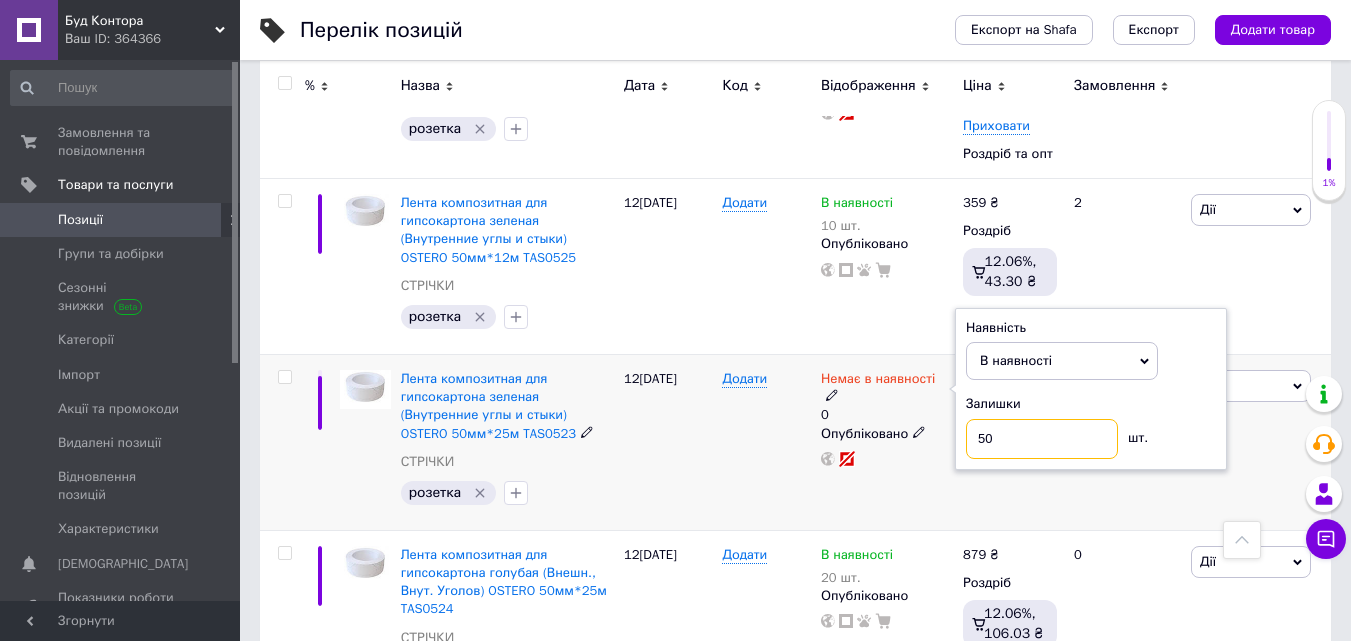 type on "50" 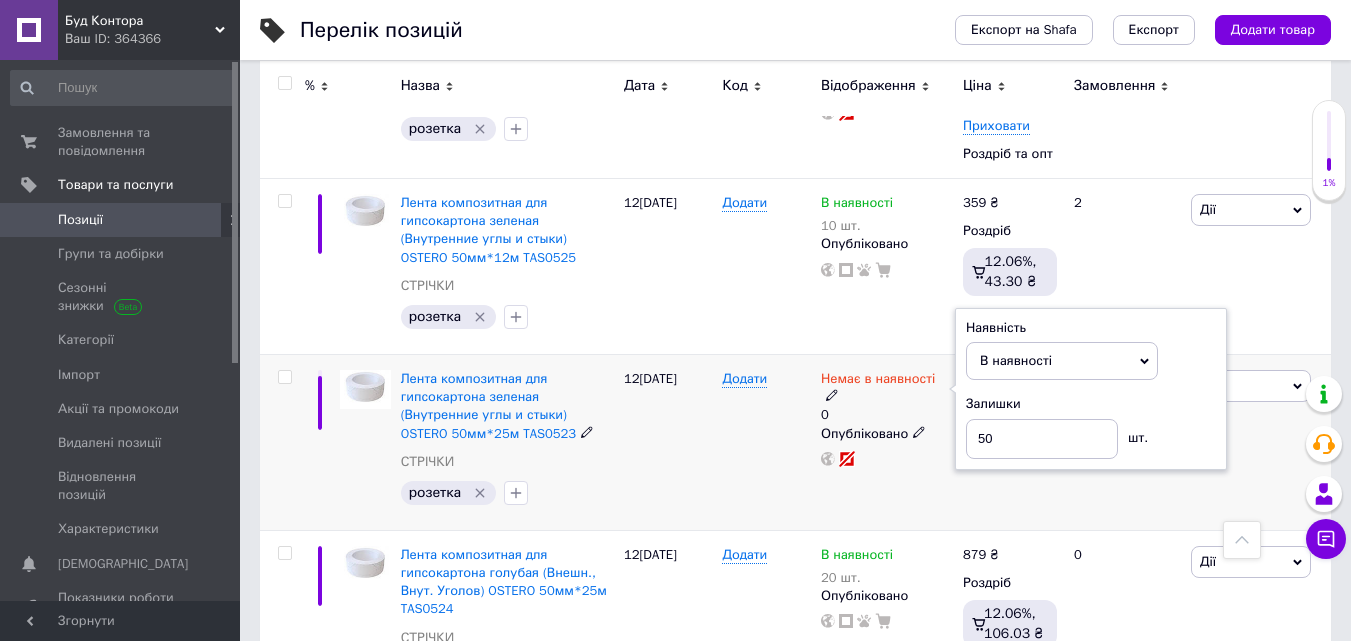 click on "Немає в наявності 0 Наявність В наявності Немає в наявності Під замовлення Готово до відправки Залишки 50 шт. Опубліковано" at bounding box center (887, 442) 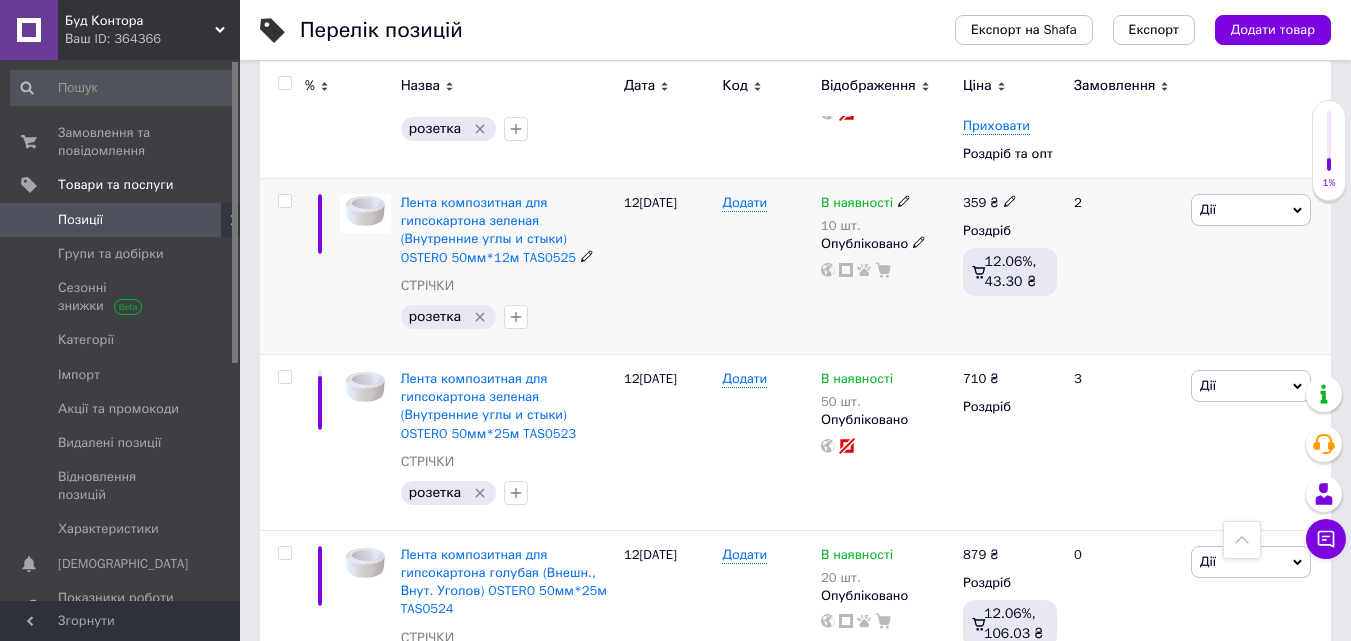 click 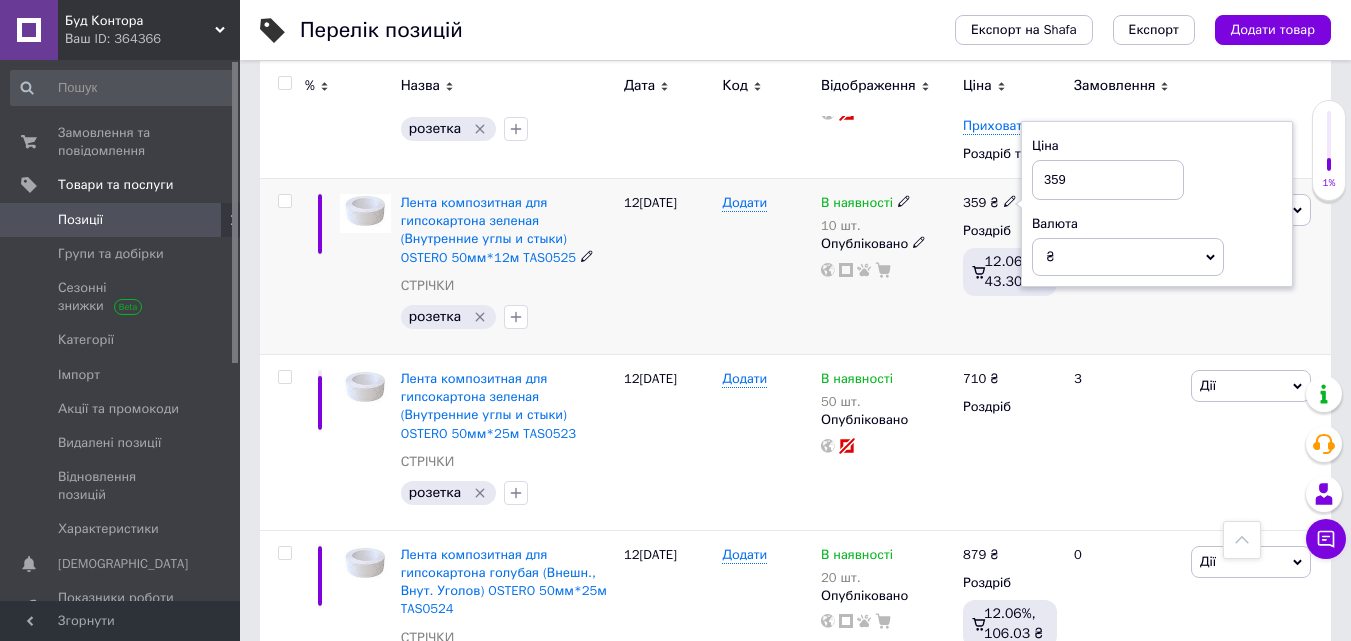 drag, startPoint x: 1098, startPoint y: 184, endPoint x: 997, endPoint y: 180, distance: 101.07918 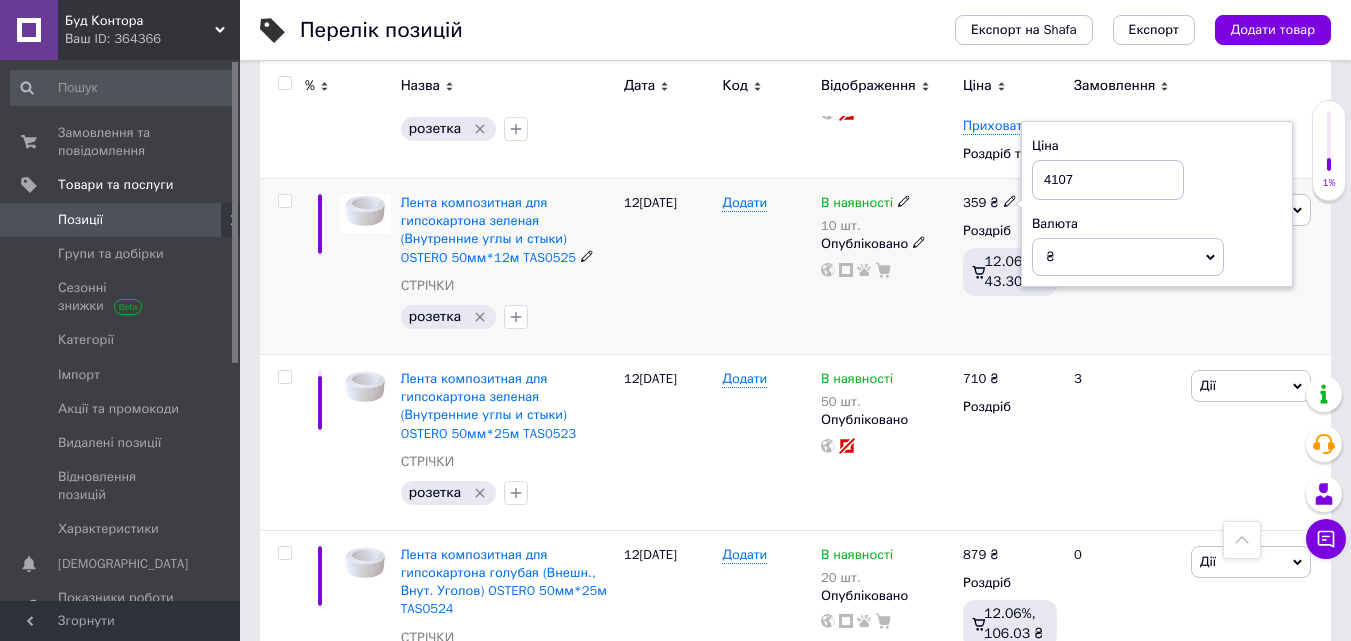 drag, startPoint x: 1079, startPoint y: 183, endPoint x: 1009, endPoint y: 181, distance: 70.028564 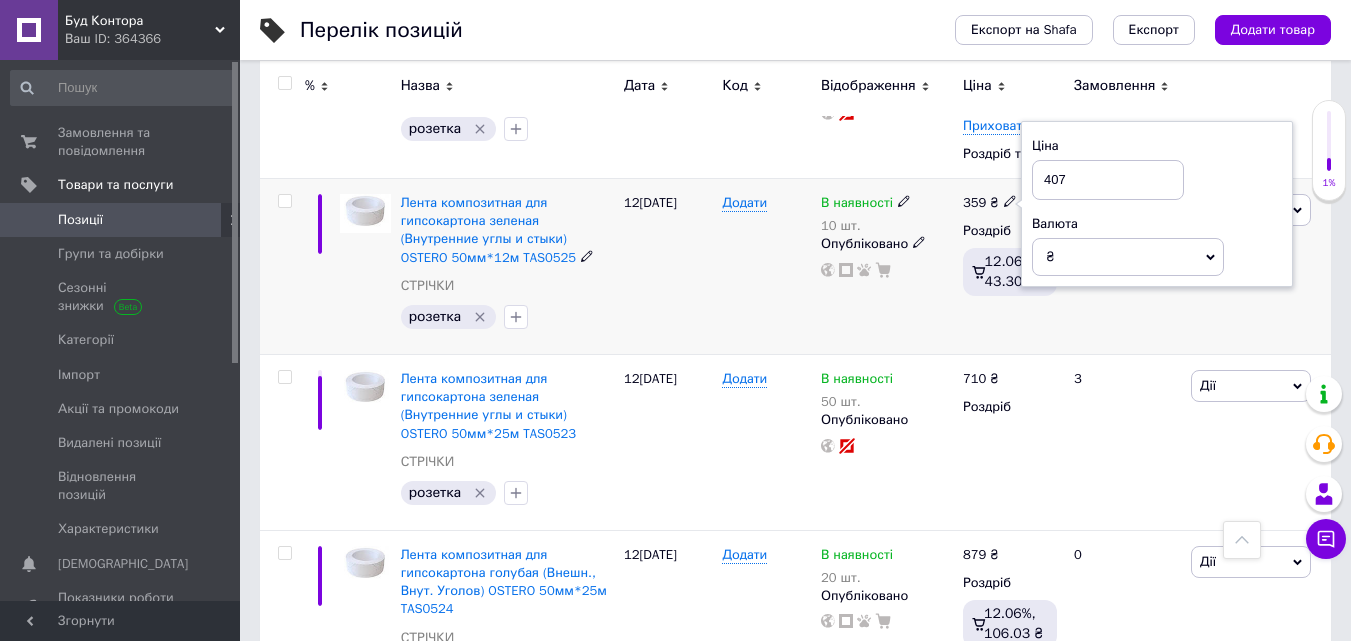 type on "407" 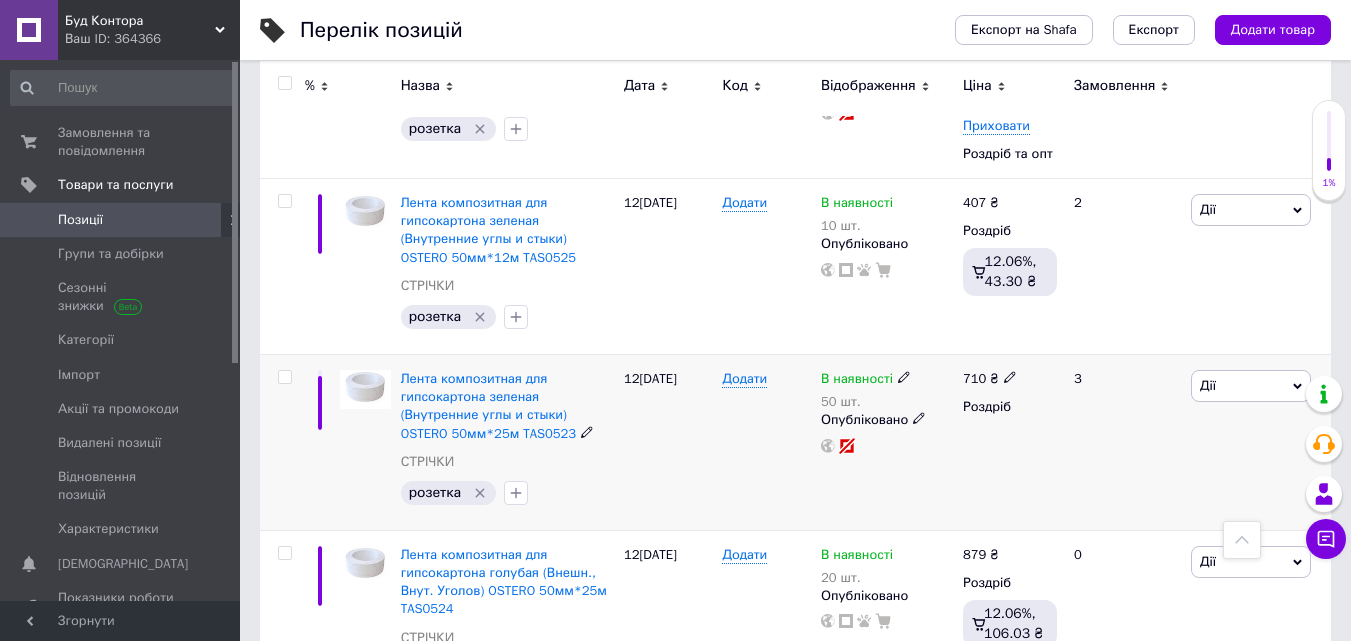 scroll, scrollTop: 2500, scrollLeft: 0, axis: vertical 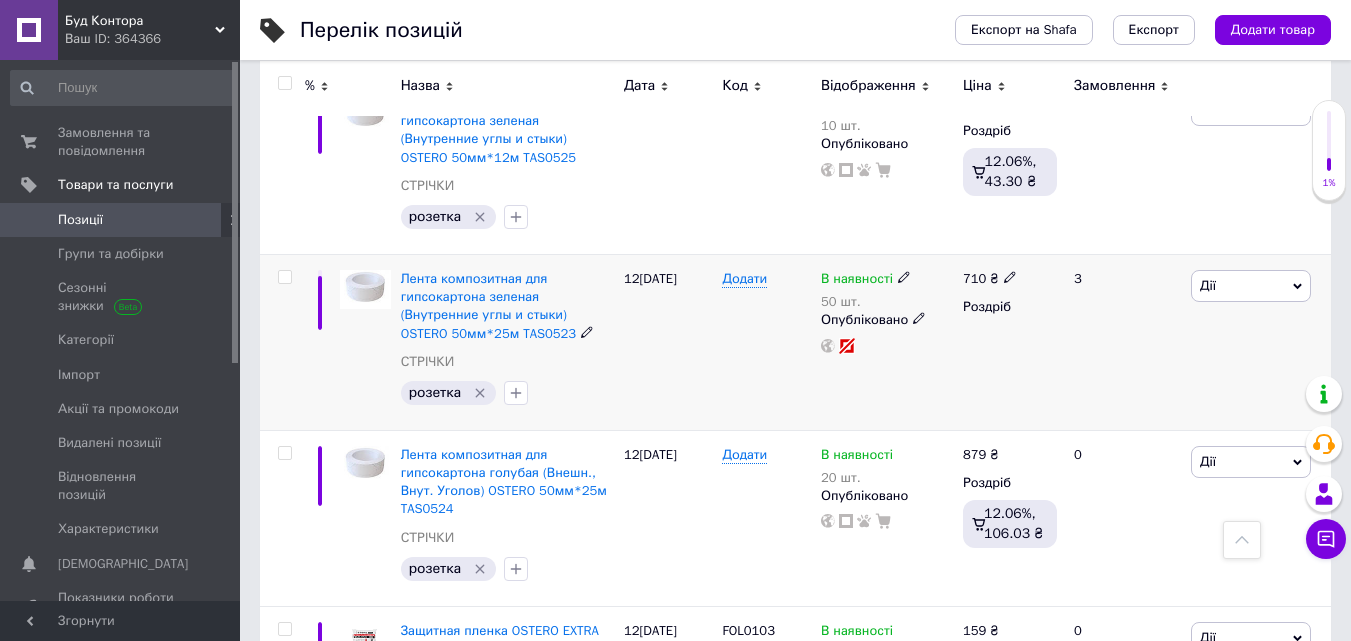click 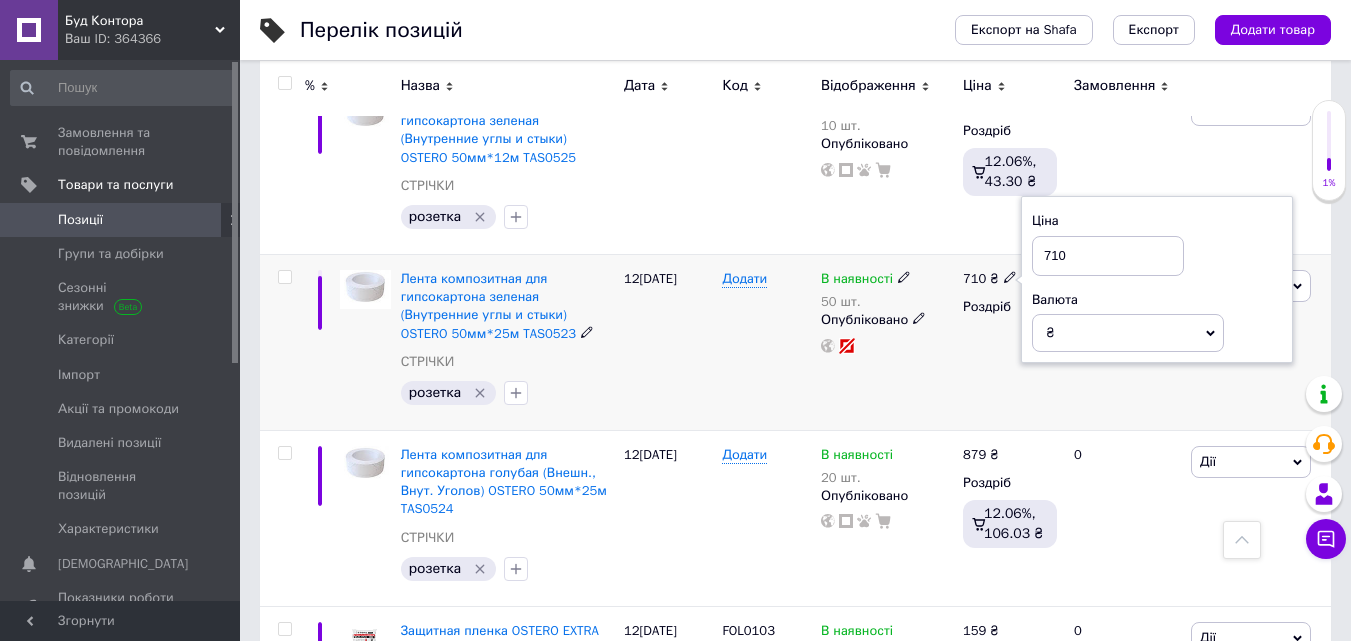 drag, startPoint x: 1079, startPoint y: 261, endPoint x: 1029, endPoint y: 263, distance: 50.039986 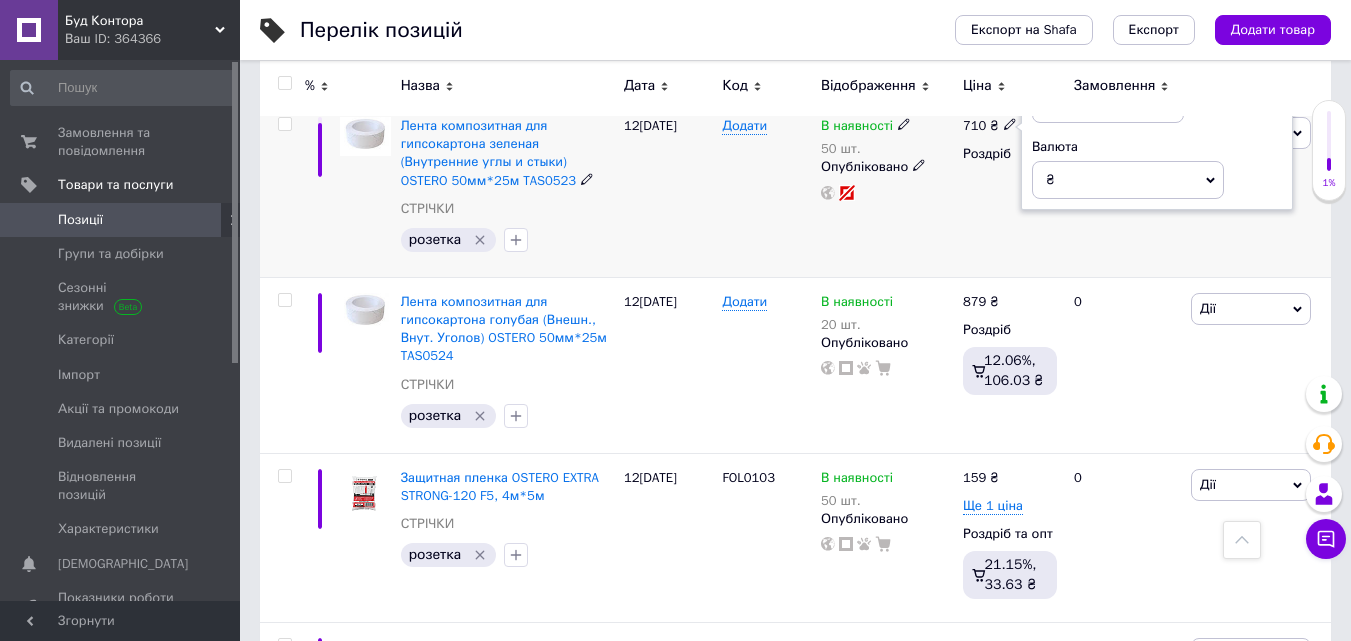 scroll, scrollTop: 2700, scrollLeft: 0, axis: vertical 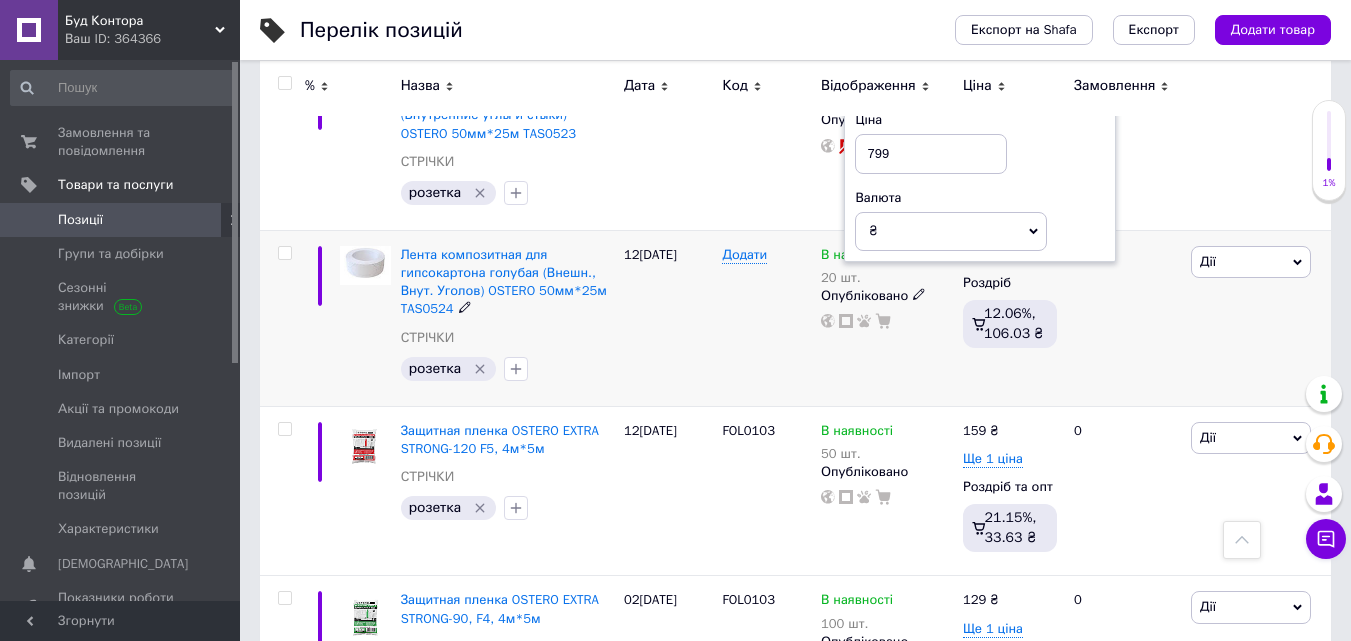 type on "799" 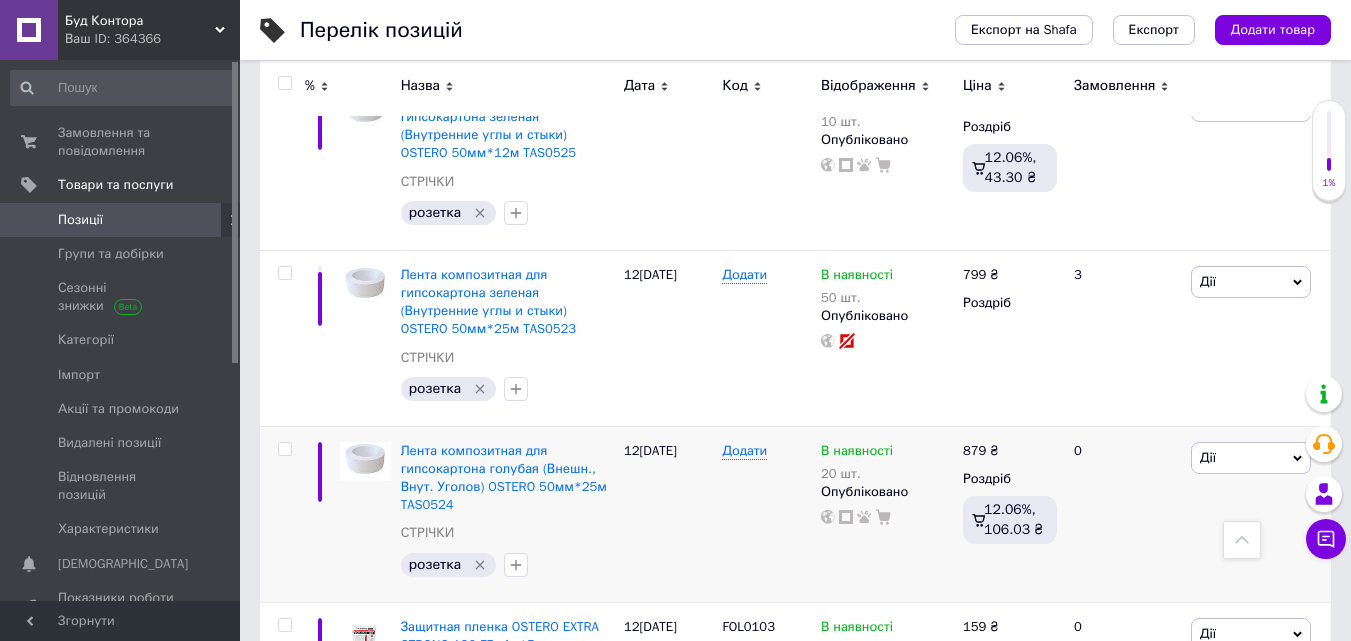 scroll, scrollTop: 2594, scrollLeft: 0, axis: vertical 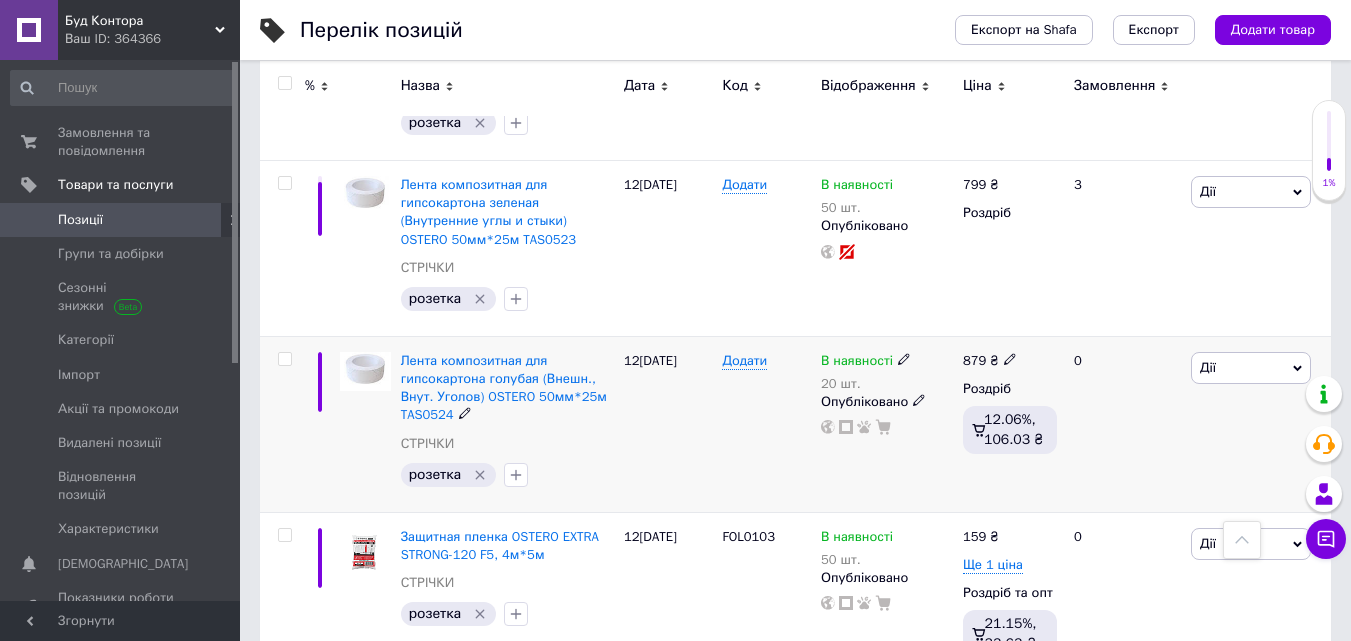 click 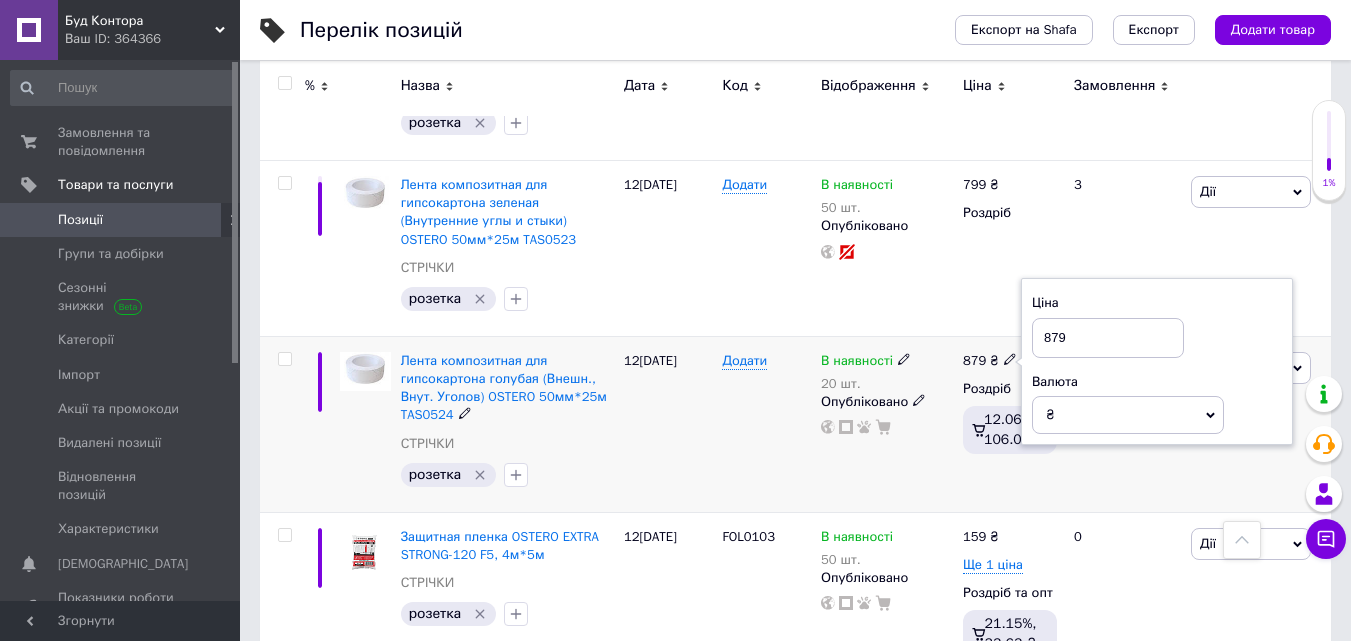 drag, startPoint x: 1107, startPoint y: 326, endPoint x: 996, endPoint y: 342, distance: 112.147224 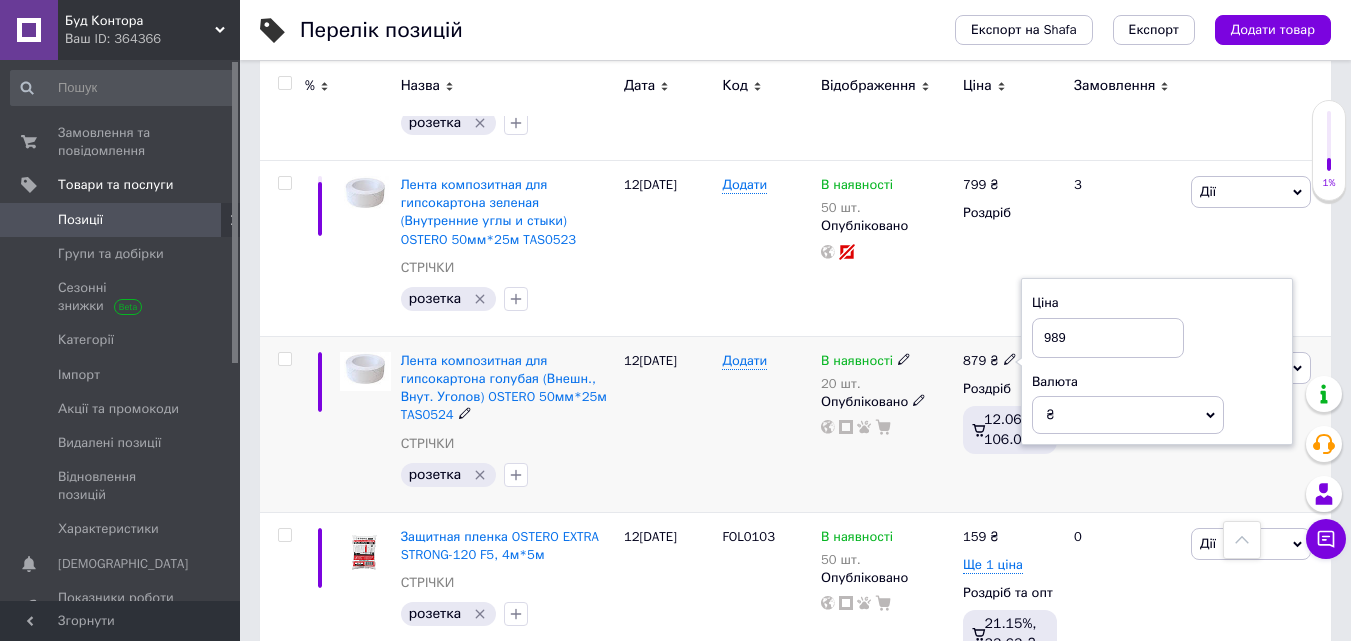 type on "989" 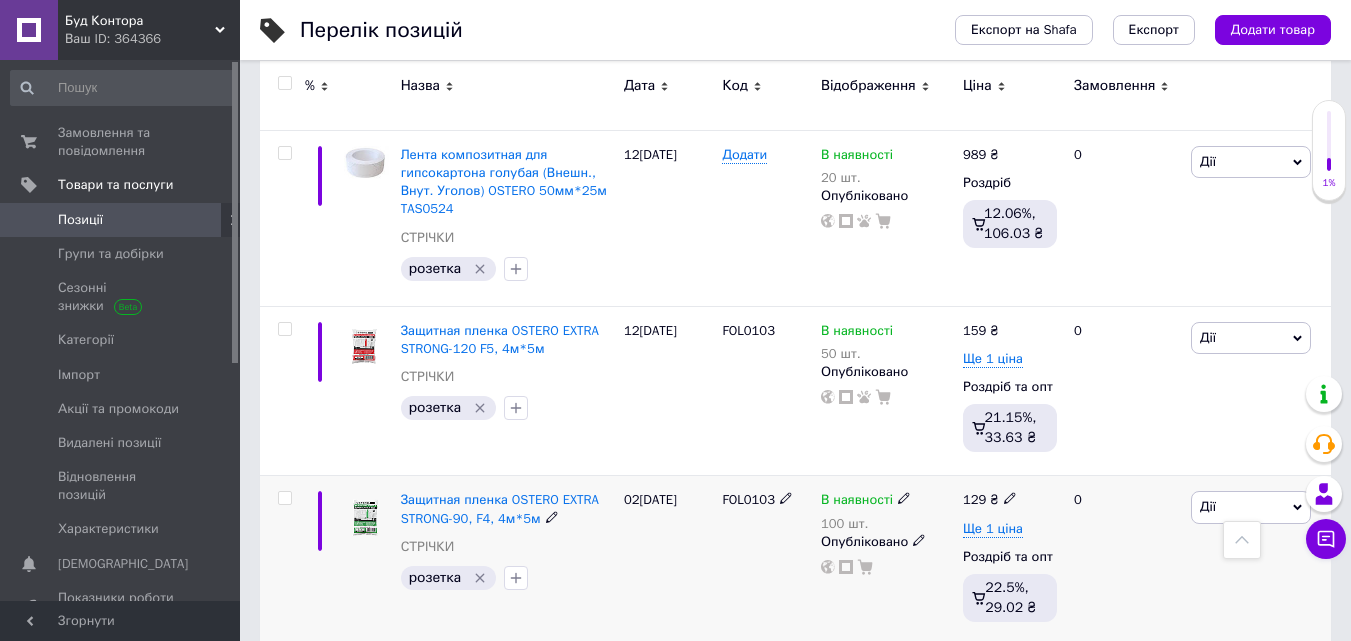 scroll, scrollTop: 2795, scrollLeft: 0, axis: vertical 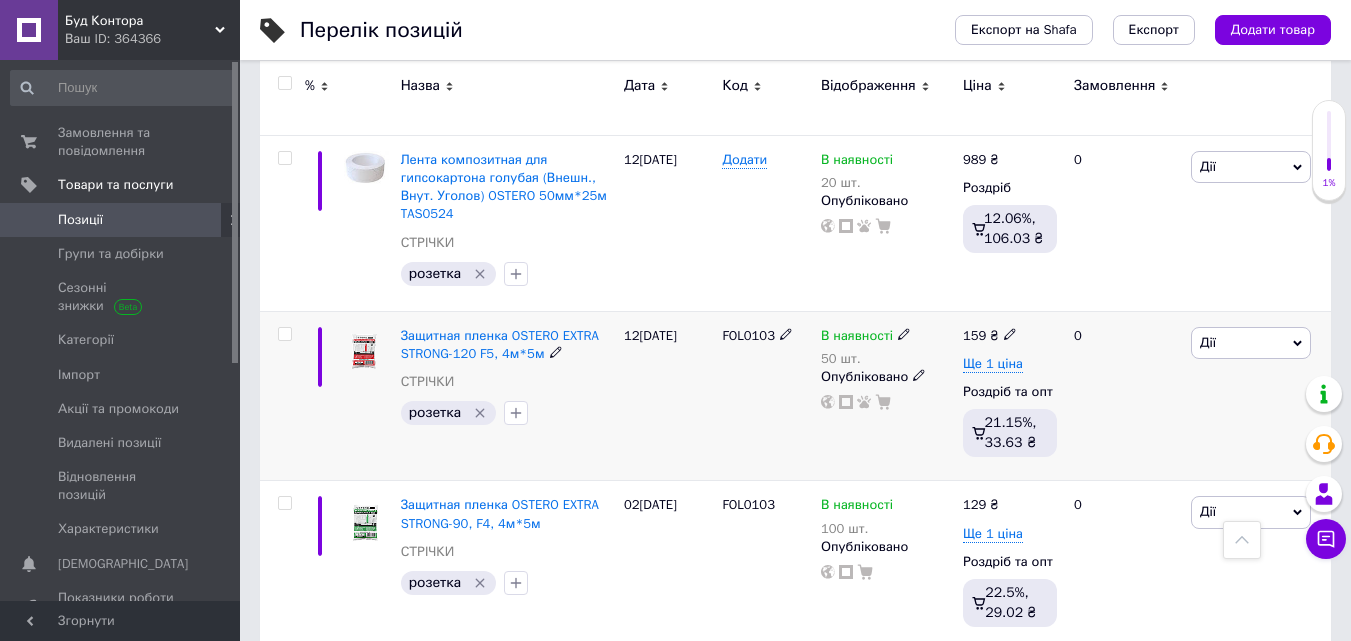 click on "159   ₴" at bounding box center [1010, 336] 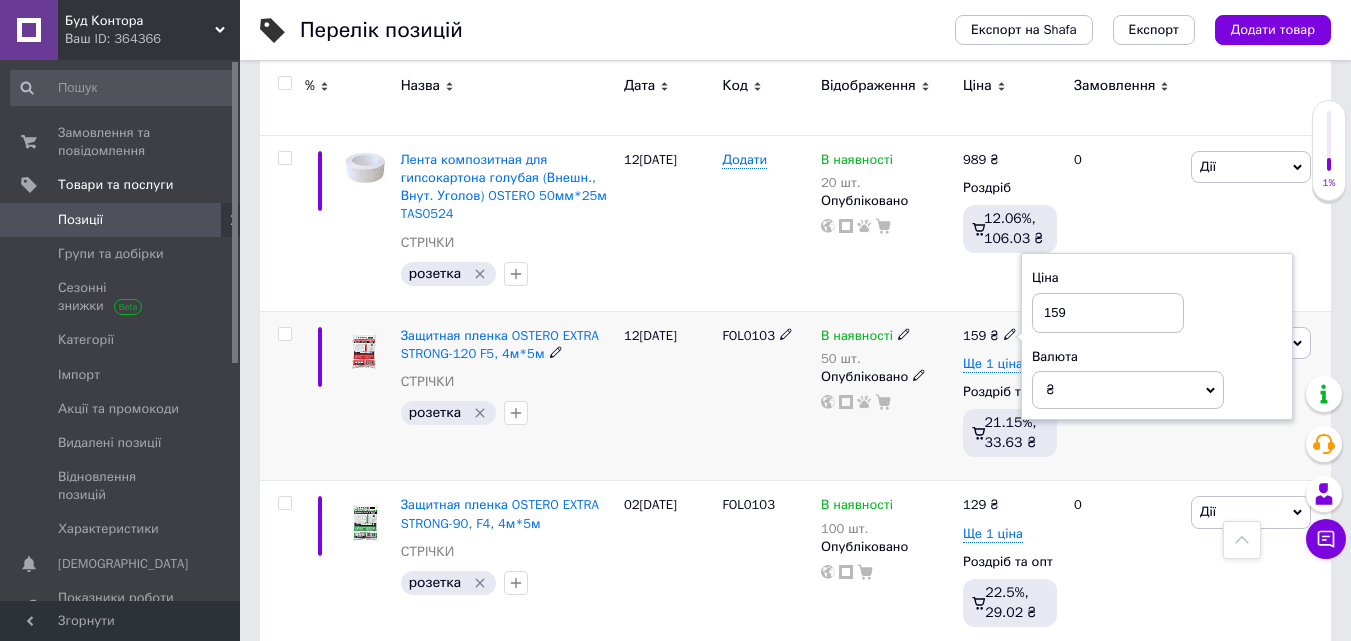 drag, startPoint x: 1109, startPoint y: 316, endPoint x: 1010, endPoint y: 313, distance: 99.04544 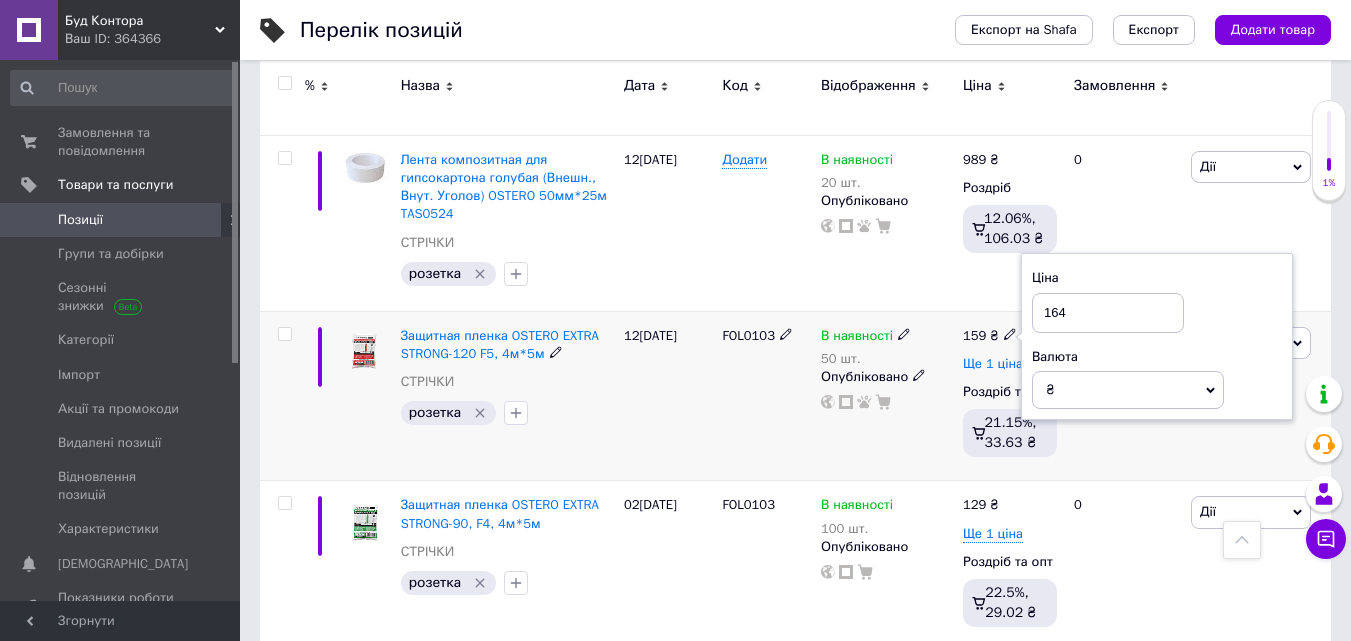 type on "164" 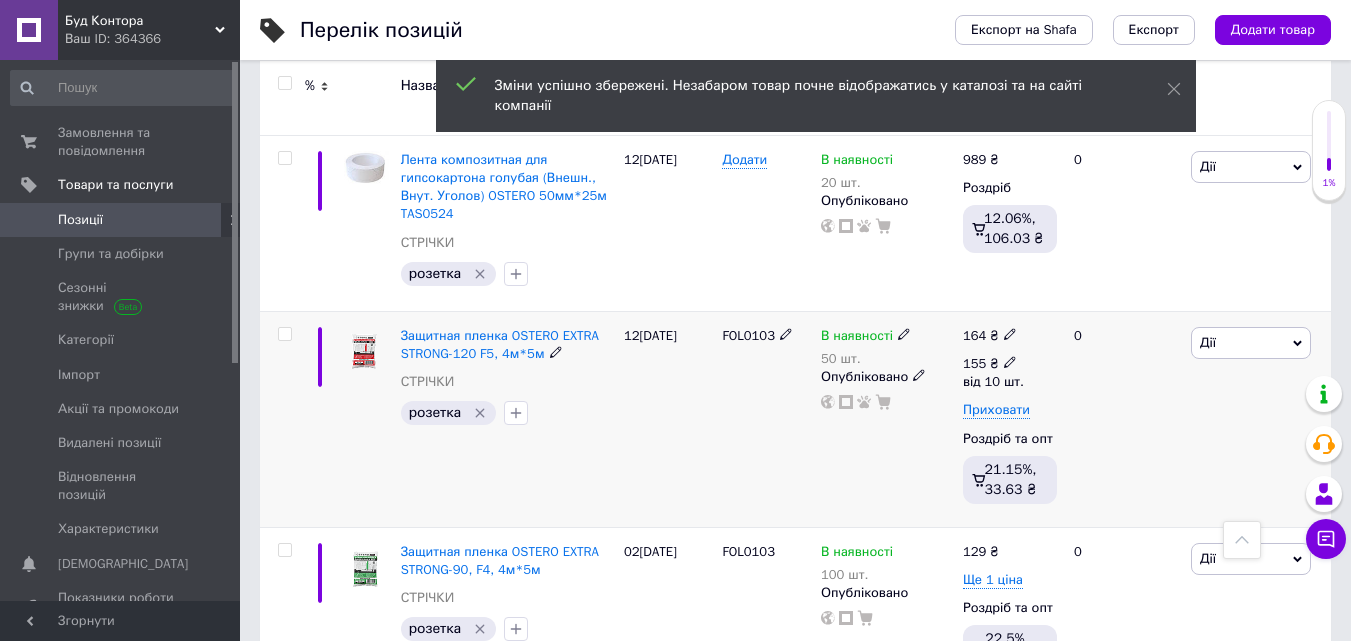 click 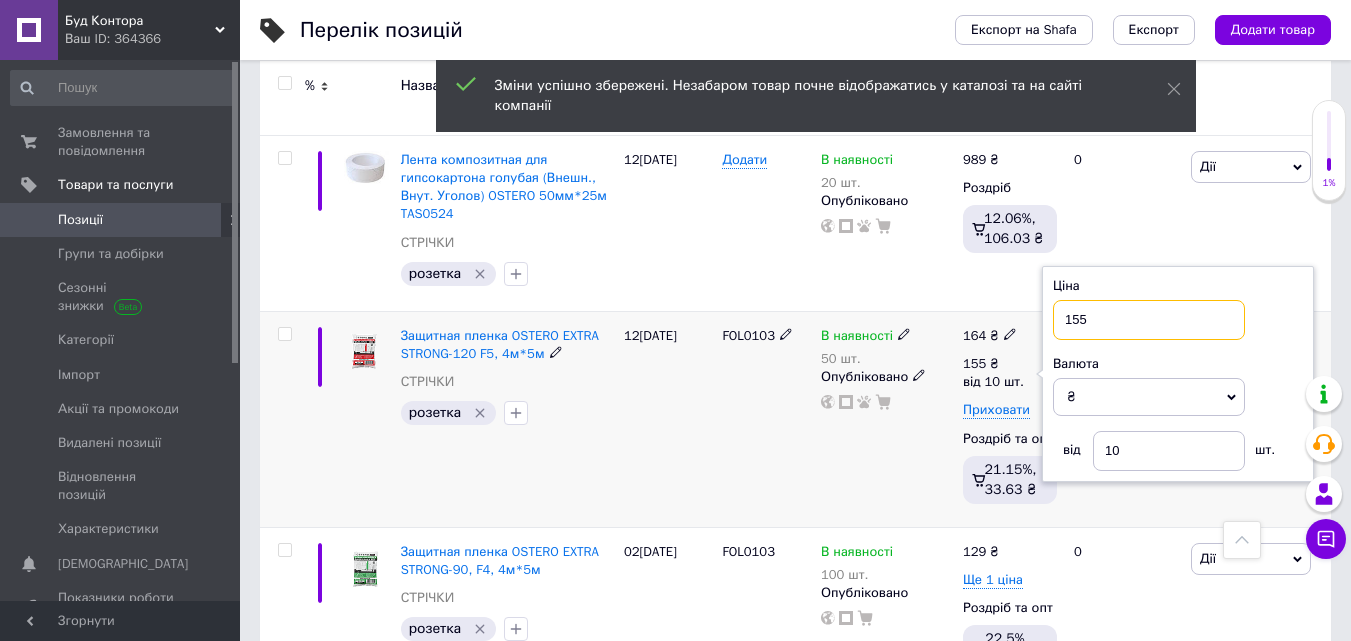 drag, startPoint x: 1104, startPoint y: 316, endPoint x: 1020, endPoint y: 318, distance: 84.0238 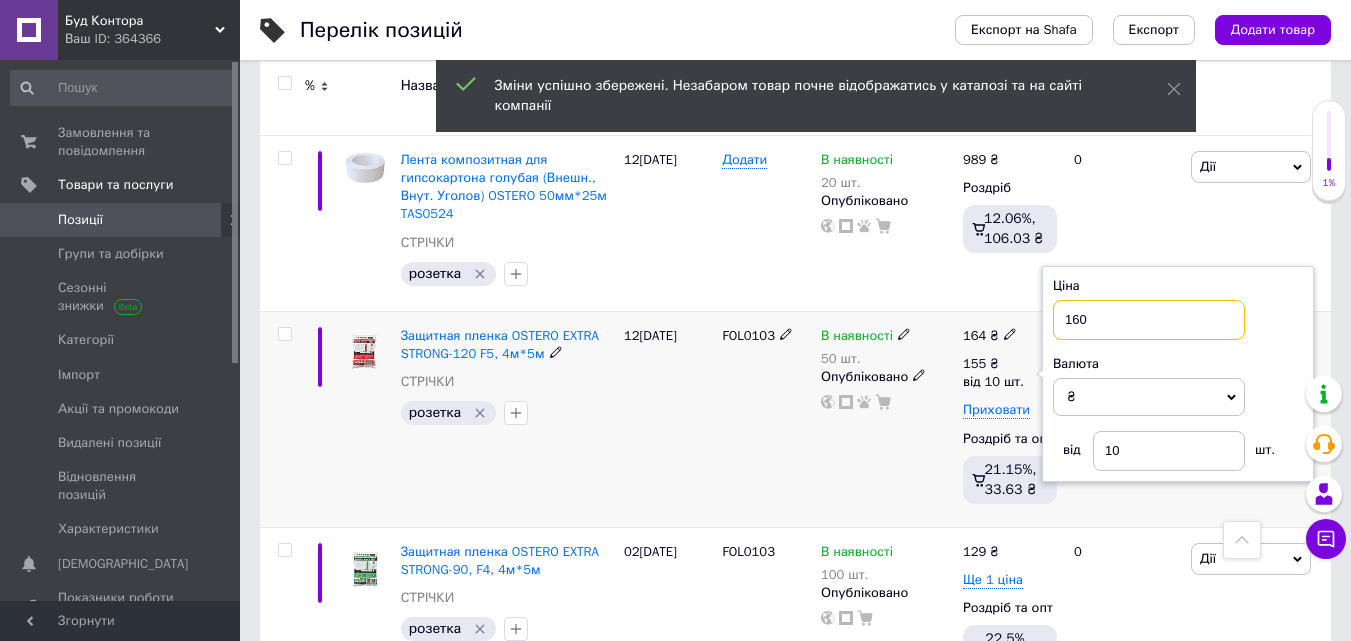 type on "160" 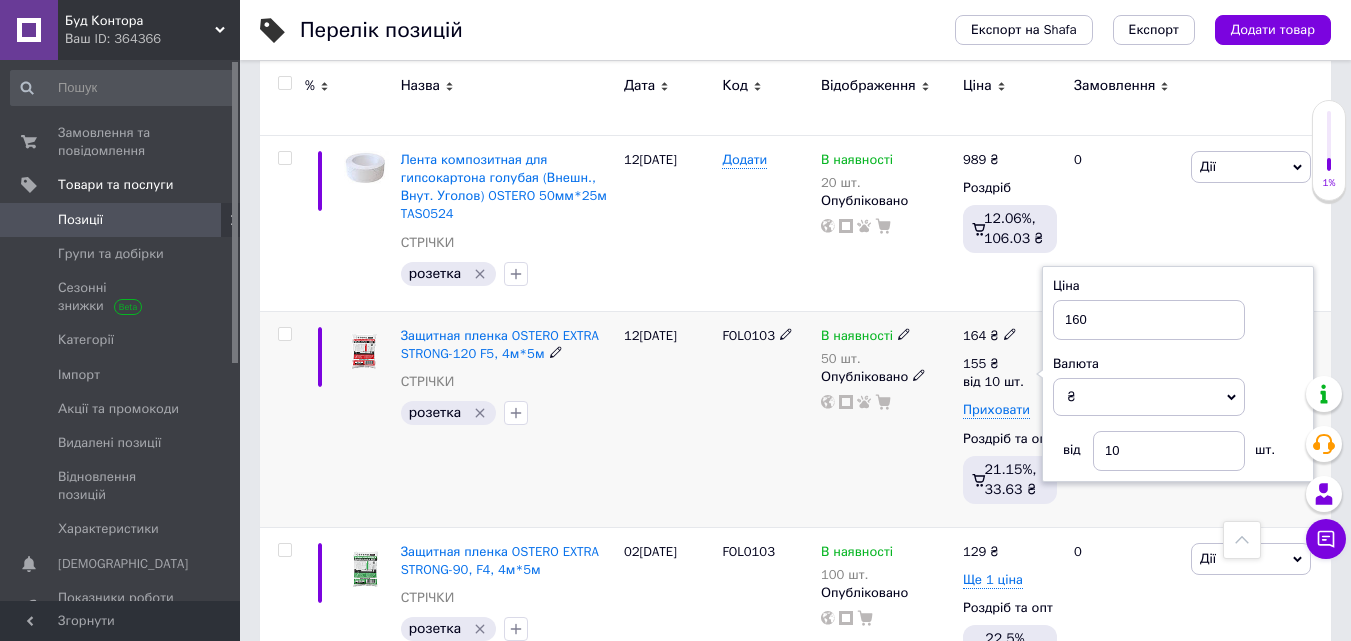 click on "В наявності 50 шт. Опубліковано" at bounding box center [887, 419] 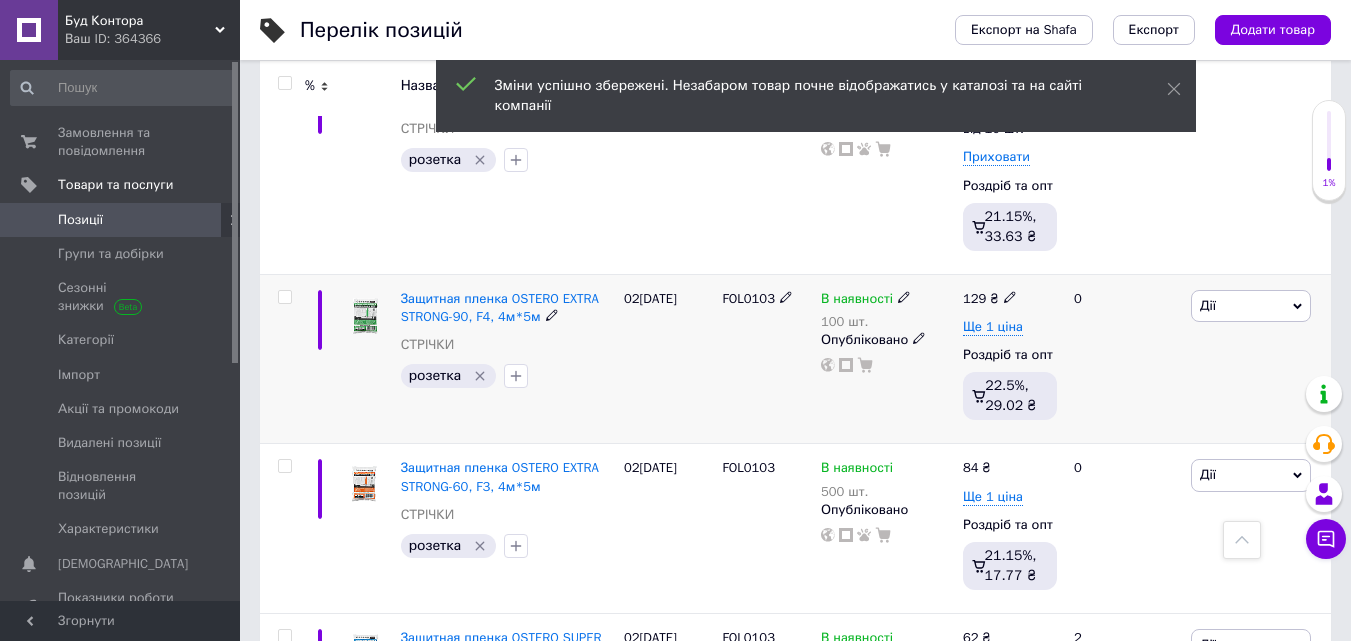 scroll, scrollTop: 3095, scrollLeft: 0, axis: vertical 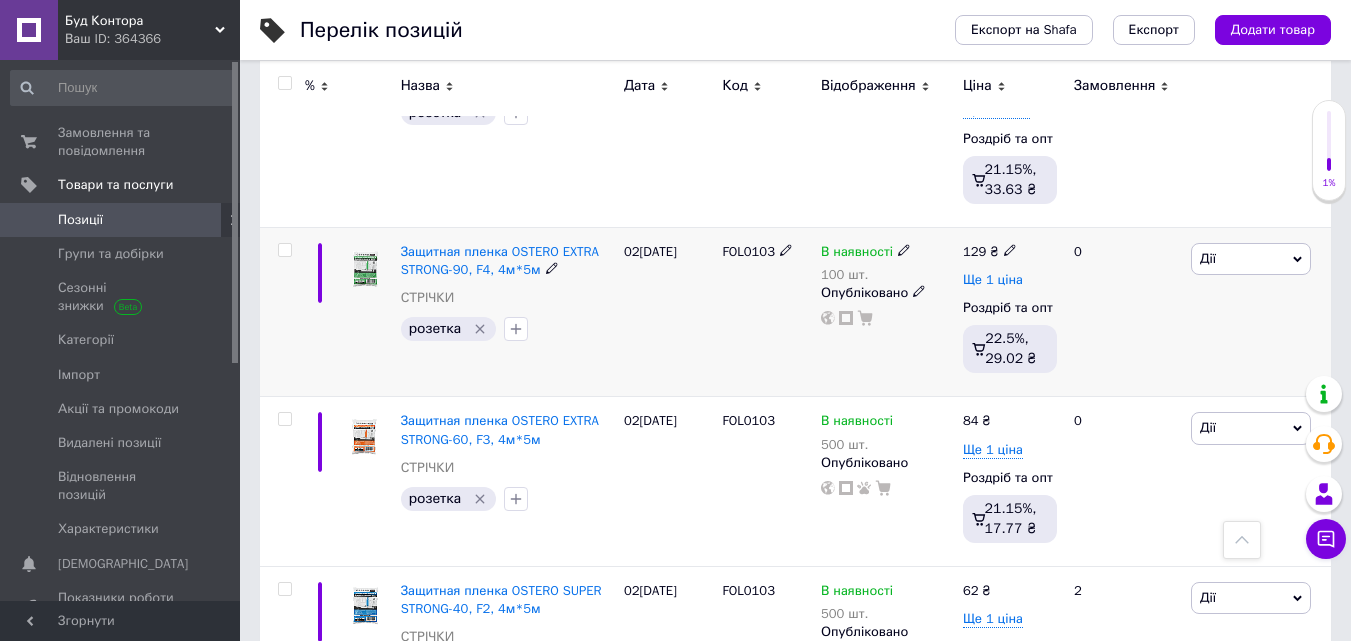 click on "Ще 1 ціна" at bounding box center (993, 280) 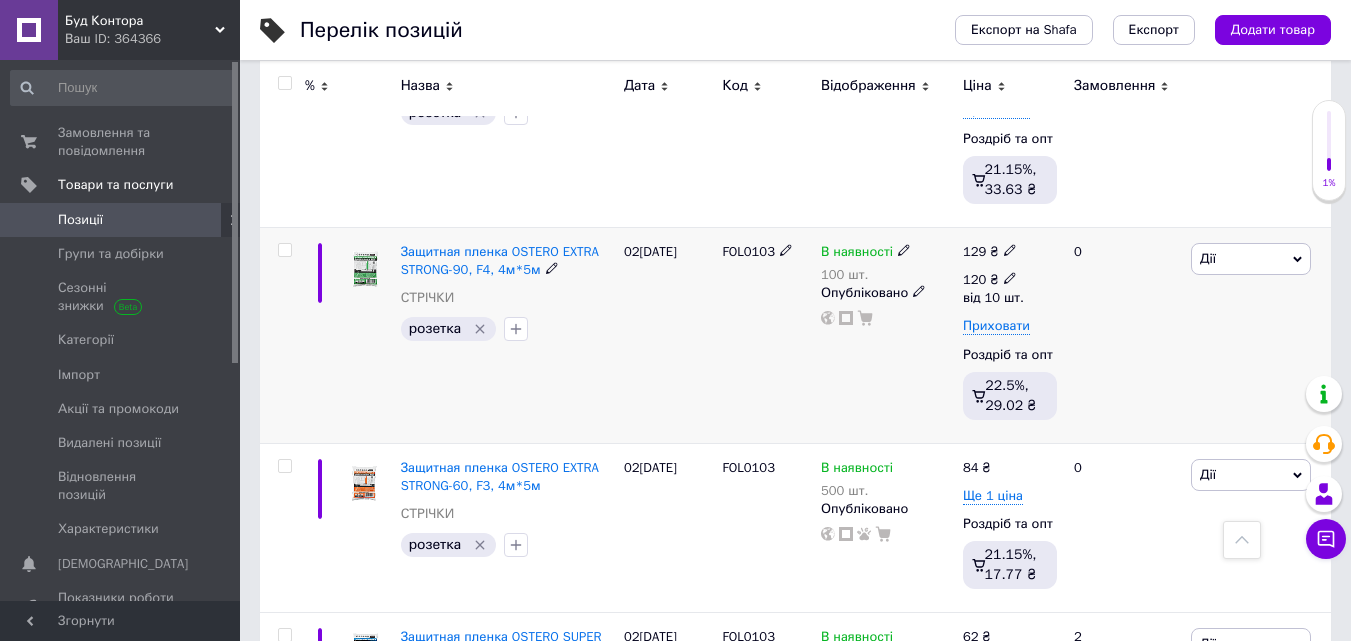 click 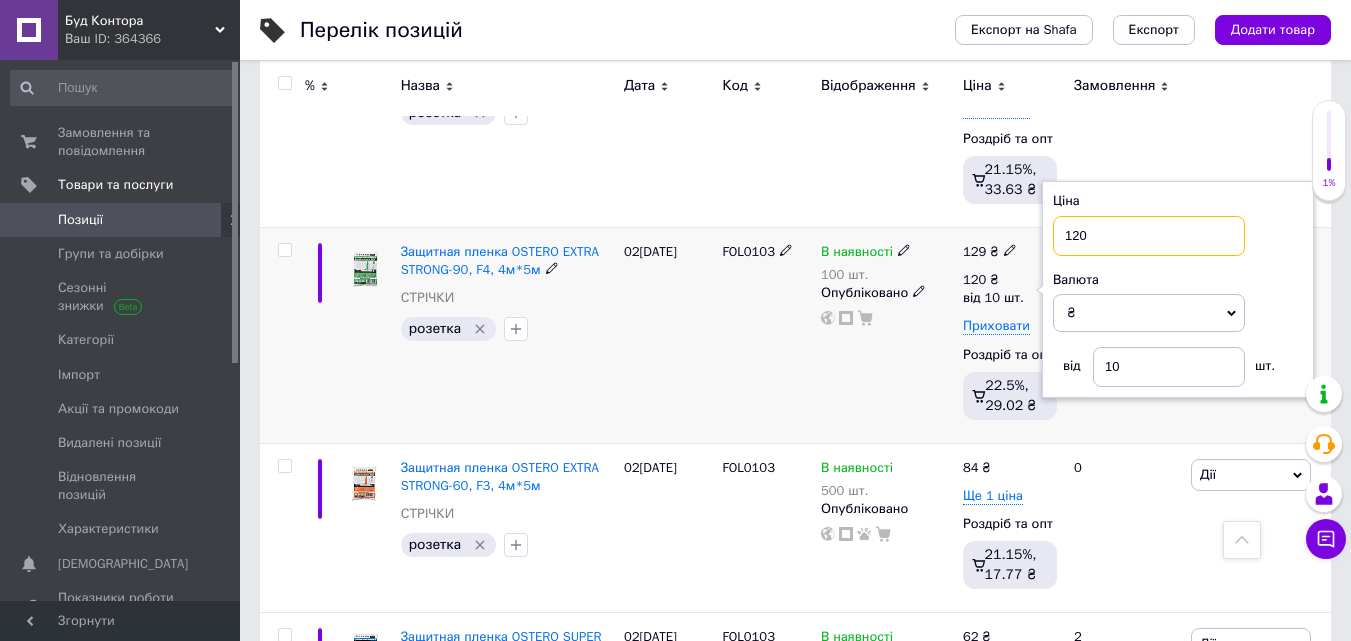 drag, startPoint x: 1118, startPoint y: 249, endPoint x: 1033, endPoint y: 248, distance: 85.00588 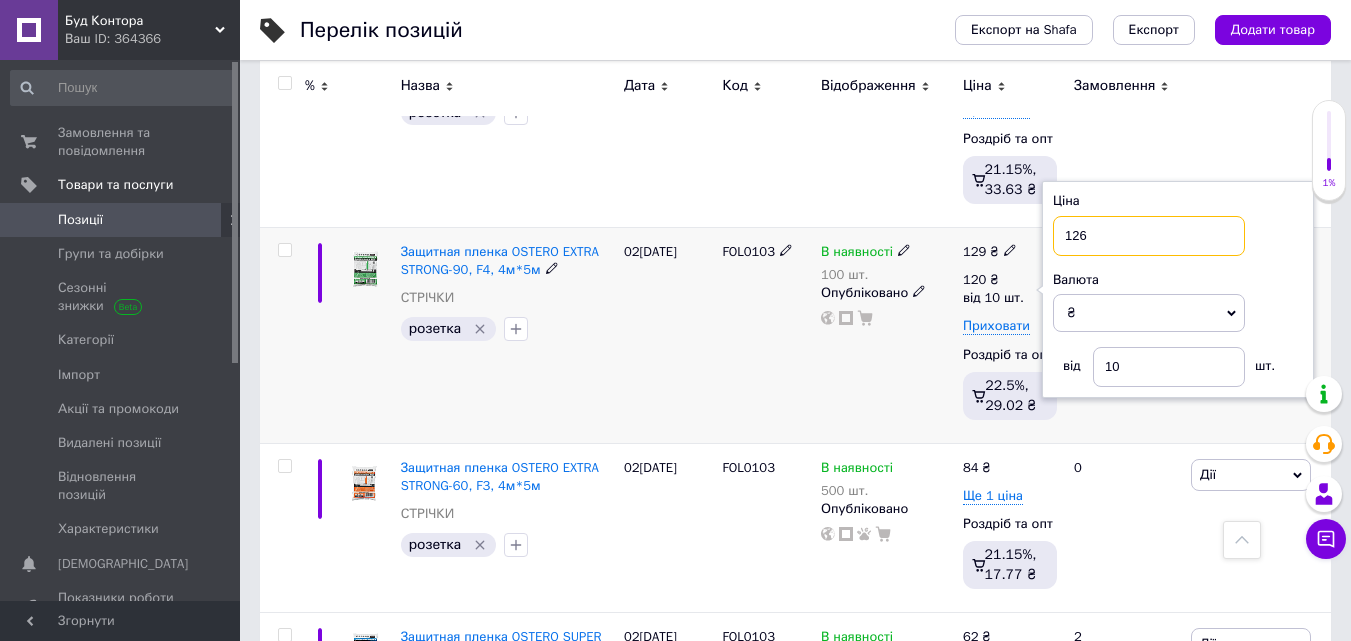 type on "126" 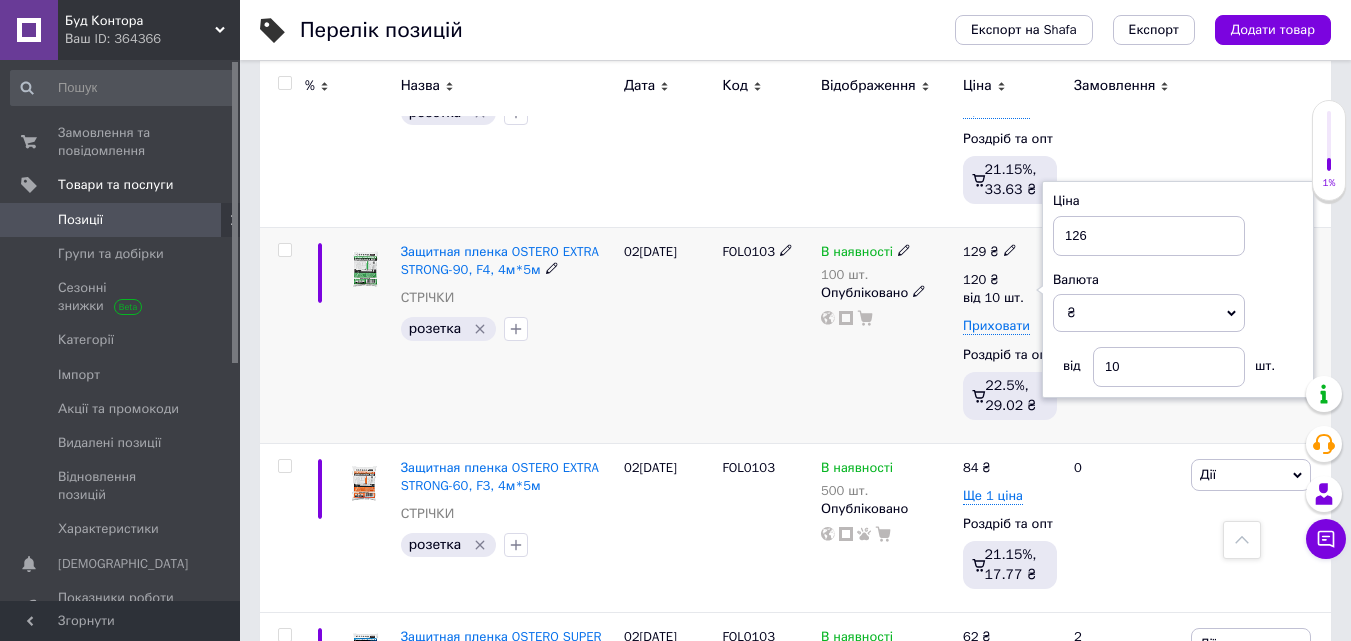 click on "В наявності 100 шт. Опубліковано" at bounding box center (887, 335) 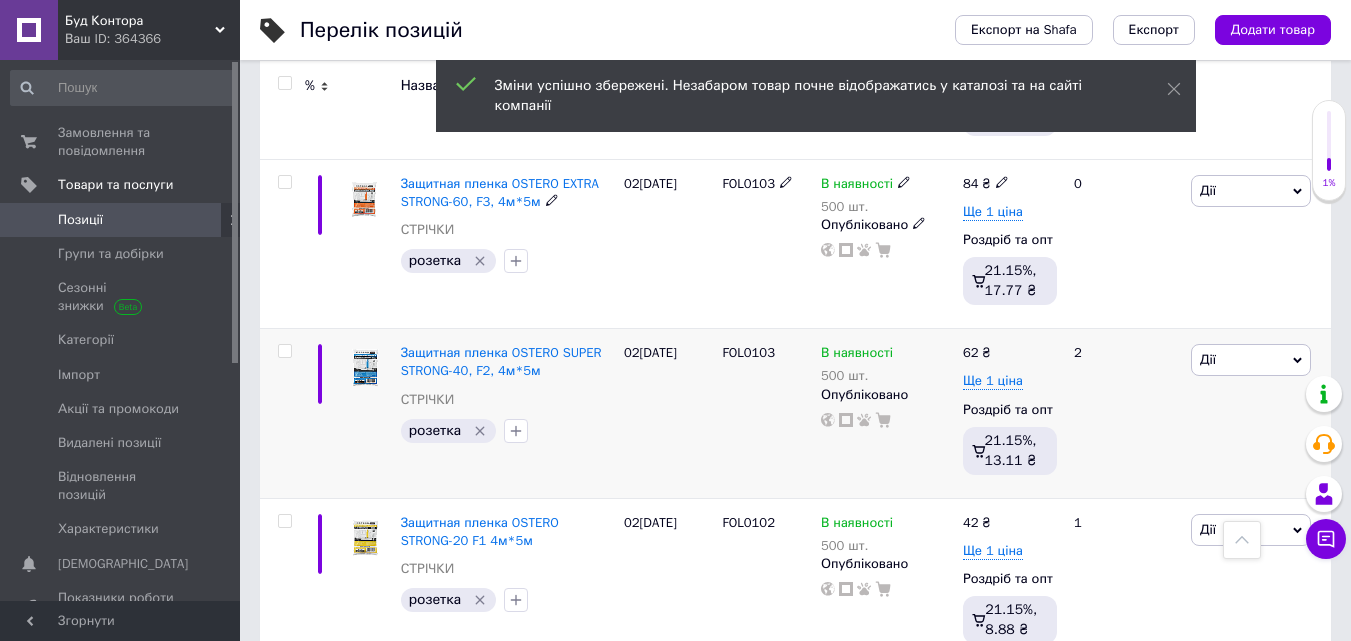 scroll, scrollTop: 3395, scrollLeft: 0, axis: vertical 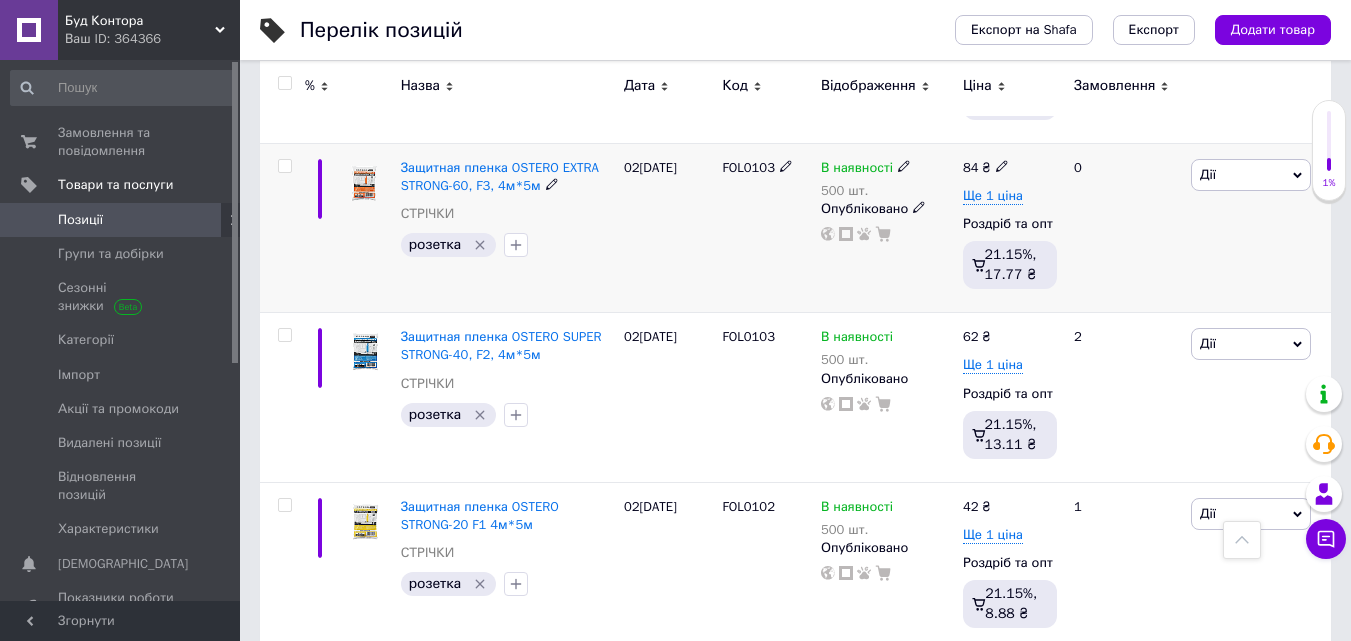 click 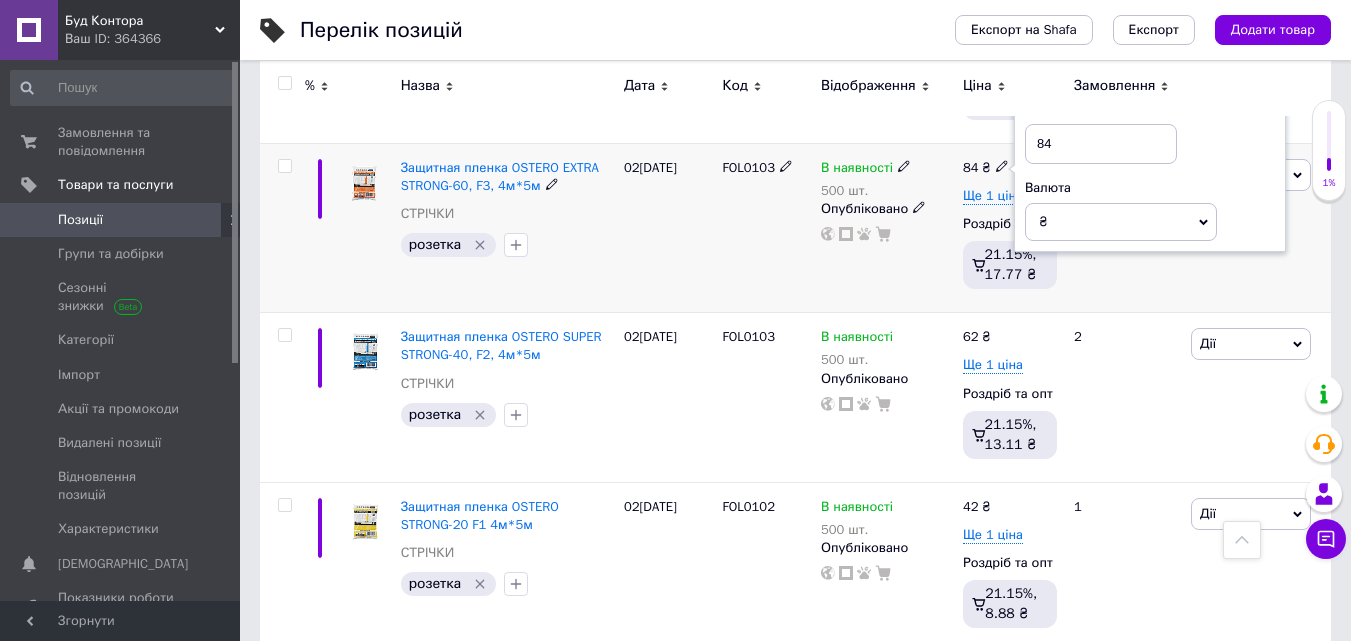 drag, startPoint x: 1090, startPoint y: 151, endPoint x: 1007, endPoint y: 149, distance: 83.02409 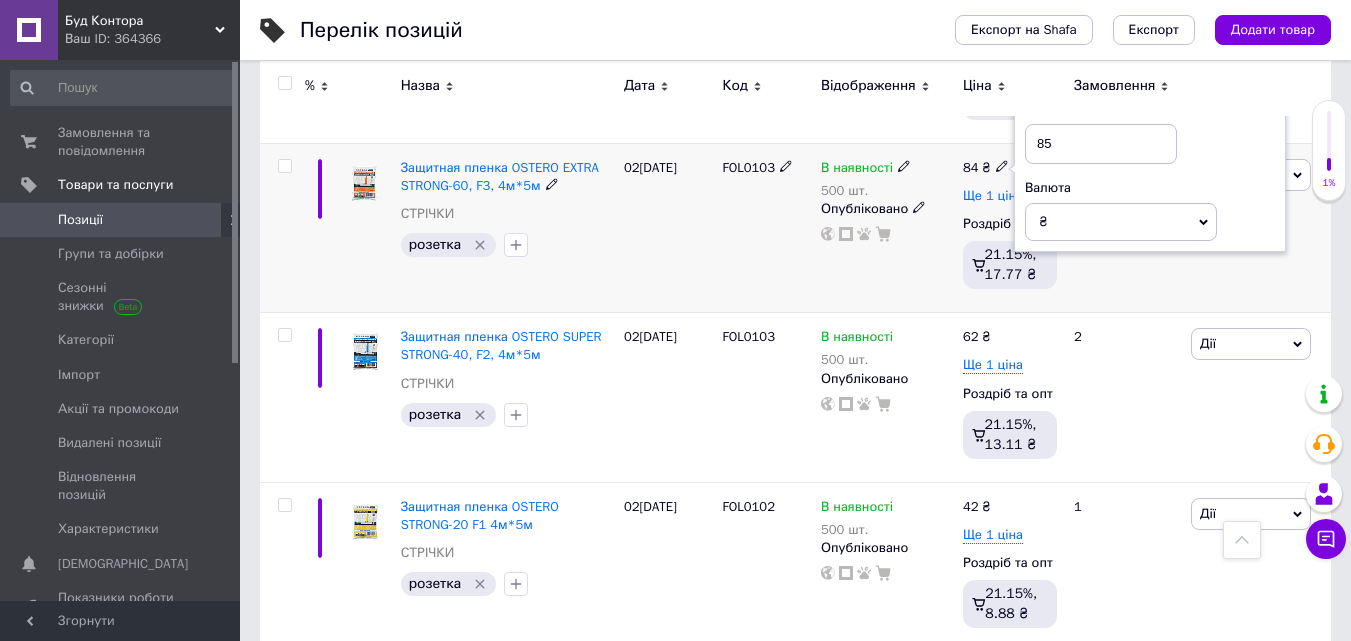type on "85" 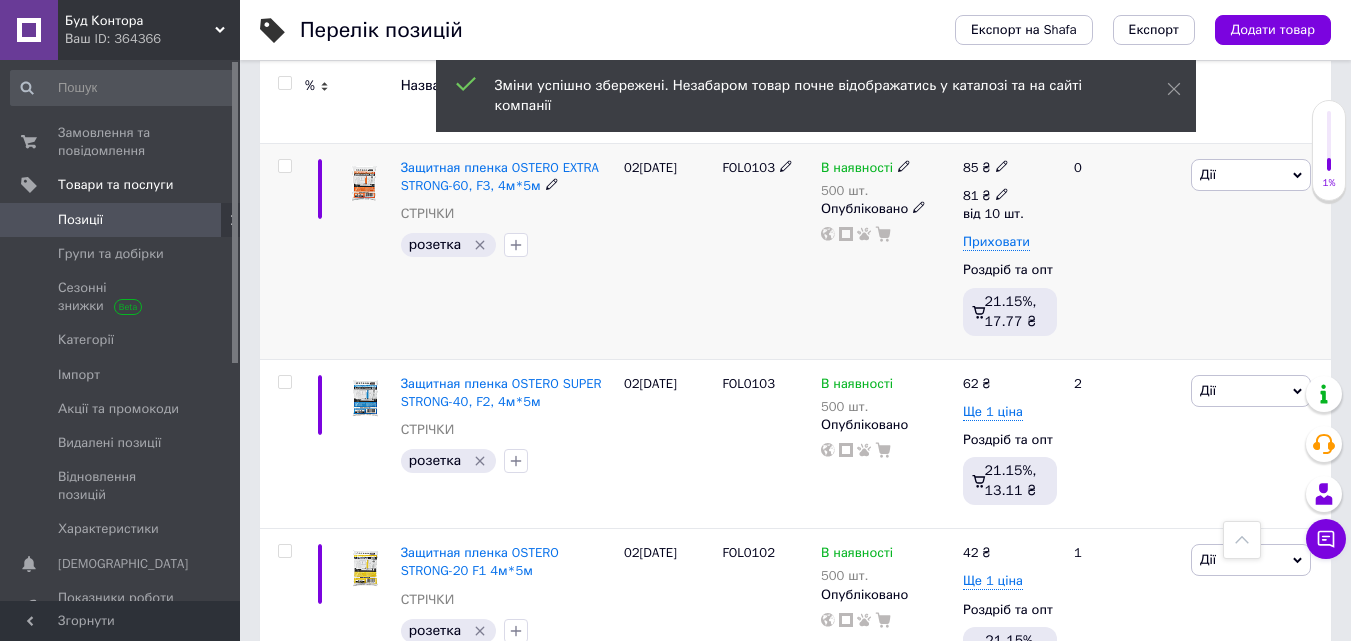 click 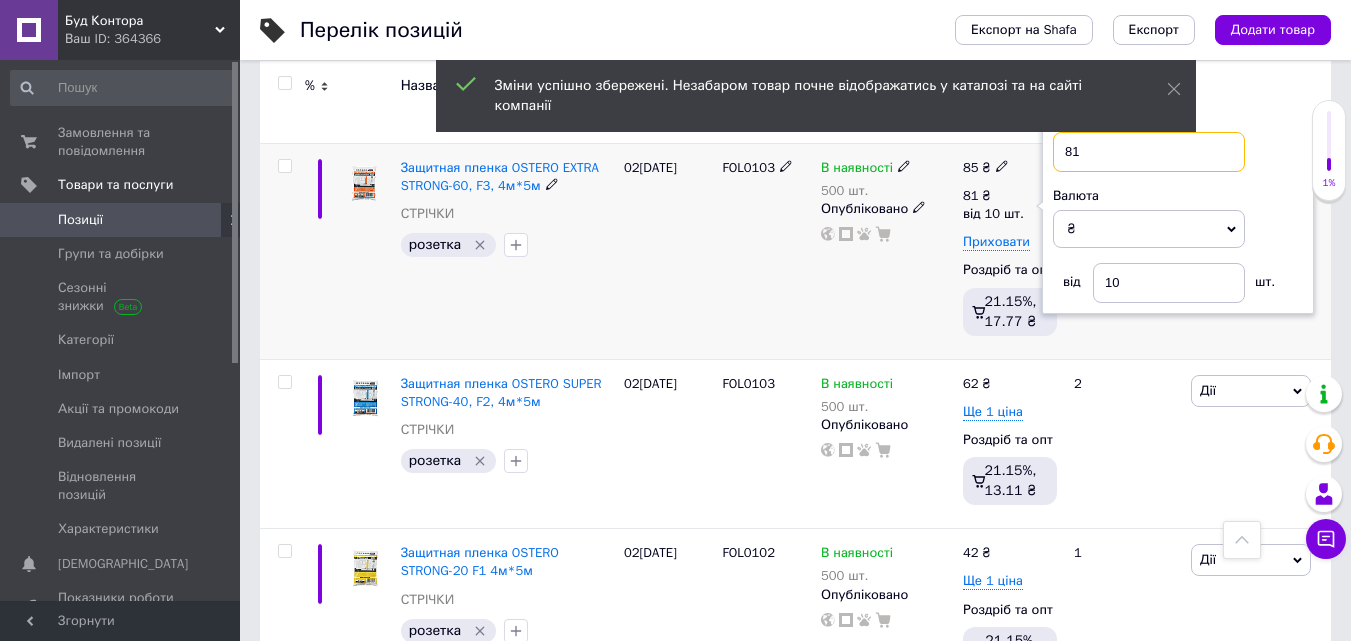 drag, startPoint x: 1098, startPoint y: 156, endPoint x: 1077, endPoint y: 151, distance: 21.587032 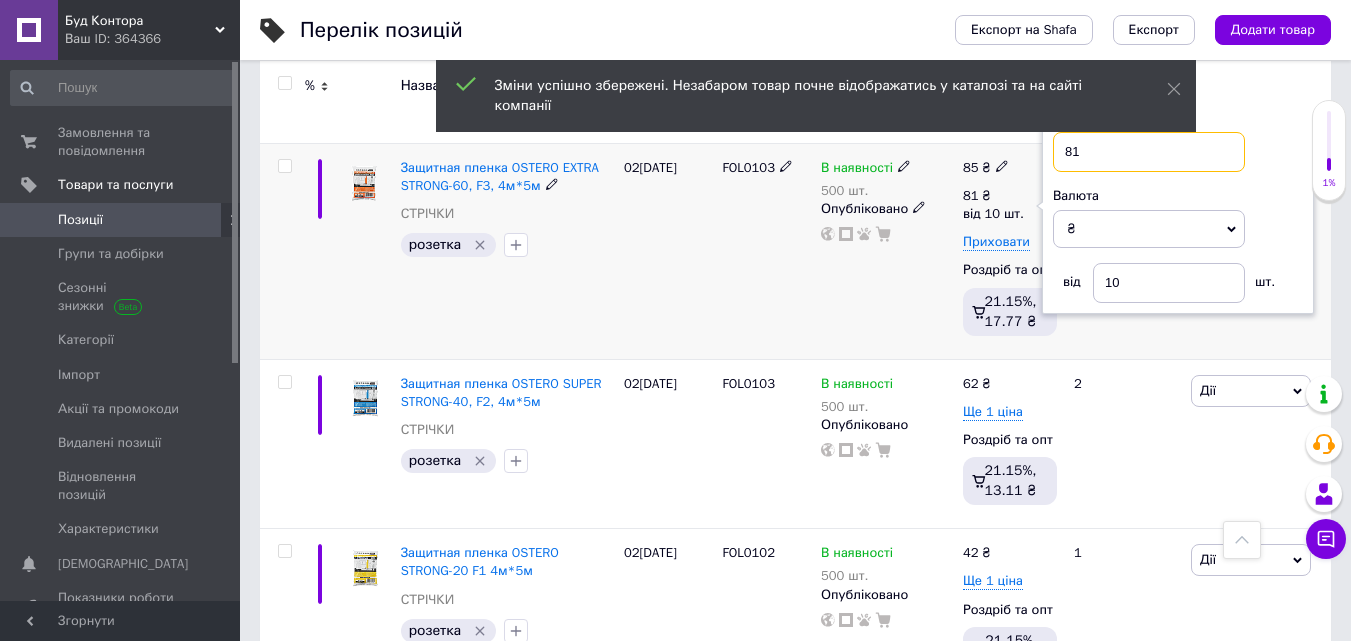 drag, startPoint x: 1095, startPoint y: 149, endPoint x: 1011, endPoint y: 146, distance: 84.05355 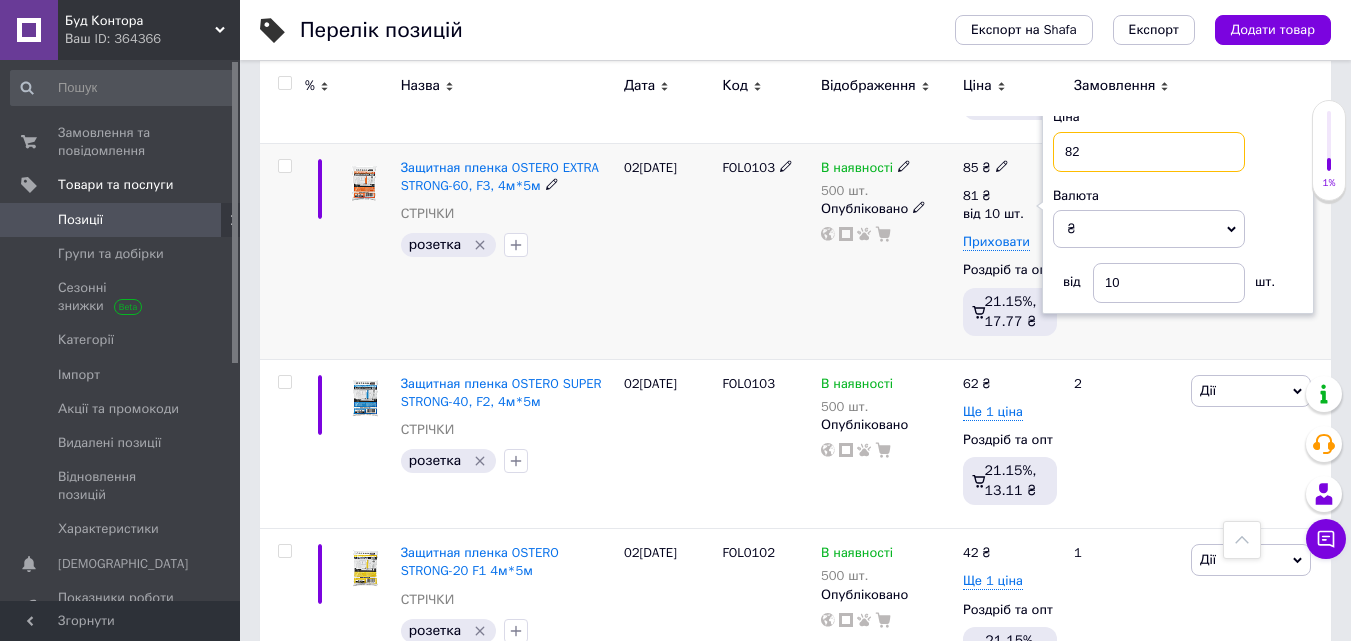 type on "82" 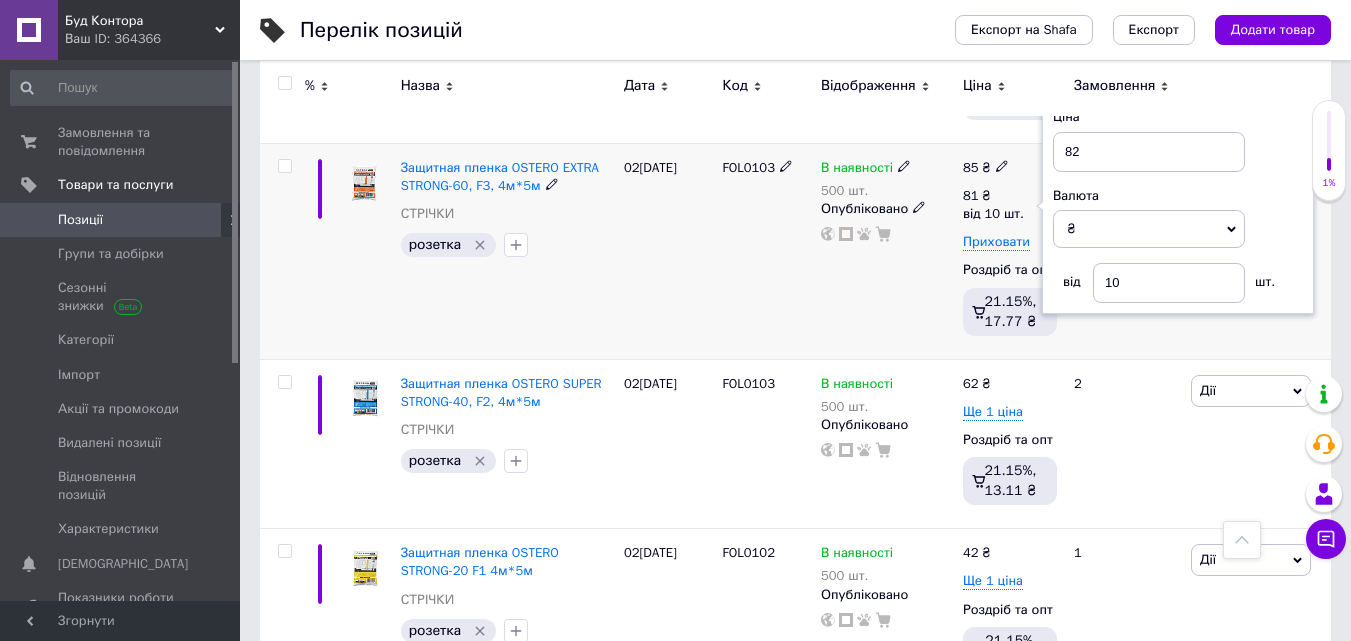 click on "В наявності 500 шт. Опубліковано" at bounding box center [887, 251] 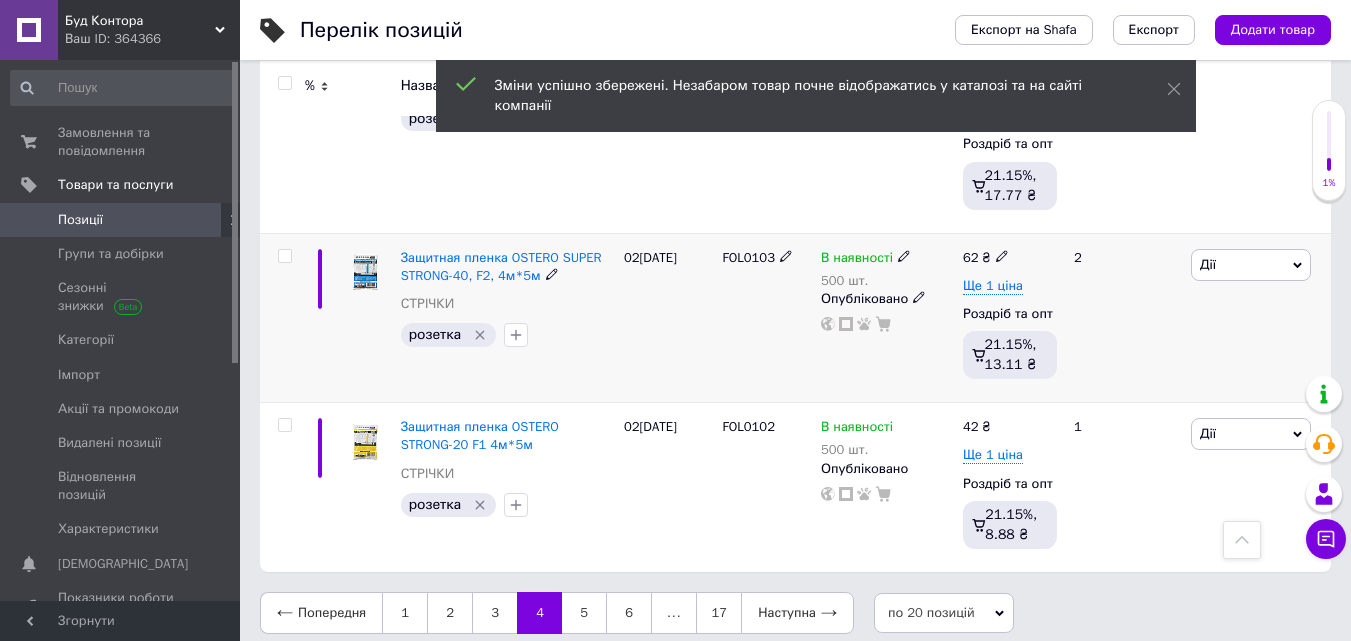 scroll, scrollTop: 3535, scrollLeft: 0, axis: vertical 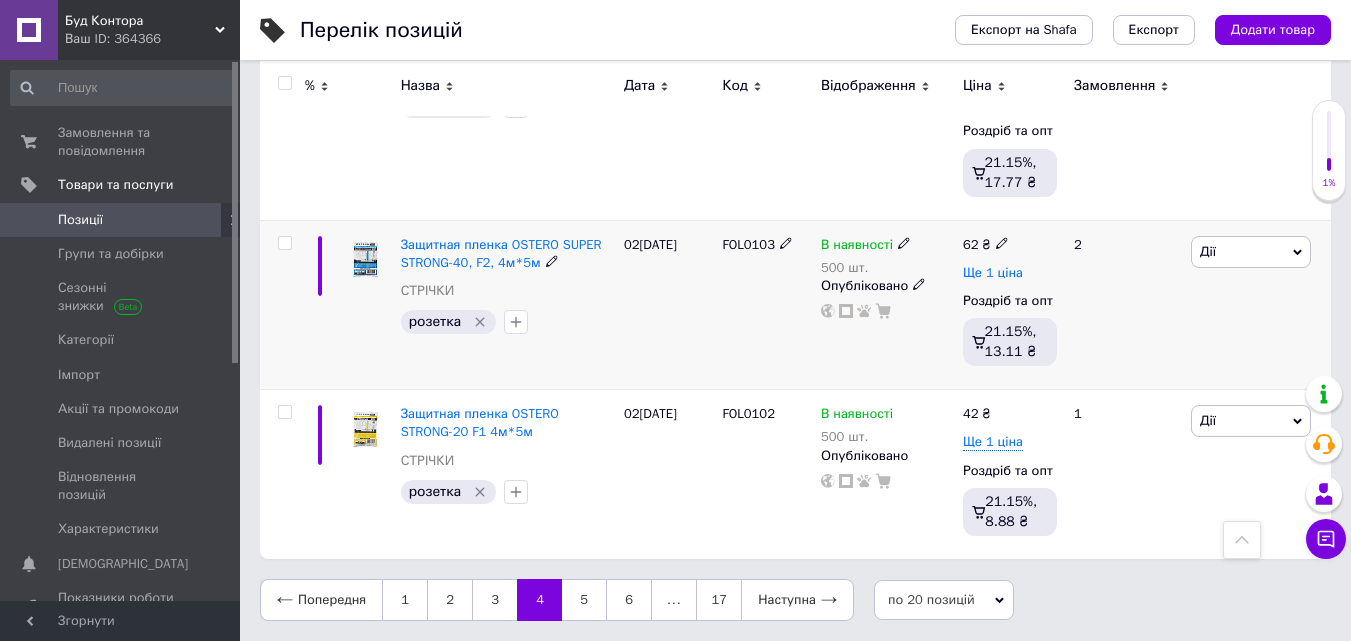 click on "Ще 1 ціна" at bounding box center [993, 273] 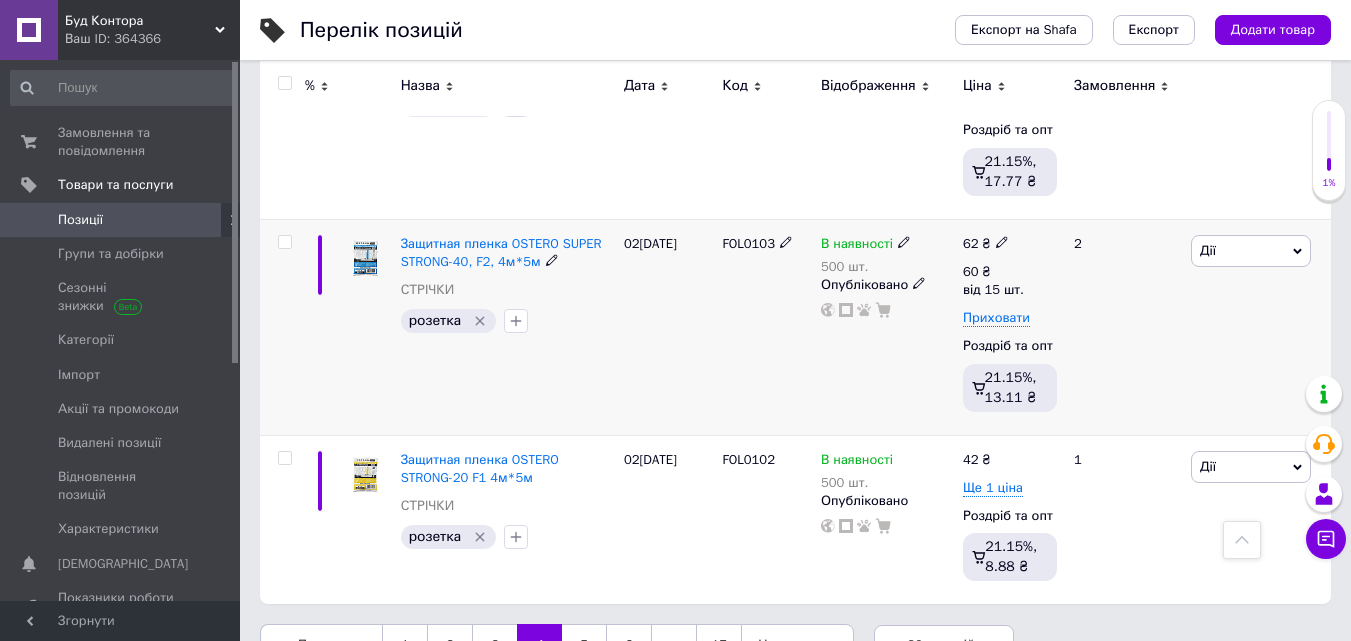 click 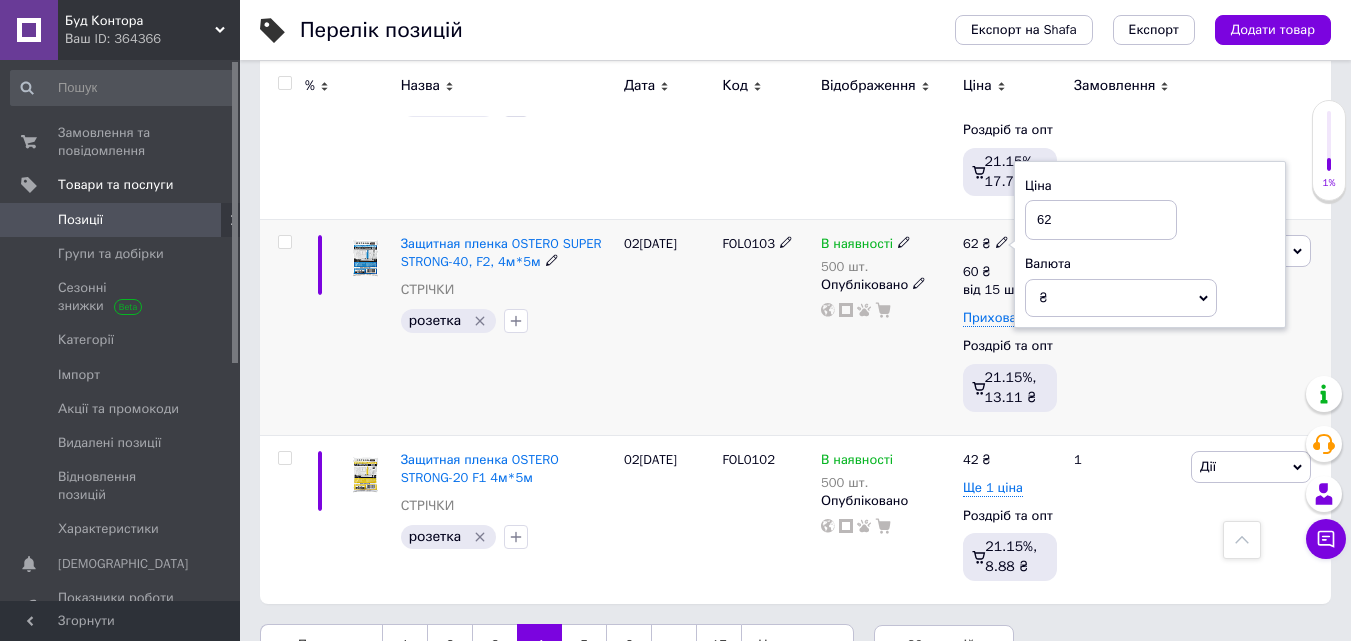 drag, startPoint x: 1092, startPoint y: 226, endPoint x: 948, endPoint y: 241, distance: 144.77914 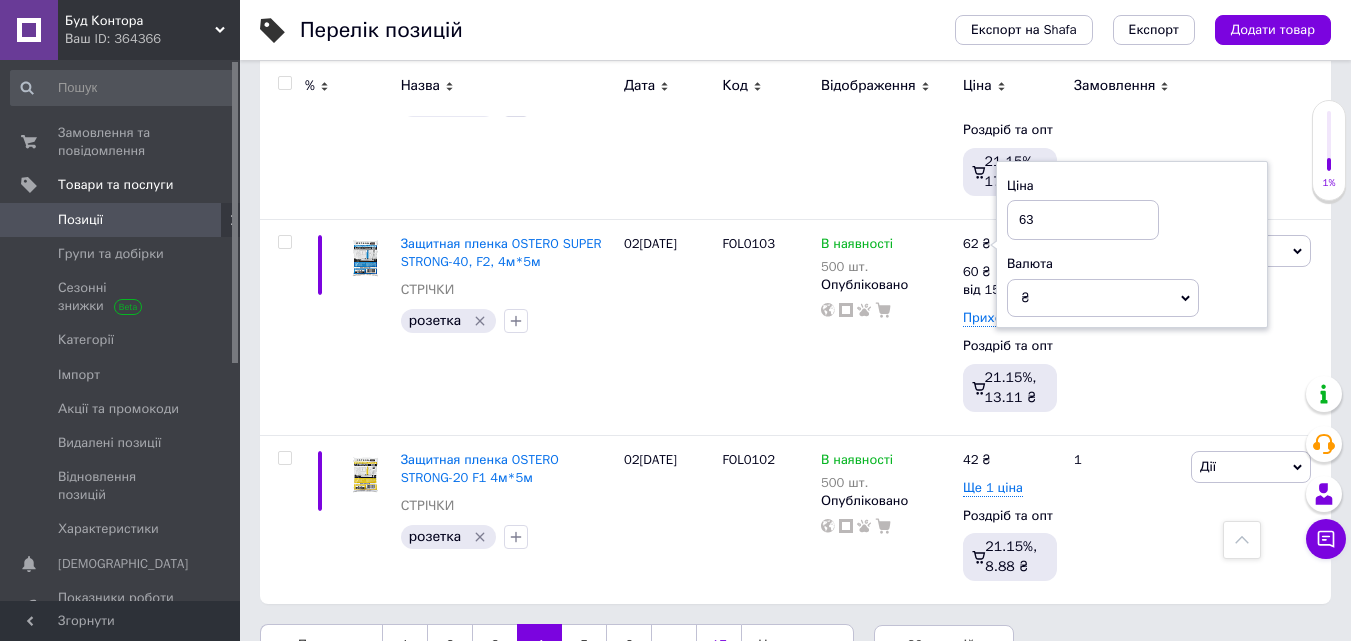 type on "63" 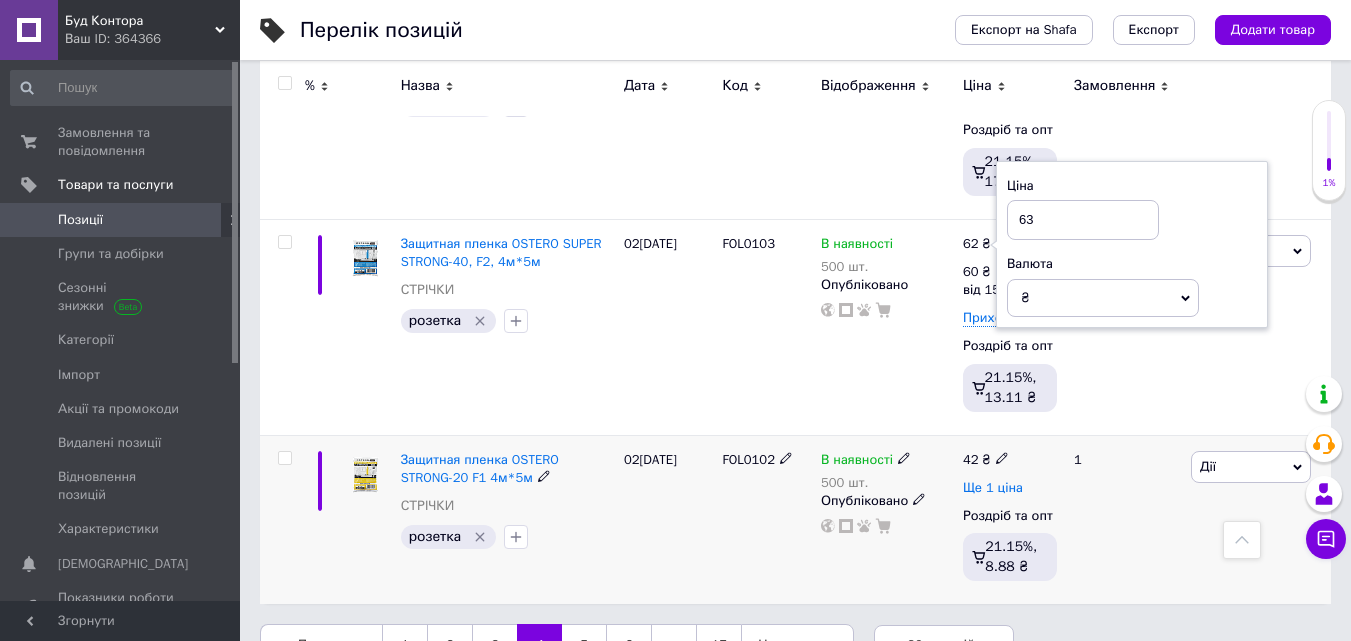 click on "Ще 1 ціна" at bounding box center (993, 488) 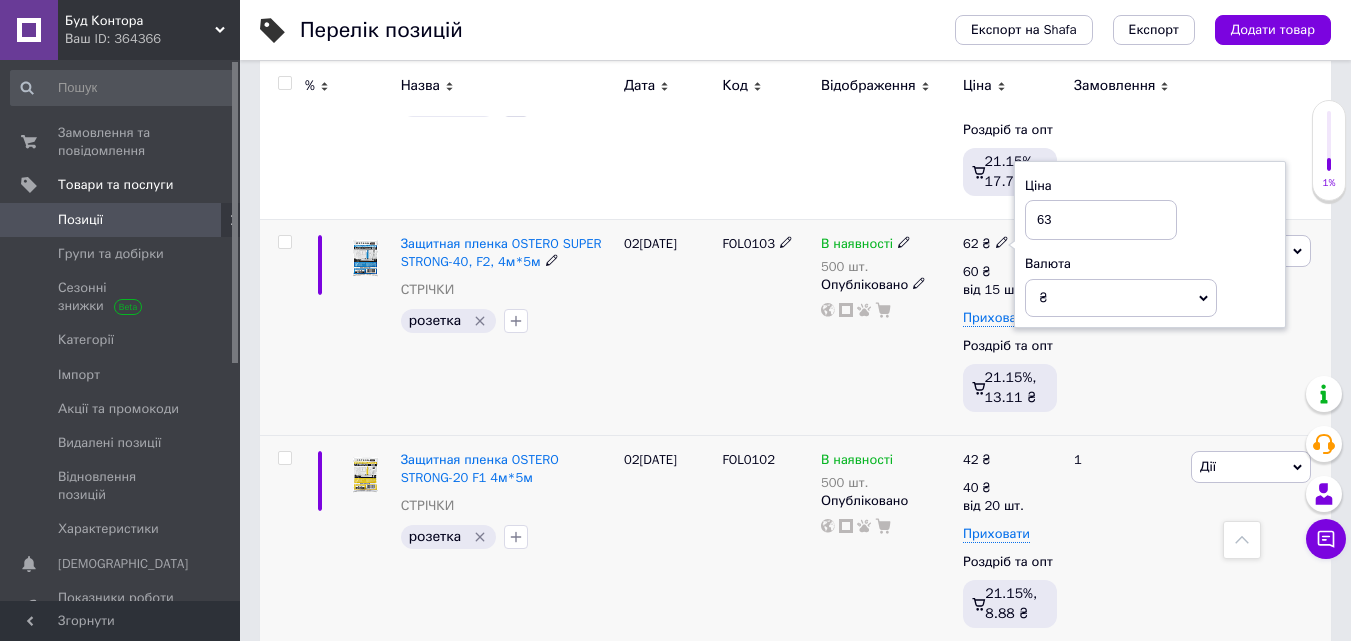 scroll, scrollTop: 3627, scrollLeft: 0, axis: vertical 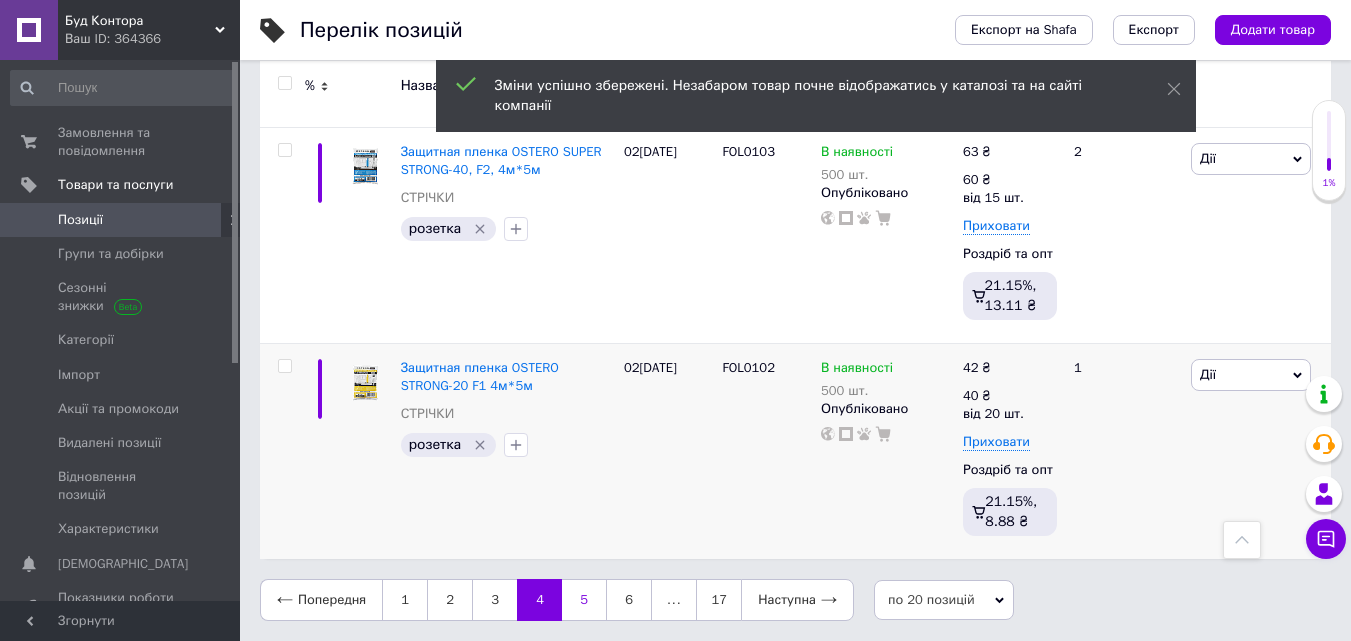 click on "5" at bounding box center [584, 600] 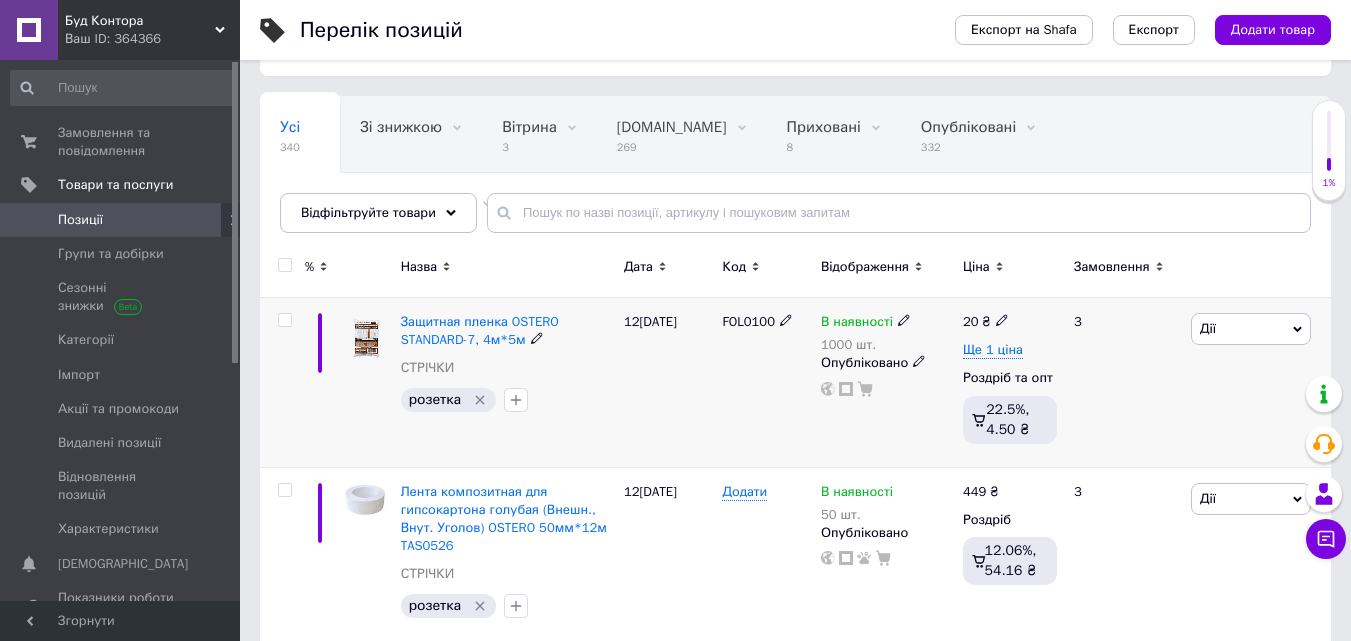 scroll, scrollTop: 200, scrollLeft: 0, axis: vertical 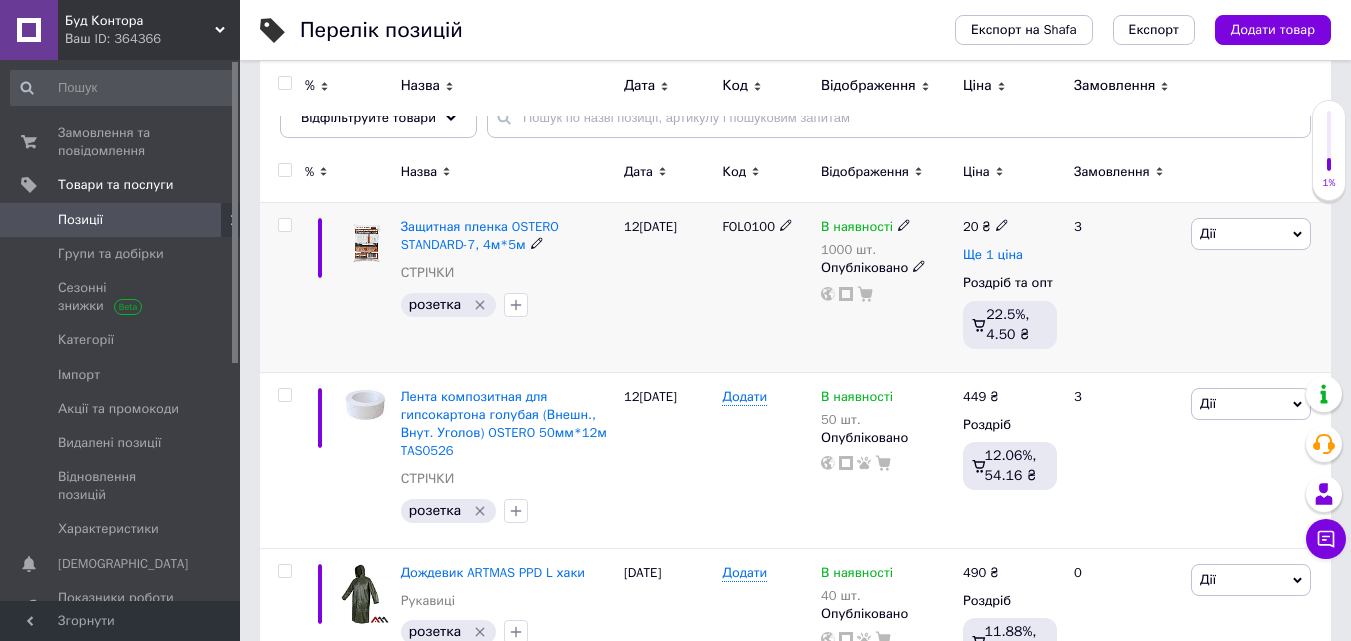 click on "Ще 1 ціна" at bounding box center [993, 255] 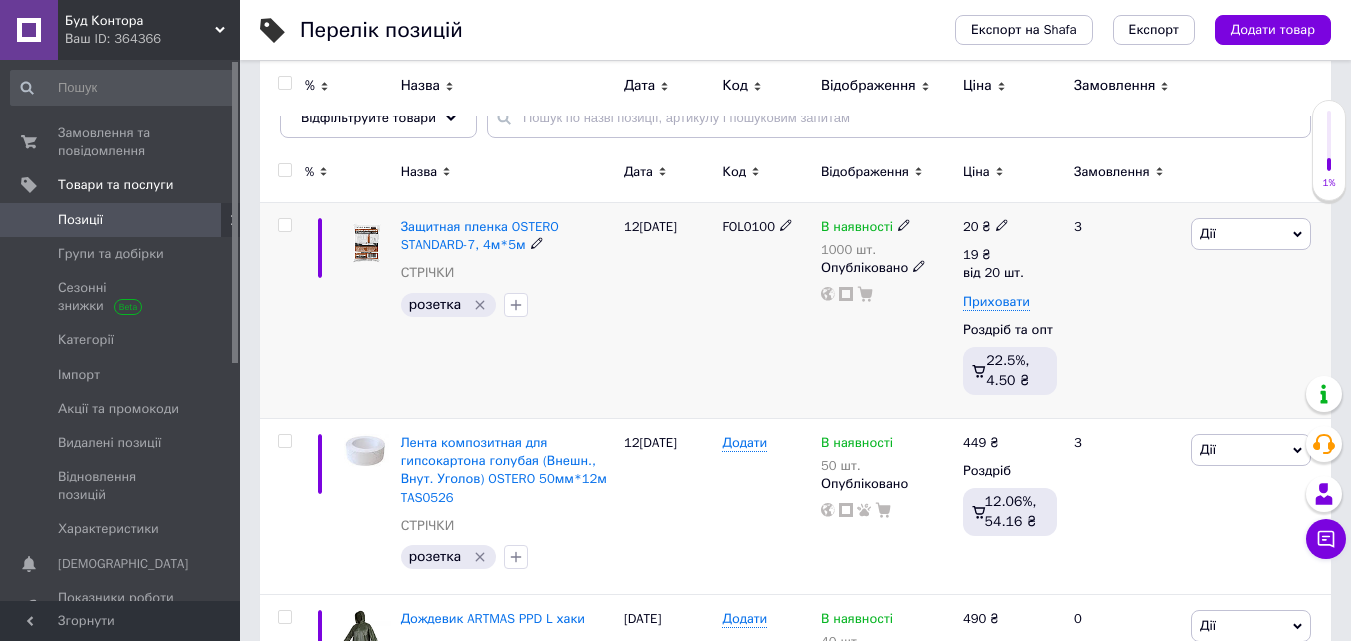 click 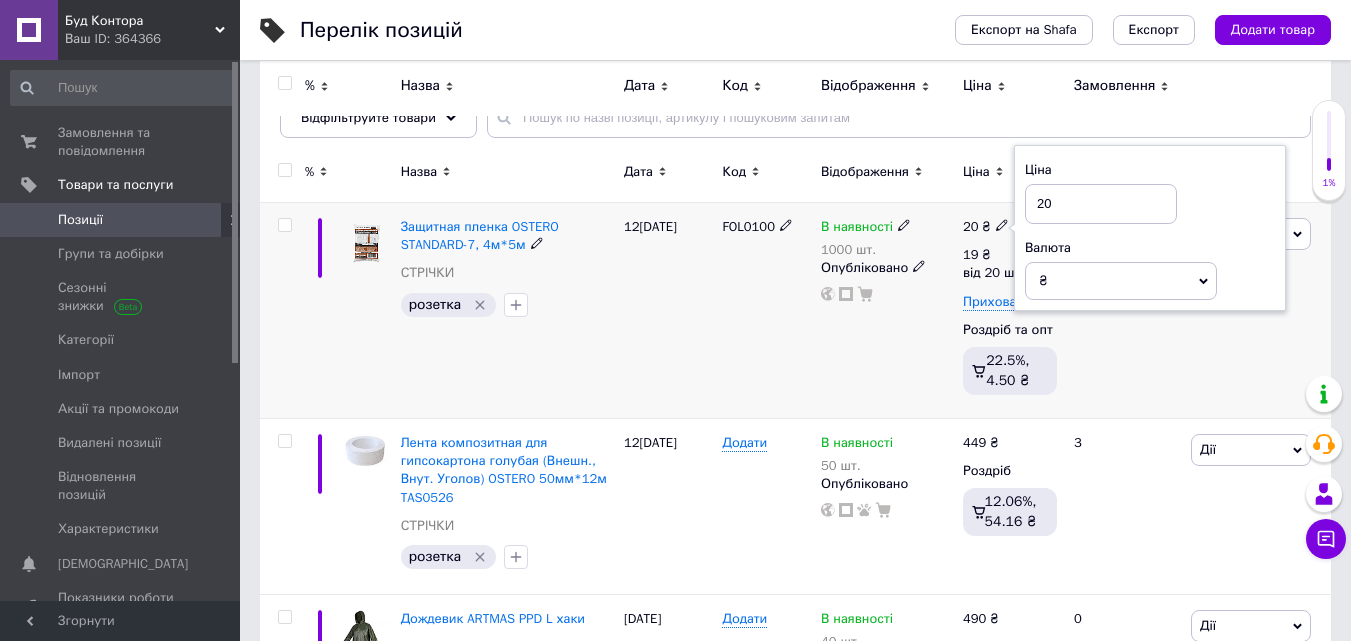 drag, startPoint x: 1055, startPoint y: 209, endPoint x: 965, endPoint y: 208, distance: 90.005554 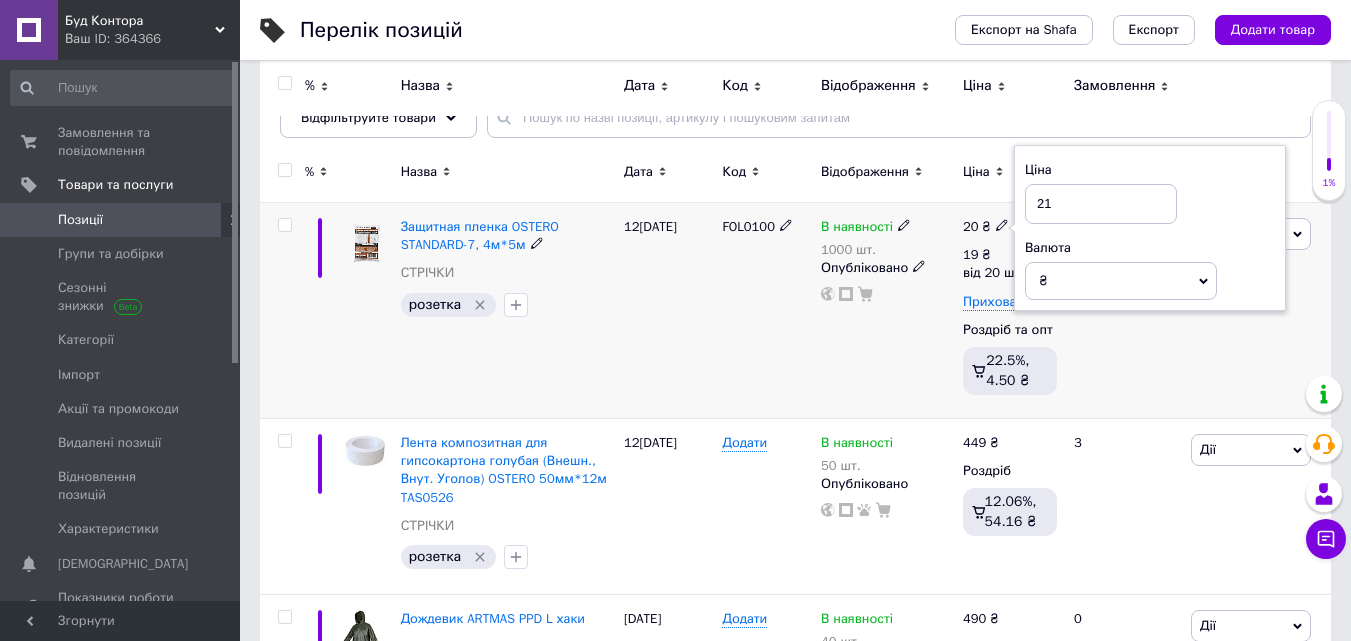 type on "21" 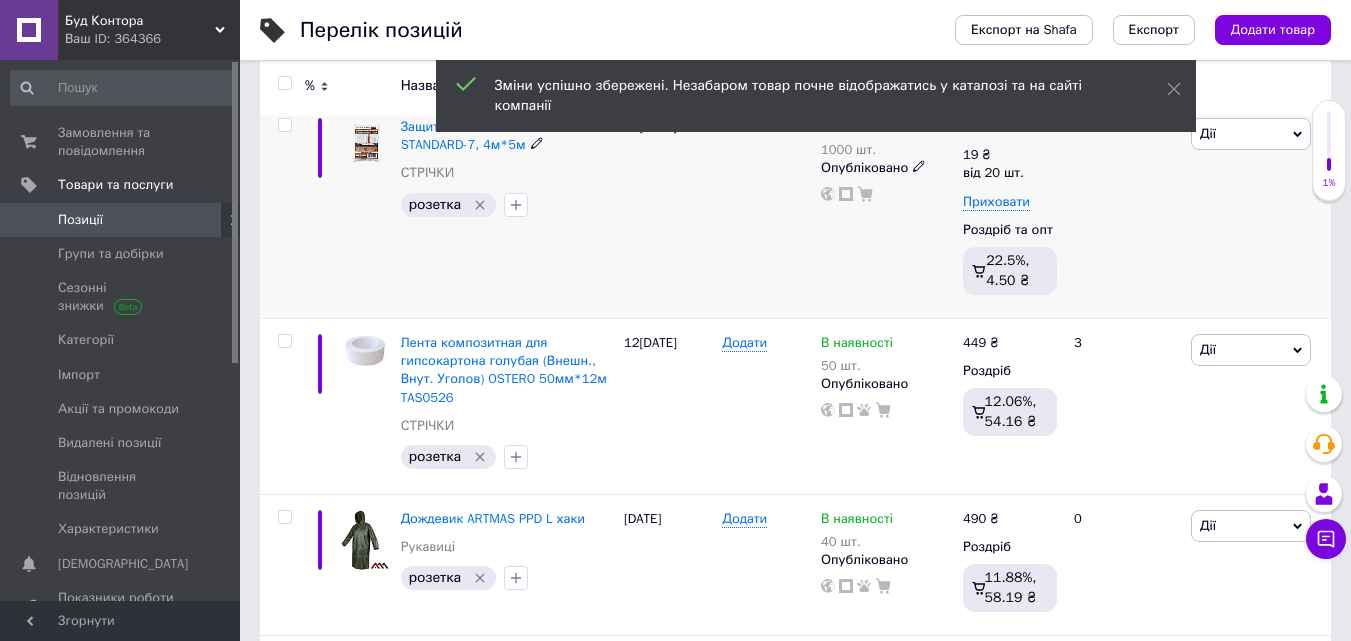 scroll, scrollTop: 400, scrollLeft: 0, axis: vertical 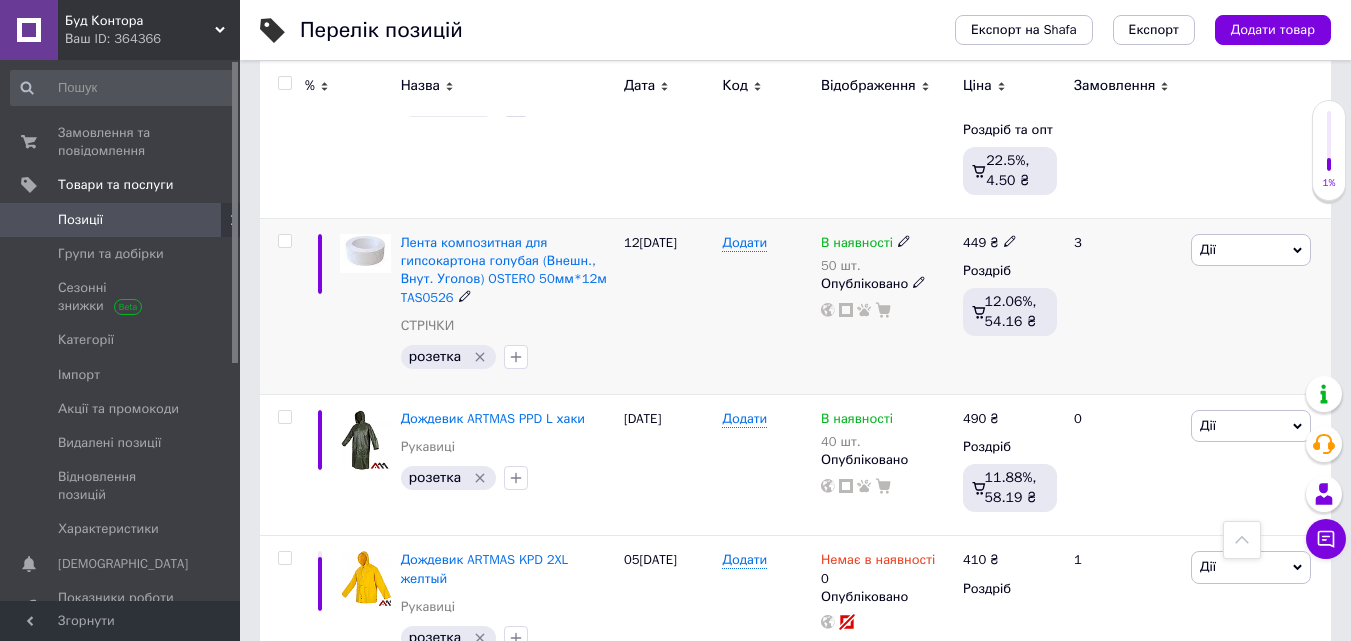 click 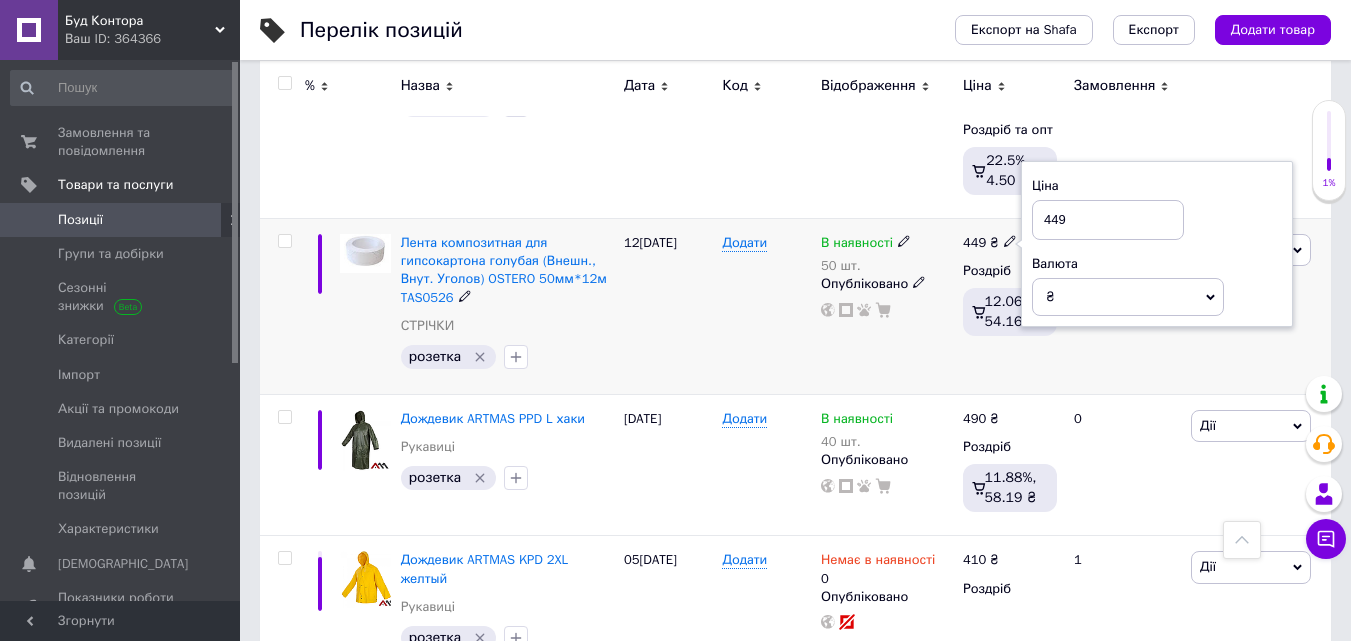 drag, startPoint x: 1086, startPoint y: 218, endPoint x: 921, endPoint y: 232, distance: 165.59288 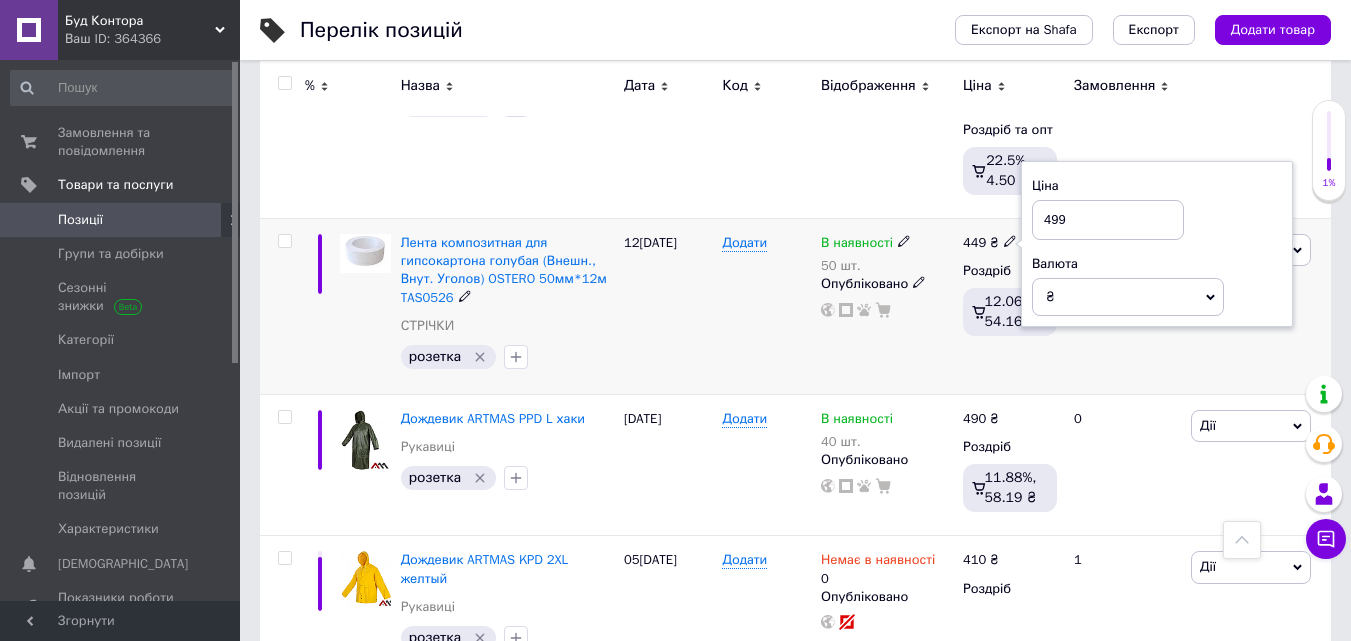 type on "499" 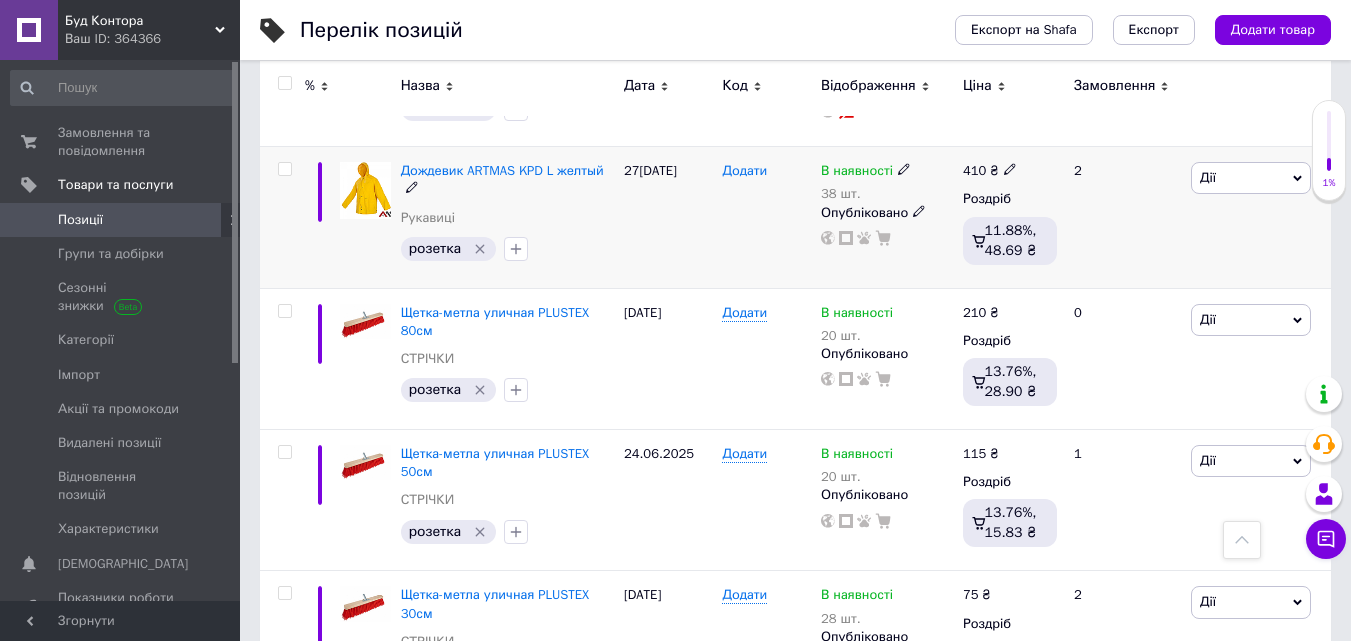scroll, scrollTop: 1100, scrollLeft: 0, axis: vertical 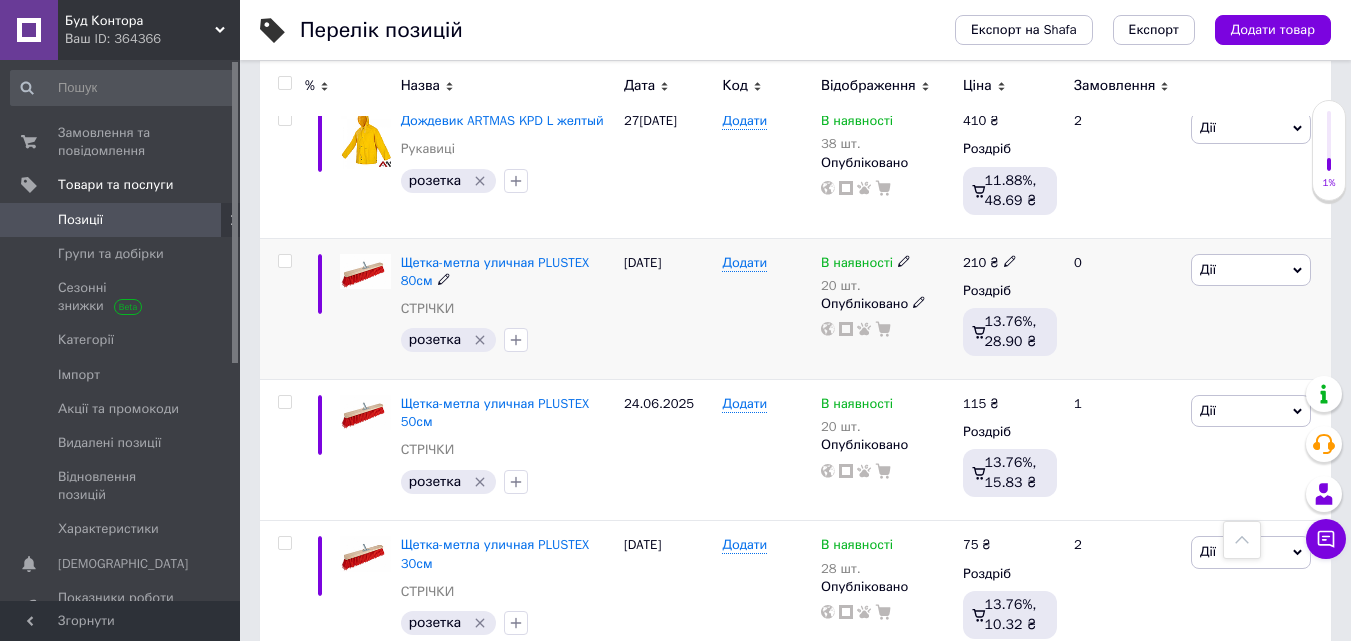 click on "210   ₴" at bounding box center (1010, 263) 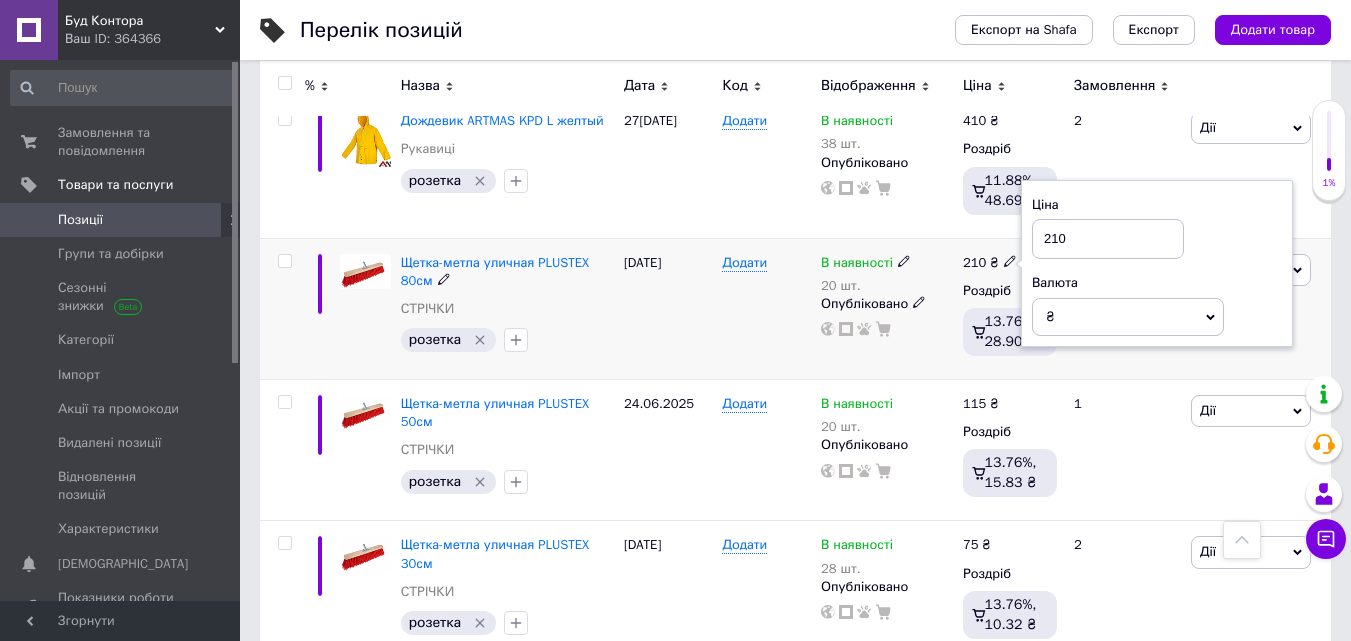 drag, startPoint x: 1094, startPoint y: 248, endPoint x: 951, endPoint y: 241, distance: 143.17122 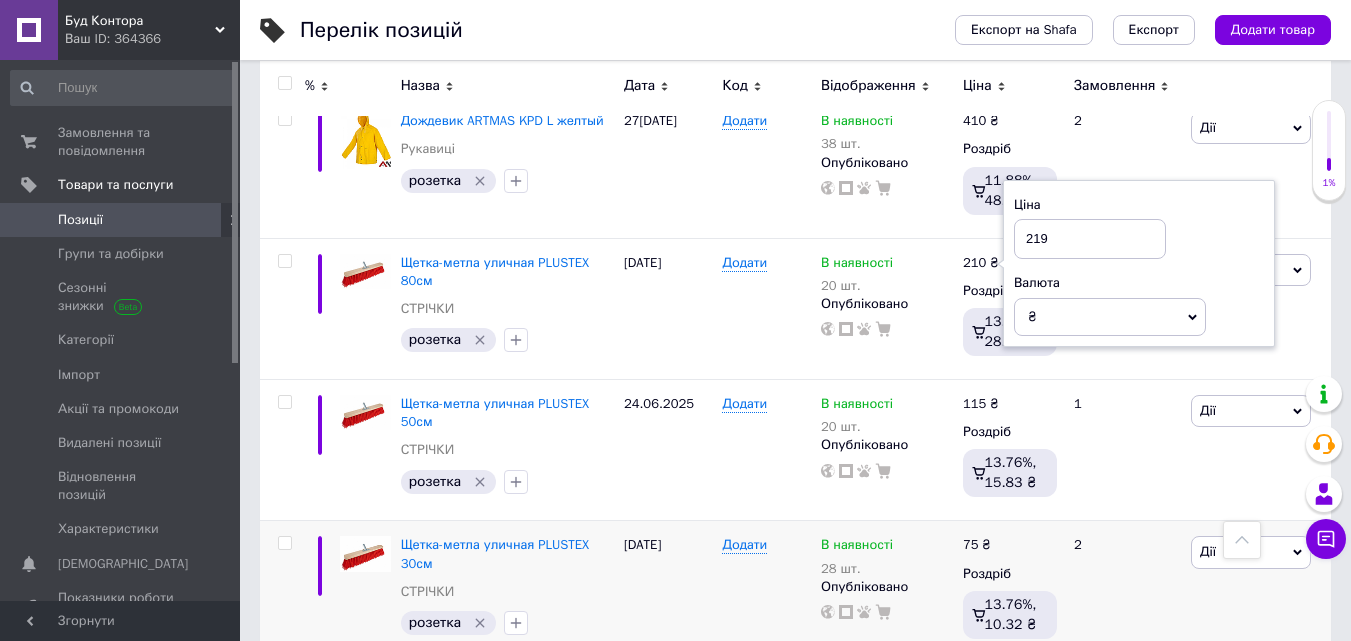 type on "219" 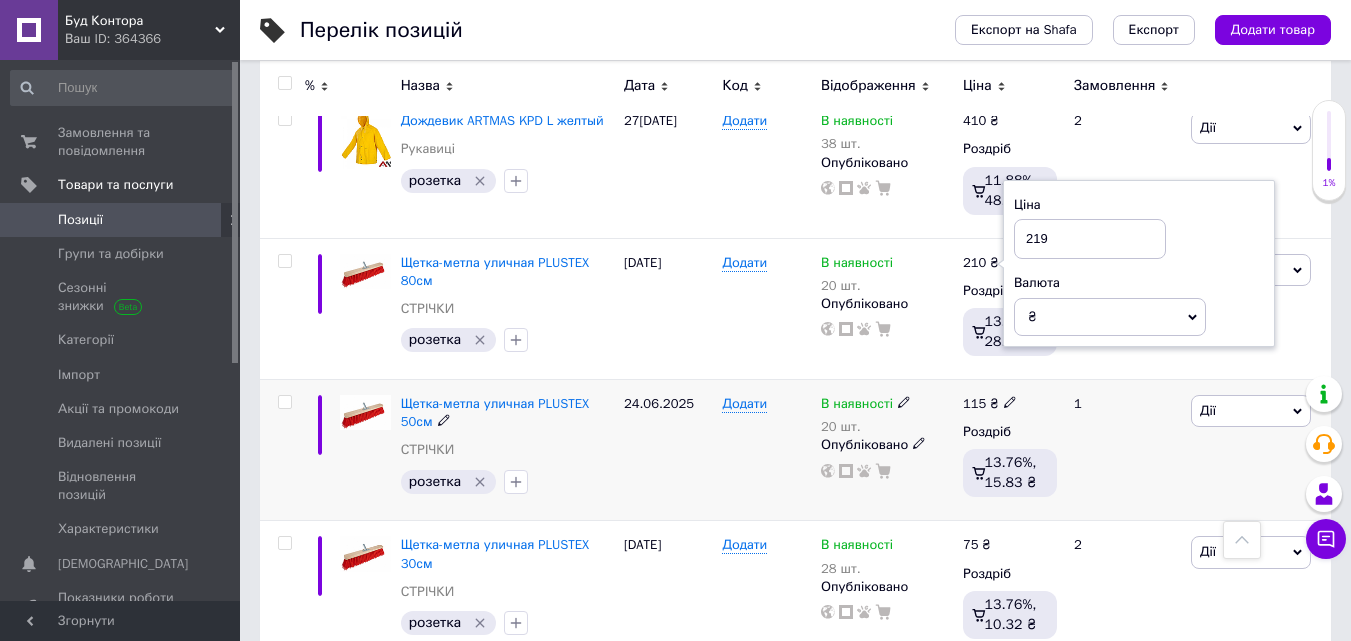 click 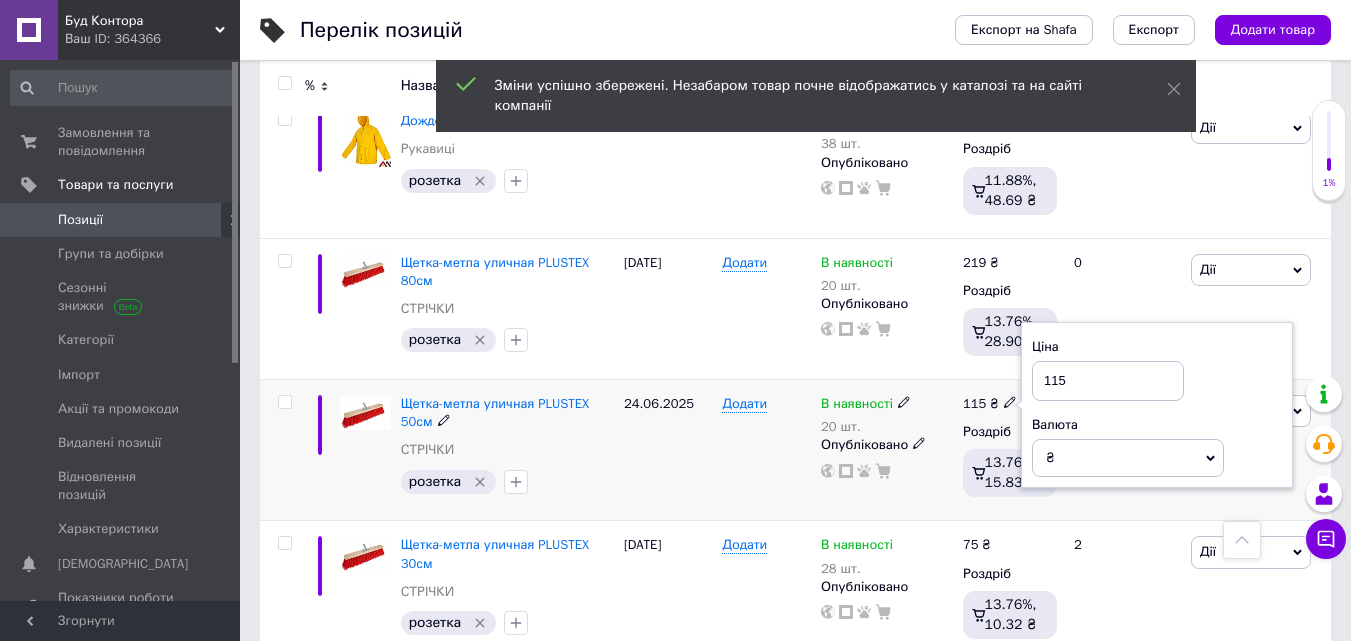 drag, startPoint x: 1086, startPoint y: 384, endPoint x: 1015, endPoint y: 382, distance: 71.02816 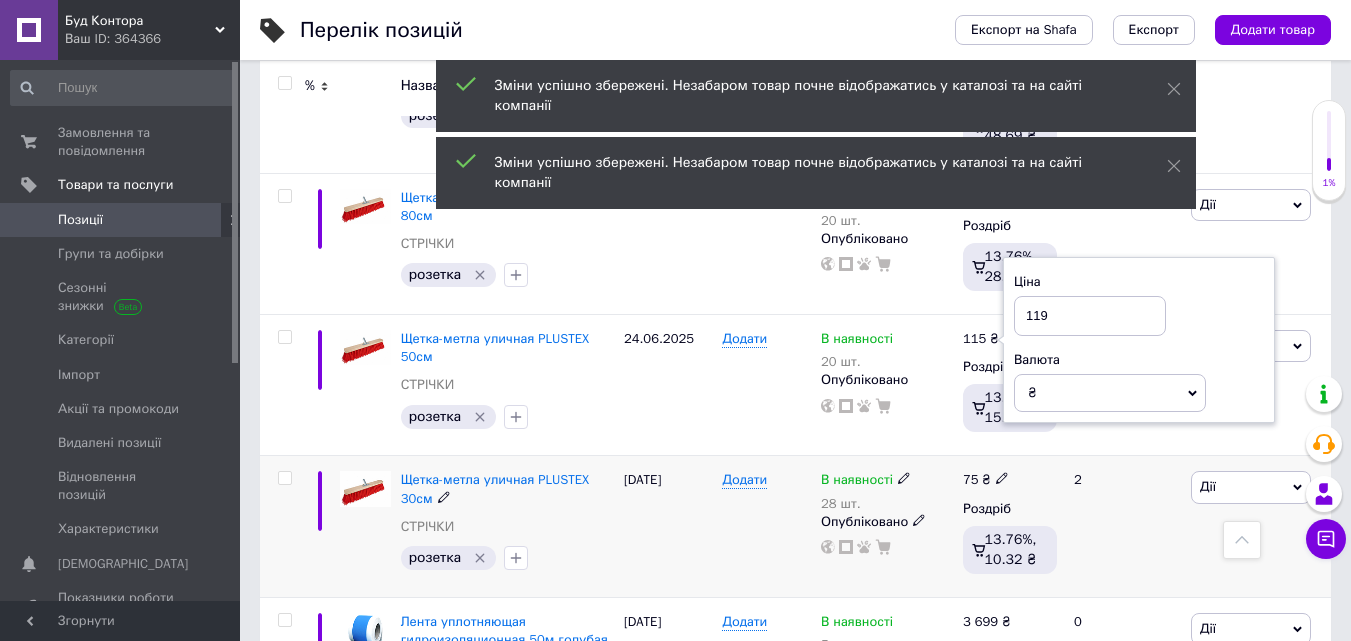 scroll, scrollTop: 1200, scrollLeft: 0, axis: vertical 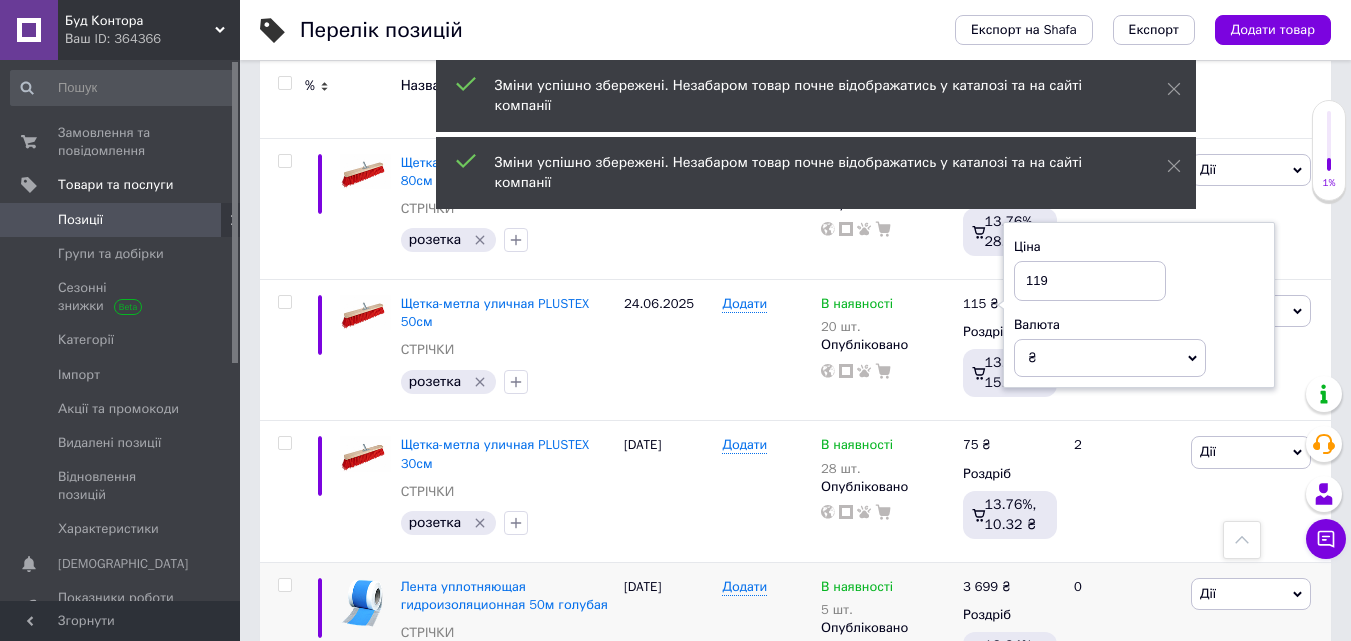 type on "119" 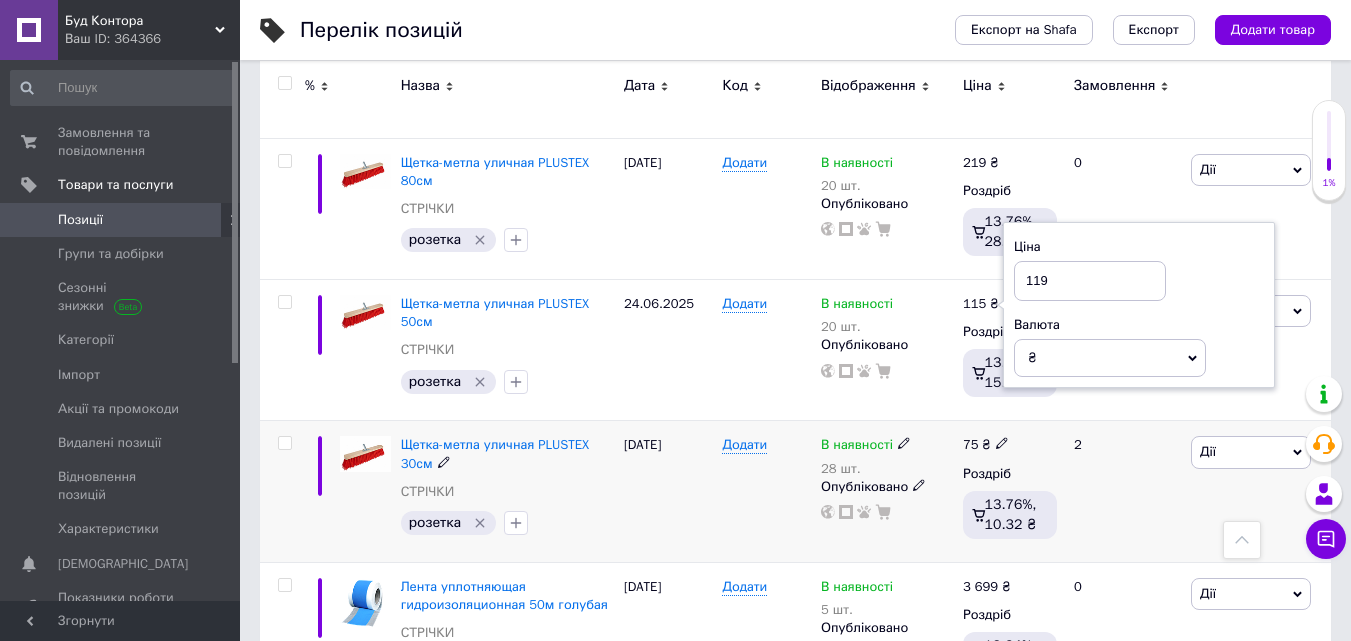 click 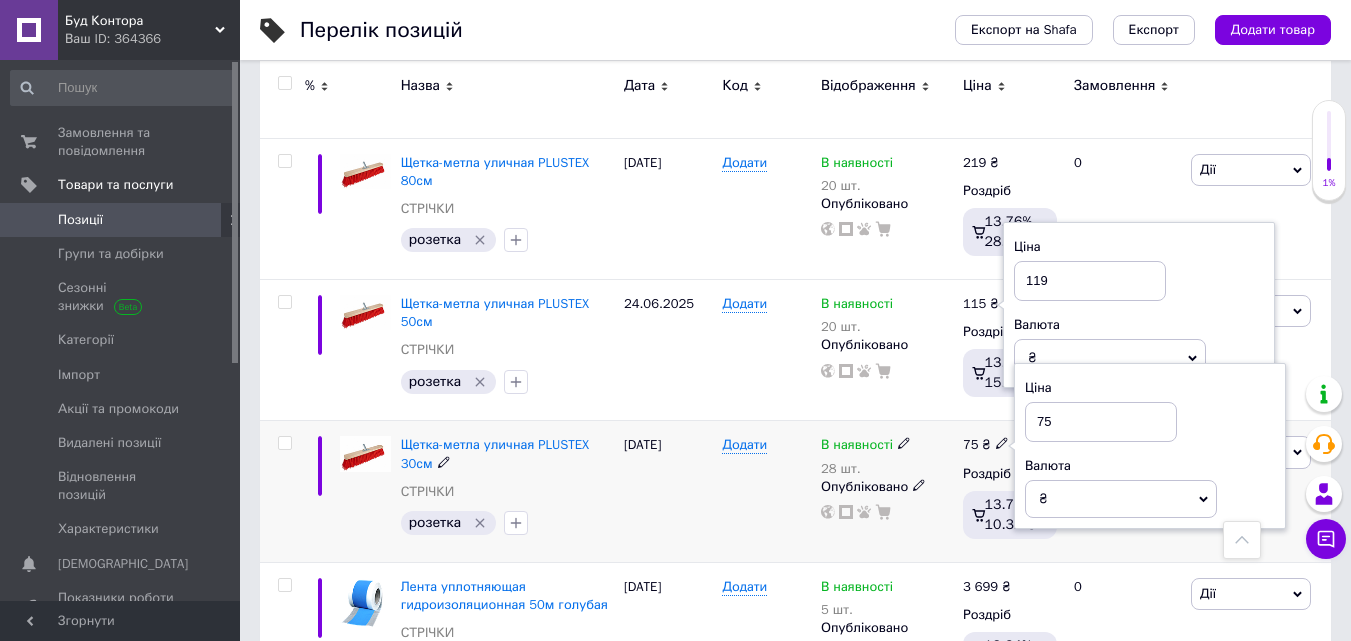 drag, startPoint x: 1077, startPoint y: 425, endPoint x: 992, endPoint y: 425, distance: 85 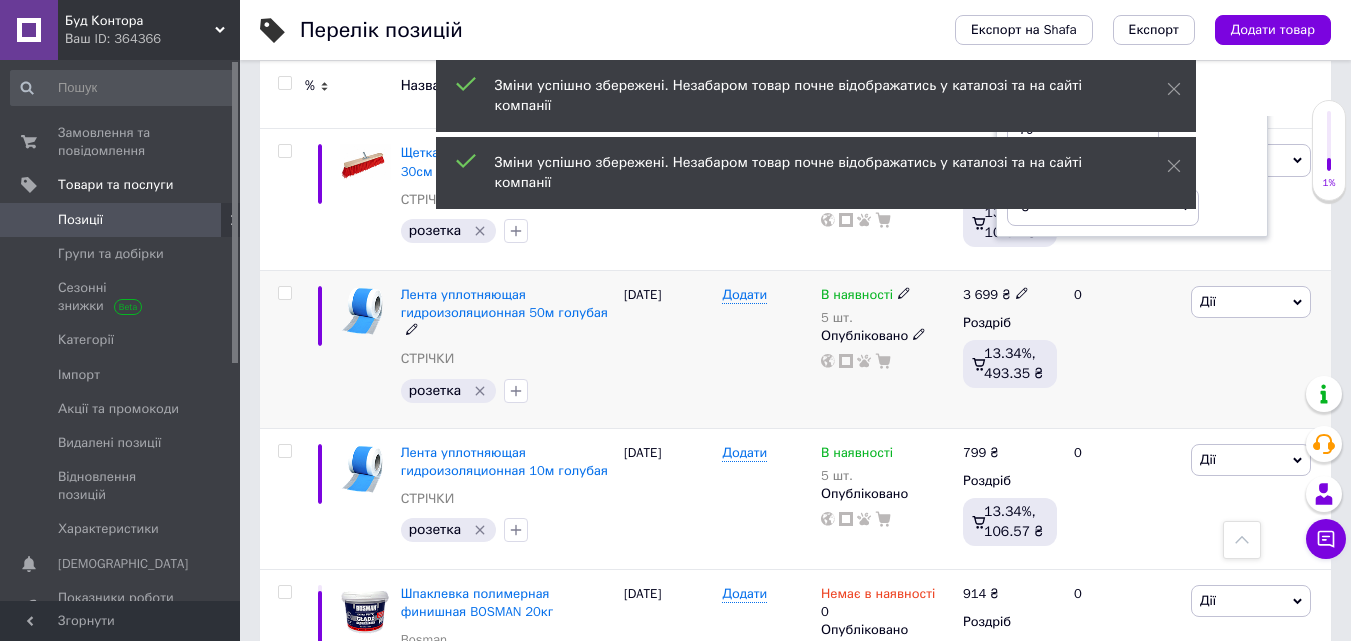 scroll, scrollTop: 1500, scrollLeft: 0, axis: vertical 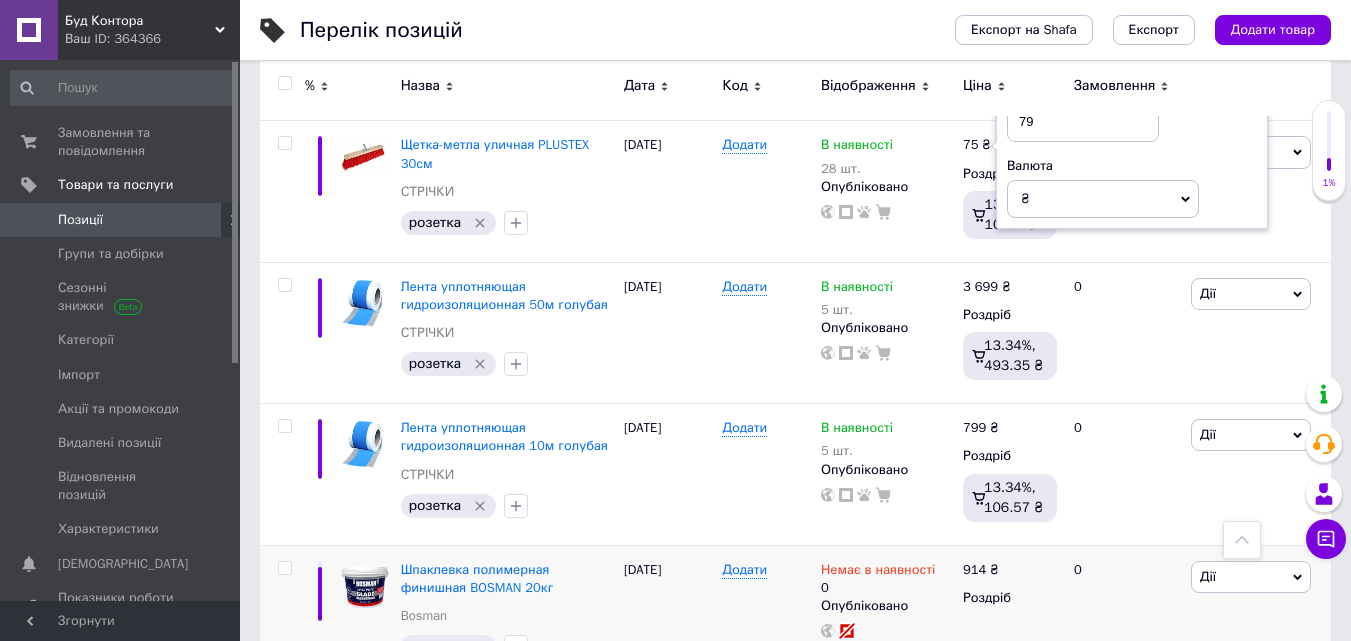 type on "79" 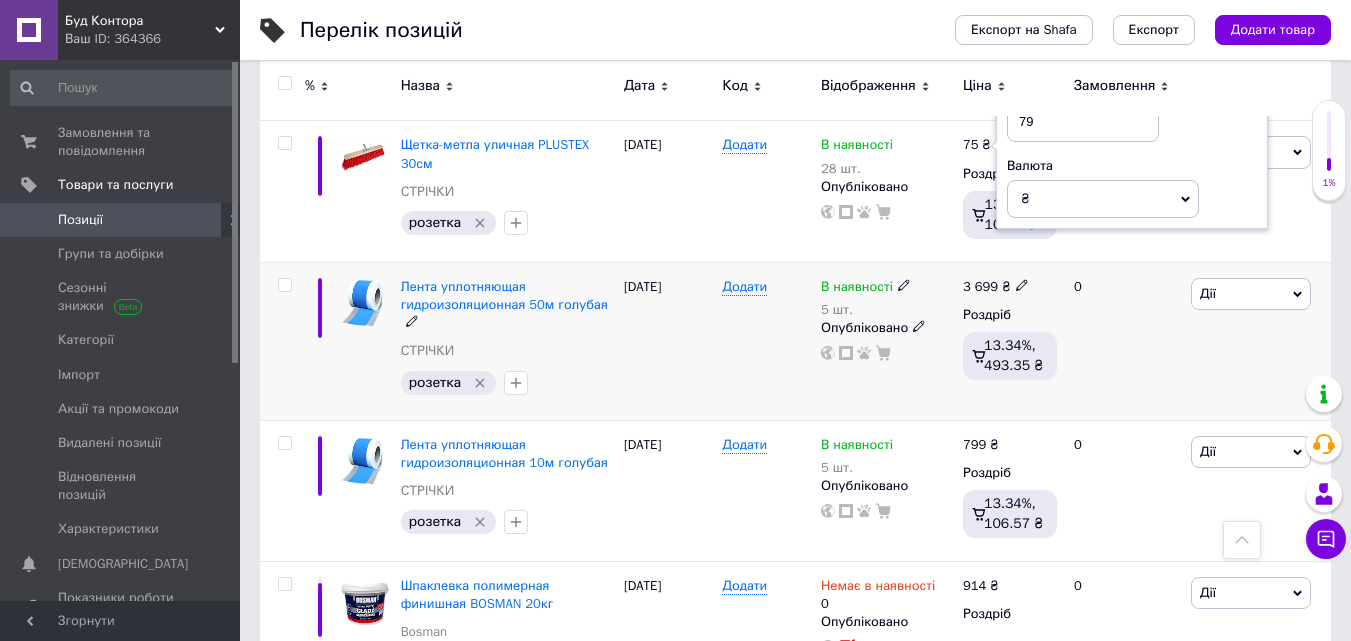 click 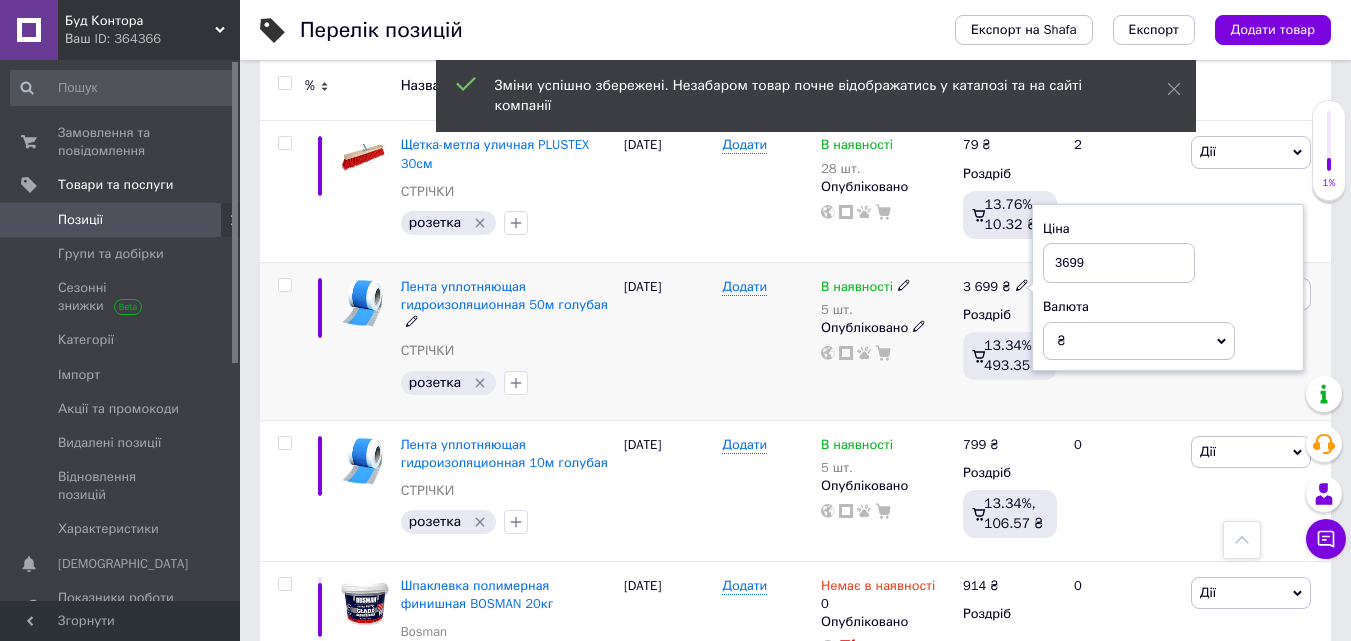 drag, startPoint x: 1098, startPoint y: 271, endPoint x: 1063, endPoint y: 256, distance: 38.078865 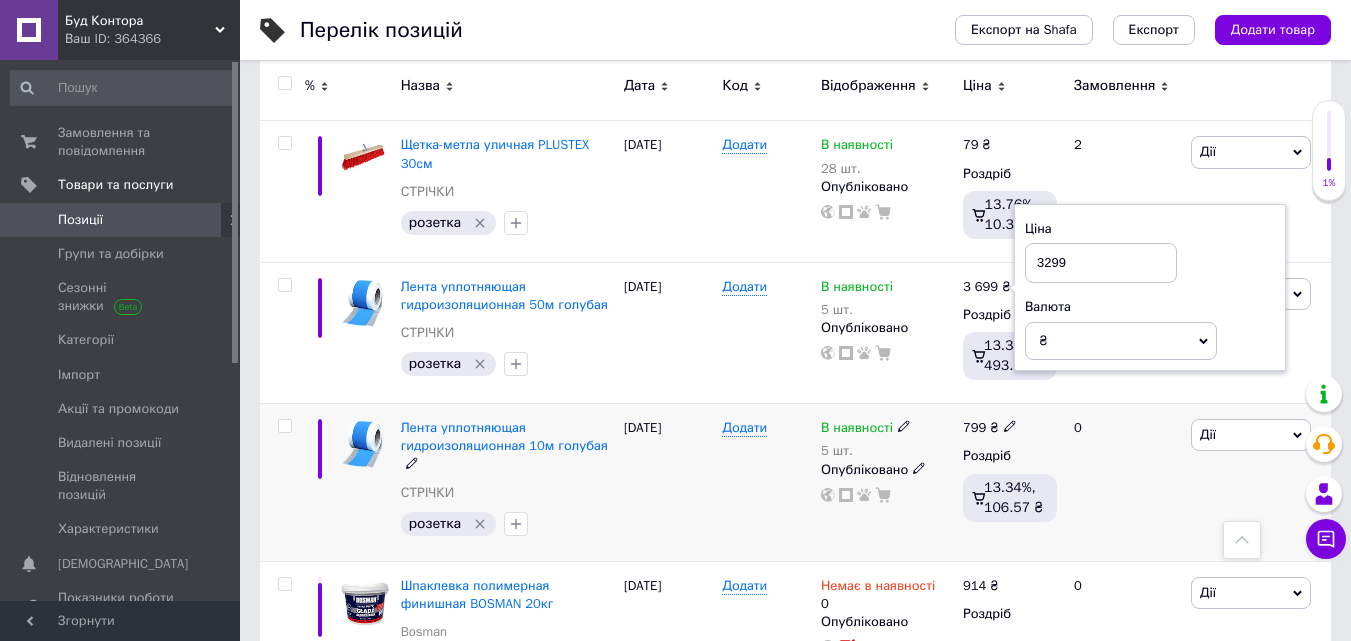 type on "3299" 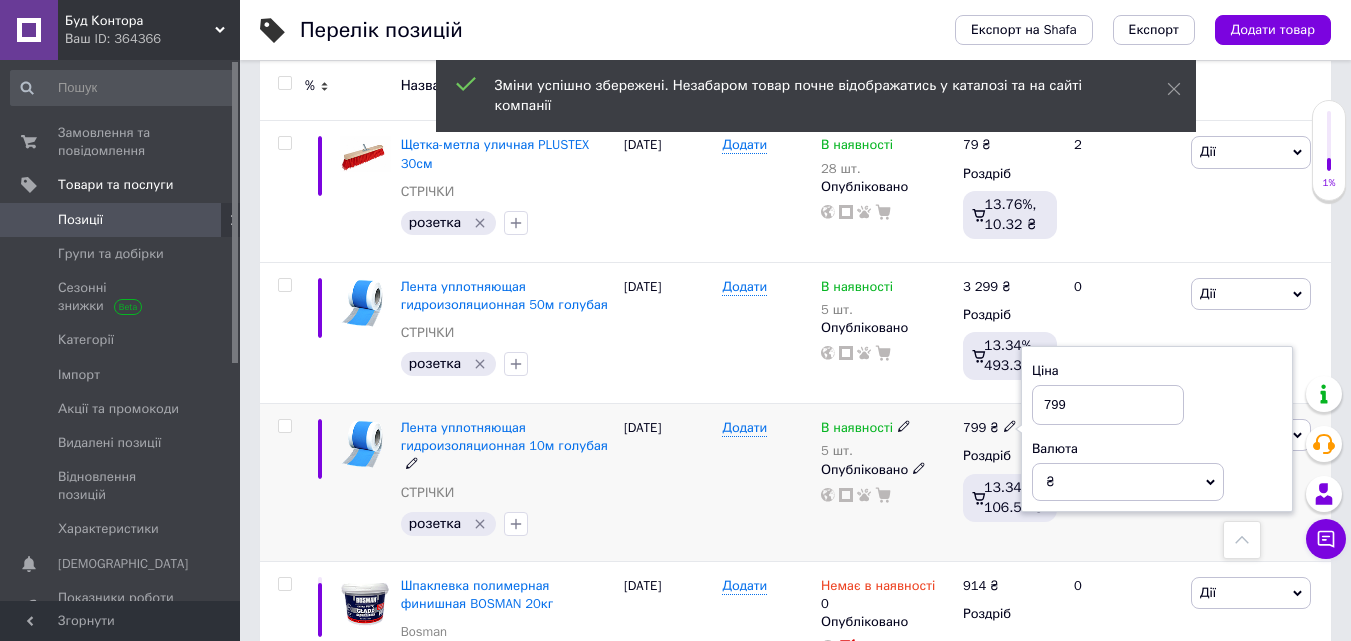 drag, startPoint x: 1105, startPoint y: 401, endPoint x: 1000, endPoint y: 411, distance: 105.47511 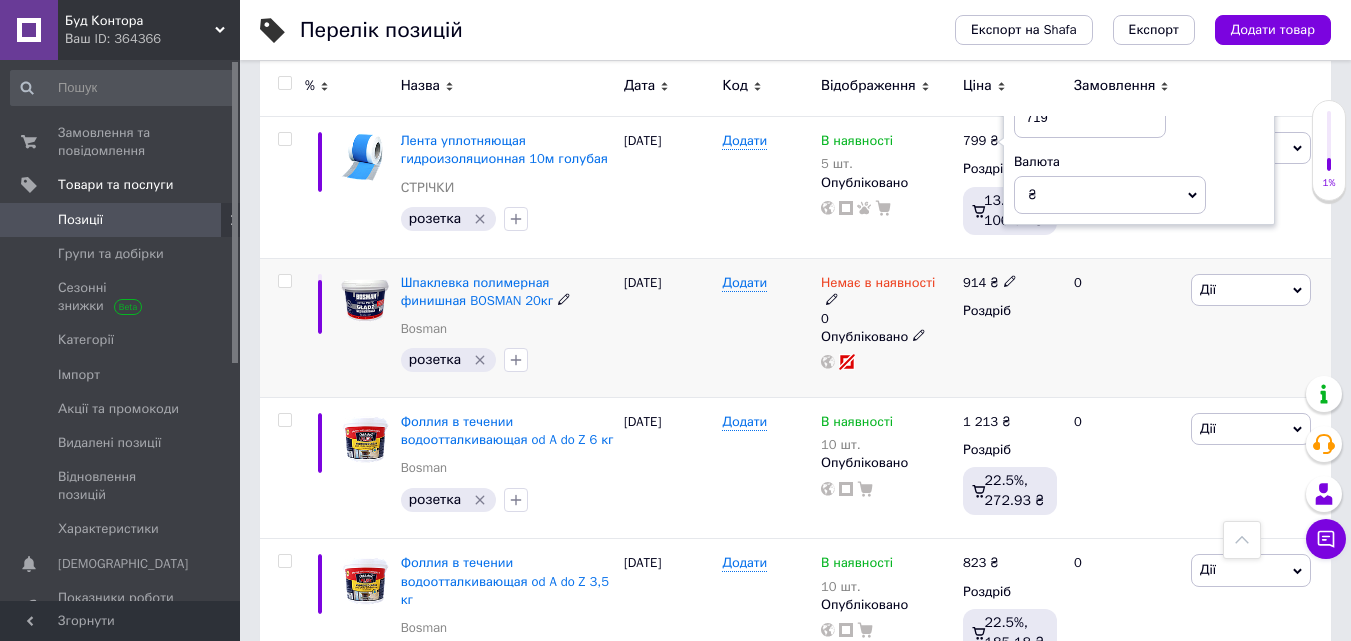 scroll, scrollTop: 1800, scrollLeft: 0, axis: vertical 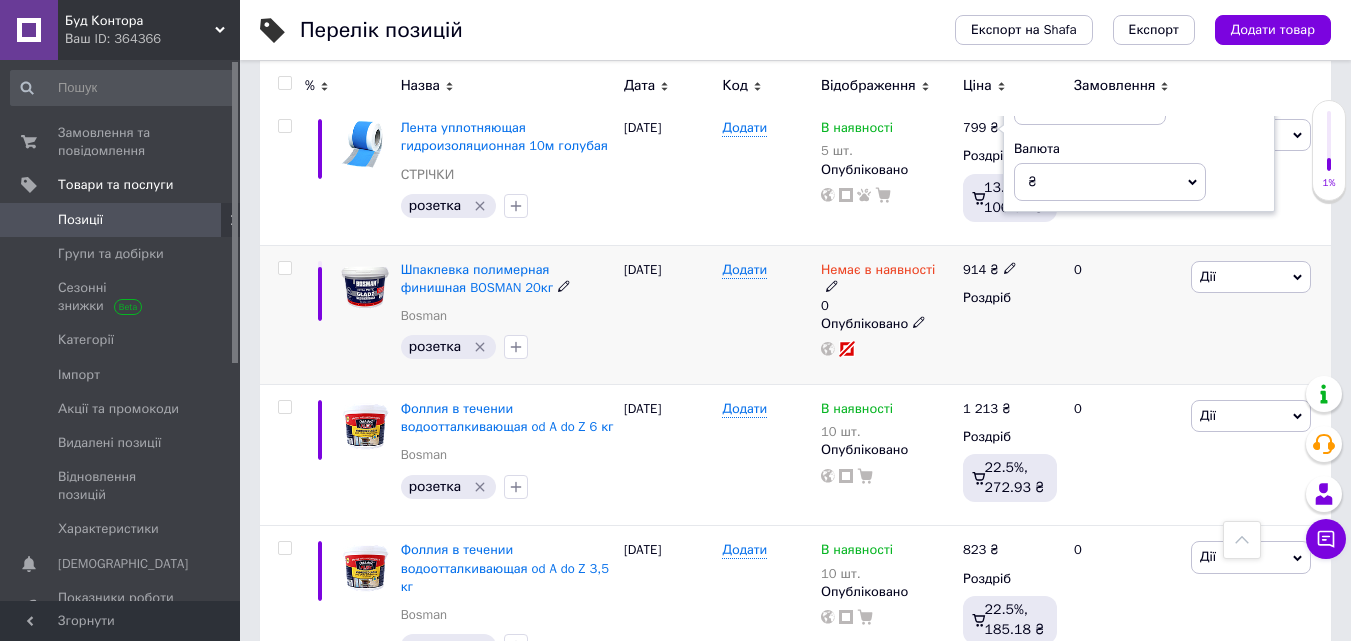 type on "719" 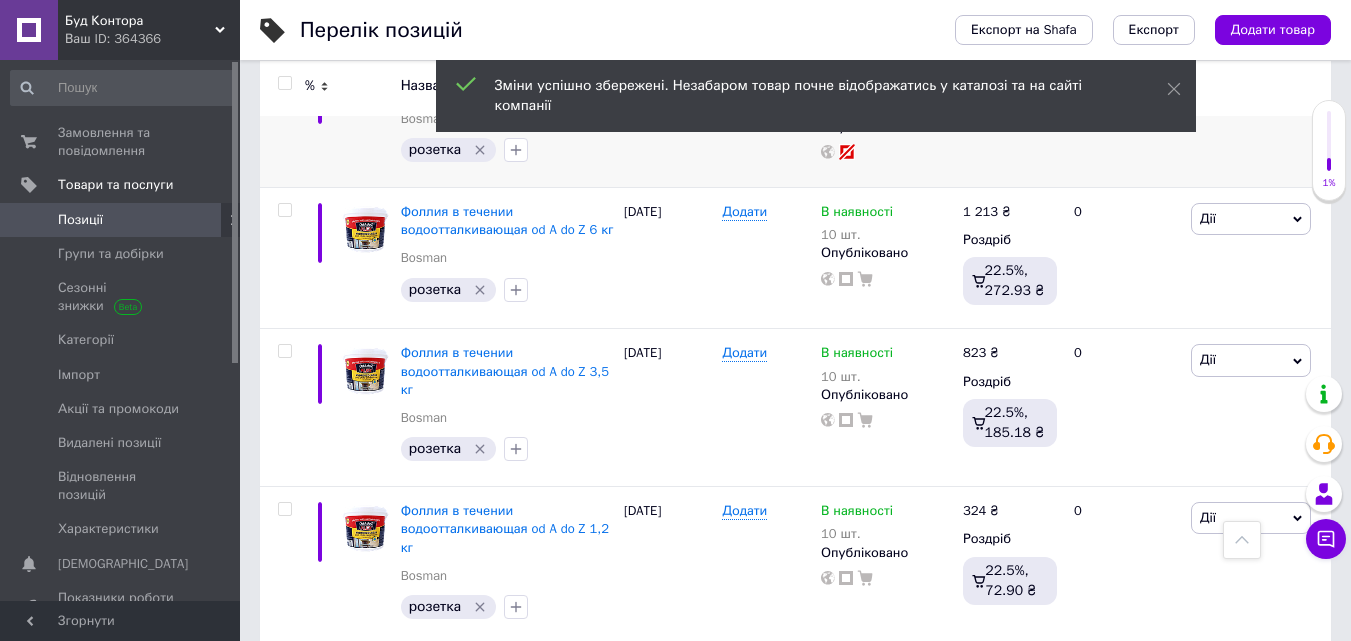 scroll, scrollTop: 2000, scrollLeft: 0, axis: vertical 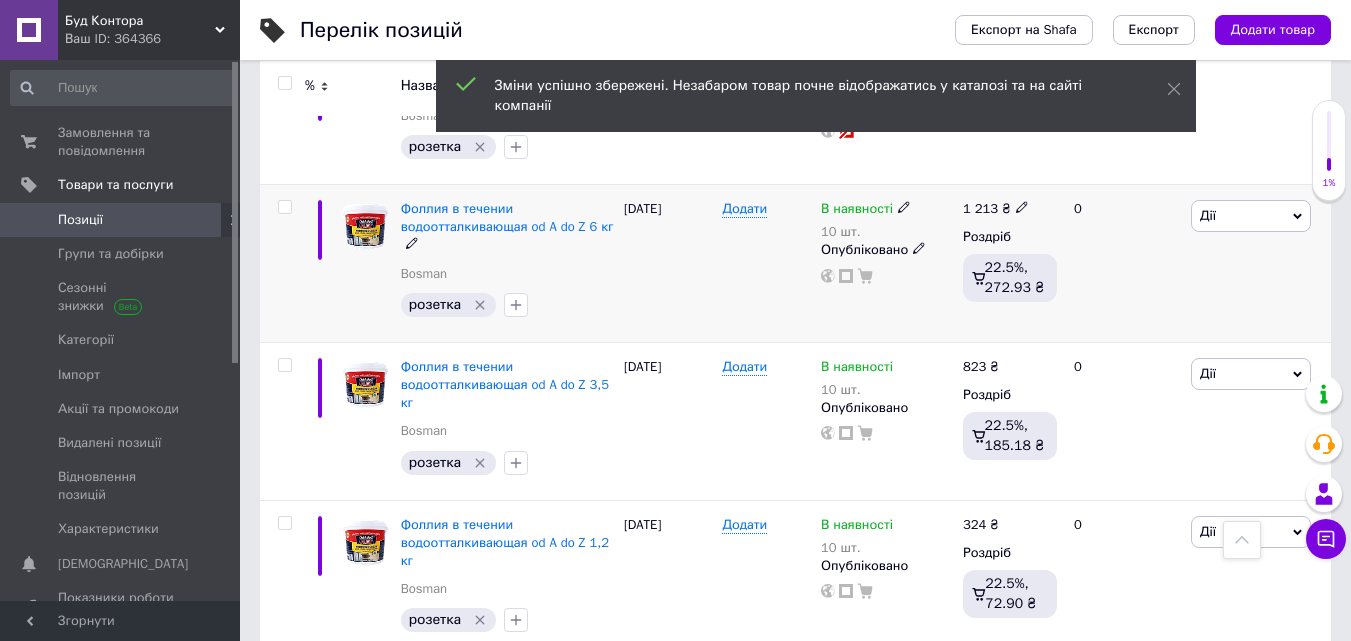 click 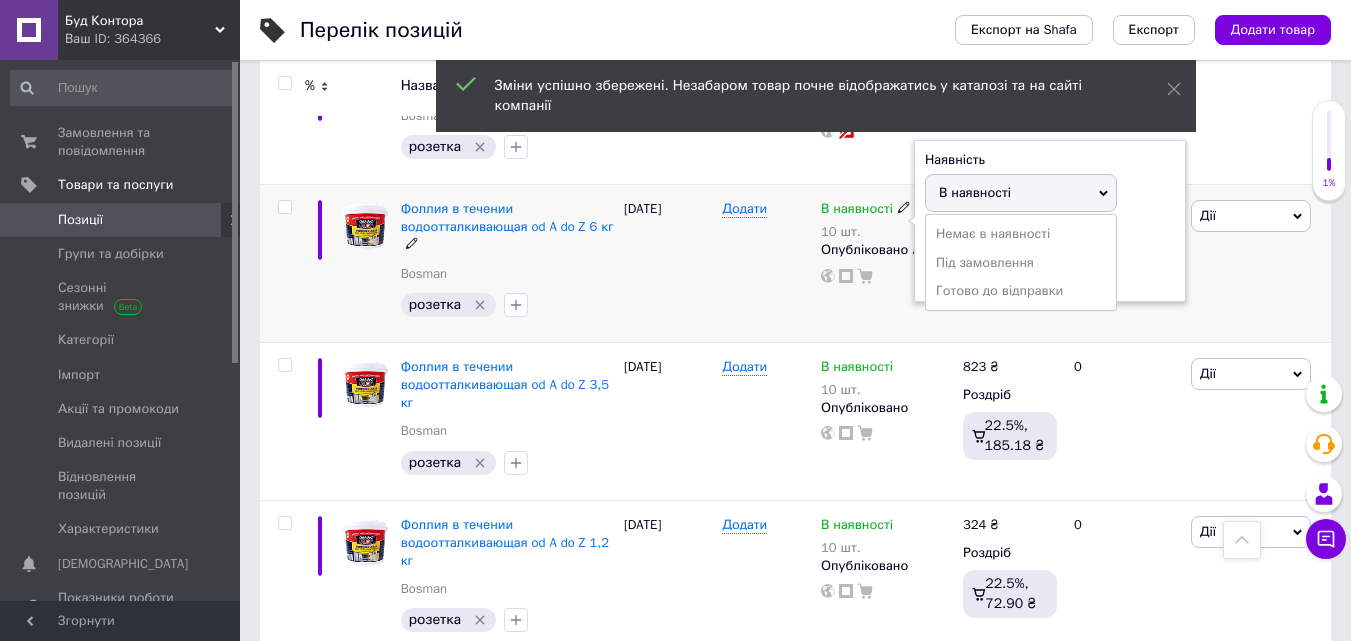 drag, startPoint x: 966, startPoint y: 232, endPoint x: 920, endPoint y: 336, distance: 113.71895 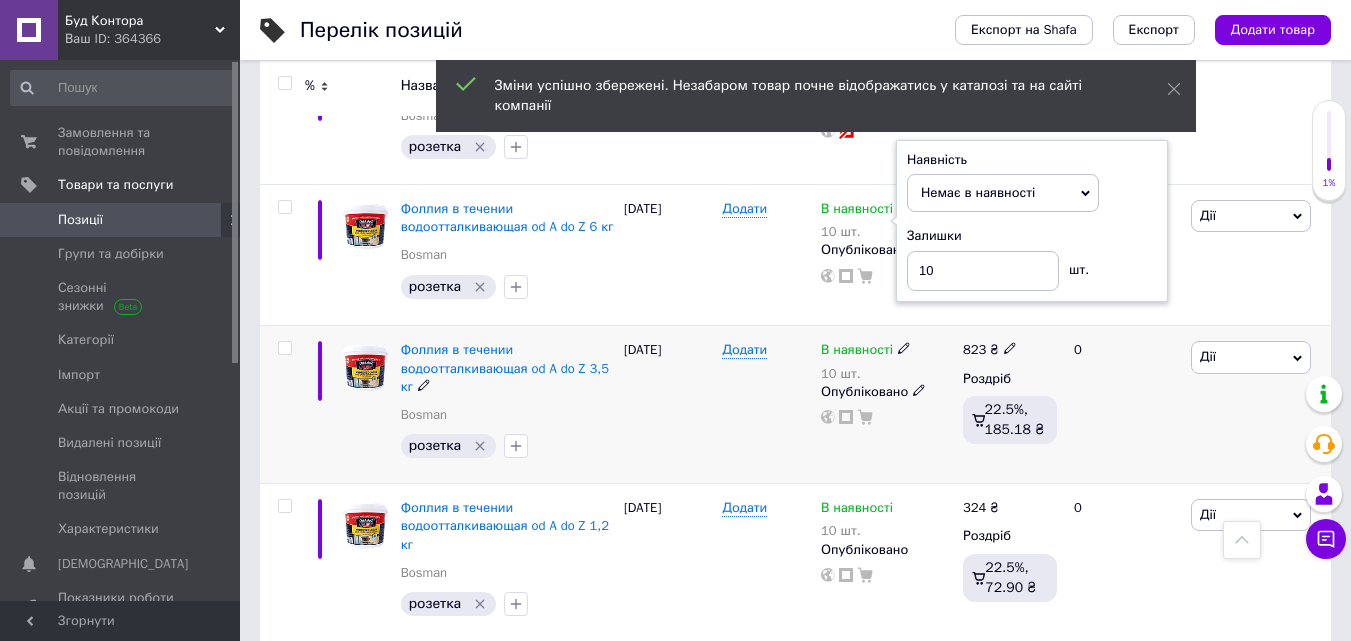 drag, startPoint x: 896, startPoint y: 349, endPoint x: 910, endPoint y: 349, distance: 14 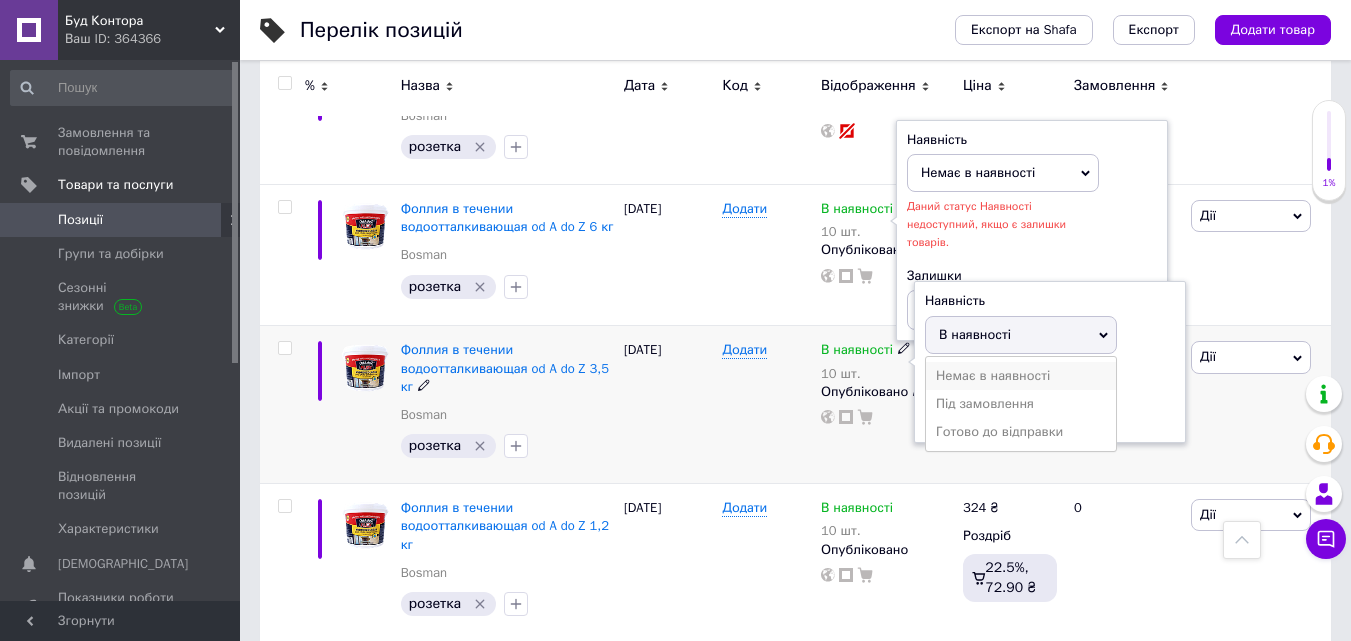 click on "Немає в наявності" at bounding box center [1021, 376] 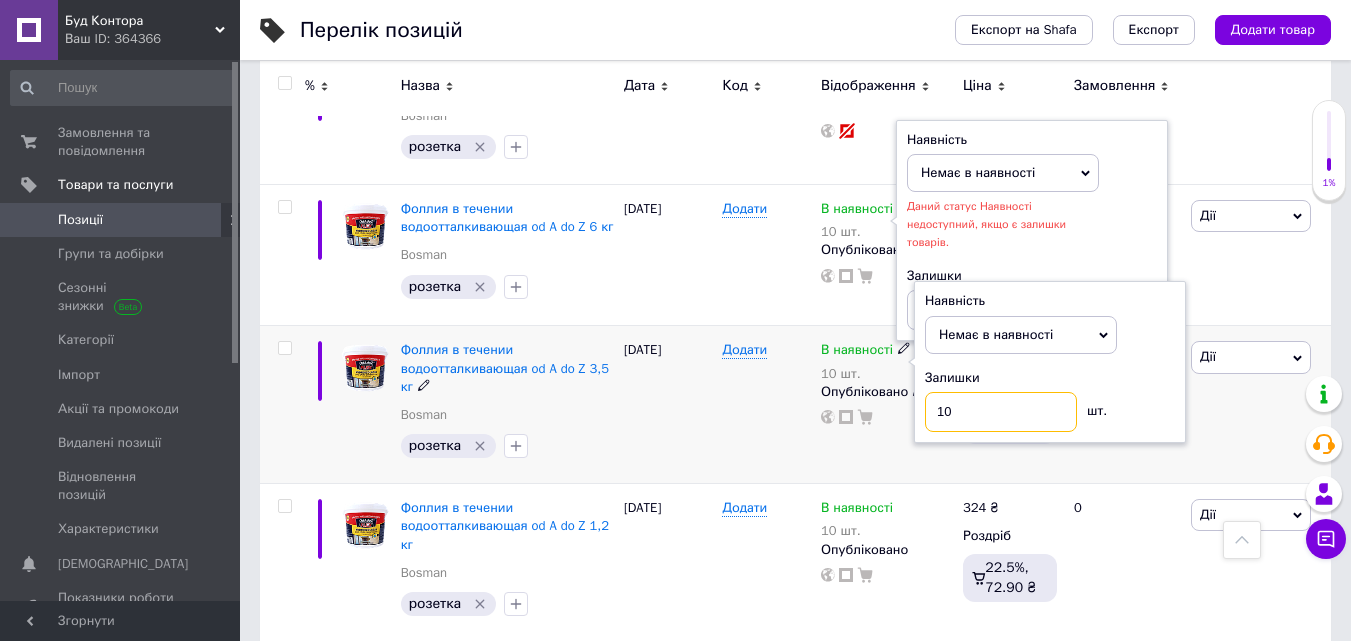 drag, startPoint x: 953, startPoint y: 414, endPoint x: 926, endPoint y: 415, distance: 27.018513 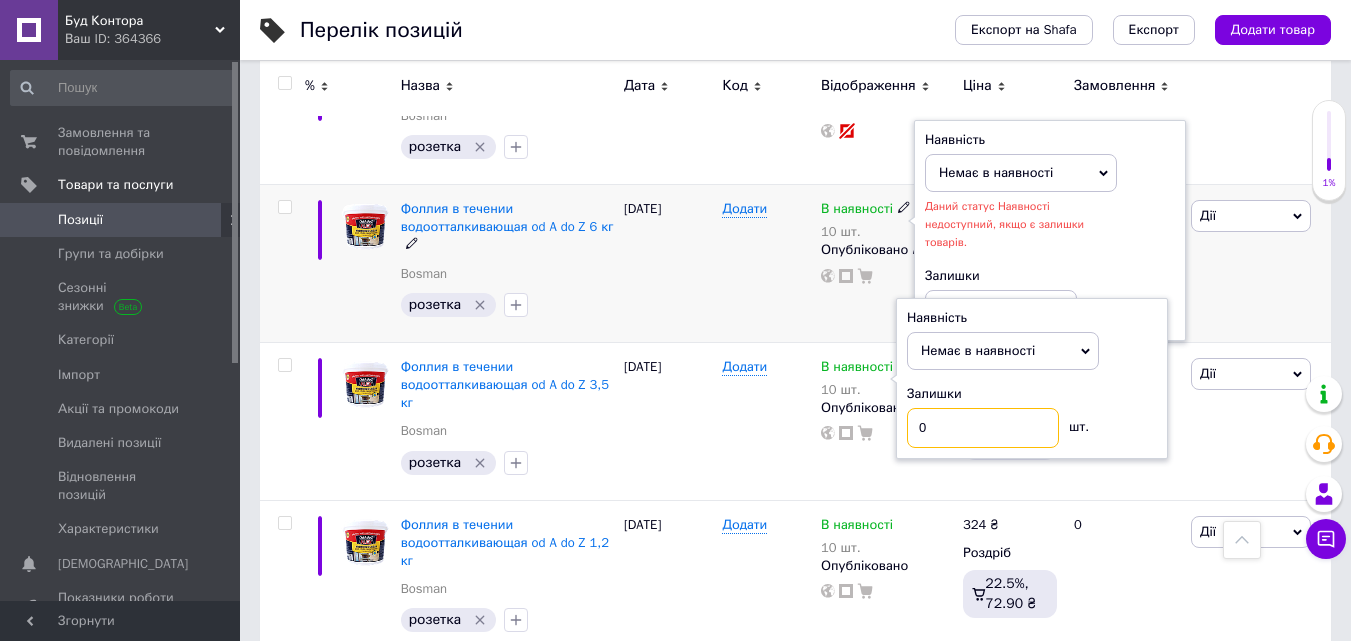type on "0" 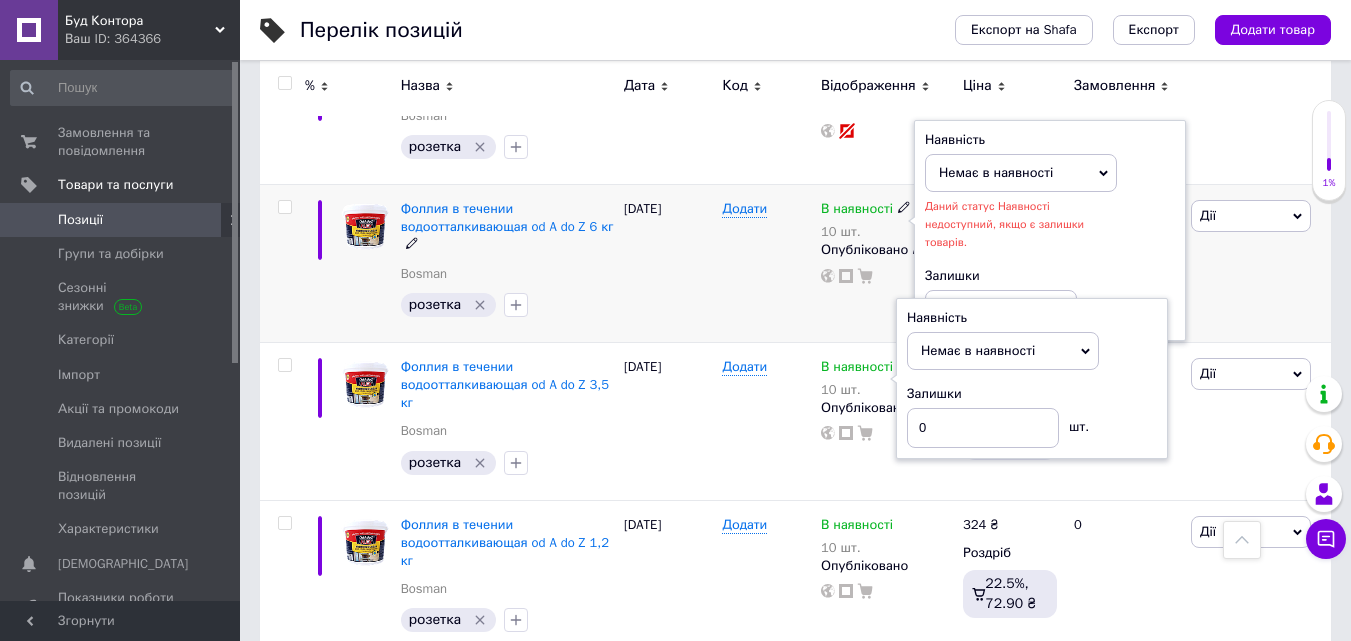 click on "Даний статус Наявності недоступний, якщо є залишки товарів." at bounding box center (1004, 224) 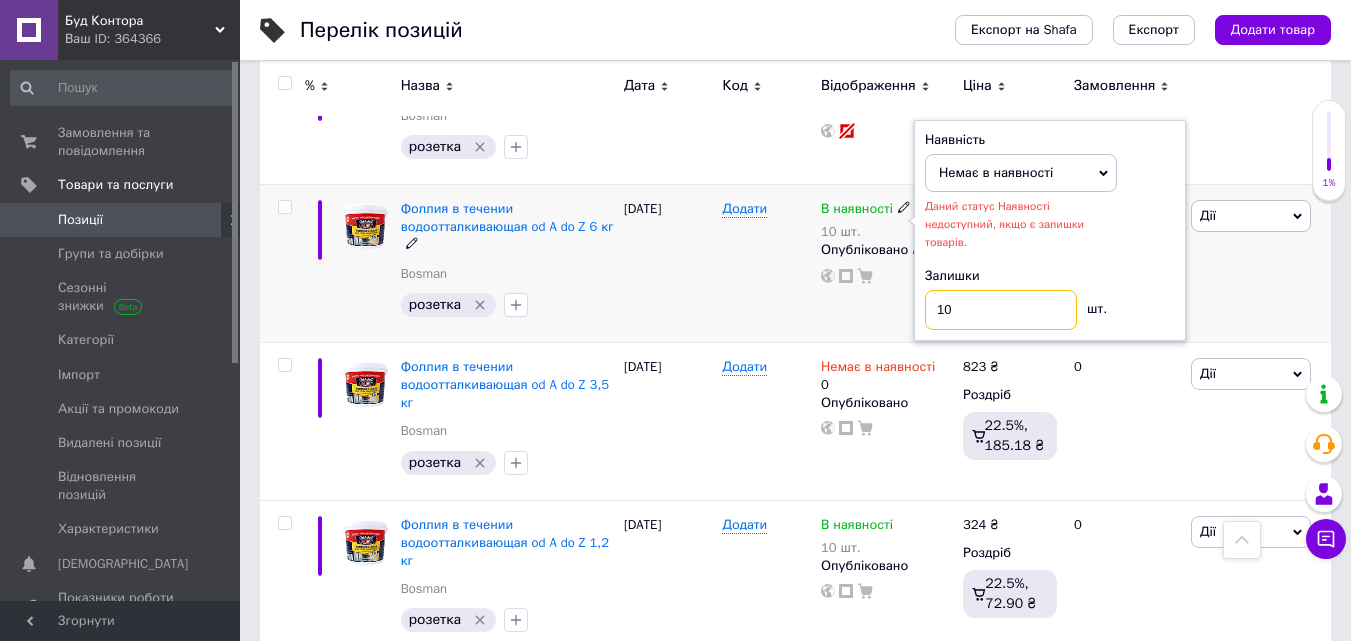 drag, startPoint x: 994, startPoint y: 286, endPoint x: 881, endPoint y: 286, distance: 113 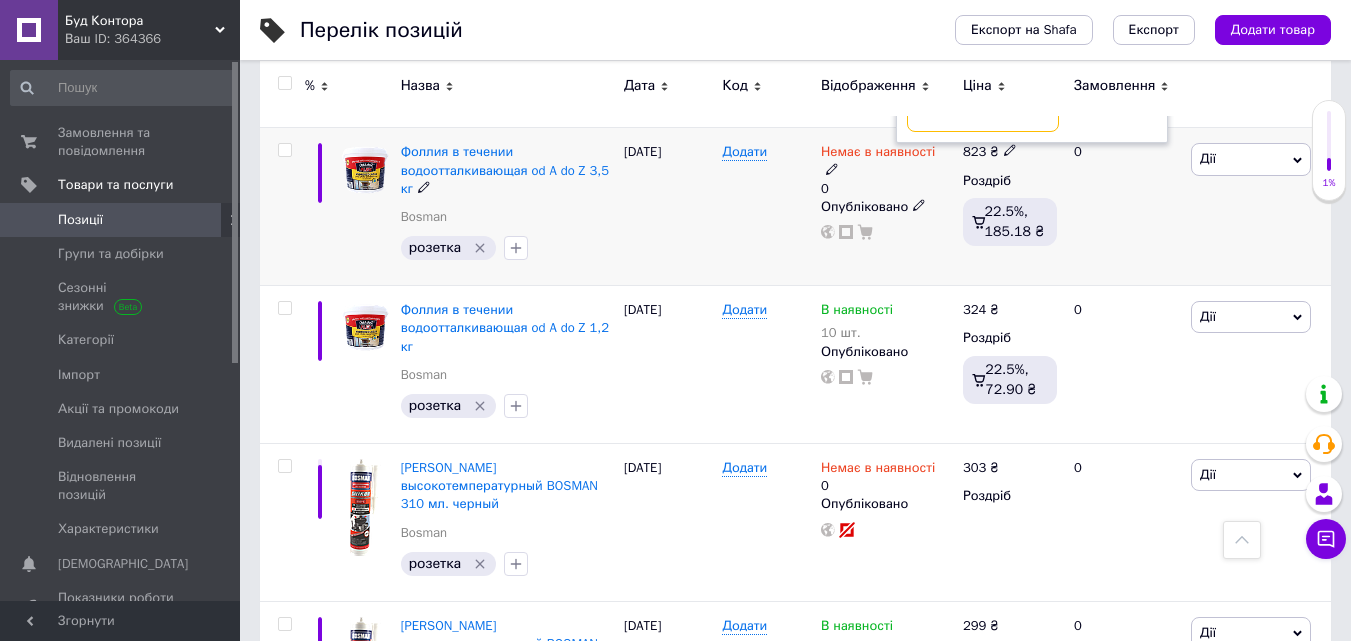 scroll, scrollTop: 2200, scrollLeft: 0, axis: vertical 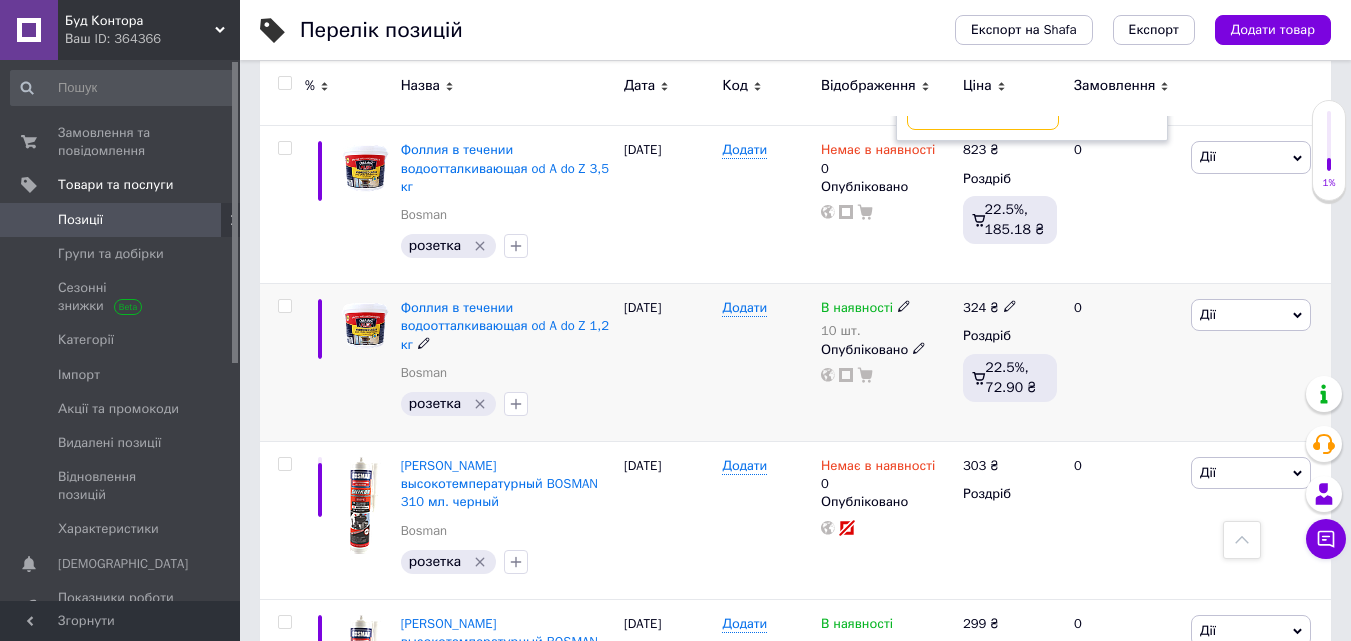 type on "0" 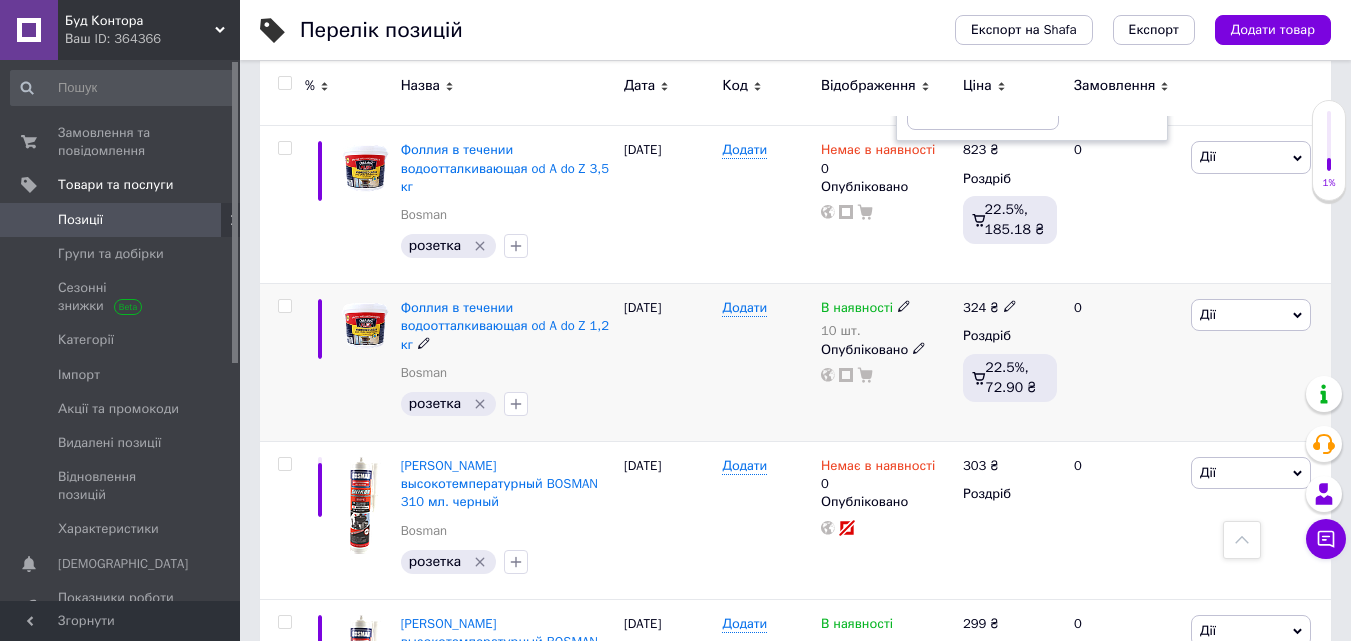 click 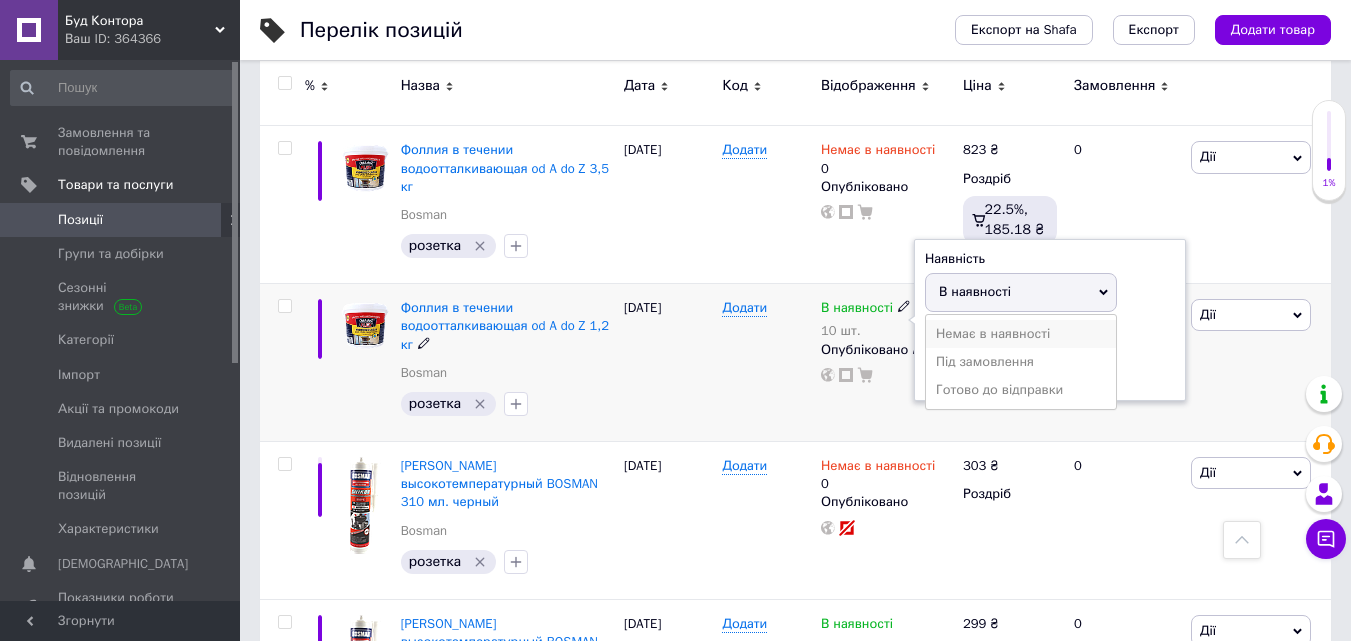 click on "Немає в наявності" at bounding box center (1021, 334) 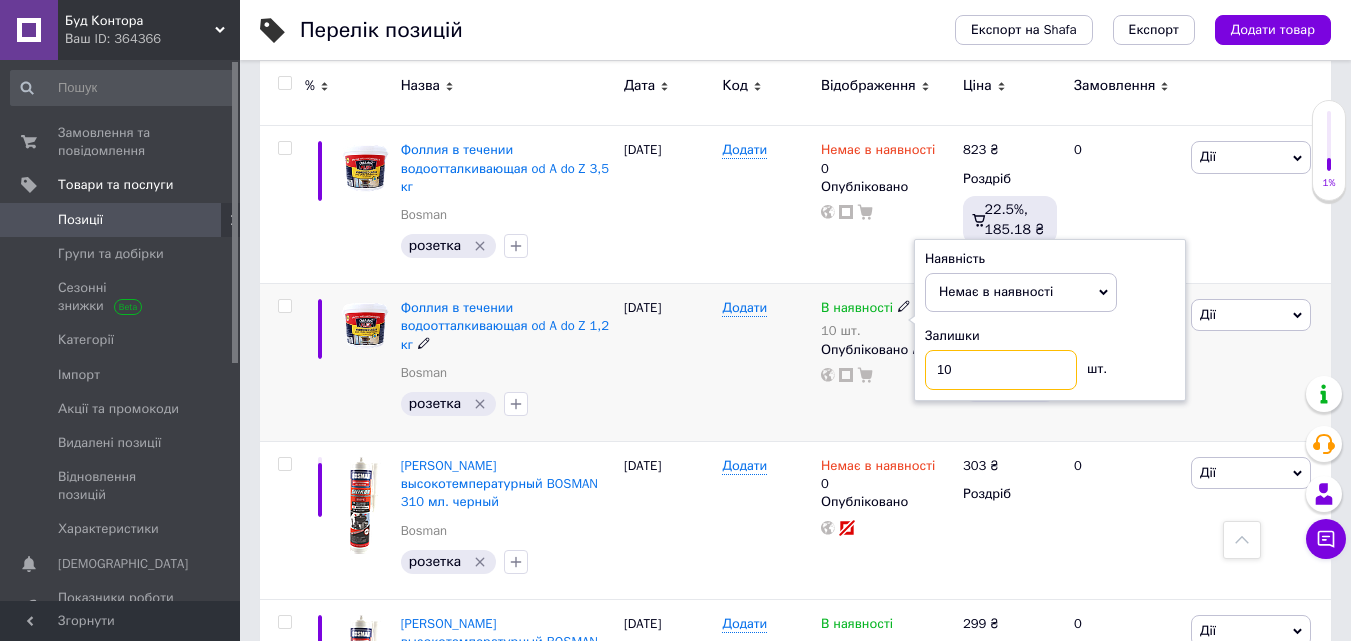 drag, startPoint x: 974, startPoint y: 376, endPoint x: 877, endPoint y: 376, distance: 97 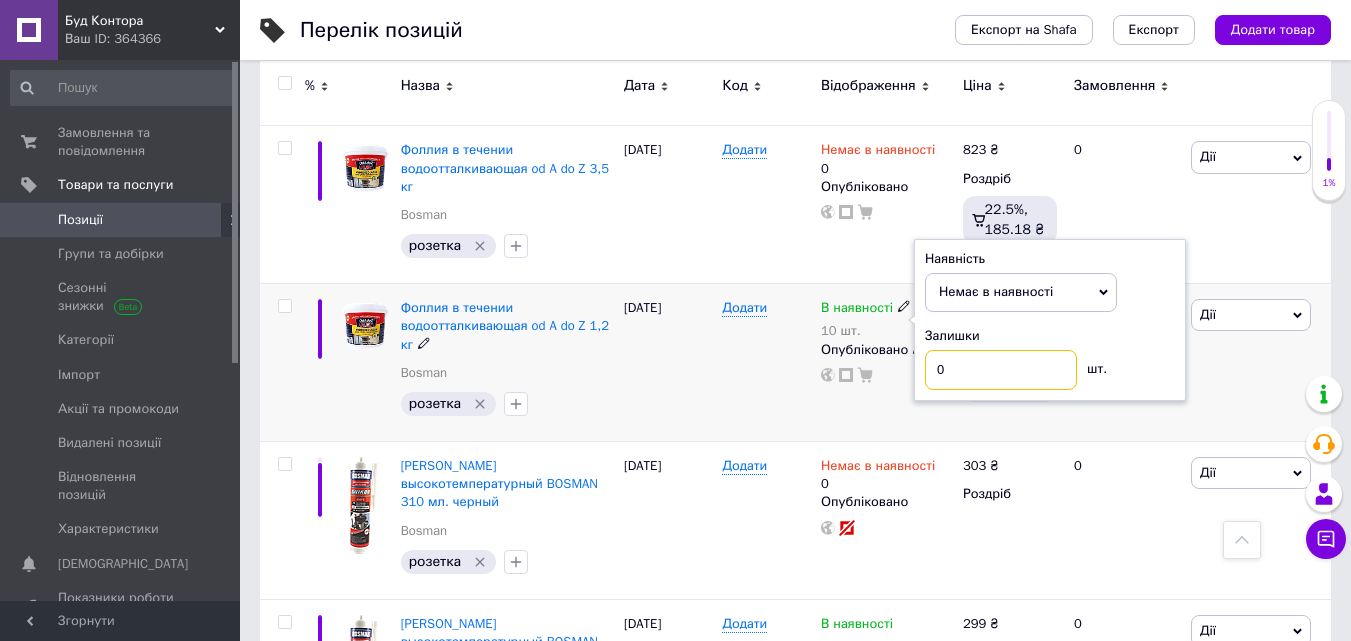 type on "0" 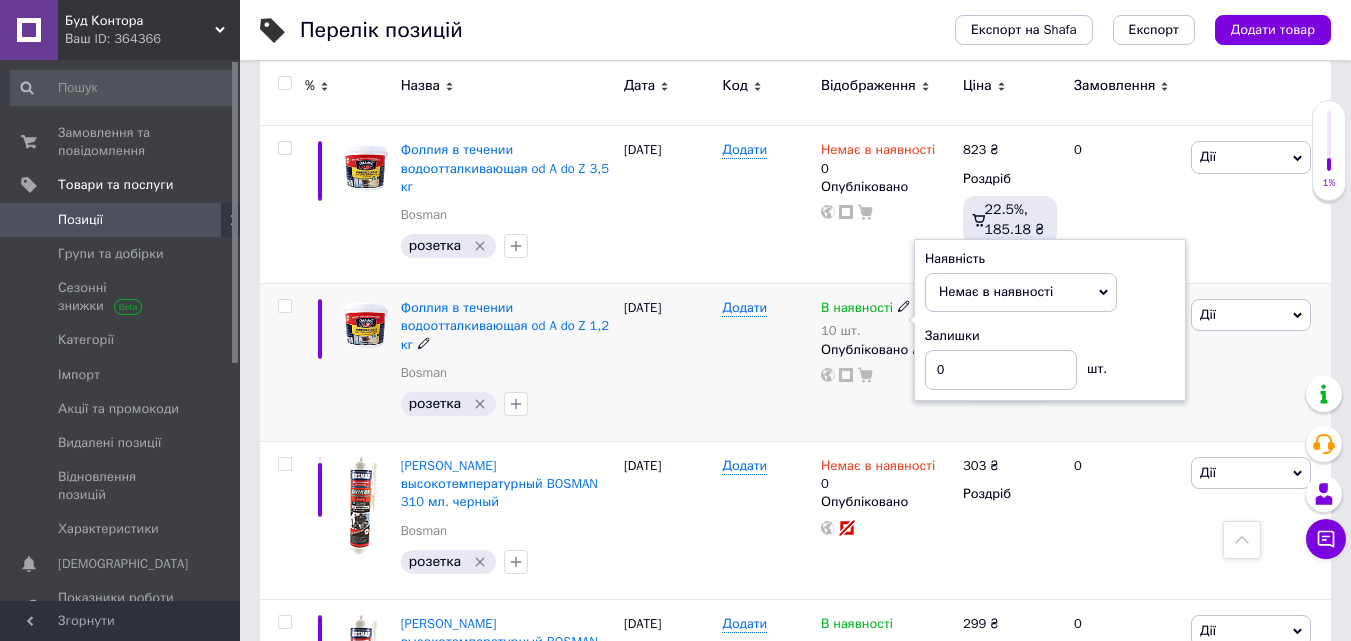 click on "В наявності 10 шт. Наявність Немає в наявності В наявності Під замовлення Готово до відправки Залишки 0 шт. Опубліковано" at bounding box center [887, 363] 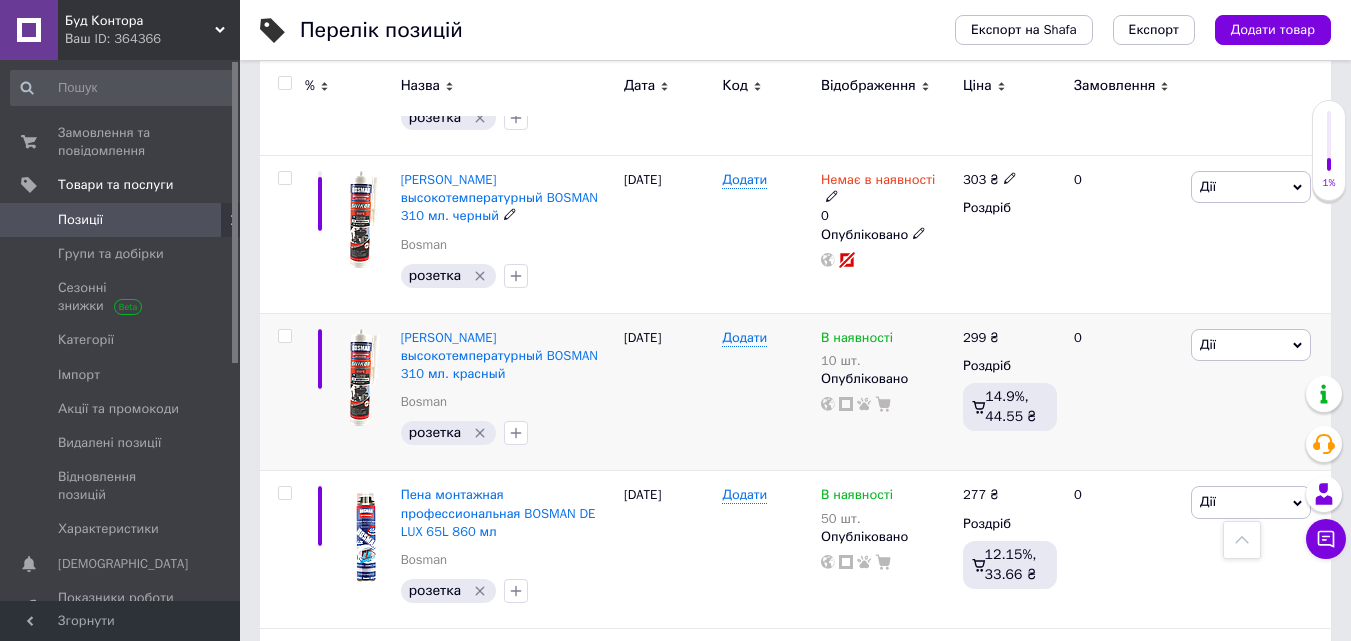 scroll, scrollTop: 2500, scrollLeft: 0, axis: vertical 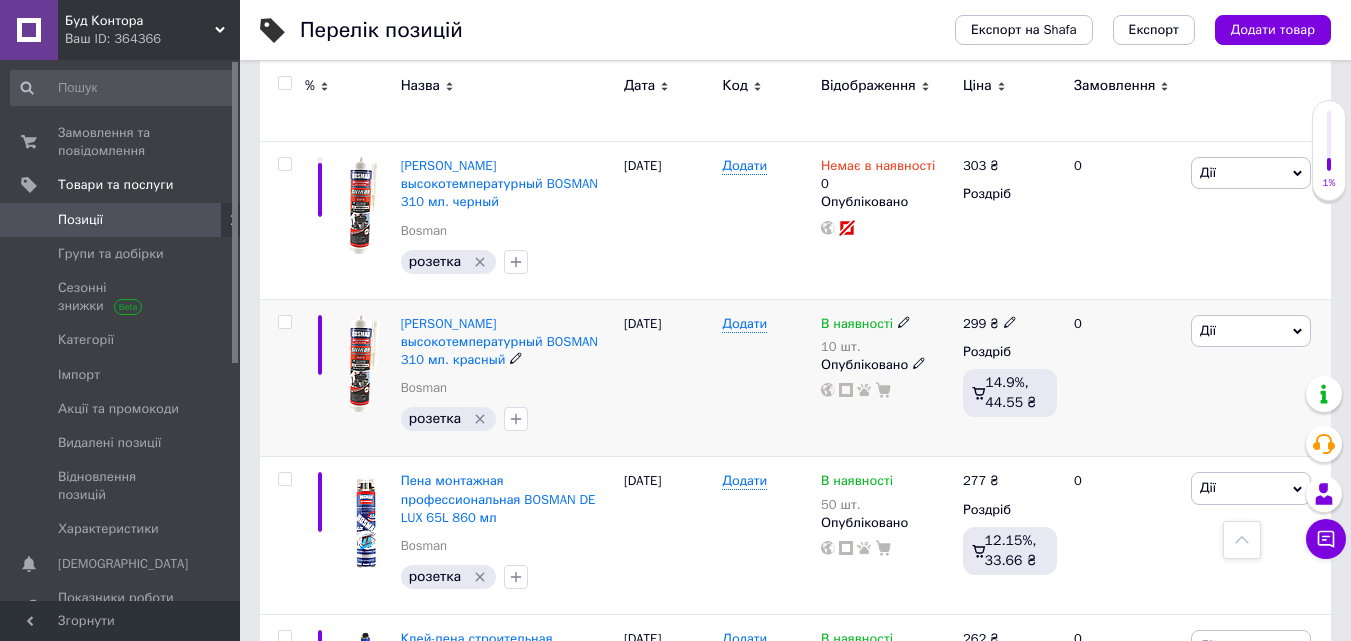 click 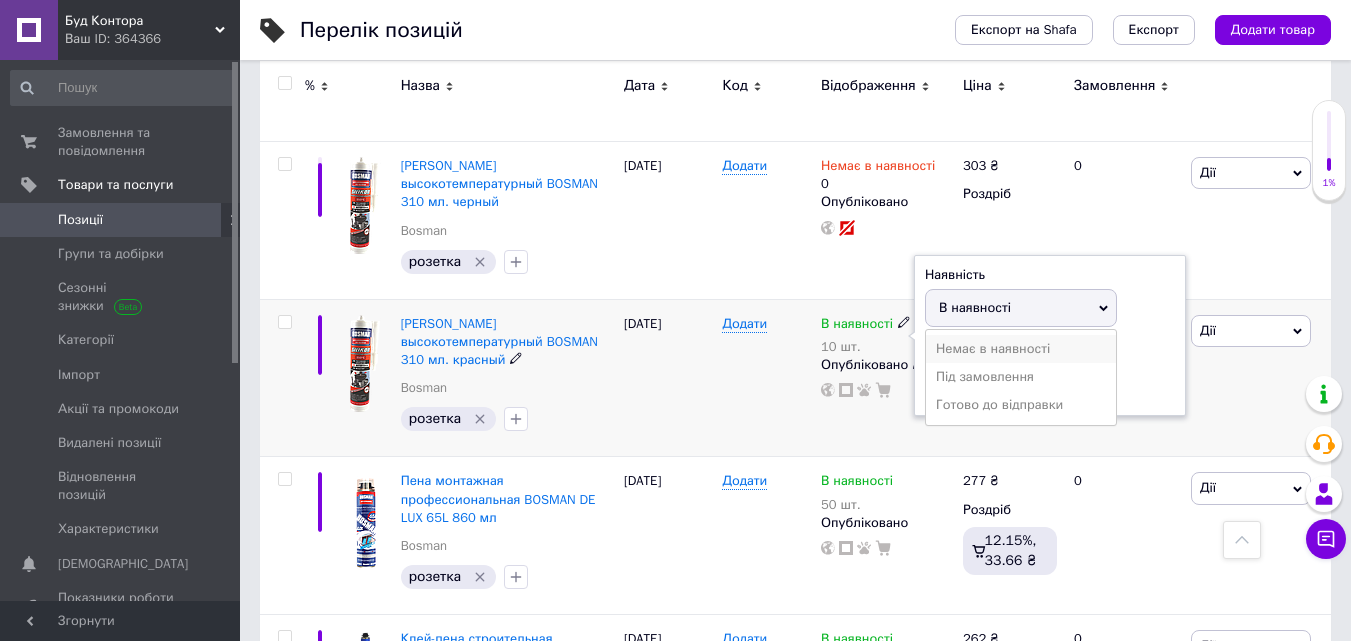 click on "Немає в наявності" at bounding box center (1021, 349) 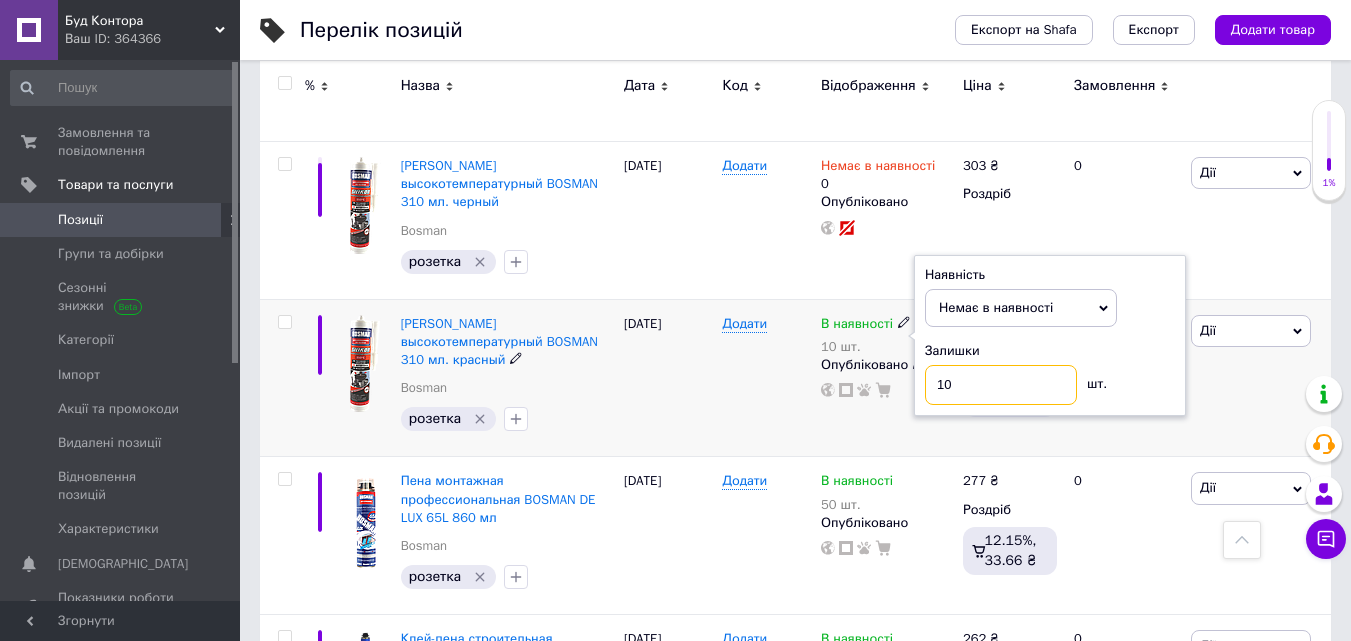 drag, startPoint x: 973, startPoint y: 359, endPoint x: 917, endPoint y: 373, distance: 57.72348 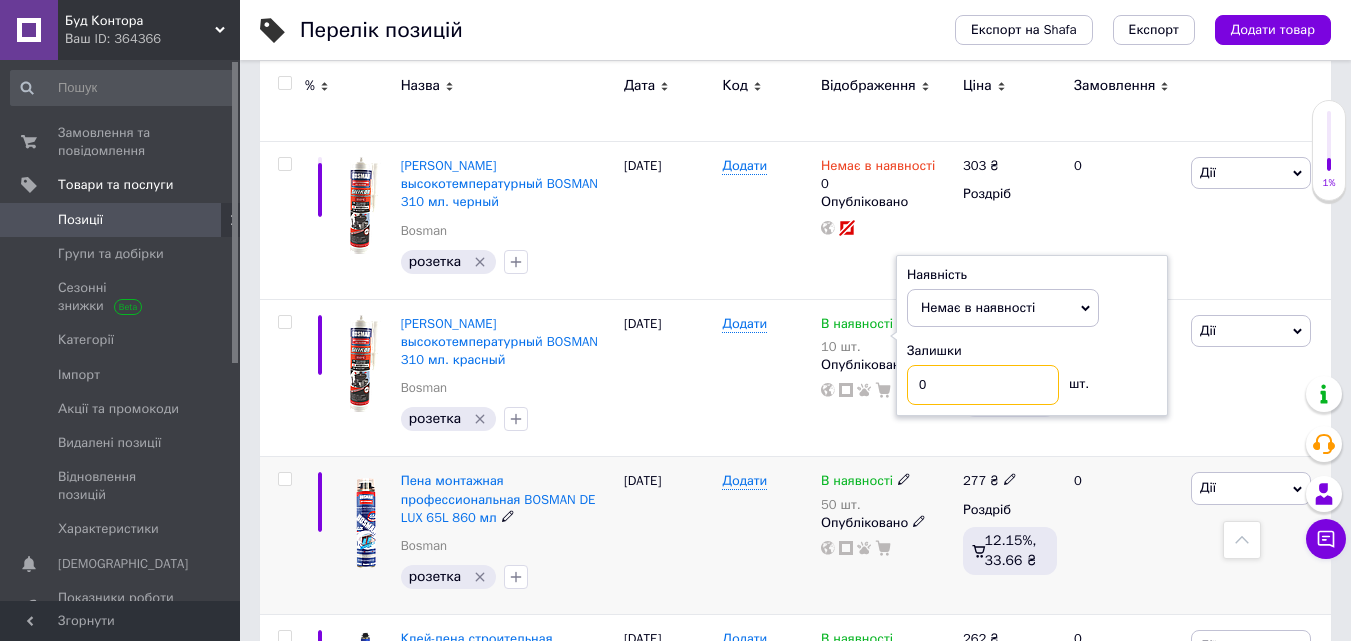 type on "0" 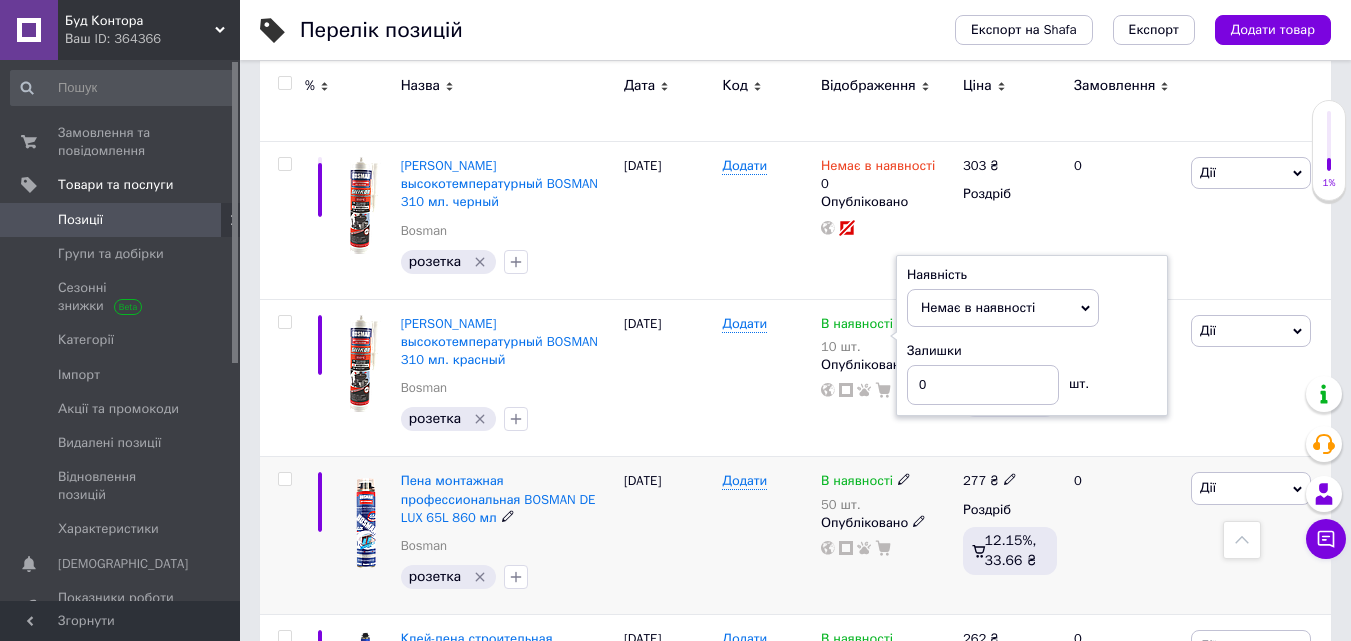 drag, startPoint x: 900, startPoint y: 451, endPoint x: 912, endPoint y: 452, distance: 12.0415945 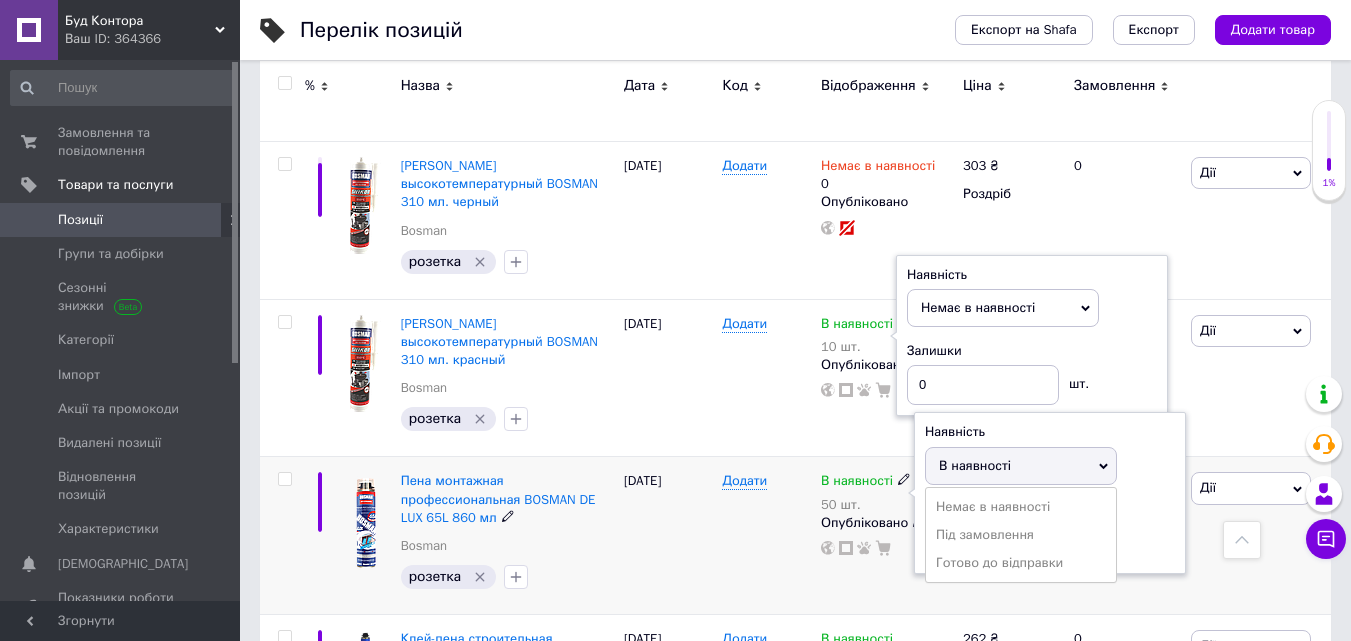 drag, startPoint x: 995, startPoint y: 467, endPoint x: 1013, endPoint y: 484, distance: 24.758837 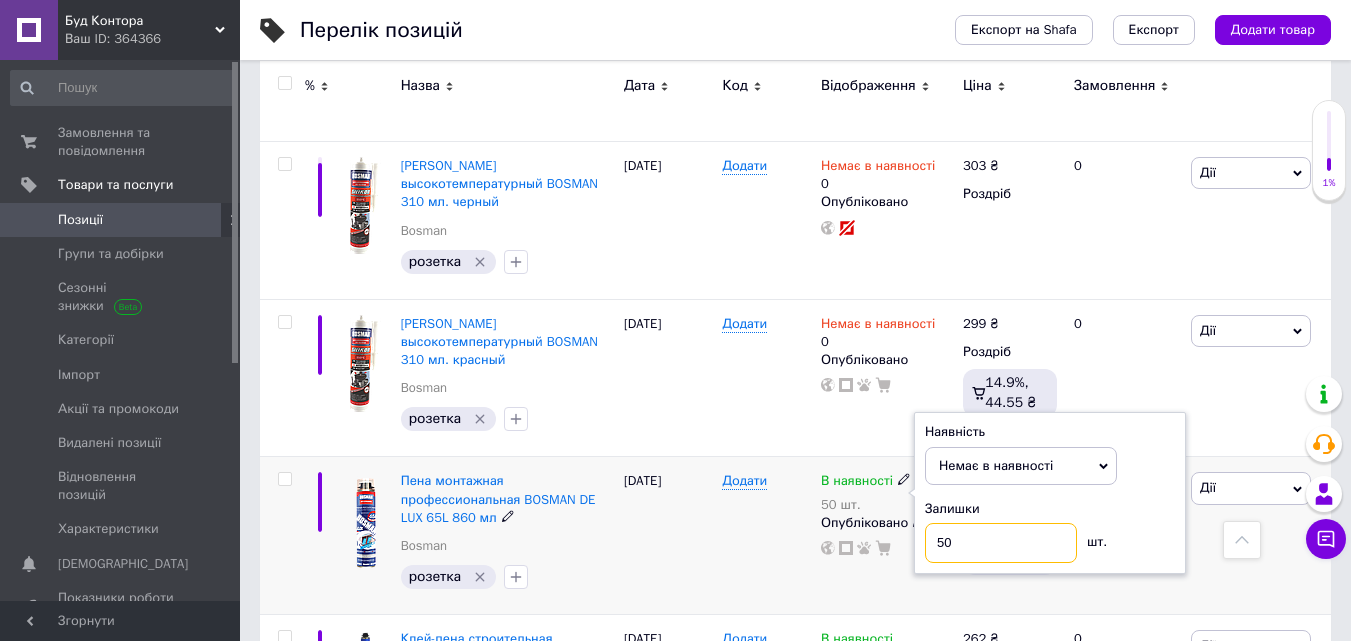 drag, startPoint x: 928, startPoint y: 511, endPoint x: 889, endPoint y: 511, distance: 39 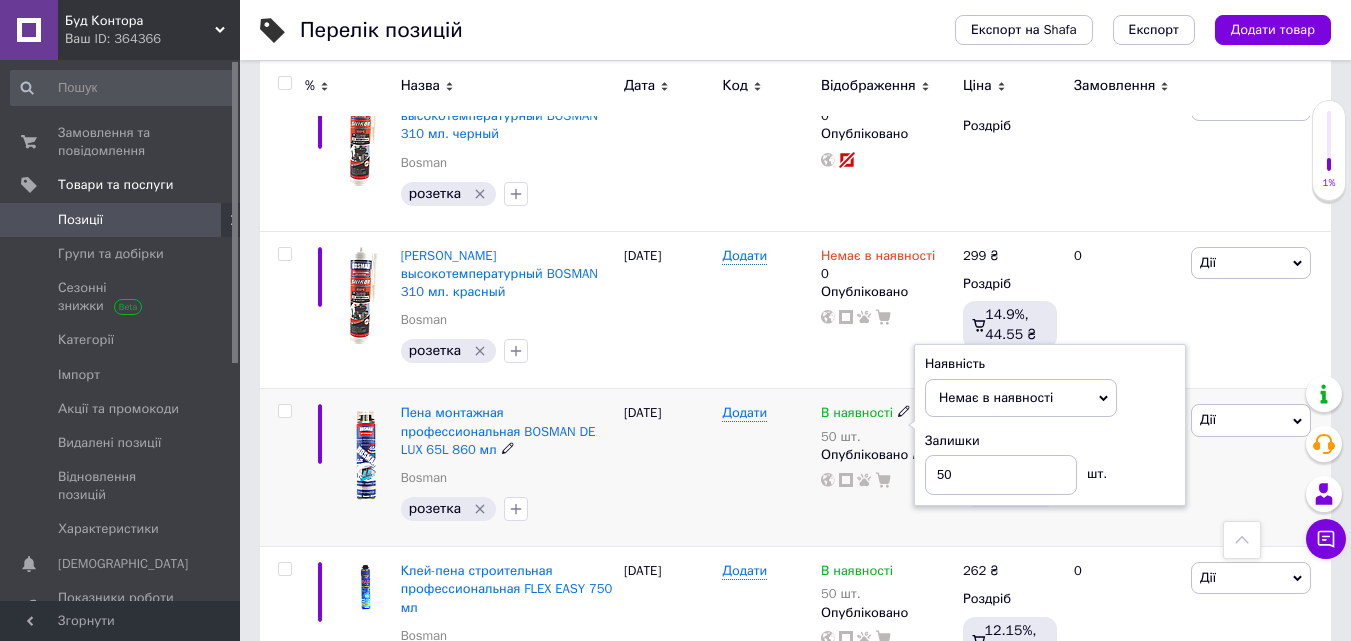scroll, scrollTop: 2600, scrollLeft: 0, axis: vertical 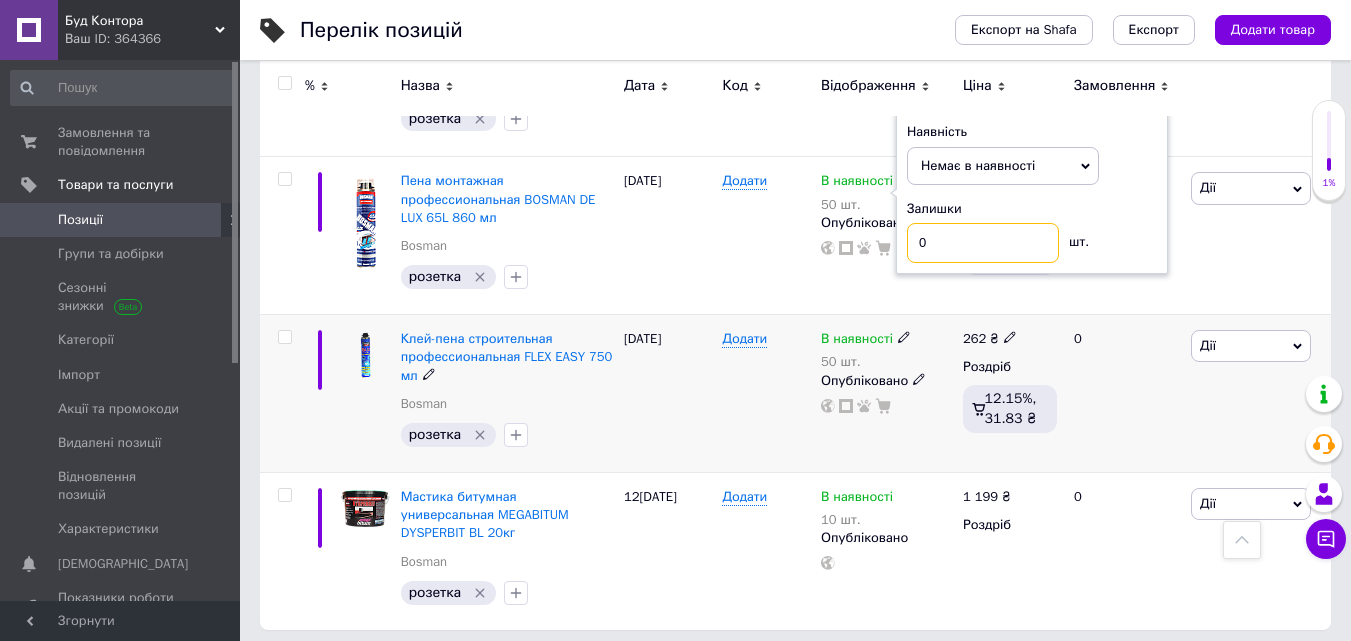 type on "0" 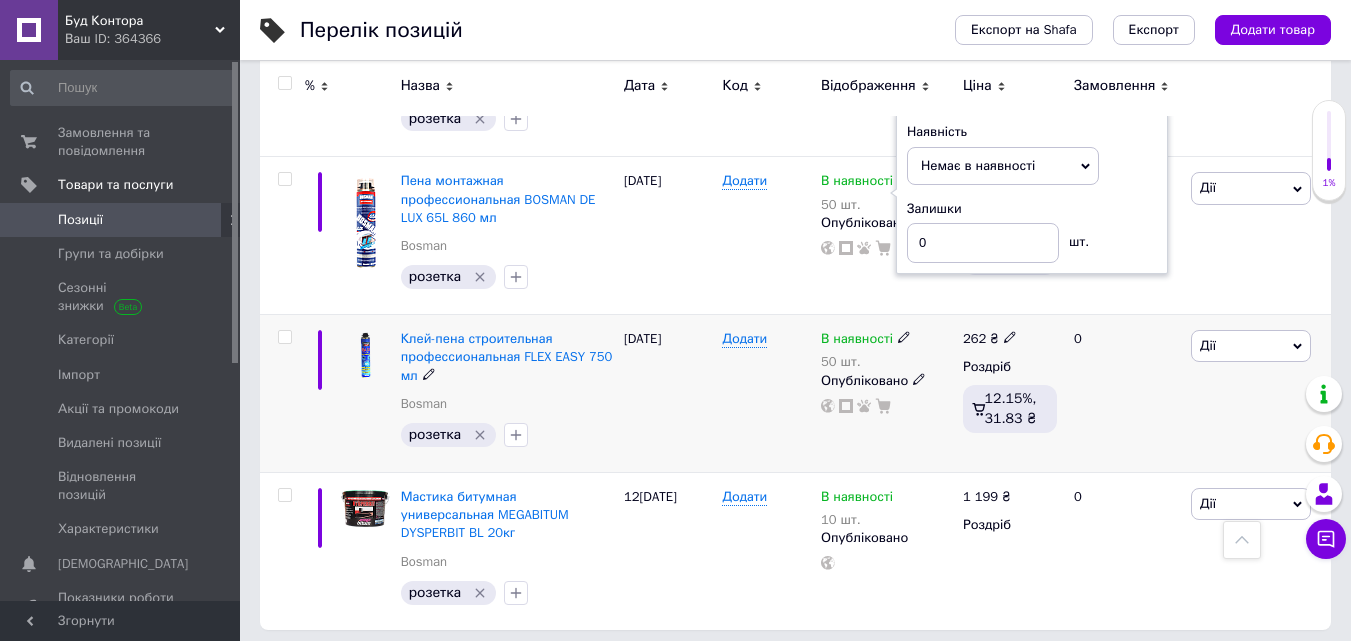 click 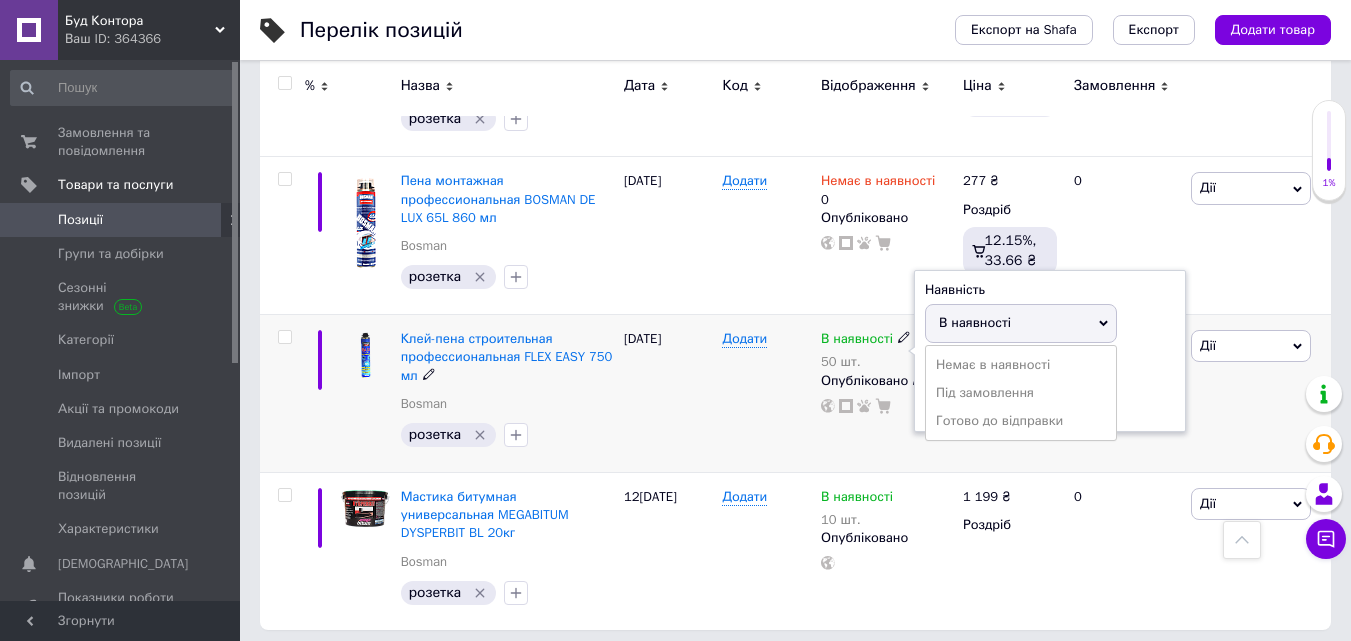click on "Немає в наявності" at bounding box center [1021, 365] 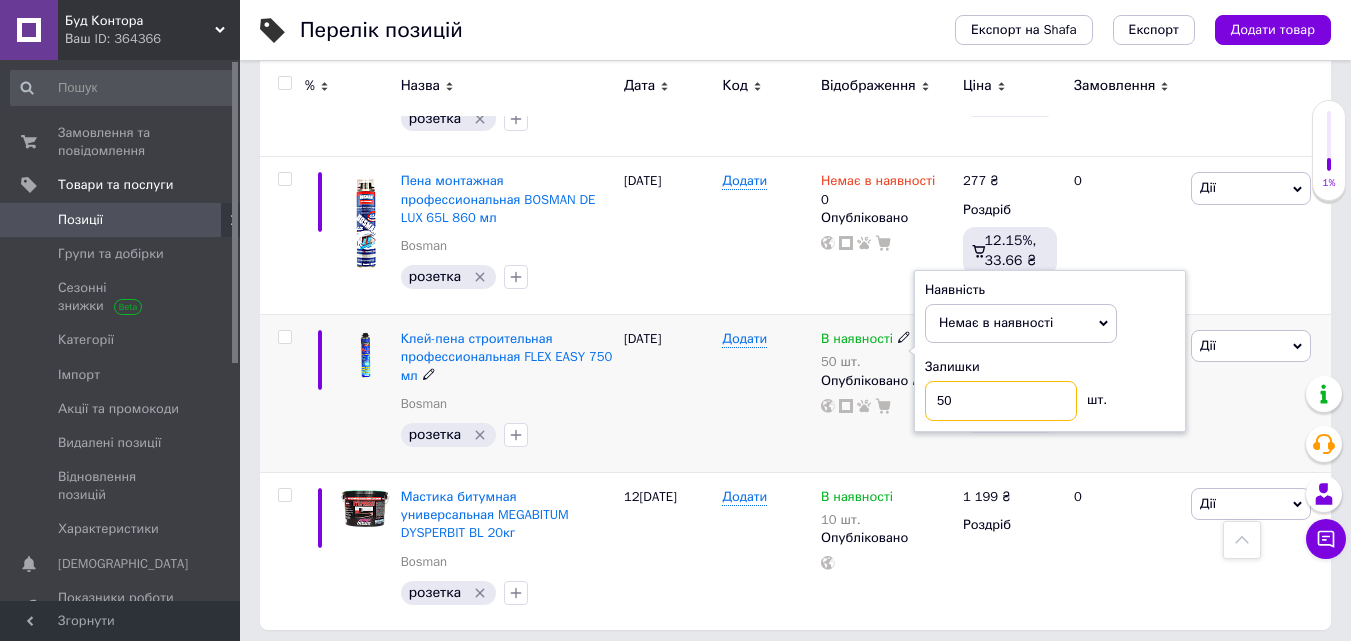 drag, startPoint x: 1004, startPoint y: 363, endPoint x: 853, endPoint y: 377, distance: 151.64761 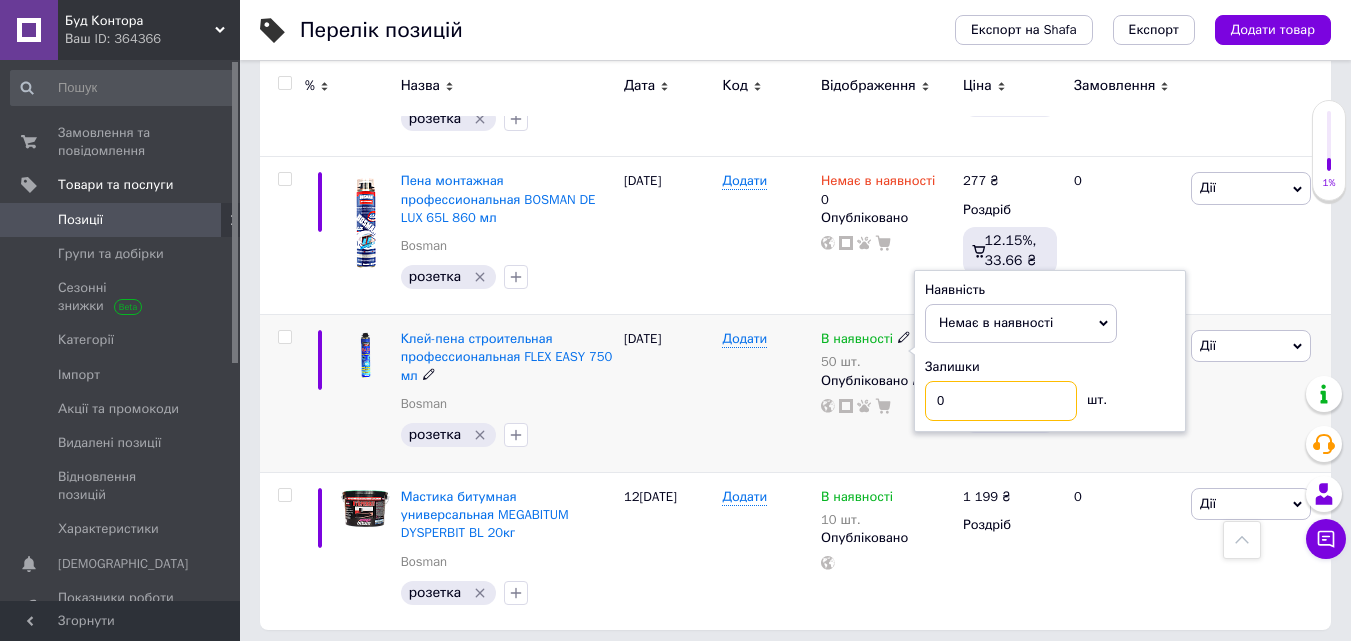 type on "0" 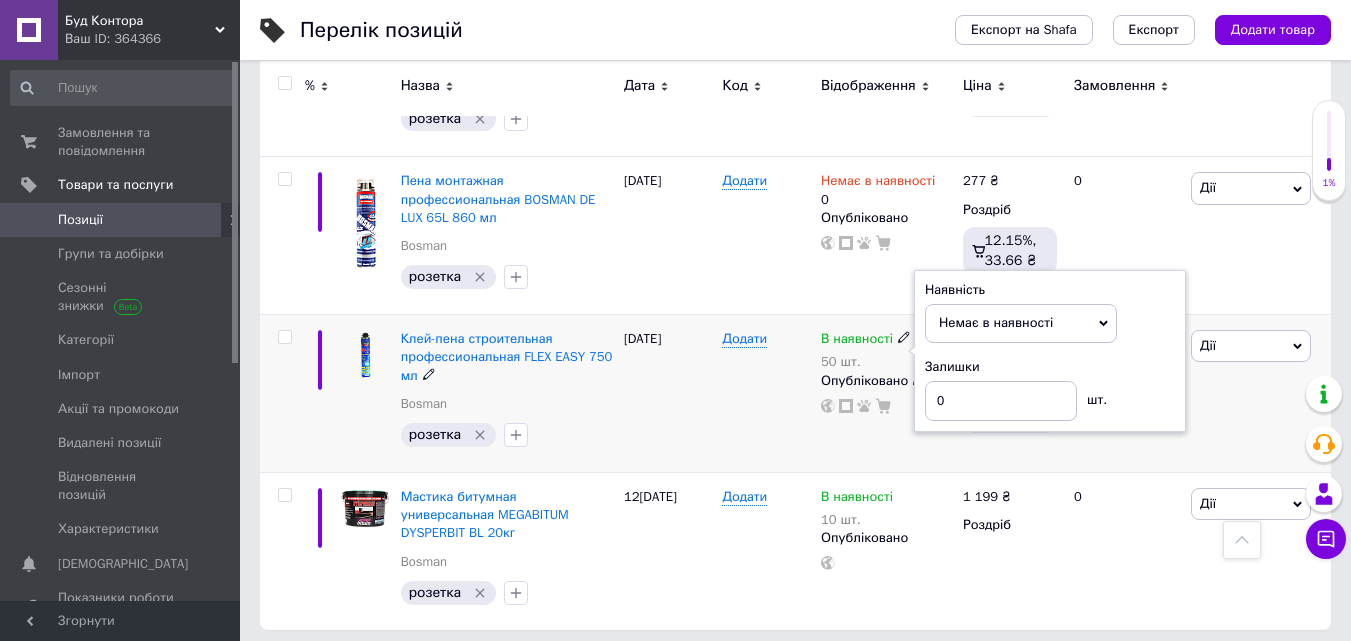 click on "В наявності 50 шт. Наявність Немає в наявності В наявності Під замовлення Готово до відправки Залишки 0 шт. Опубліковано" at bounding box center [887, 394] 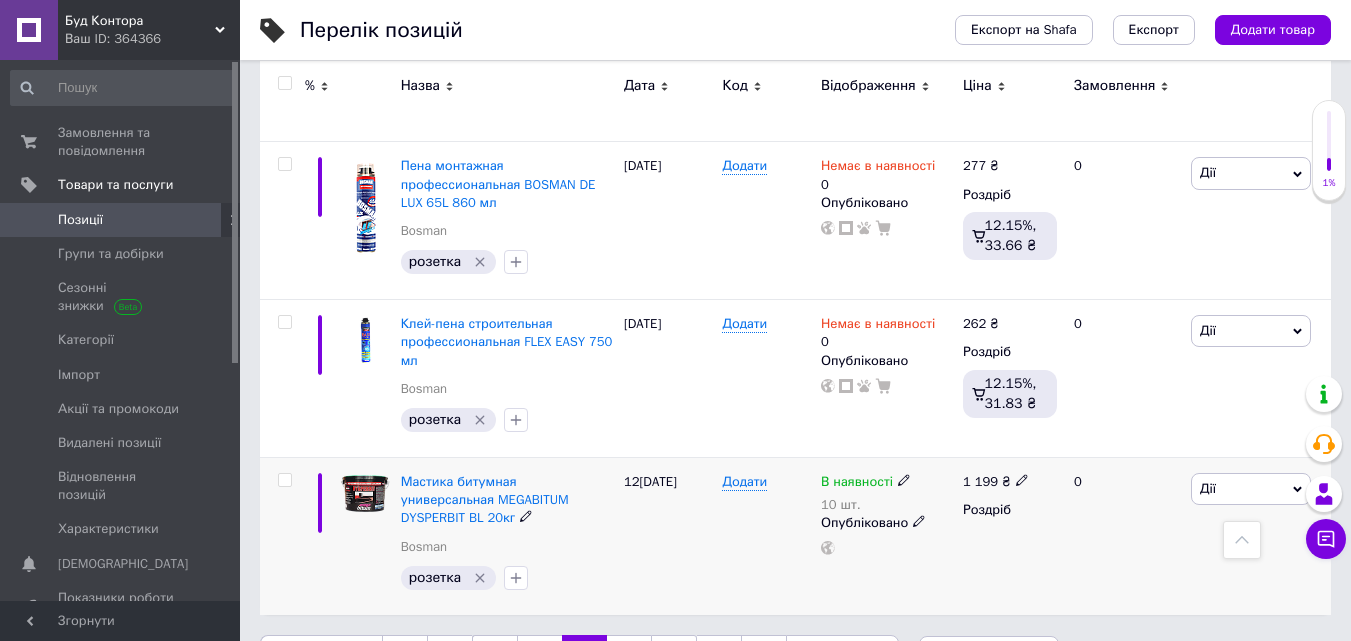 scroll, scrollTop: 2819, scrollLeft: 0, axis: vertical 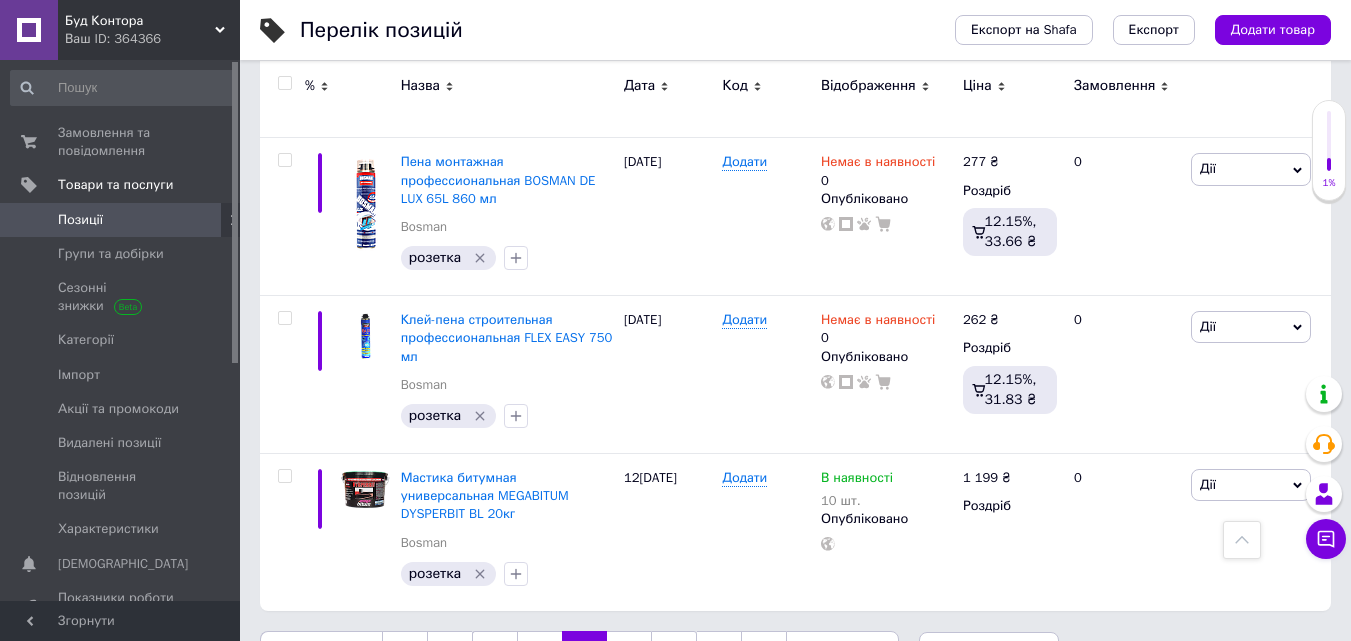click on "6" at bounding box center [629, 652] 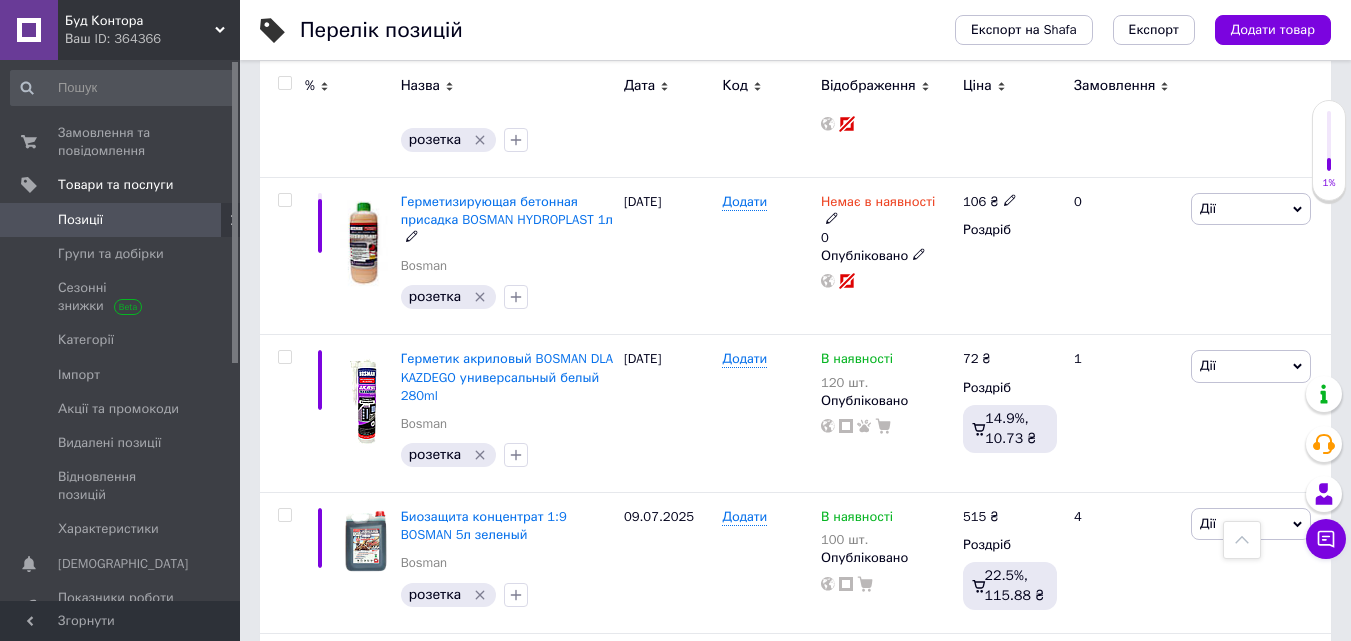 scroll, scrollTop: 1200, scrollLeft: 0, axis: vertical 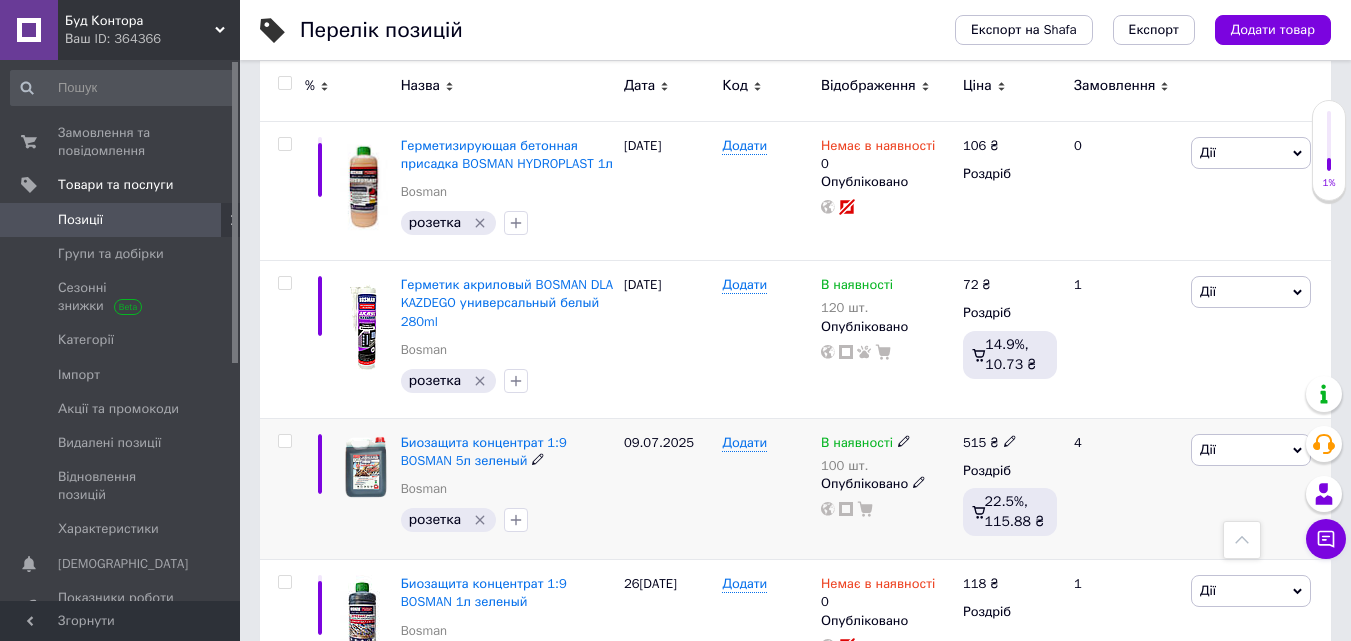 click 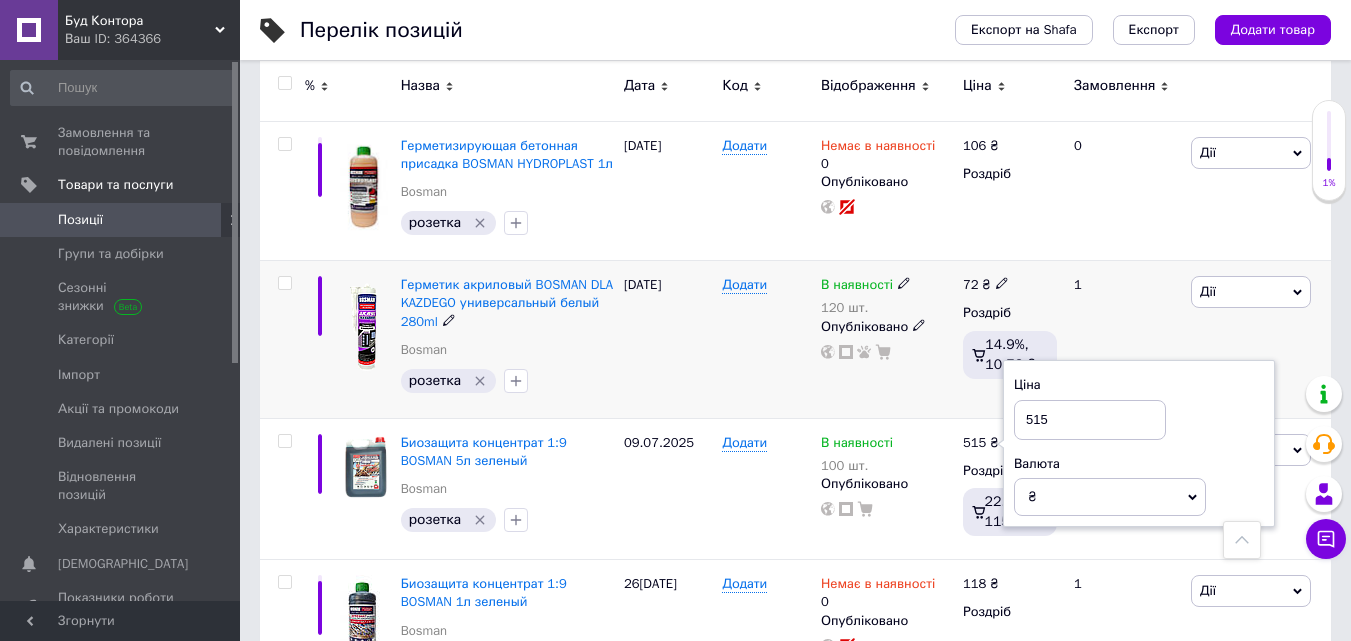drag, startPoint x: 1084, startPoint y: 361, endPoint x: 1002, endPoint y: 361, distance: 82 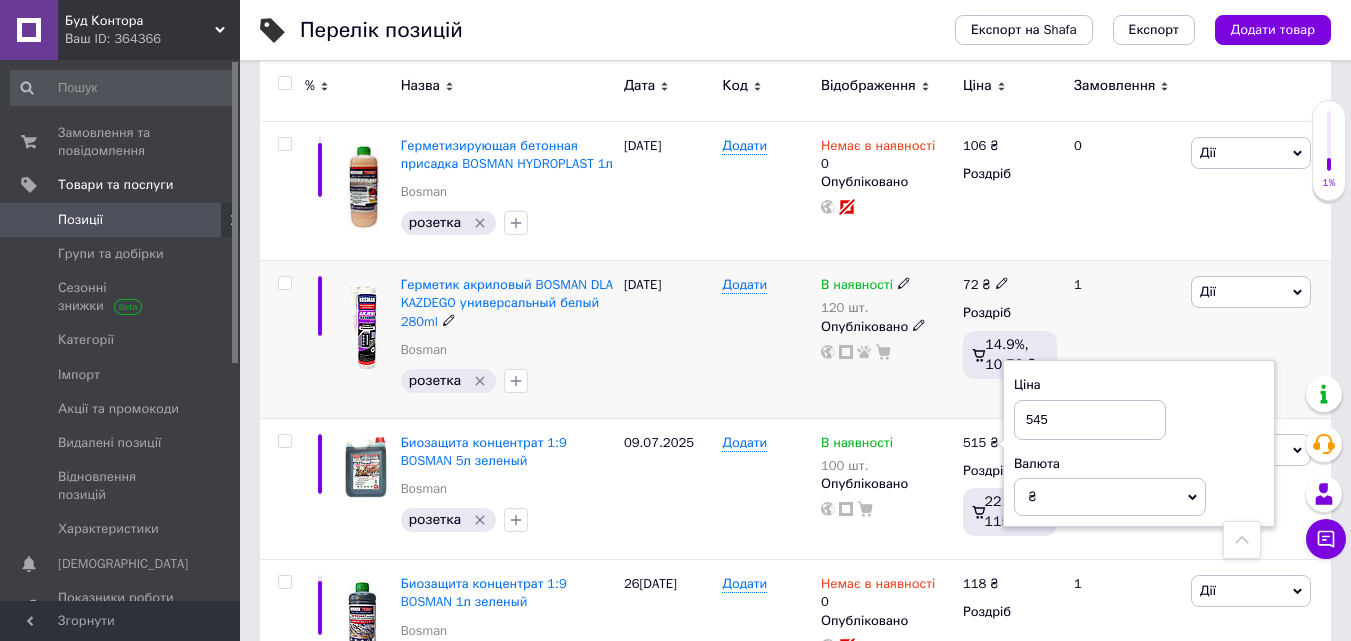 type on "545" 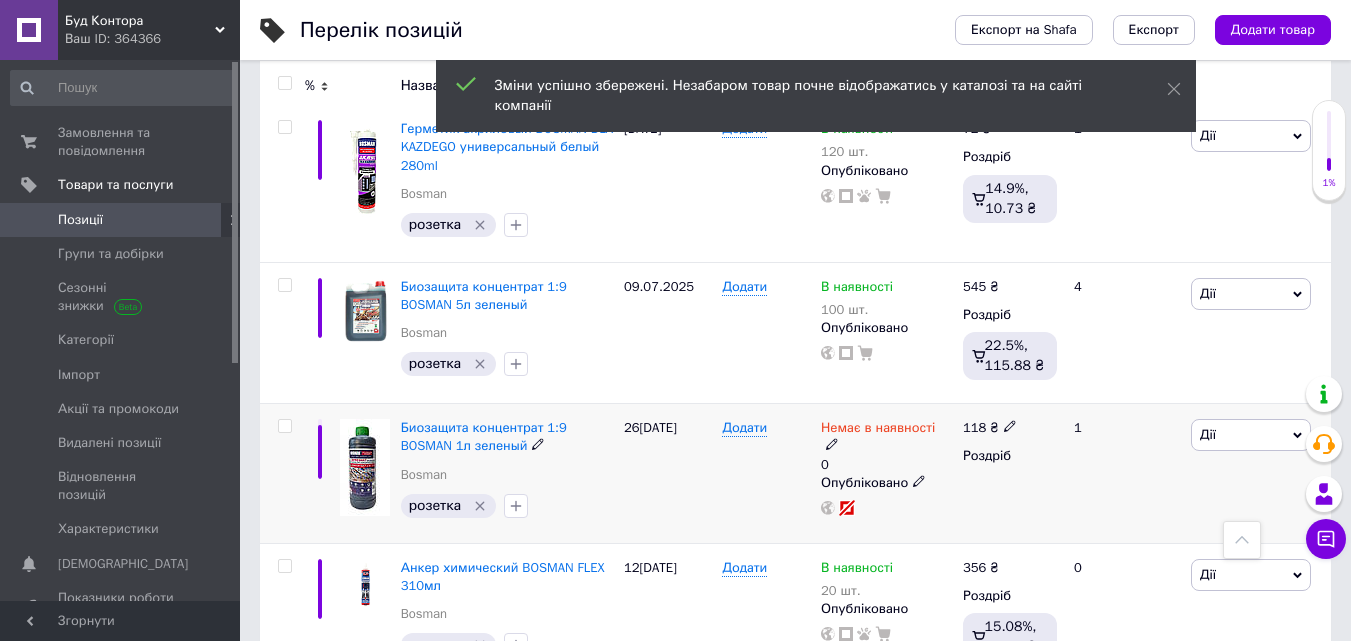 scroll, scrollTop: 1400, scrollLeft: 0, axis: vertical 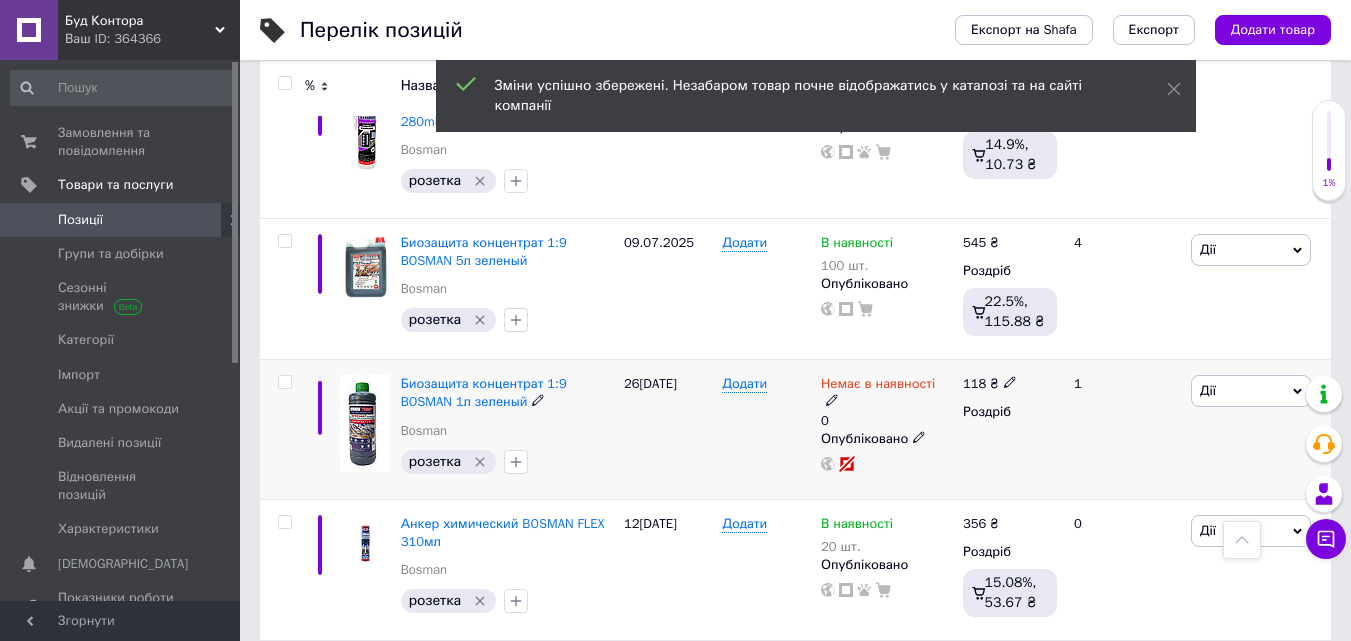 click 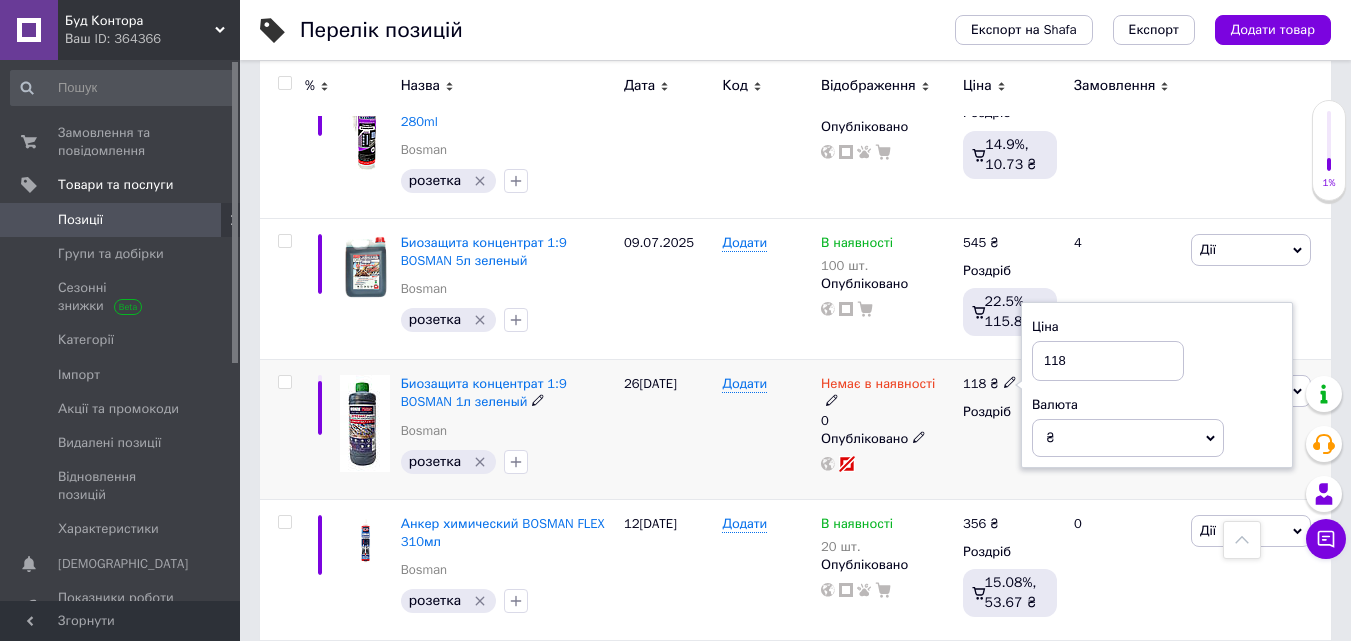 drag, startPoint x: 1098, startPoint y: 312, endPoint x: 1015, endPoint y: 311, distance: 83.00603 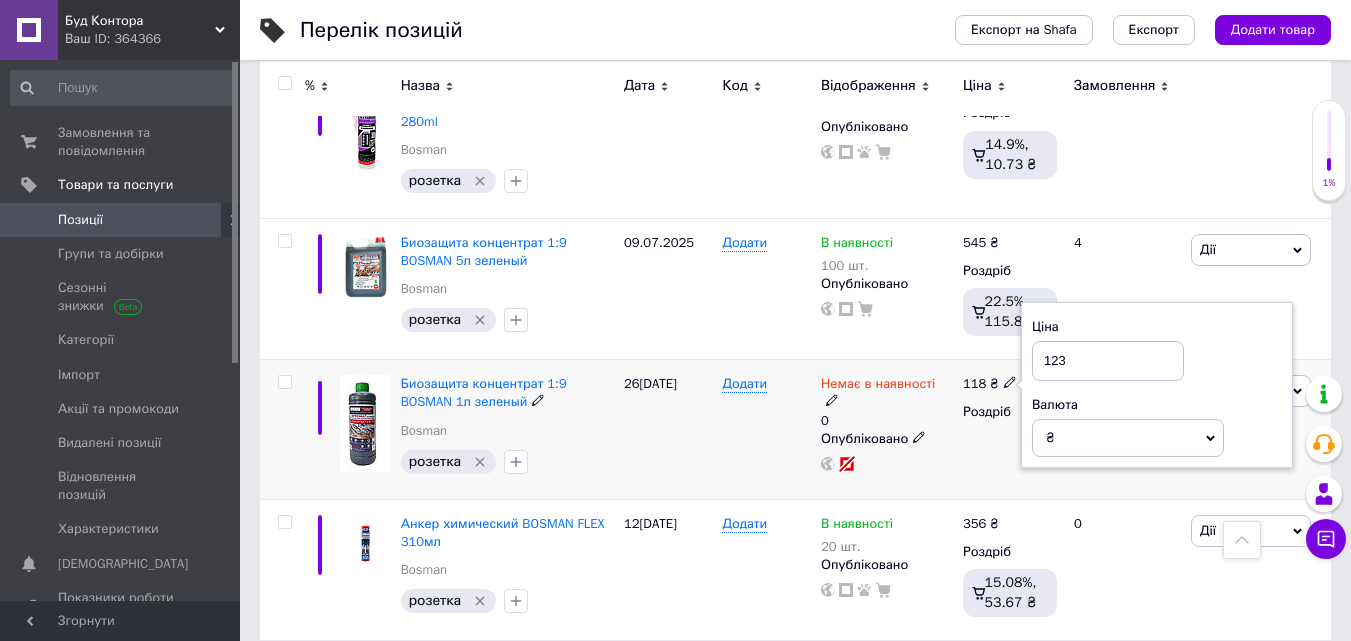 type on "123" 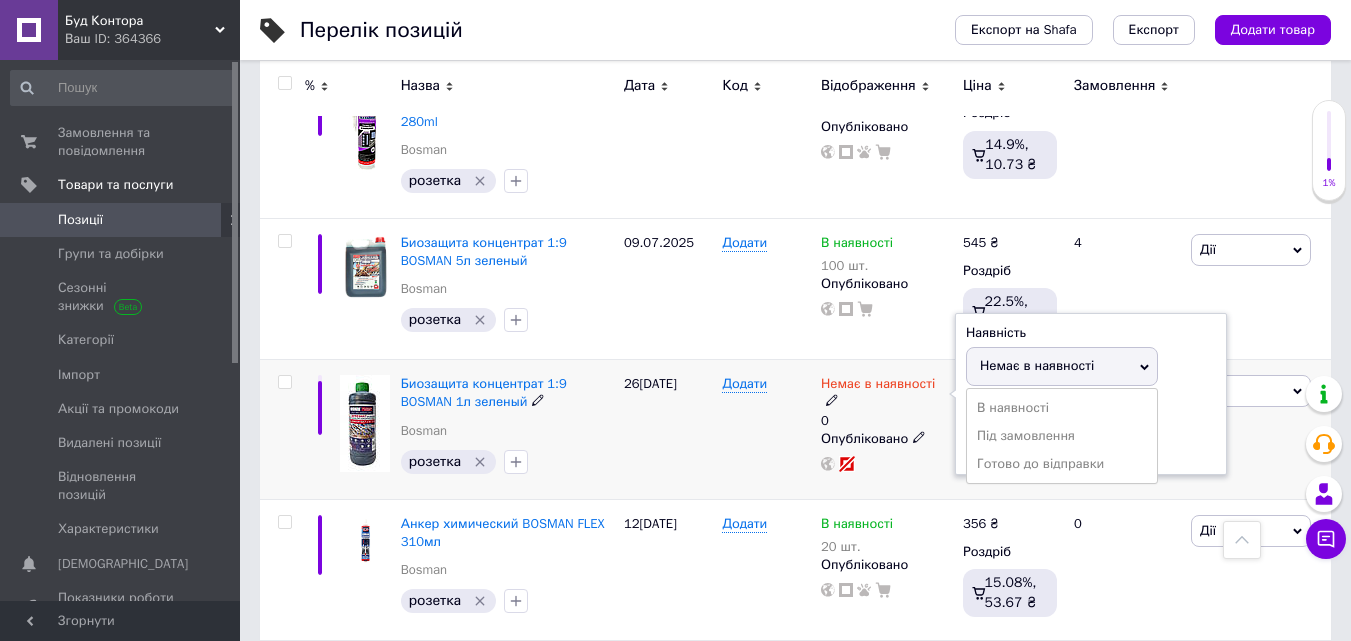 click on "Додати" at bounding box center (766, 430) 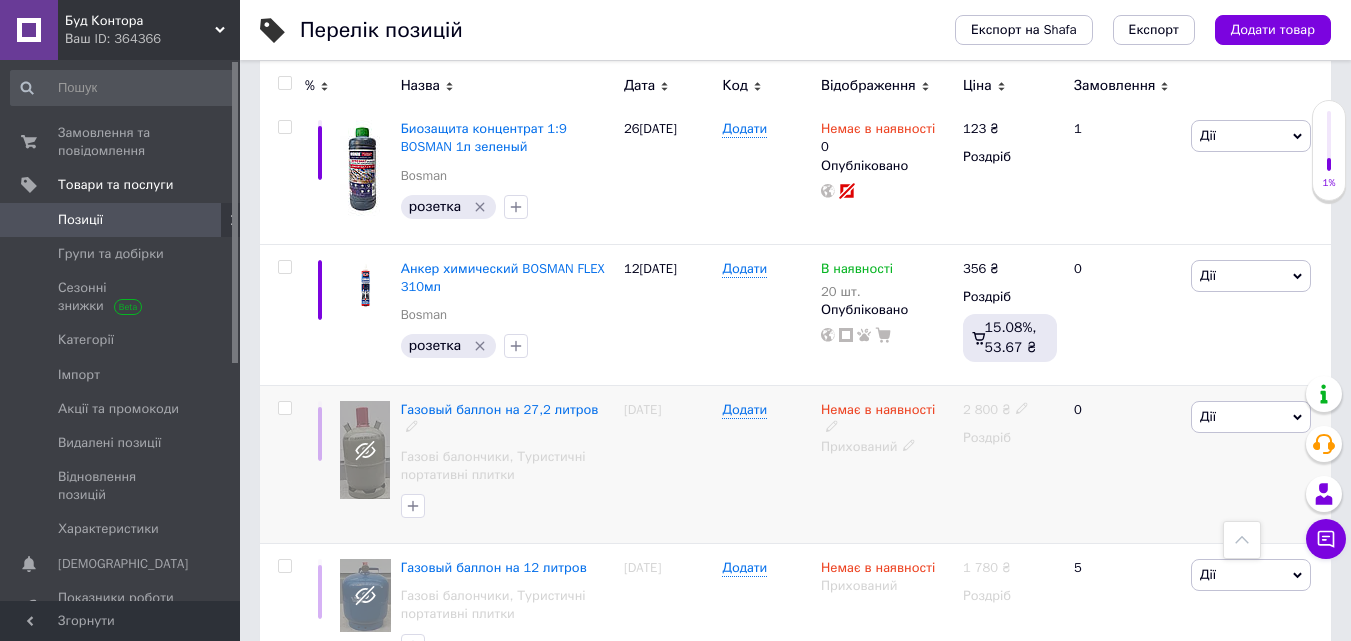 scroll, scrollTop: 1700, scrollLeft: 0, axis: vertical 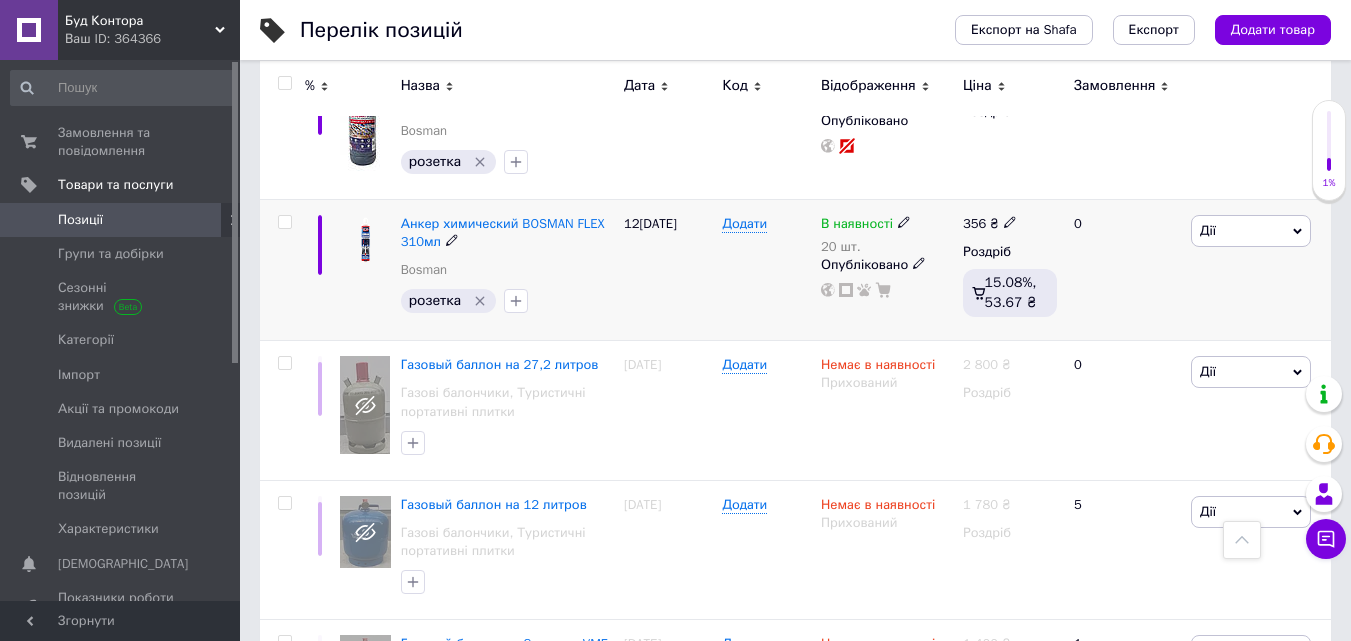 click on "356   ₴" at bounding box center (1010, 224) 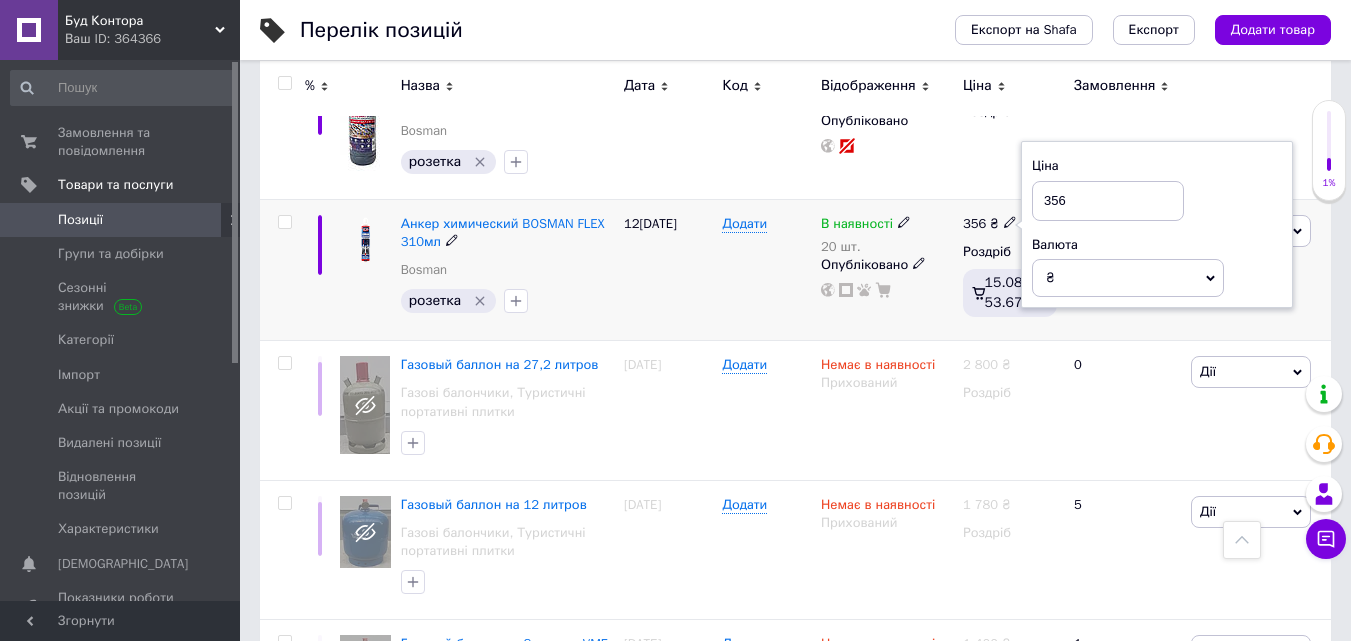 drag, startPoint x: 1103, startPoint y: 153, endPoint x: 985, endPoint y: 156, distance: 118.03813 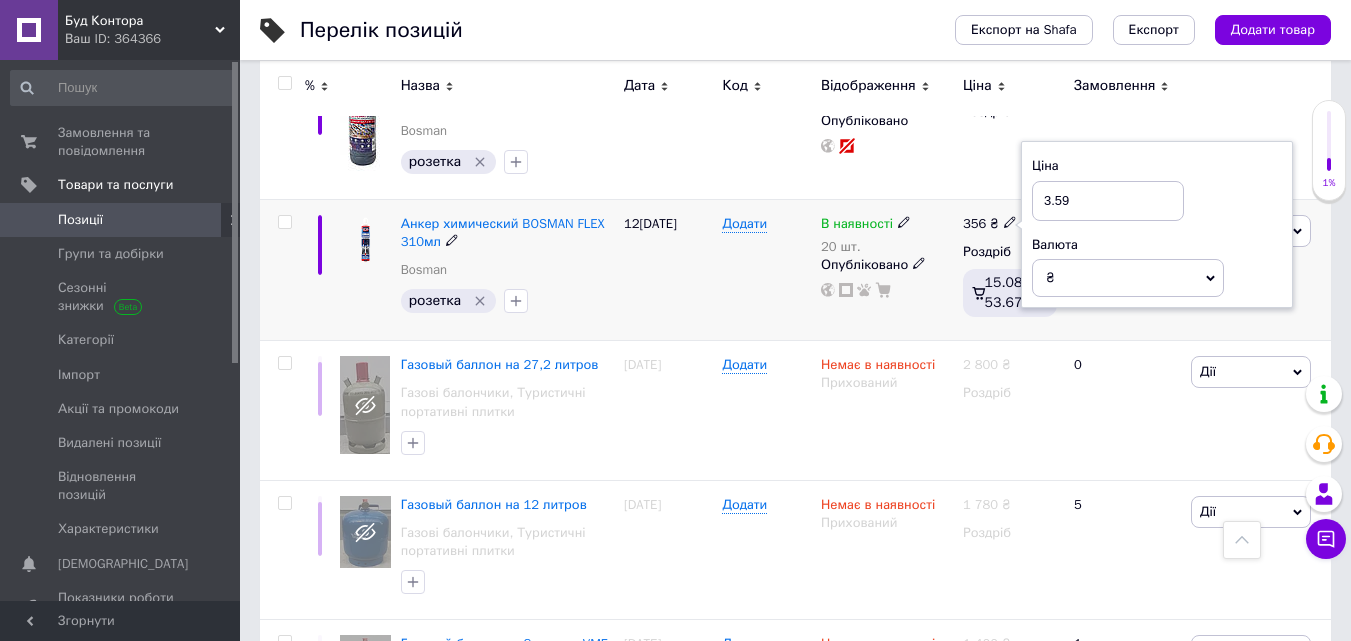 drag, startPoint x: 1071, startPoint y: 143, endPoint x: 1026, endPoint y: 139, distance: 45.17743 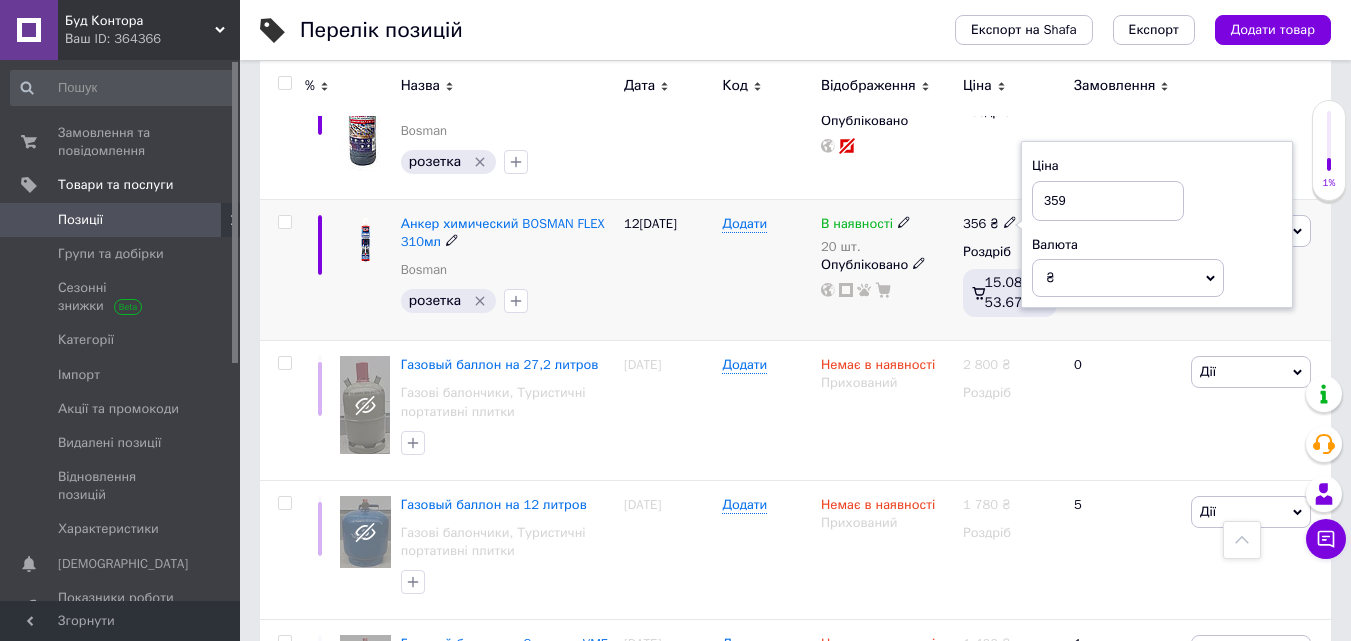 type on "359" 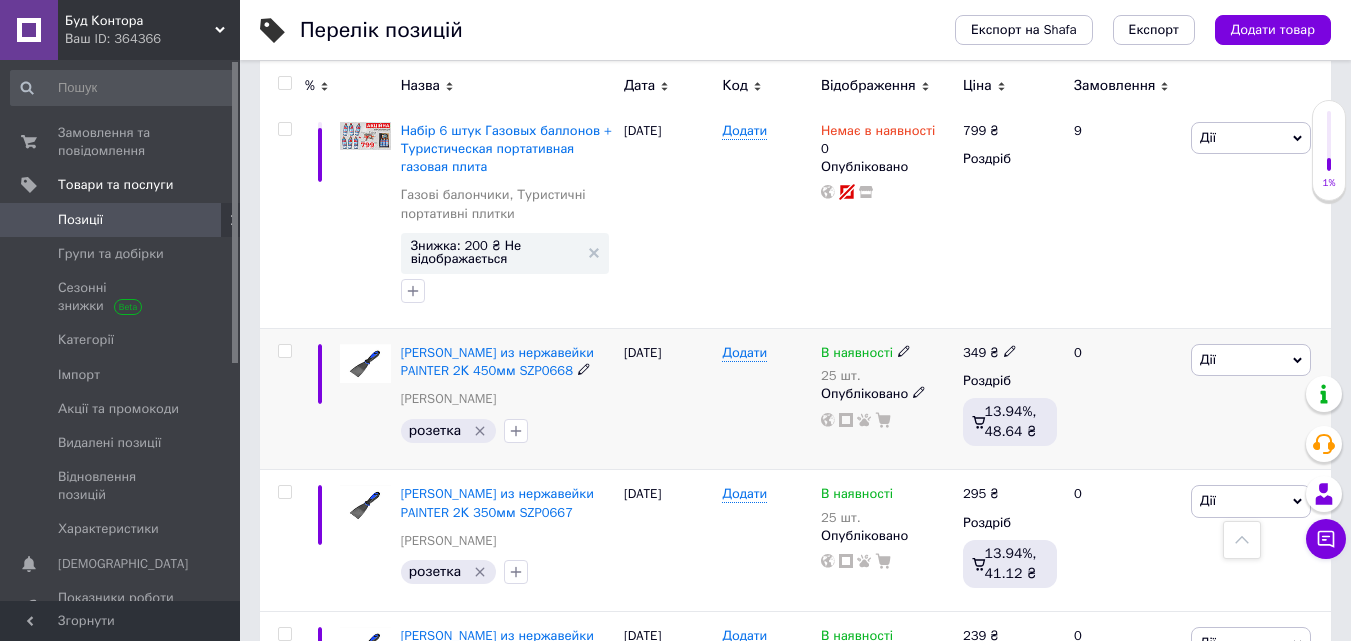 scroll, scrollTop: 2510, scrollLeft: 0, axis: vertical 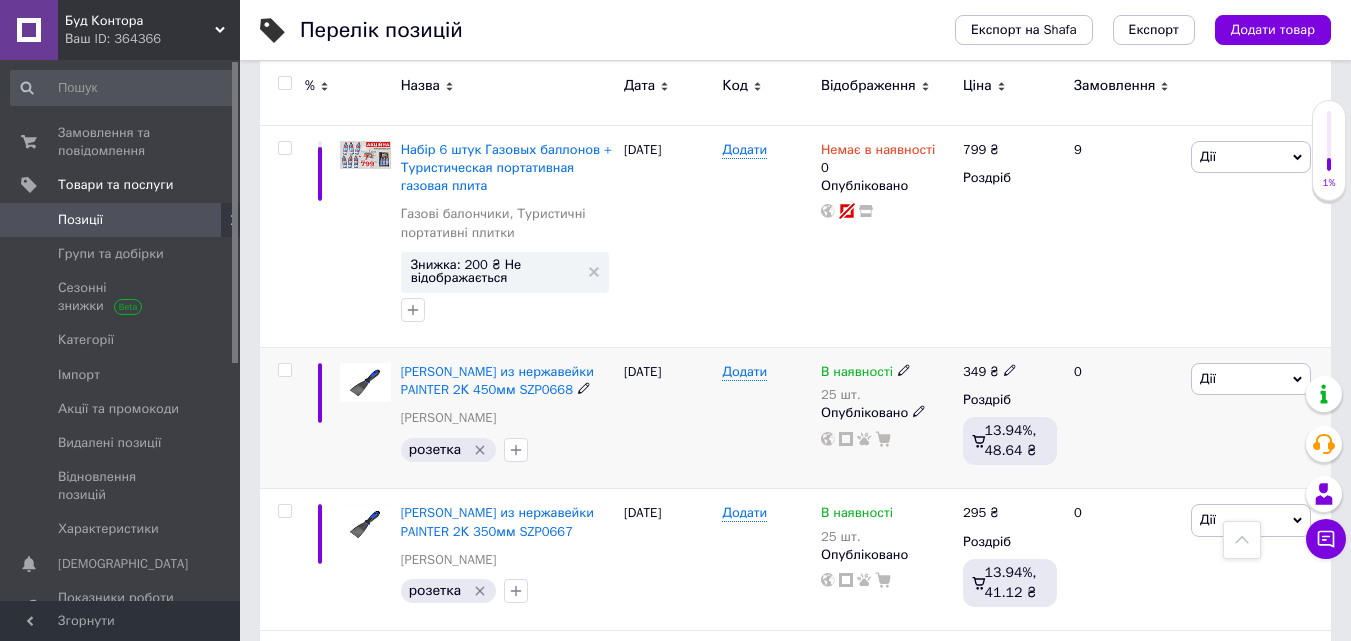 click at bounding box center (1010, 369) 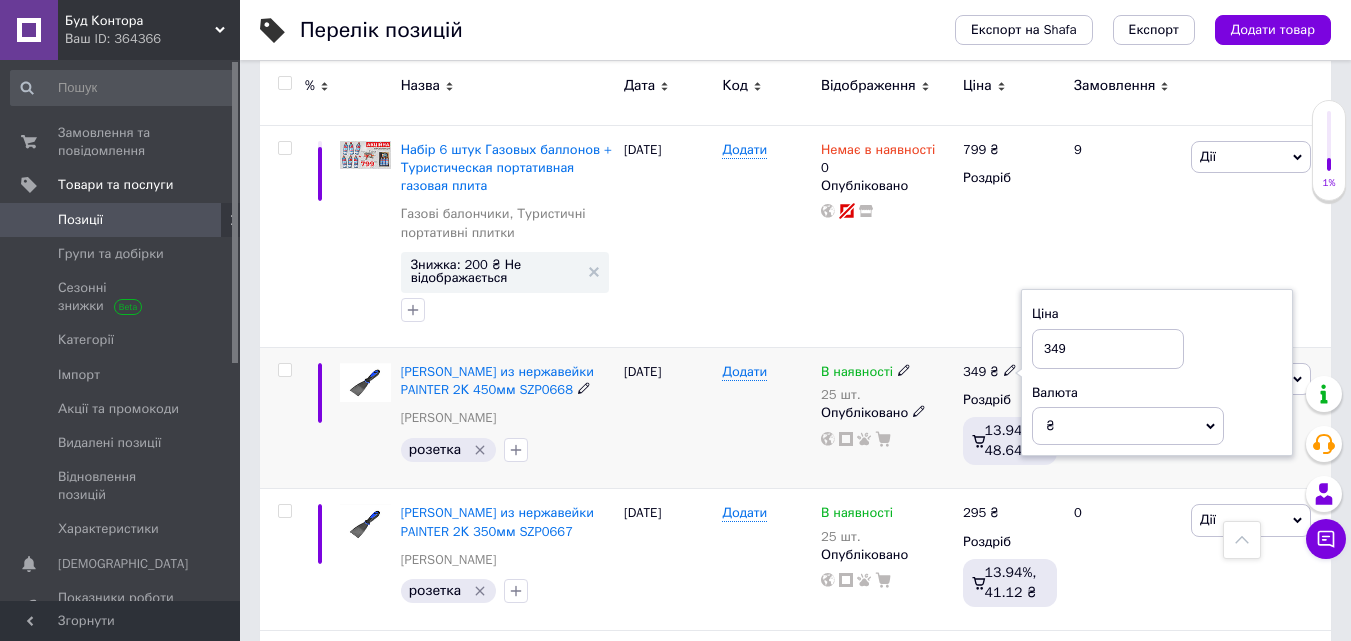 drag, startPoint x: 1117, startPoint y: 291, endPoint x: 998, endPoint y: 300, distance: 119.33985 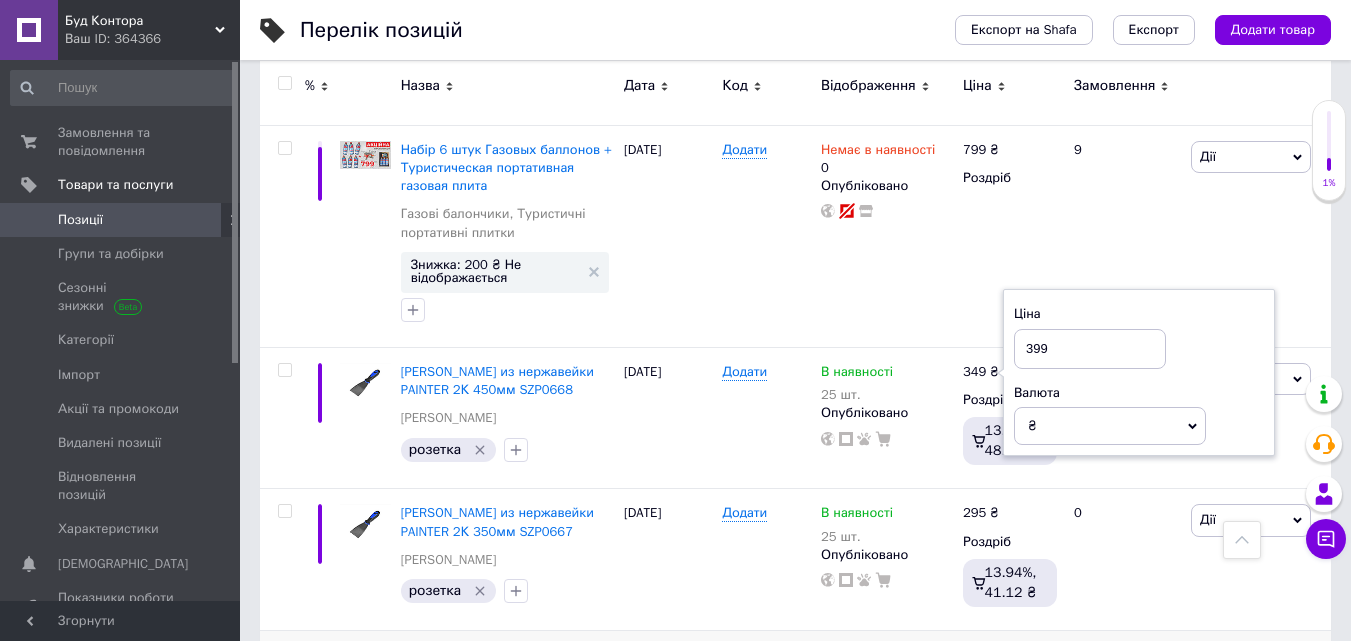 type on "399" 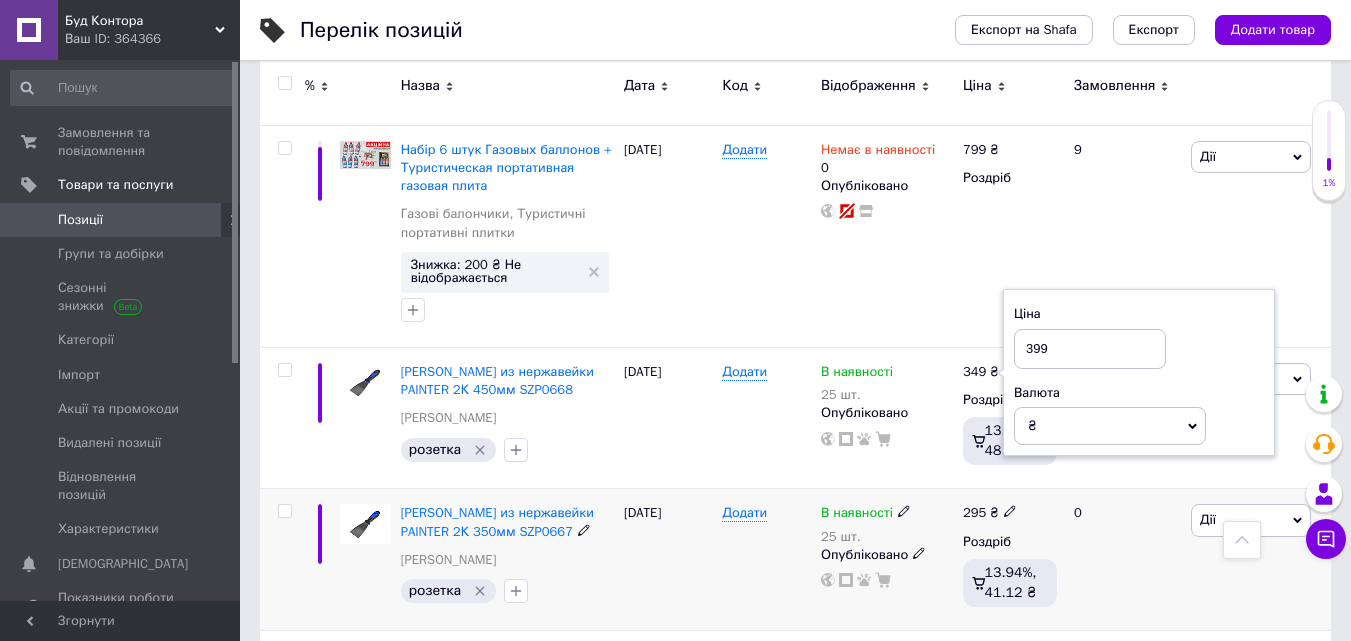 click 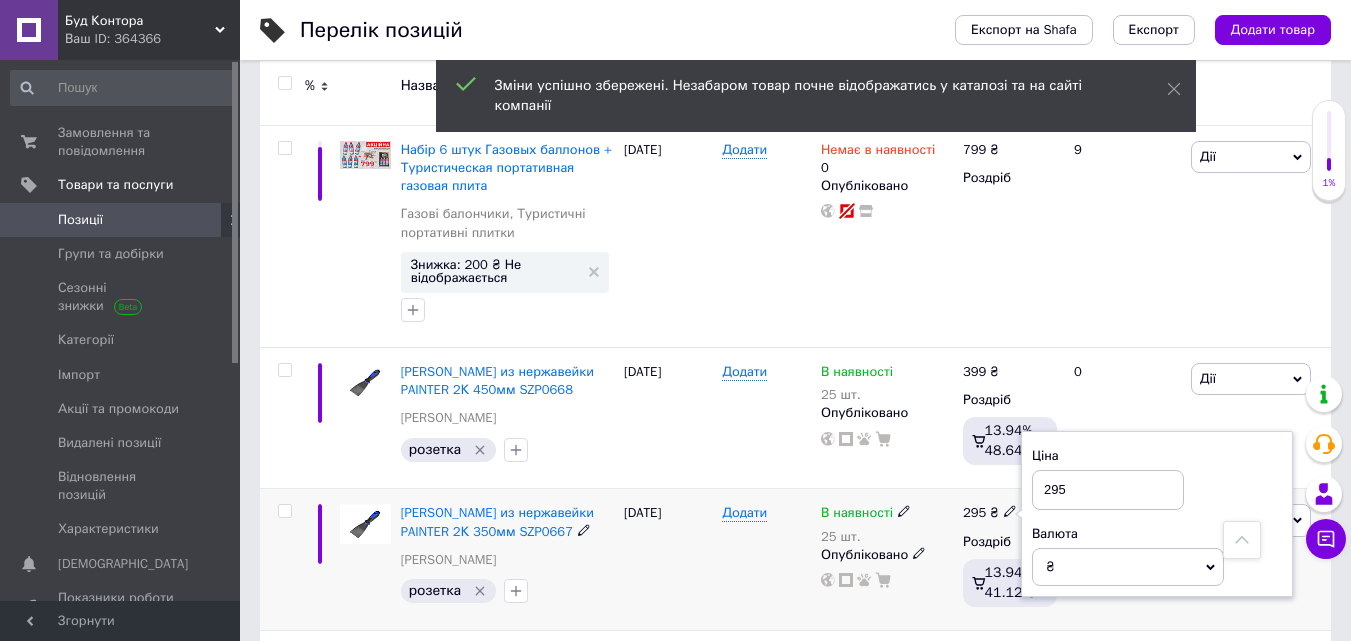 click on "295   ₴ Ціна 295 Валюта ₴ $ EUR CHF GBP ¥ PLN ₸ MDL HUF KGS CNY TRY KRW lei Роздріб 13.94%, 41.12 ₴" at bounding box center [1010, 559] 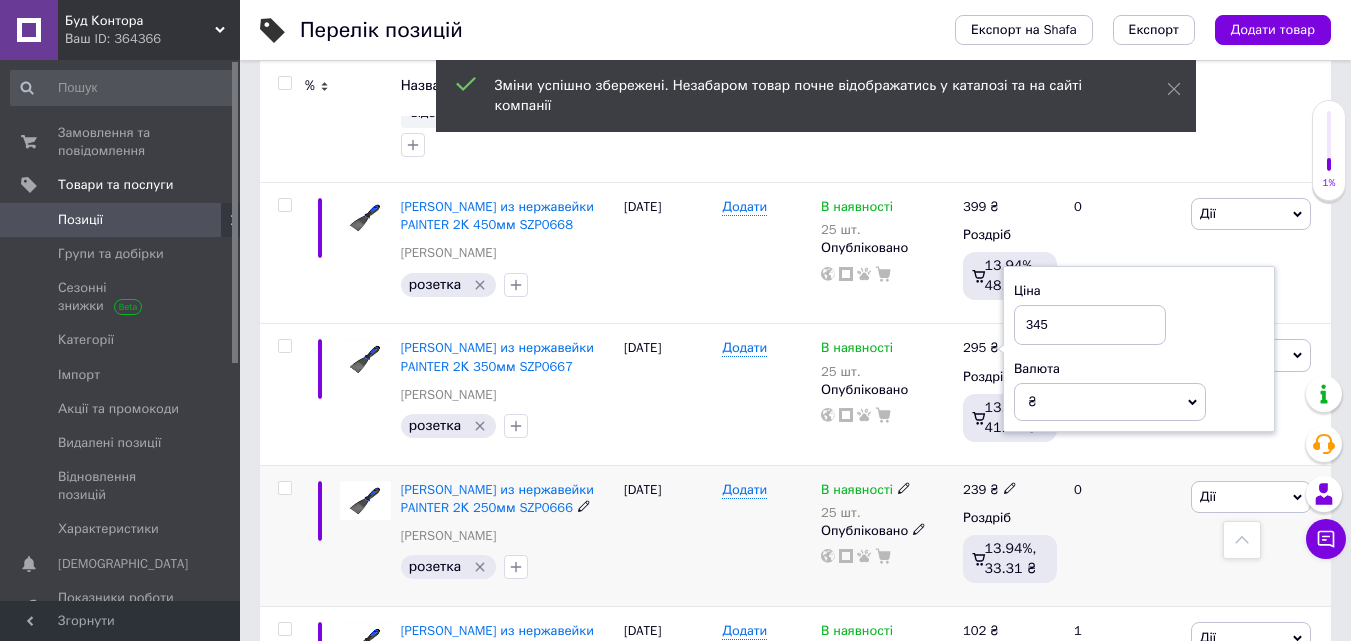 scroll, scrollTop: 2710, scrollLeft: 0, axis: vertical 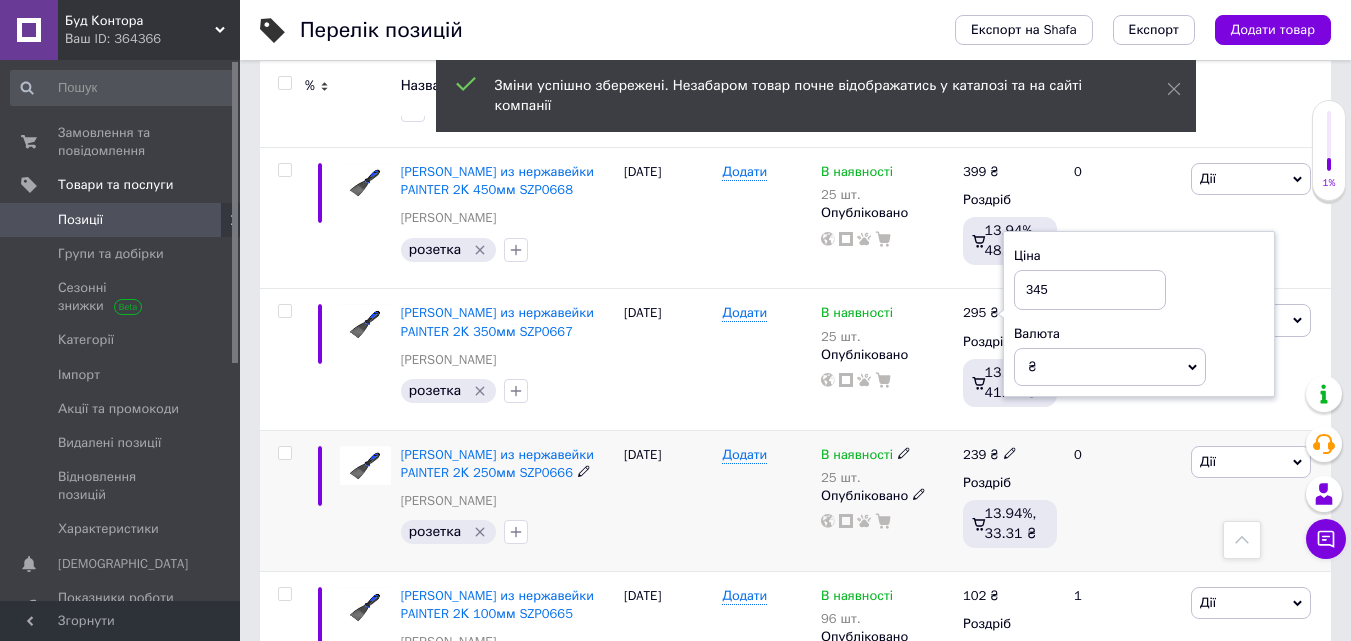 type on "345" 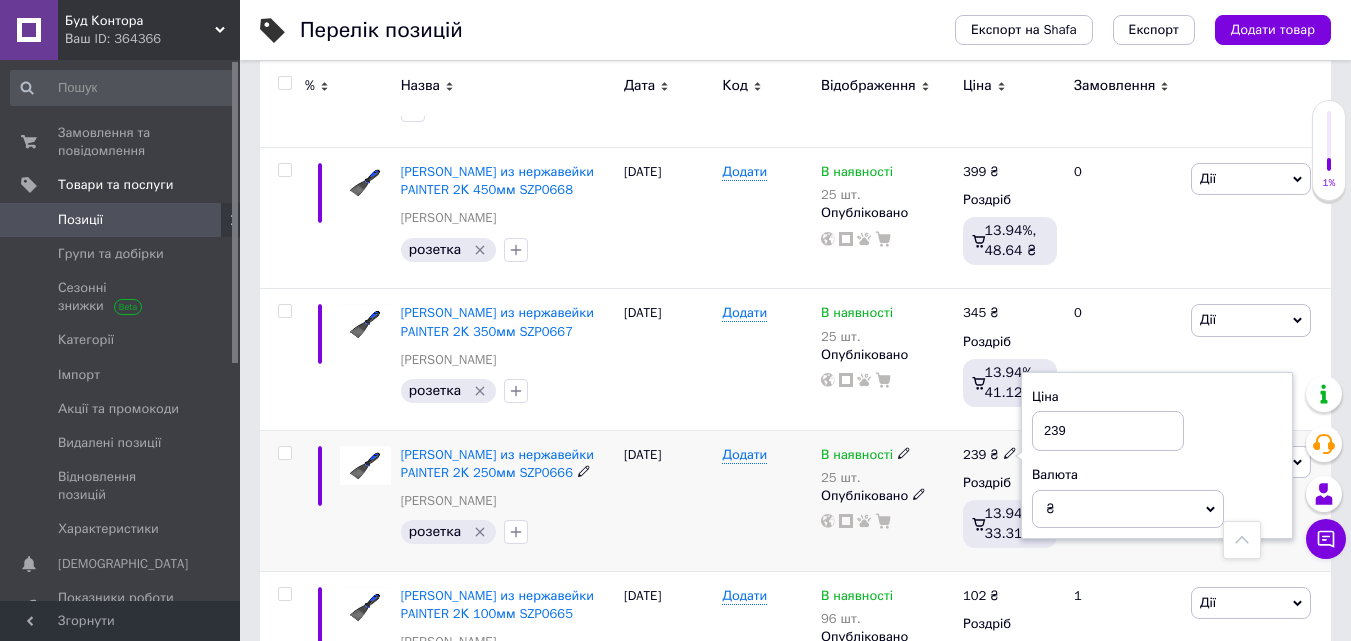 drag, startPoint x: 1046, startPoint y: 383, endPoint x: 980, endPoint y: 385, distance: 66.0303 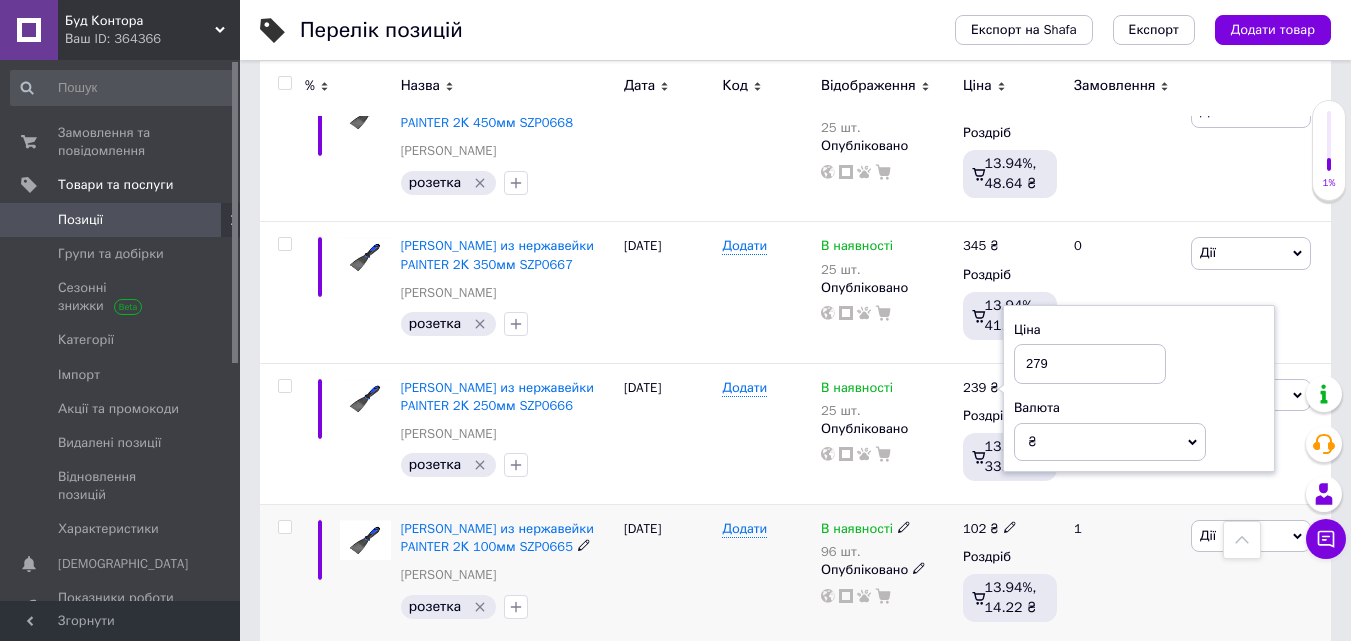 scroll, scrollTop: 2810, scrollLeft: 0, axis: vertical 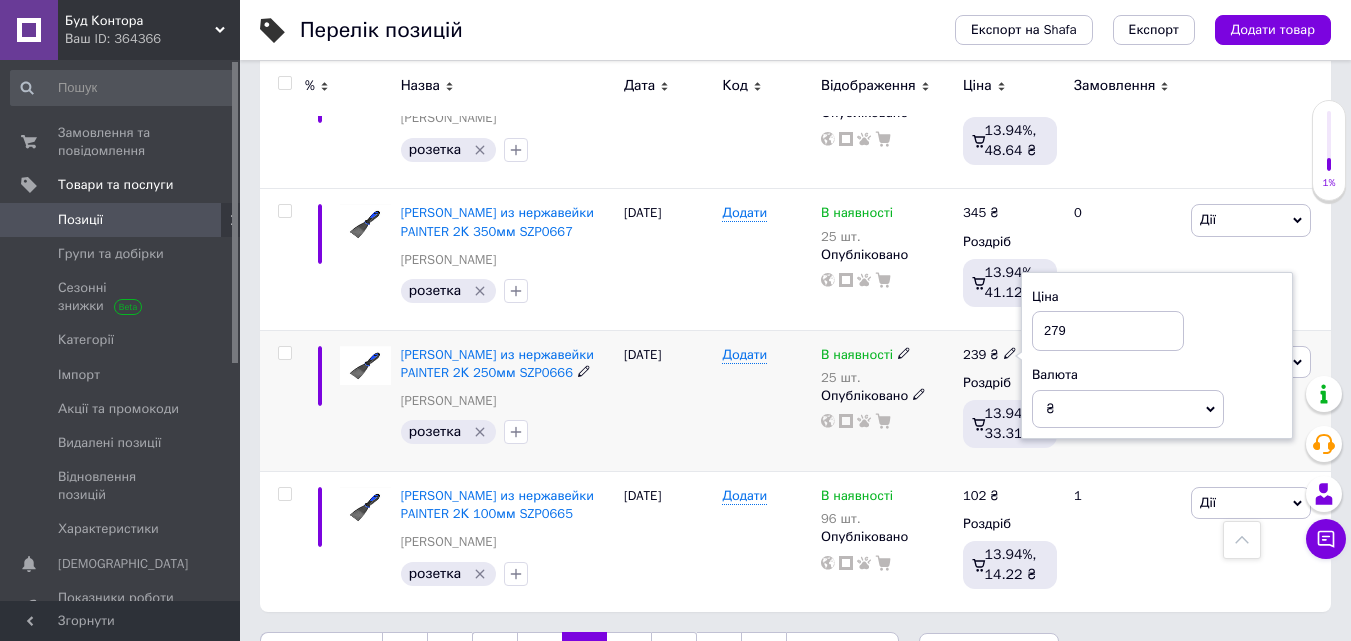 type on "279" 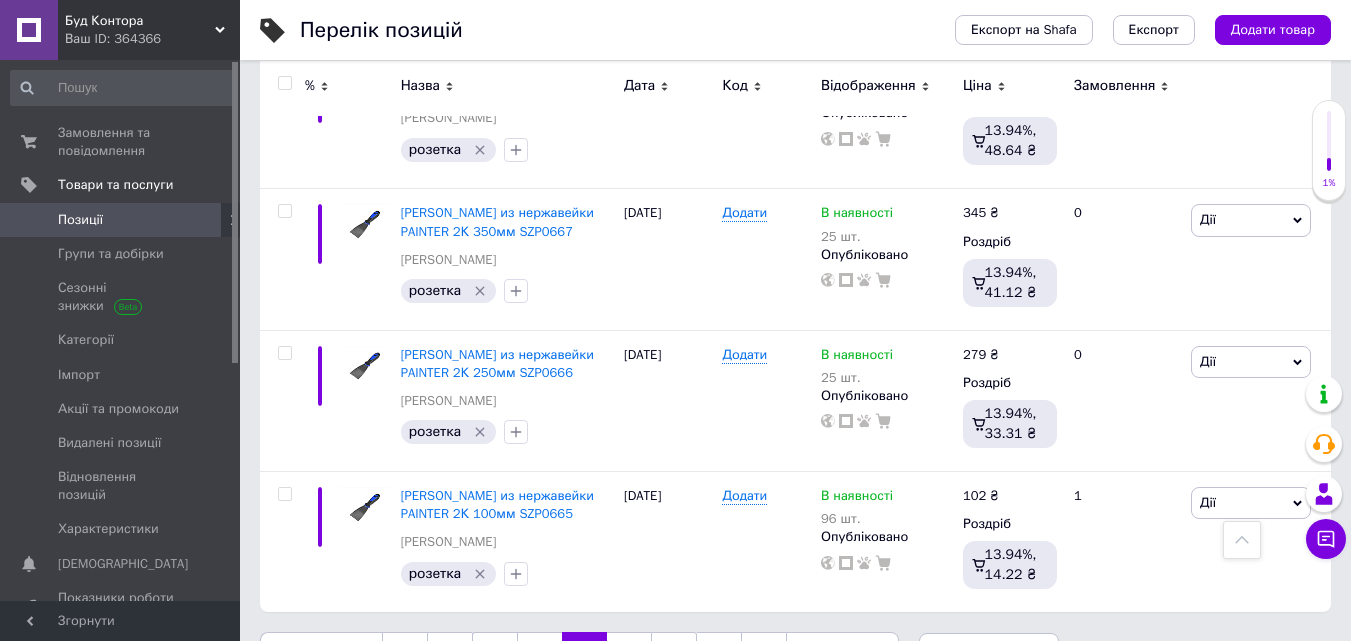 click on "7" at bounding box center [629, 653] 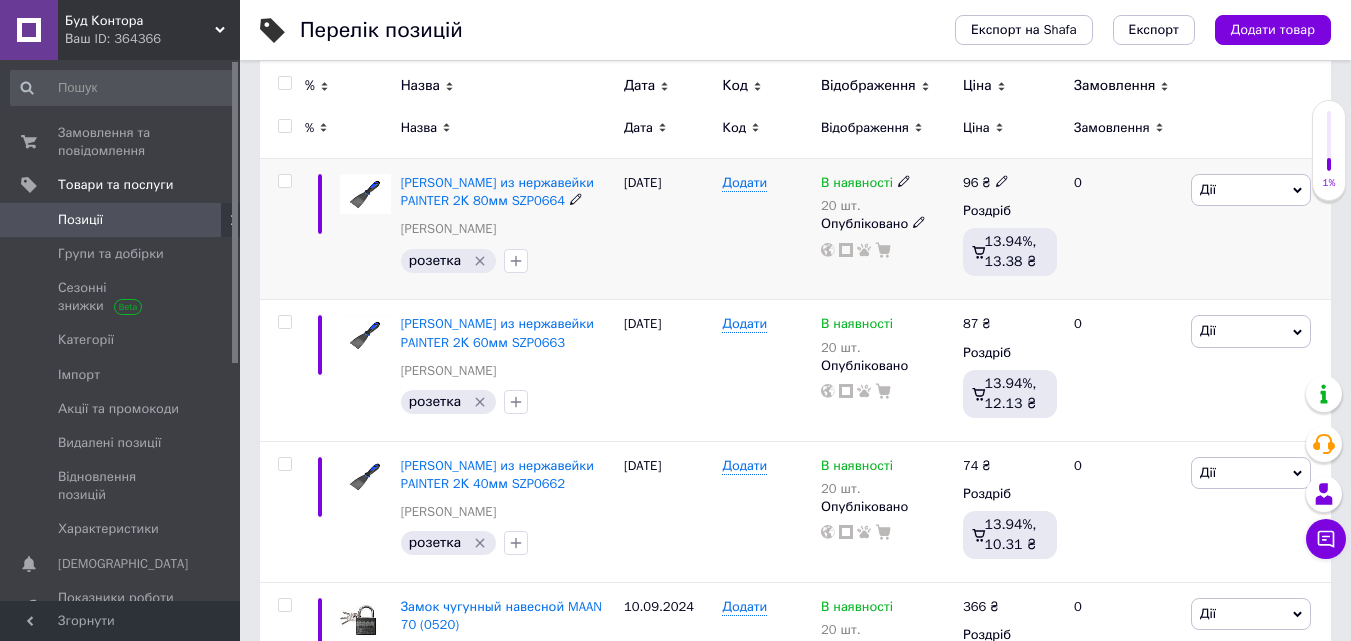 scroll, scrollTop: 200, scrollLeft: 0, axis: vertical 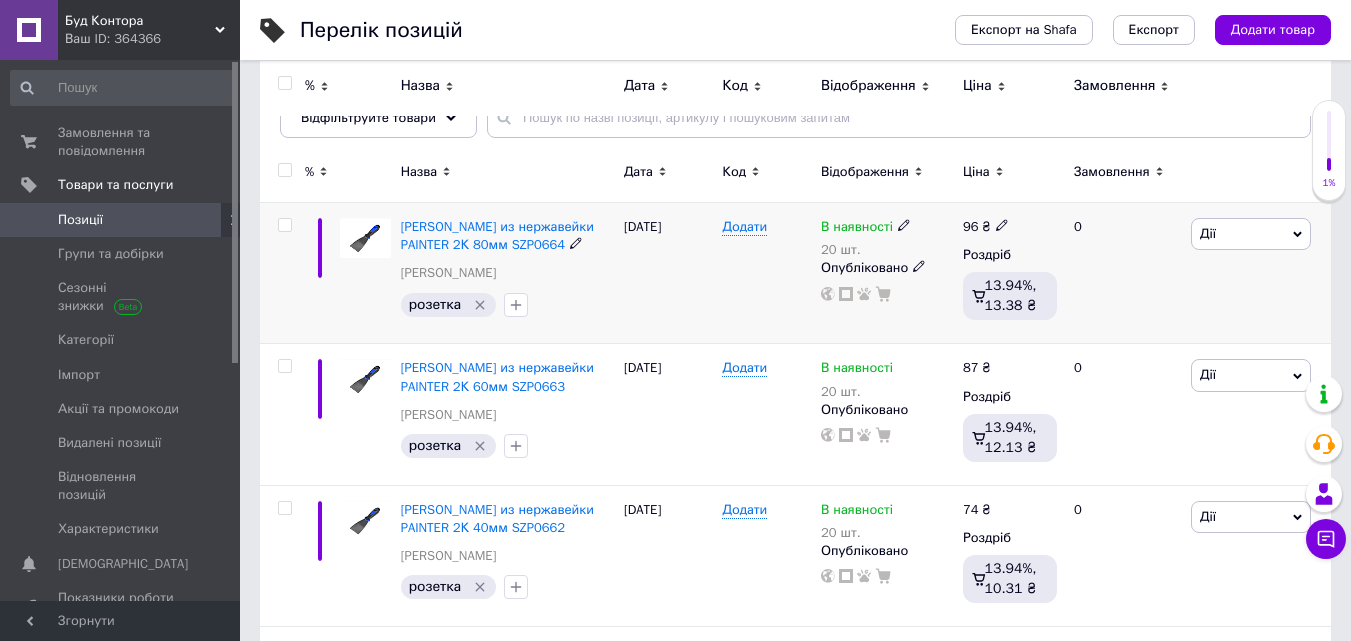 click 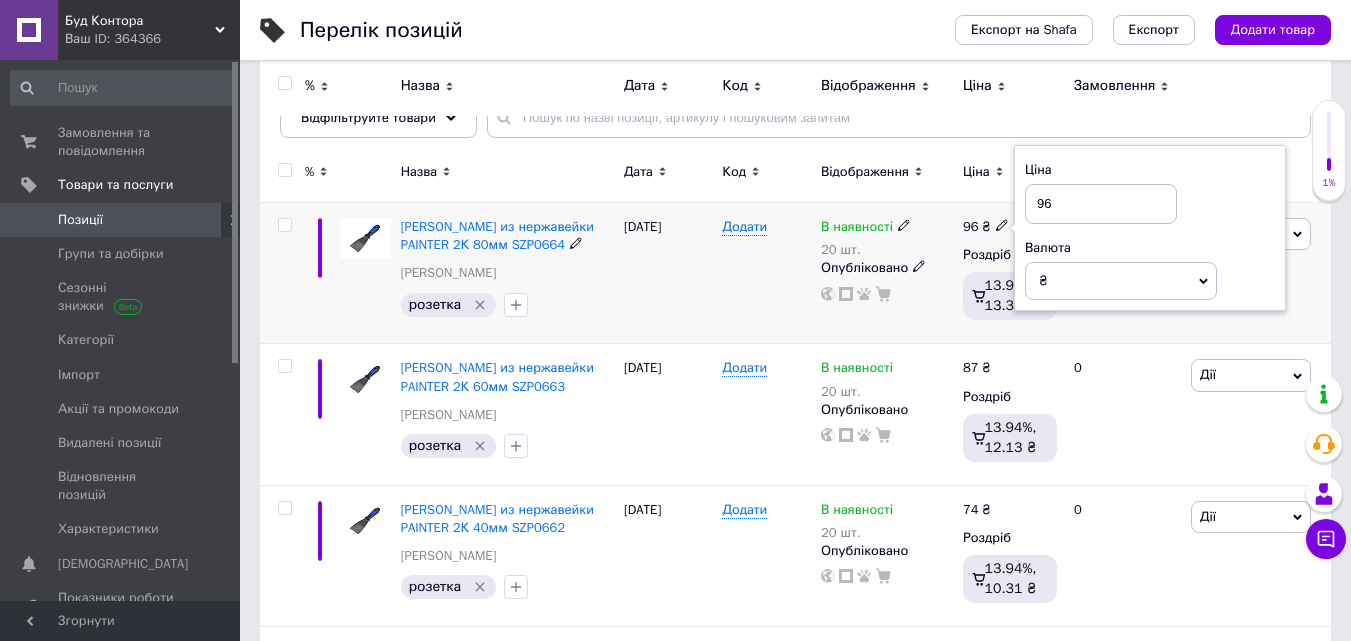 drag, startPoint x: 1075, startPoint y: 213, endPoint x: 984, endPoint y: 204, distance: 91.44397 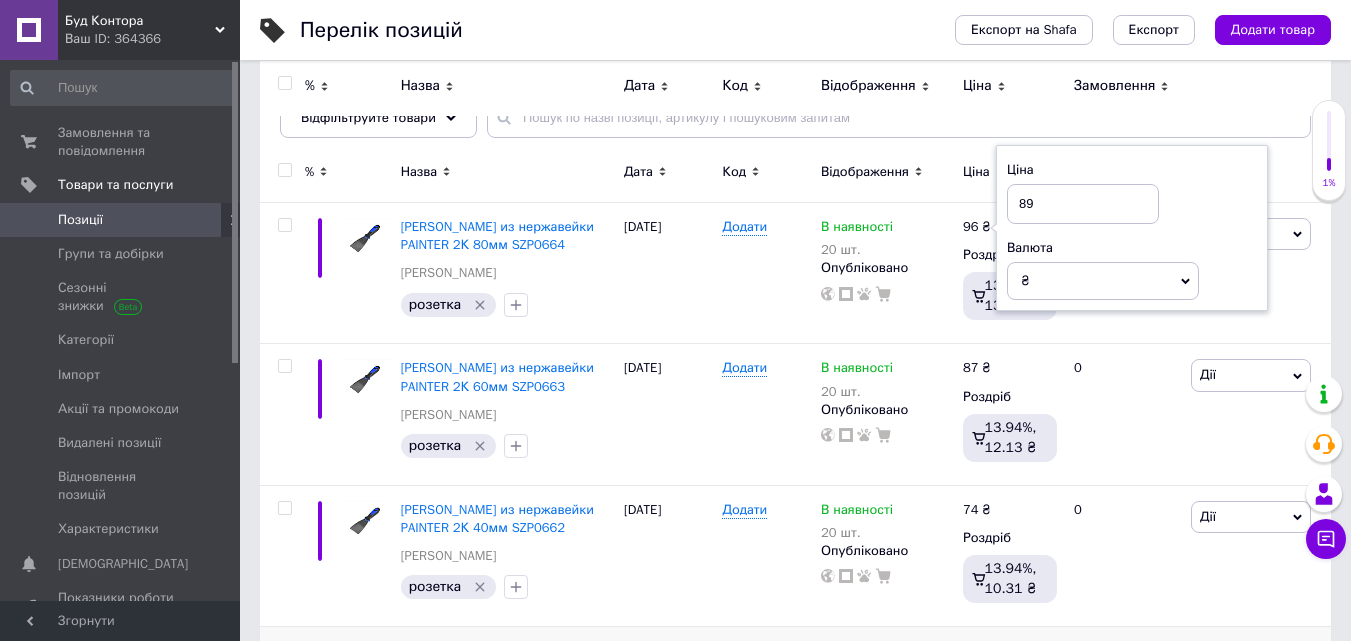 type on "89" 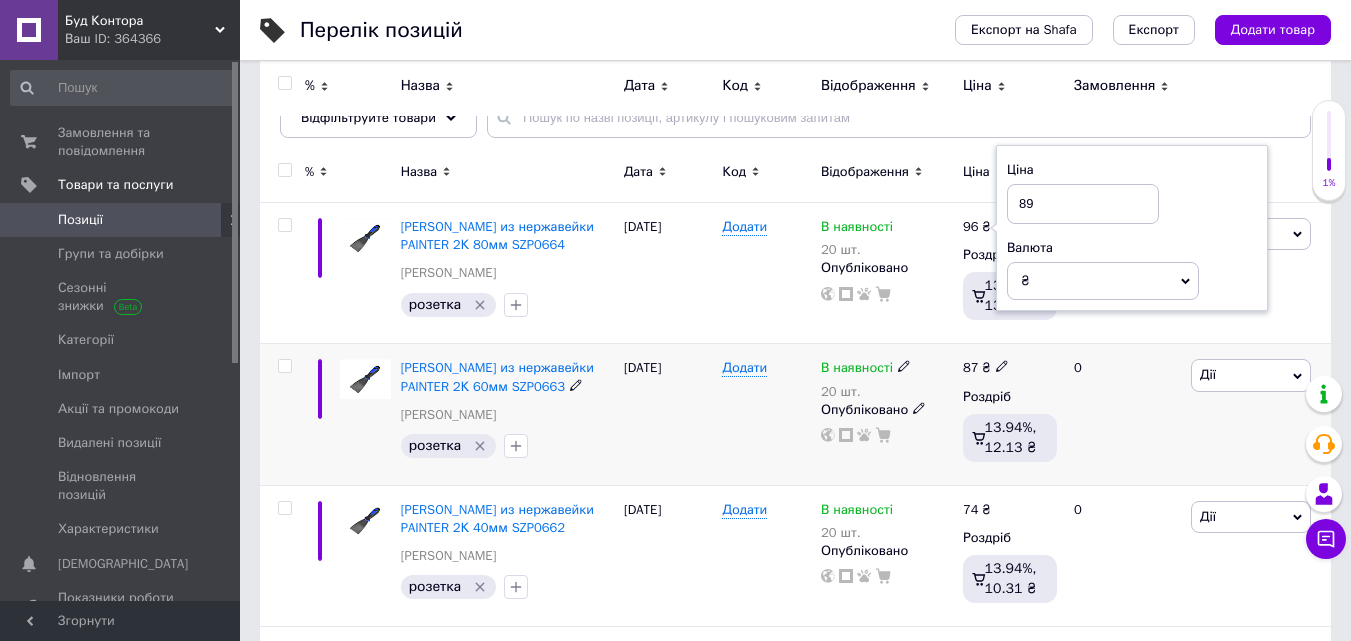 click 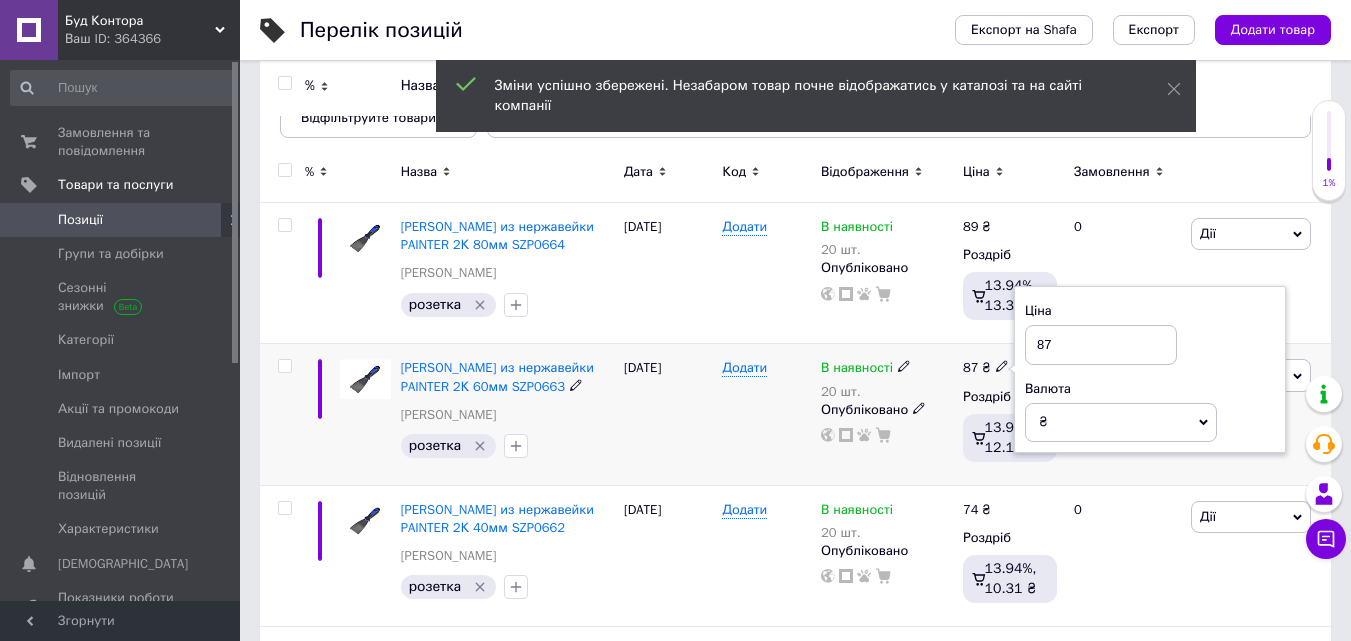 drag, startPoint x: 1077, startPoint y: 348, endPoint x: 976, endPoint y: 349, distance: 101.00495 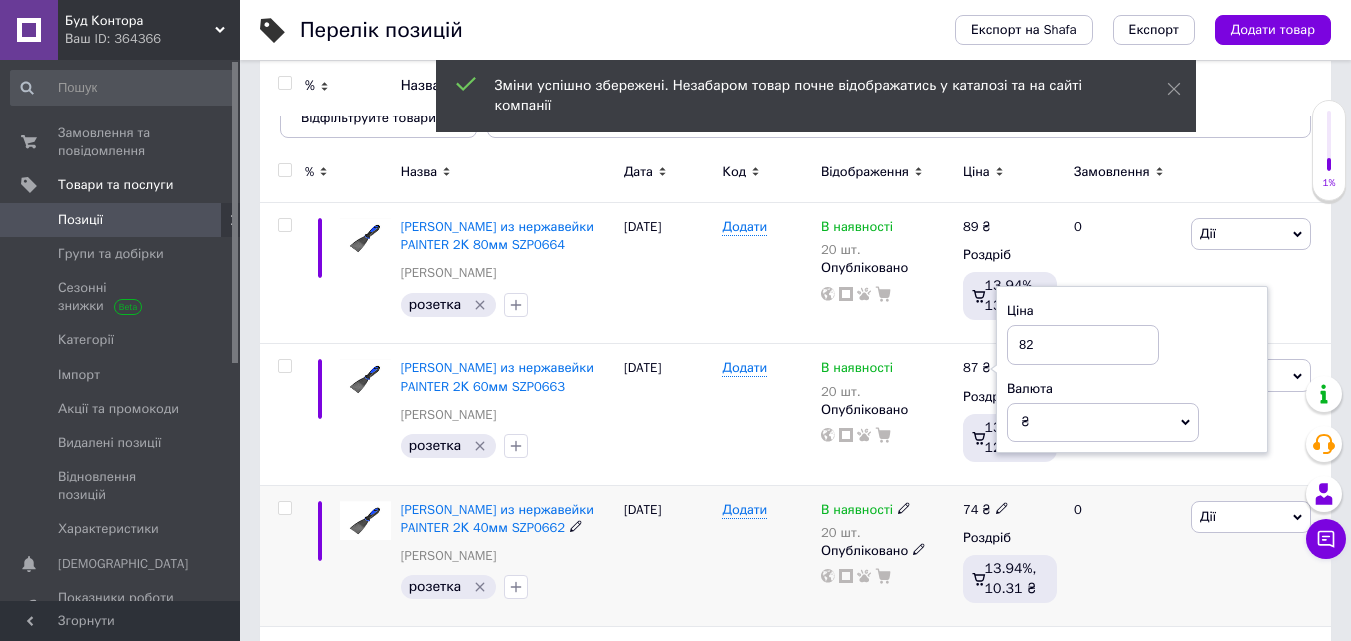 type on "82" 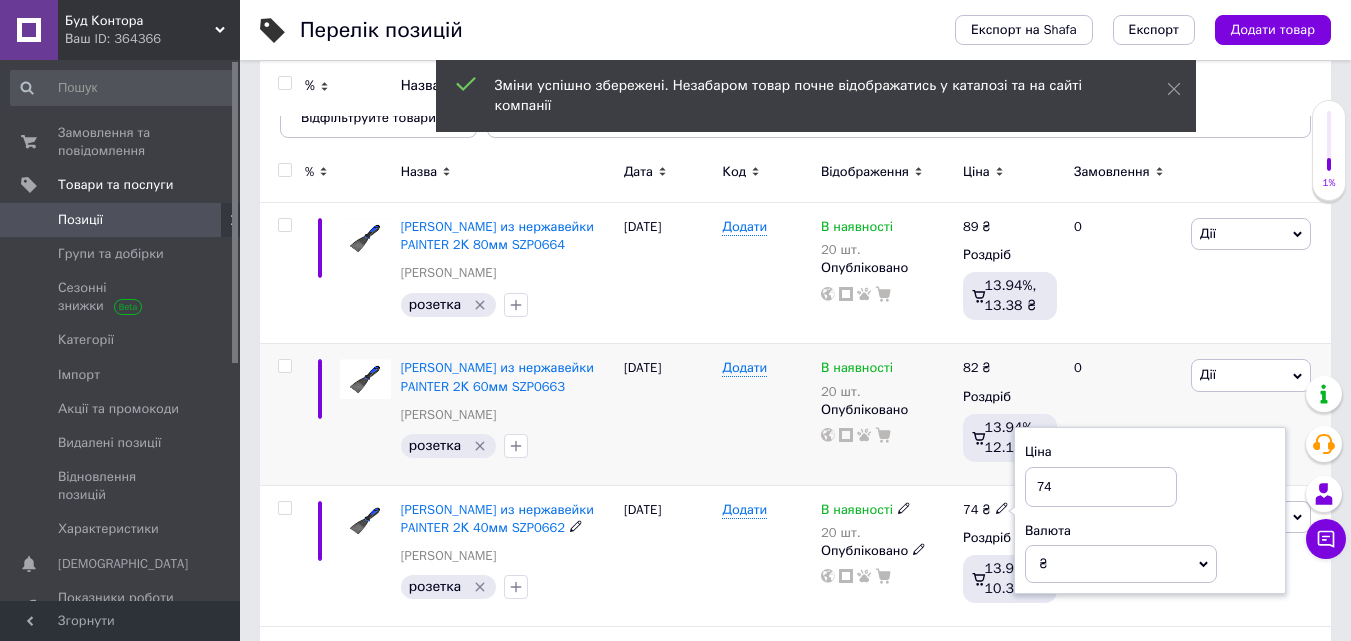 drag, startPoint x: 1061, startPoint y: 491, endPoint x: 1009, endPoint y: 479, distance: 53.366657 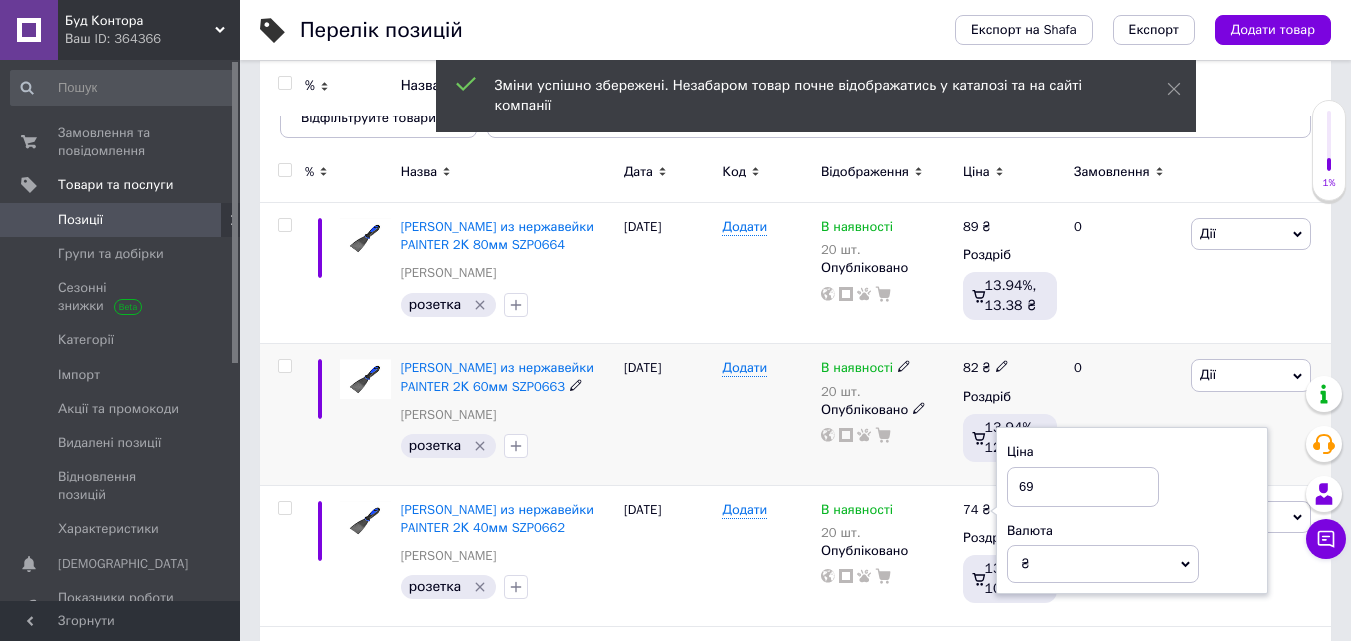 type on "69" 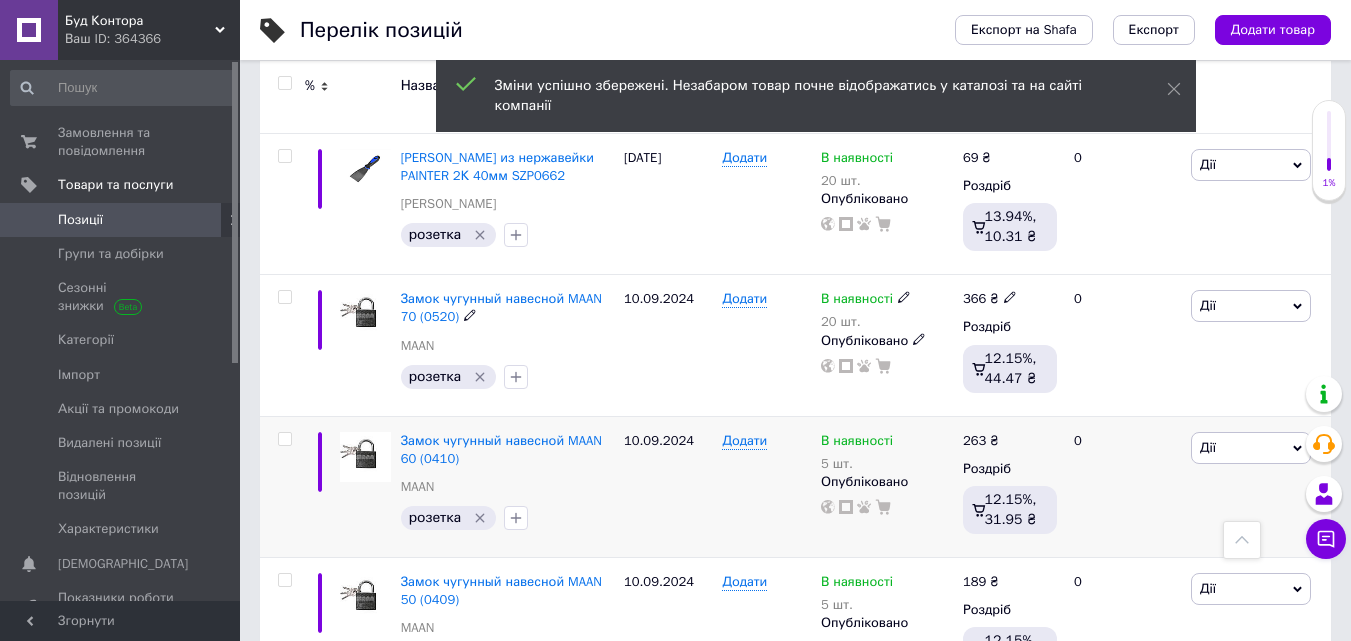 scroll, scrollTop: 600, scrollLeft: 0, axis: vertical 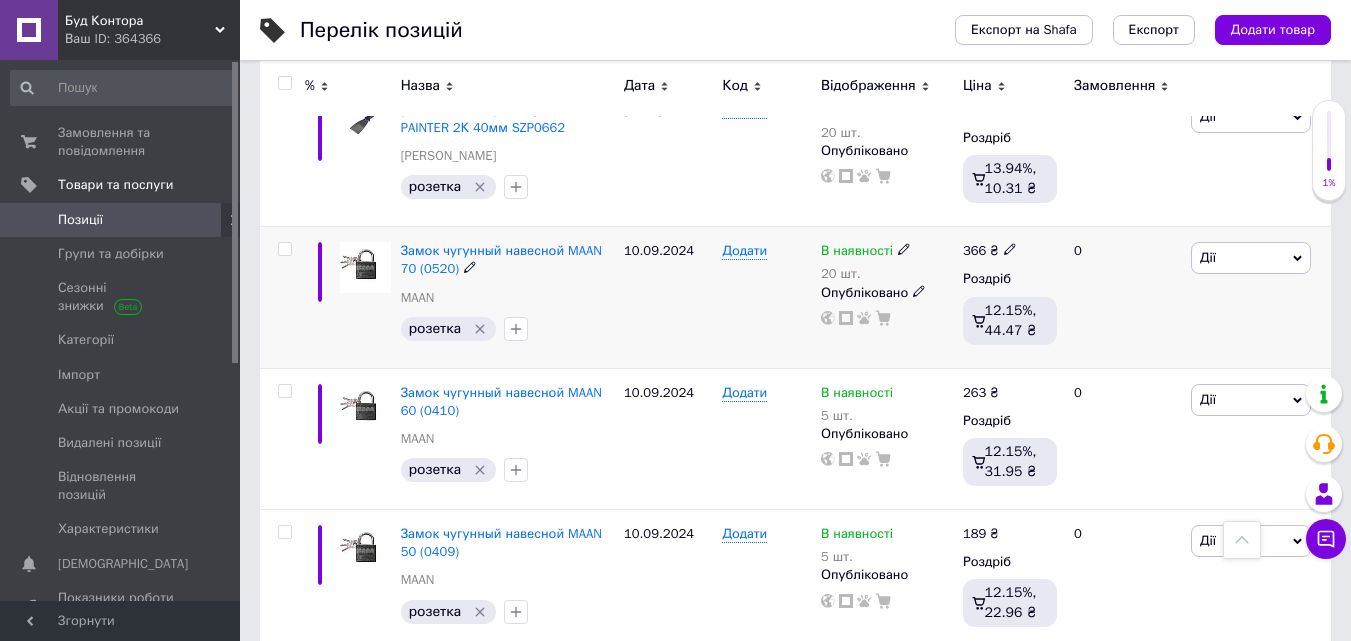 click on "366   ₴" at bounding box center (1010, 251) 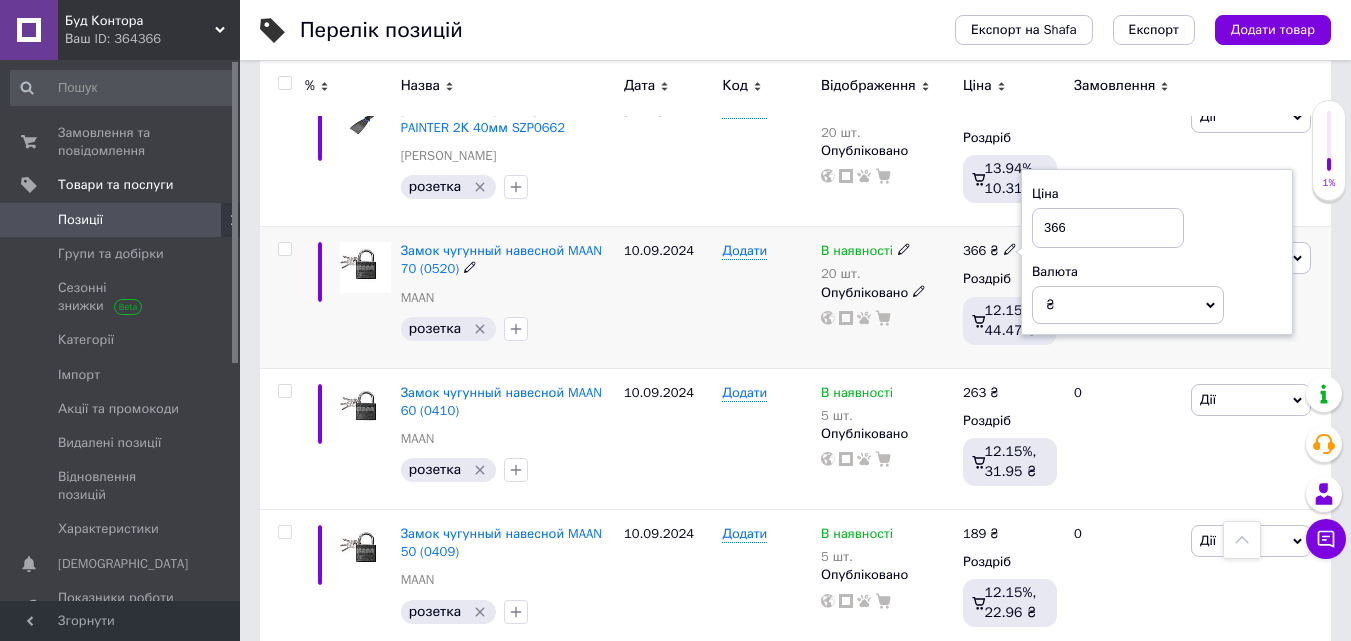 drag, startPoint x: 1107, startPoint y: 236, endPoint x: 980, endPoint y: 232, distance: 127.06297 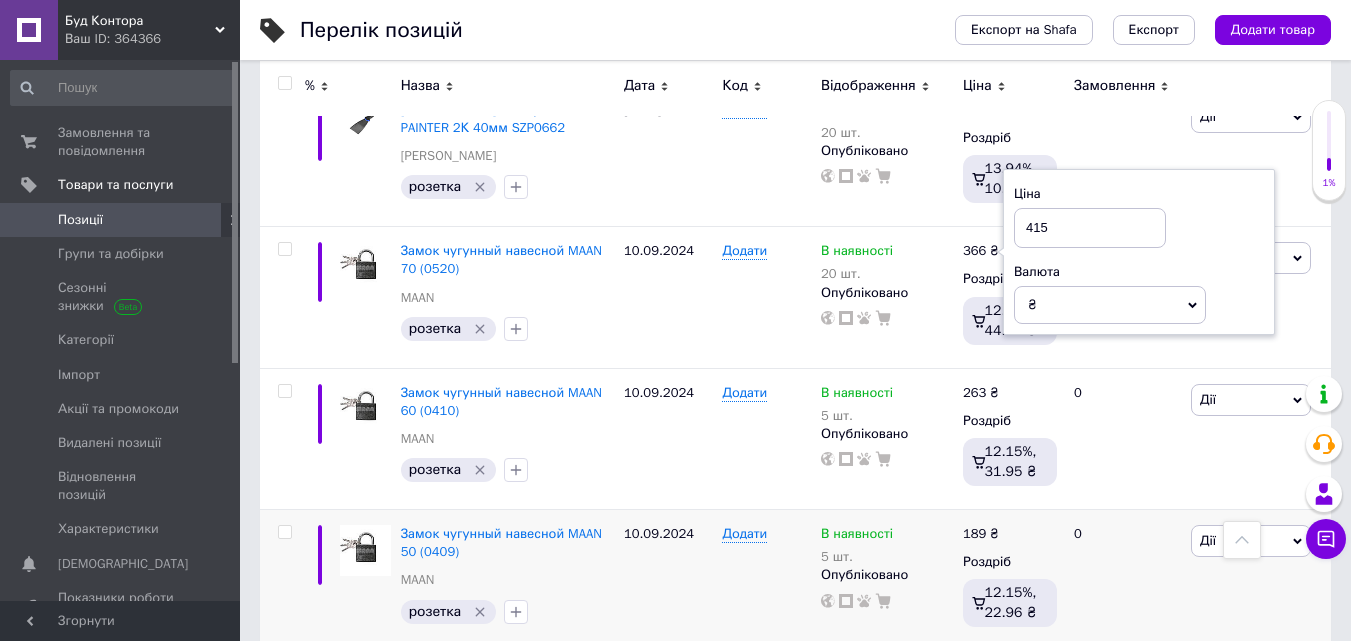 type on "415" 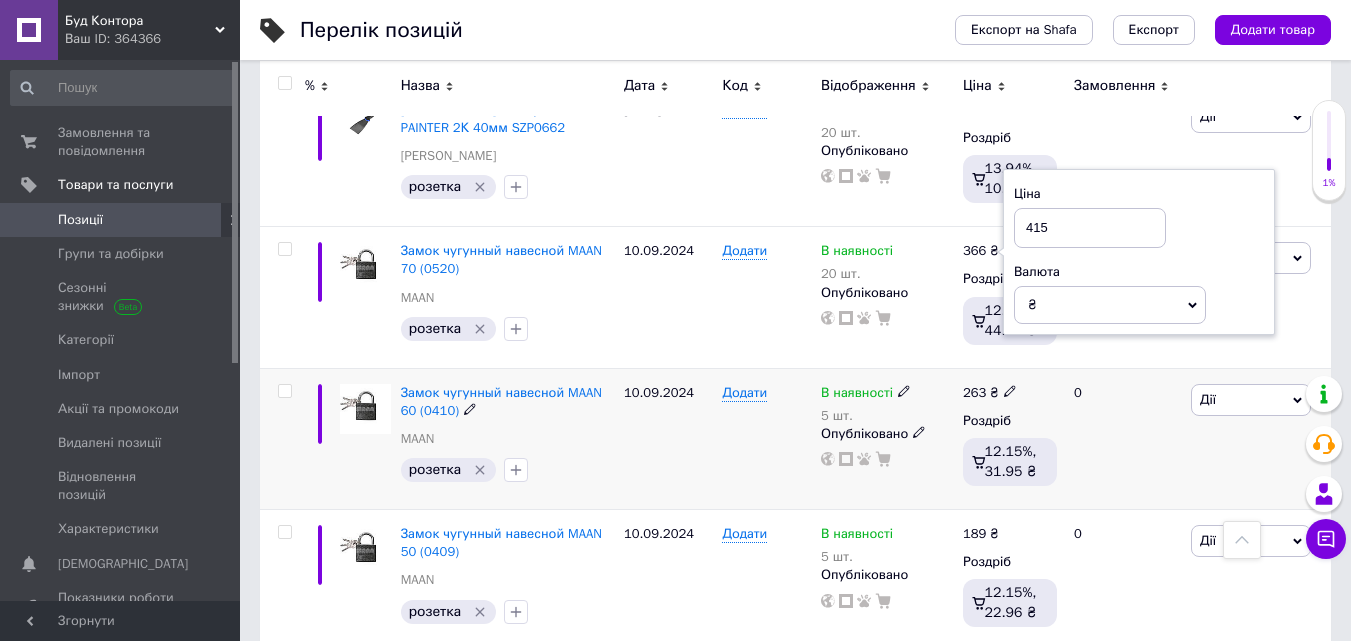 click 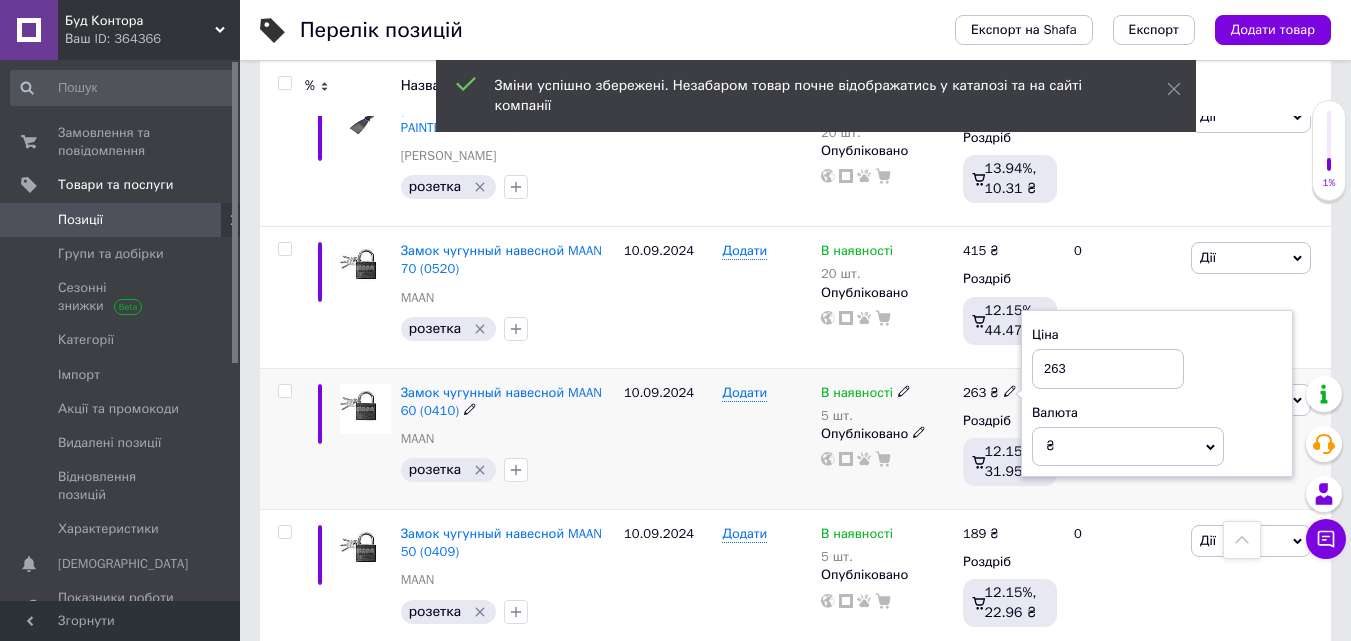 drag, startPoint x: 1070, startPoint y: 379, endPoint x: 990, endPoint y: 378, distance: 80.00625 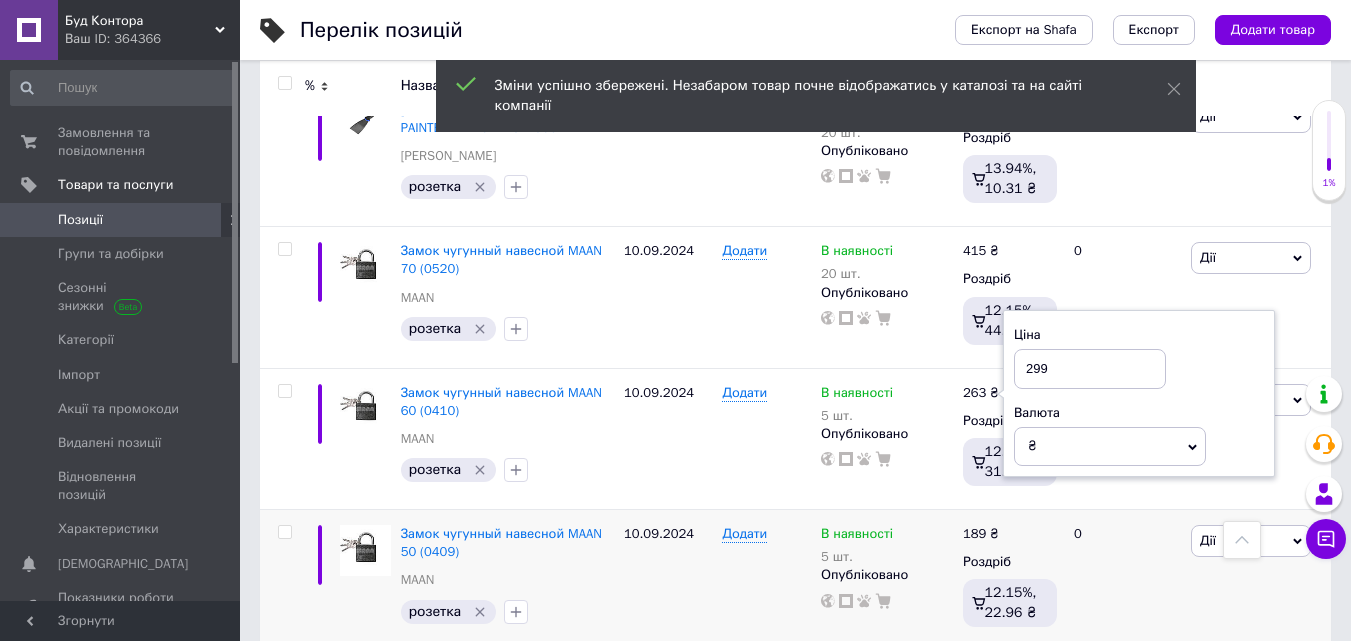 type on "299" 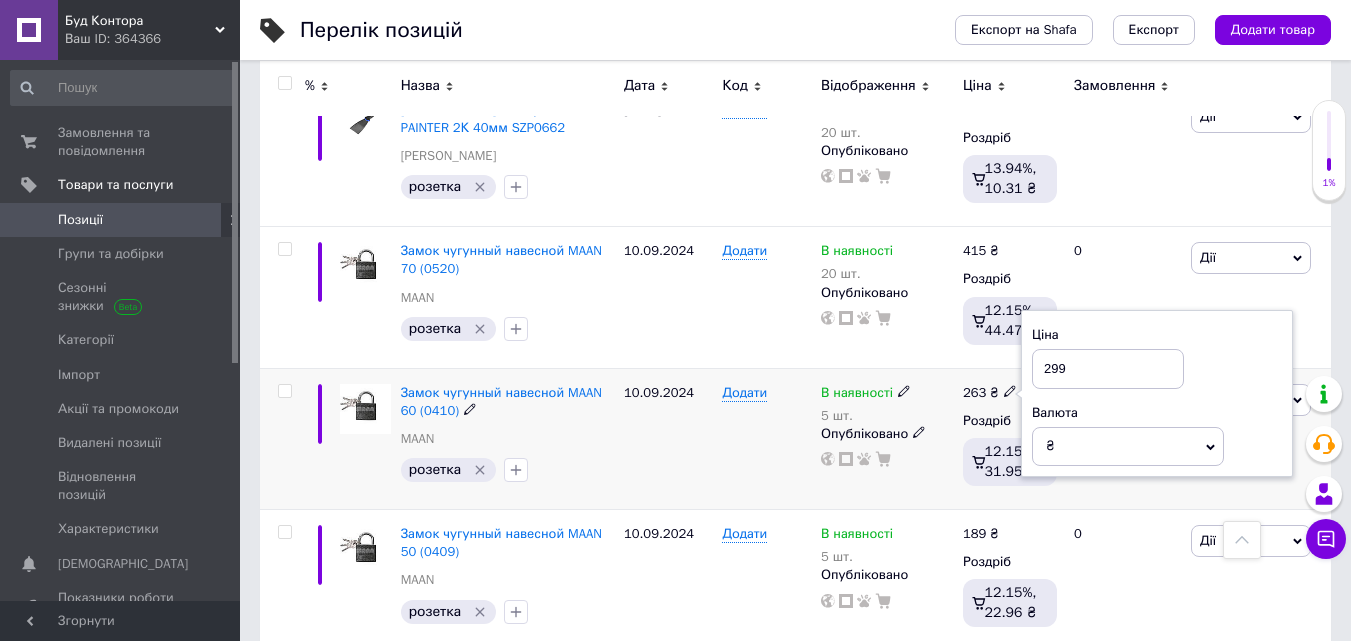 click 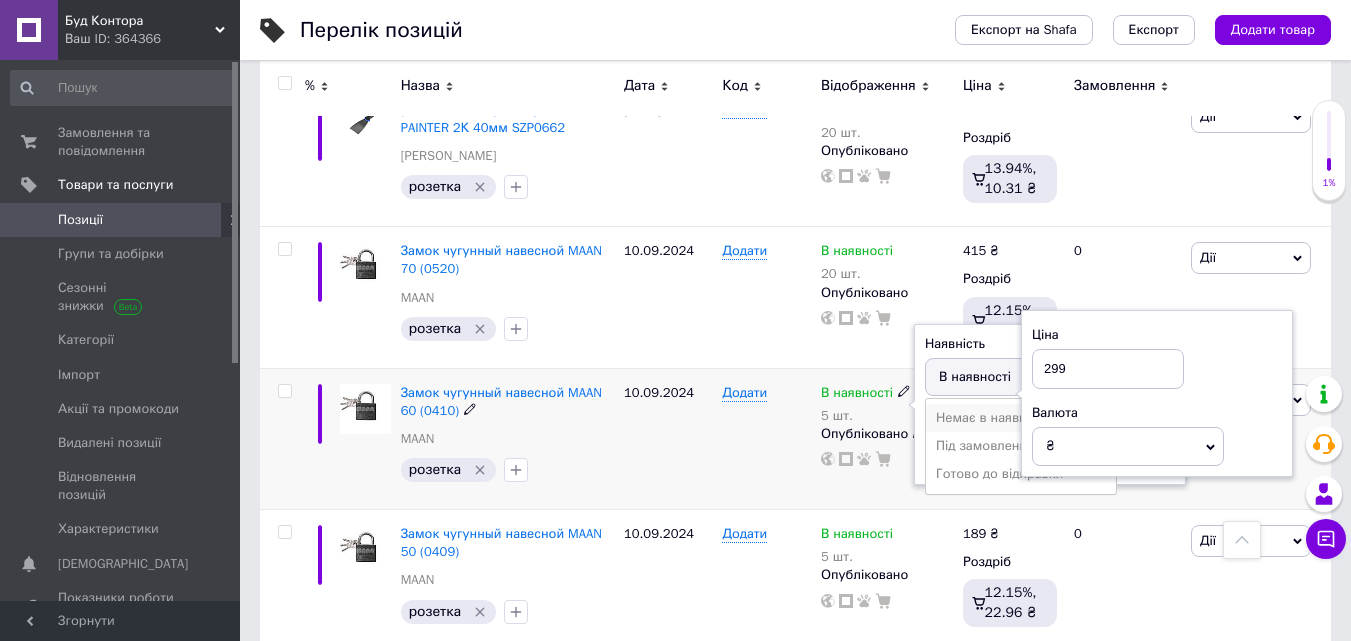 click on "Немає в наявності" at bounding box center (1021, 418) 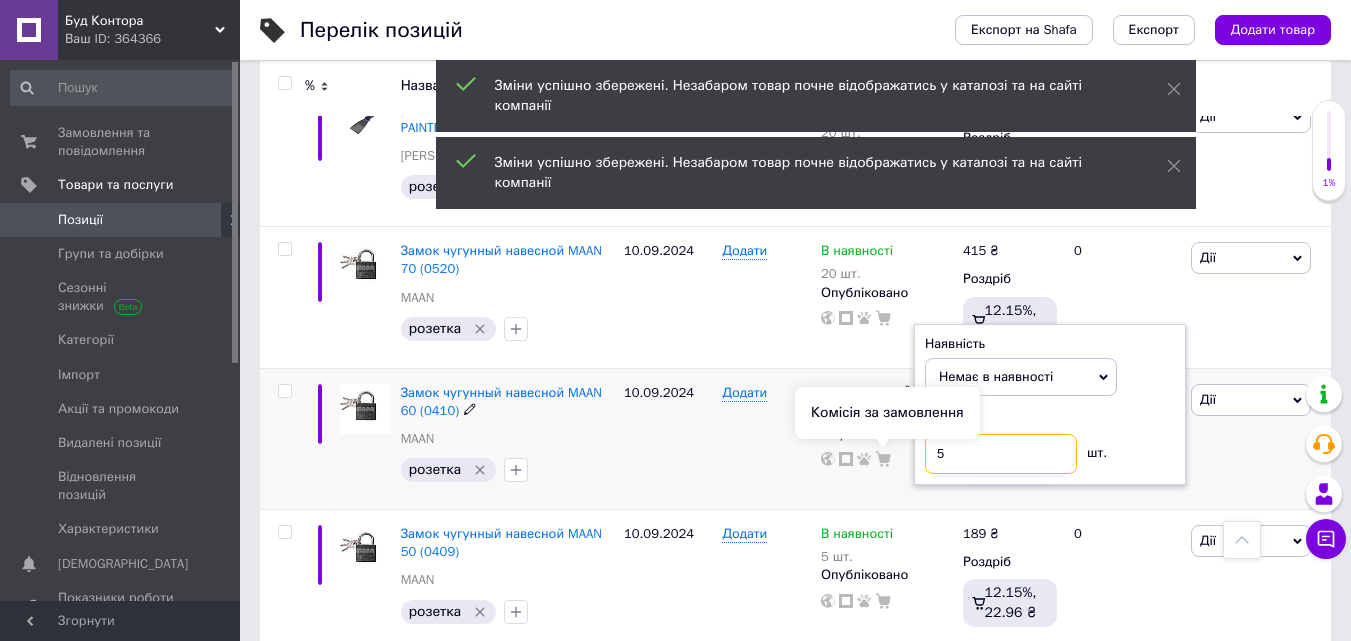drag, startPoint x: 975, startPoint y: 462, endPoint x: 890, endPoint y: 461, distance: 85.00588 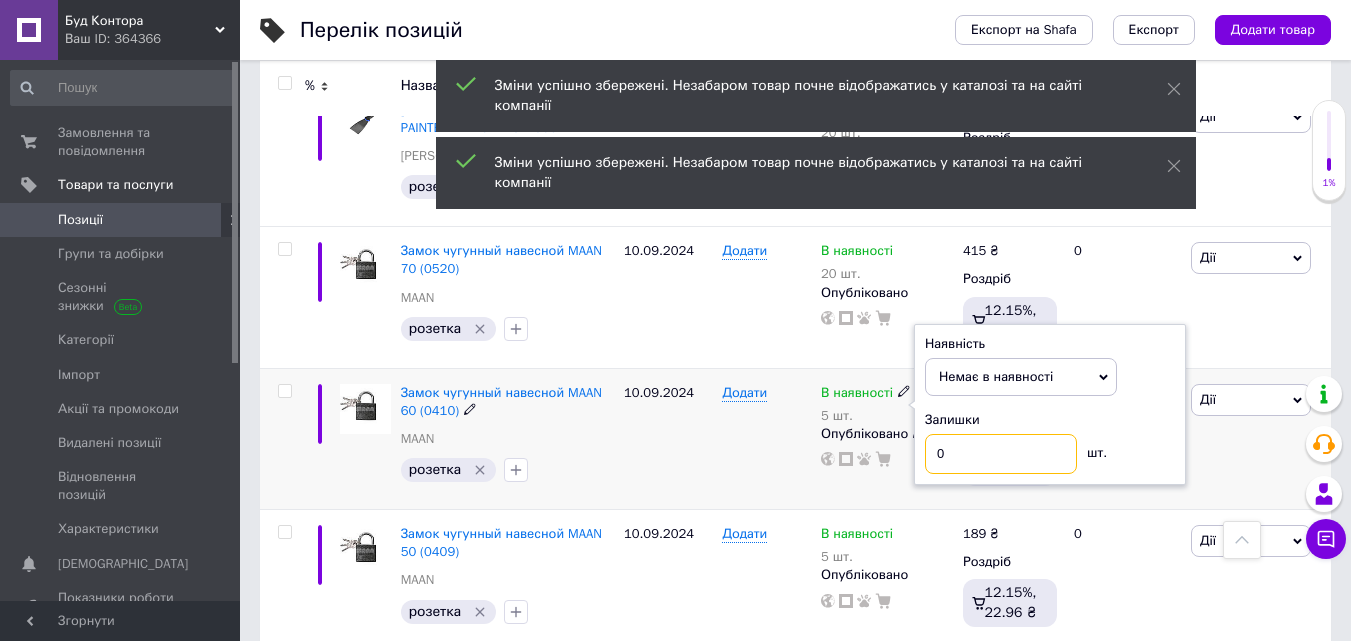 type on "0" 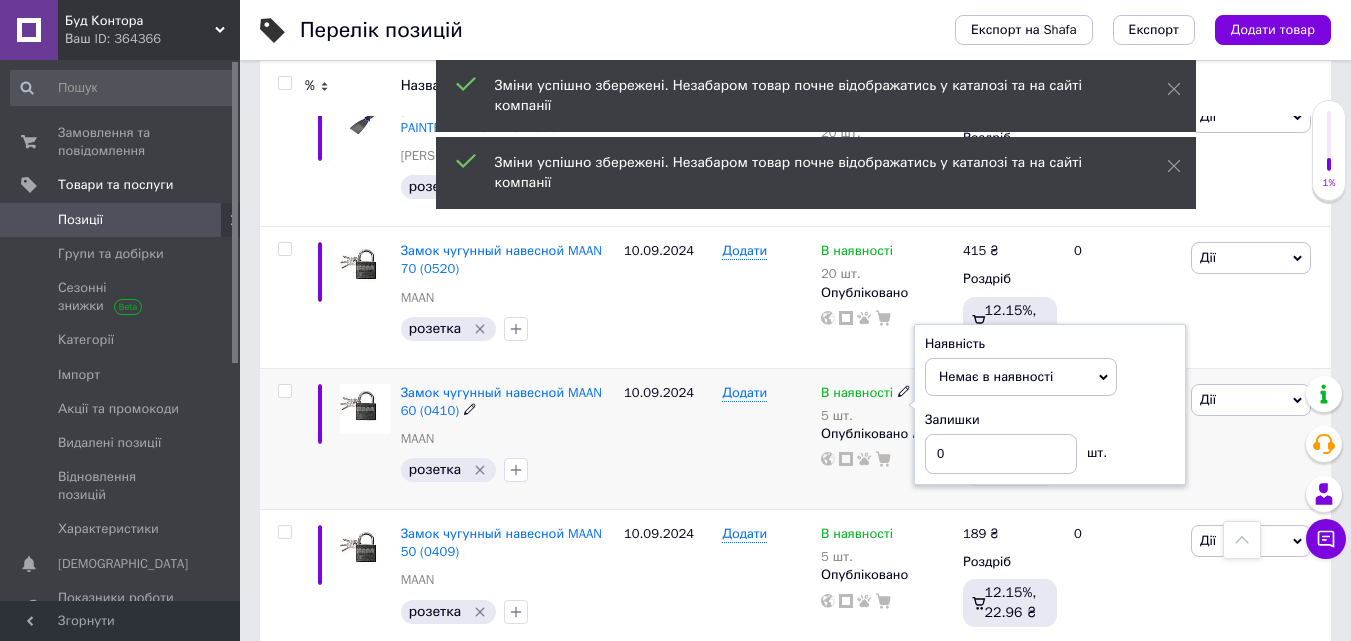 click on "10.09.2024" at bounding box center (668, 438) 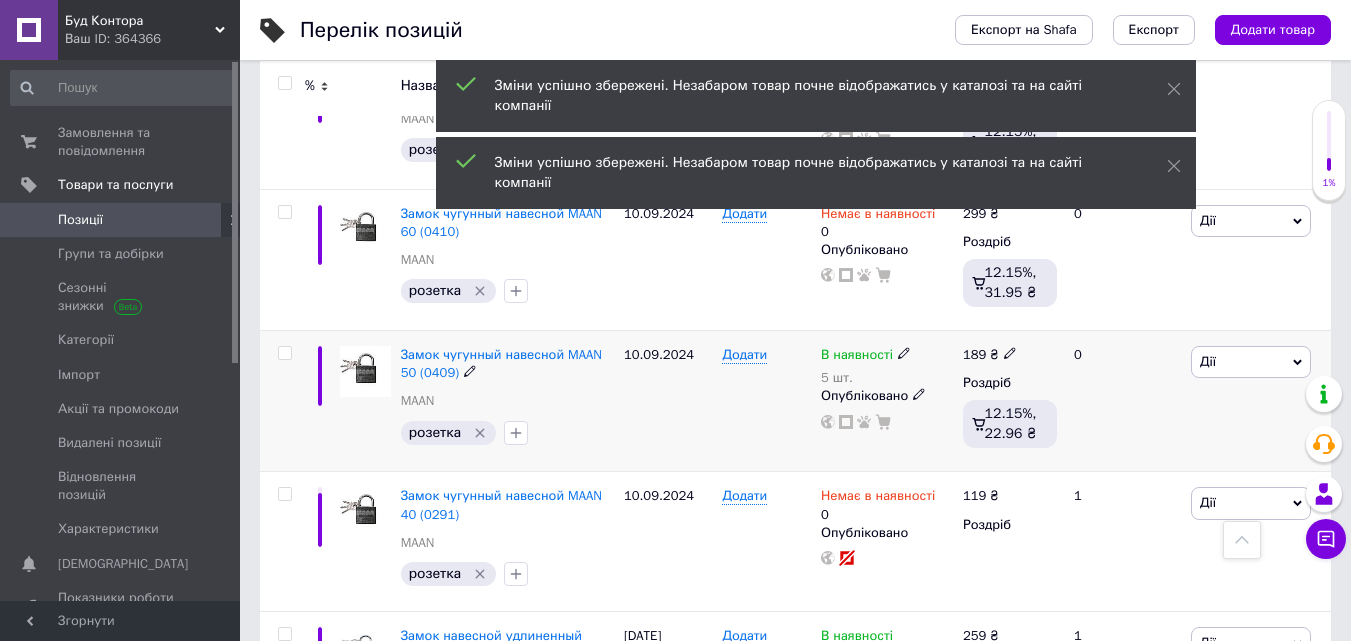 scroll, scrollTop: 800, scrollLeft: 0, axis: vertical 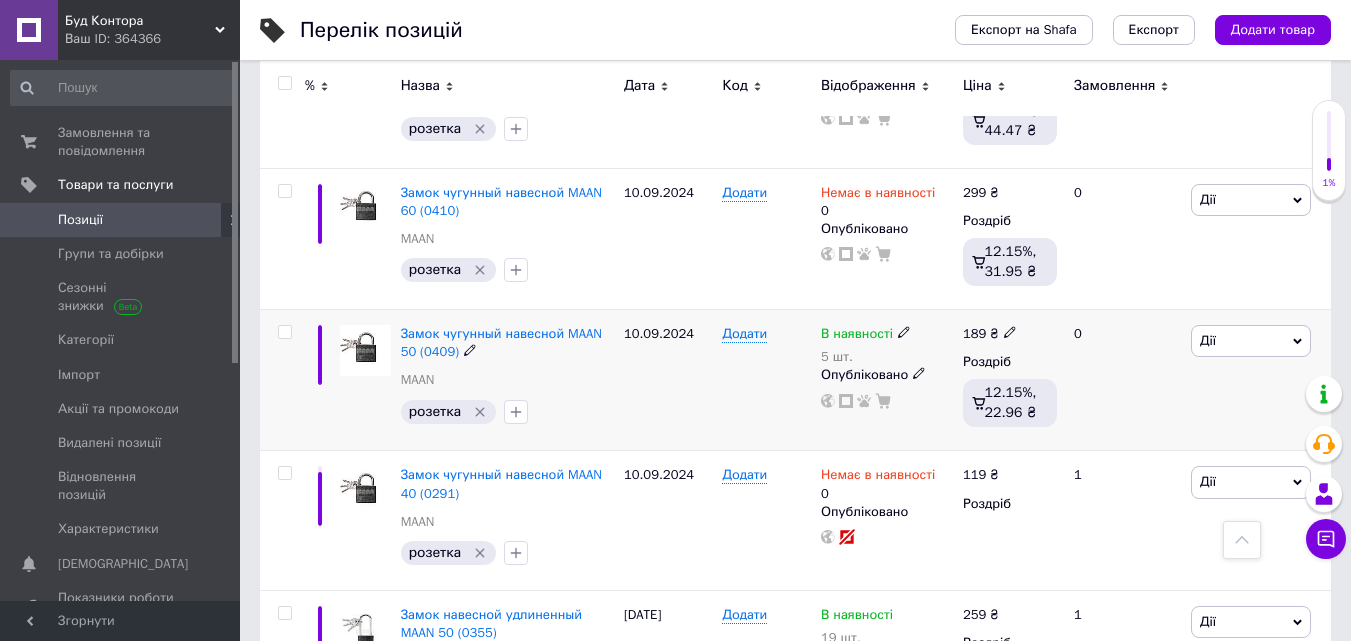 click 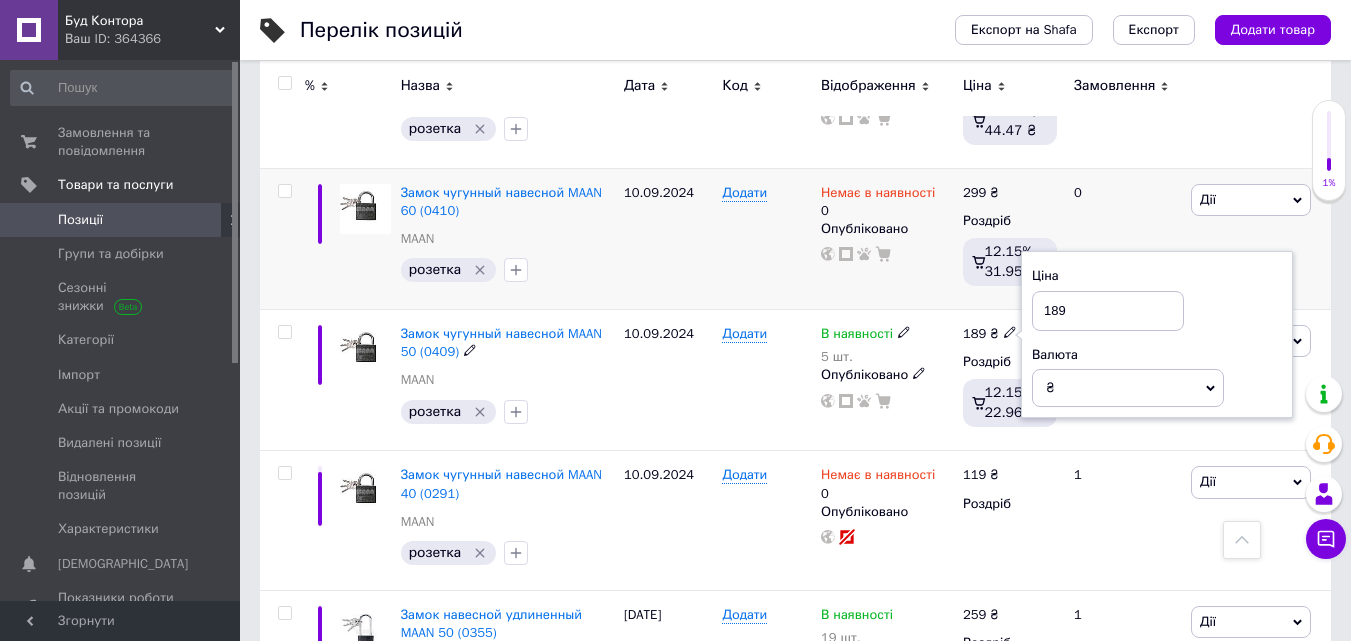 drag, startPoint x: 1080, startPoint y: 315, endPoint x: 1012, endPoint y: 307, distance: 68.46897 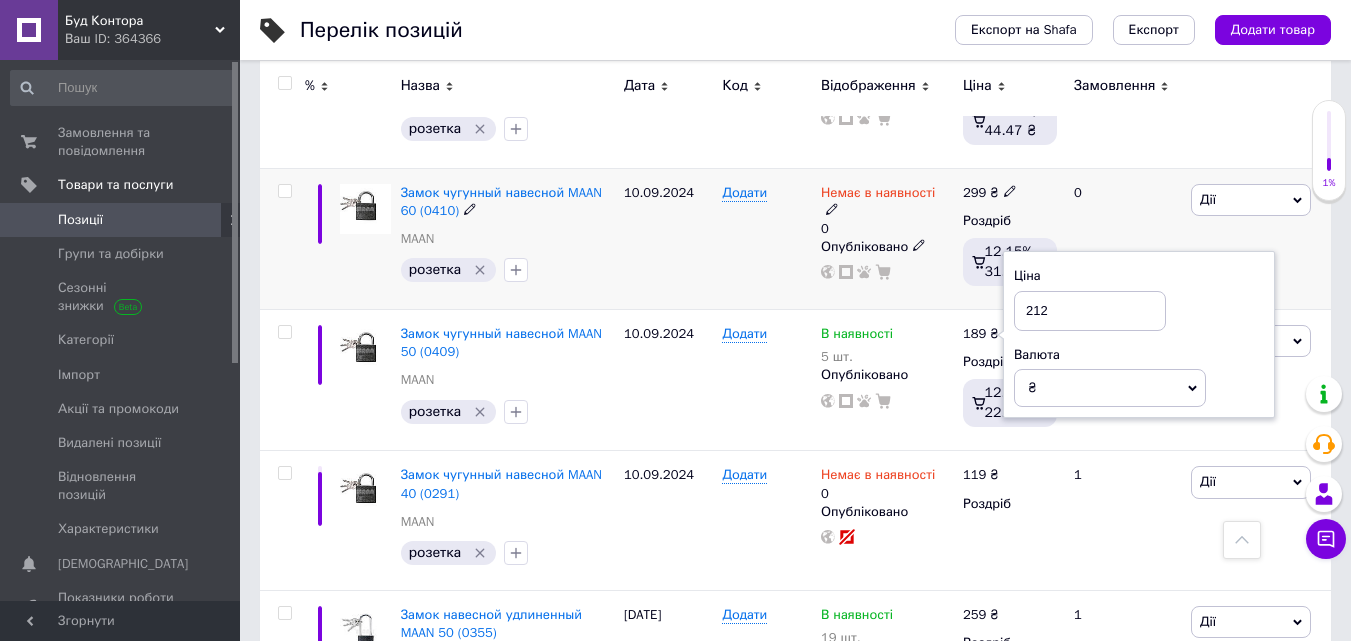 type on "212" 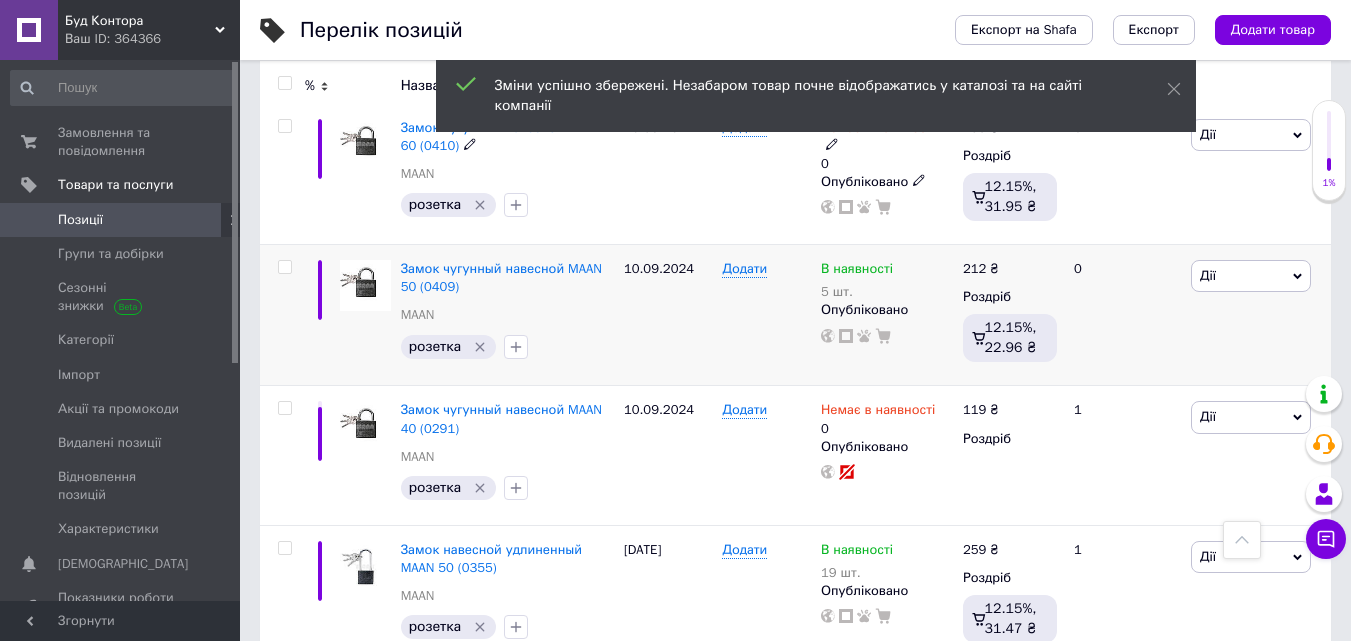 scroll, scrollTop: 900, scrollLeft: 0, axis: vertical 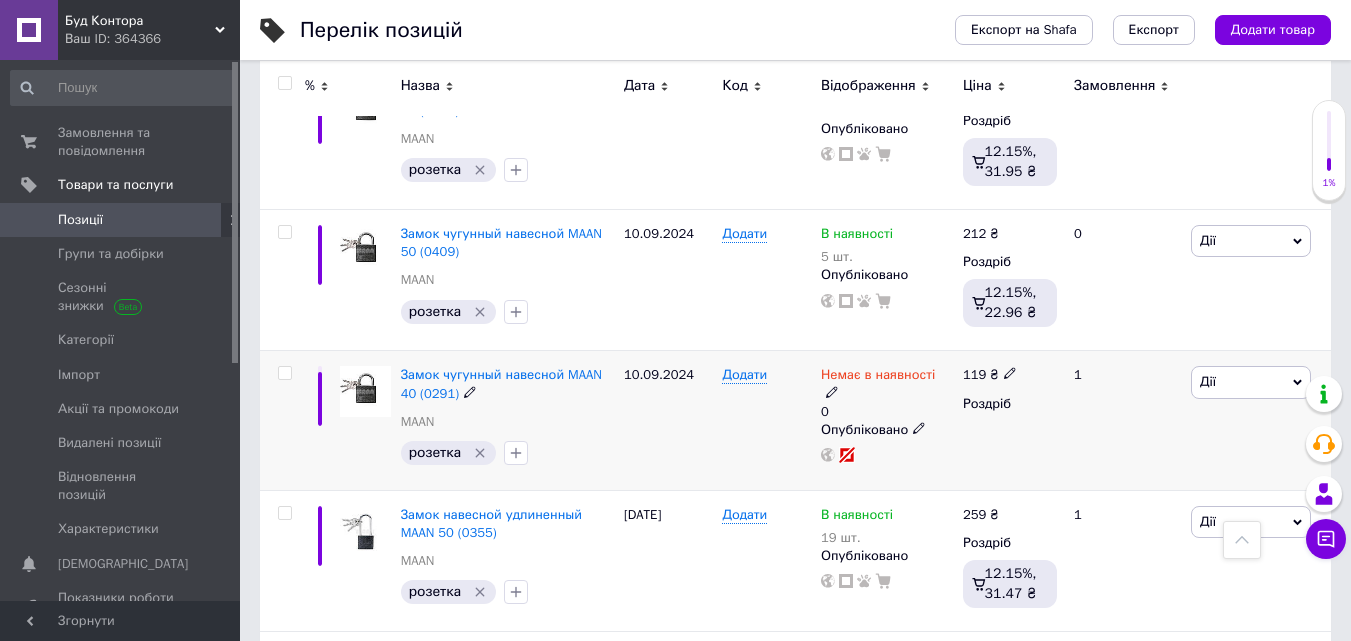 click 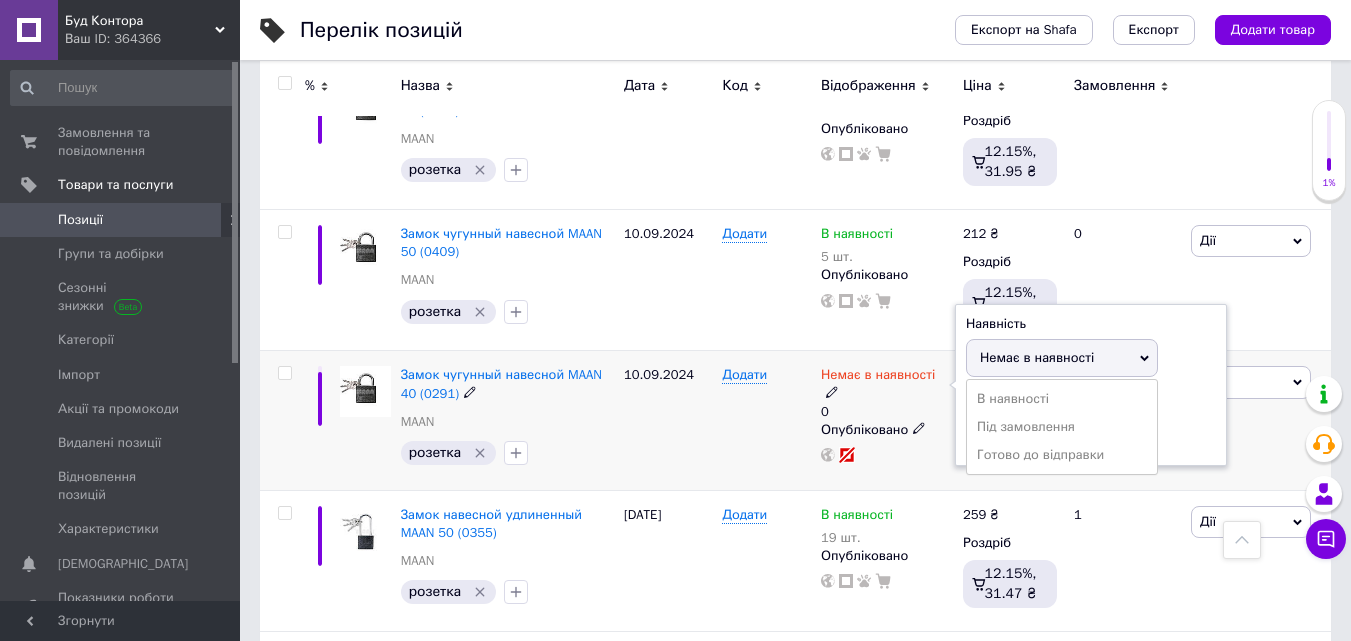 click on "В наявності" at bounding box center (1062, 399) 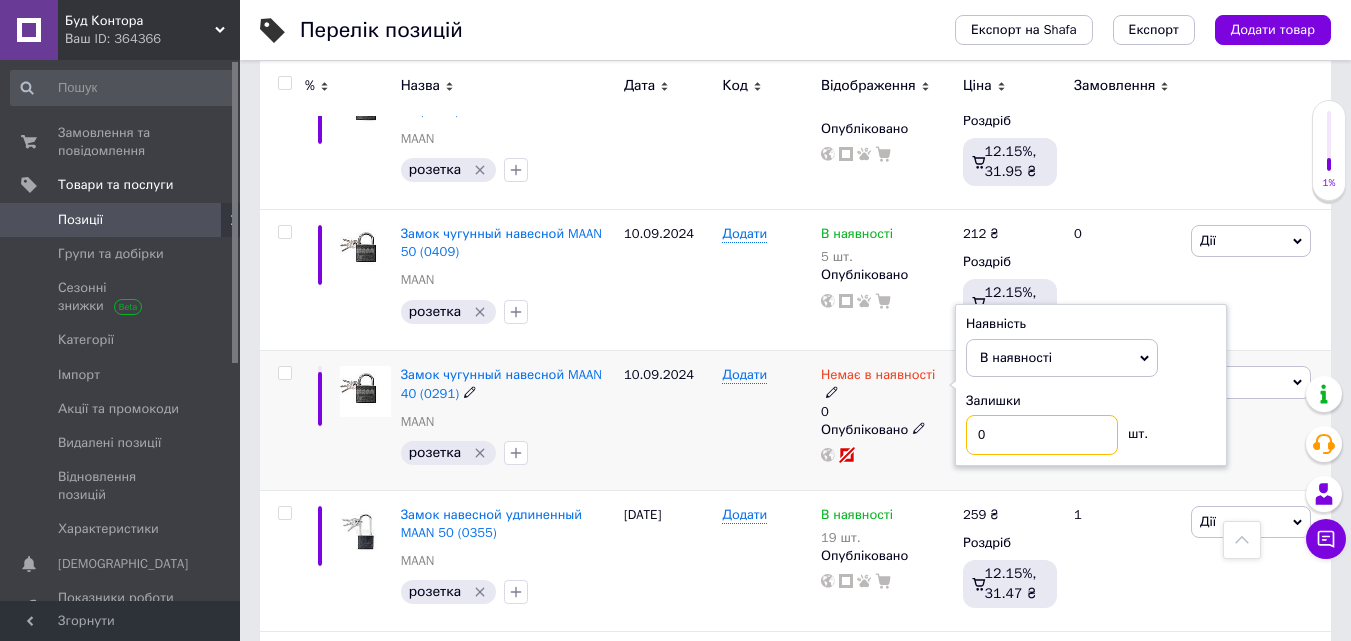 drag, startPoint x: 1013, startPoint y: 428, endPoint x: 942, endPoint y: 427, distance: 71.00704 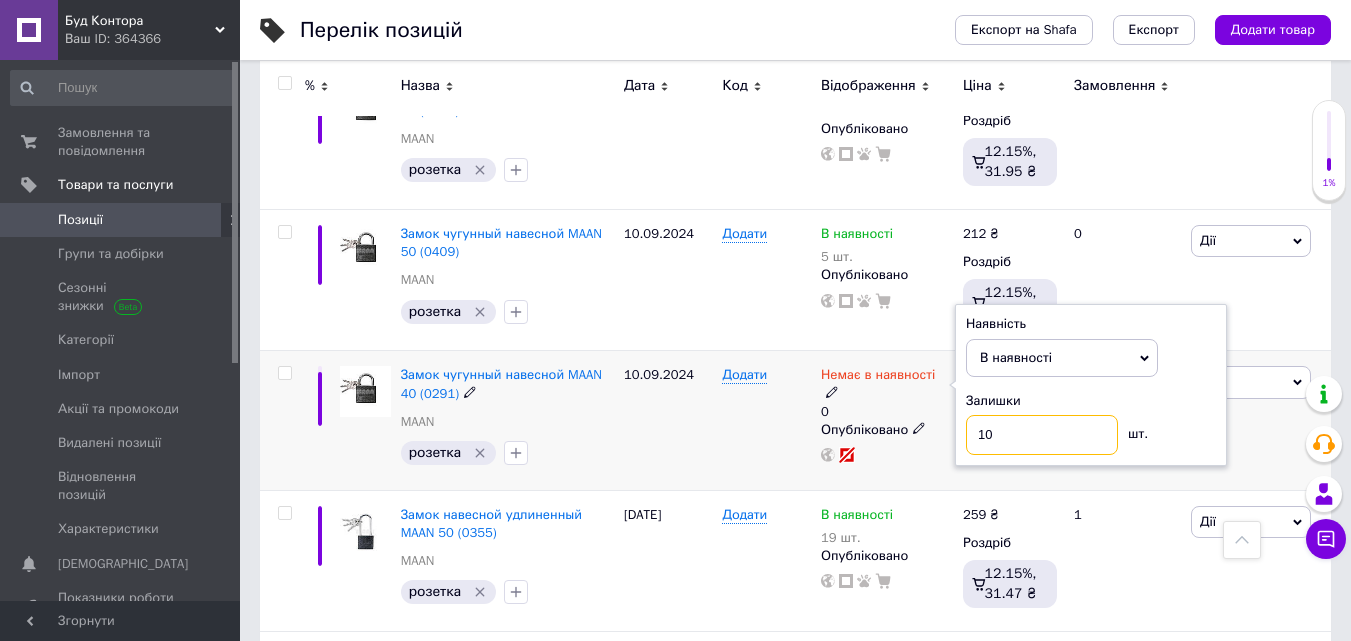 type on "10" 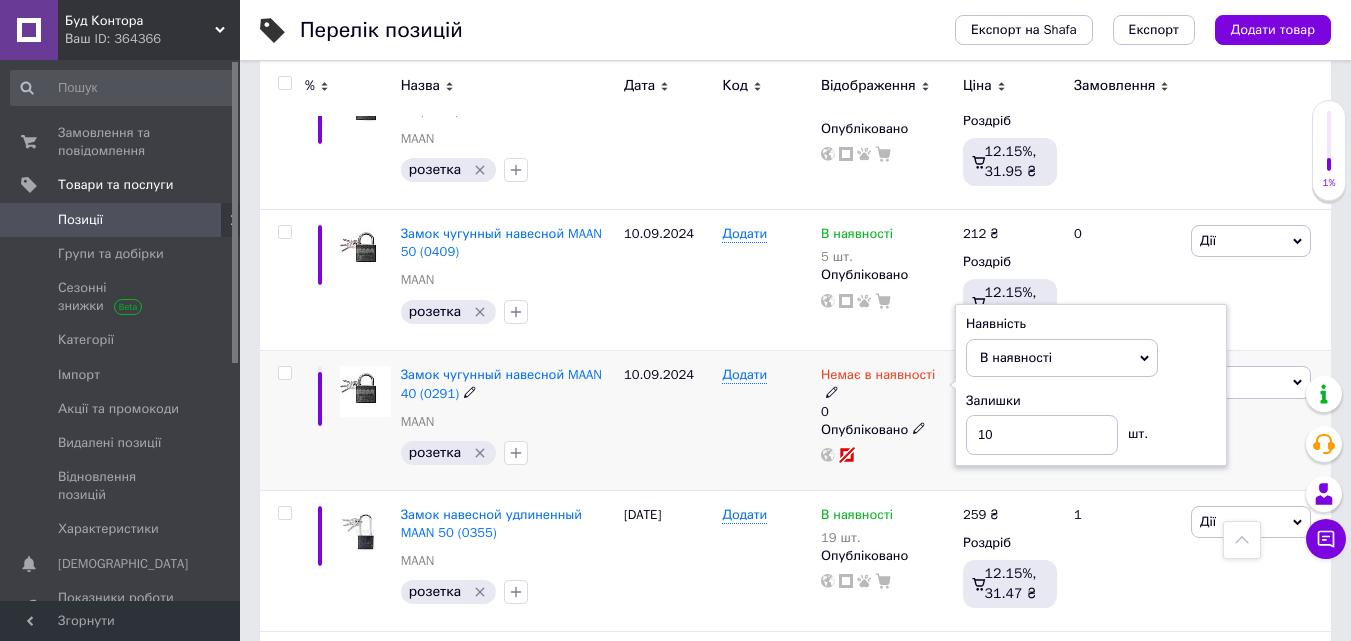 click on "Немає в наявності 0 Наявність В наявності Немає в наявності Під замовлення Готово до відправки Залишки 10 шт. Опубліковано" at bounding box center (887, 421) 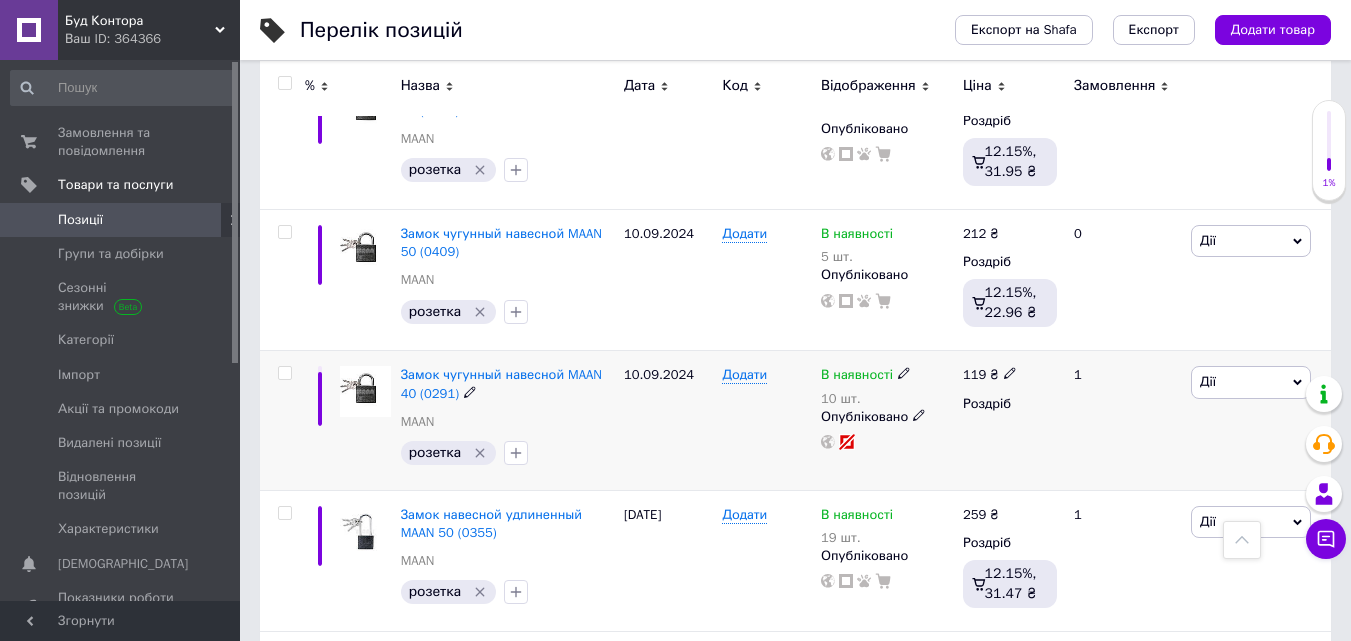 click at bounding box center (1010, 372) 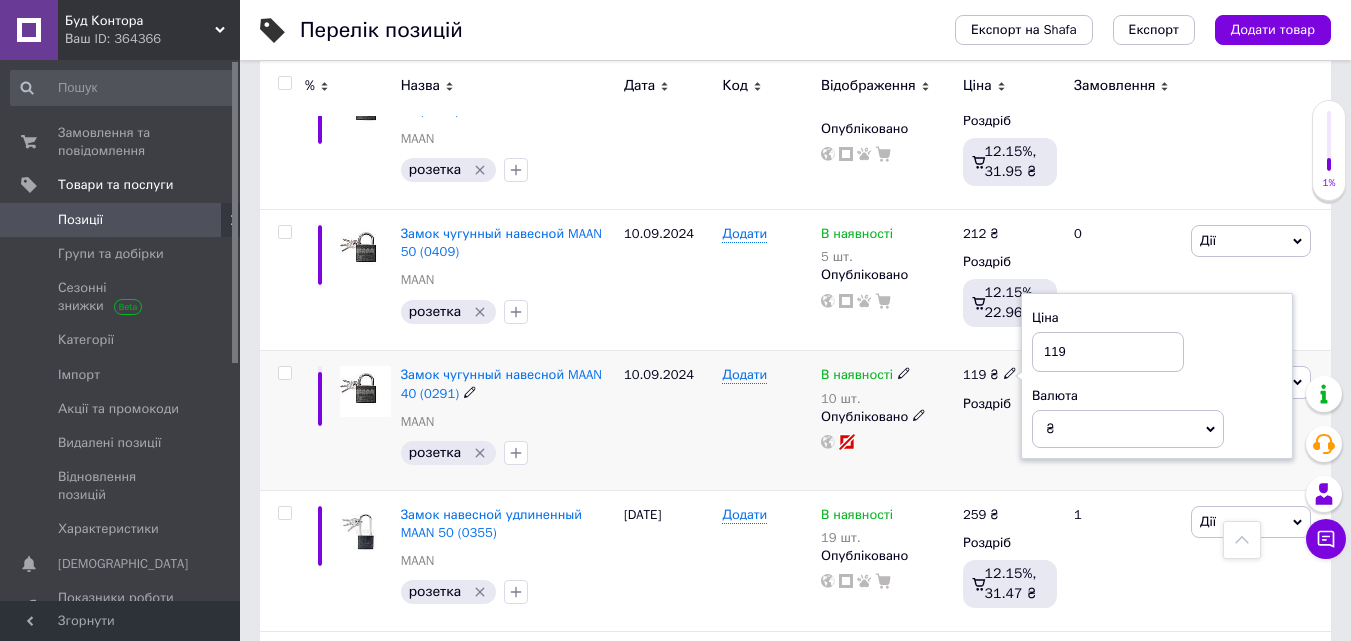 drag, startPoint x: 1068, startPoint y: 352, endPoint x: 996, endPoint y: 354, distance: 72.02777 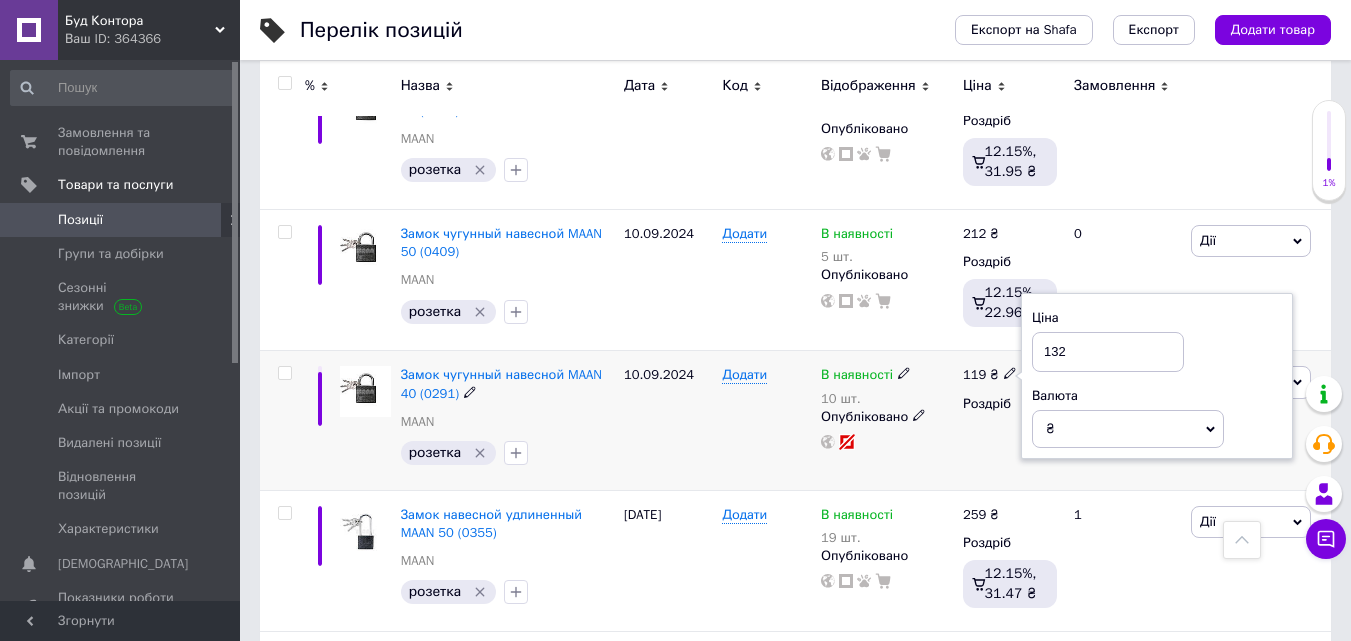 type on "132" 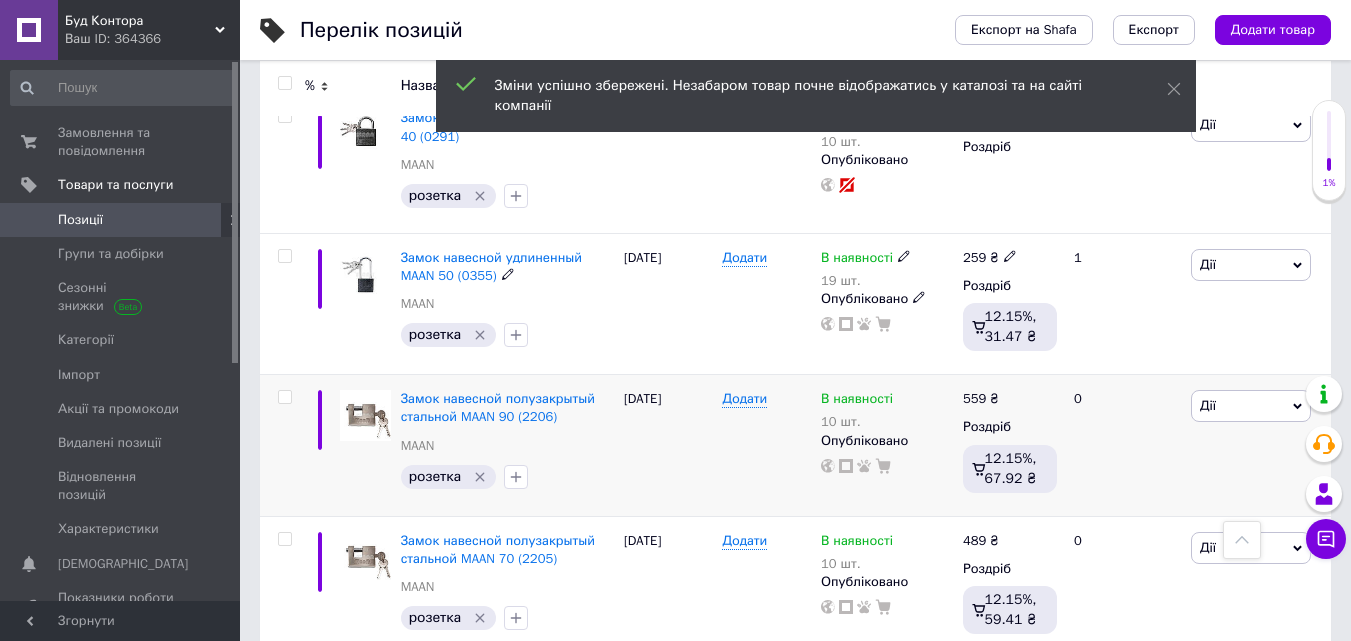 scroll, scrollTop: 1200, scrollLeft: 0, axis: vertical 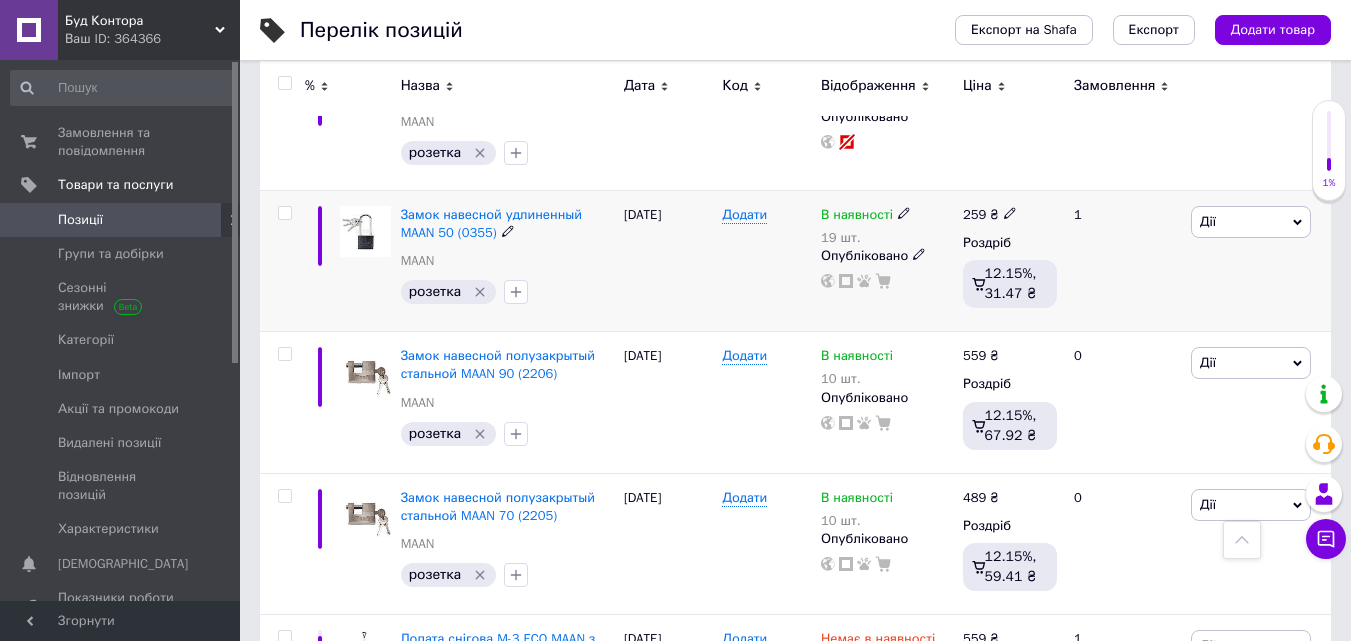 click 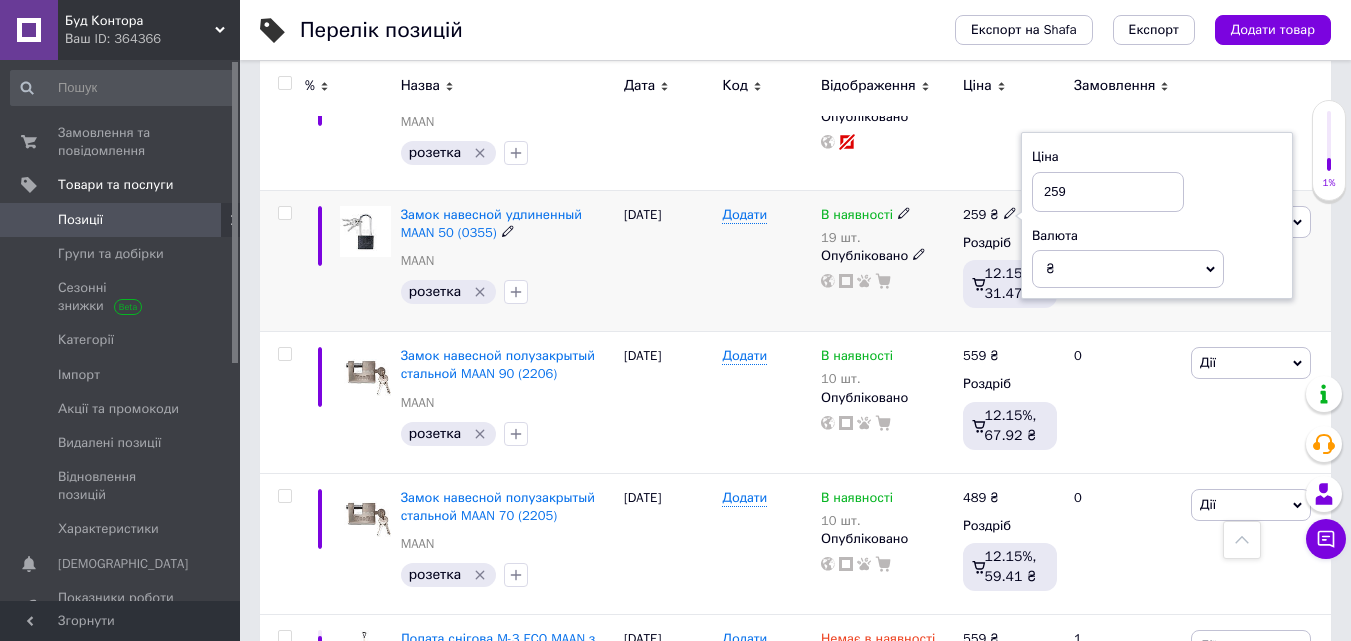 drag, startPoint x: 1088, startPoint y: 187, endPoint x: 1023, endPoint y: 187, distance: 65 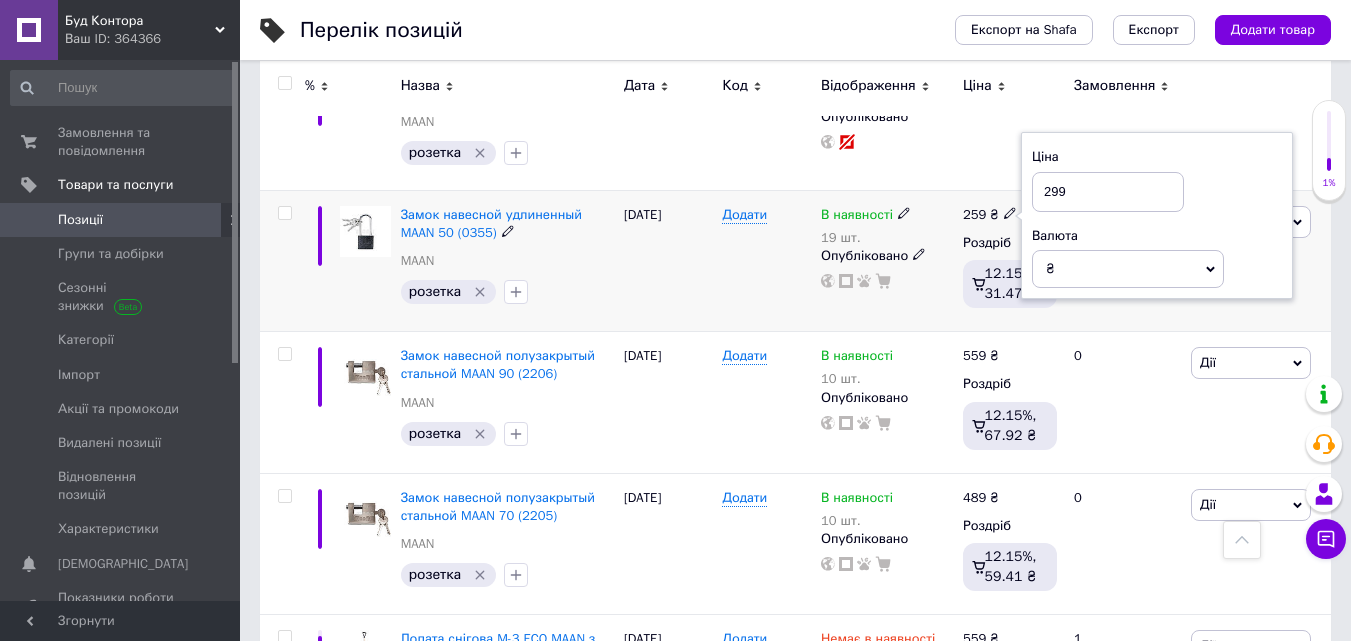 type on "299" 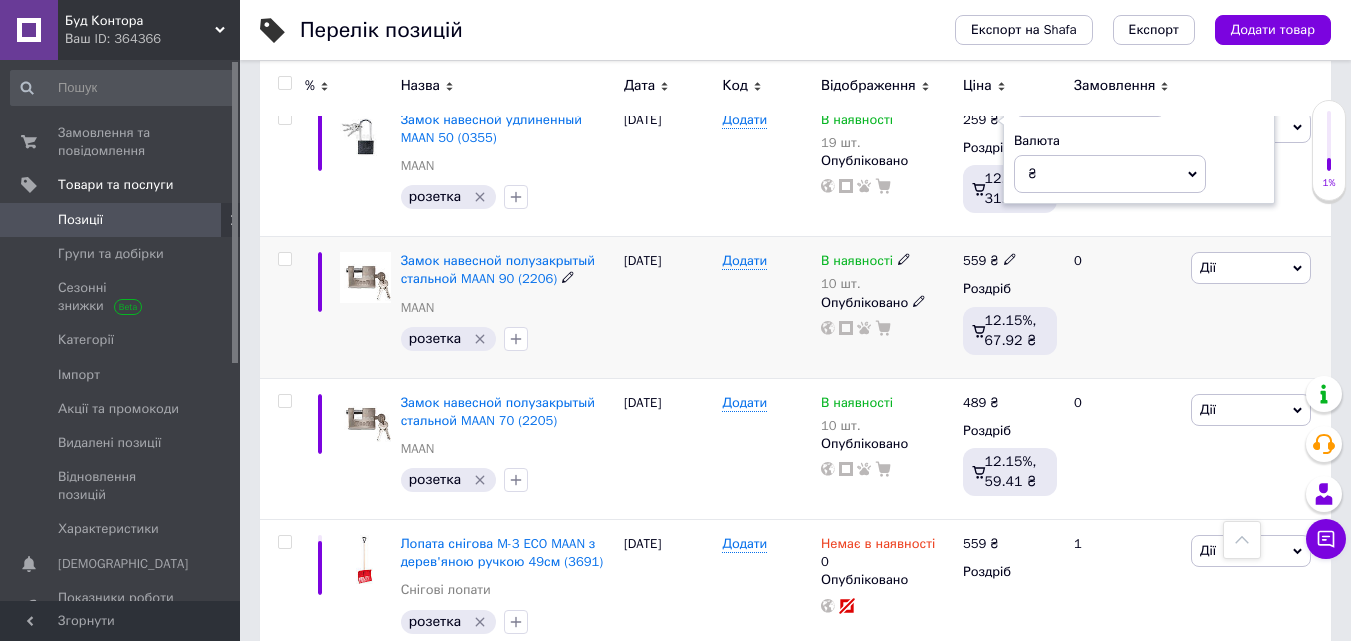 scroll, scrollTop: 1300, scrollLeft: 0, axis: vertical 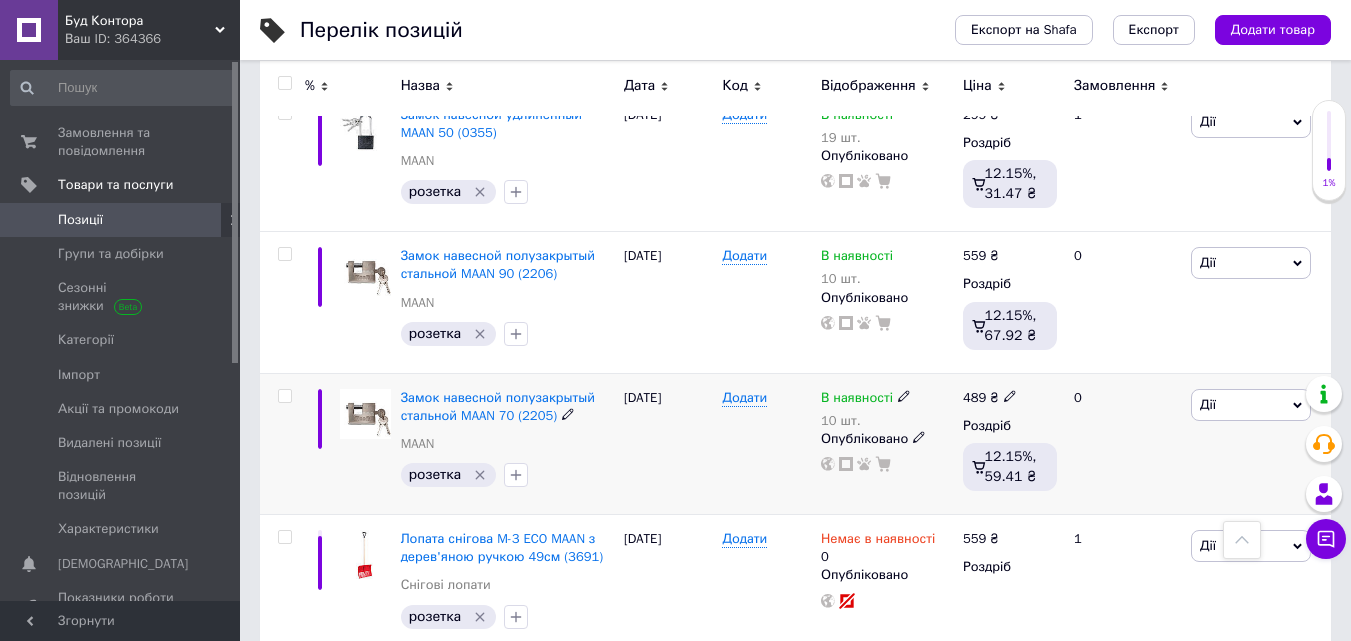 click 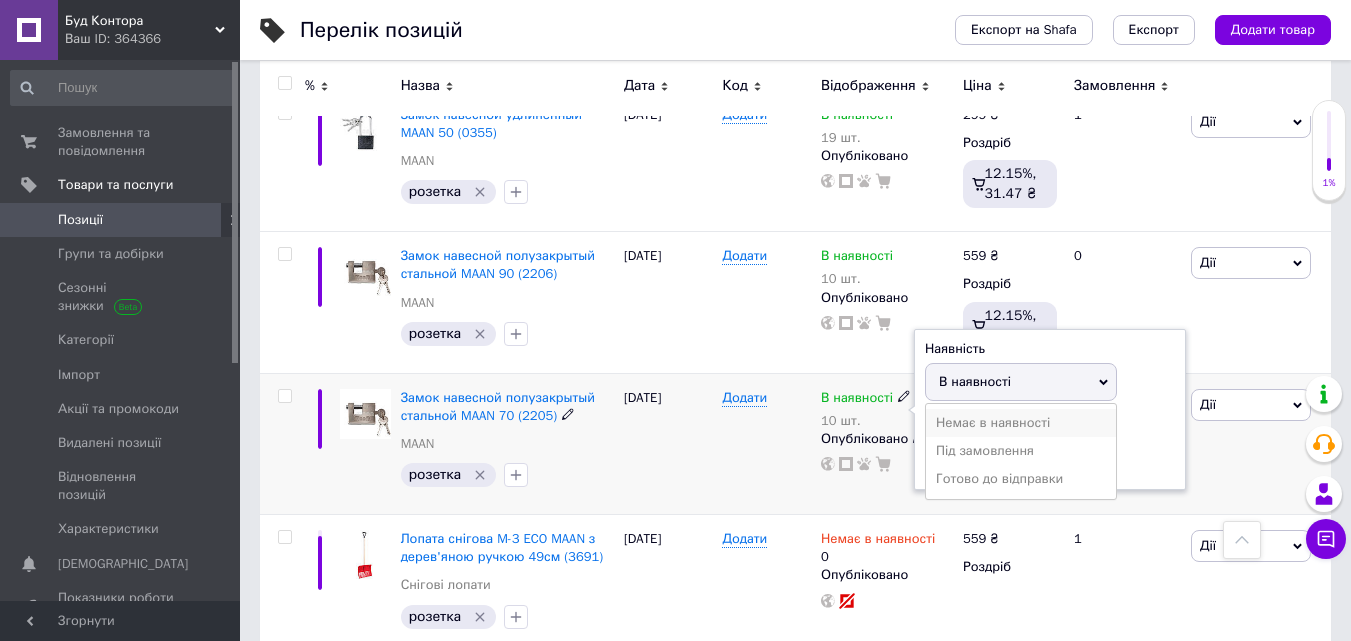 click on "Немає в наявності" at bounding box center [1021, 423] 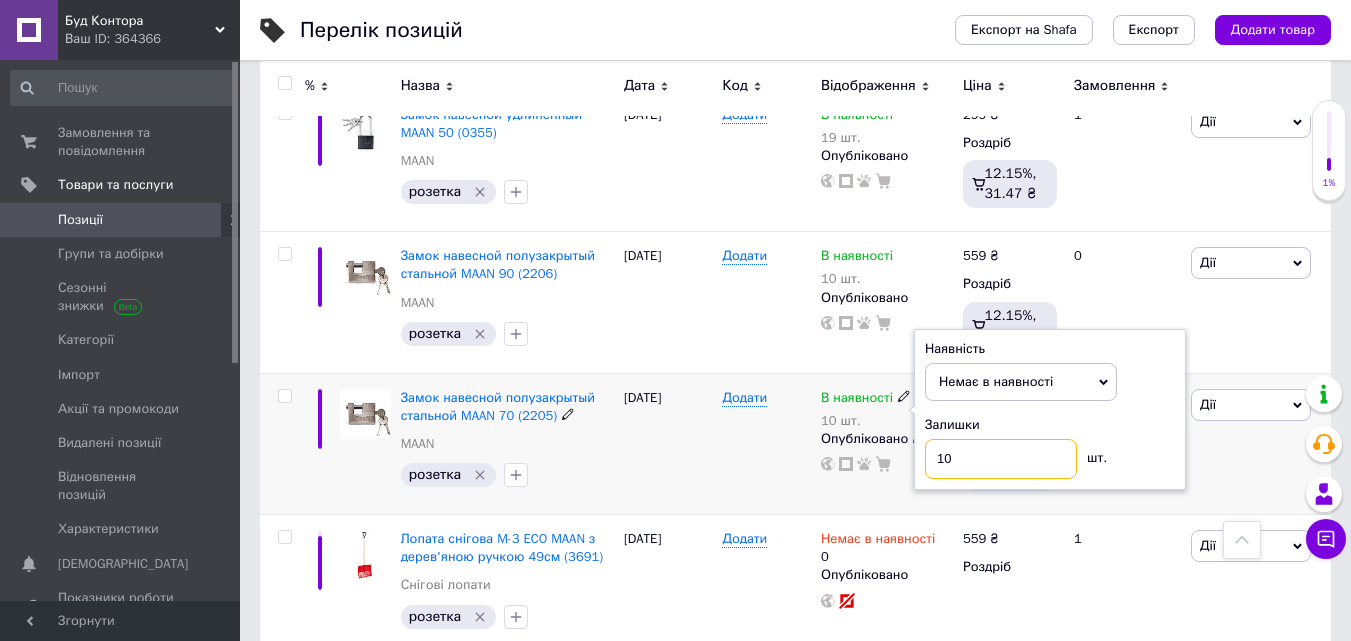 click on "В наявності 10 шт. Наявність Немає в наявності В наявності Під замовлення Готово до відправки Залишки 10 шт. Опубліковано" at bounding box center [887, 431] 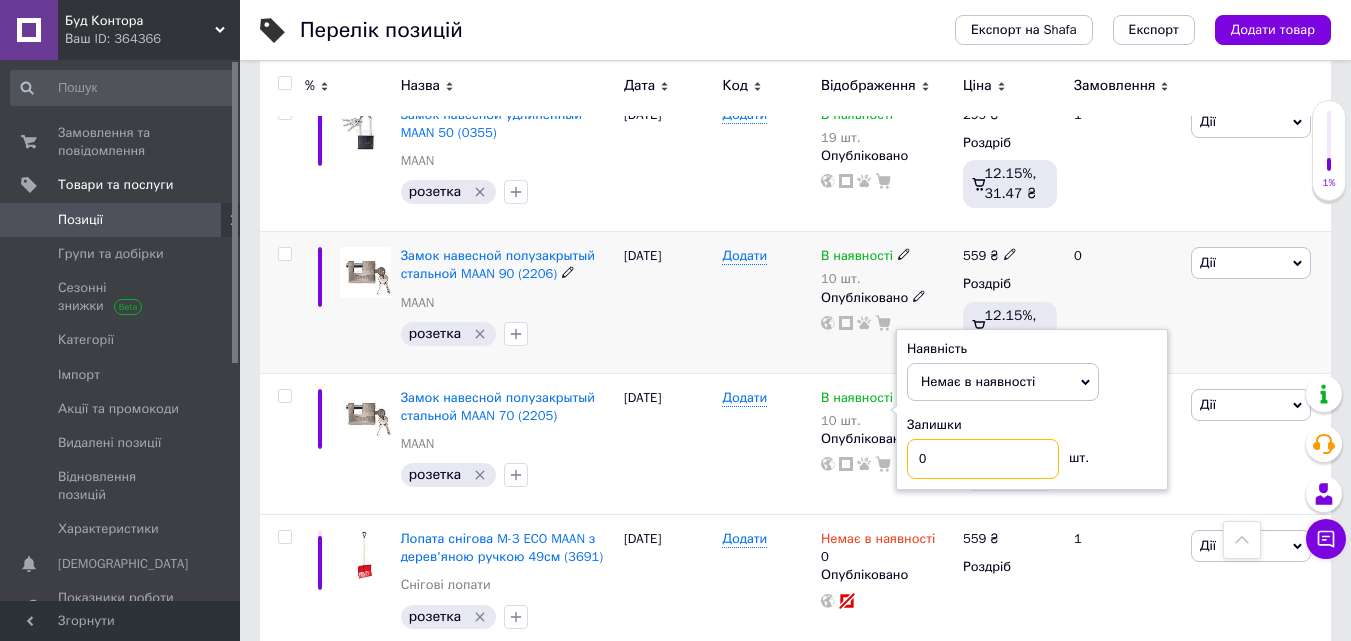 type on "0" 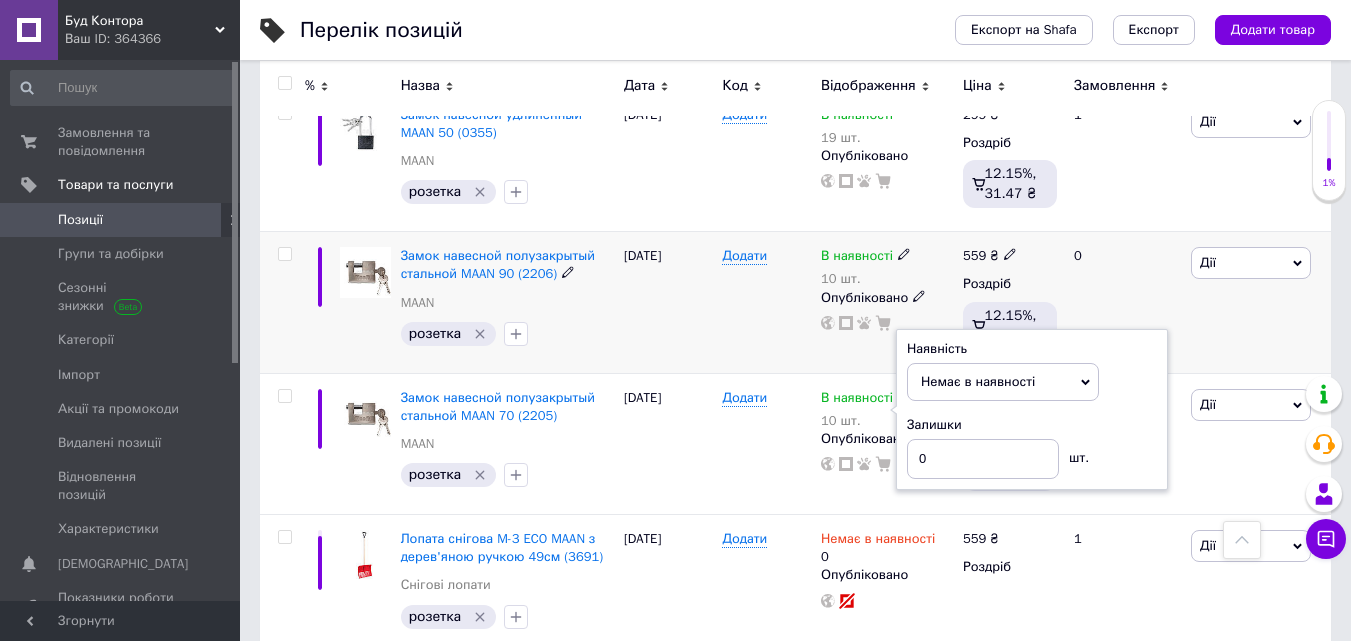 click on "[DATE]" at bounding box center (668, 302) 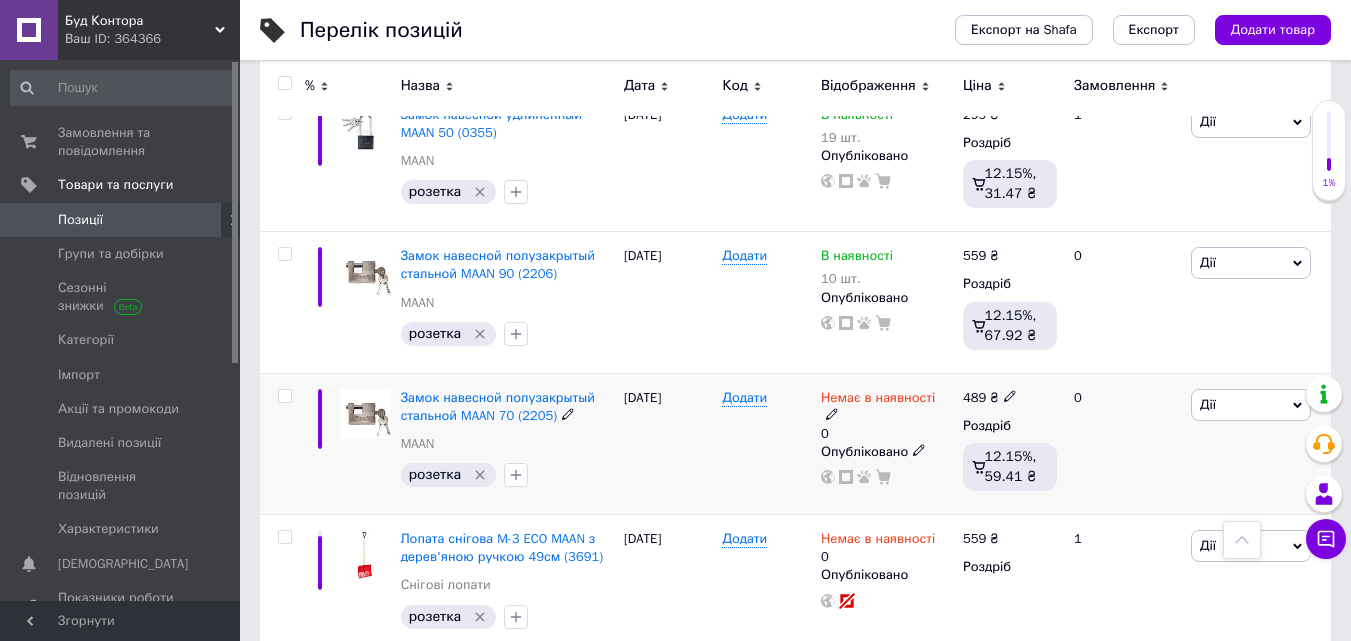 click at bounding box center [1010, 395] 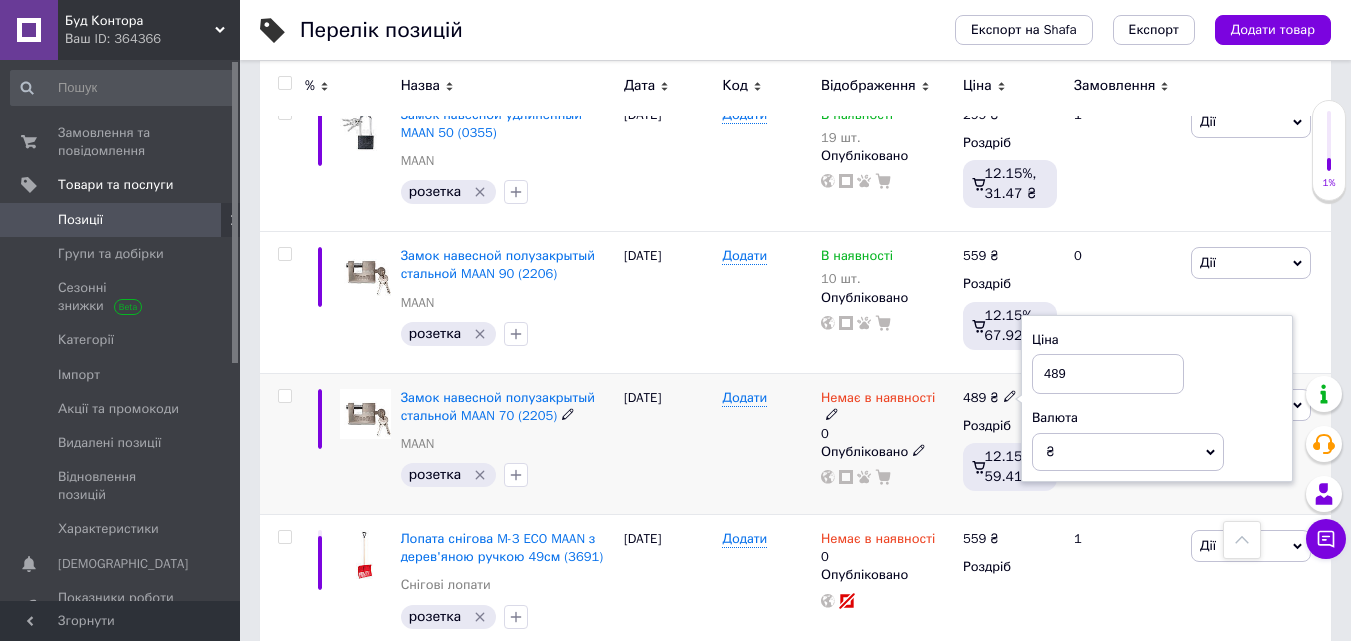 drag, startPoint x: 1126, startPoint y: 366, endPoint x: 1004, endPoint y: 381, distance: 122.91867 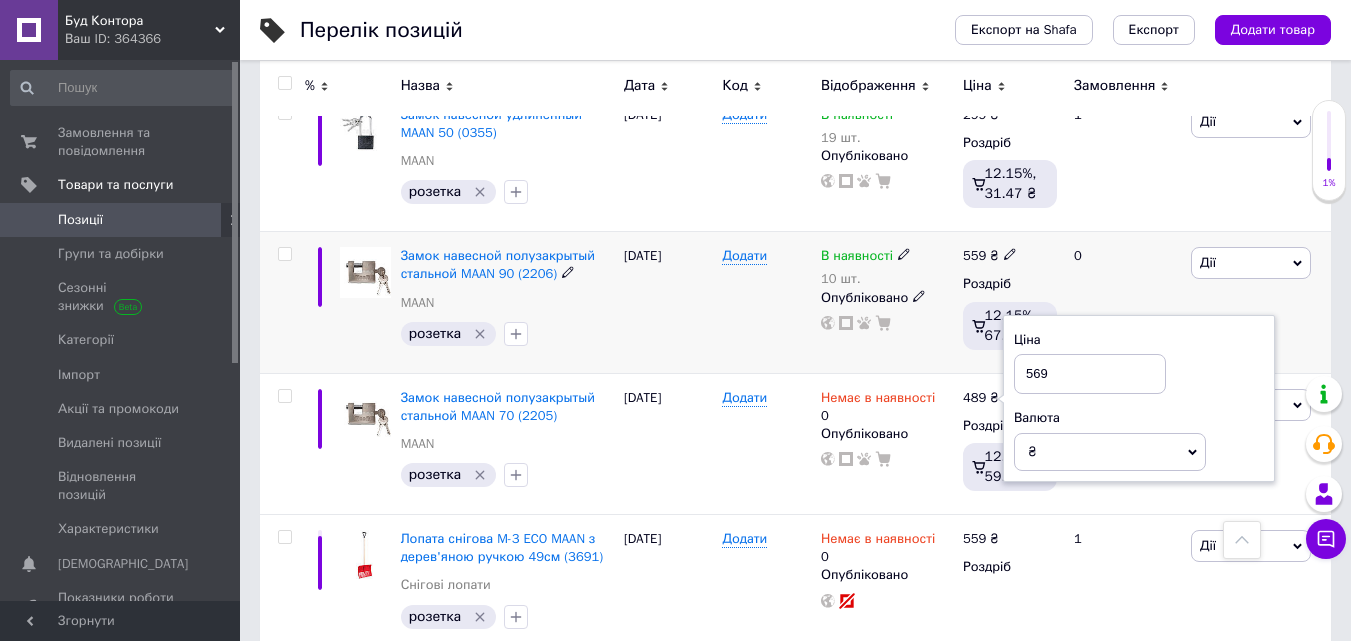 type on "569" 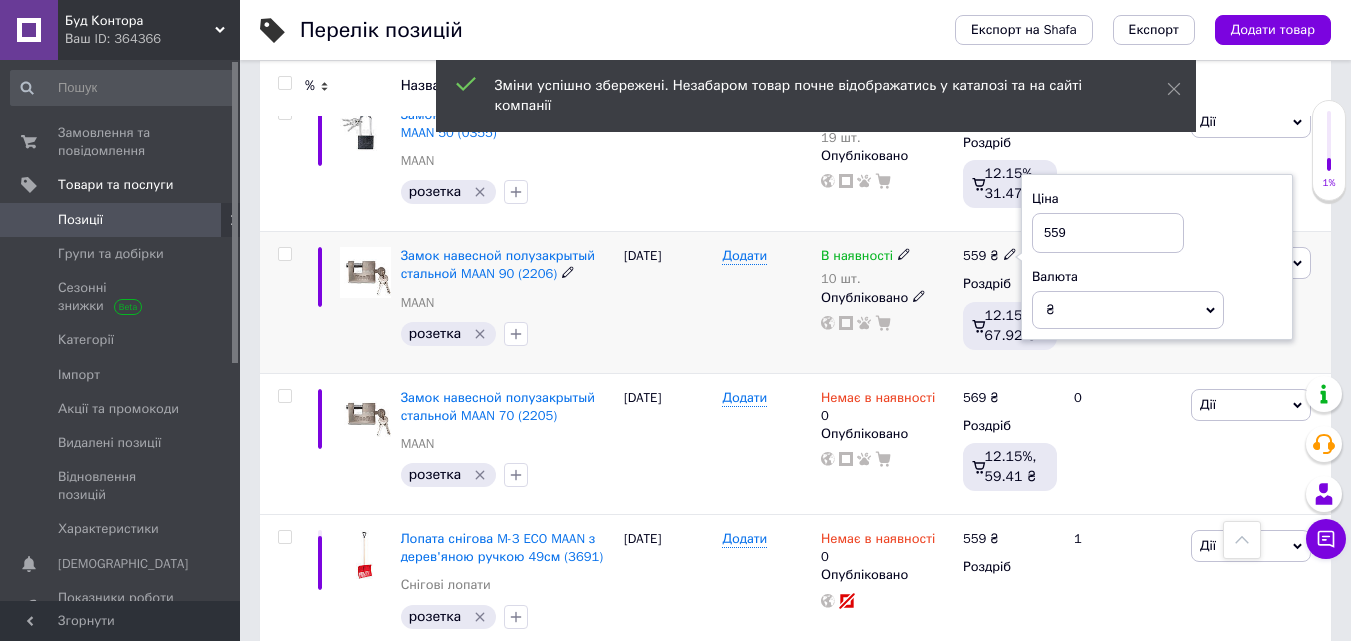 drag, startPoint x: 1085, startPoint y: 247, endPoint x: 981, endPoint y: 249, distance: 104.019226 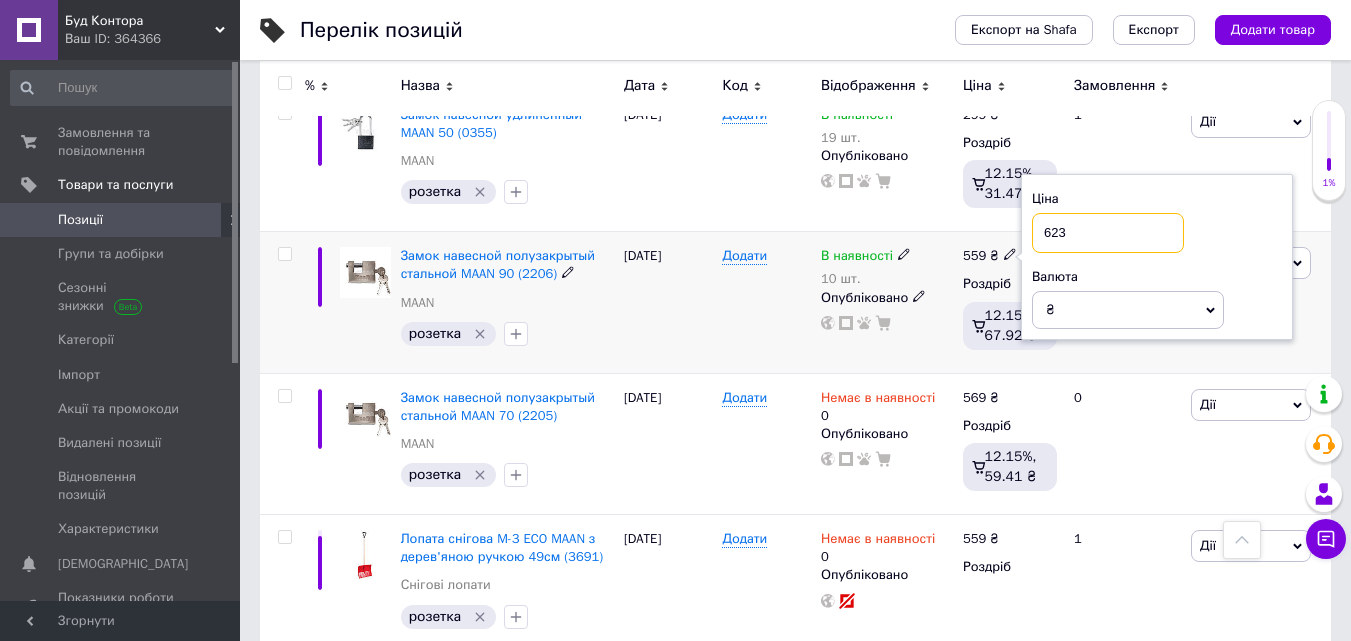drag, startPoint x: 1083, startPoint y: 232, endPoint x: 1021, endPoint y: 238, distance: 62.289646 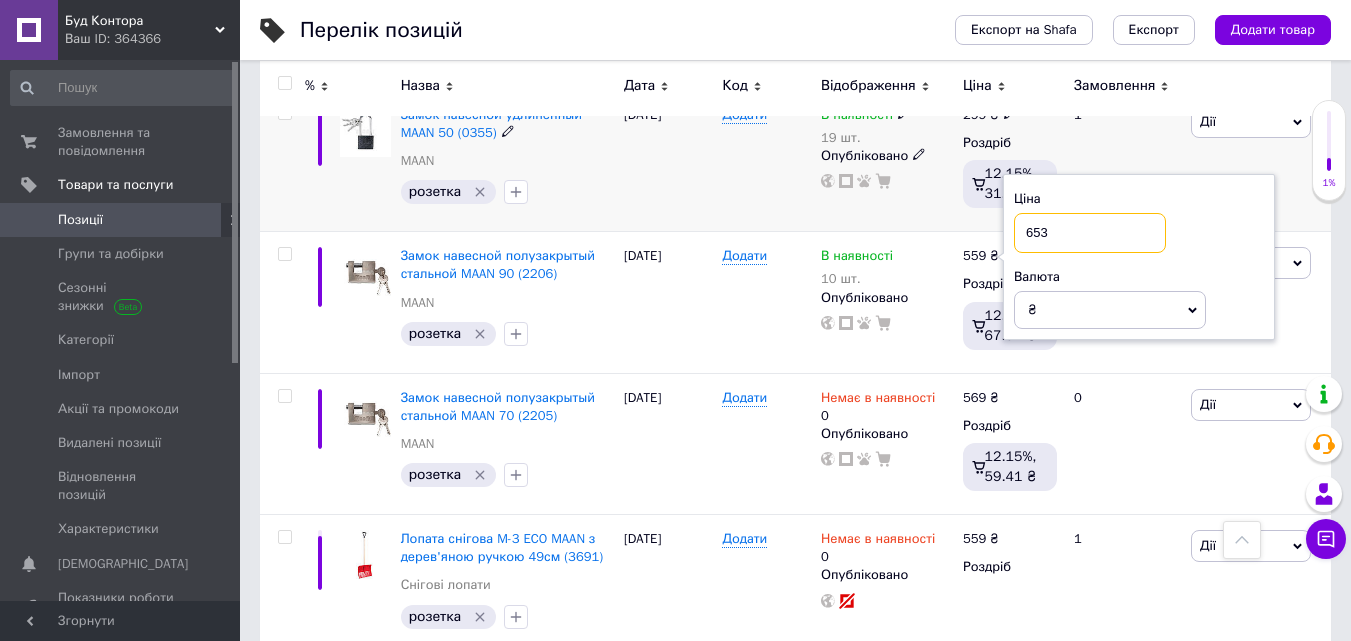 type on "653" 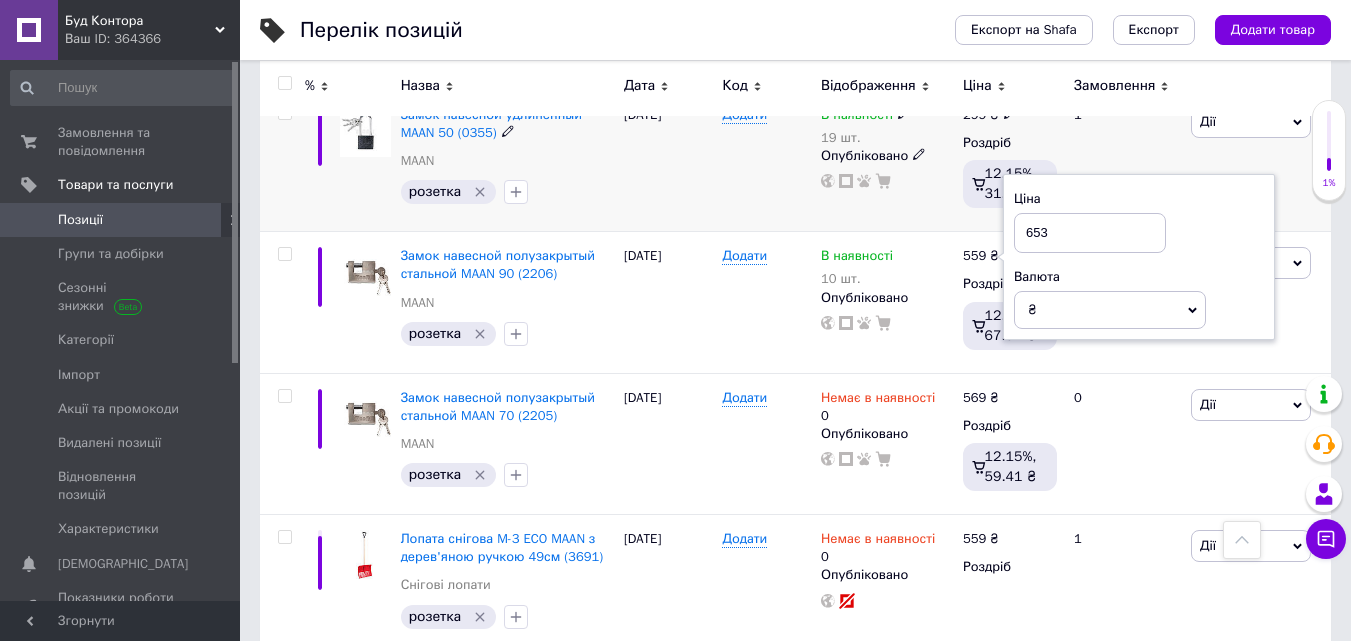 click on "299   ₴ Роздріб 12.15%, 31.47 ₴" at bounding box center (1010, 160) 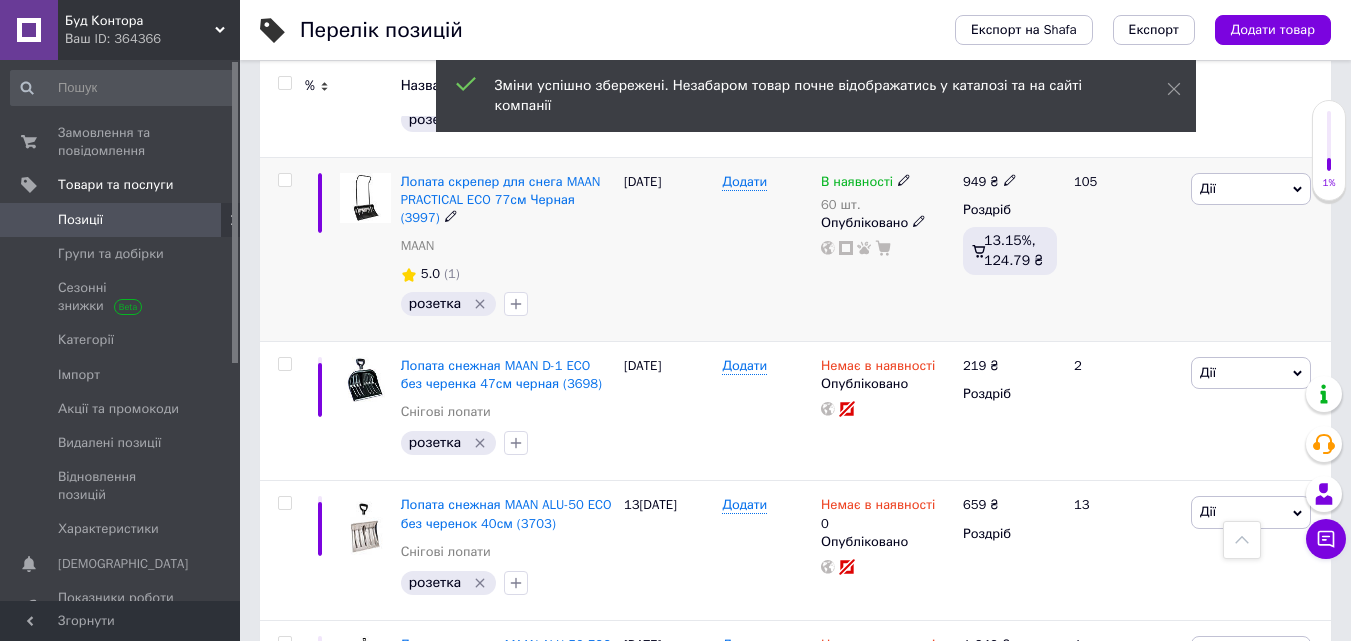 scroll, scrollTop: 1800, scrollLeft: 0, axis: vertical 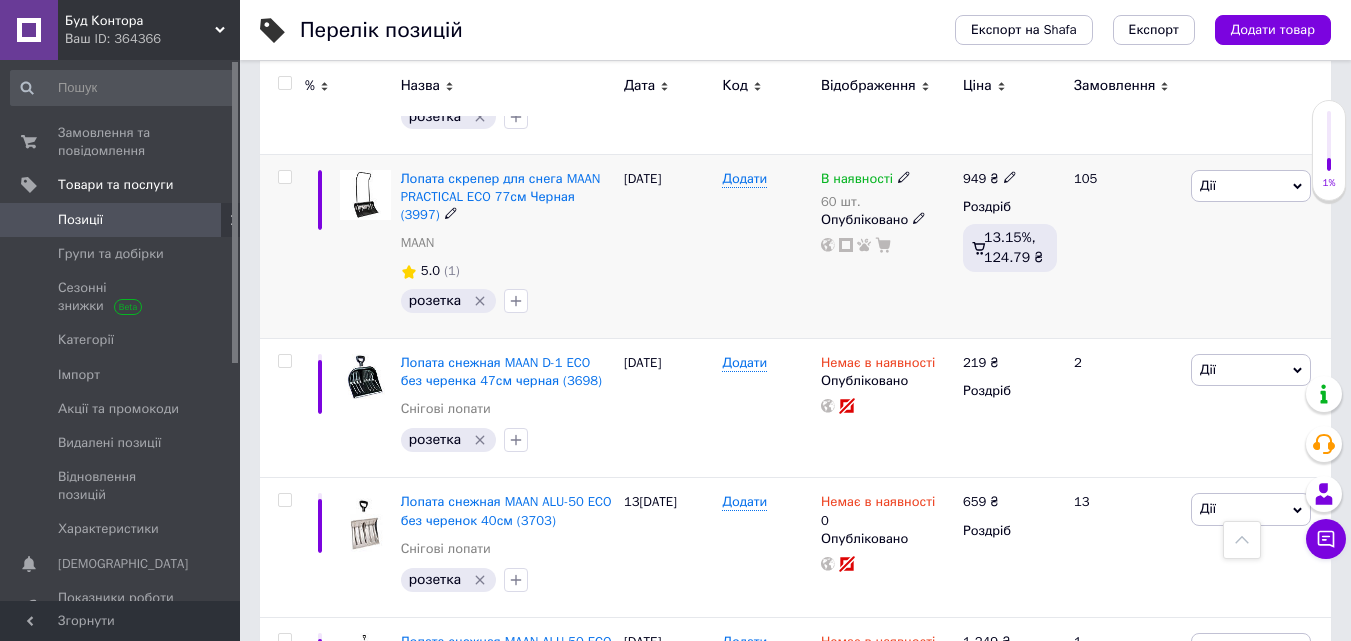 click 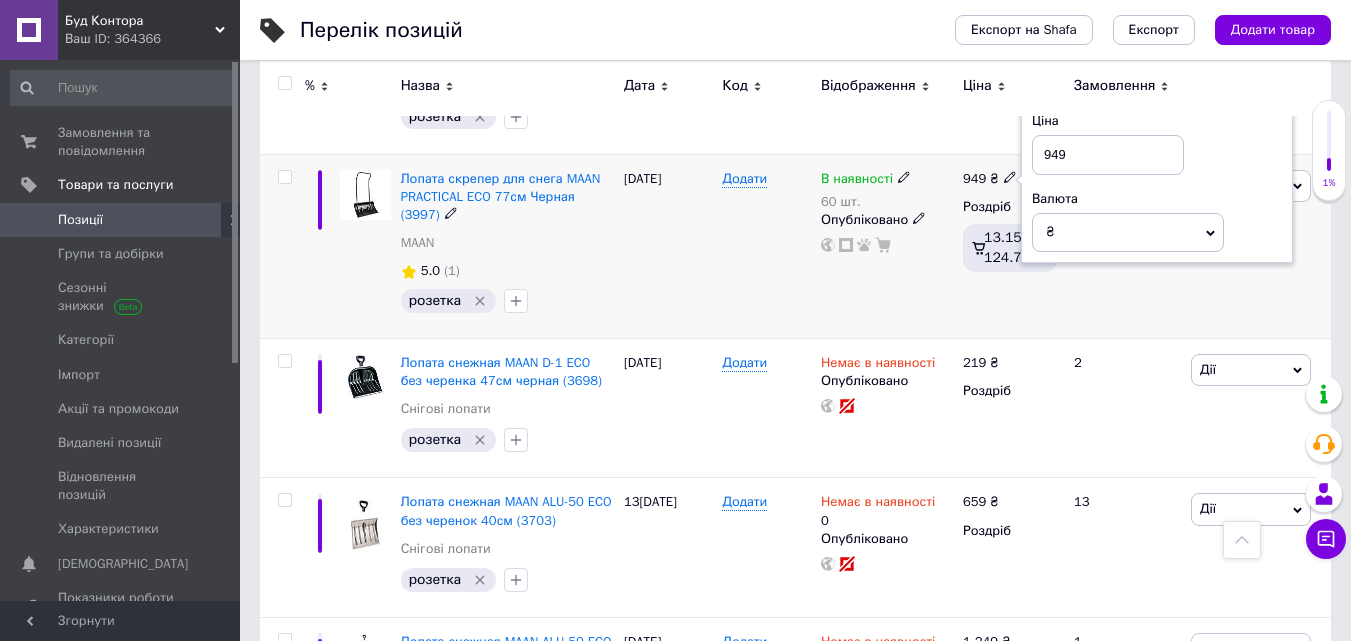 drag, startPoint x: 1103, startPoint y: 140, endPoint x: 1021, endPoint y: 147, distance: 82.29824 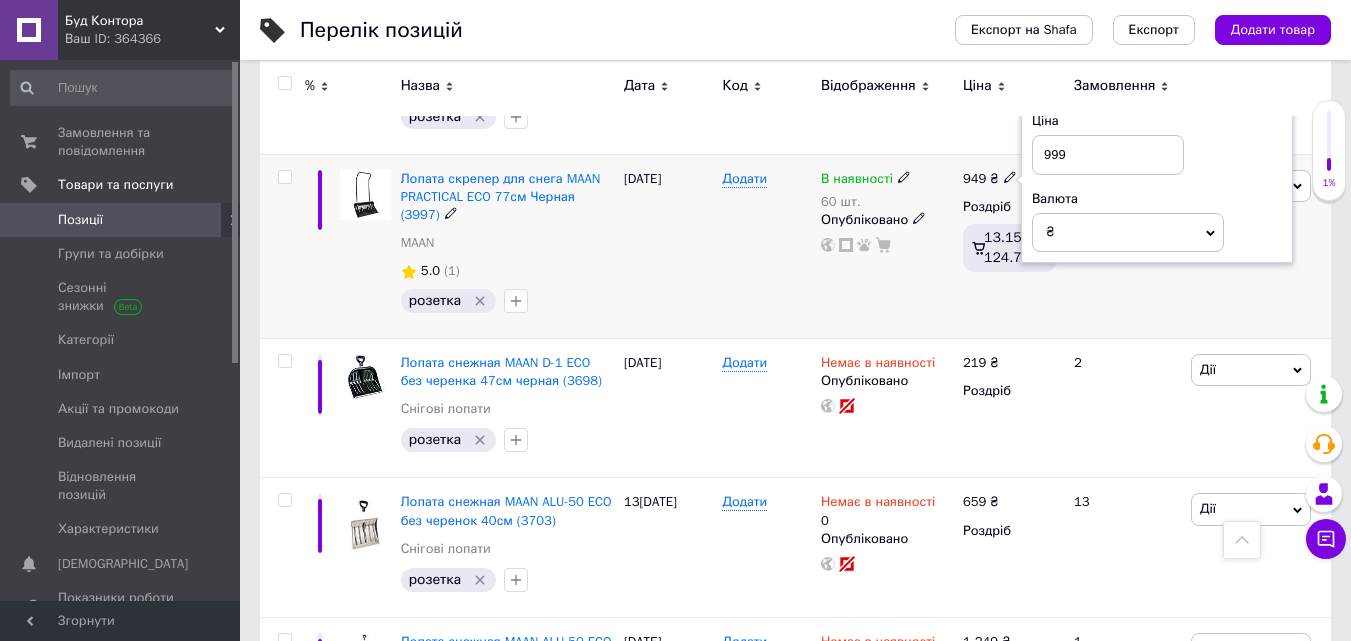 type on "999" 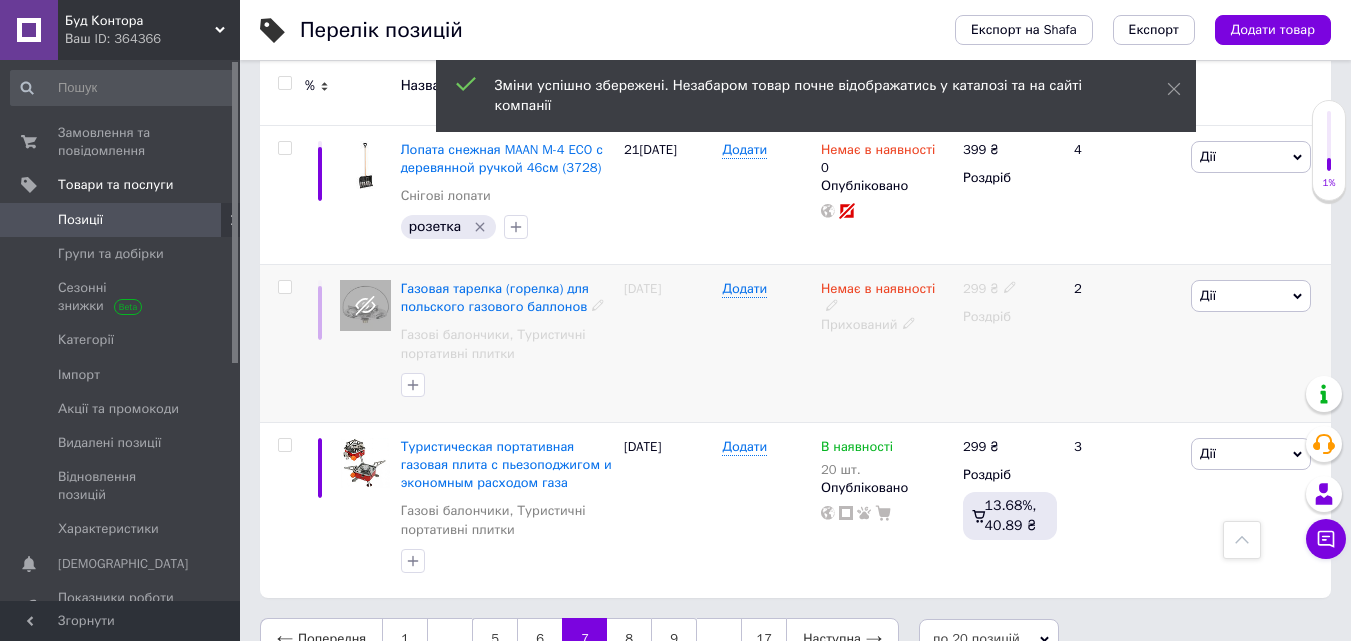 scroll, scrollTop: 2736, scrollLeft: 0, axis: vertical 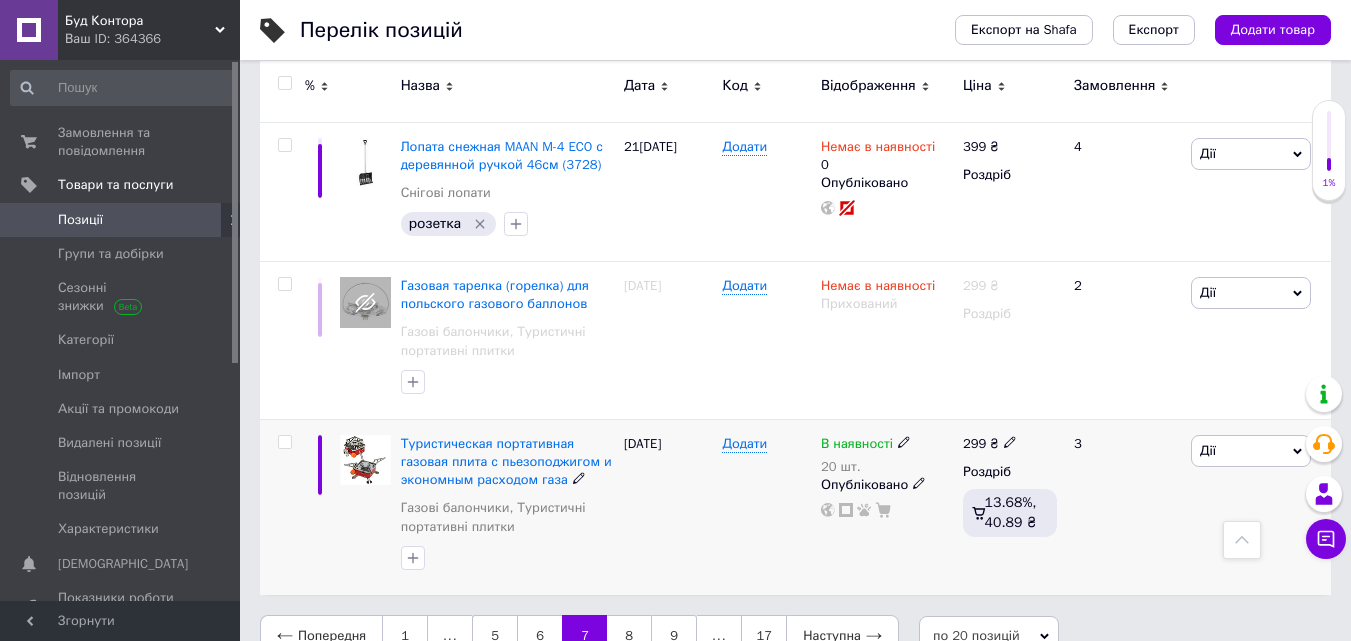 click 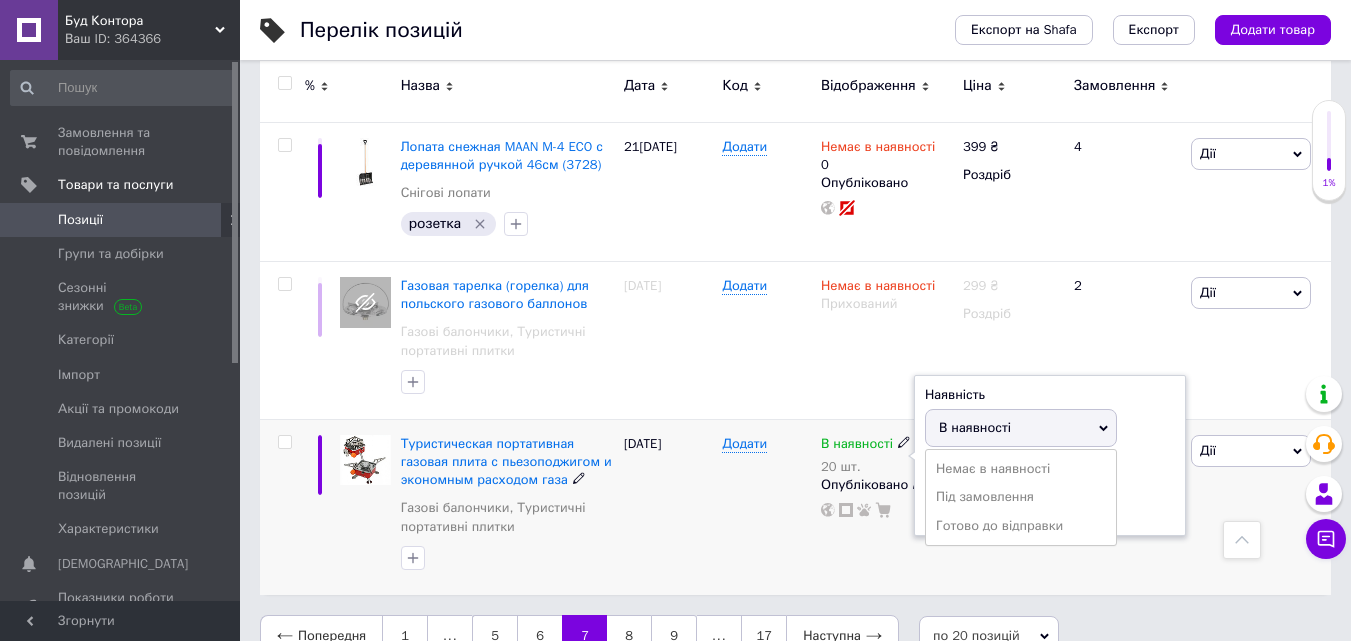 click on "Немає в наявності" at bounding box center (1021, 469) 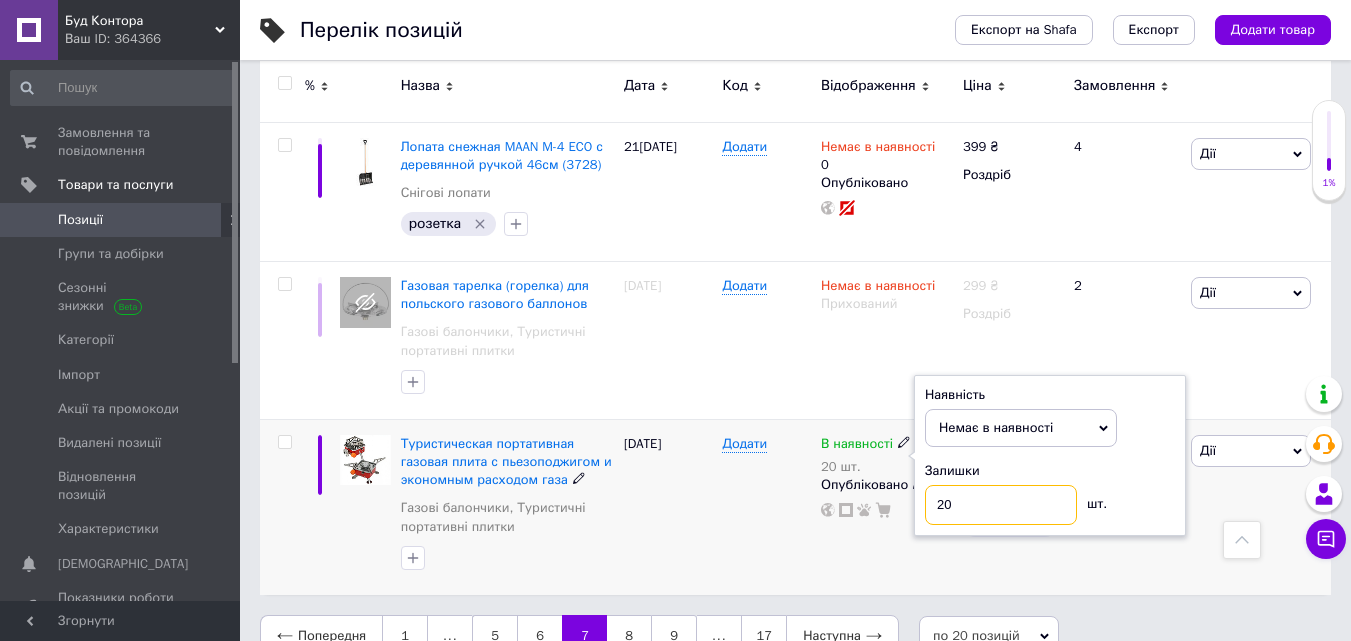 drag, startPoint x: 915, startPoint y: 471, endPoint x: 896, endPoint y: 472, distance: 19.026299 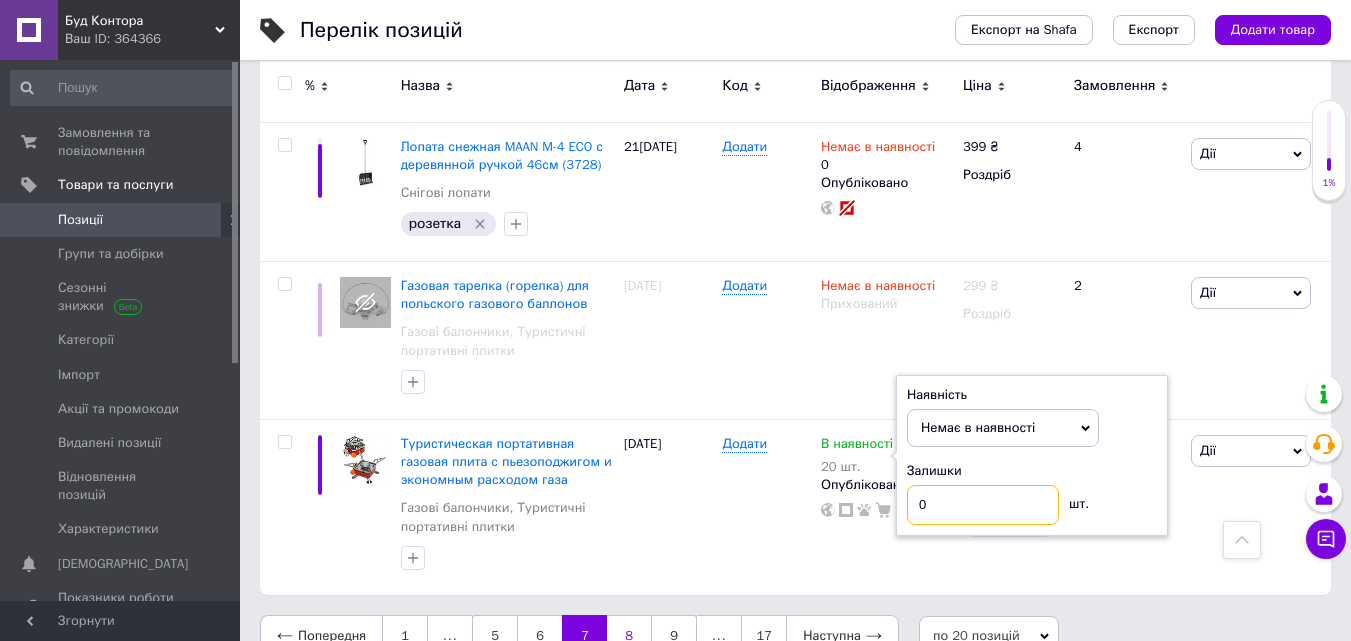 type on "0" 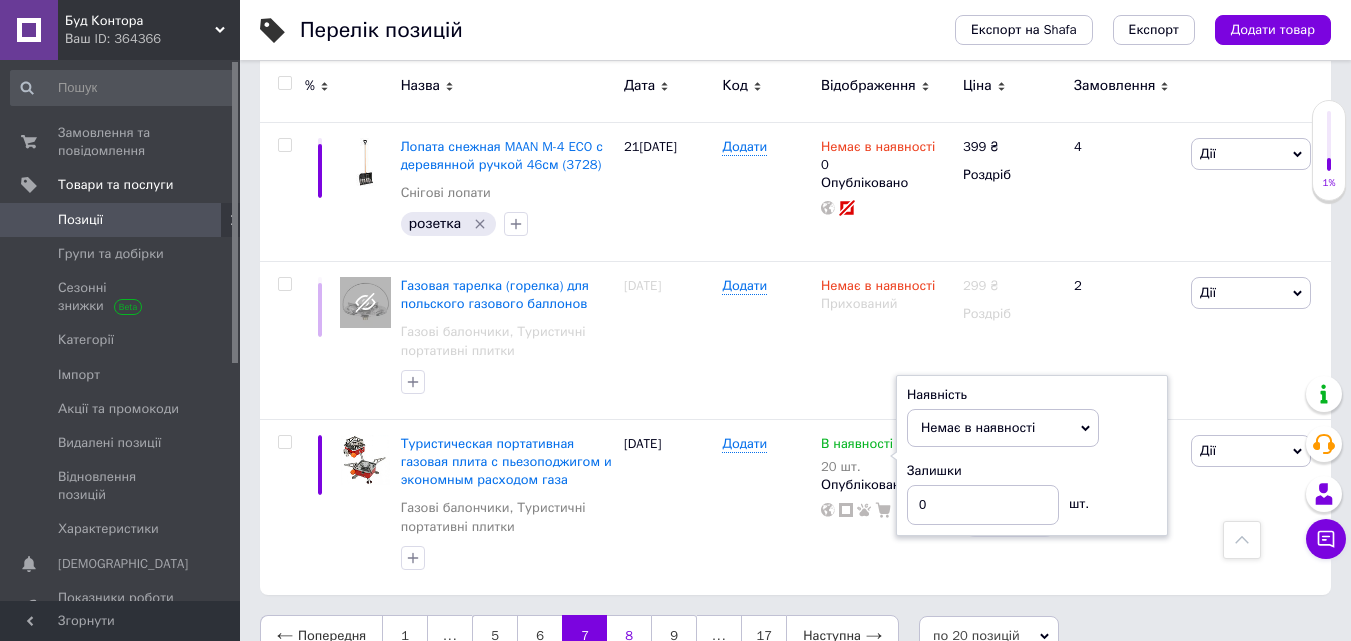 click on "8" at bounding box center [629, 636] 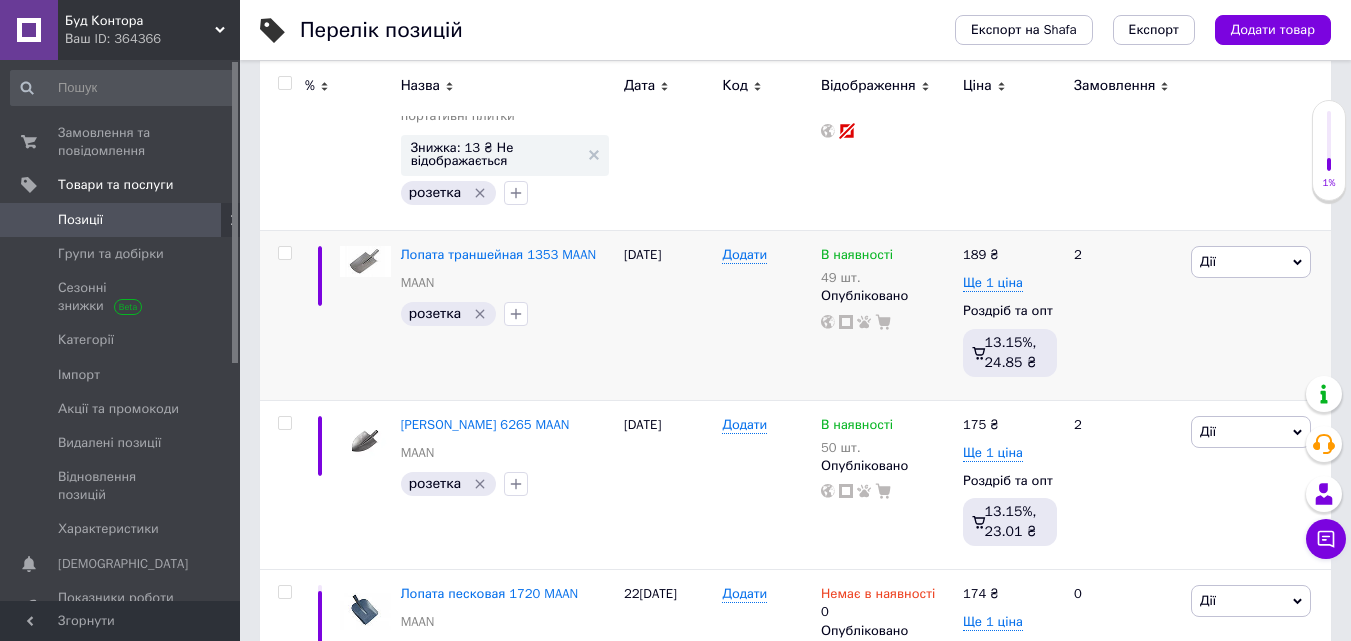 scroll, scrollTop: 400, scrollLeft: 0, axis: vertical 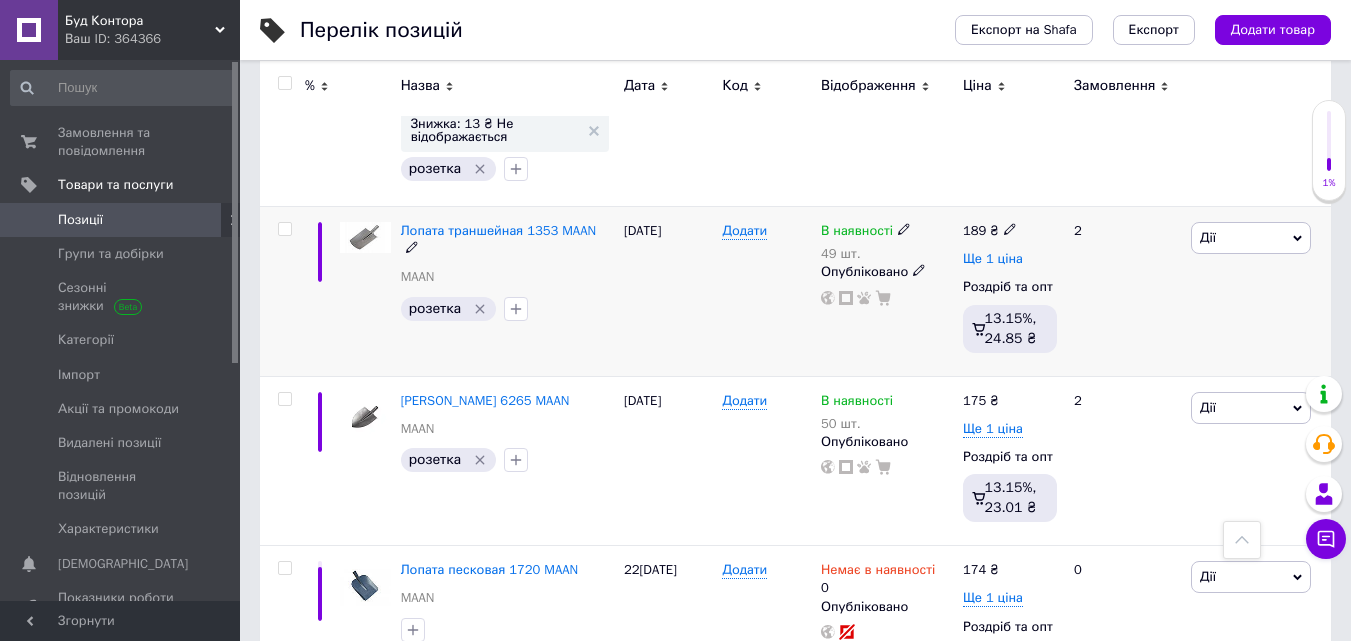 click on "Ще 1 ціна" at bounding box center [993, 259] 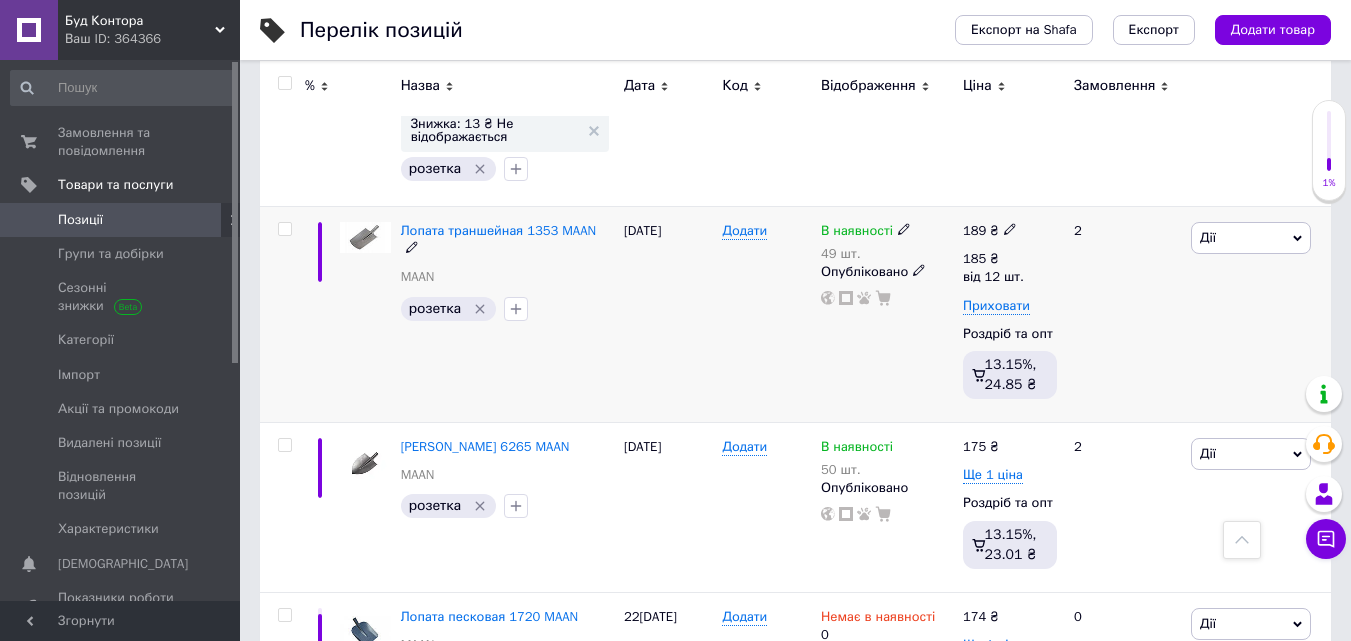 click on "189   ₴" at bounding box center (1010, 231) 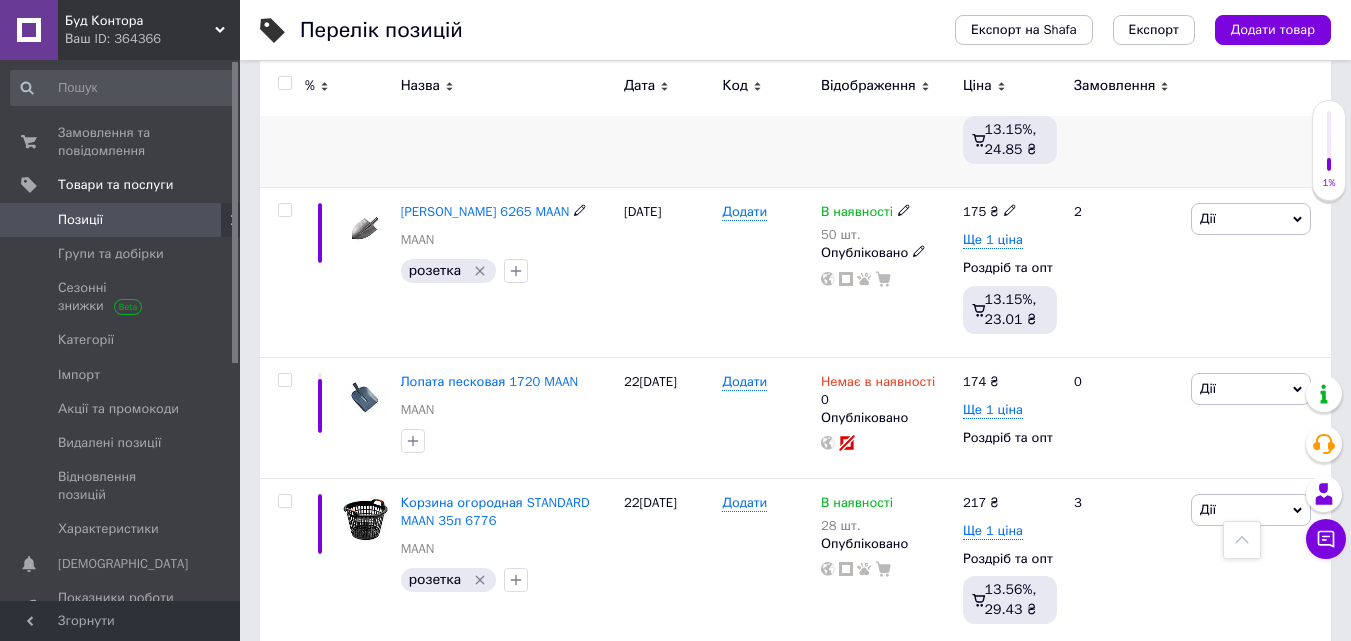scroll, scrollTop: 600, scrollLeft: 0, axis: vertical 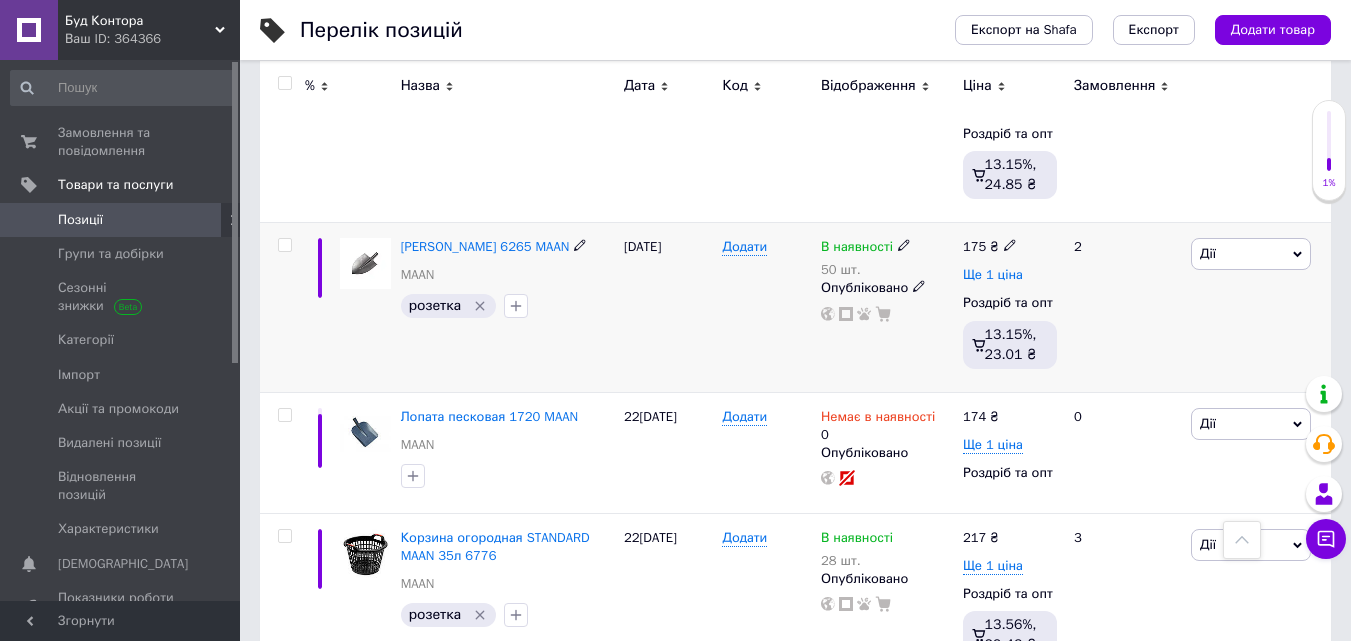 click on "Ще 1 ціна" at bounding box center (993, 275) 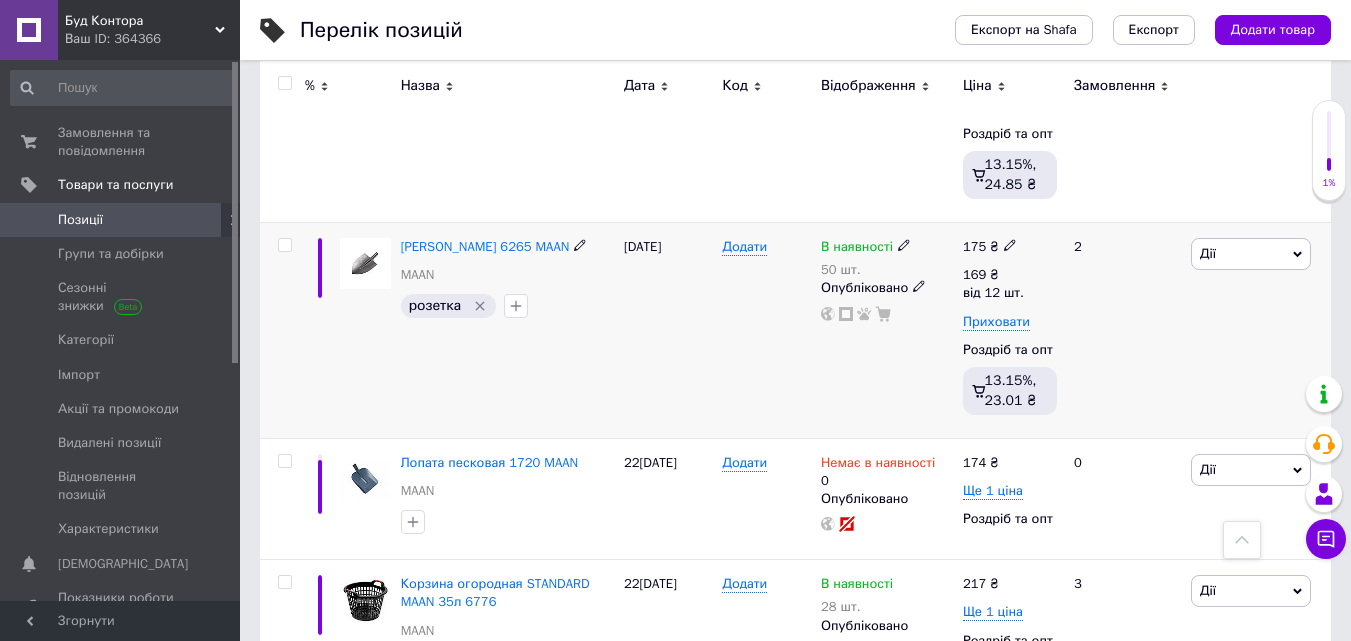 click 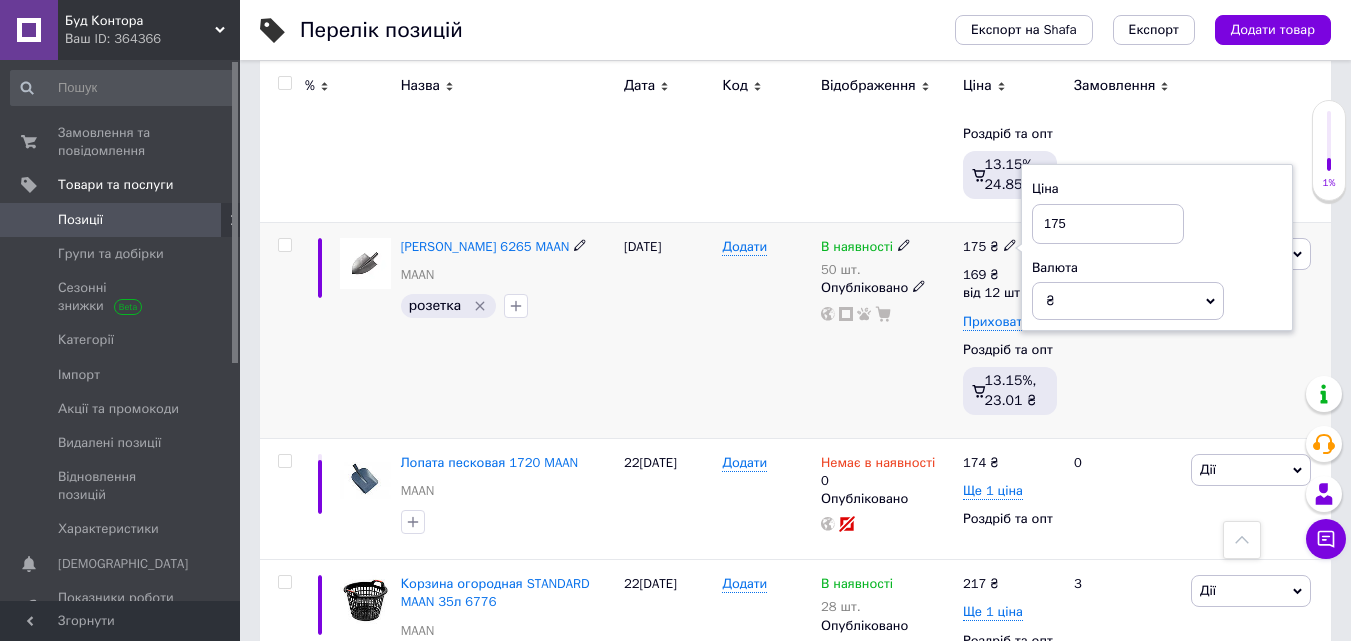 drag, startPoint x: 1087, startPoint y: 224, endPoint x: 1012, endPoint y: 227, distance: 75.059975 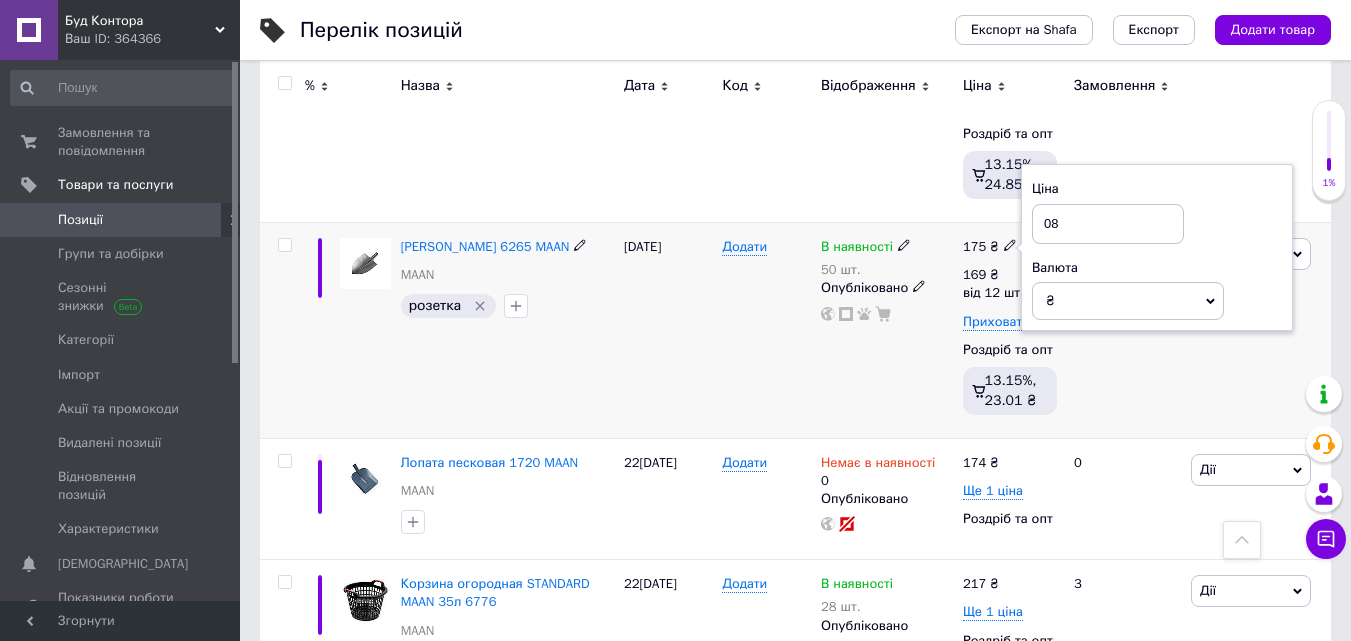 type on "0" 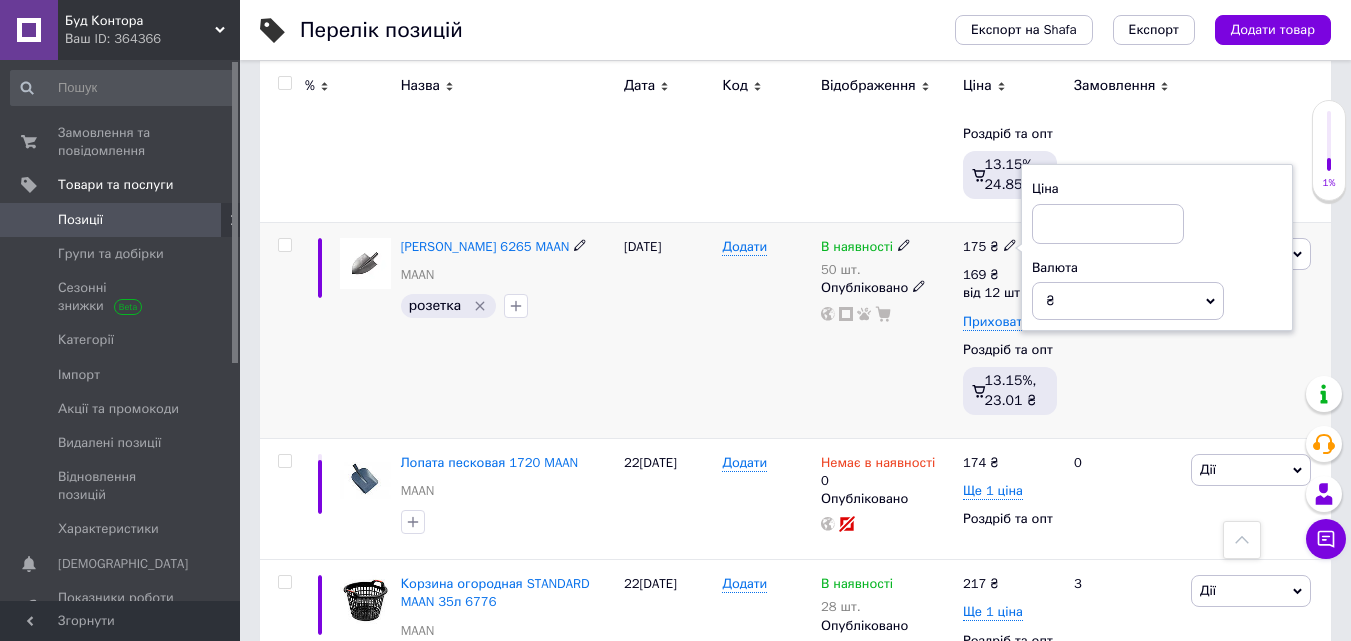 type on "0" 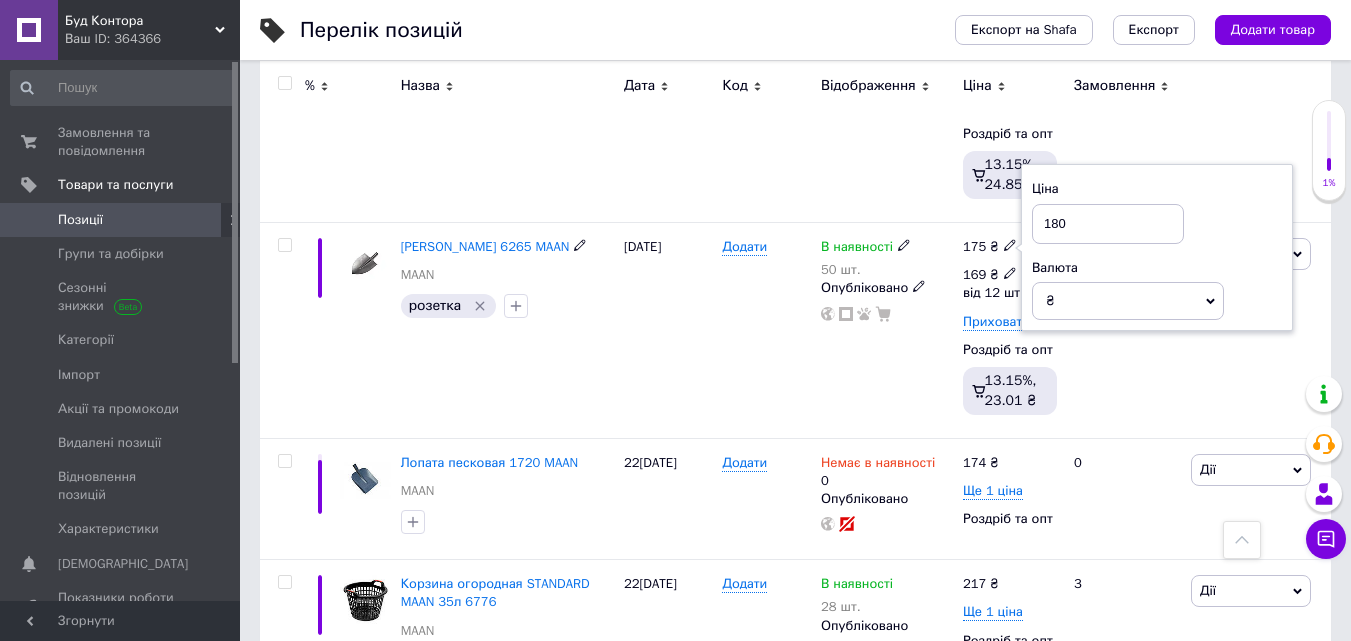 type on "180" 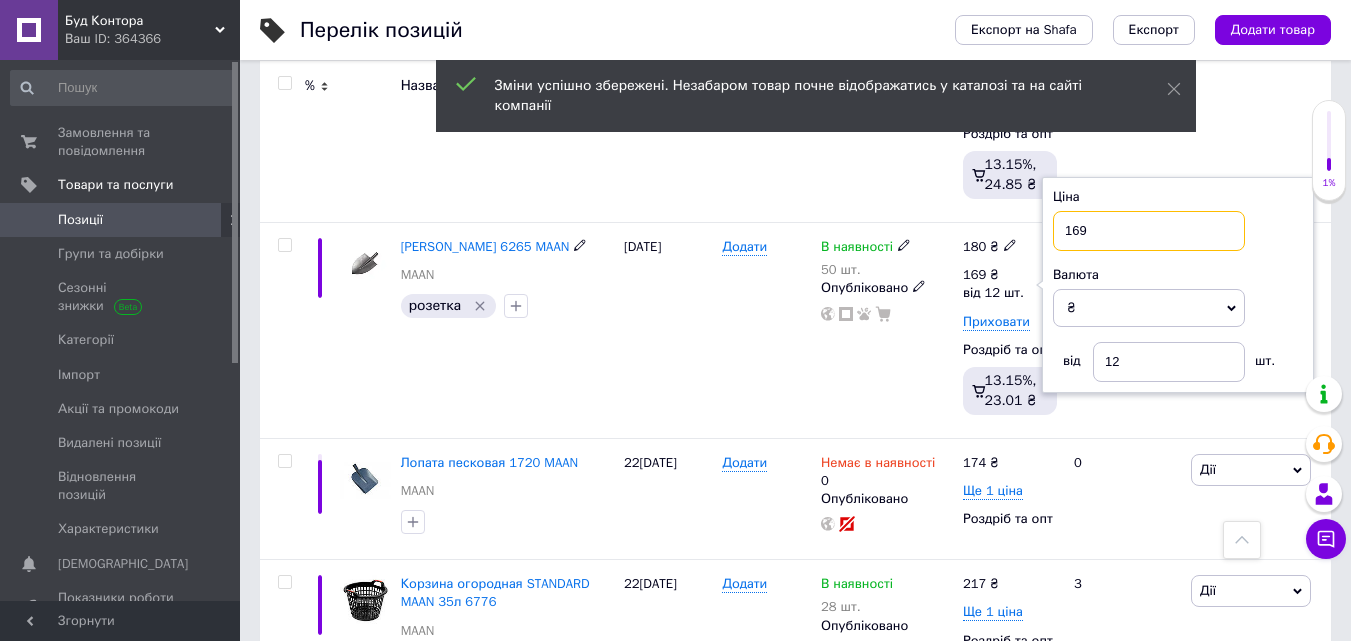 drag, startPoint x: 1104, startPoint y: 227, endPoint x: 1045, endPoint y: 234, distance: 59.413803 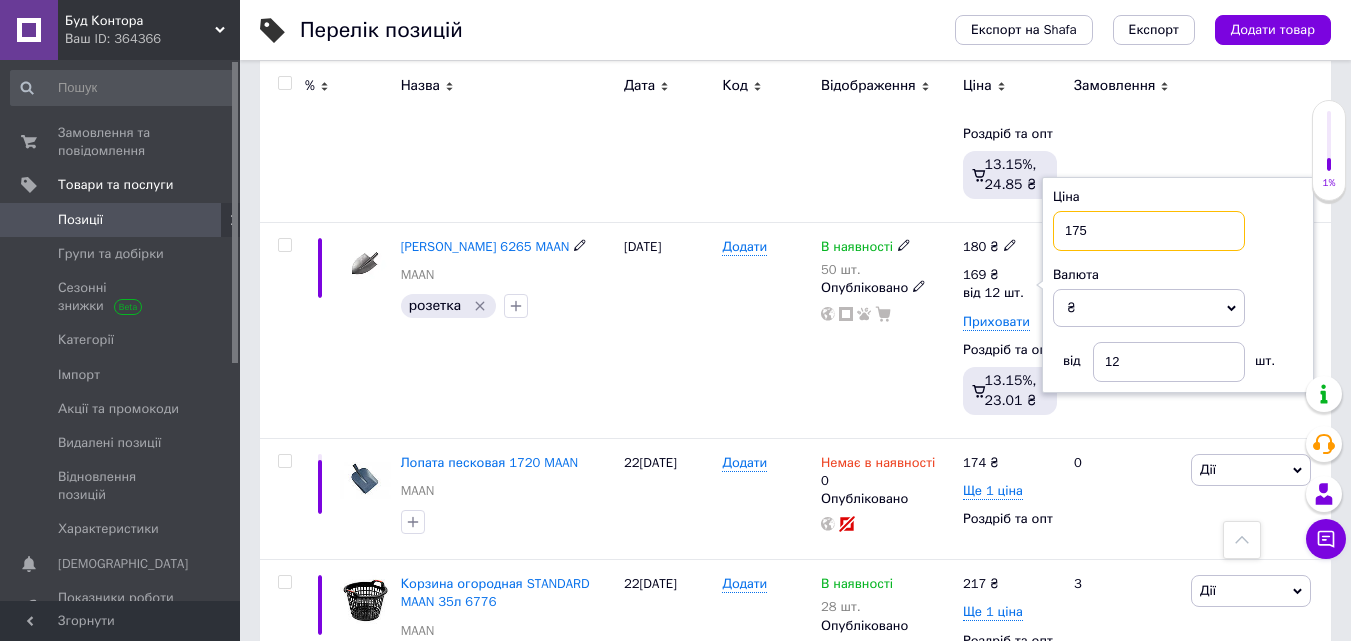 type on "175" 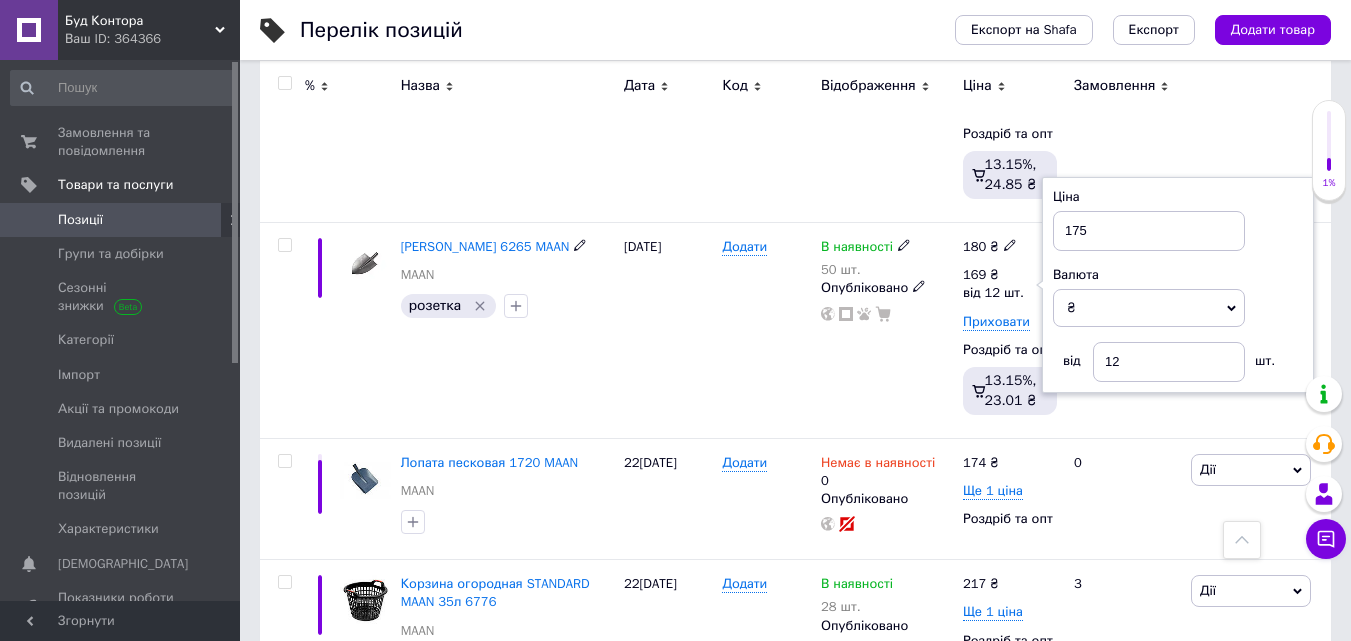 click at bounding box center (887, 314) 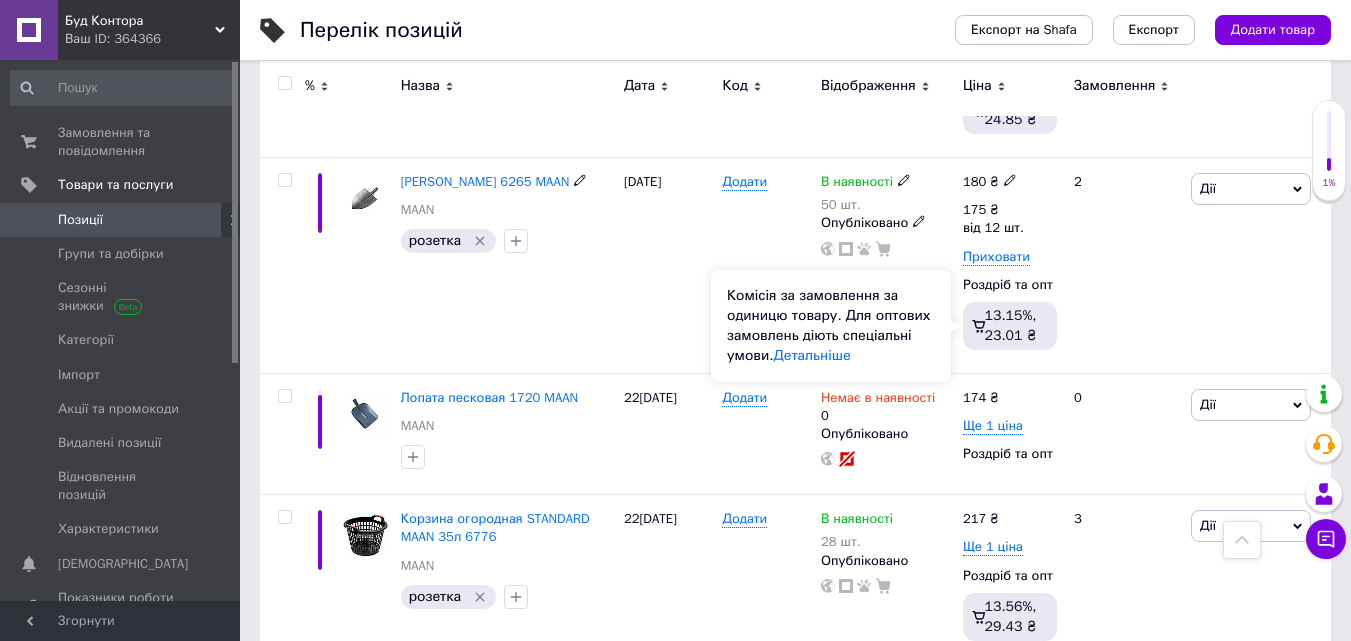scroll, scrollTop: 700, scrollLeft: 0, axis: vertical 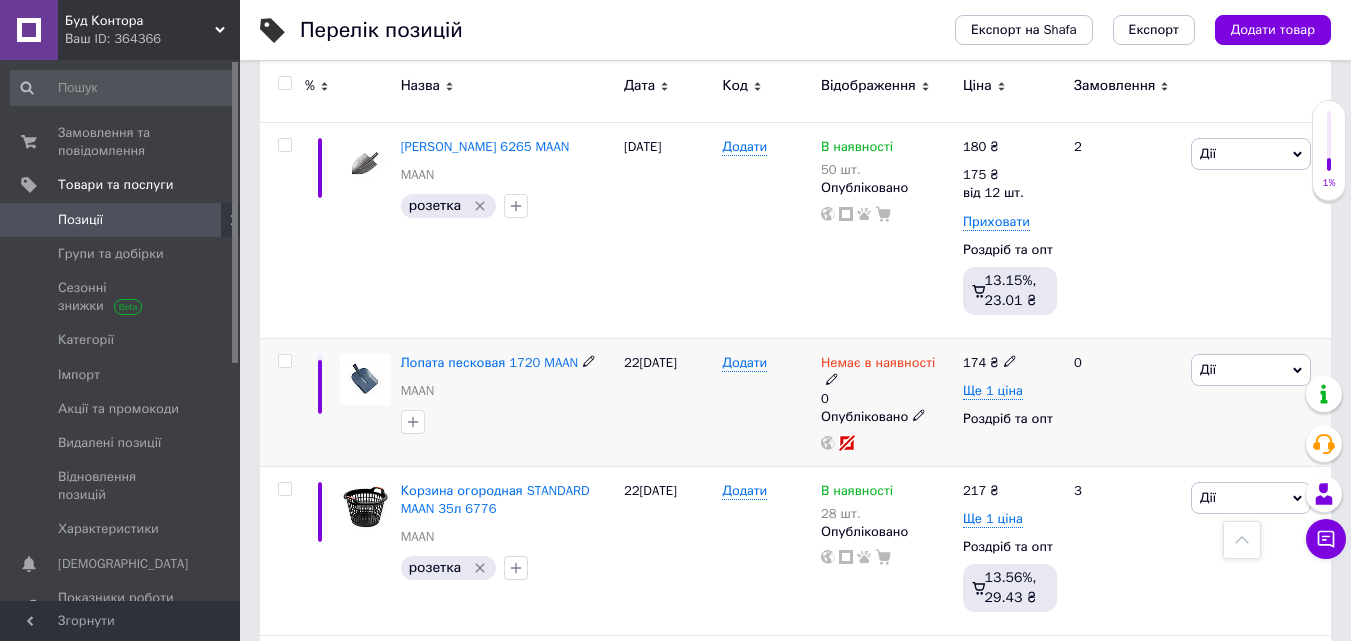 click 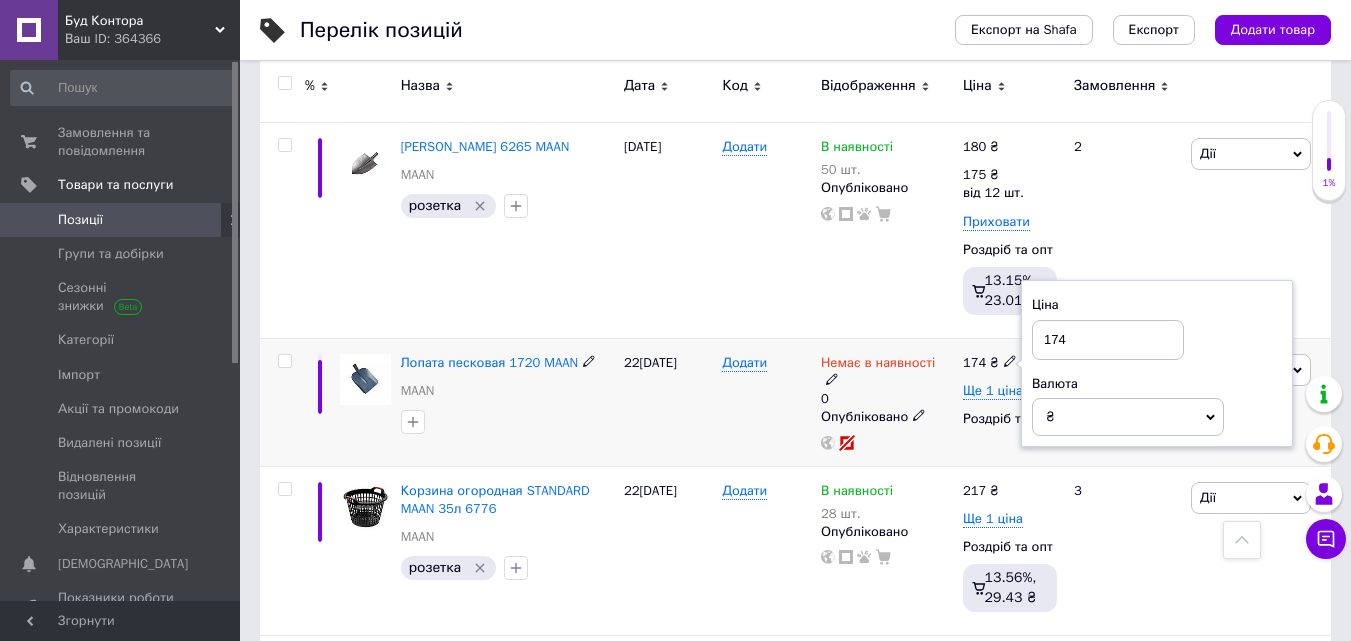 drag, startPoint x: 1088, startPoint y: 338, endPoint x: 1035, endPoint y: 341, distance: 53.08484 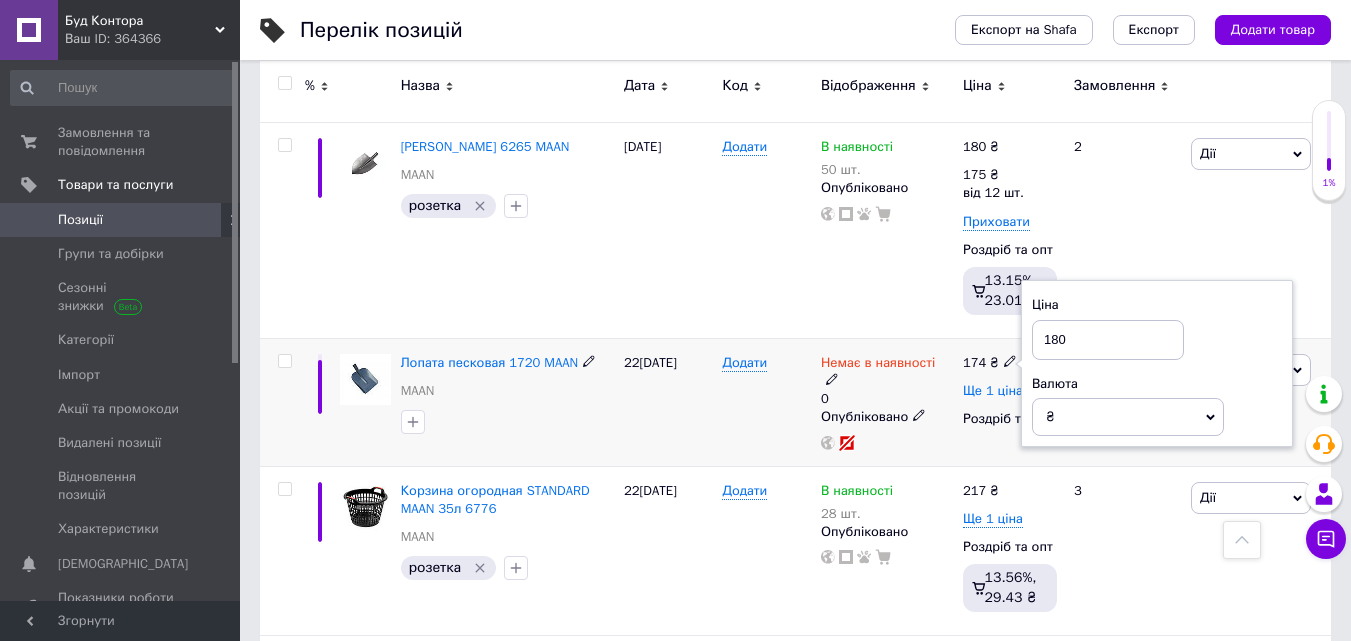 type on "180" 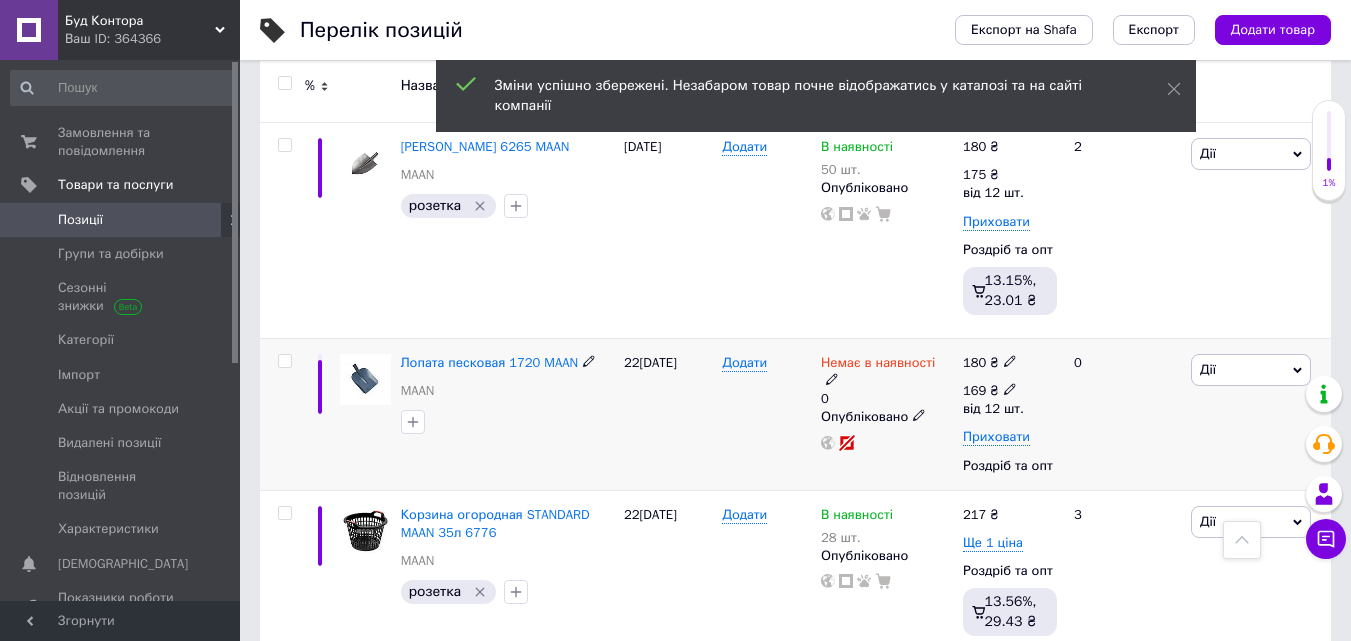 click 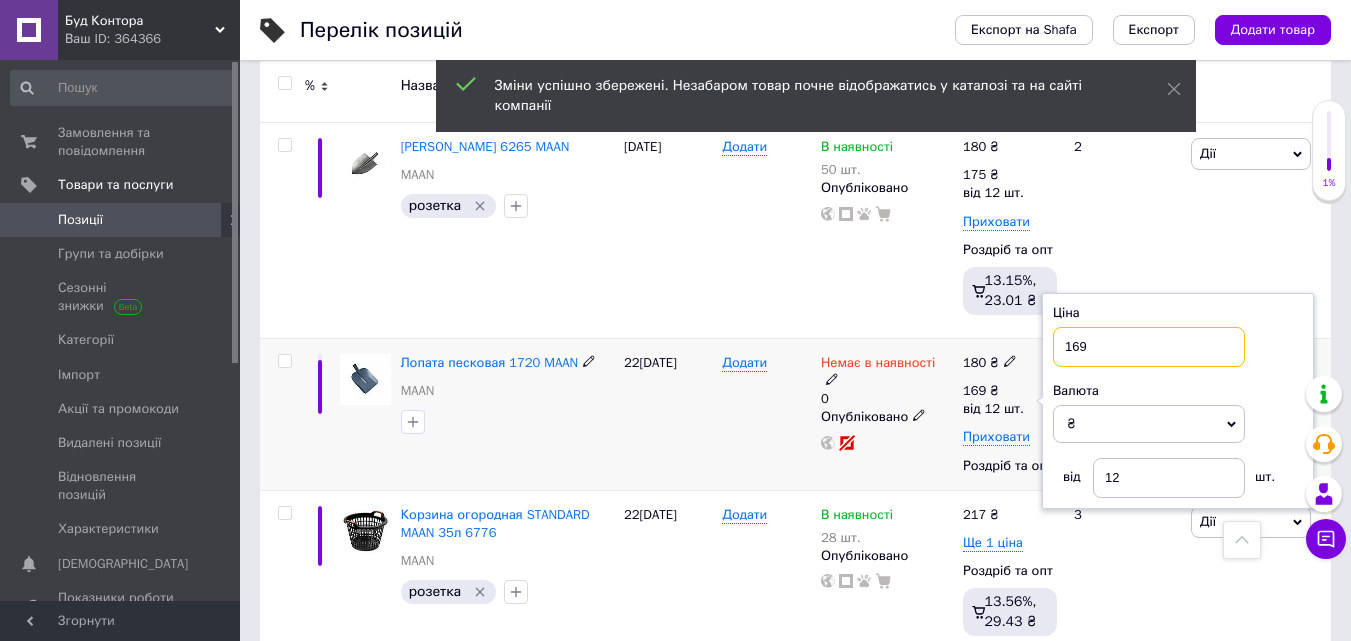 drag, startPoint x: 1103, startPoint y: 348, endPoint x: 1008, endPoint y: 355, distance: 95.257545 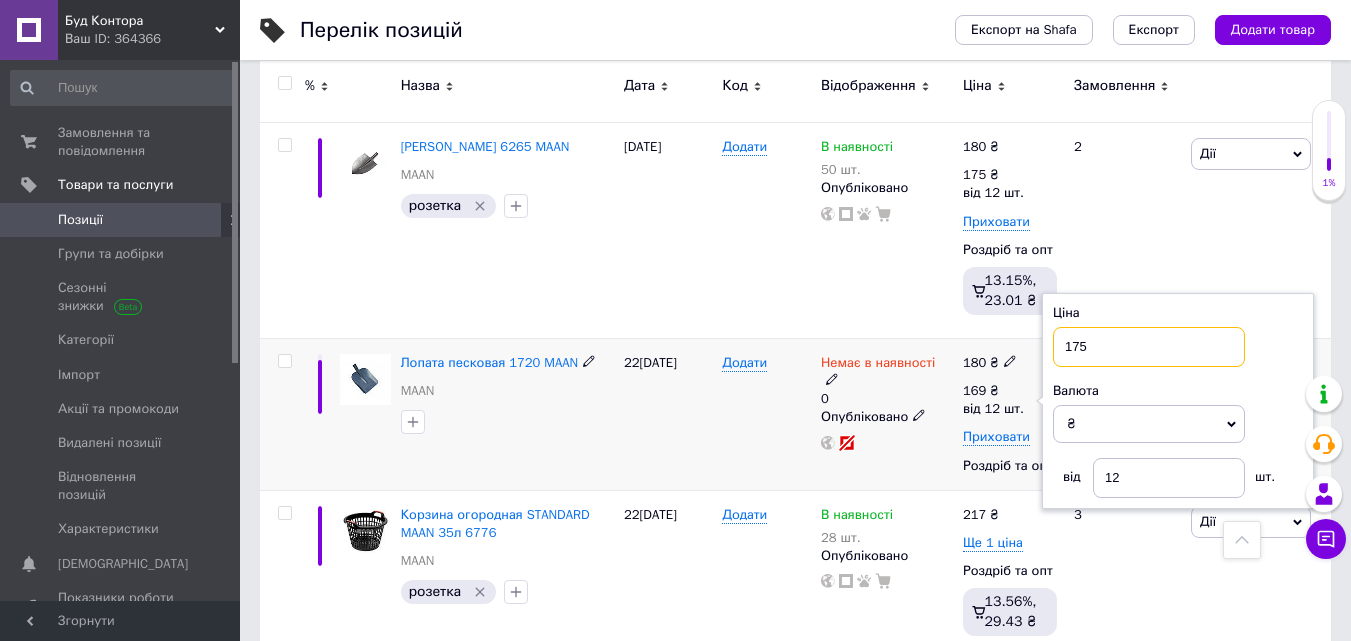 type on "175" 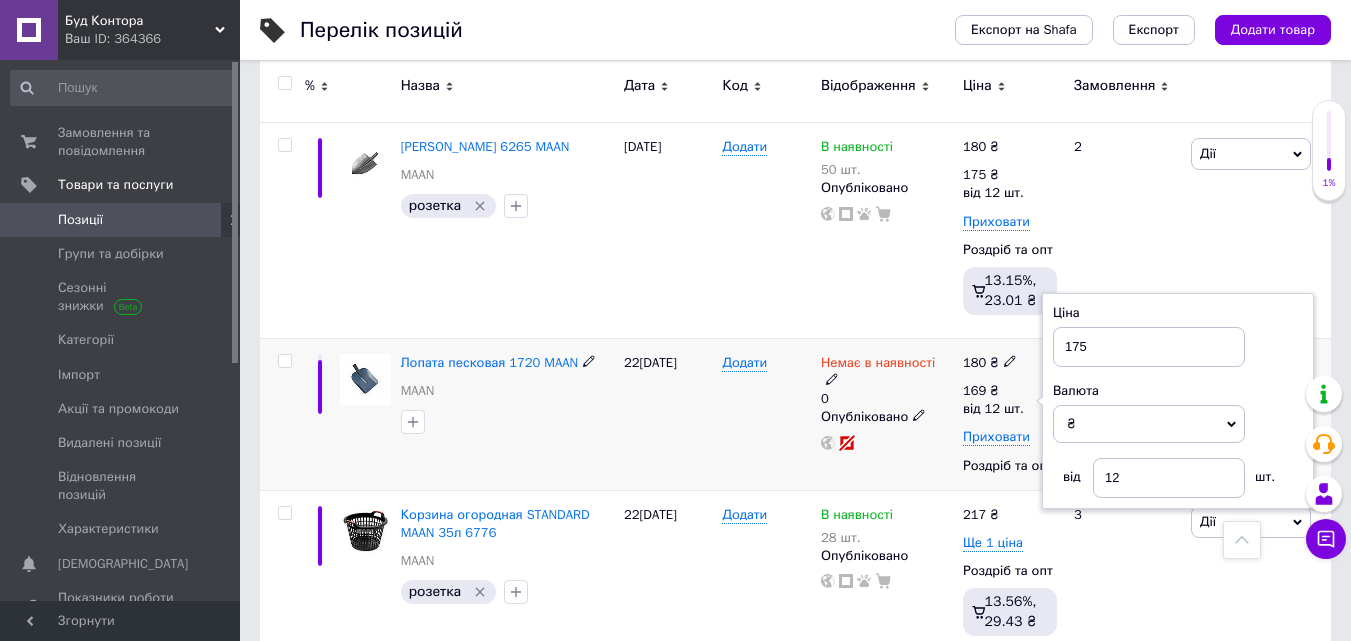 click 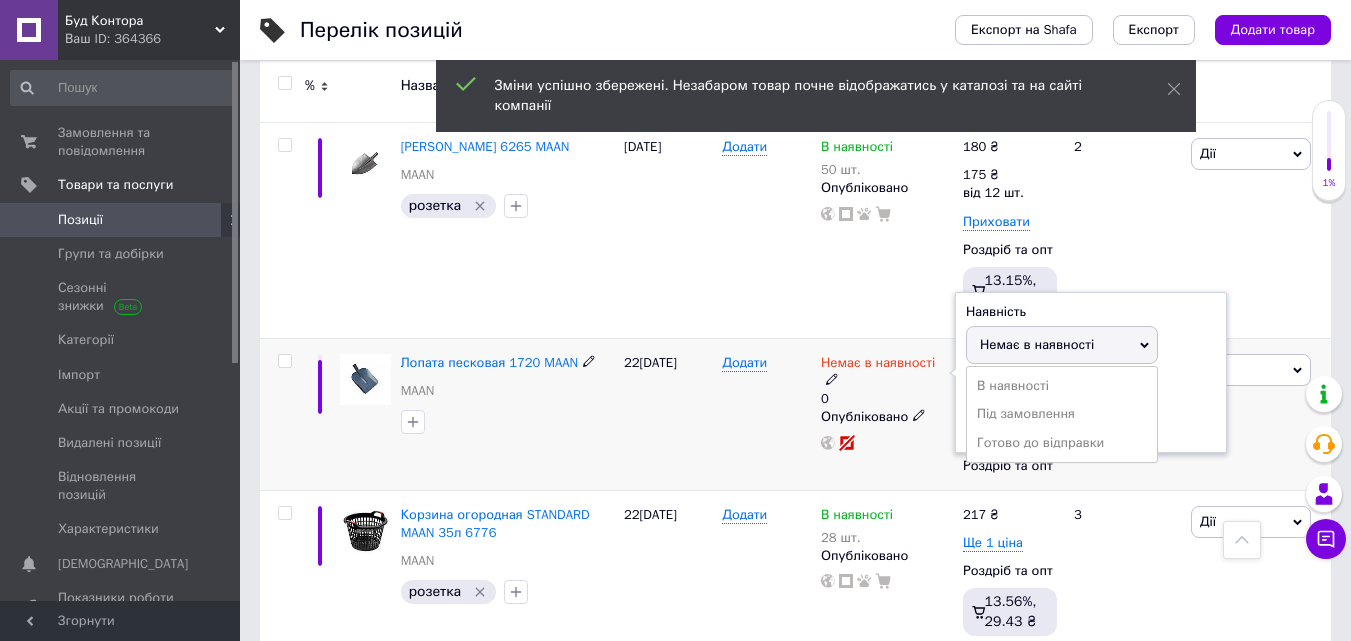 drag, startPoint x: 999, startPoint y: 384, endPoint x: 980, endPoint y: 431, distance: 50.695168 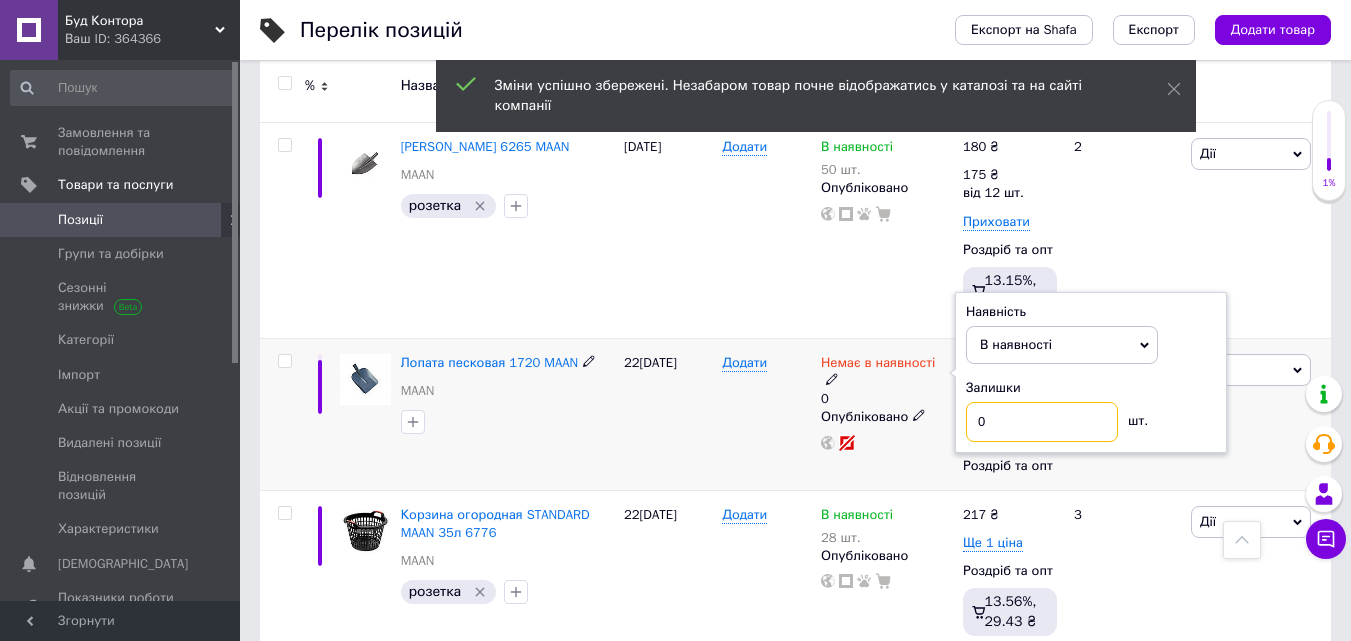 drag, startPoint x: 1027, startPoint y: 423, endPoint x: 951, endPoint y: 421, distance: 76.02631 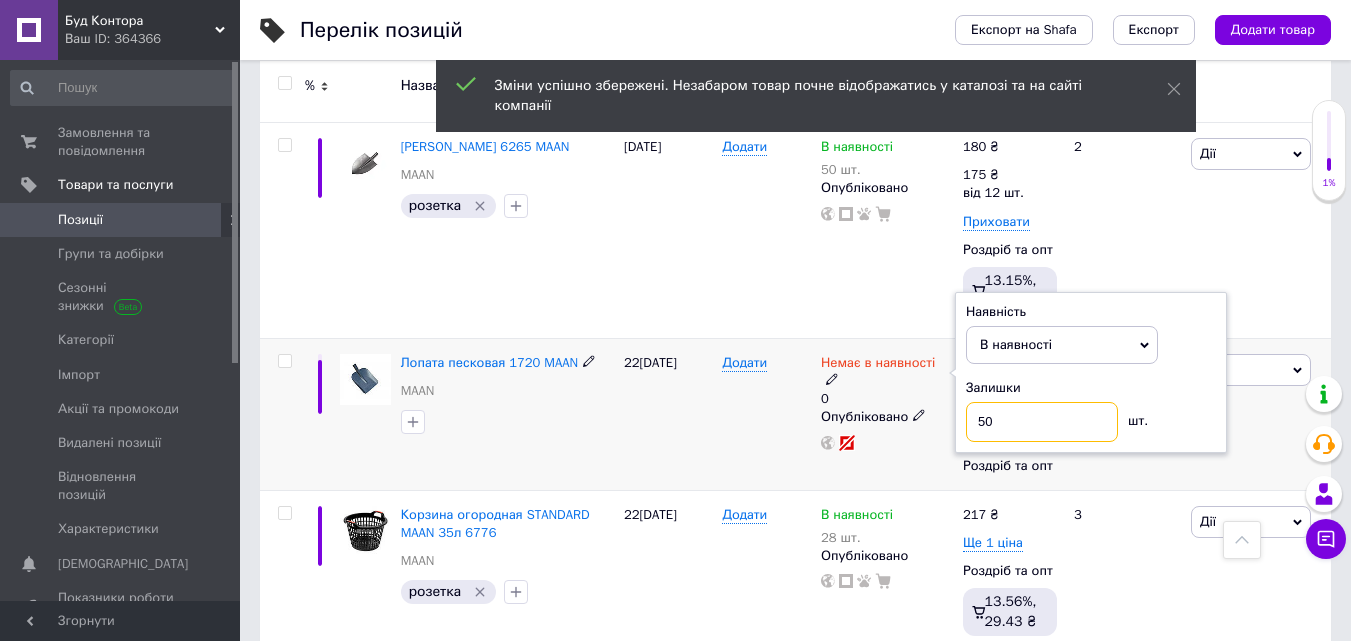 type on "50" 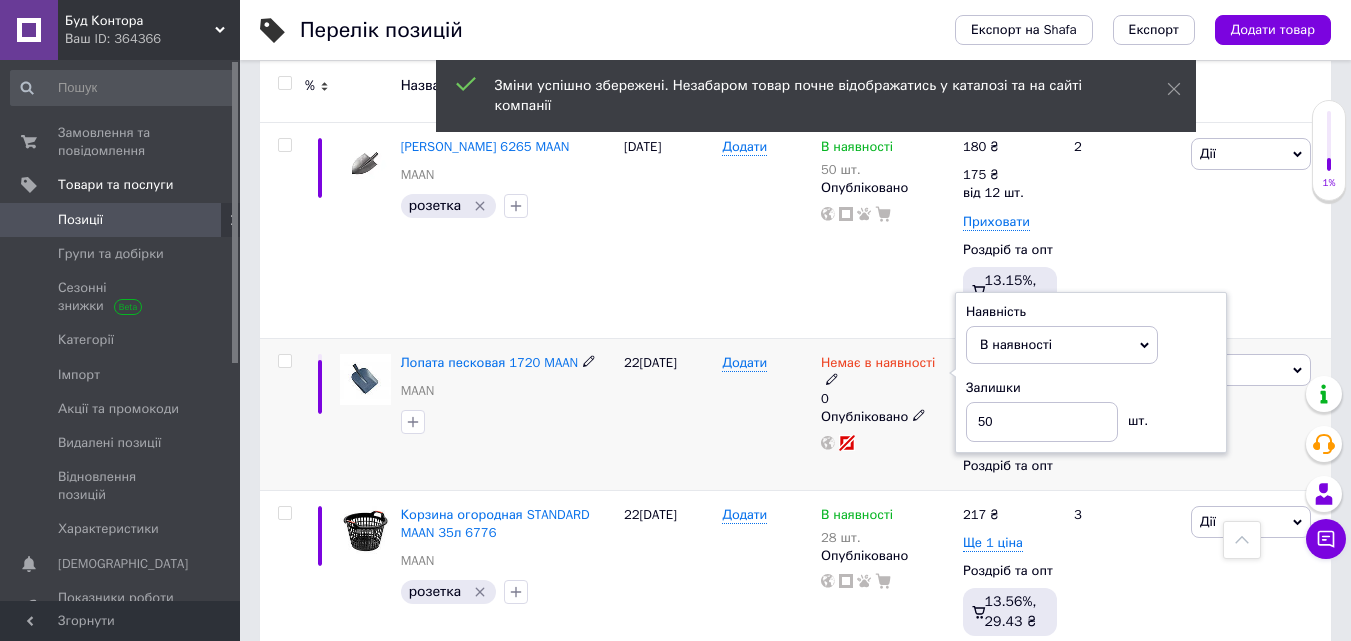click at bounding box center (887, 443) 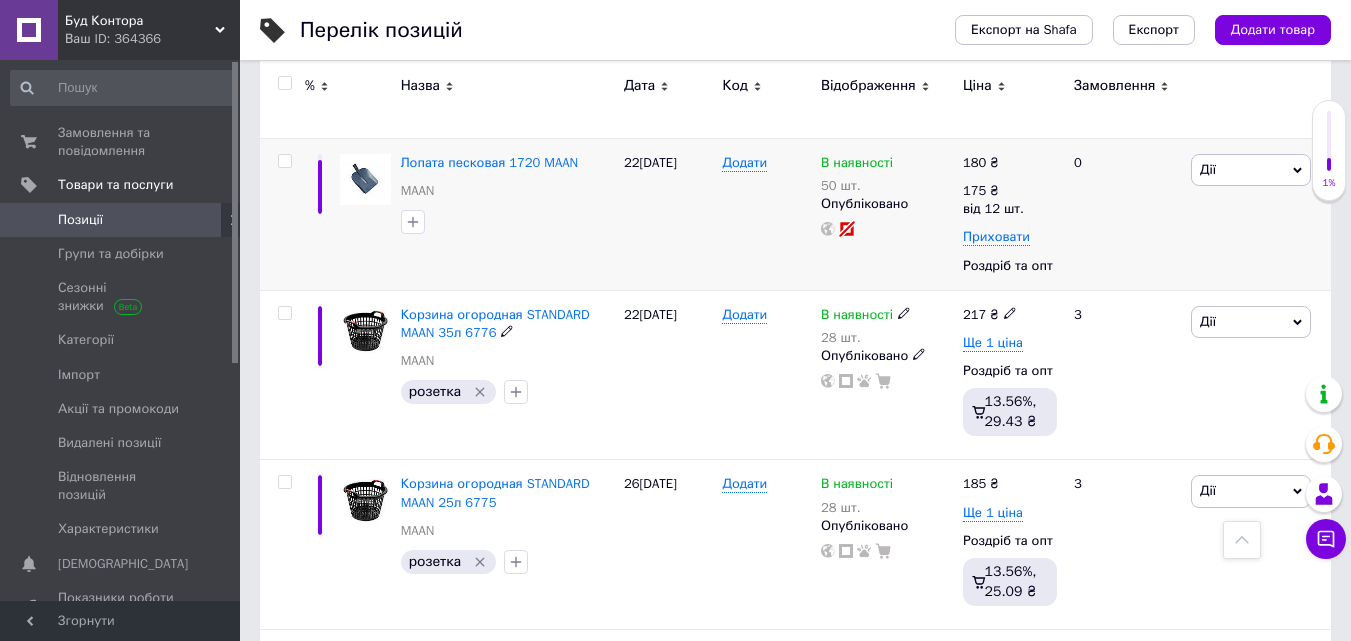 scroll, scrollTop: 1000, scrollLeft: 0, axis: vertical 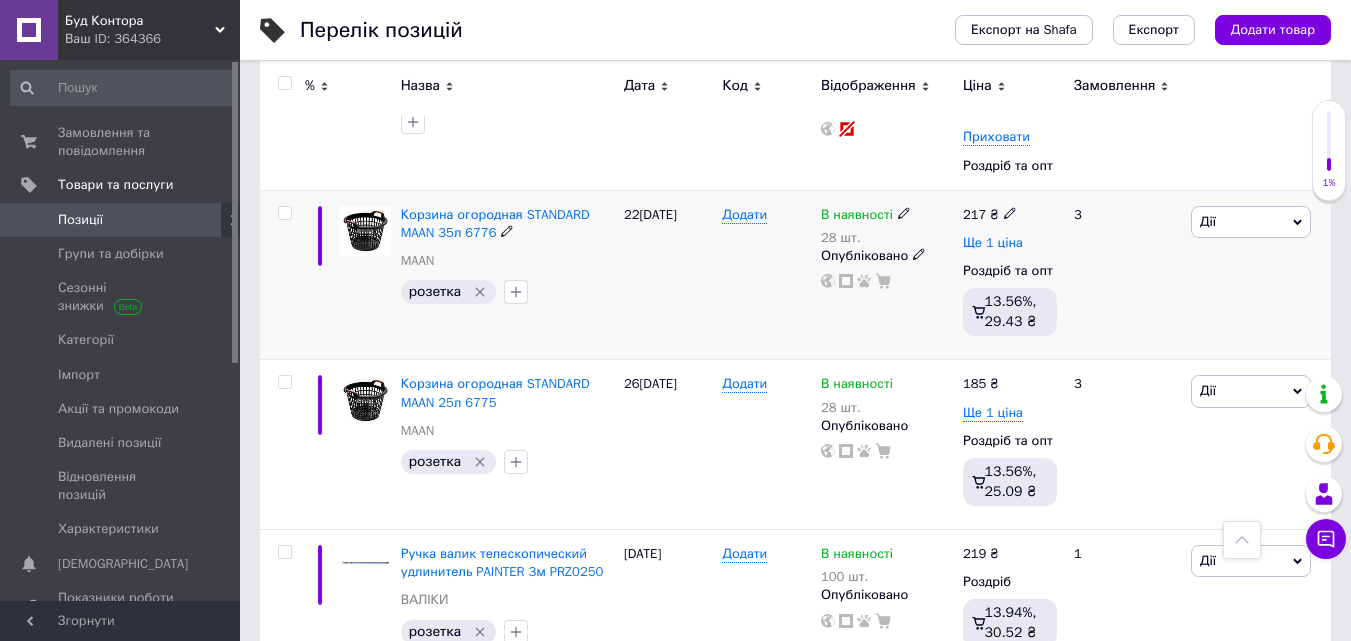 click on "Ще 1 ціна" at bounding box center [993, 243] 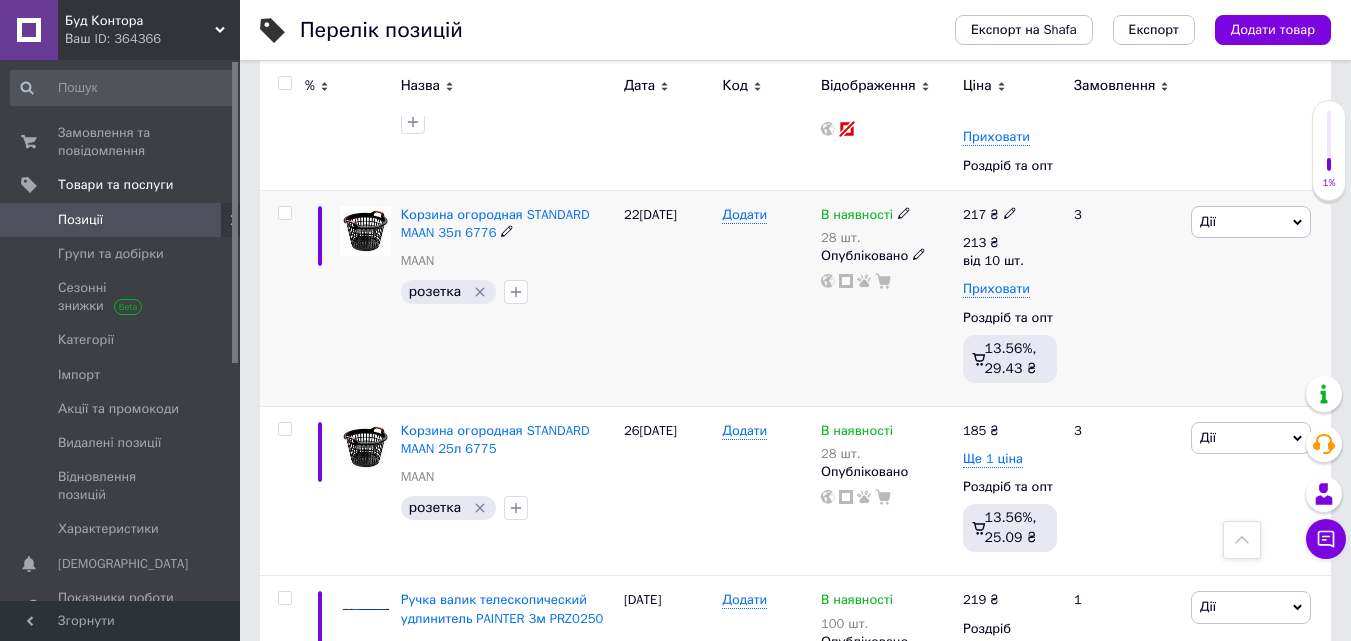 click 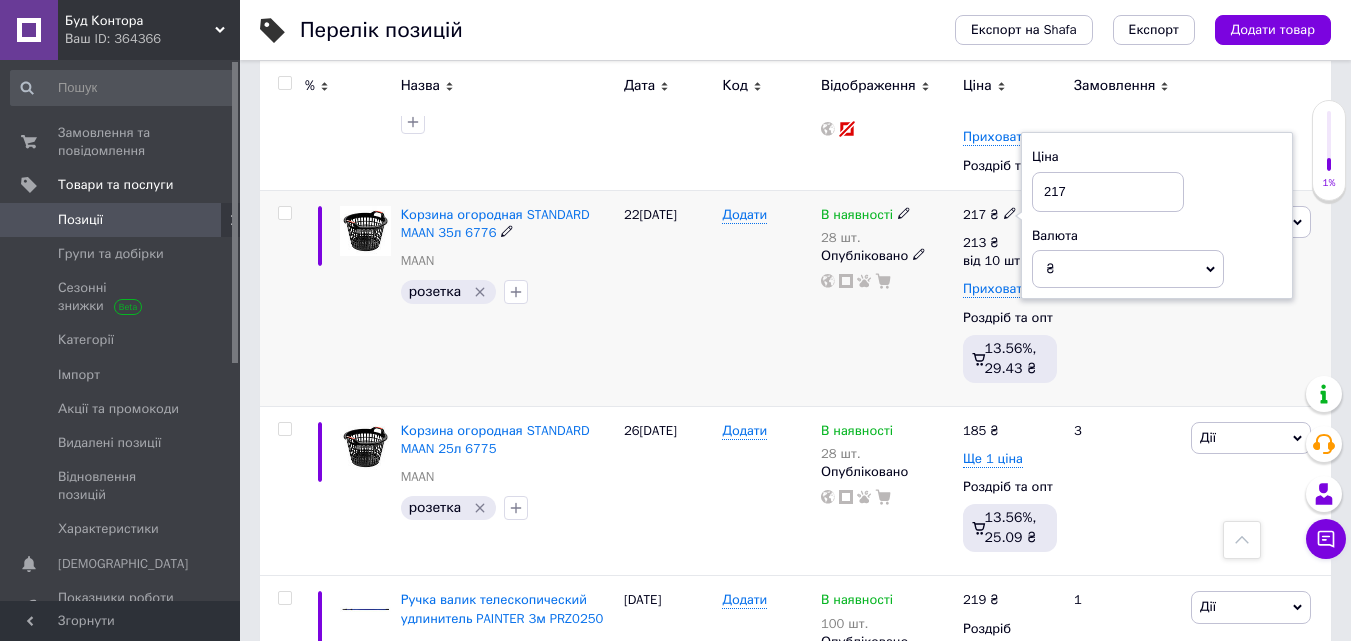 drag, startPoint x: 1103, startPoint y: 195, endPoint x: 989, endPoint y: 194, distance: 114.00439 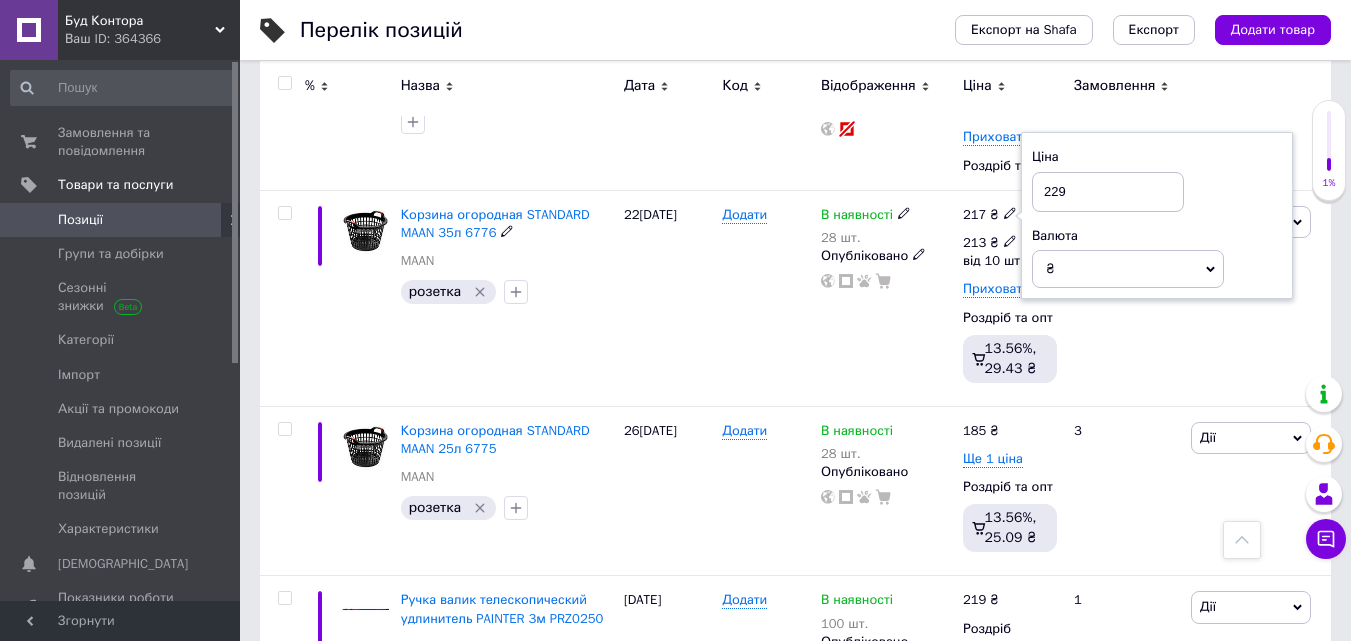 type on "229" 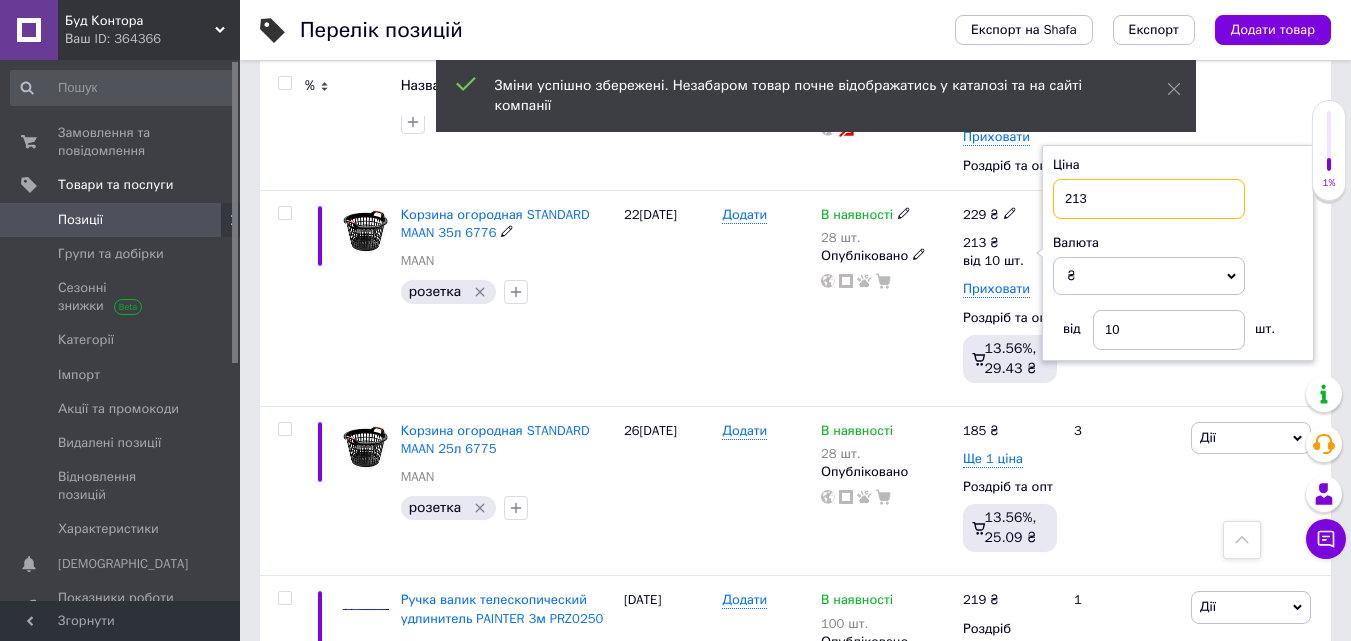 drag, startPoint x: 1118, startPoint y: 195, endPoint x: 1053, endPoint y: 195, distance: 65 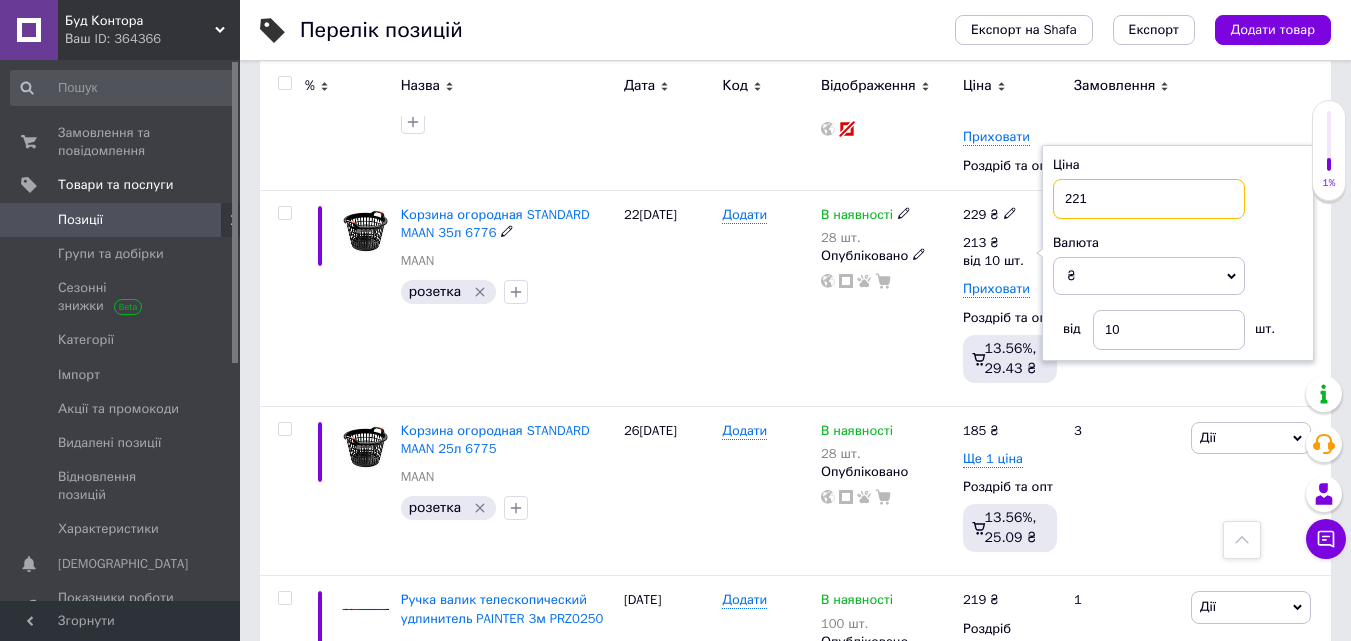 type on "221" 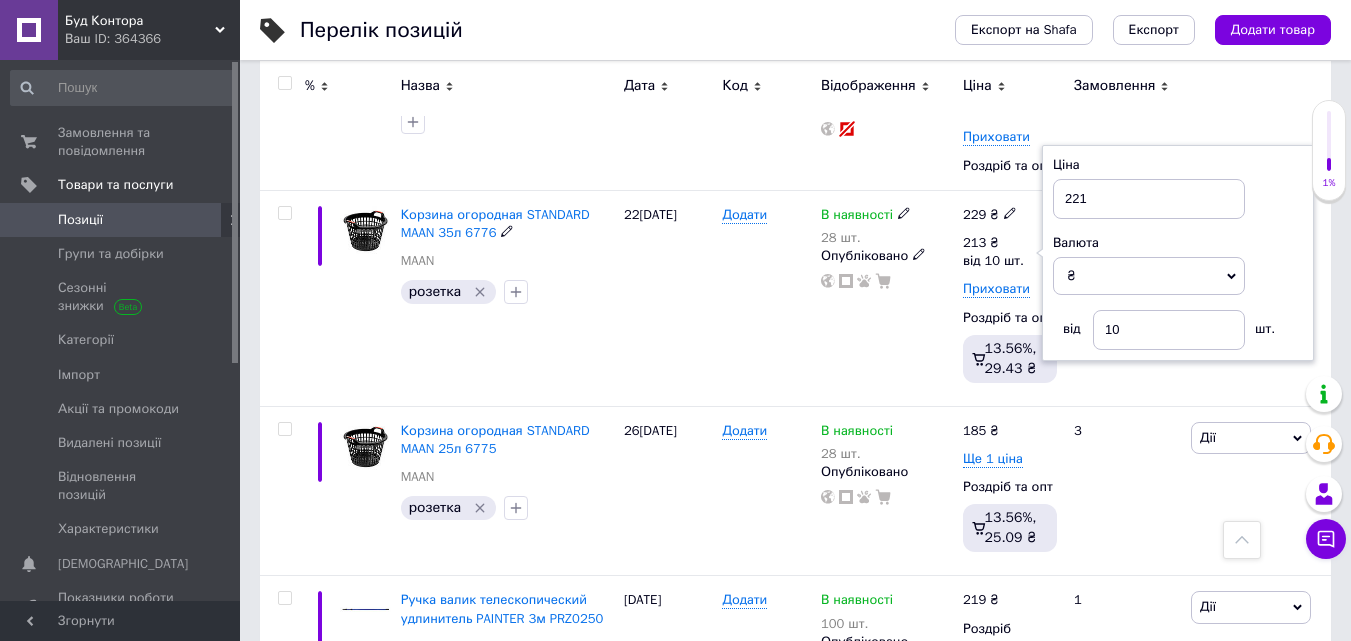 click on "В наявності 28 шт. Опубліковано" at bounding box center [887, 298] 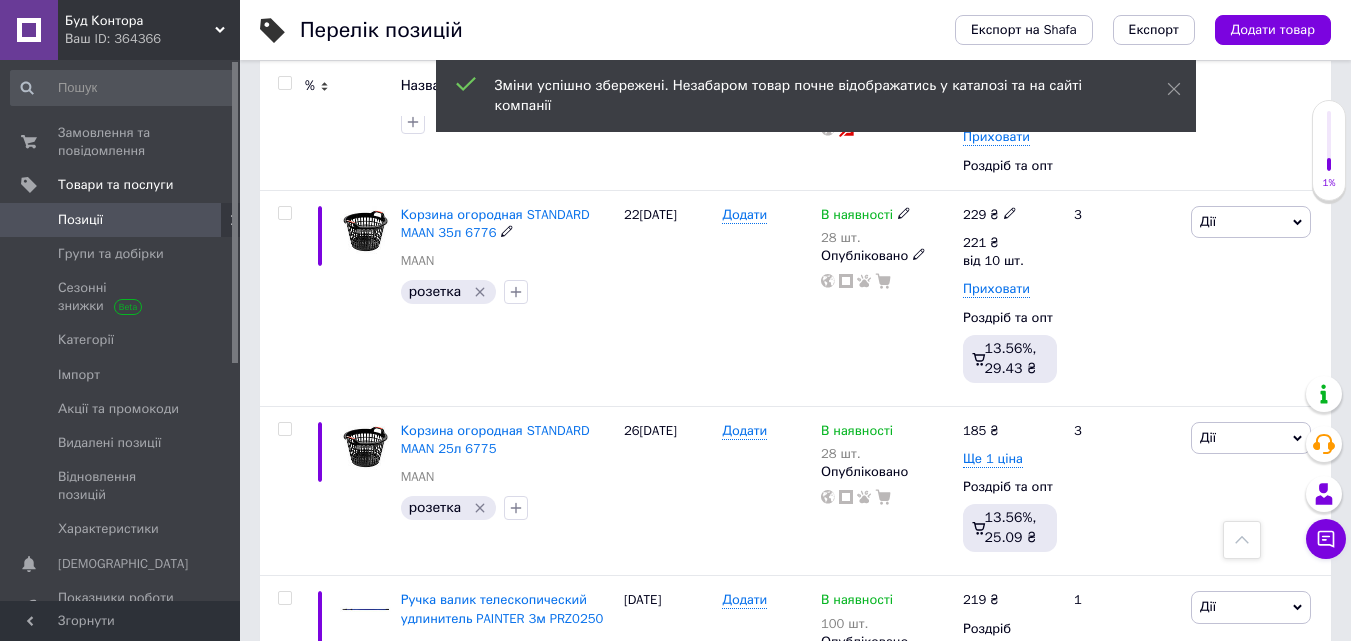 scroll, scrollTop: 1100, scrollLeft: 0, axis: vertical 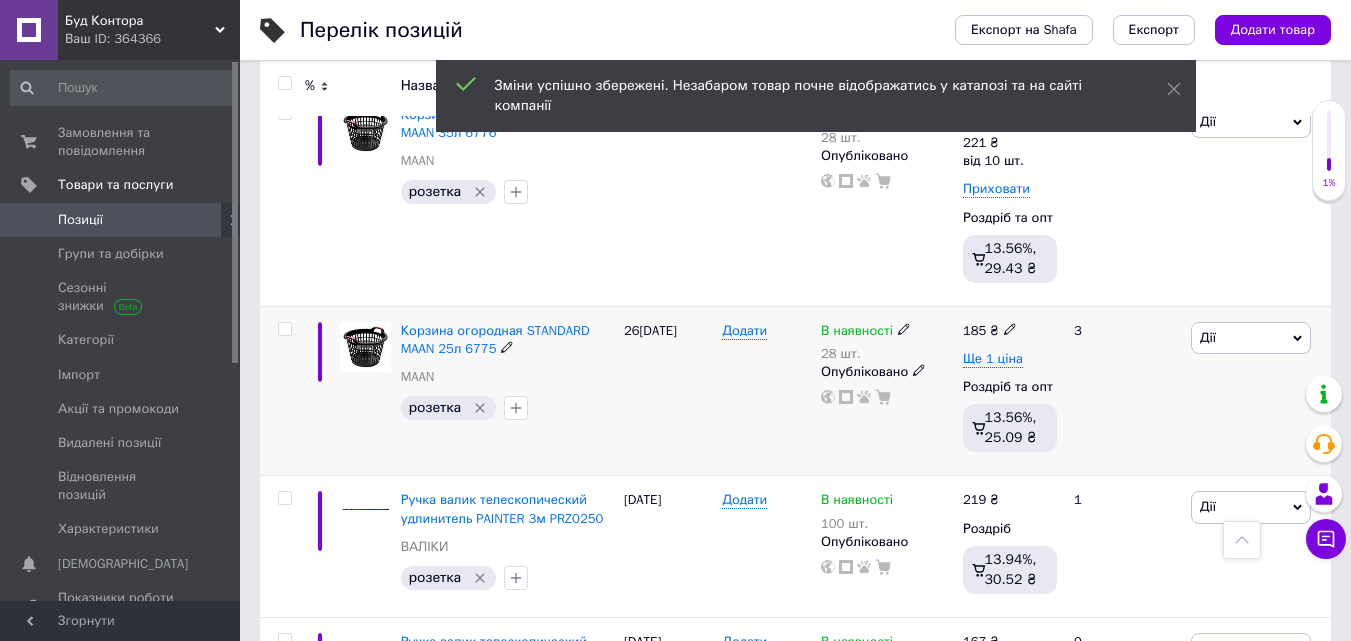 click 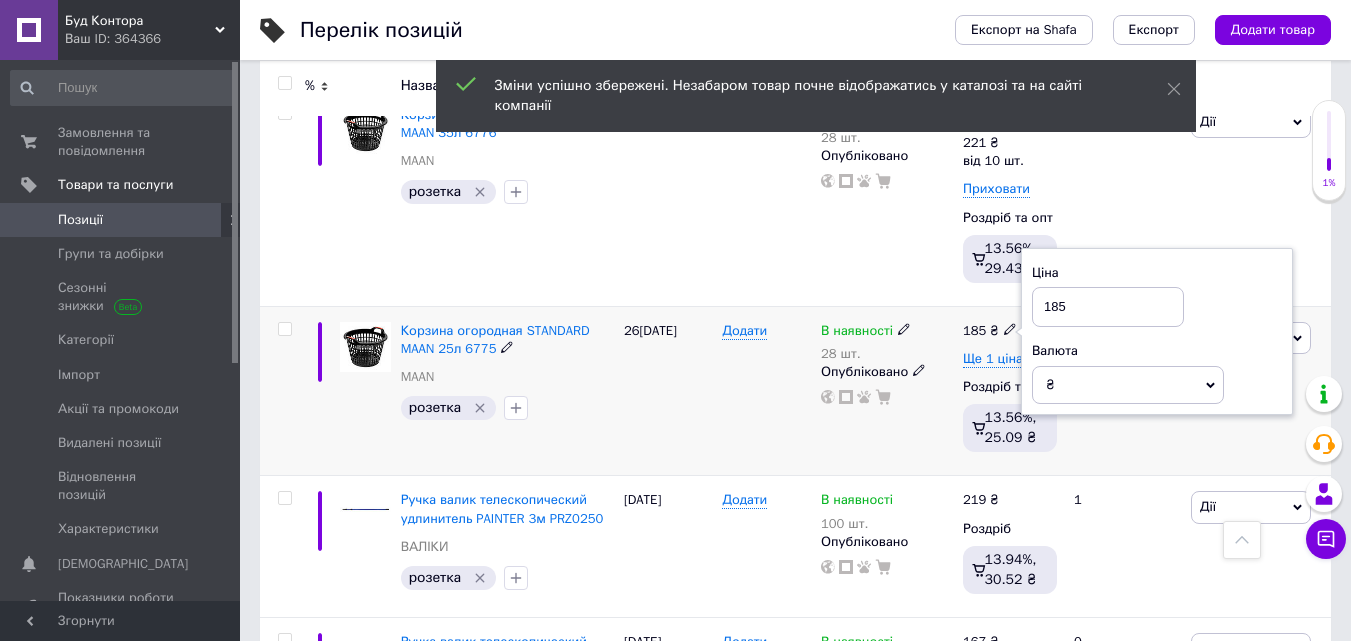 drag, startPoint x: 1079, startPoint y: 312, endPoint x: 955, endPoint y: 309, distance: 124.036285 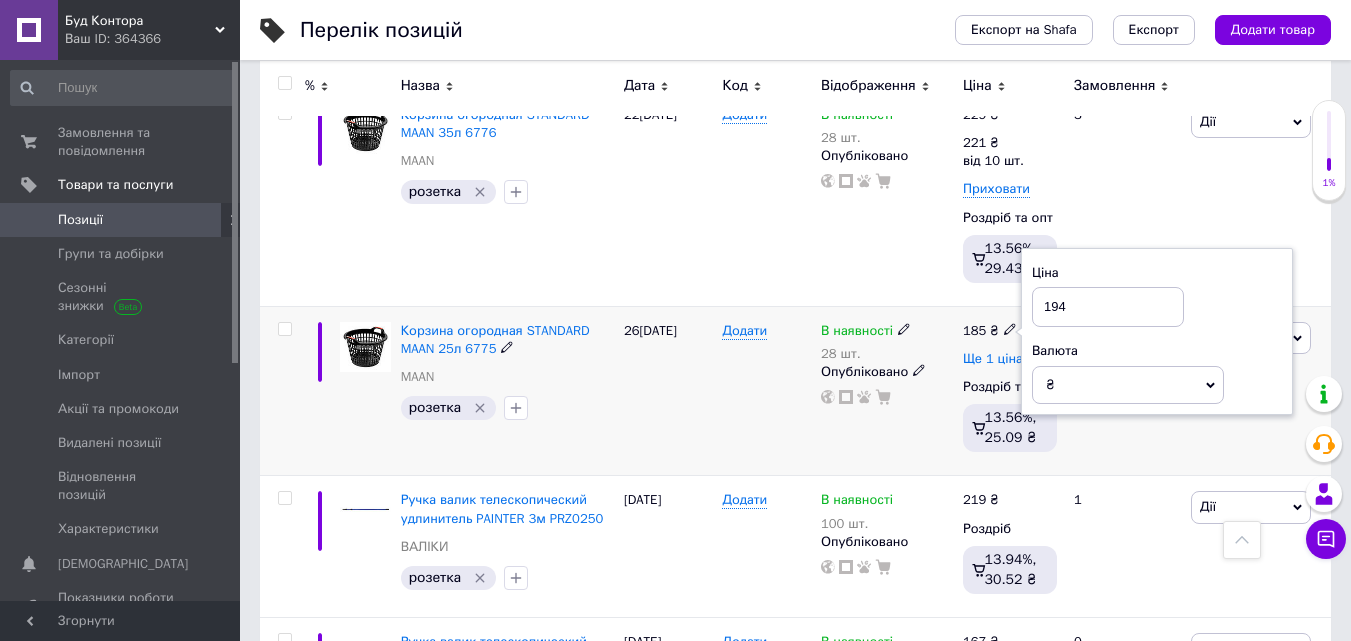 type on "194" 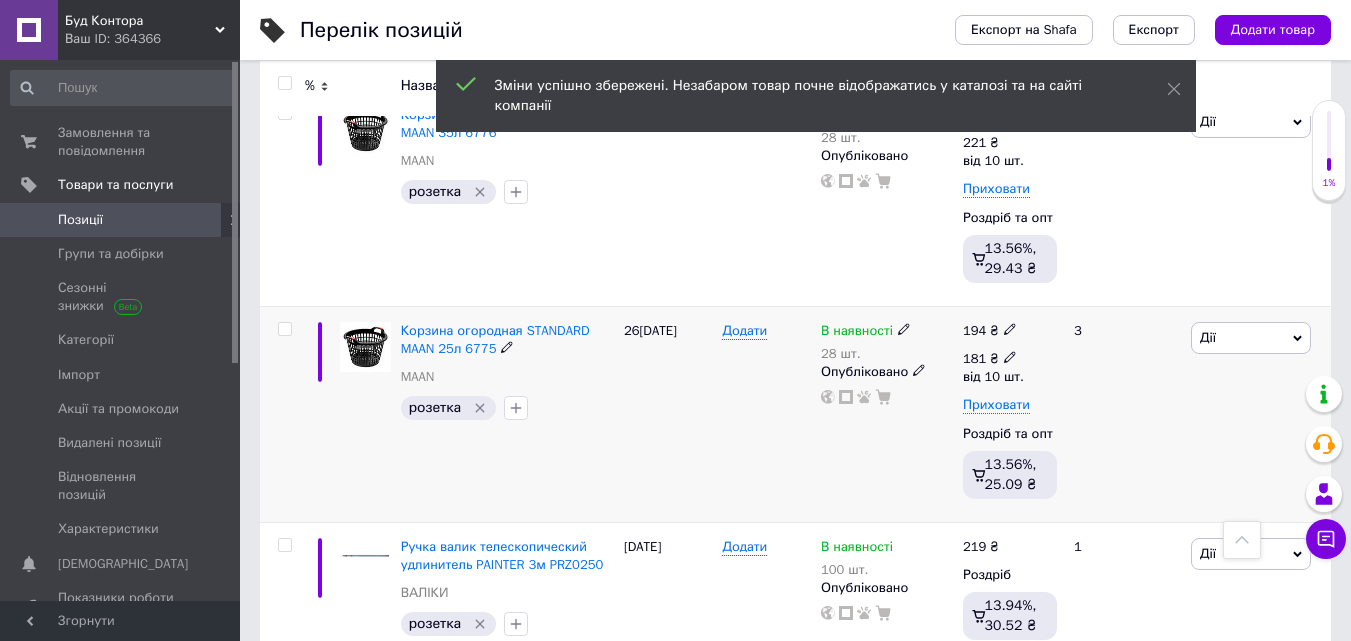 click 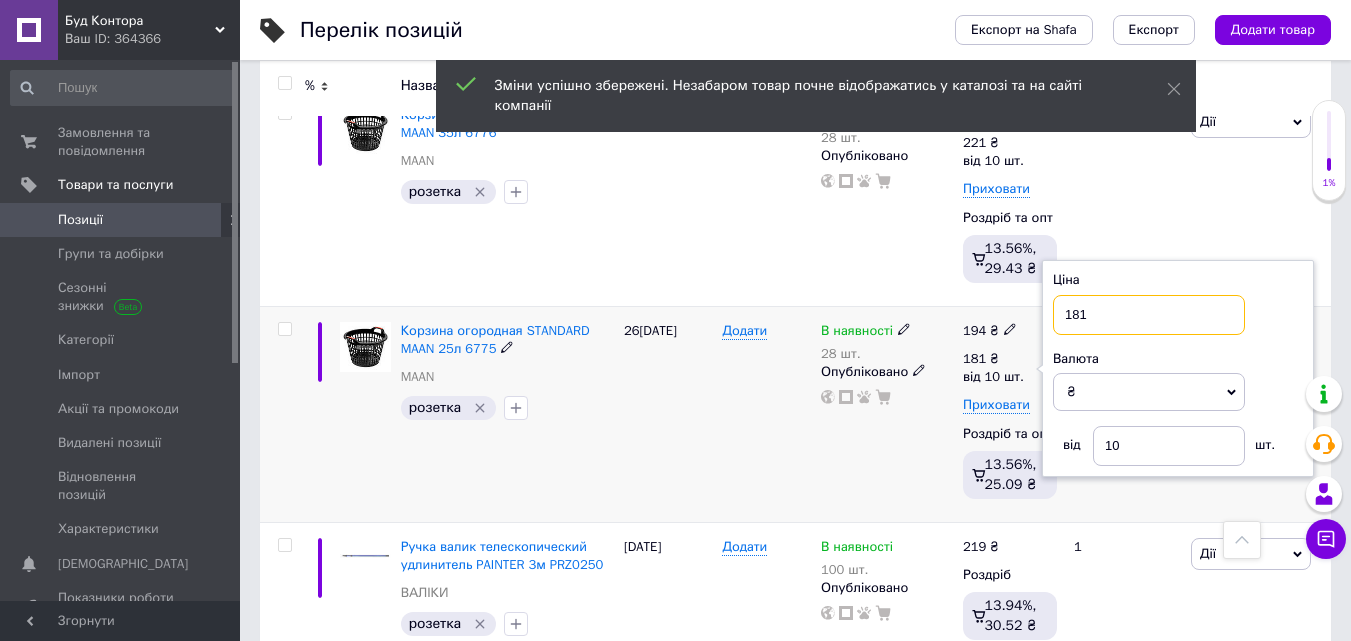 drag, startPoint x: 1107, startPoint y: 314, endPoint x: 1027, endPoint y: 316, distance: 80.024994 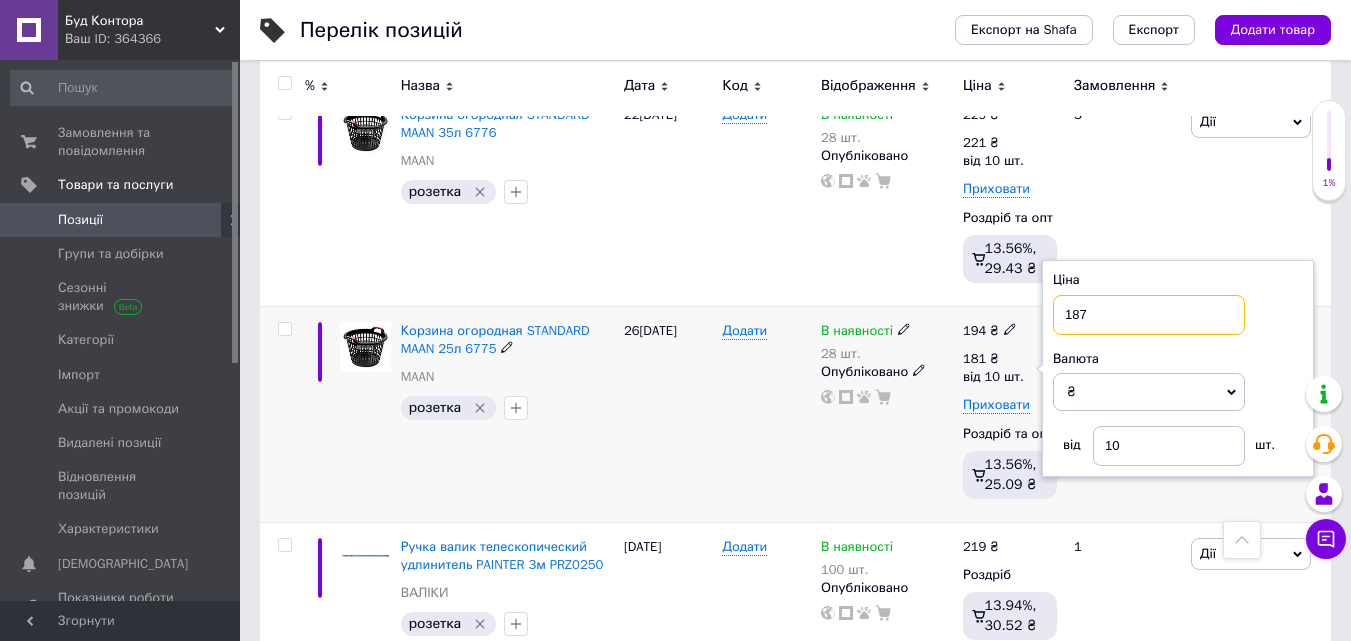 type on "187" 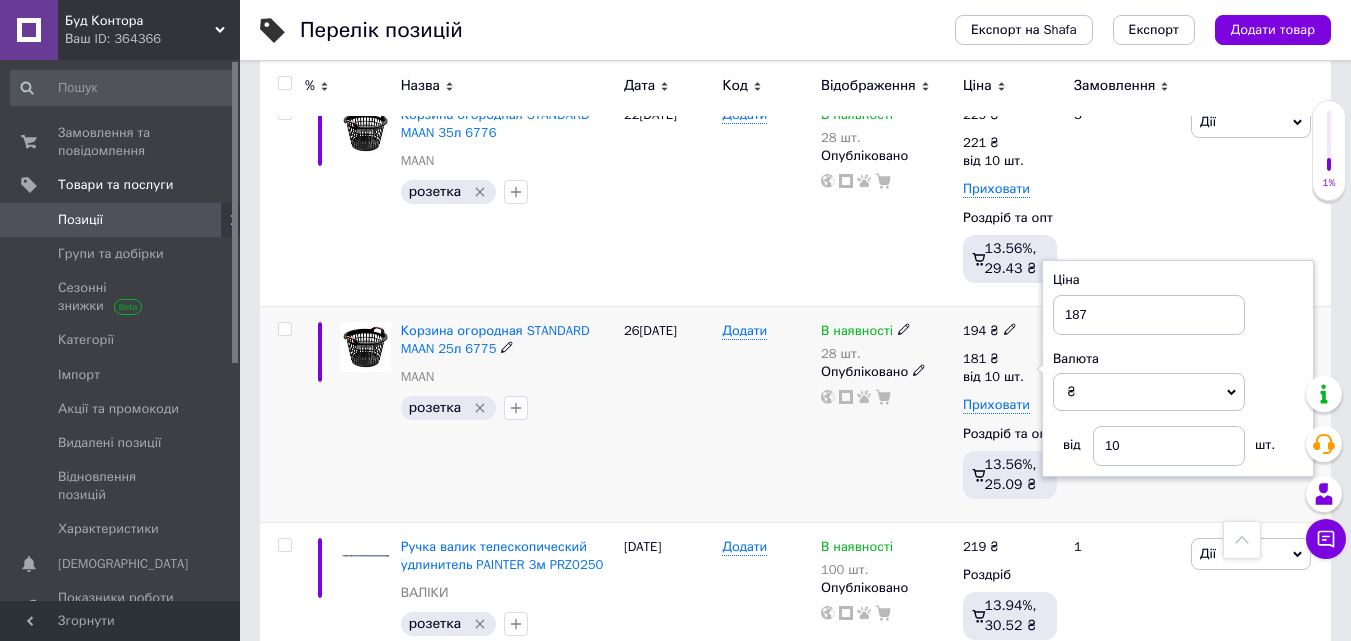 click on "В наявності 28 шт. Опубліковано" at bounding box center (887, 414) 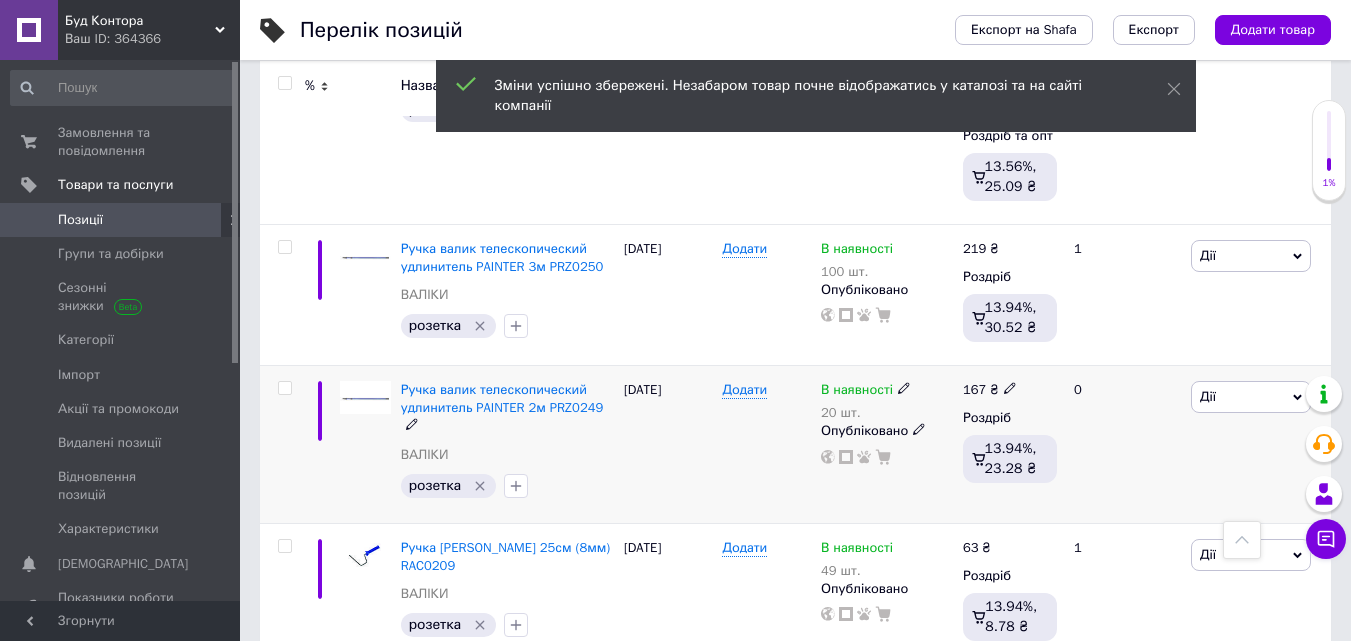 scroll, scrollTop: 1400, scrollLeft: 0, axis: vertical 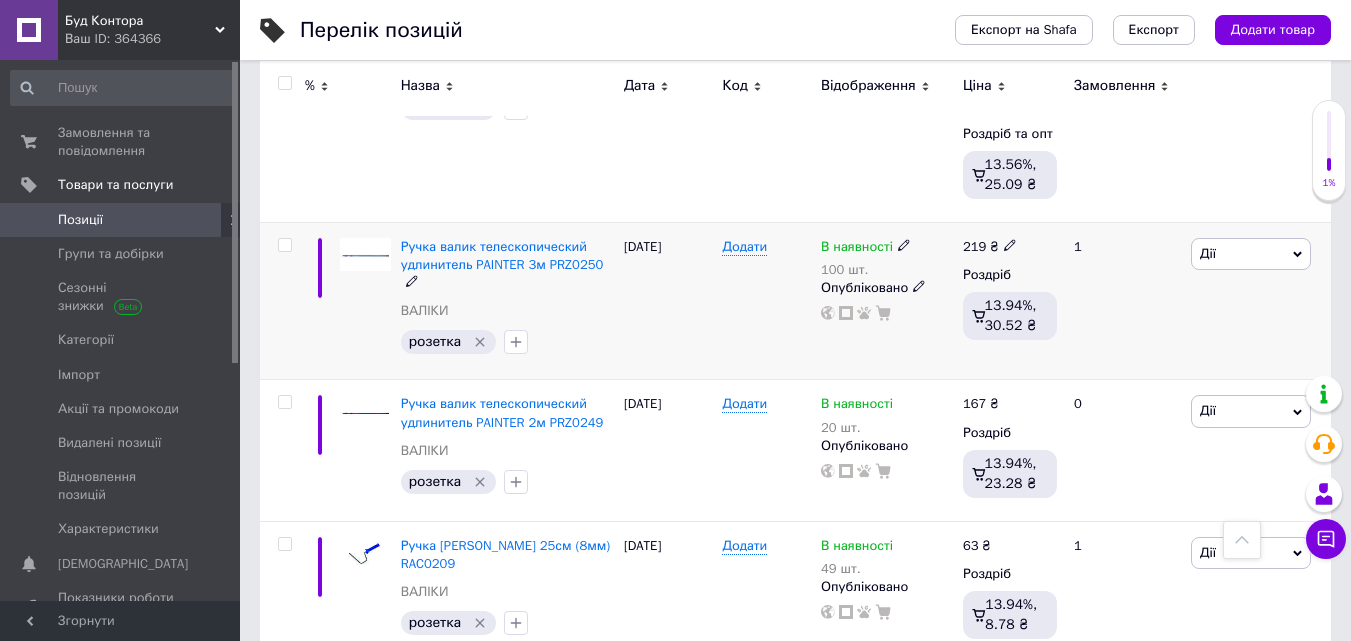click 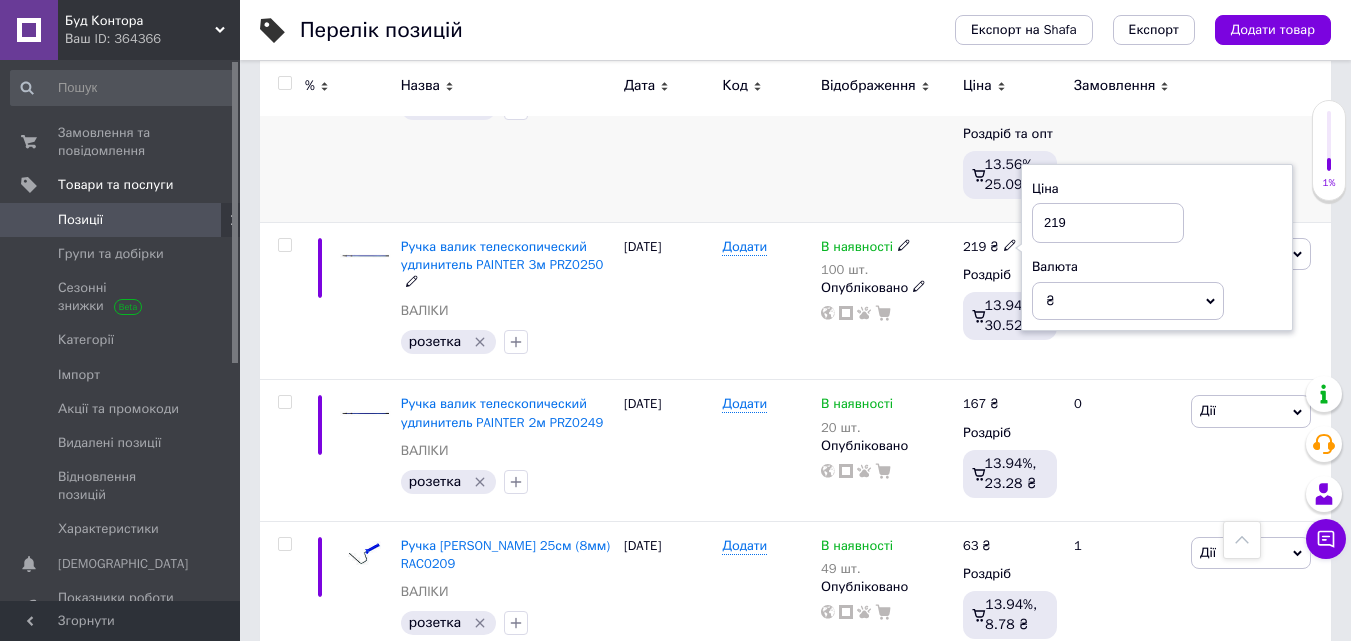 drag, startPoint x: 1043, startPoint y: 223, endPoint x: 1017, endPoint y: 220, distance: 26.172504 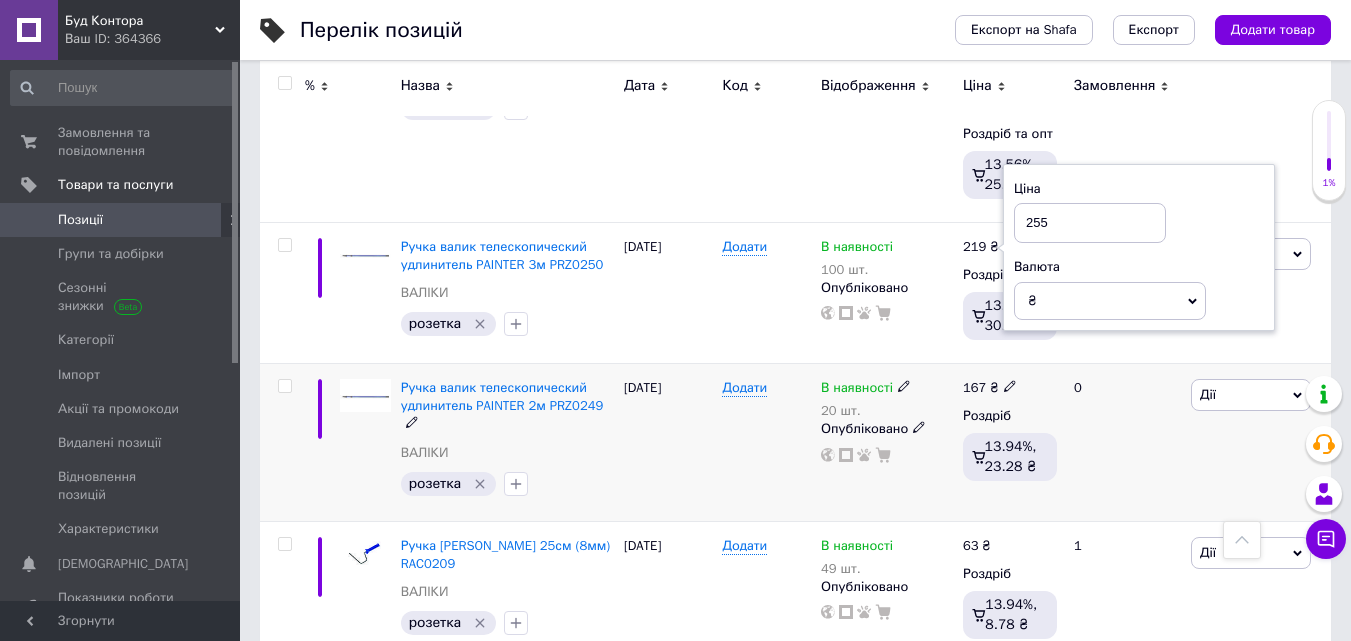 type on "255" 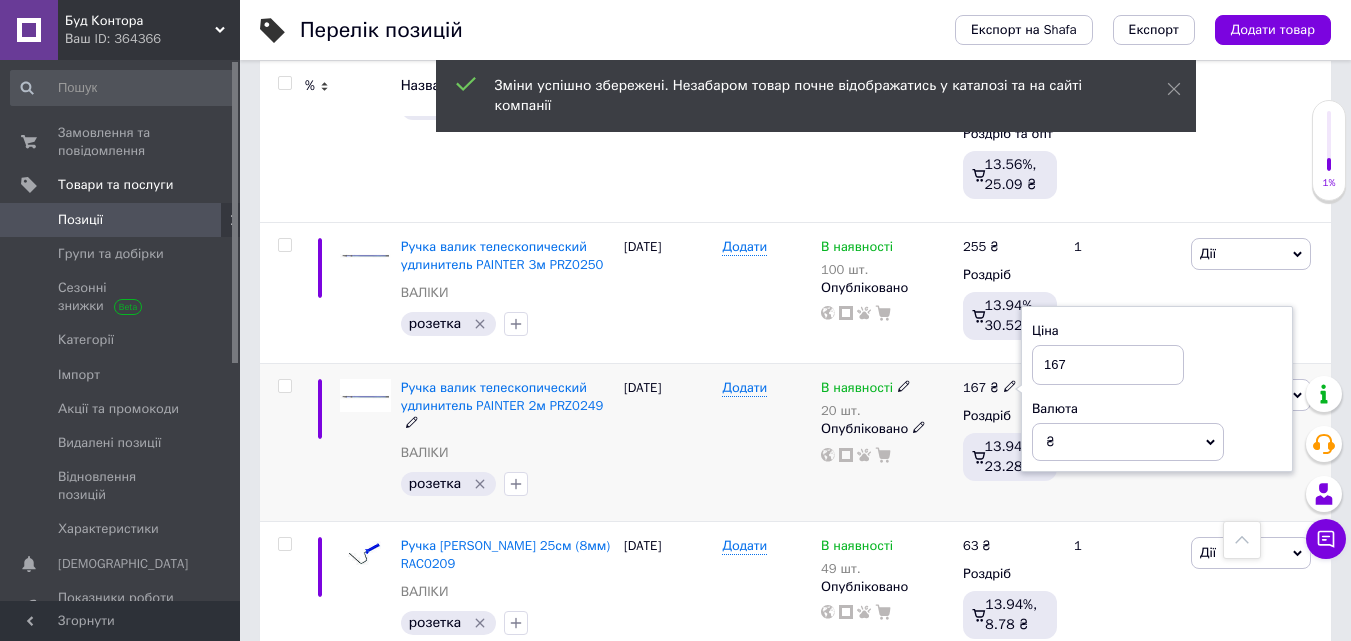 drag, startPoint x: 1094, startPoint y: 360, endPoint x: 1034, endPoint y: 364, distance: 60.133186 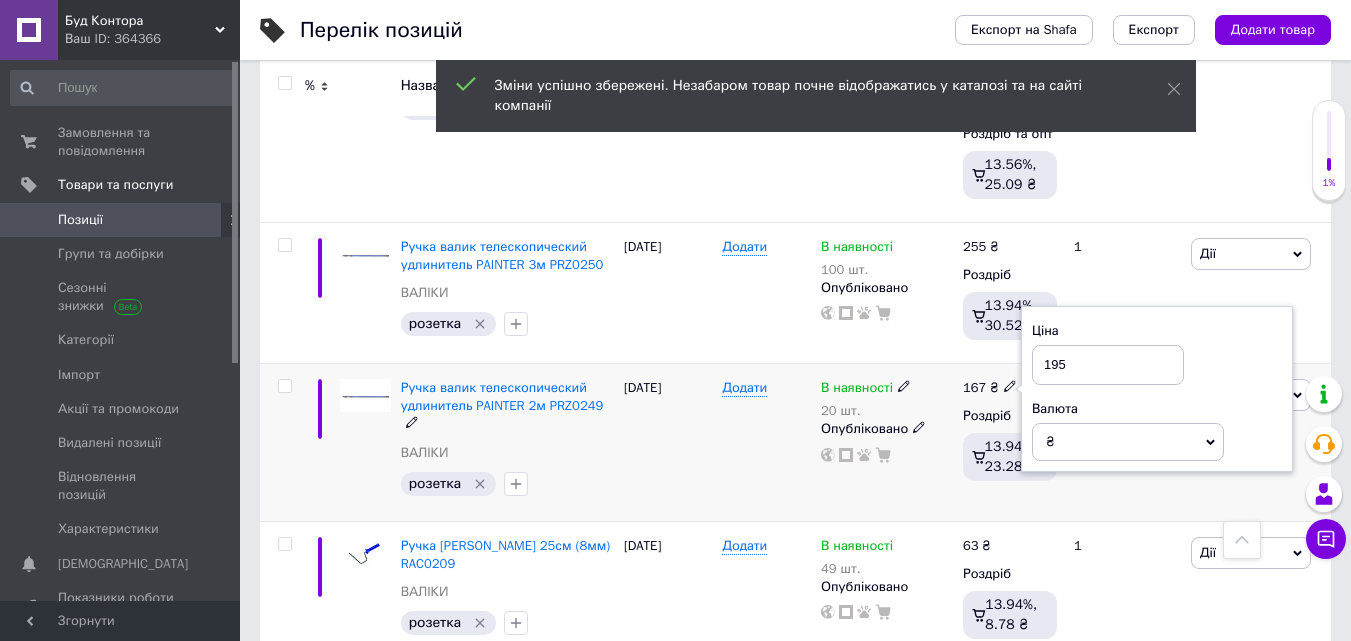 type on "195" 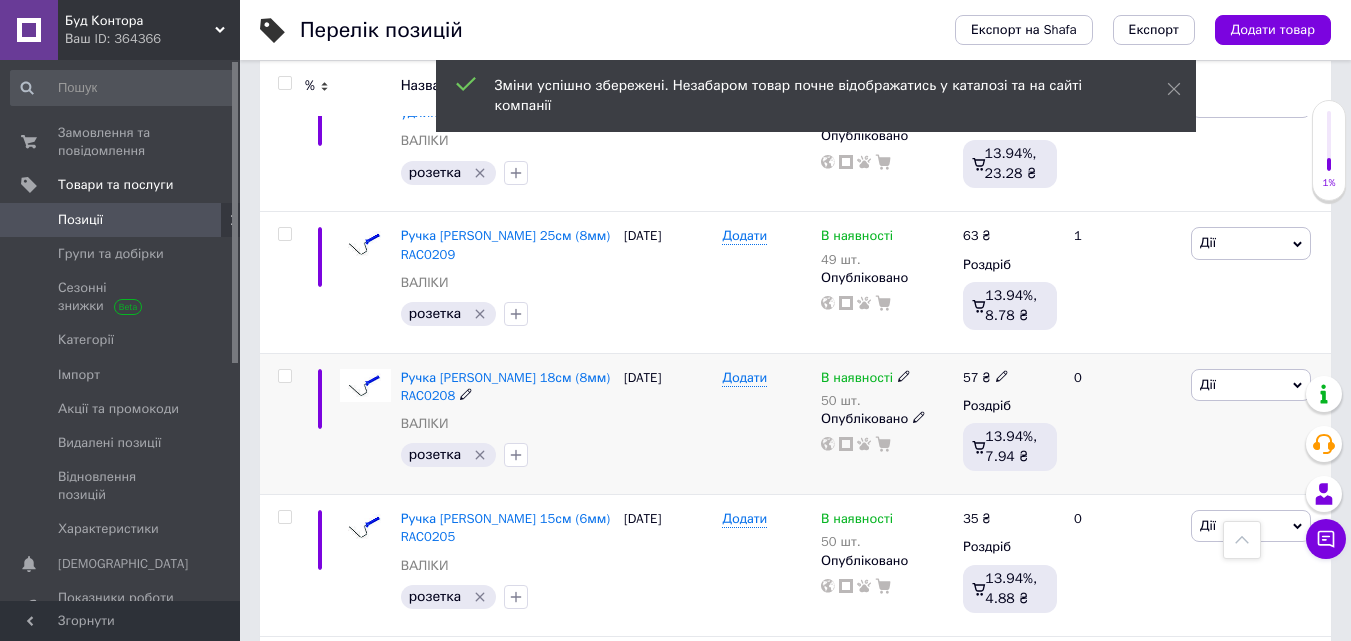 scroll, scrollTop: 1700, scrollLeft: 0, axis: vertical 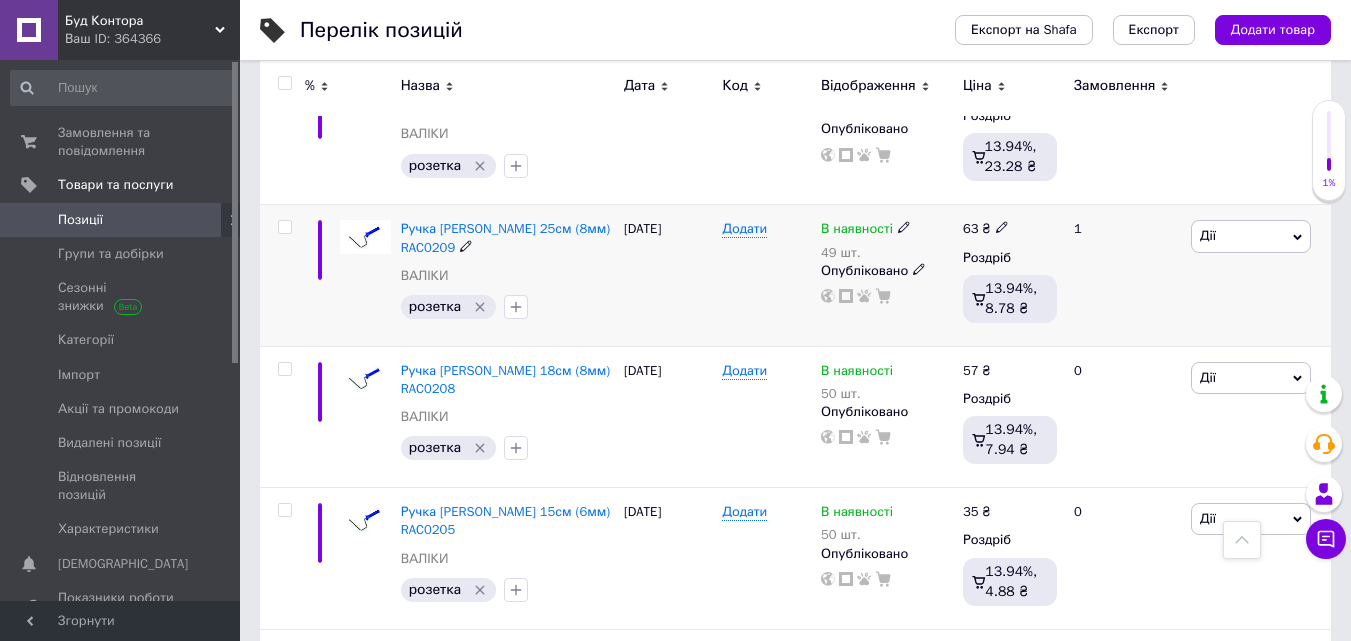 click 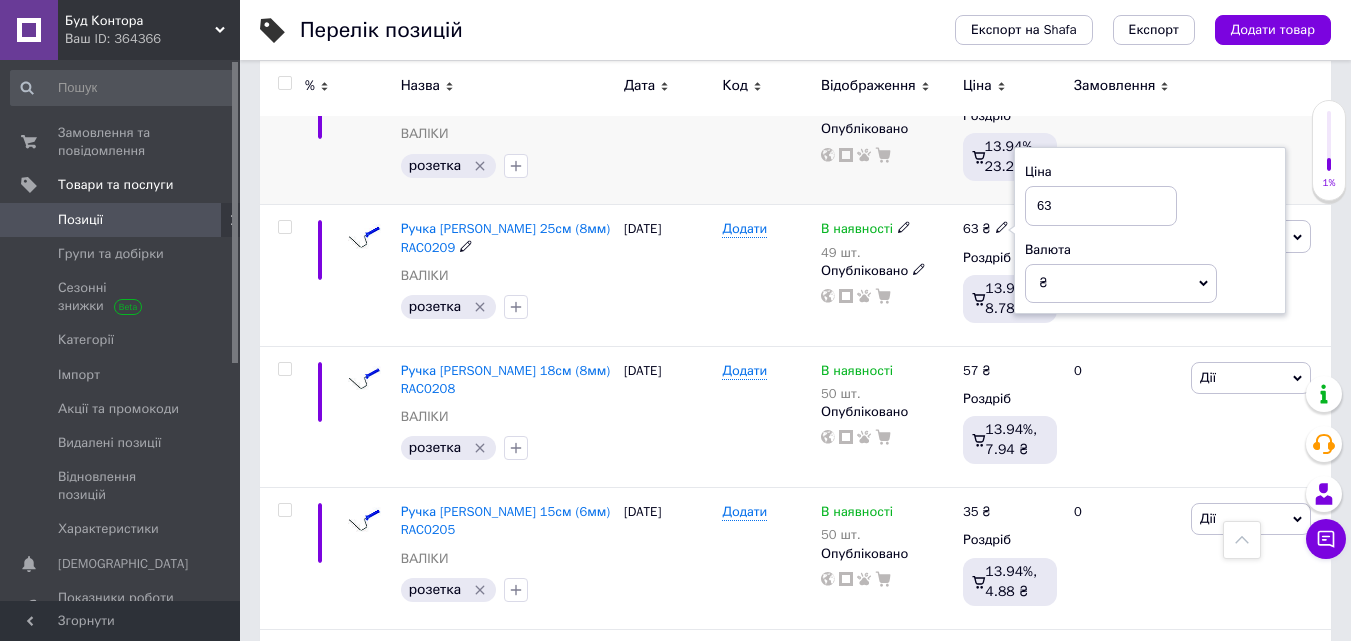 drag, startPoint x: 1097, startPoint y: 205, endPoint x: 968, endPoint y: 202, distance: 129.03488 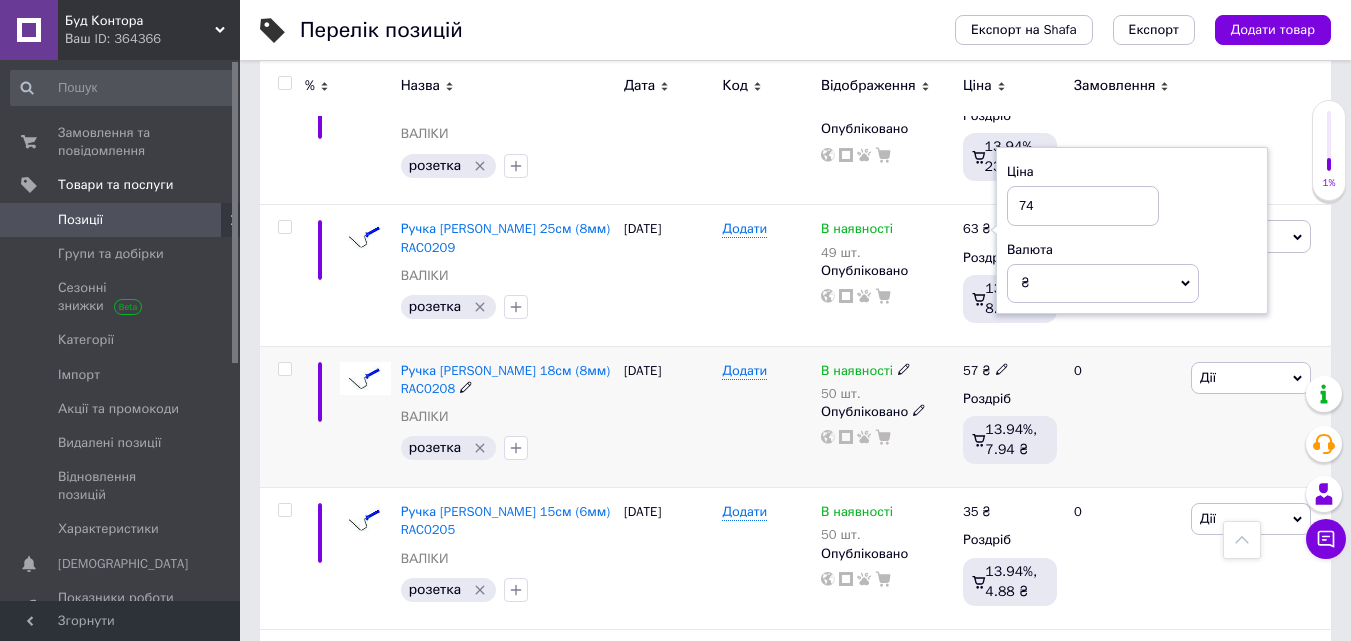 type on "74" 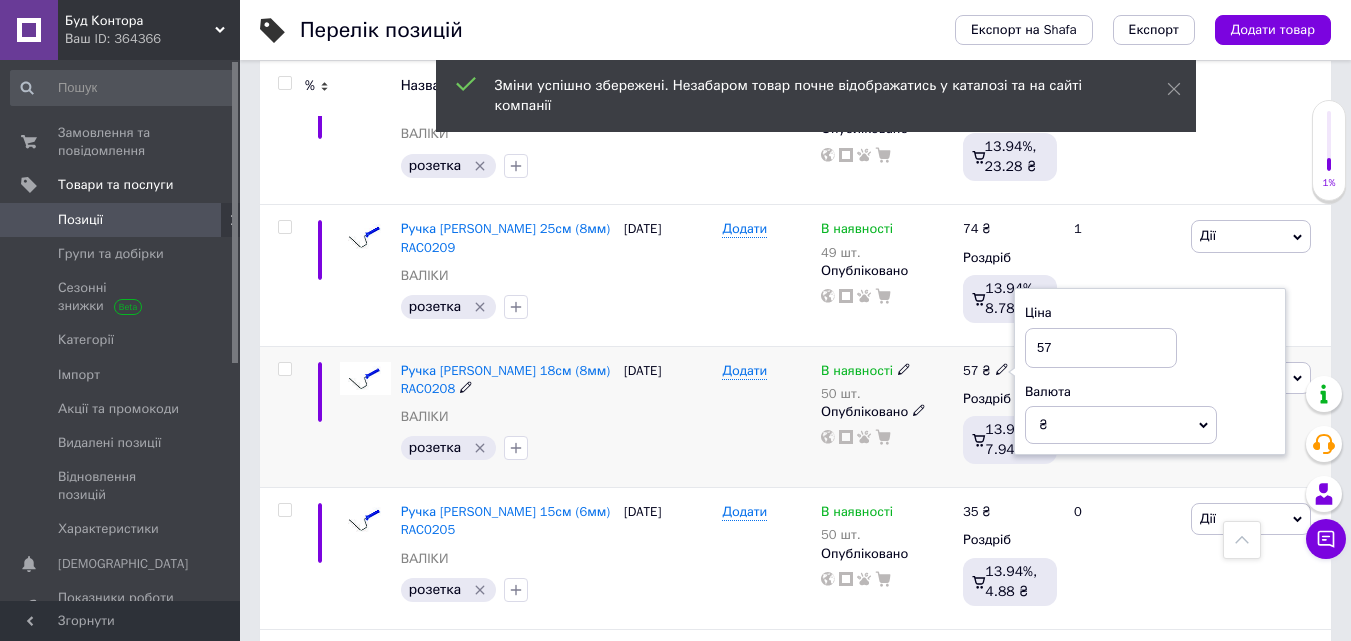 drag, startPoint x: 1084, startPoint y: 347, endPoint x: 985, endPoint y: 347, distance: 99 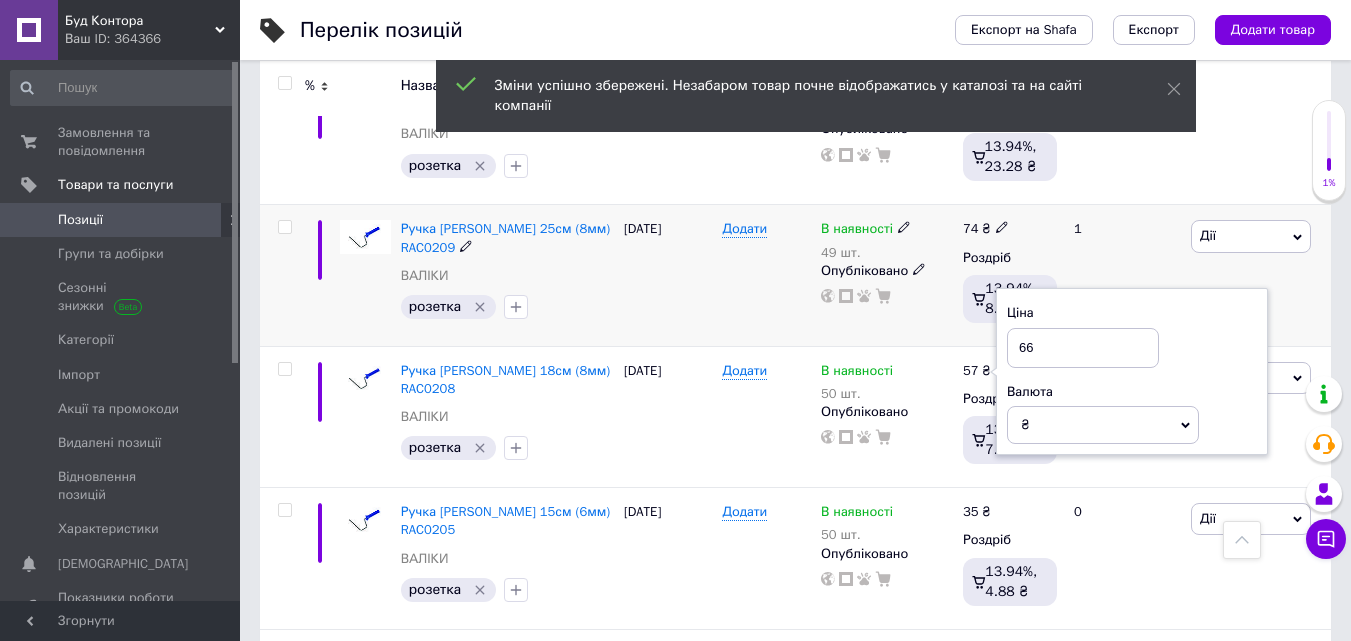 type on "66" 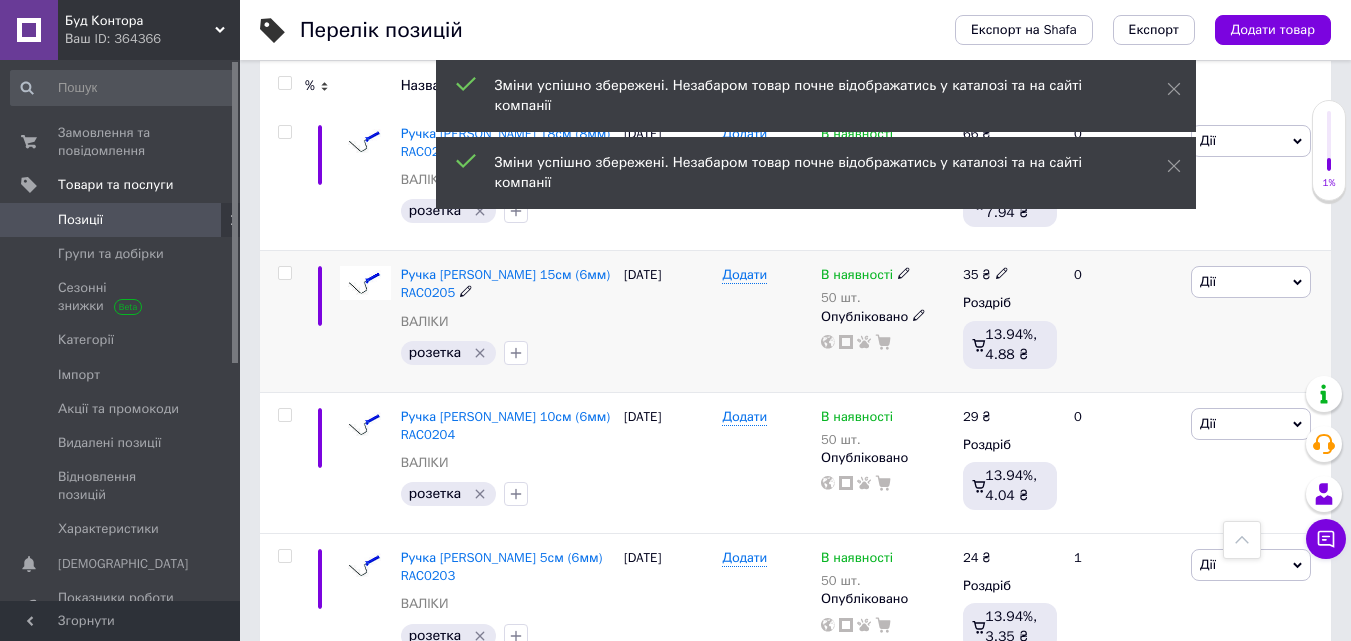 scroll, scrollTop: 2000, scrollLeft: 0, axis: vertical 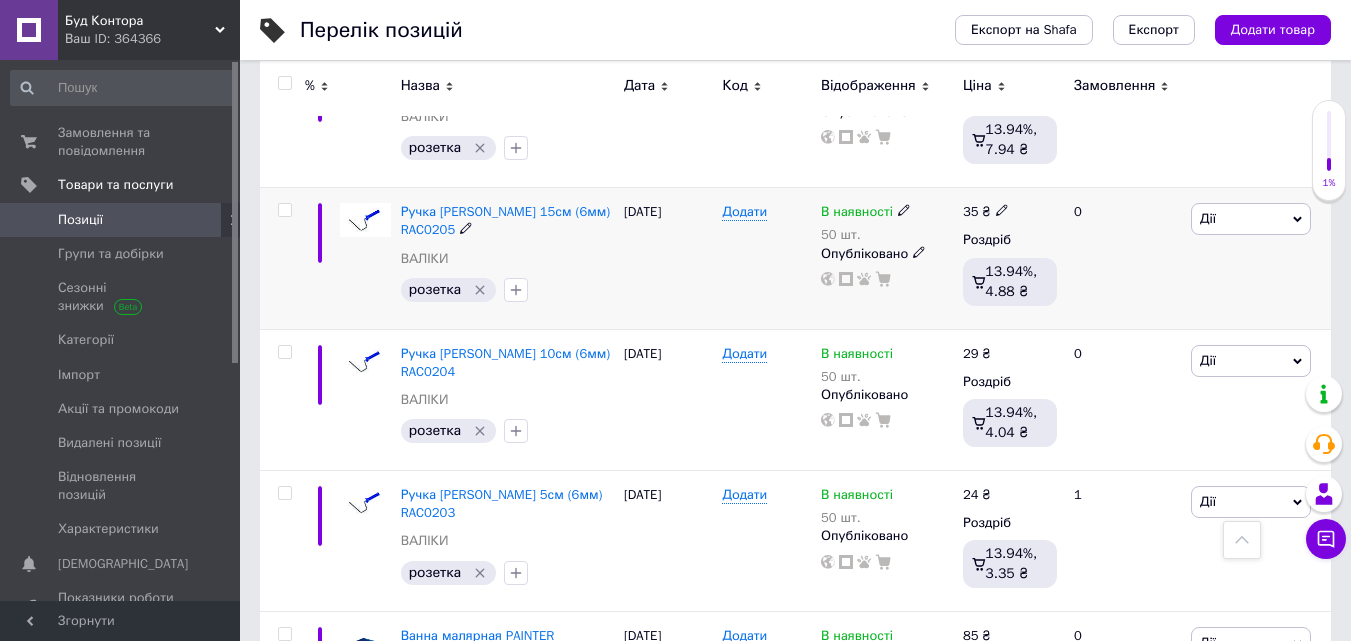 click 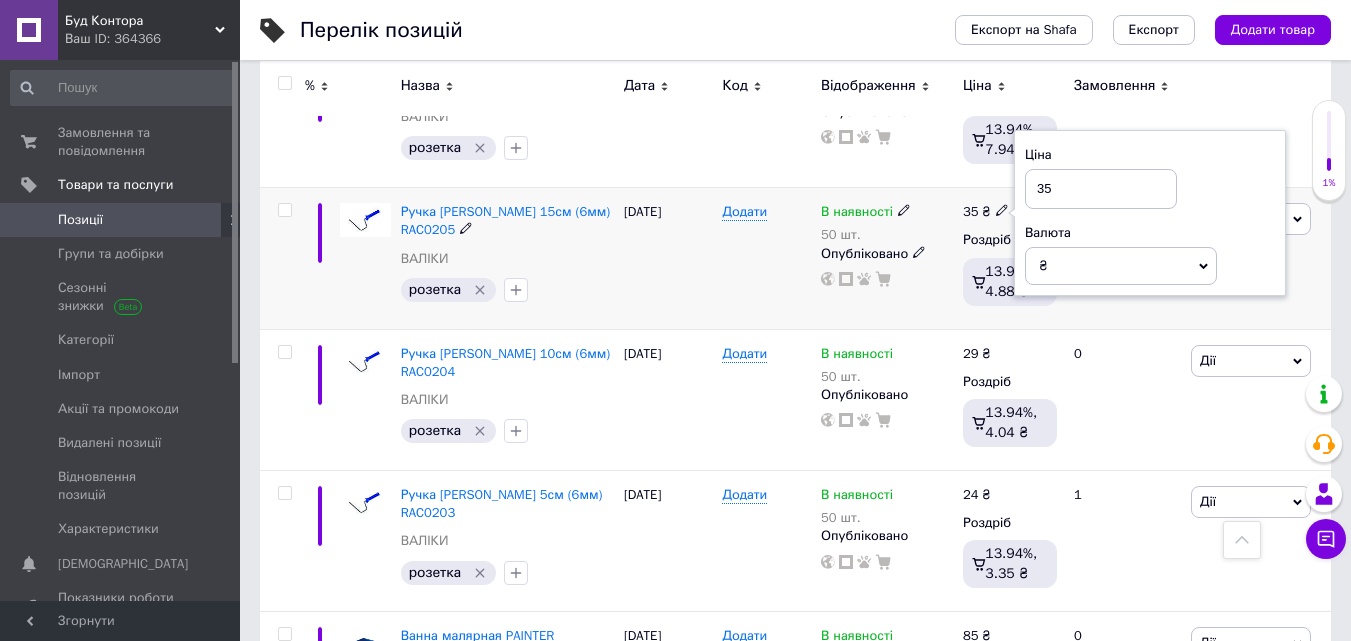 drag, startPoint x: 1097, startPoint y: 184, endPoint x: 1032, endPoint y: 187, distance: 65.06919 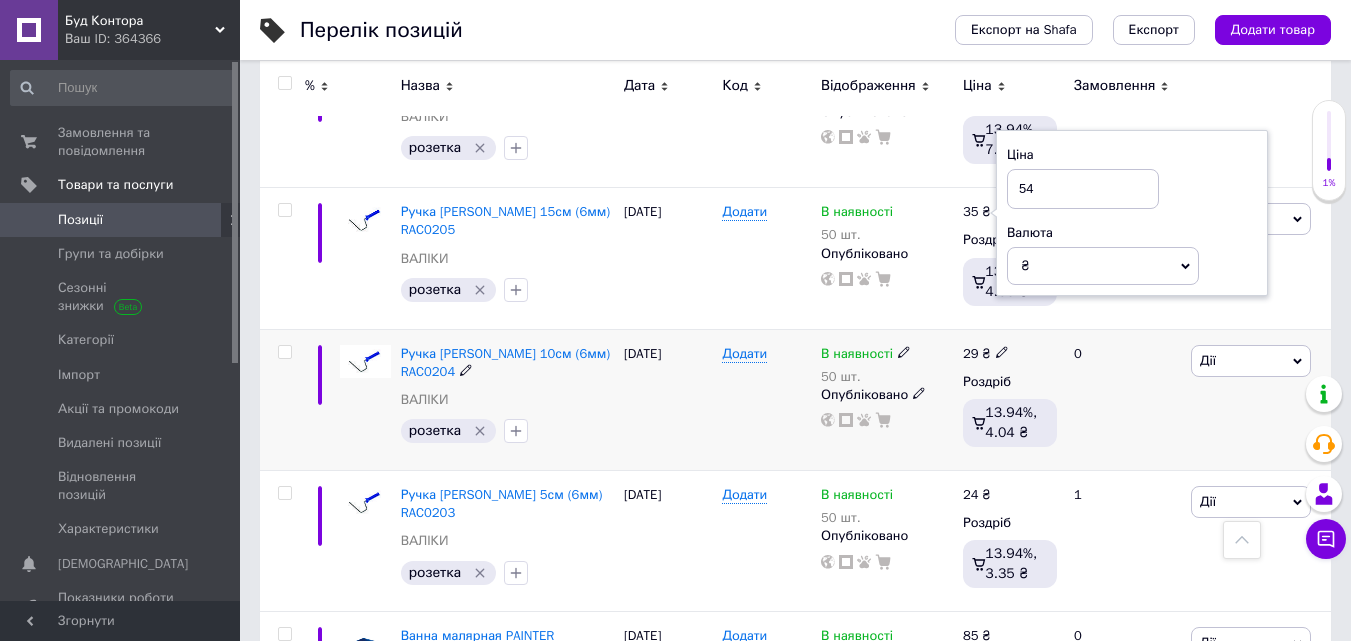 type on "54" 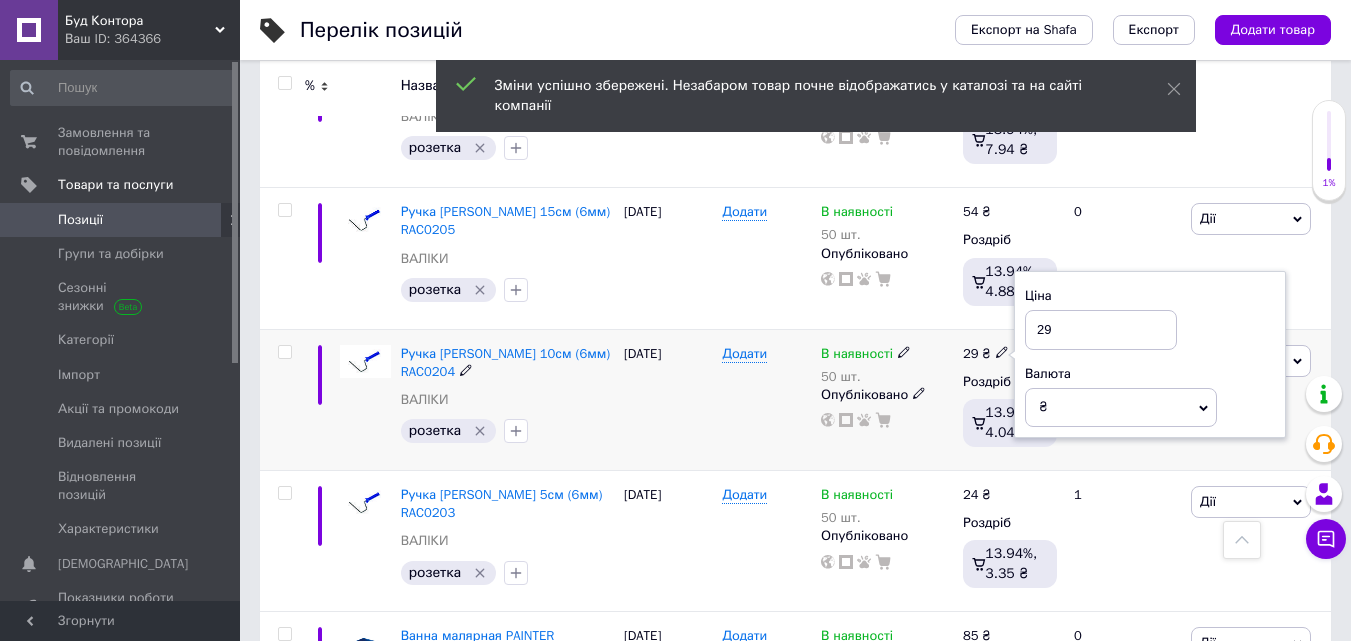 drag, startPoint x: 1066, startPoint y: 328, endPoint x: 1023, endPoint y: 331, distance: 43.104523 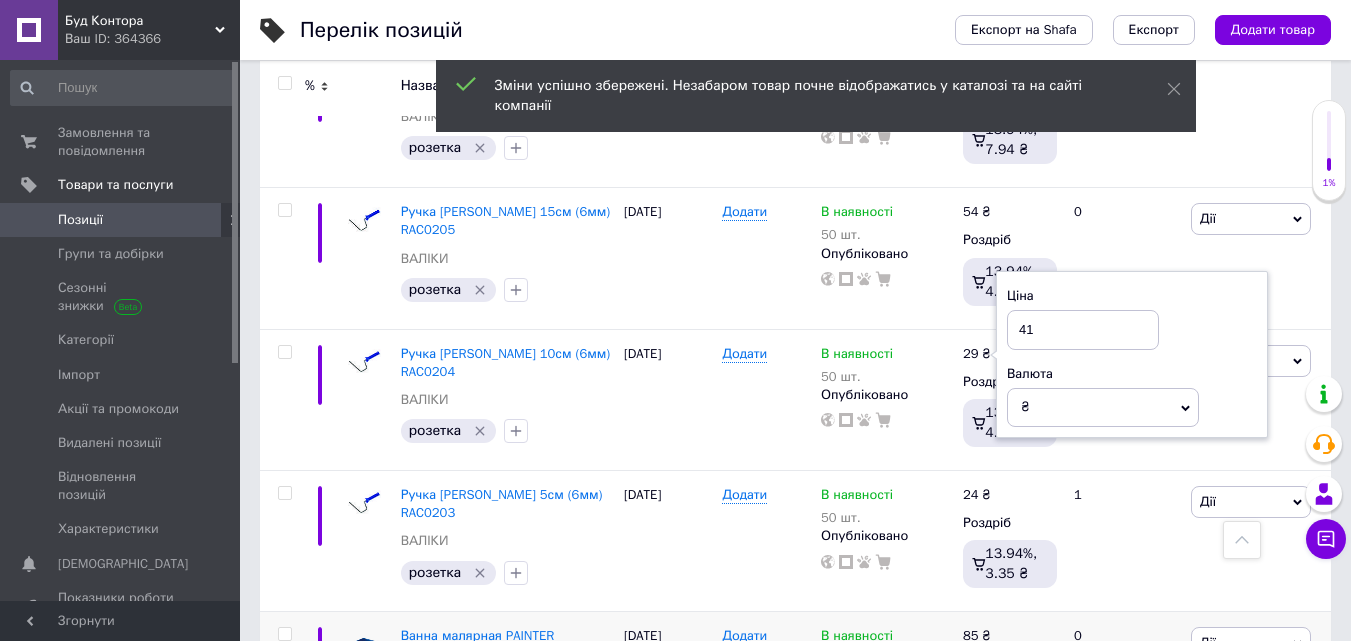 type on "41" 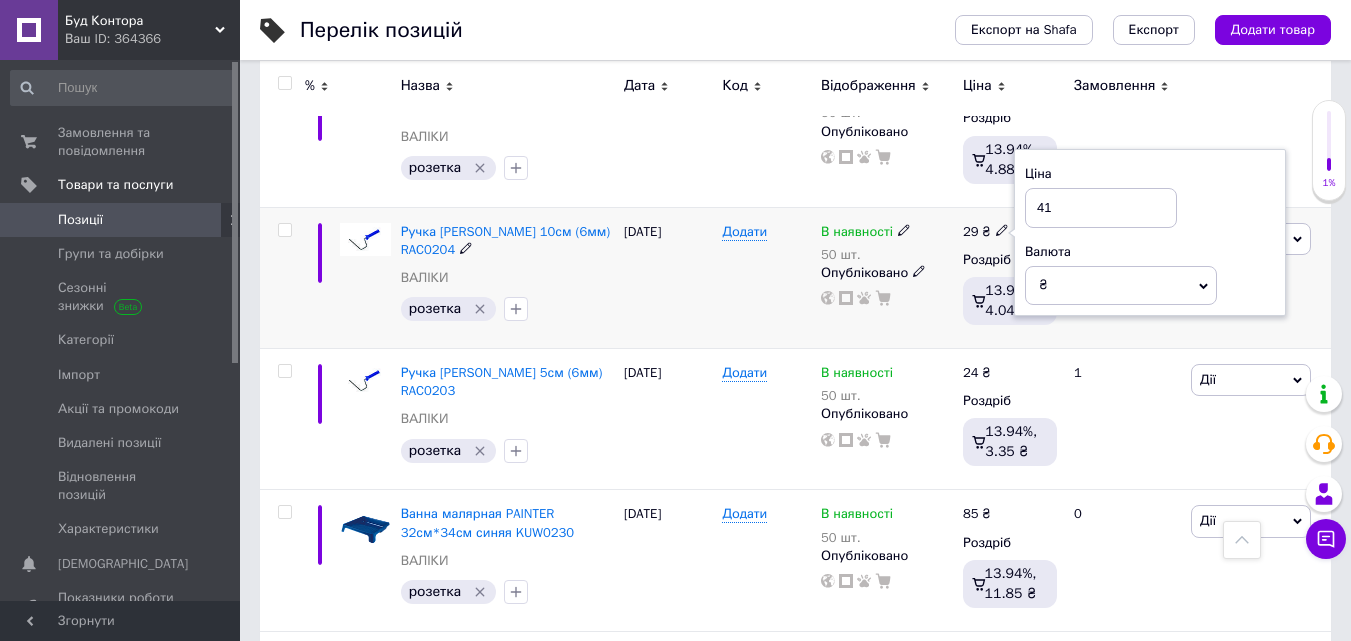 scroll, scrollTop: 2100, scrollLeft: 0, axis: vertical 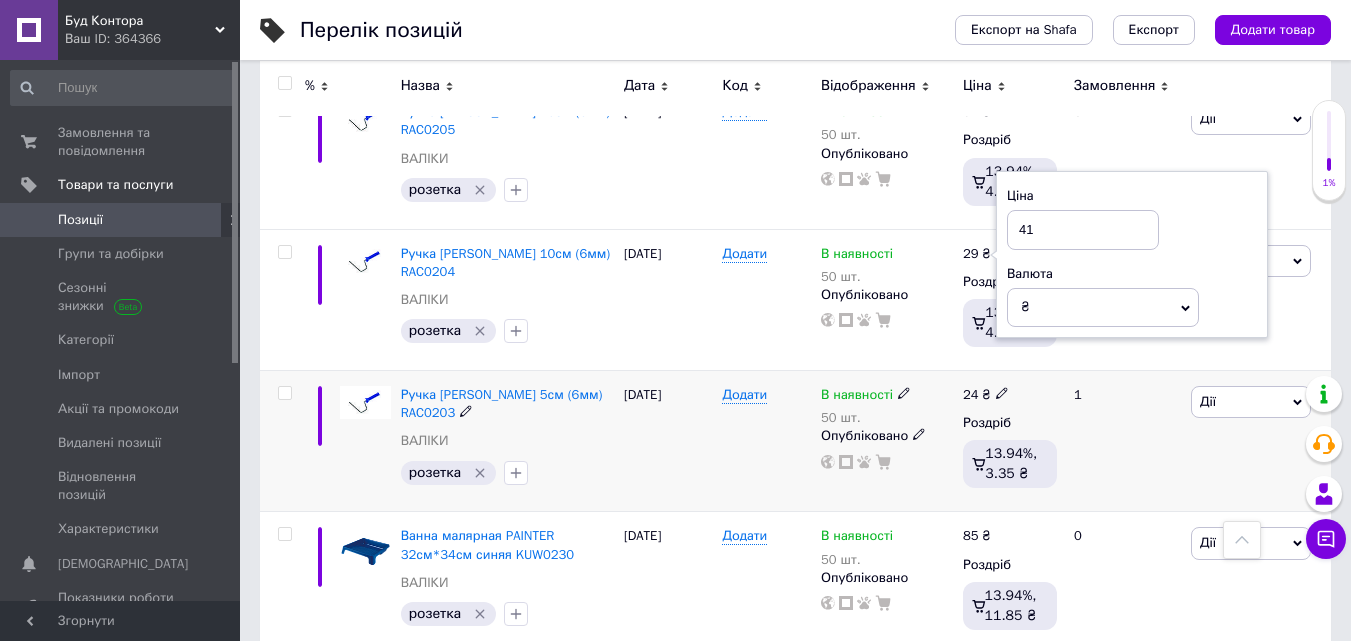 click 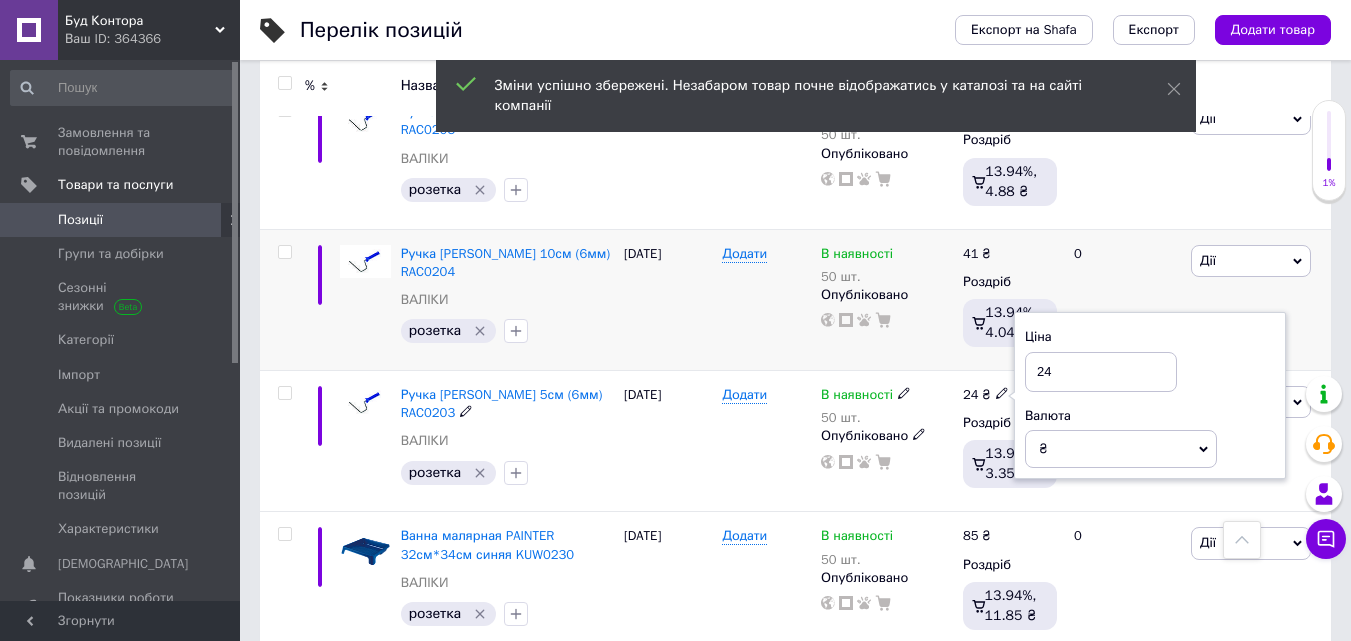 drag, startPoint x: 1083, startPoint y: 372, endPoint x: 990, endPoint y: 367, distance: 93.13431 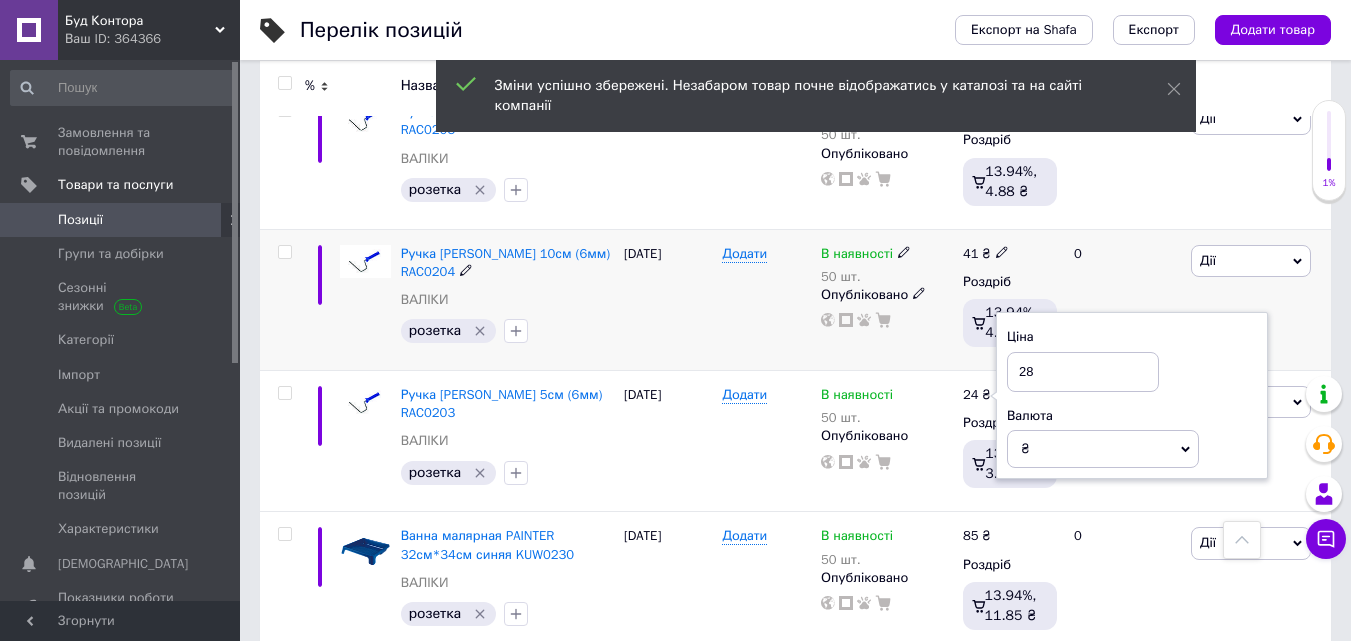type on "28" 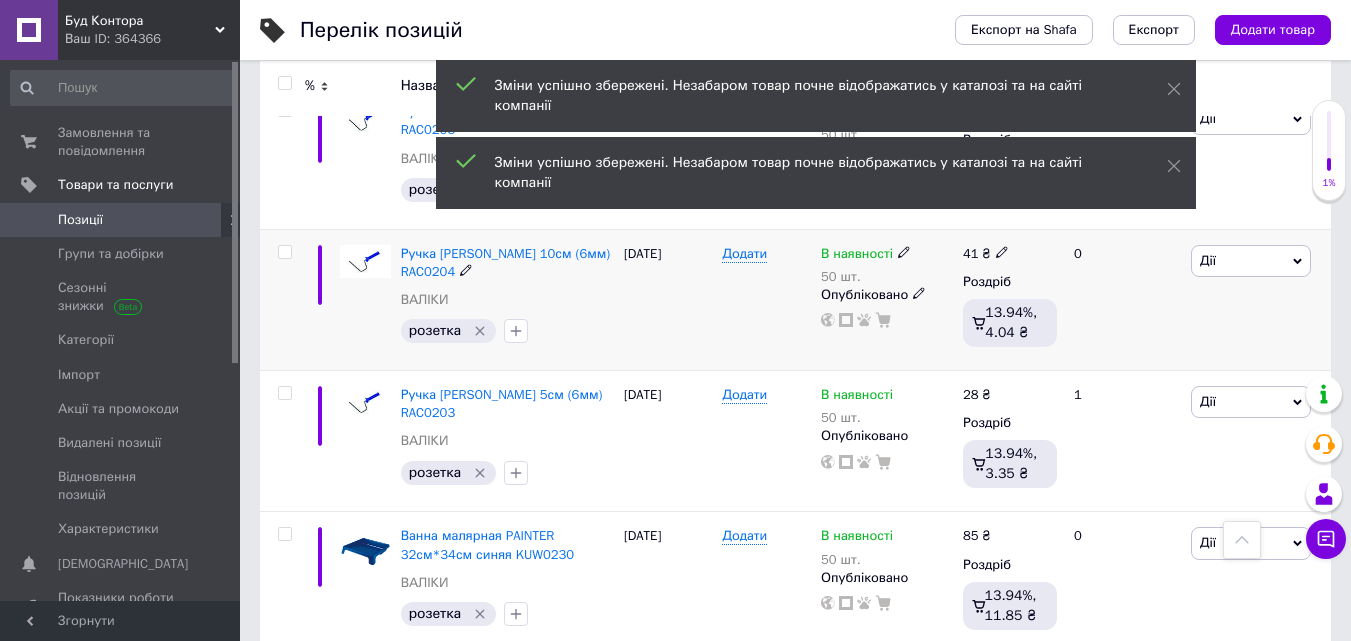 click 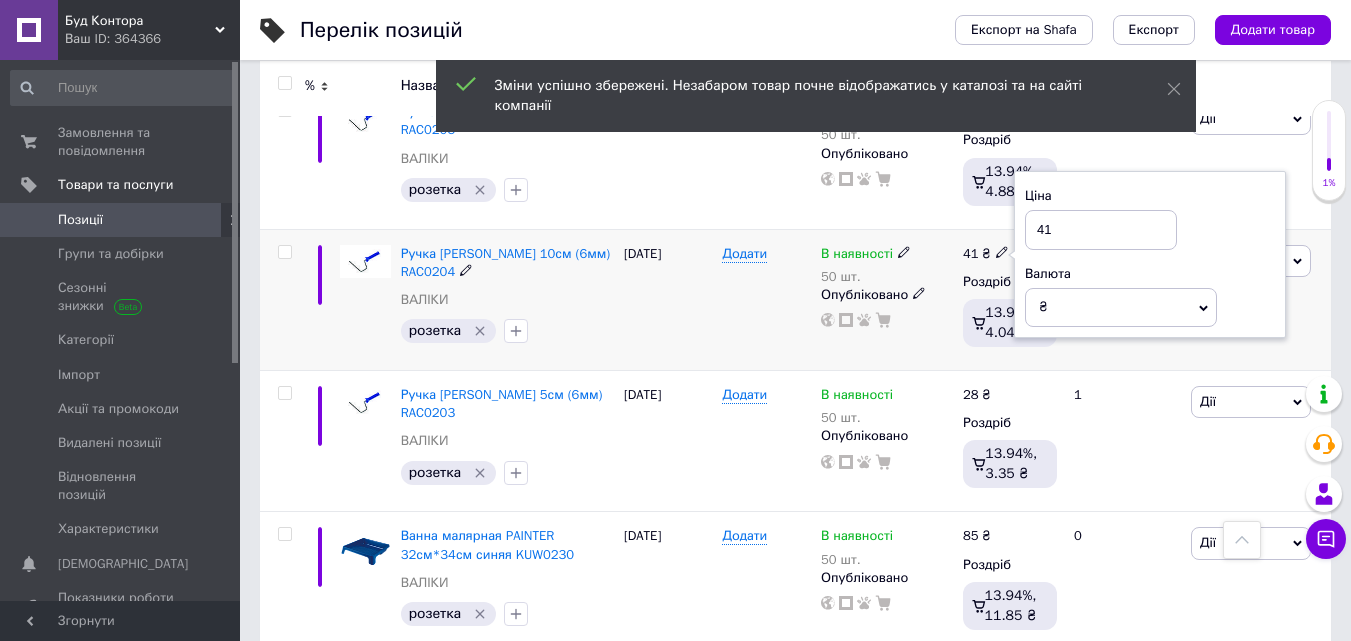 drag, startPoint x: 1104, startPoint y: 234, endPoint x: 981, endPoint y: 234, distance: 123 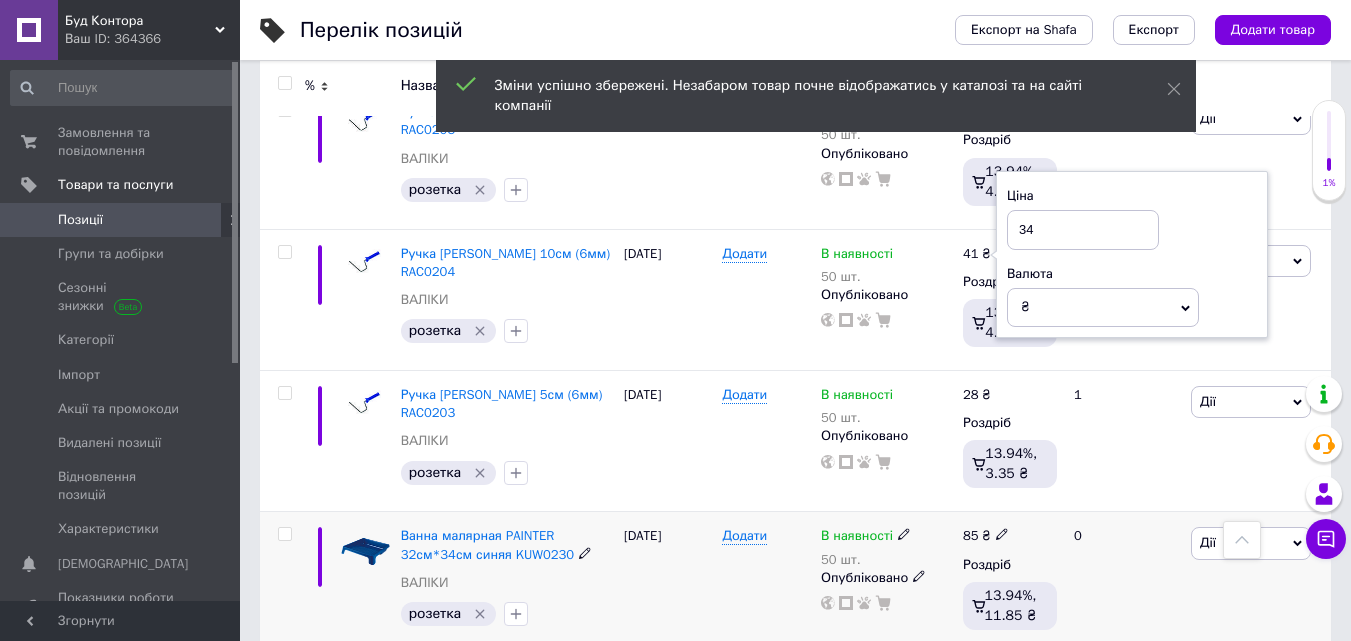 type on "34" 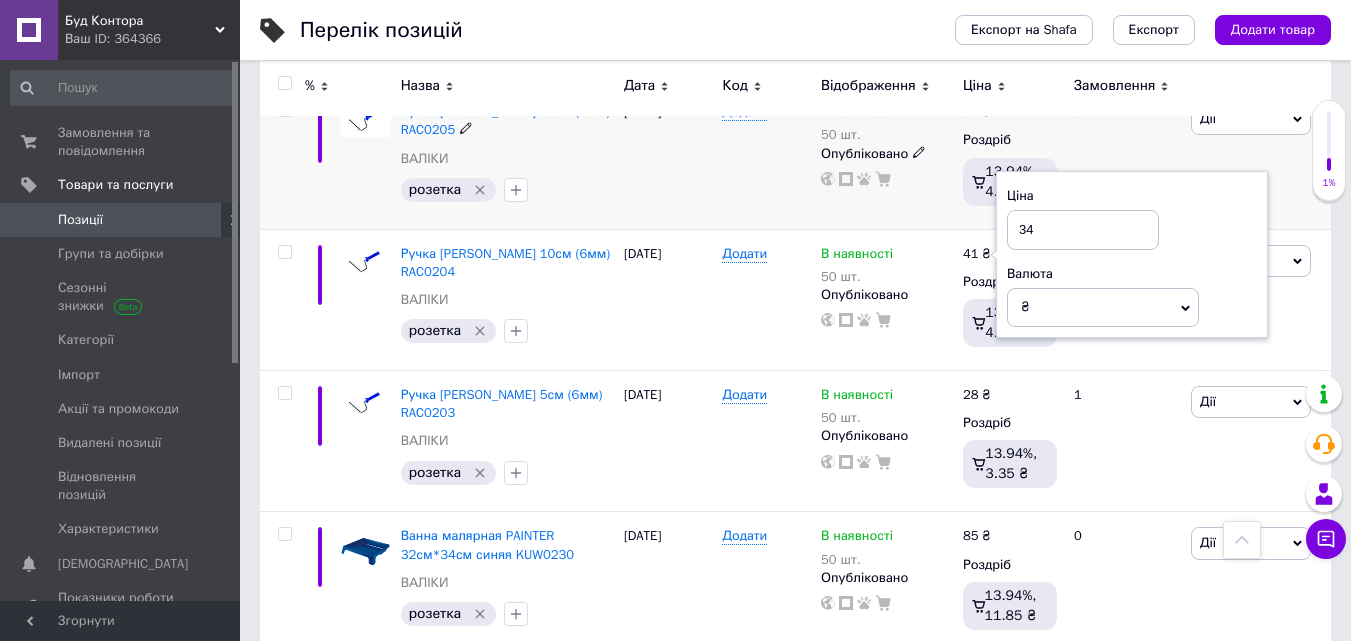click on "В наявності 50 шт. Опубліковано" at bounding box center [887, 158] 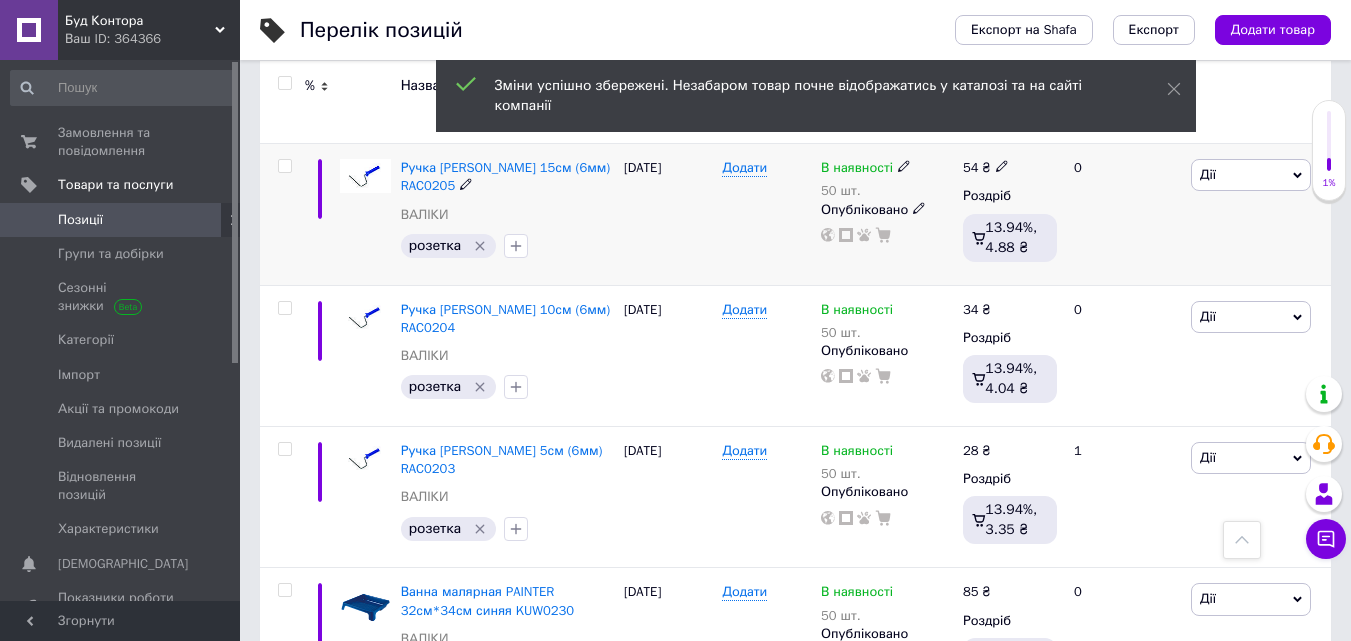 scroll, scrollTop: 2000, scrollLeft: 0, axis: vertical 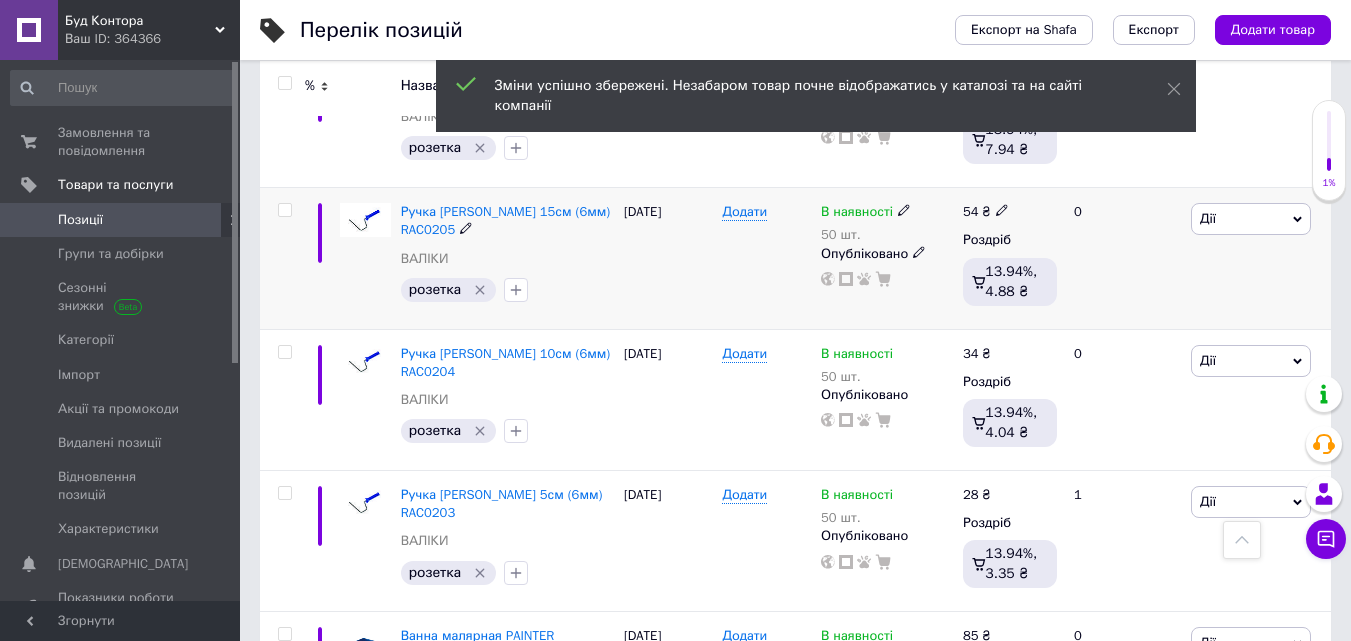 click 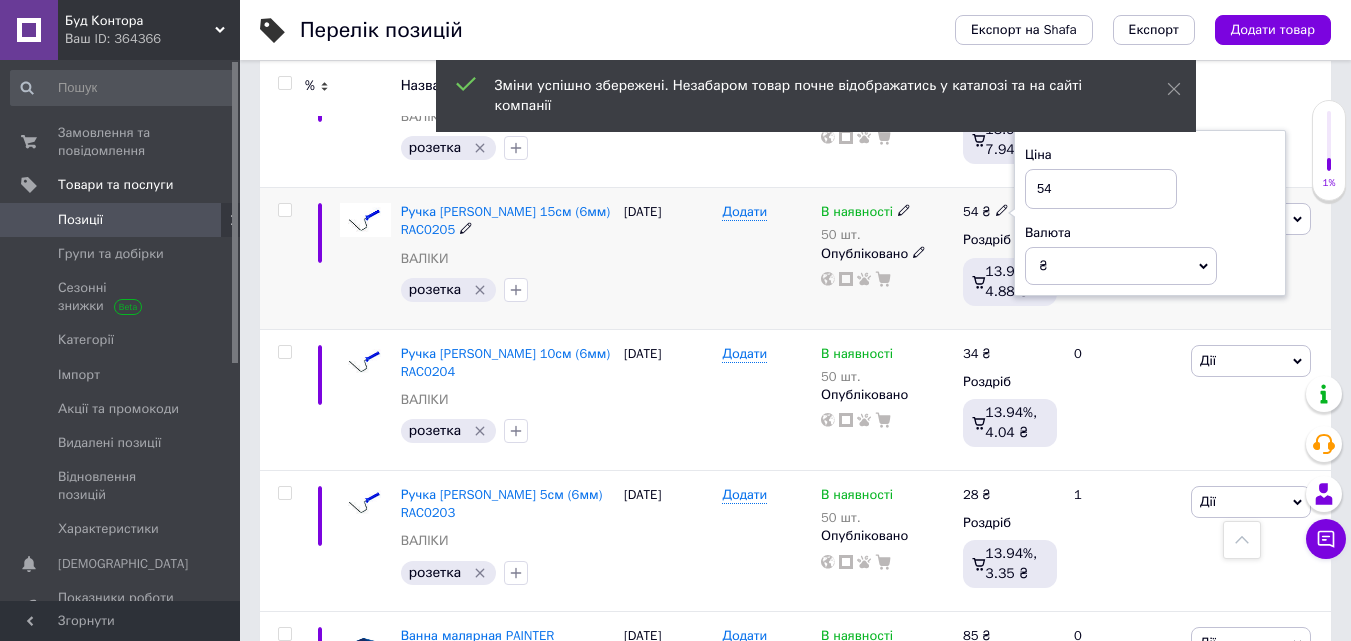 drag, startPoint x: 1095, startPoint y: 191, endPoint x: 1004, endPoint y: 189, distance: 91.02197 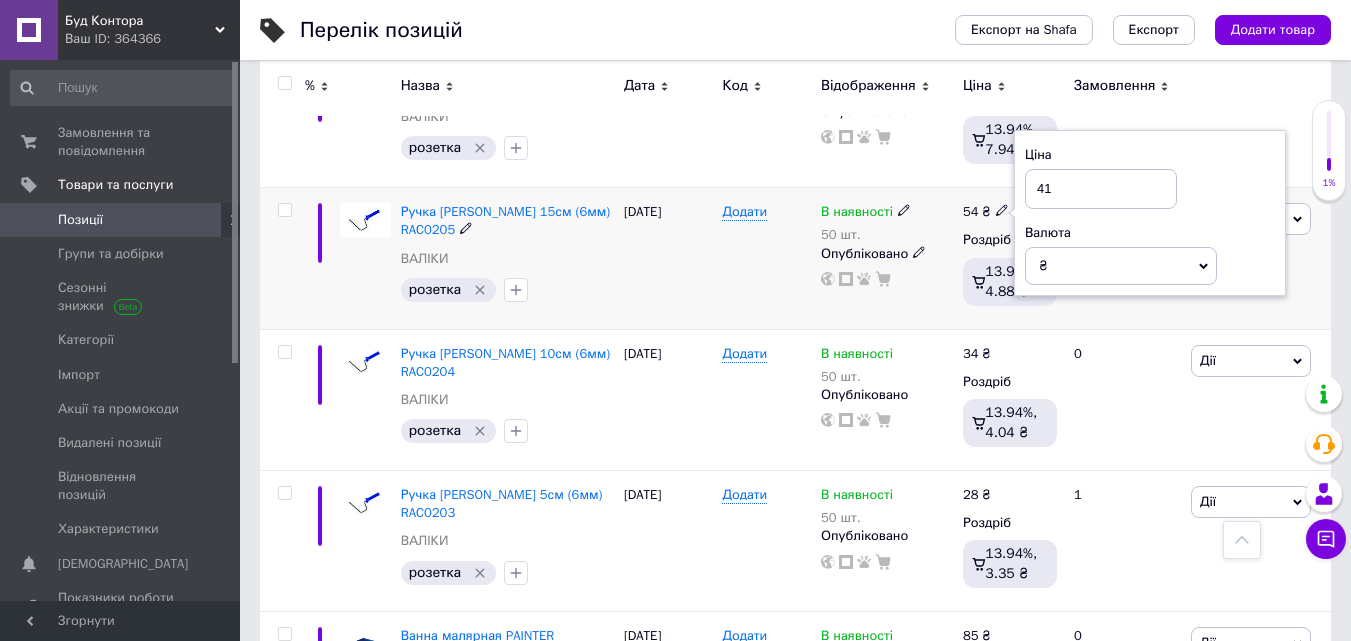 type on "41" 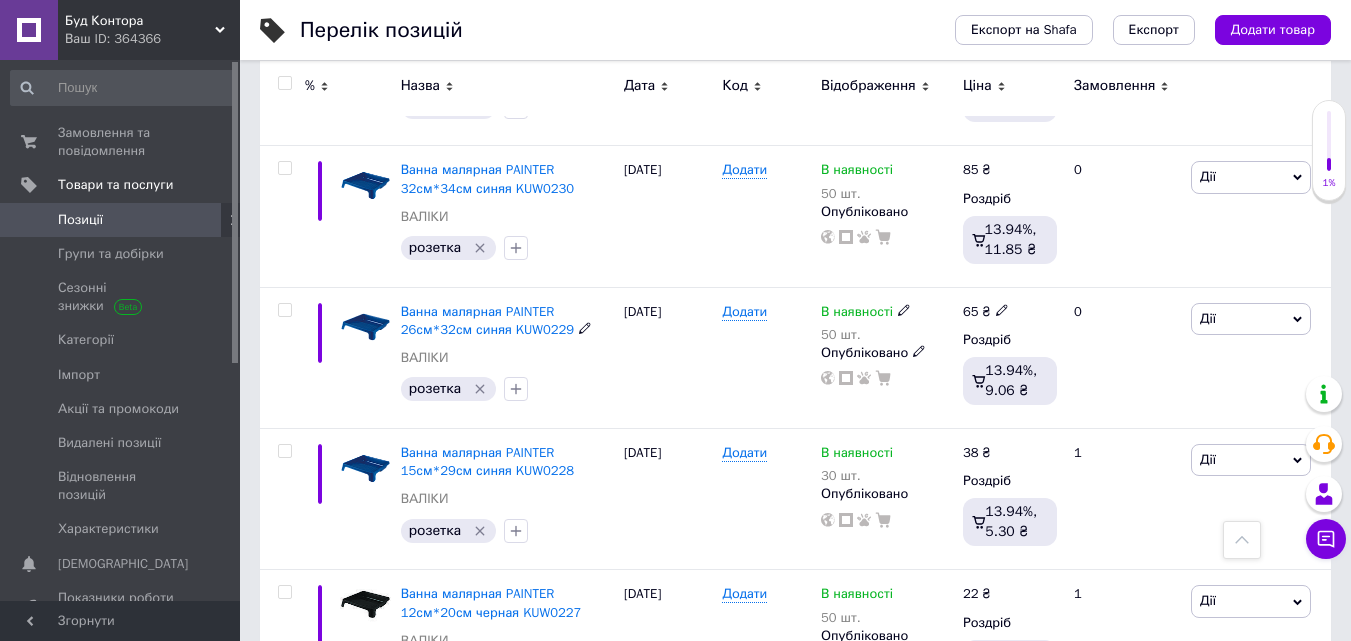 scroll, scrollTop: 2500, scrollLeft: 0, axis: vertical 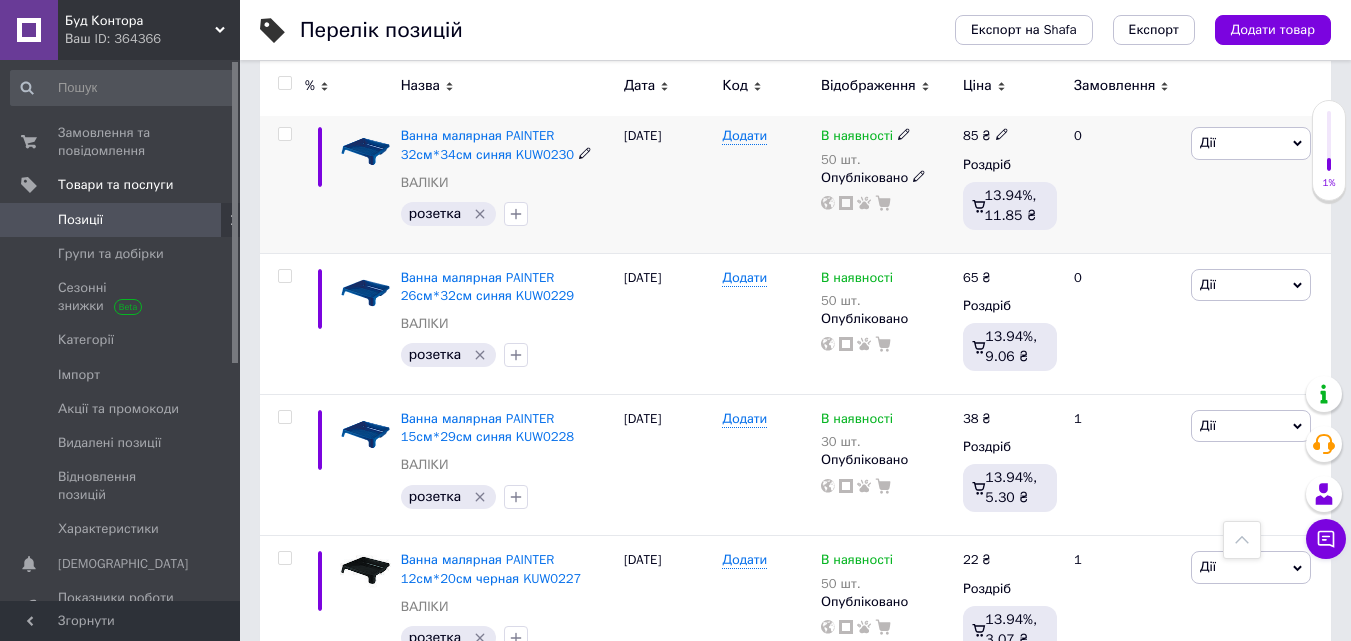 click at bounding box center [1002, 133] 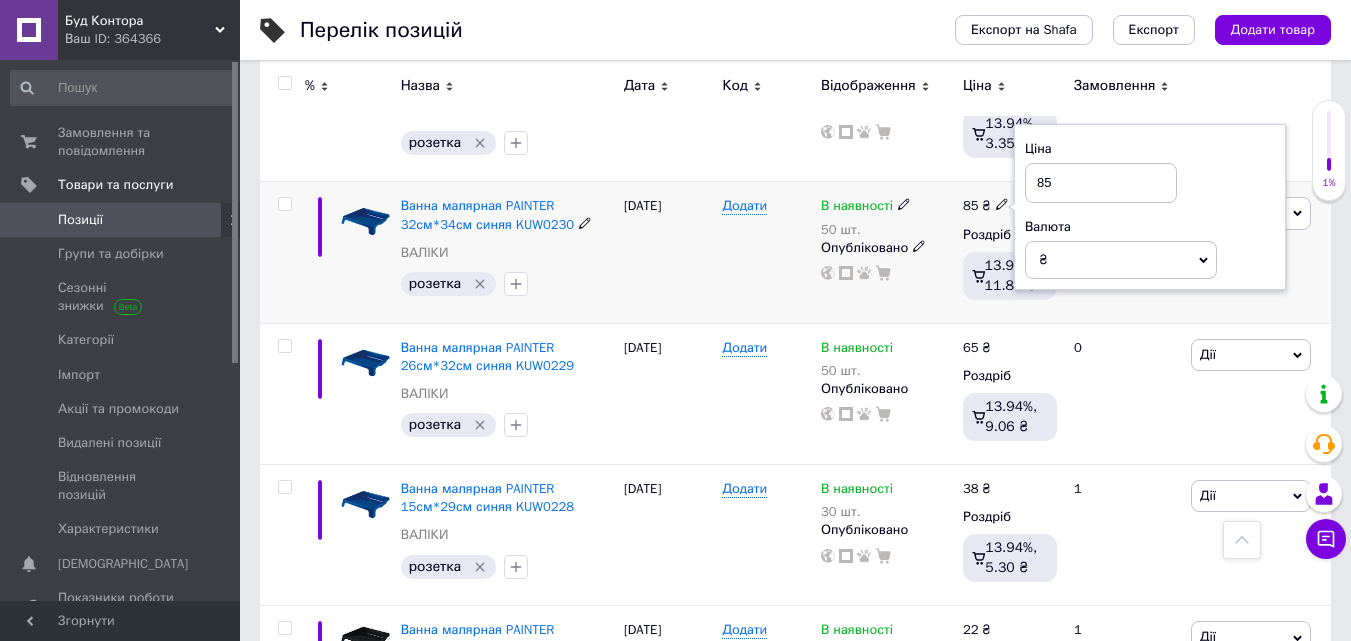 scroll, scrollTop: 2400, scrollLeft: 0, axis: vertical 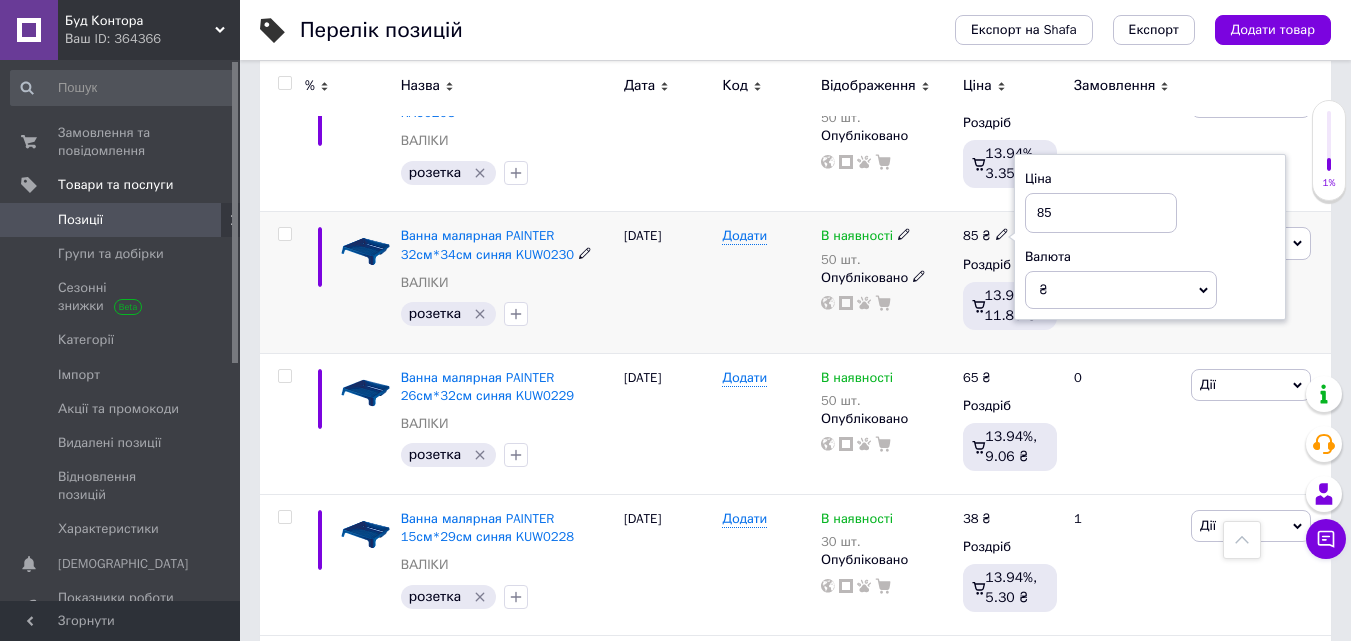 drag, startPoint x: 1082, startPoint y: 204, endPoint x: 994, endPoint y: 221, distance: 89.62701 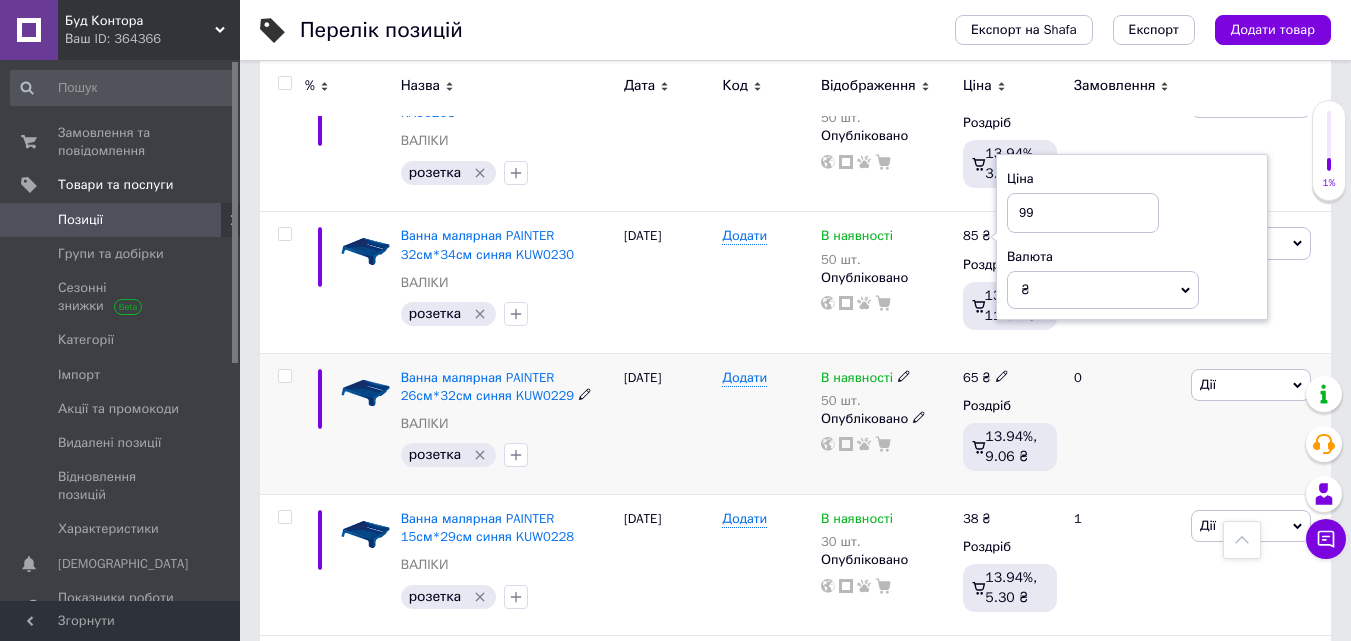type on "99" 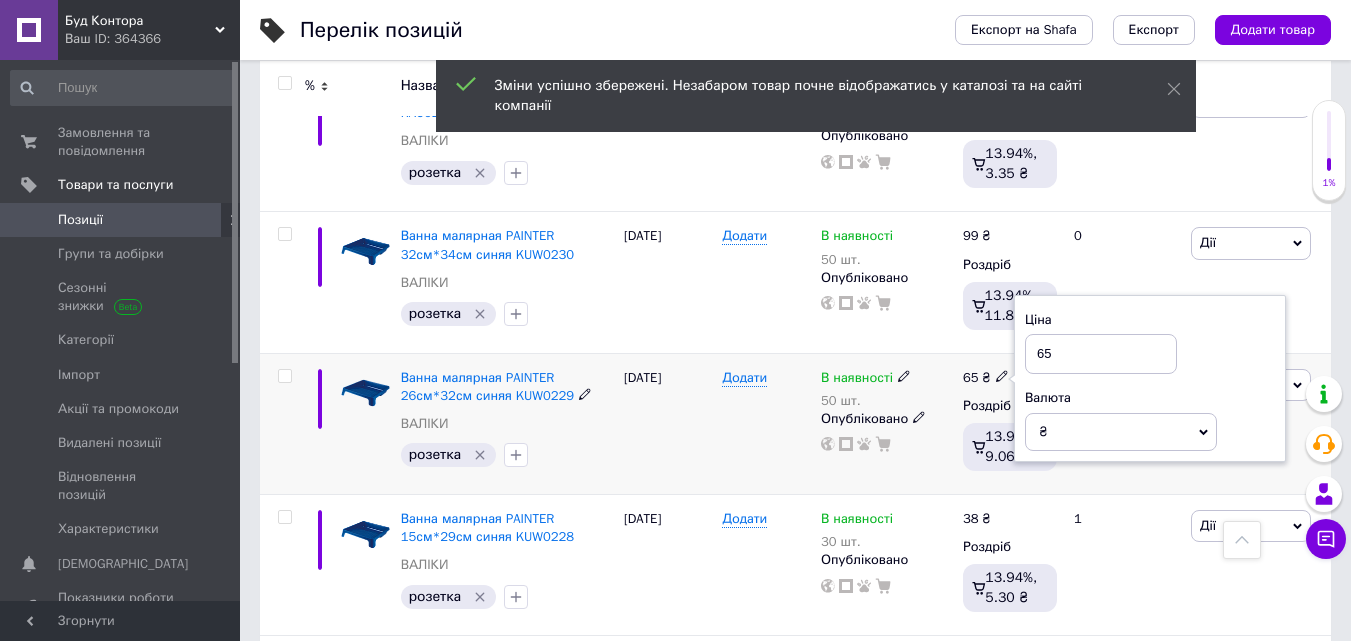 click on "65   ₴ Ціна 65 Валюта ₴ $ EUR CHF GBP ¥ PLN ₸ MDL HUF KGS CNY TRY KRW lei Роздріб 13.94%, 9.06 ₴" at bounding box center [1010, 423] 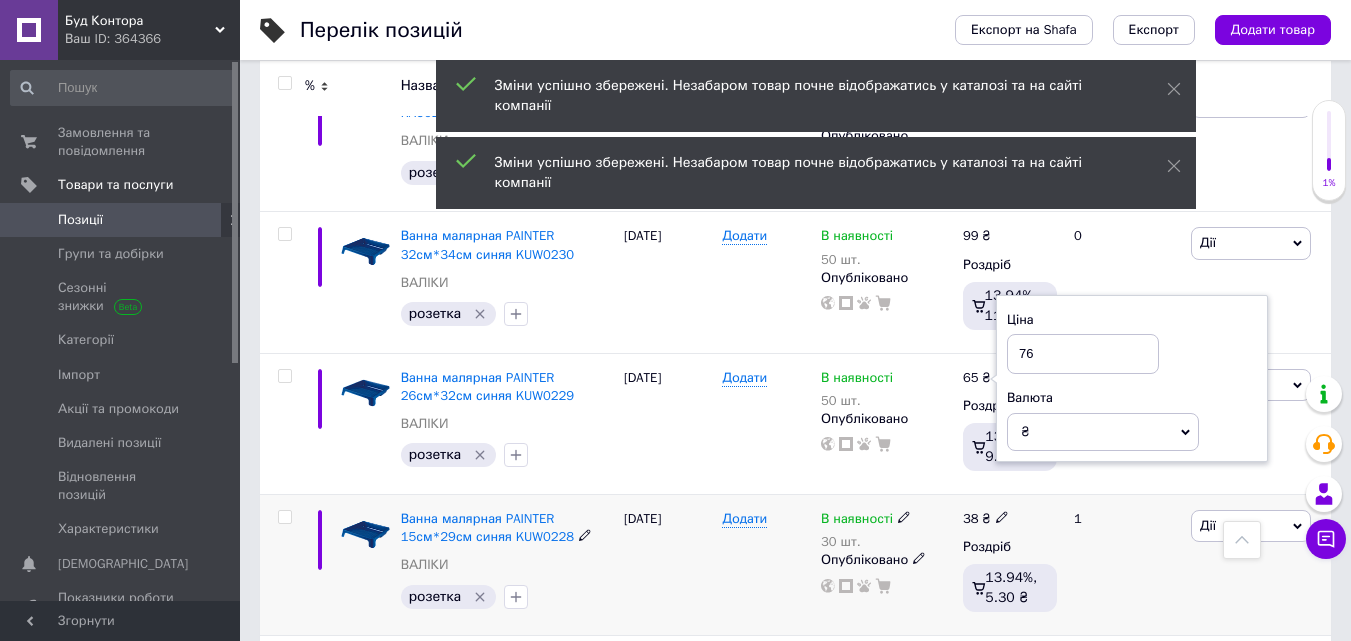 type on "76" 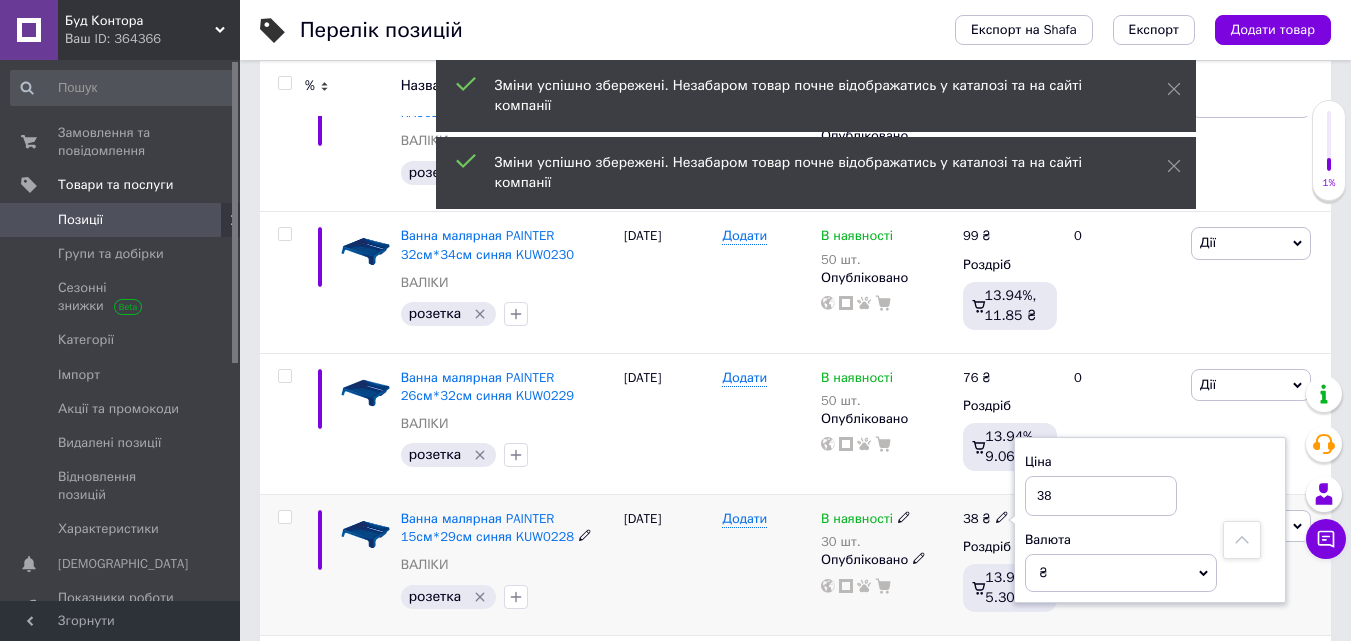drag, startPoint x: 1087, startPoint y: 499, endPoint x: 1017, endPoint y: 499, distance: 70 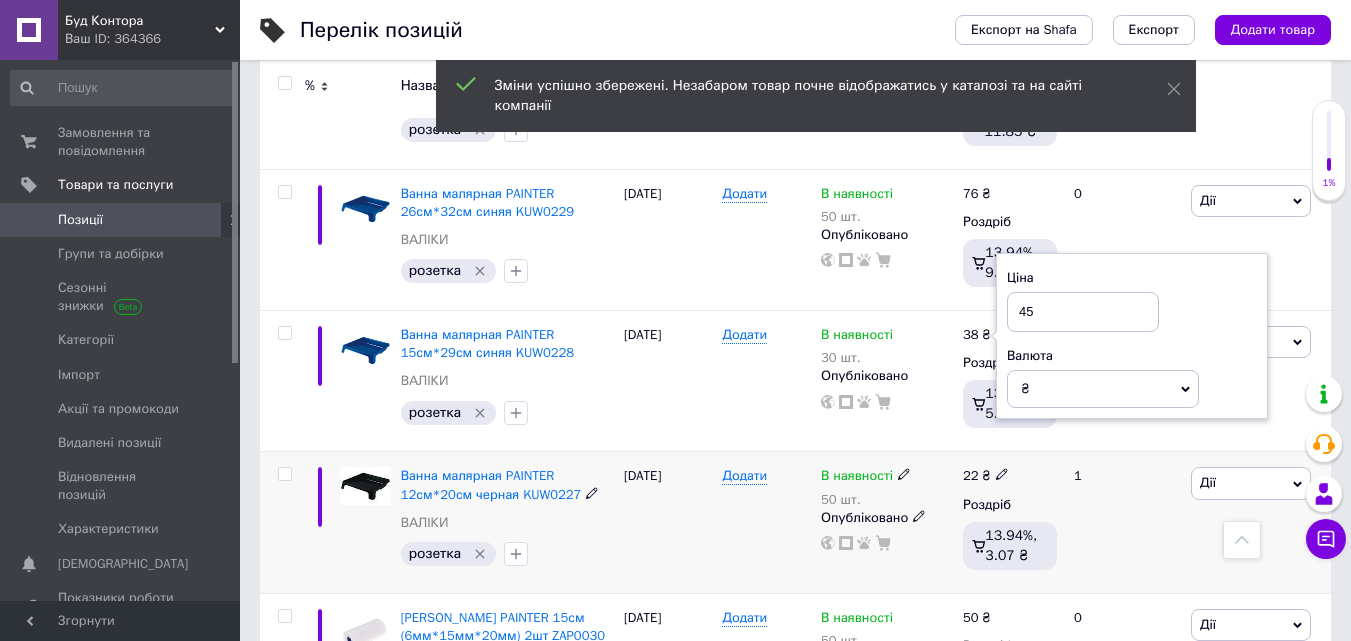 scroll, scrollTop: 2600, scrollLeft: 0, axis: vertical 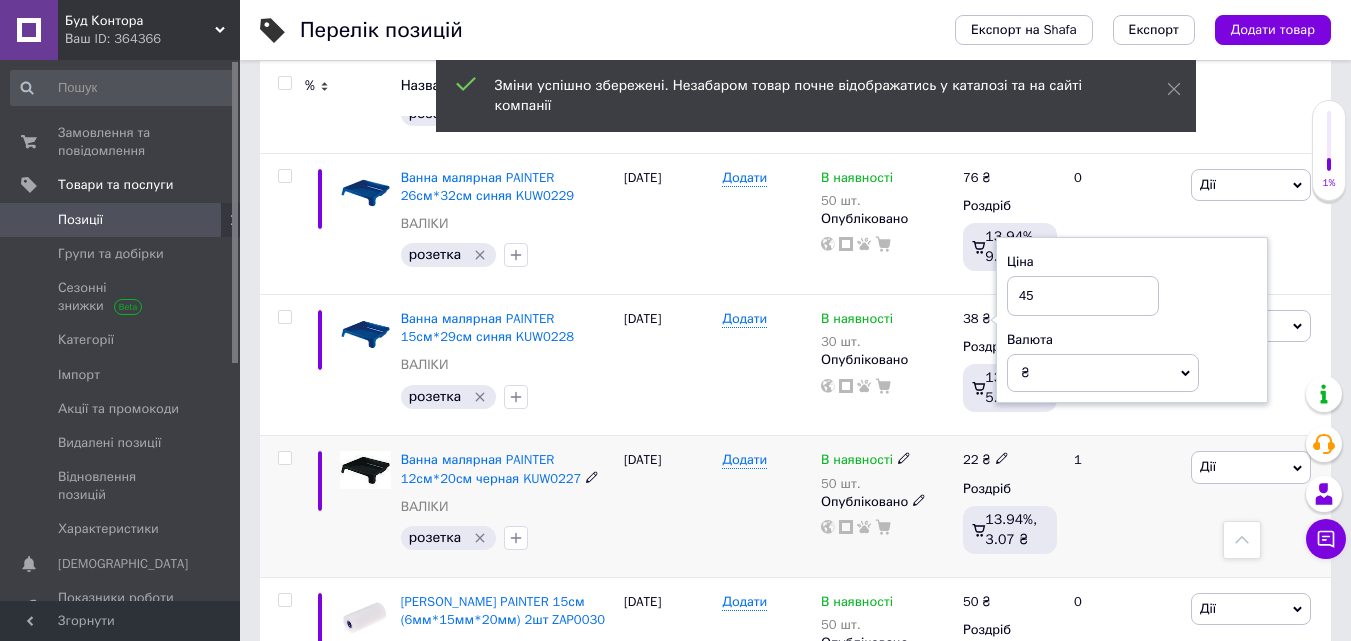 type on "45" 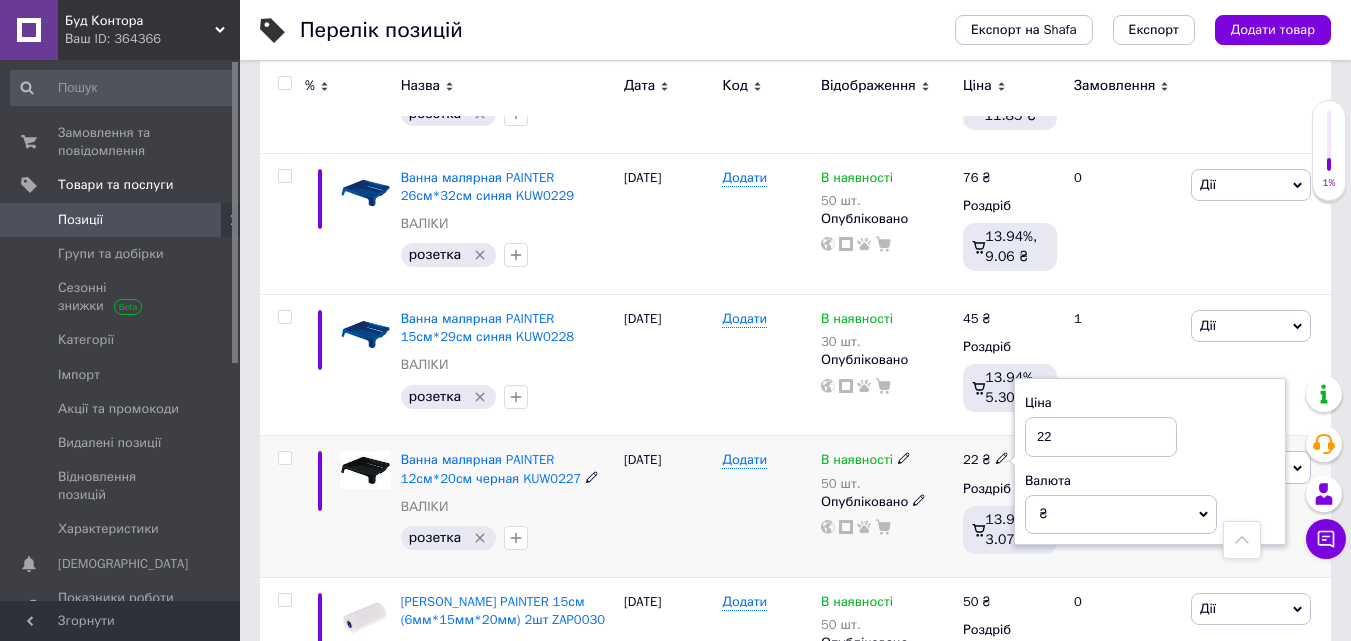 drag, startPoint x: 1066, startPoint y: 433, endPoint x: 1012, endPoint y: 438, distance: 54.230988 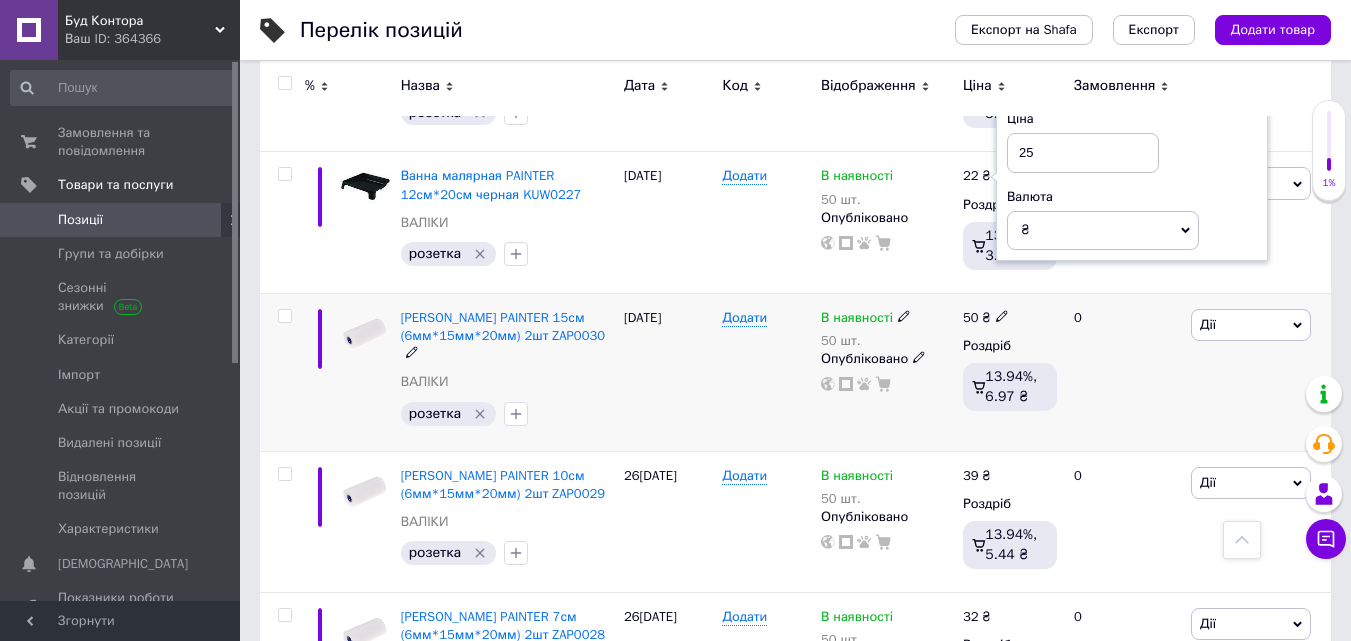 scroll, scrollTop: 2900, scrollLeft: 0, axis: vertical 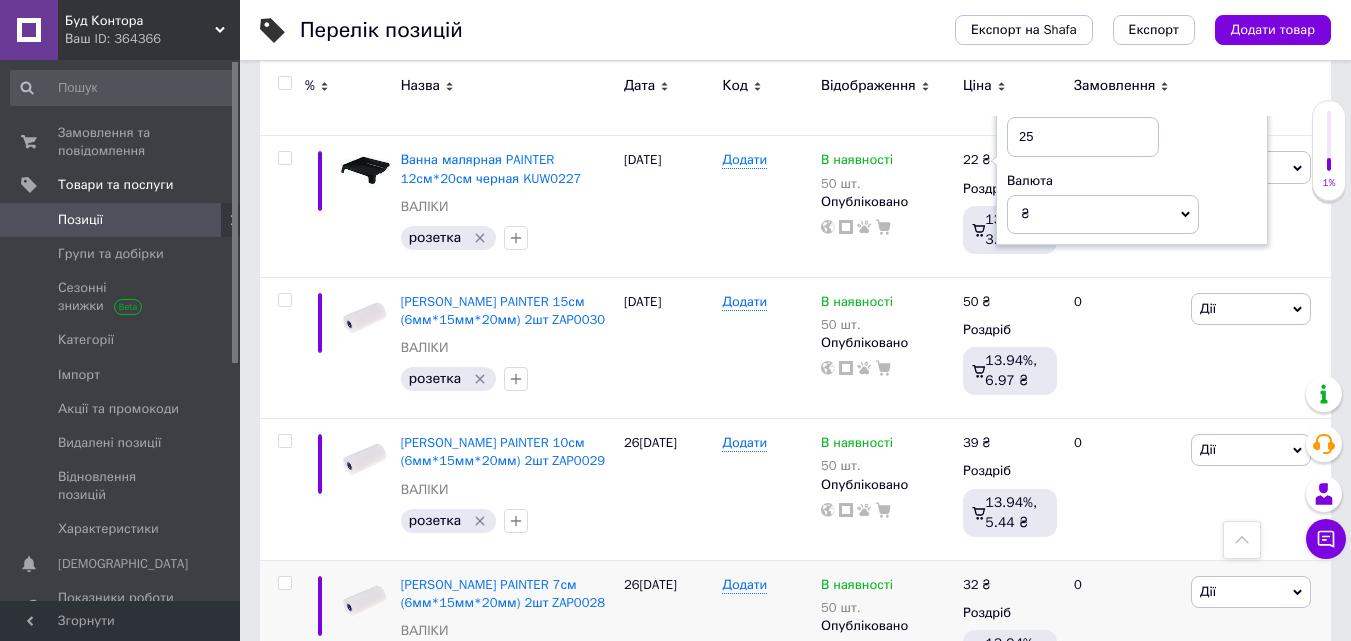 type on "25" 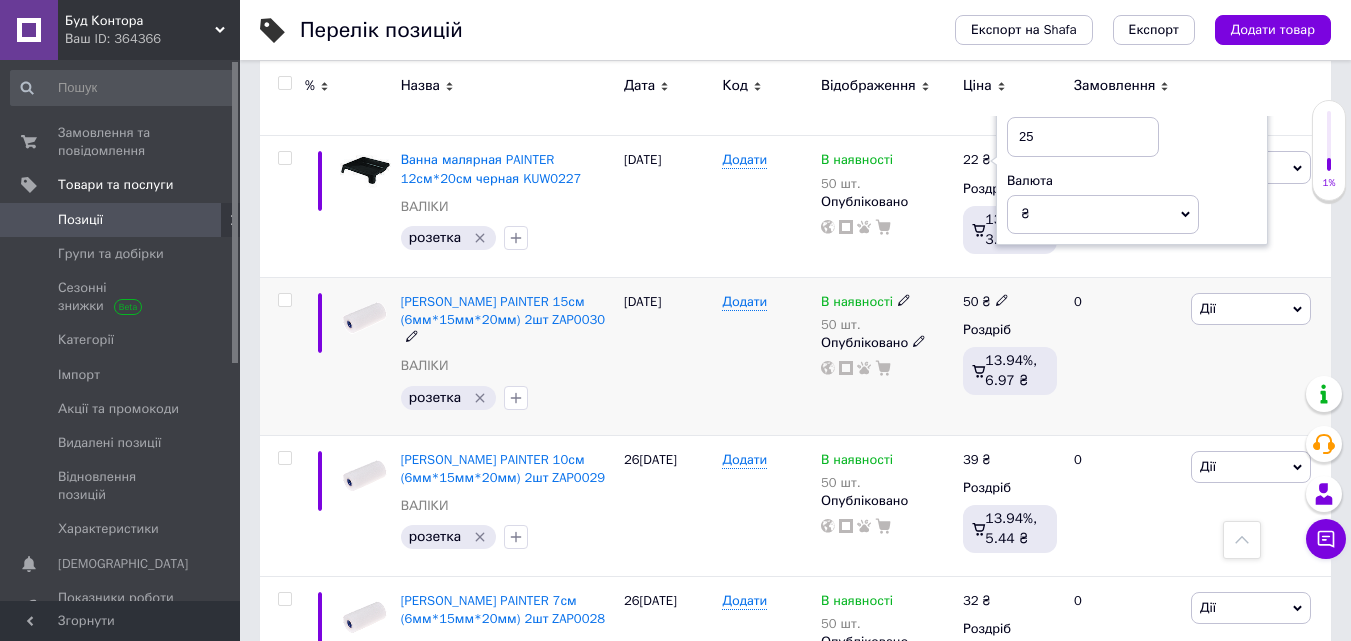 click 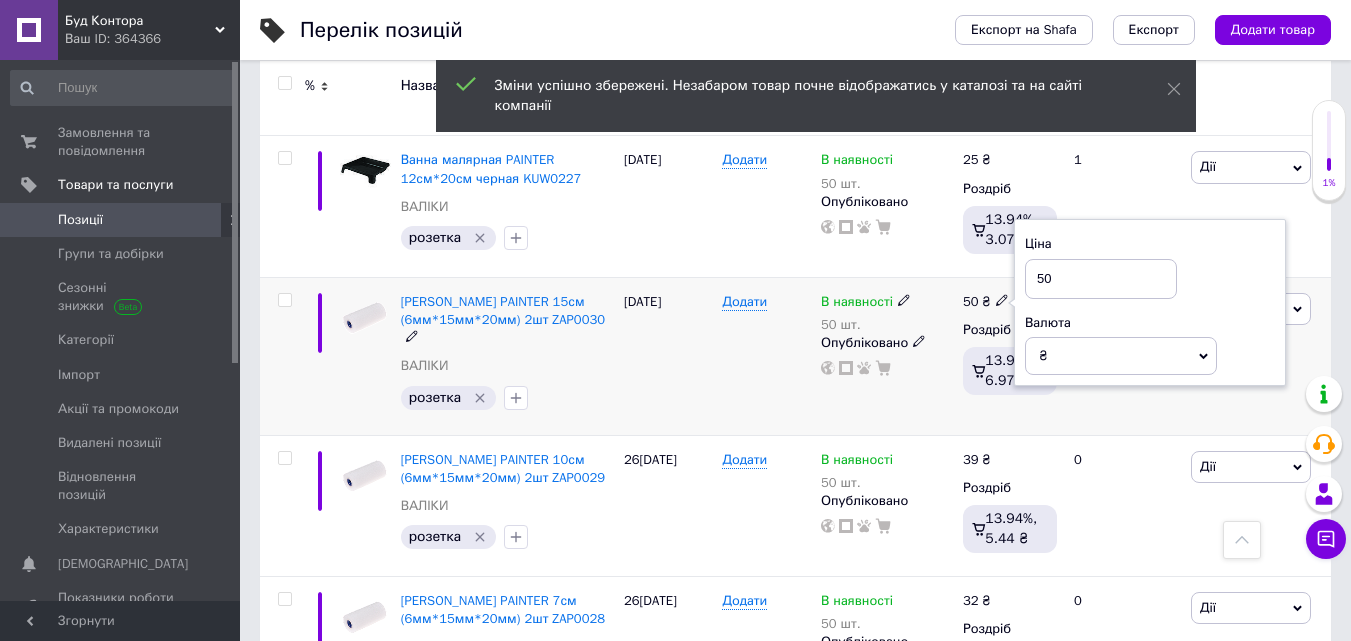 drag, startPoint x: 1112, startPoint y: 283, endPoint x: 994, endPoint y: 279, distance: 118.06778 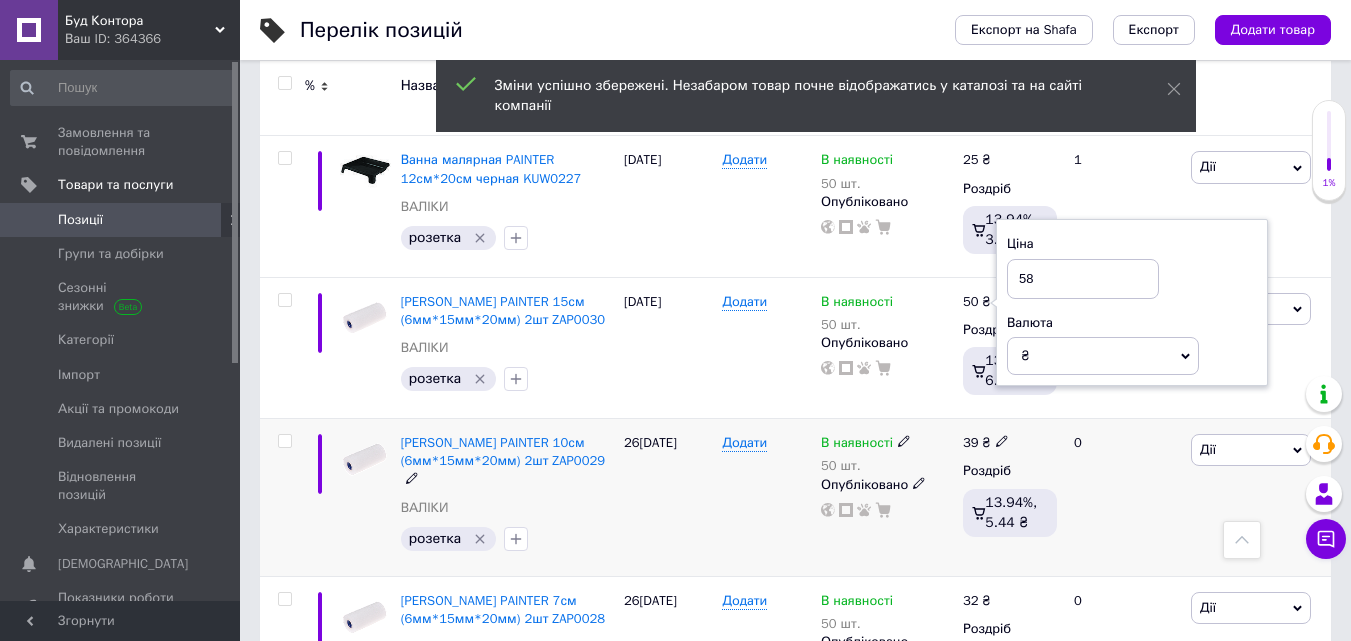type on "58" 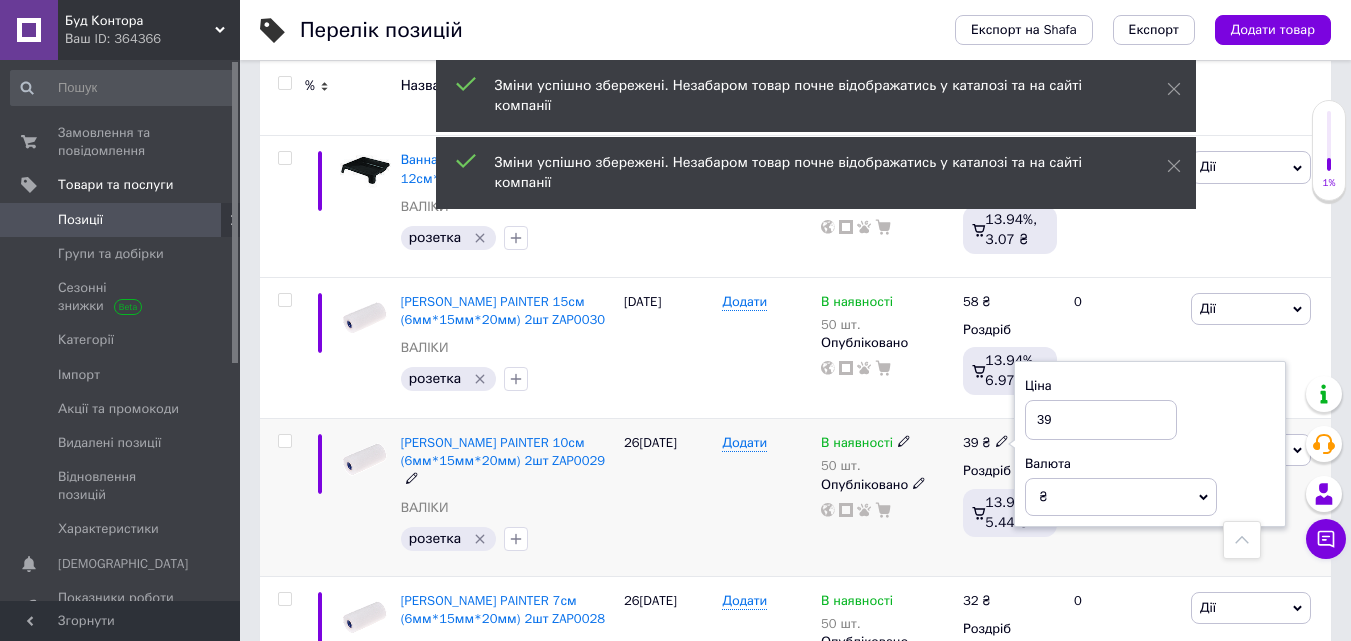 drag, startPoint x: 1085, startPoint y: 424, endPoint x: 1016, endPoint y: 421, distance: 69.065186 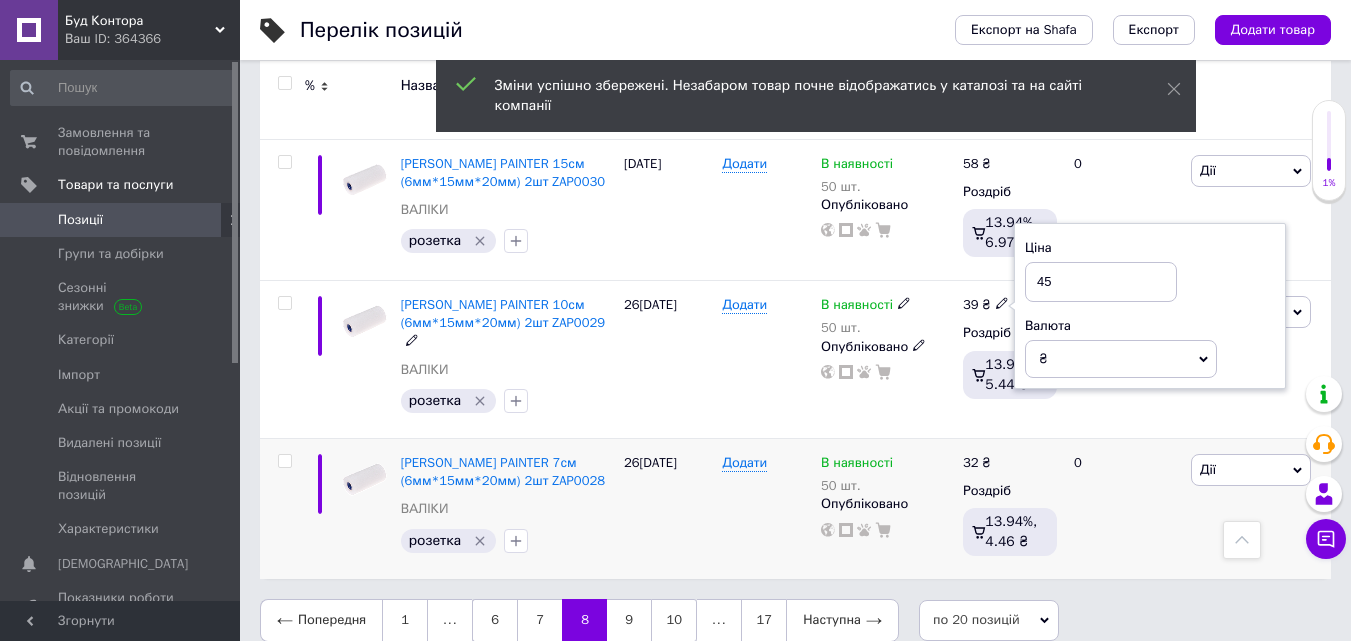 scroll, scrollTop: 3043, scrollLeft: 0, axis: vertical 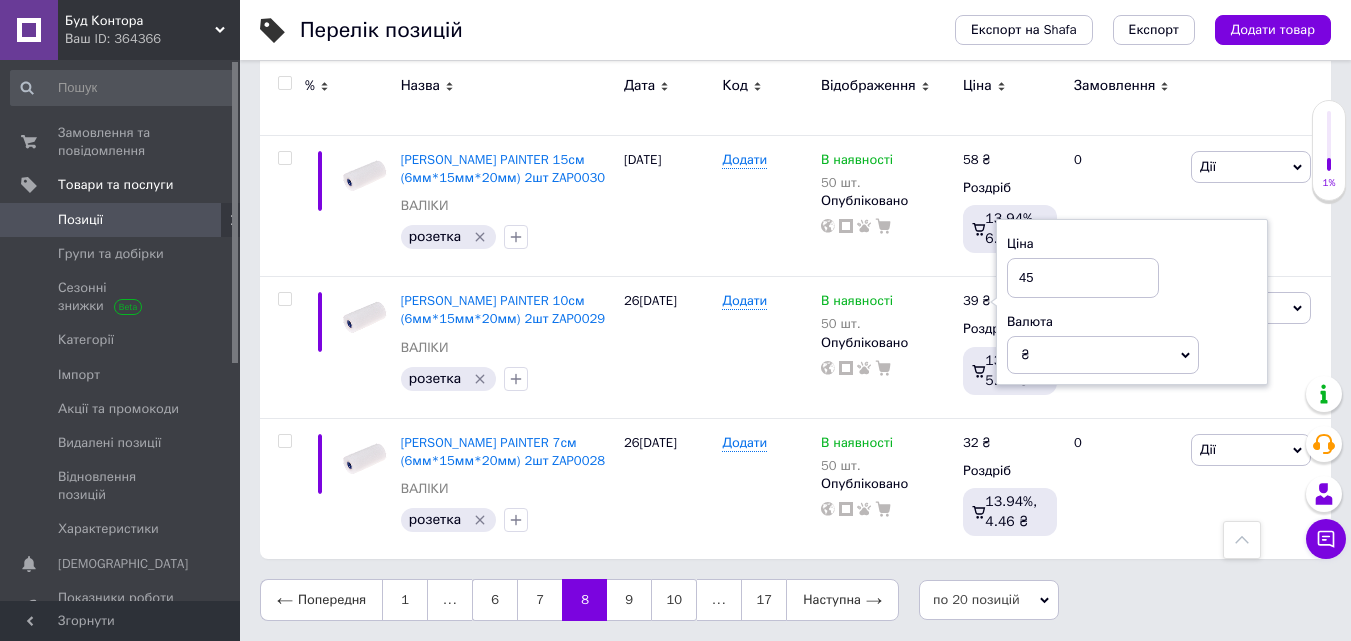 type on "45" 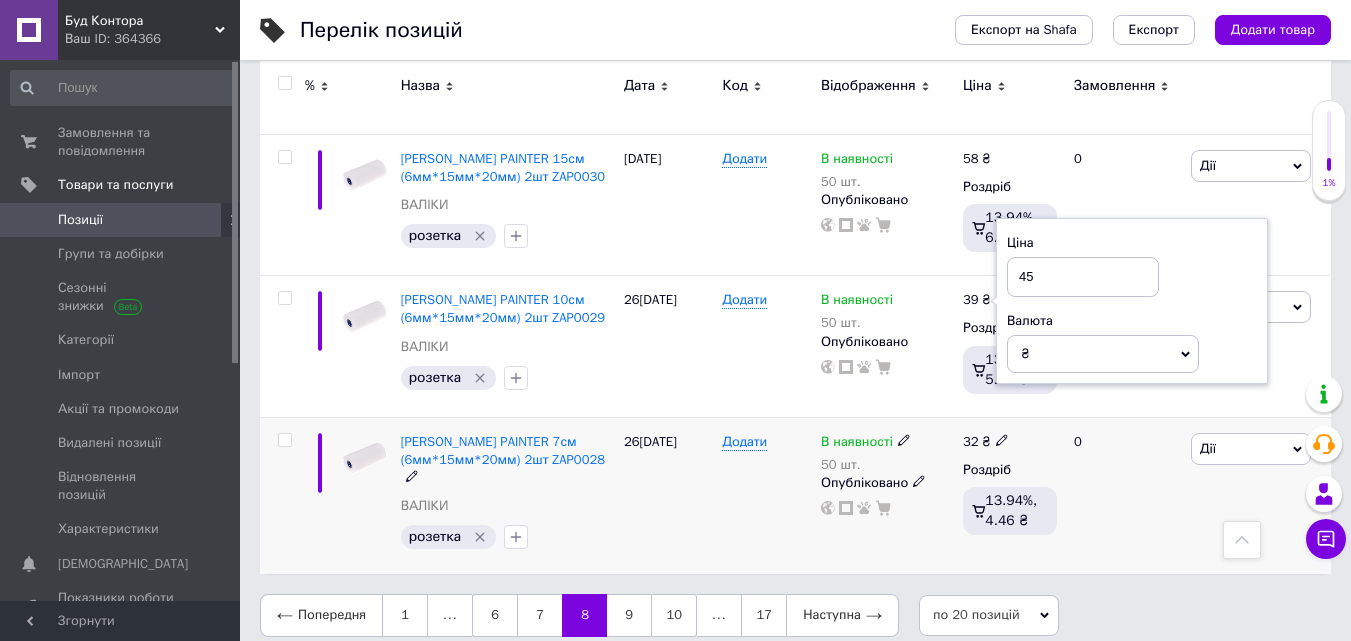 click 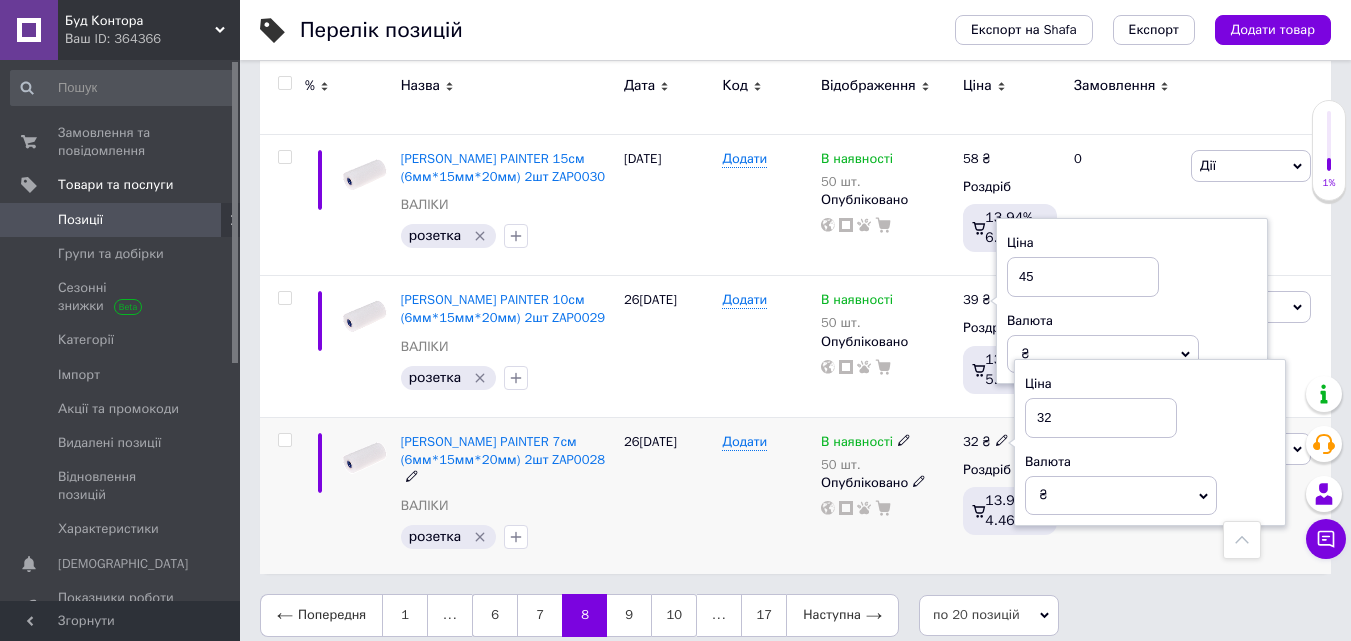 drag, startPoint x: 1074, startPoint y: 423, endPoint x: 1015, endPoint y: 420, distance: 59.07622 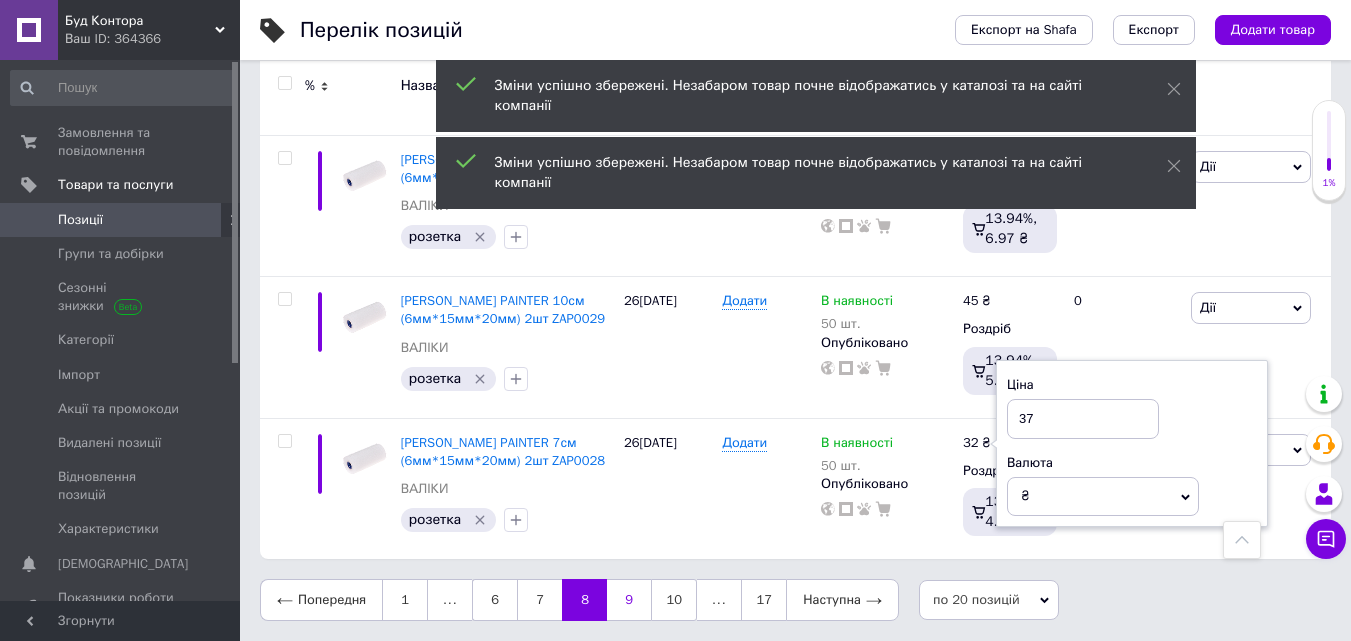 type on "37" 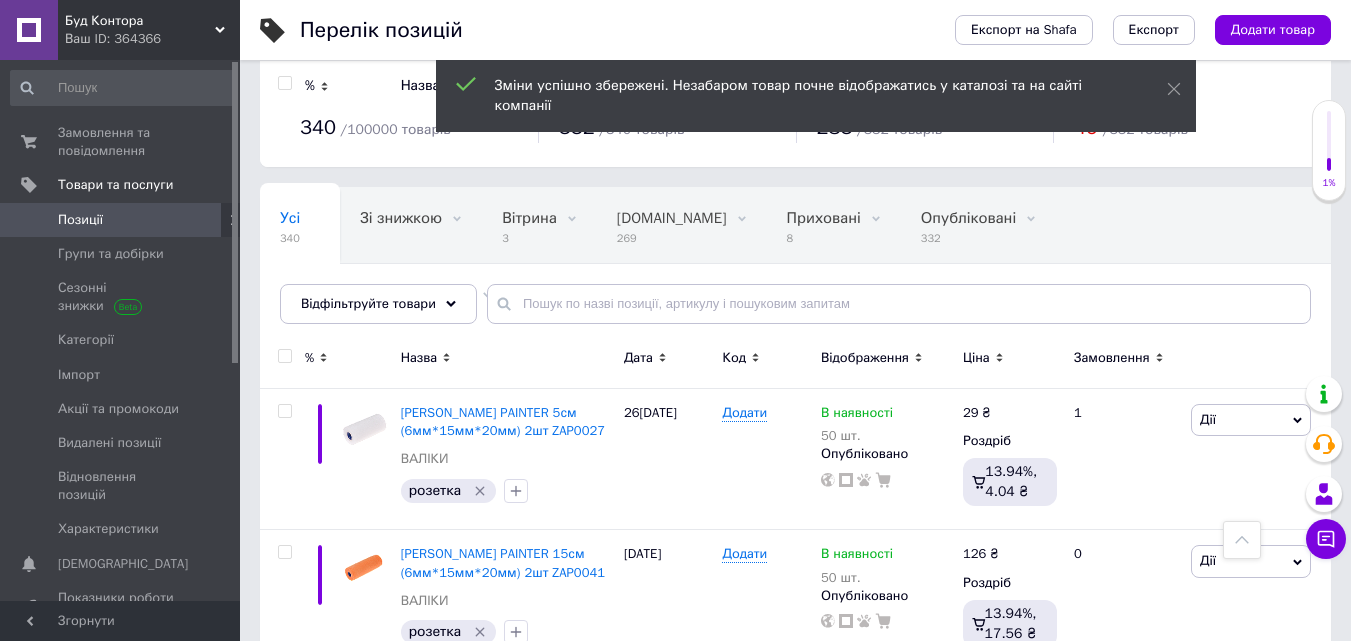 scroll, scrollTop: 0, scrollLeft: 0, axis: both 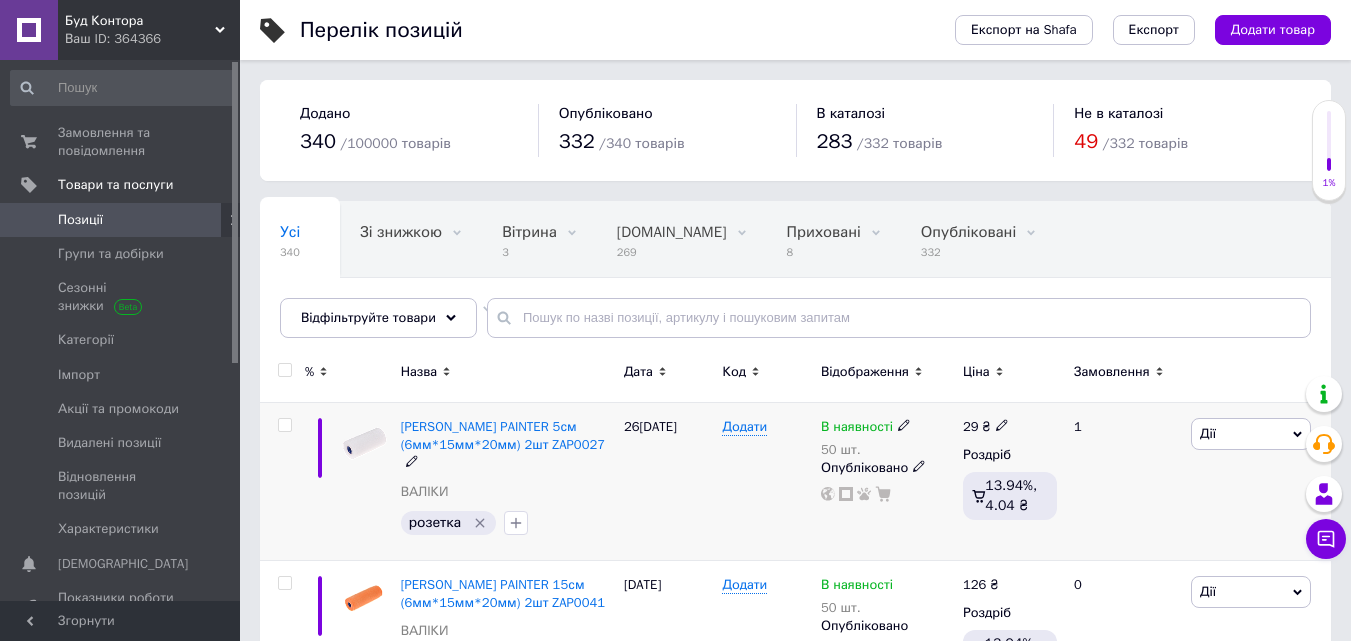 click 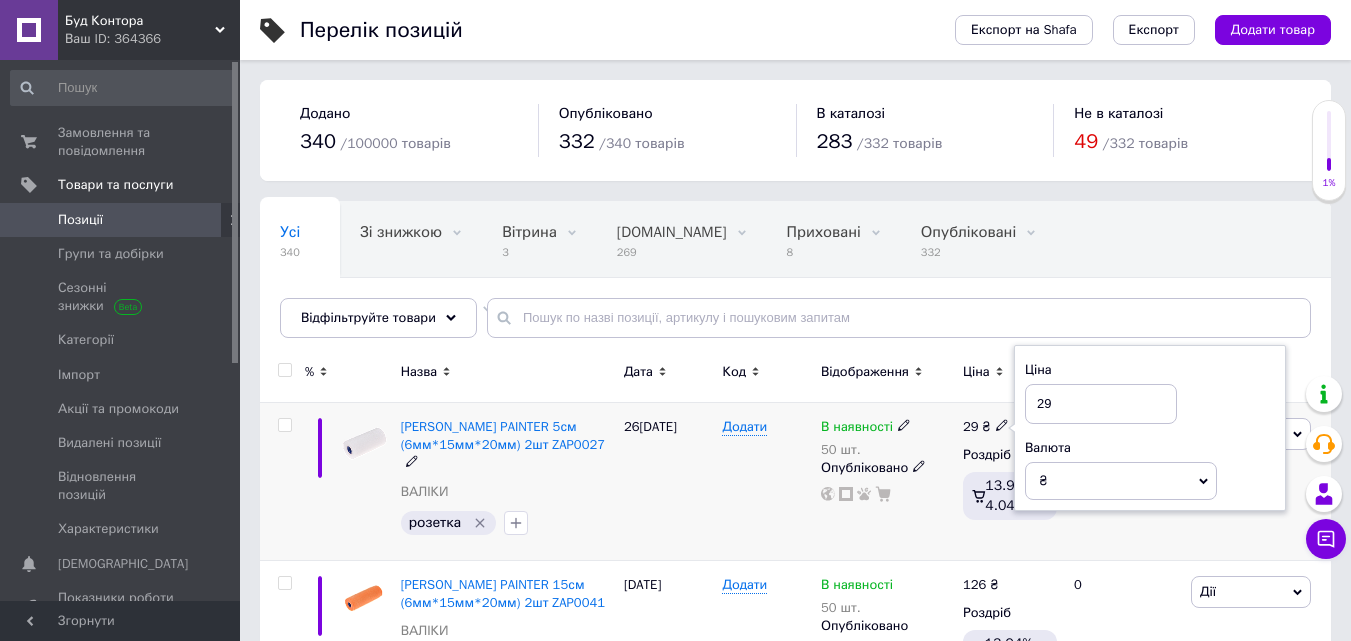 drag, startPoint x: 1087, startPoint y: 407, endPoint x: 987, endPoint y: 402, distance: 100.12492 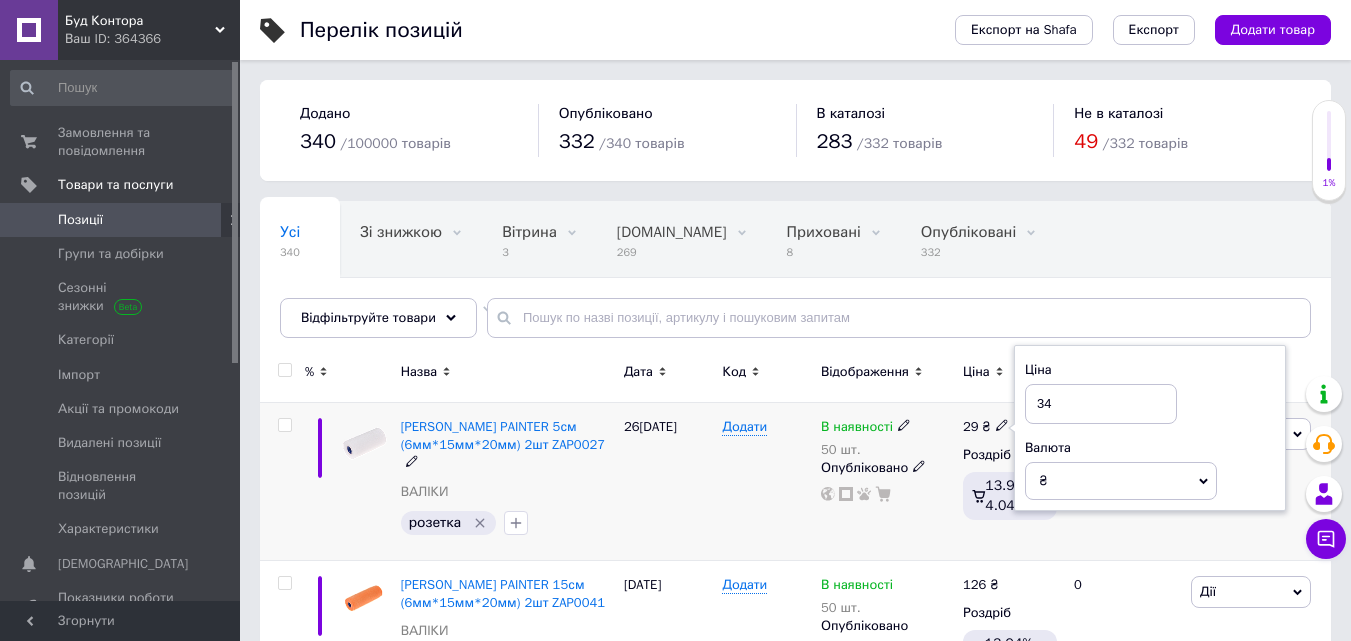 type on "34" 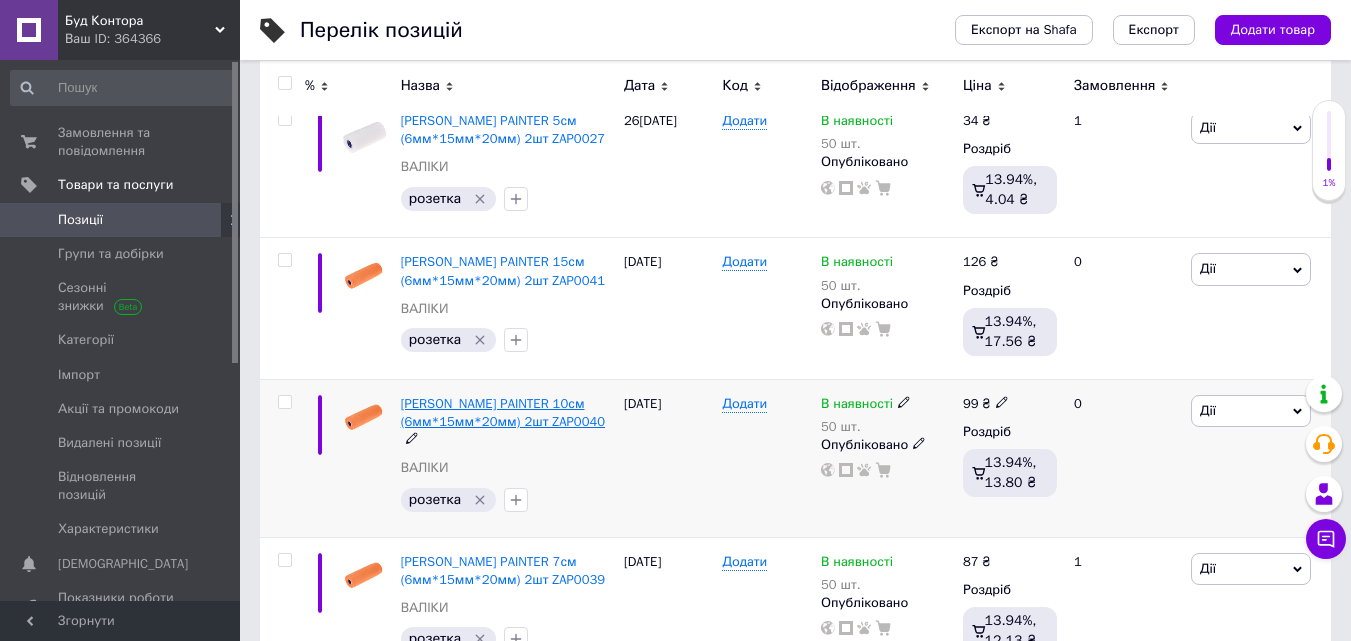 scroll, scrollTop: 400, scrollLeft: 0, axis: vertical 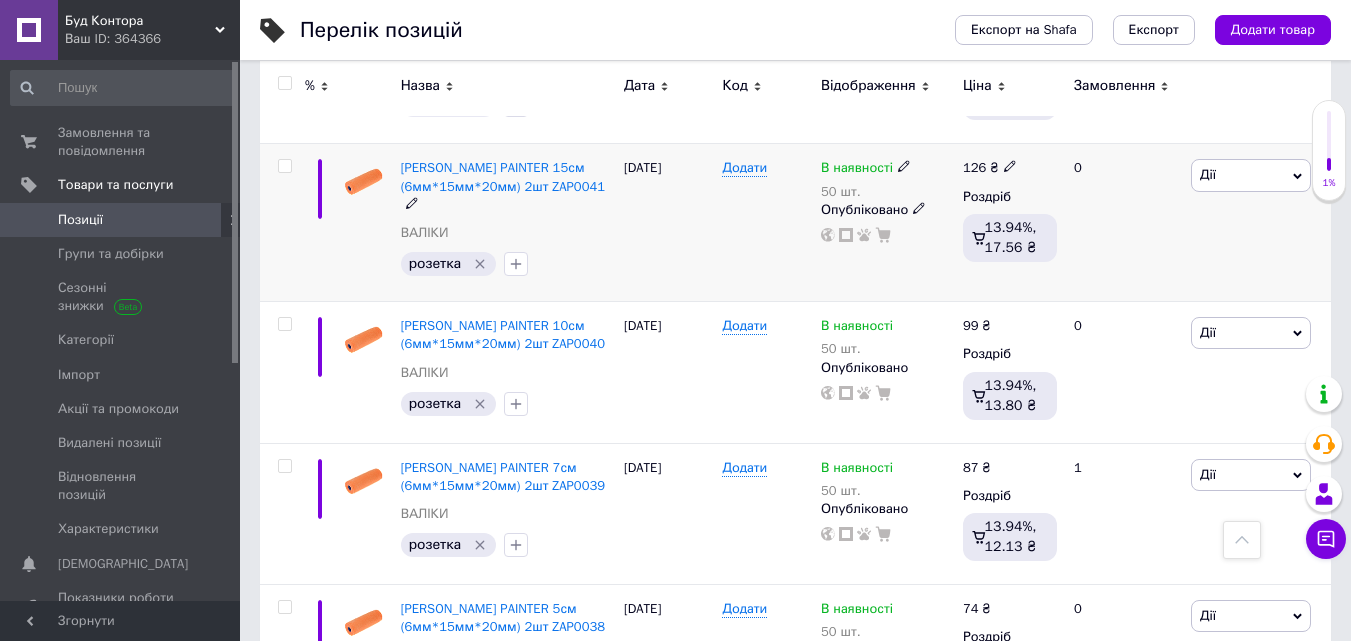 click 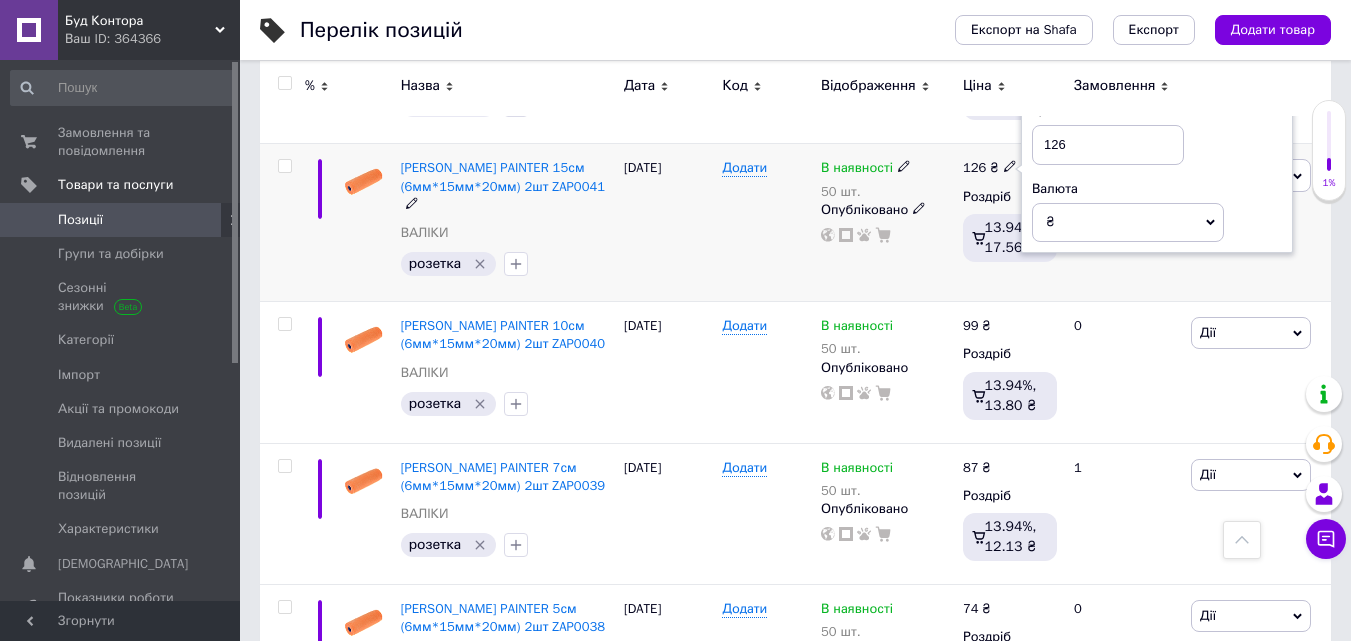 drag, startPoint x: 1098, startPoint y: 159, endPoint x: 1040, endPoint y: 156, distance: 58.077534 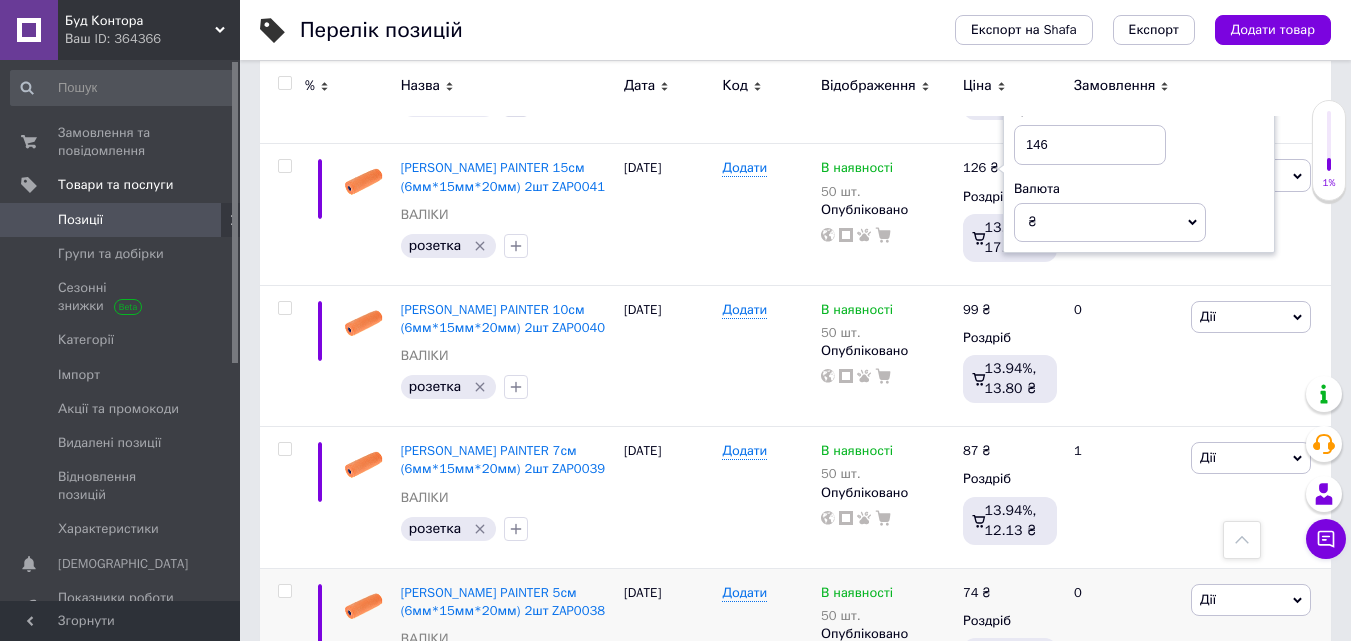 type on "146" 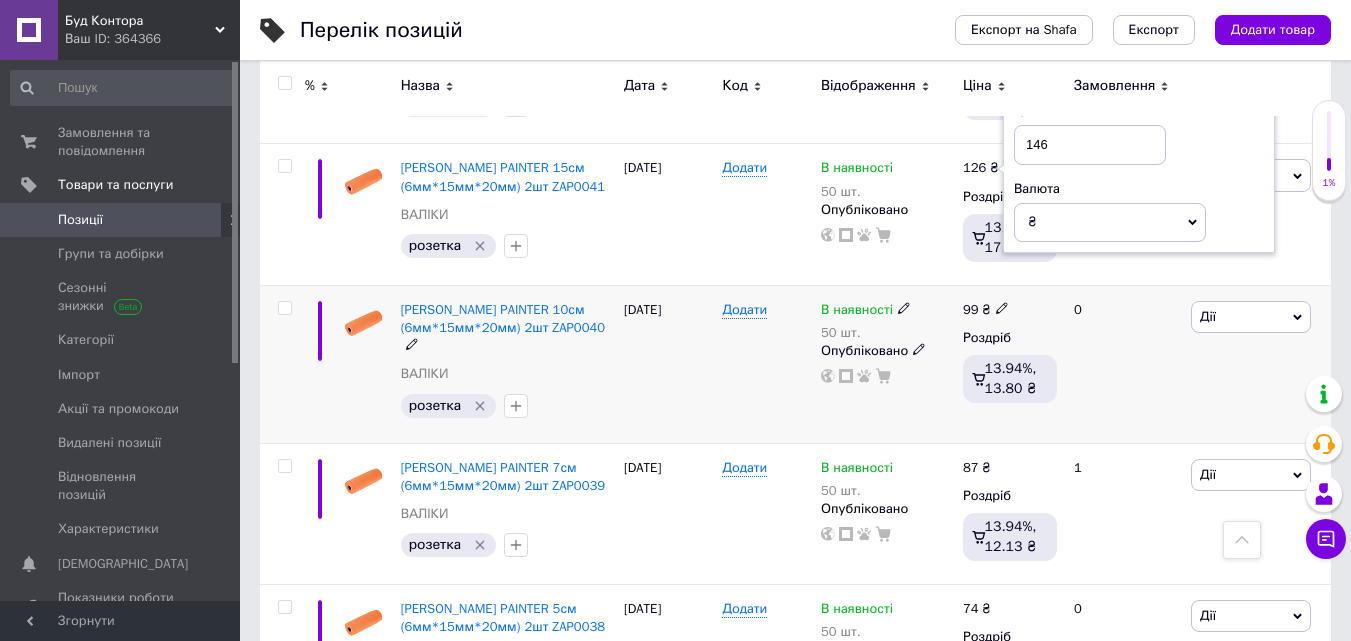 click 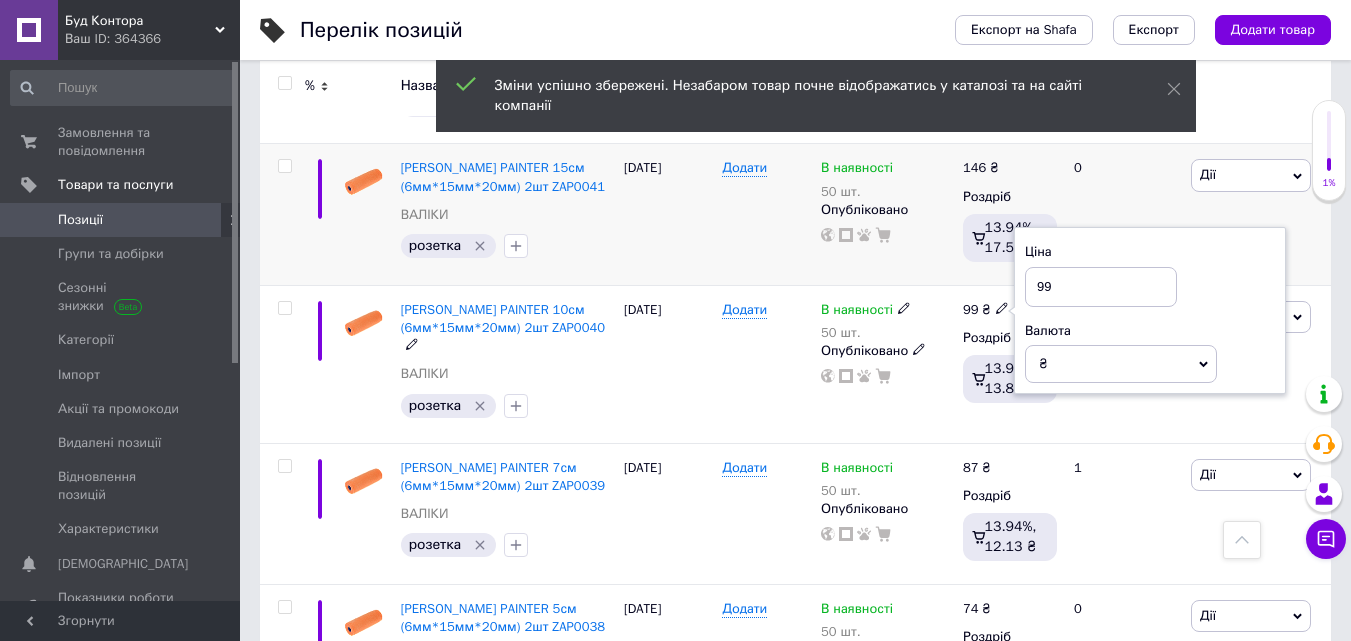 drag, startPoint x: 1076, startPoint y: 280, endPoint x: 967, endPoint y: 283, distance: 109.041275 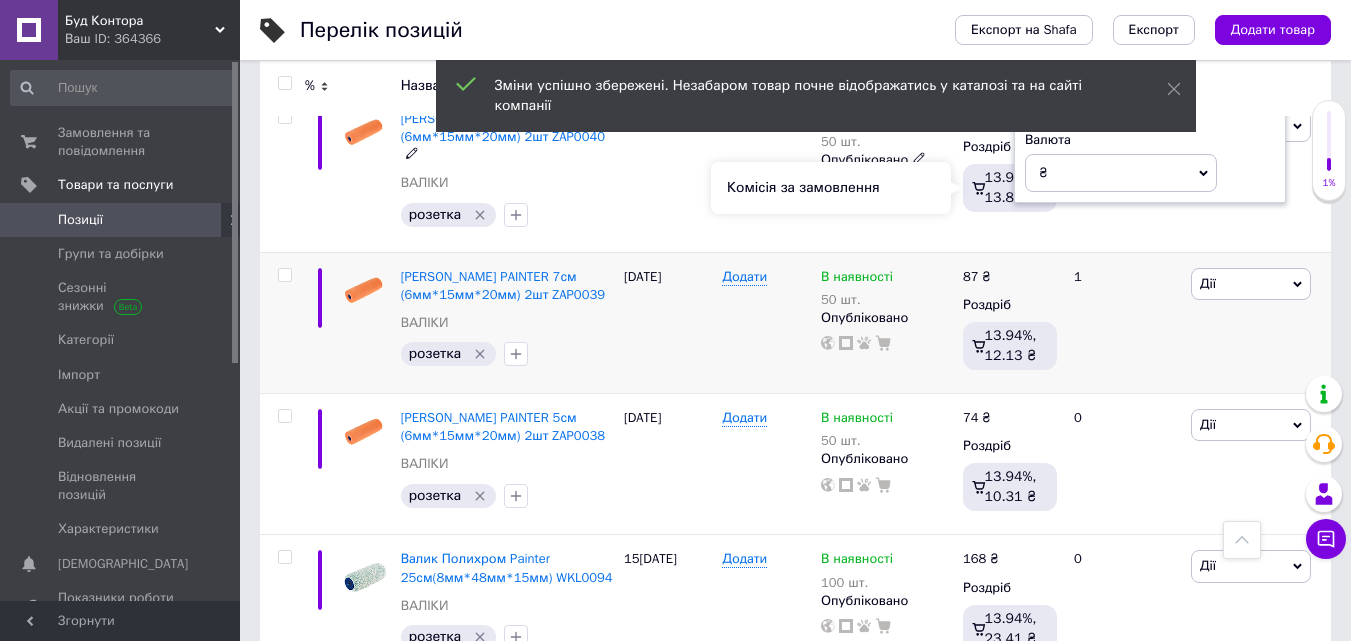 scroll, scrollTop: 600, scrollLeft: 0, axis: vertical 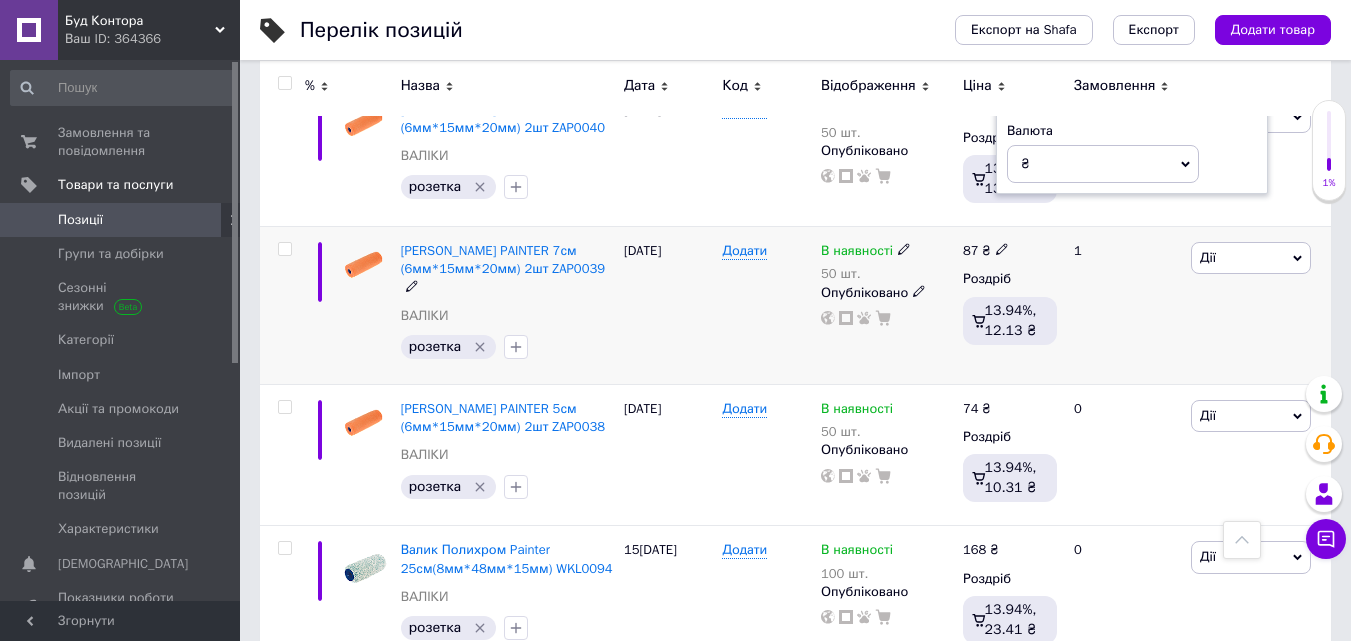 type on "116" 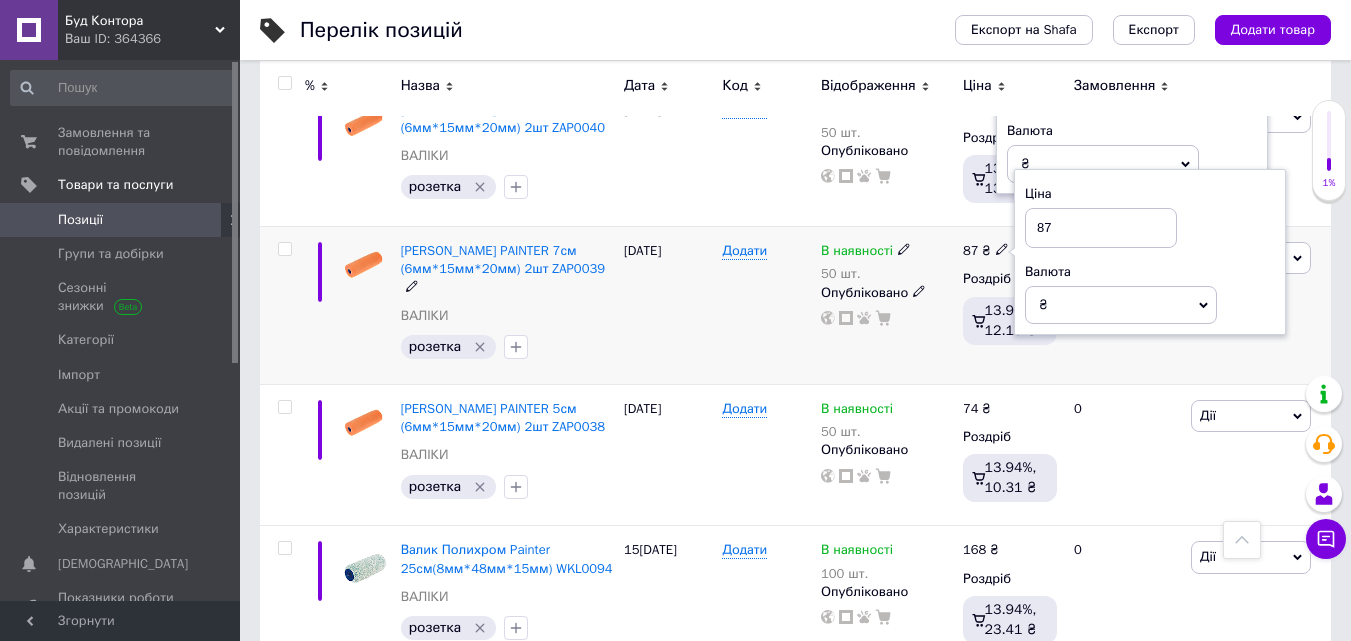 drag, startPoint x: 1122, startPoint y: 231, endPoint x: 958, endPoint y: 232, distance: 164.00305 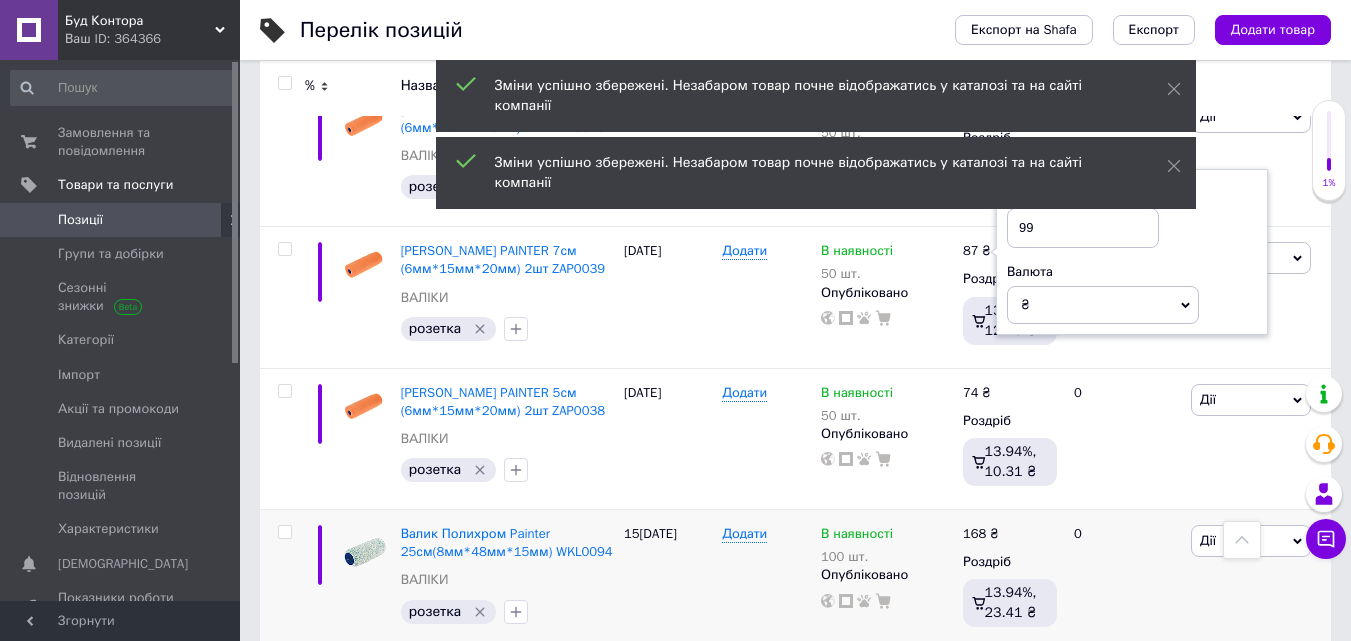 type on "99" 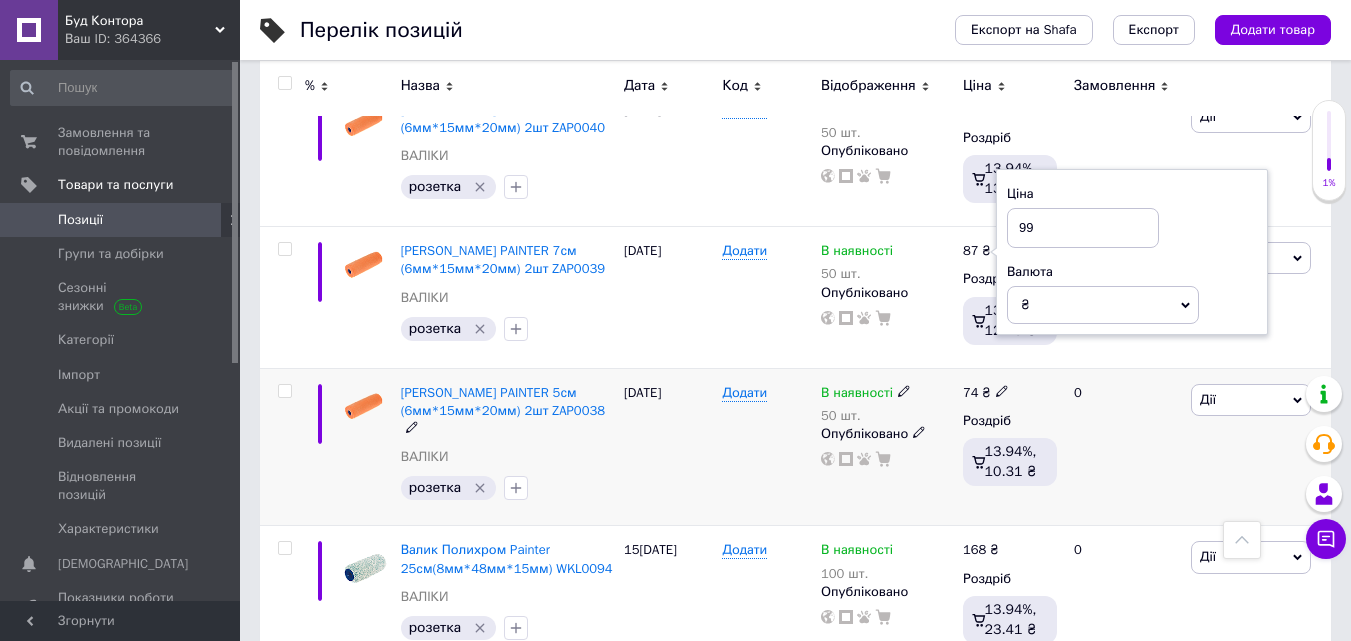 click 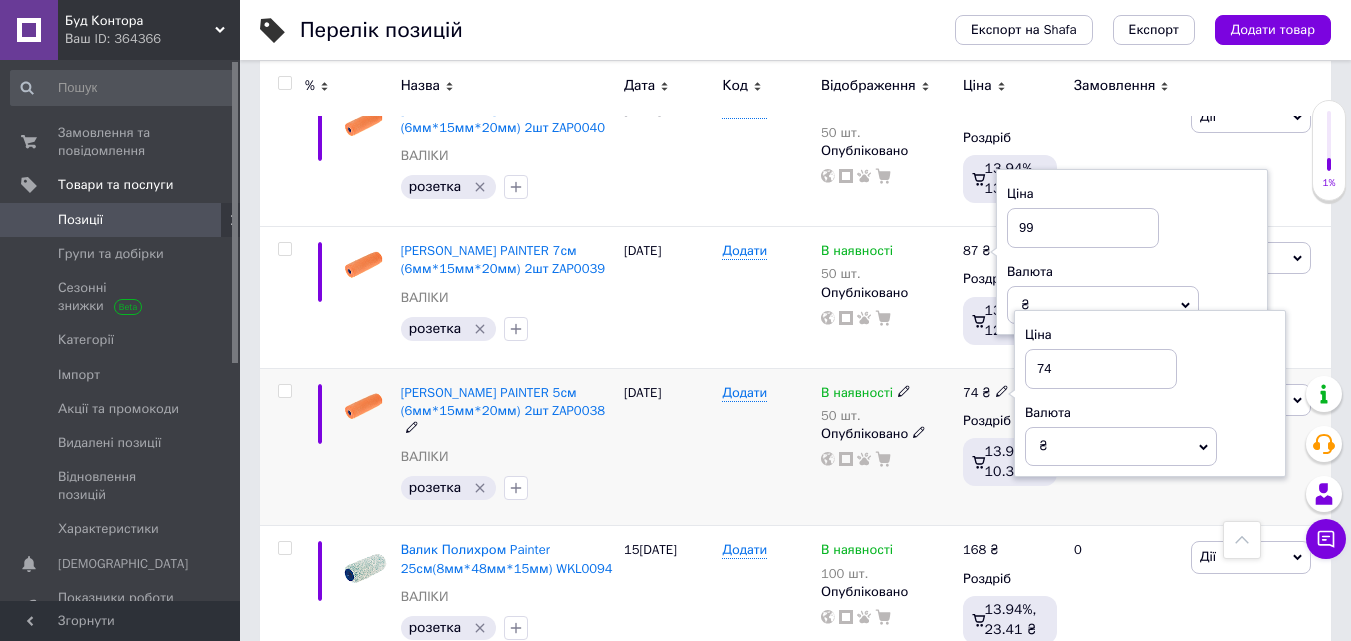 drag, startPoint x: 1088, startPoint y: 356, endPoint x: 1007, endPoint y: 365, distance: 81.49847 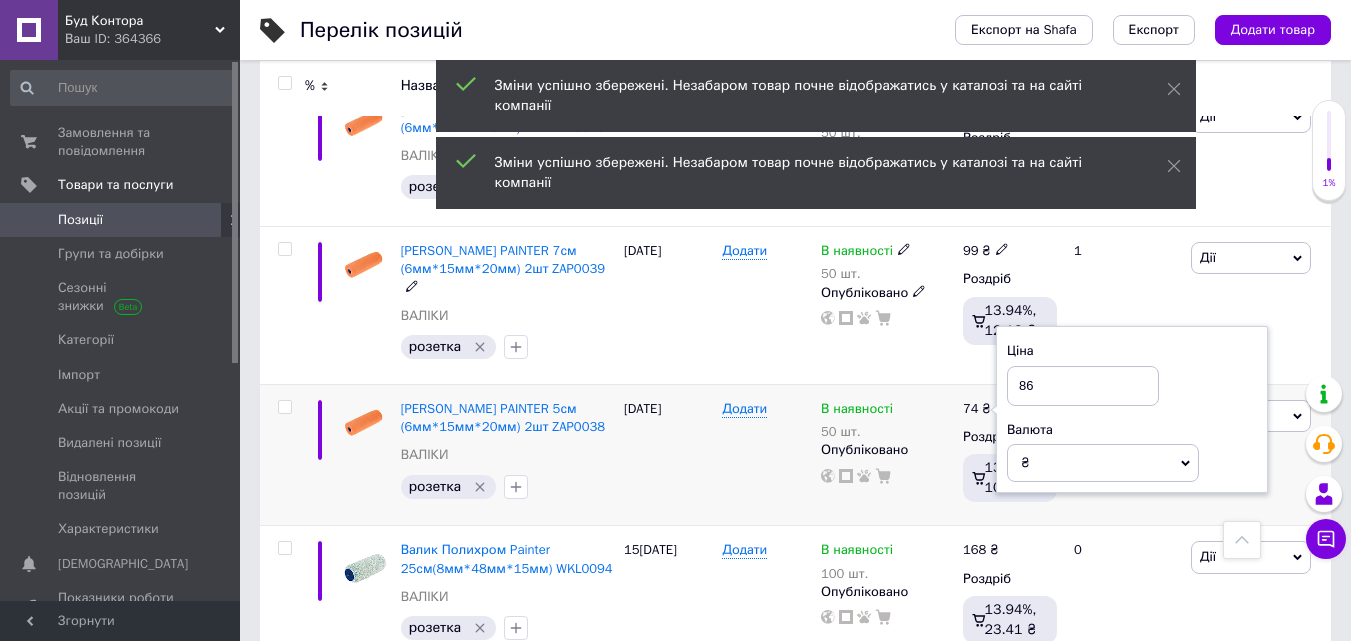 type on "86" 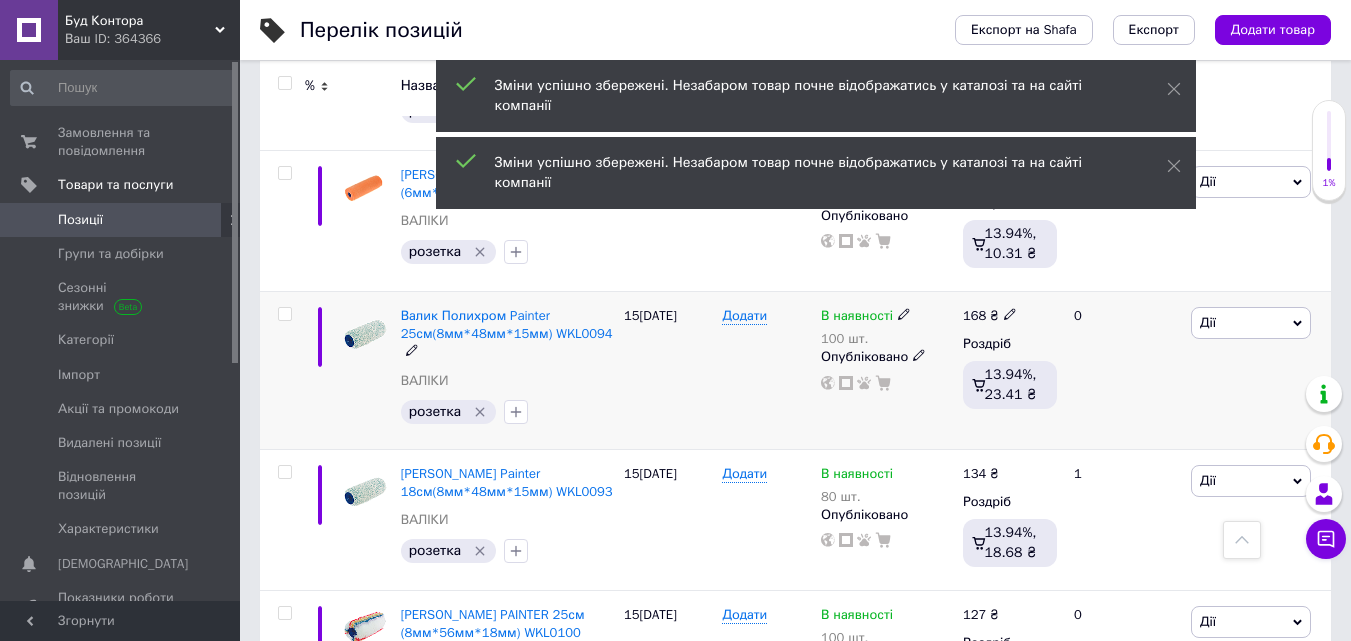 scroll, scrollTop: 900, scrollLeft: 0, axis: vertical 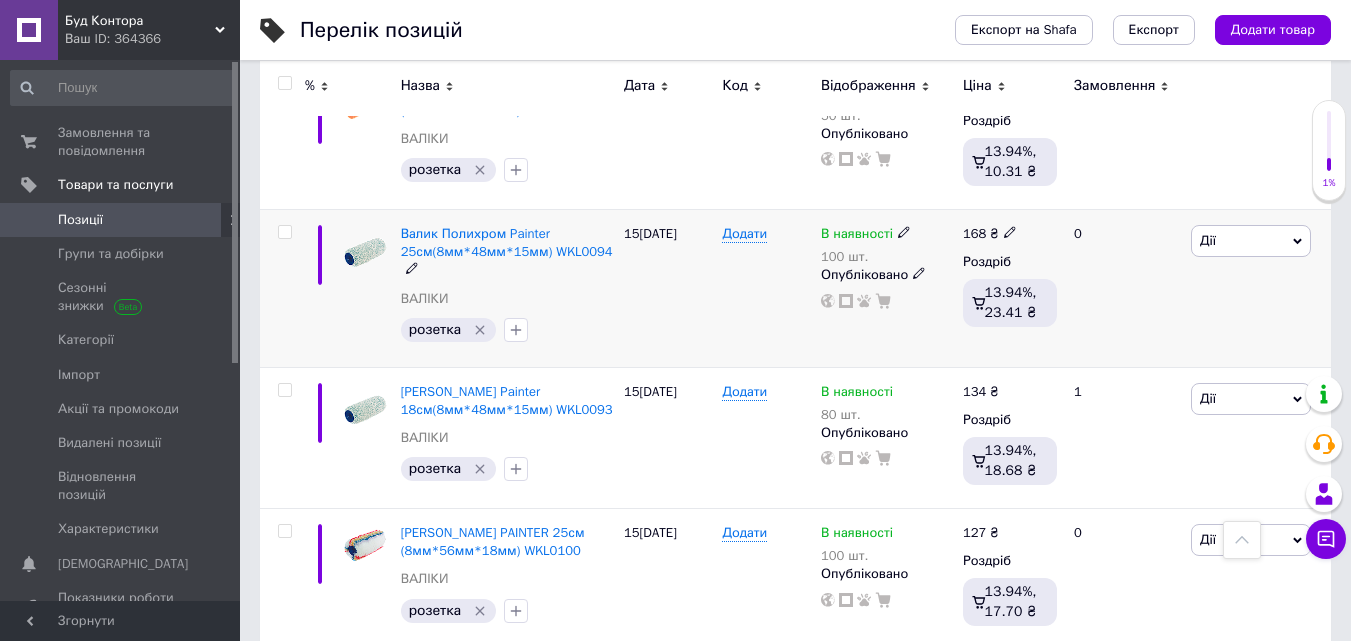 click 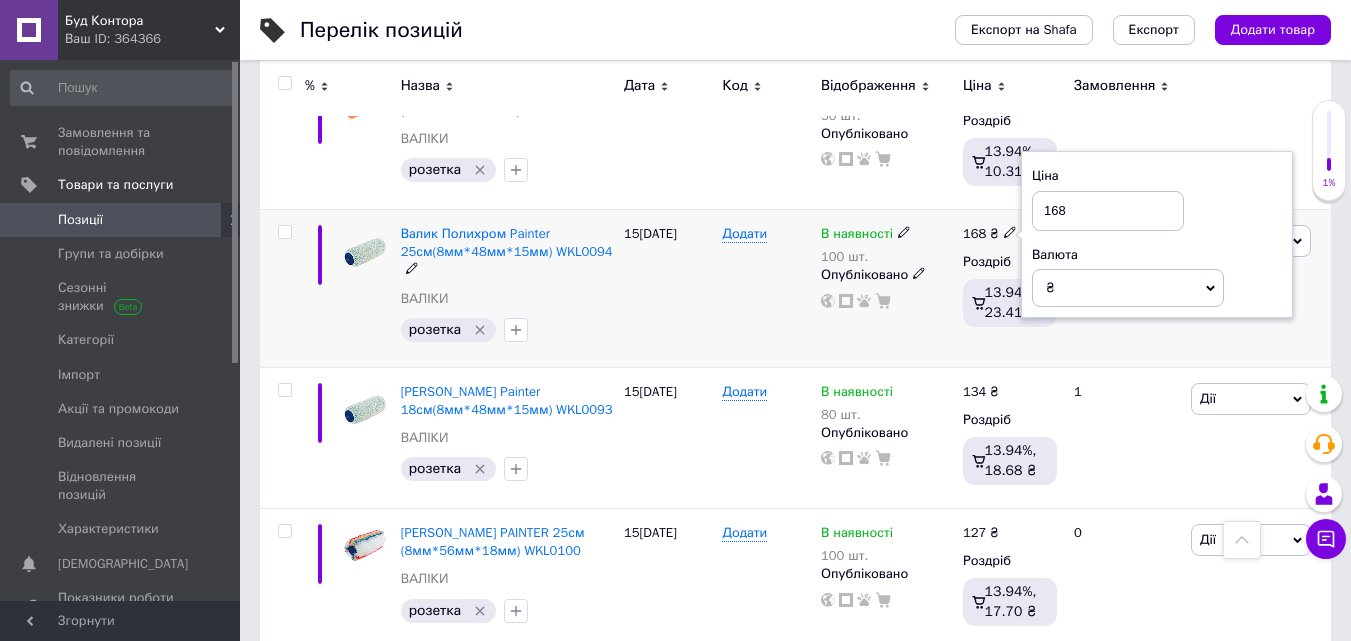 drag, startPoint x: 1092, startPoint y: 212, endPoint x: 1041, endPoint y: 211, distance: 51.009804 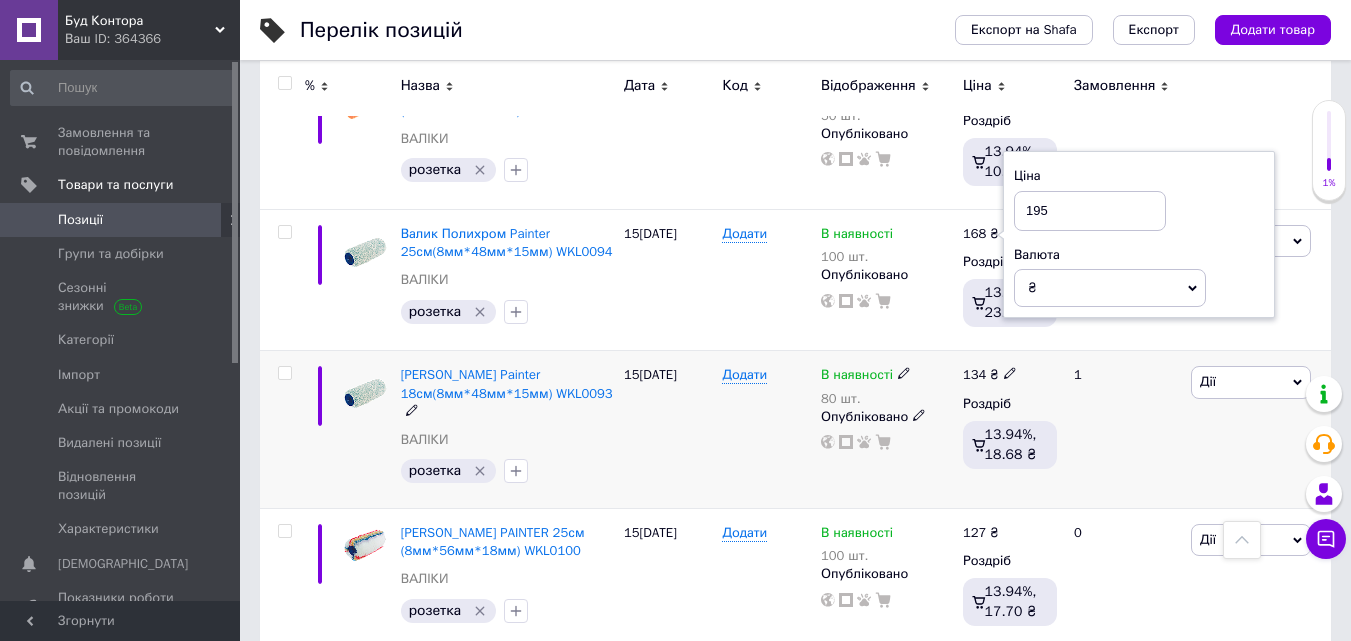type on "195" 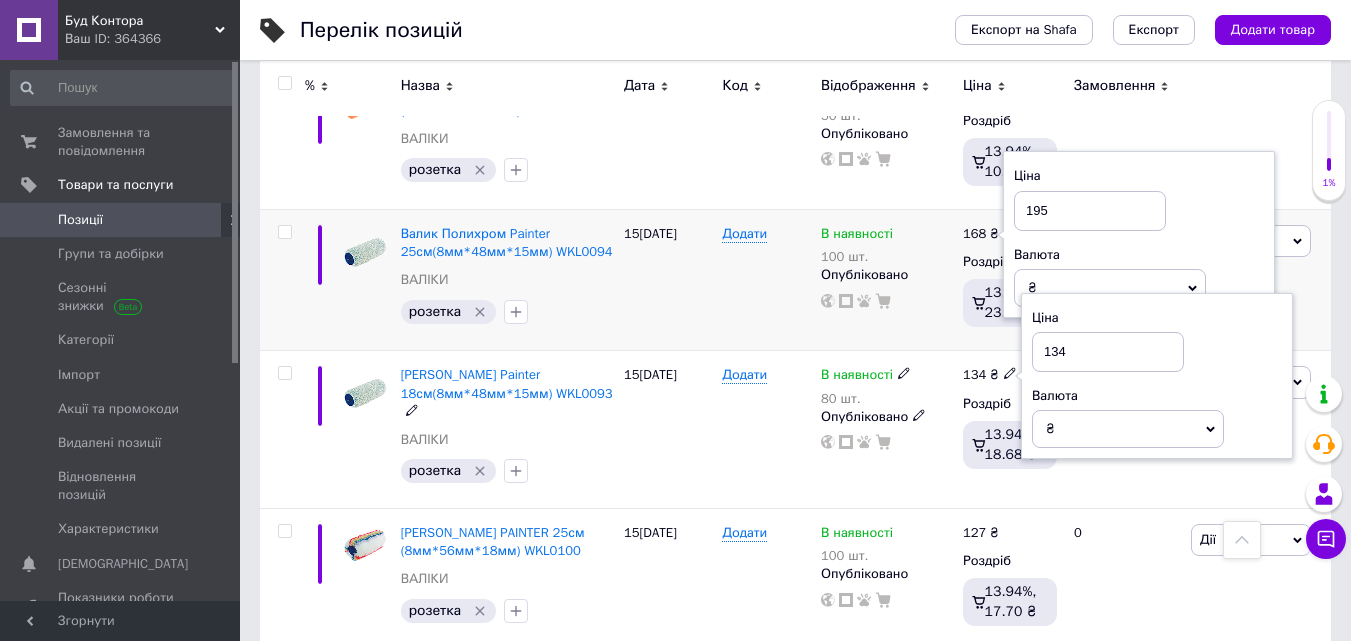 drag, startPoint x: 1087, startPoint y: 349, endPoint x: 967, endPoint y: 344, distance: 120.10412 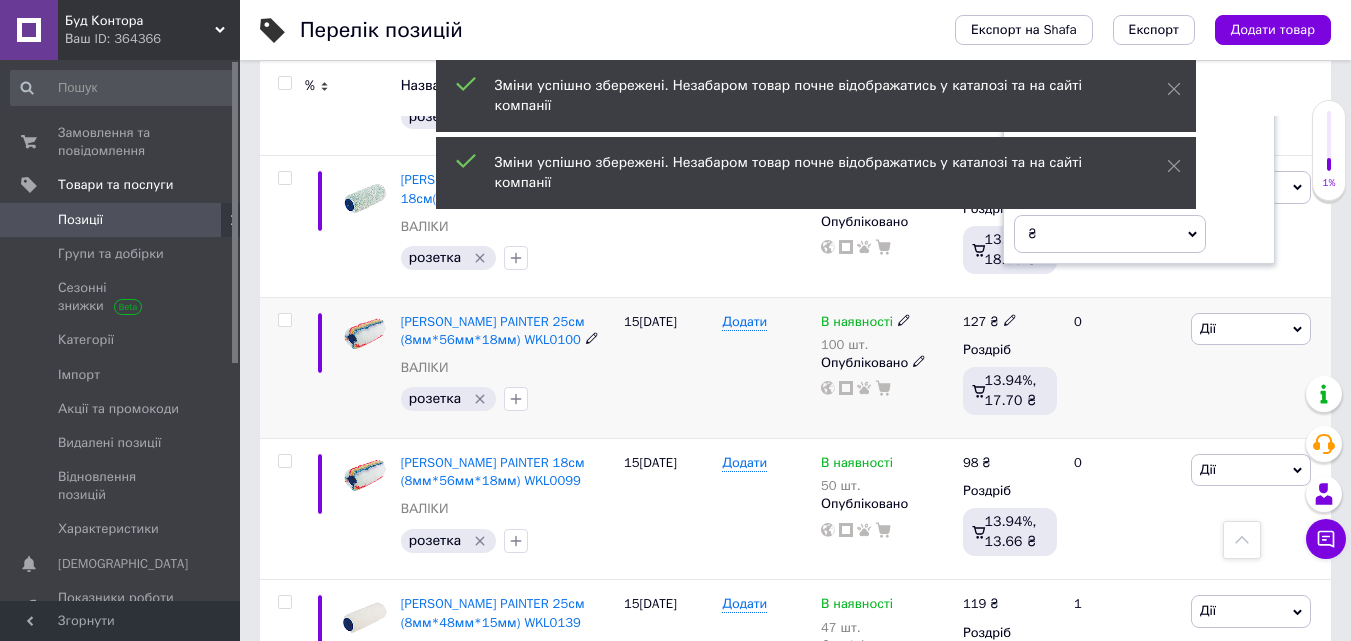 scroll, scrollTop: 1100, scrollLeft: 0, axis: vertical 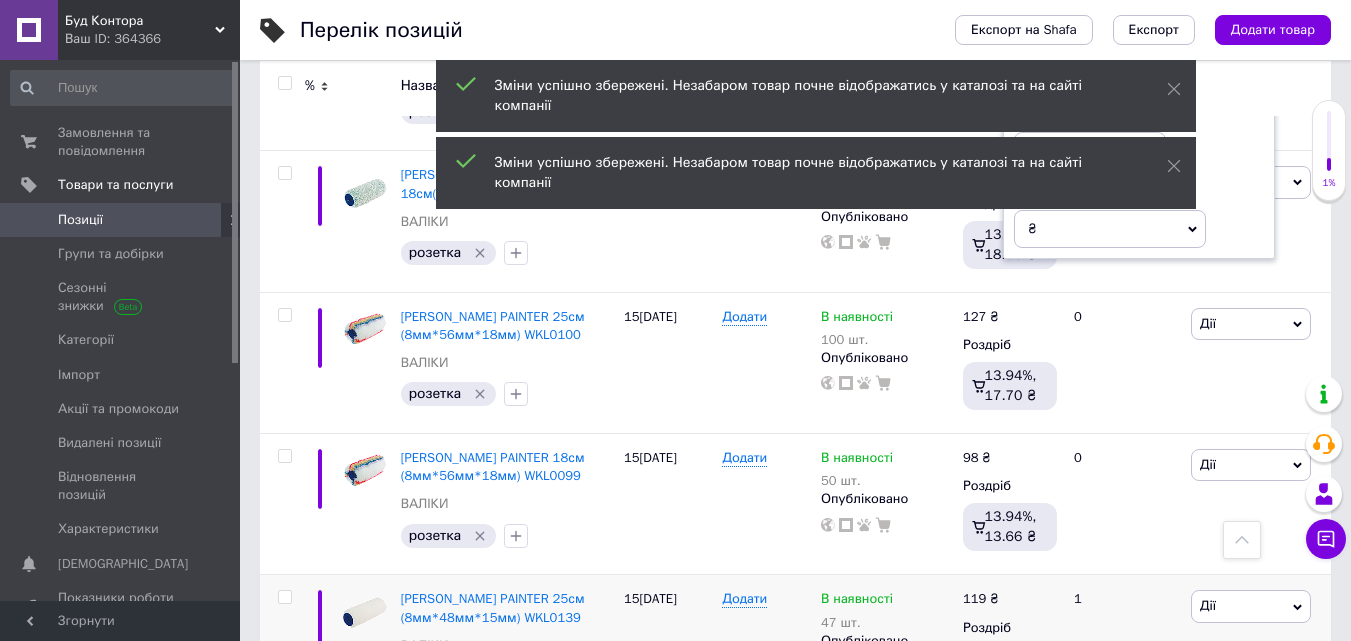 type on "156" 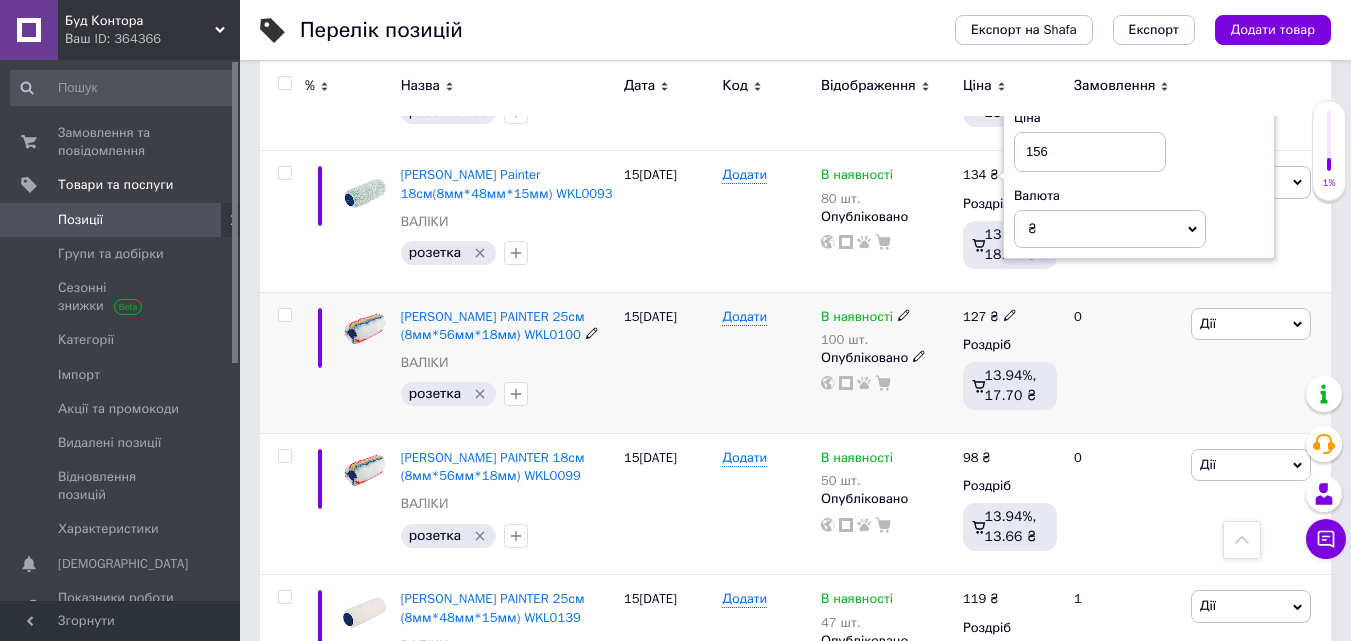 click 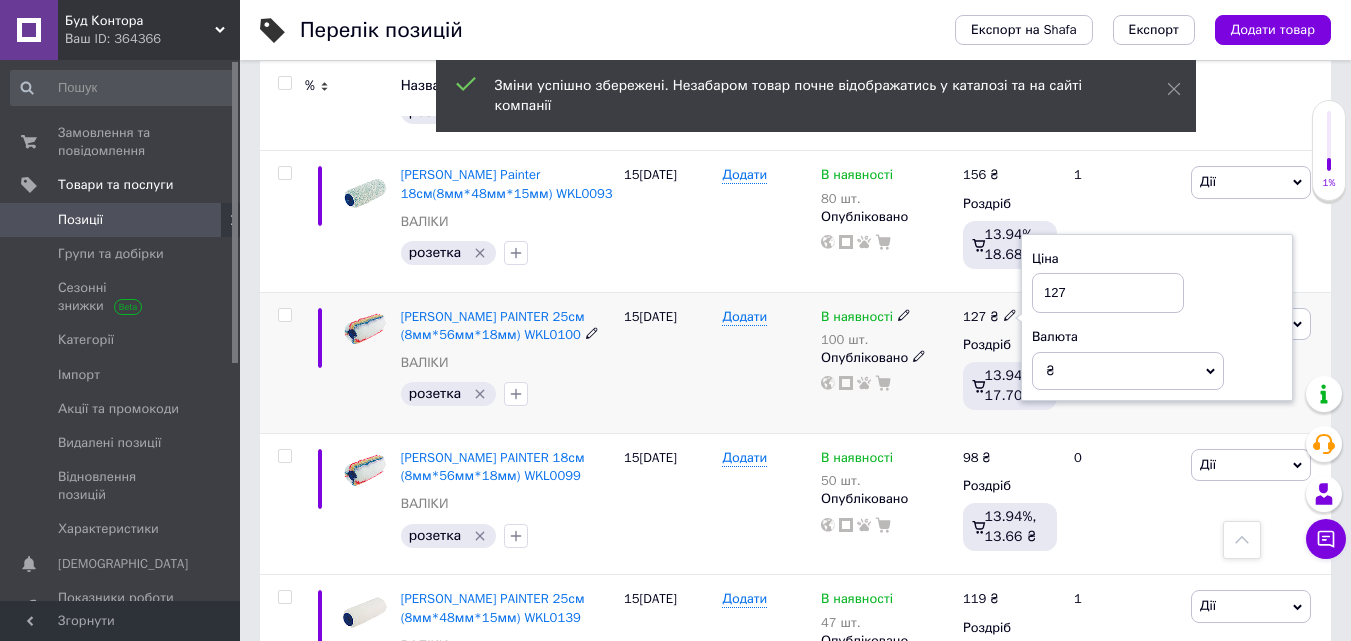 drag, startPoint x: 1102, startPoint y: 301, endPoint x: 975, endPoint y: 302, distance: 127.00394 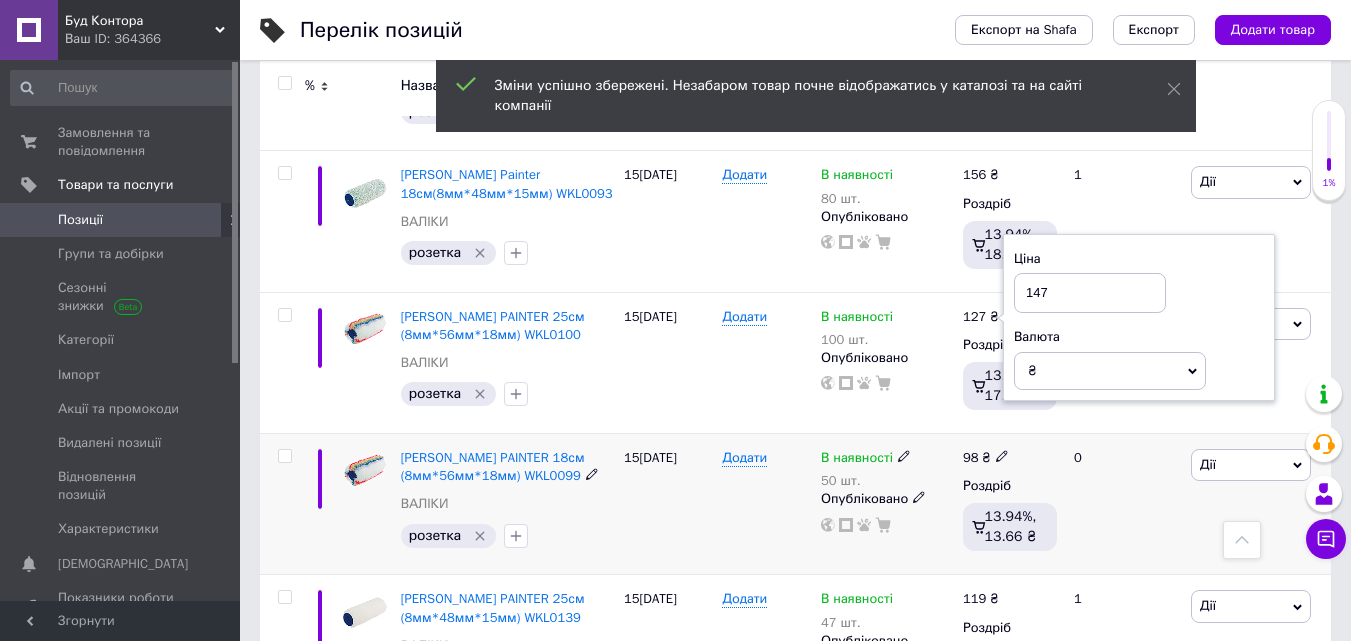 type on "147" 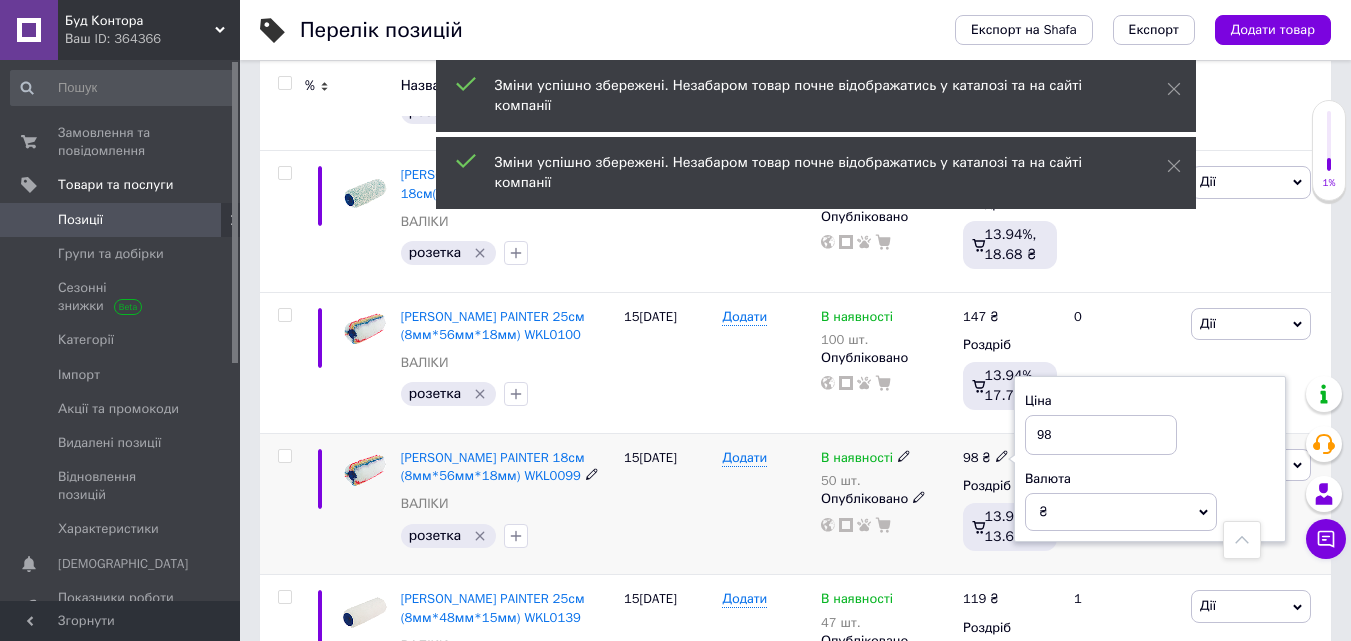 drag, startPoint x: 1084, startPoint y: 440, endPoint x: 1004, endPoint y: 437, distance: 80.05623 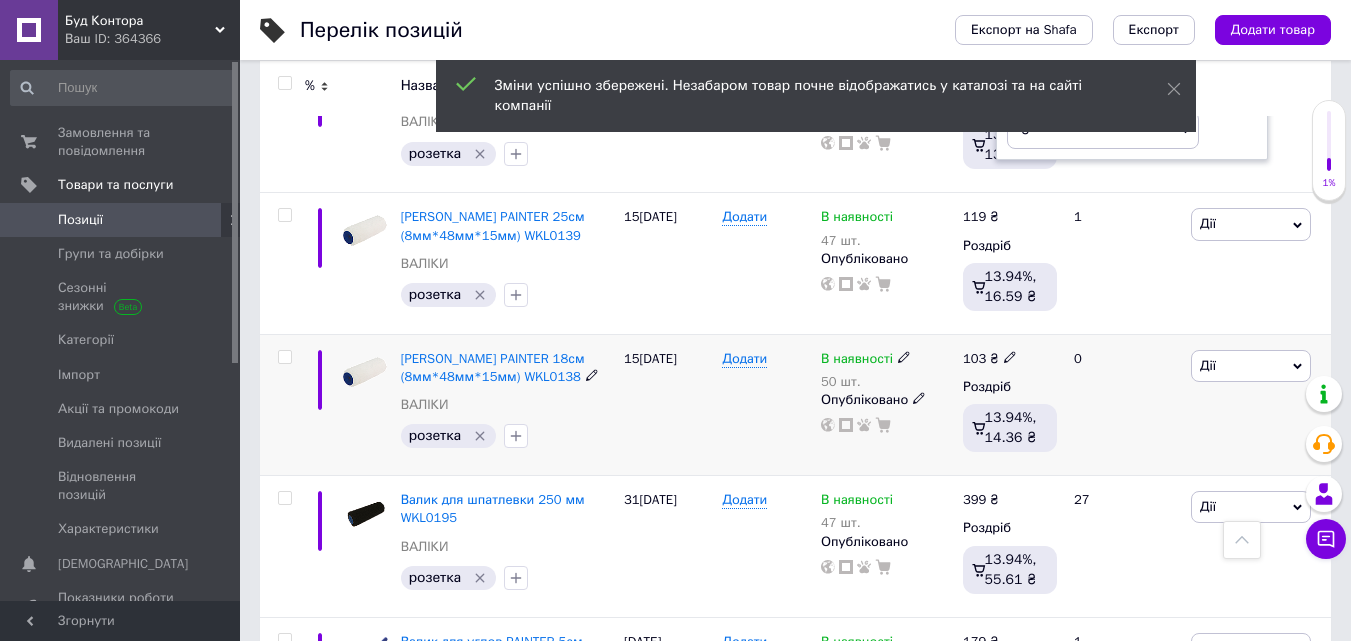 scroll, scrollTop: 1500, scrollLeft: 0, axis: vertical 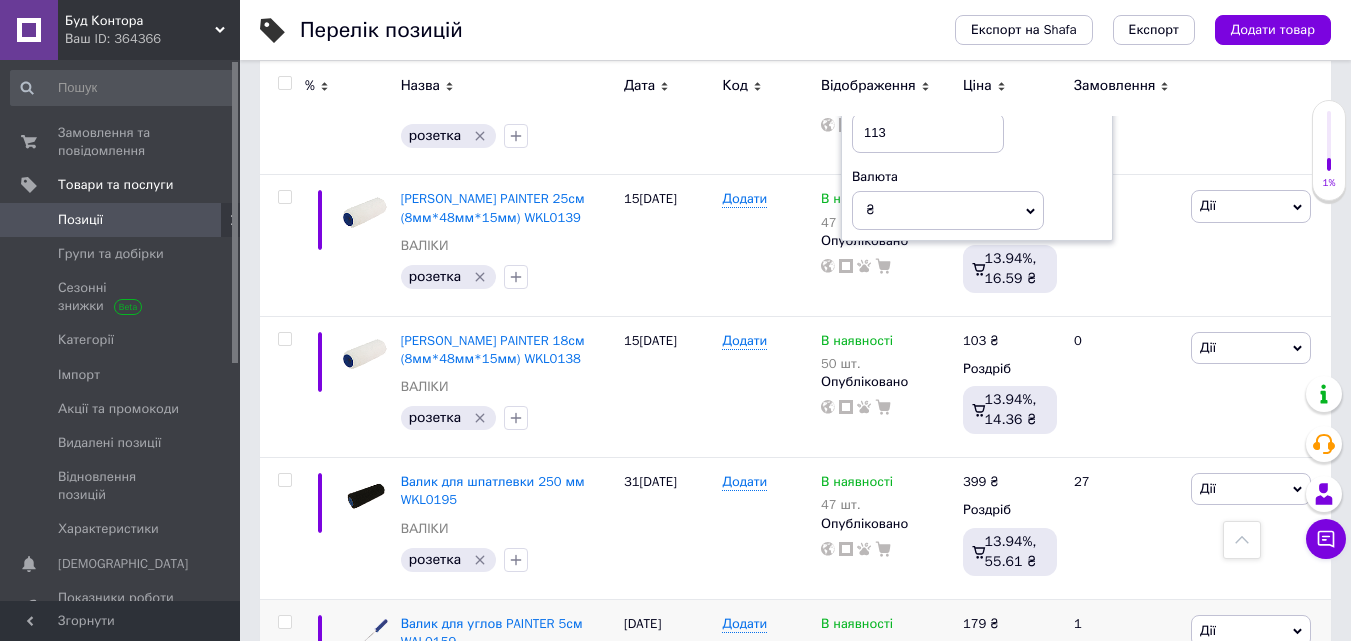 type on "113" 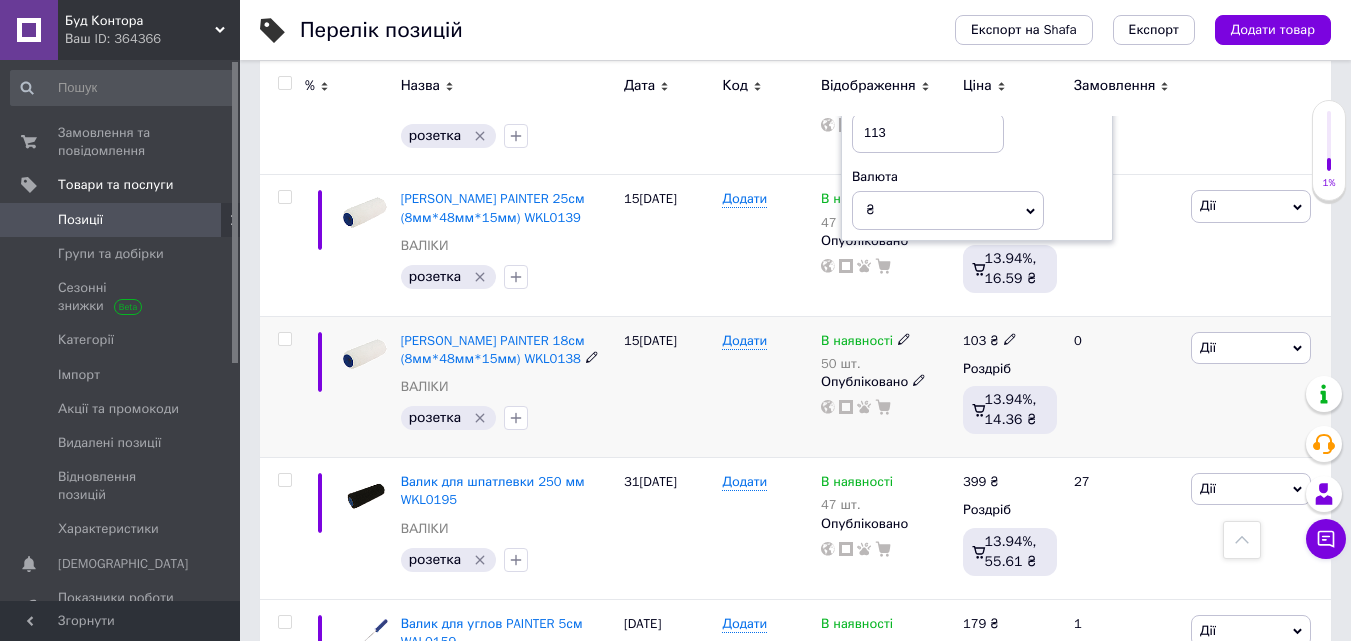 click at bounding box center [1010, 338] 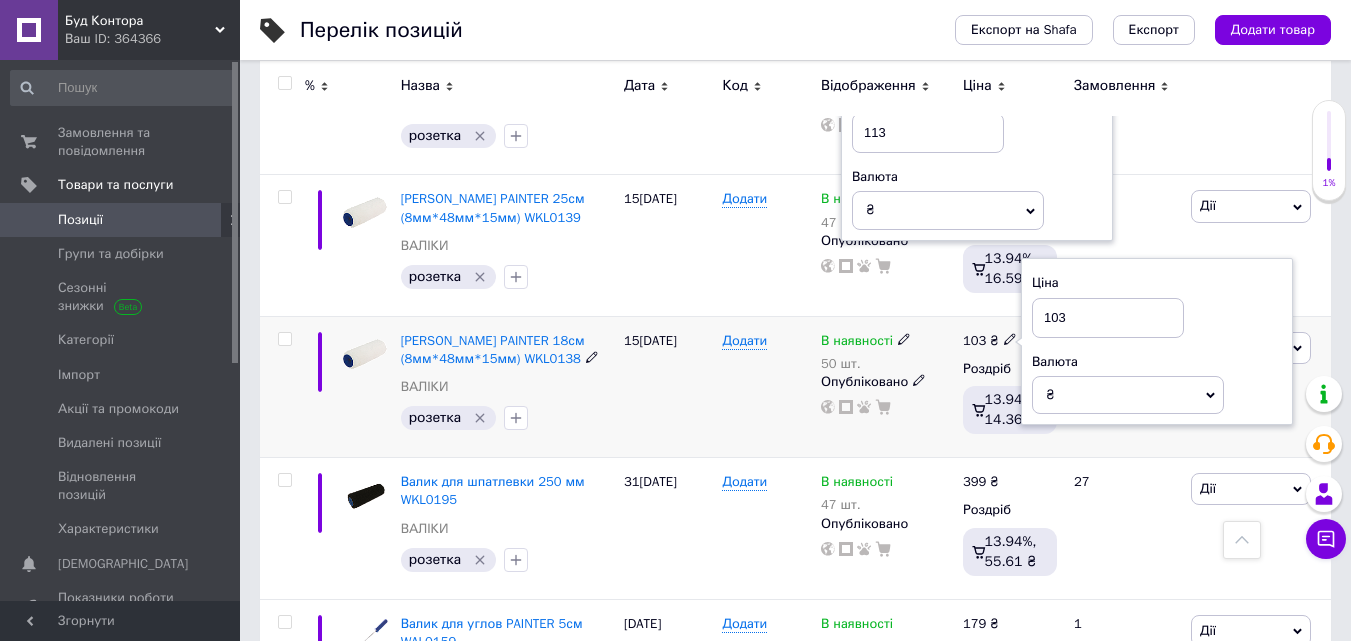 drag, startPoint x: 1098, startPoint y: 318, endPoint x: 992, endPoint y: 328, distance: 106.47065 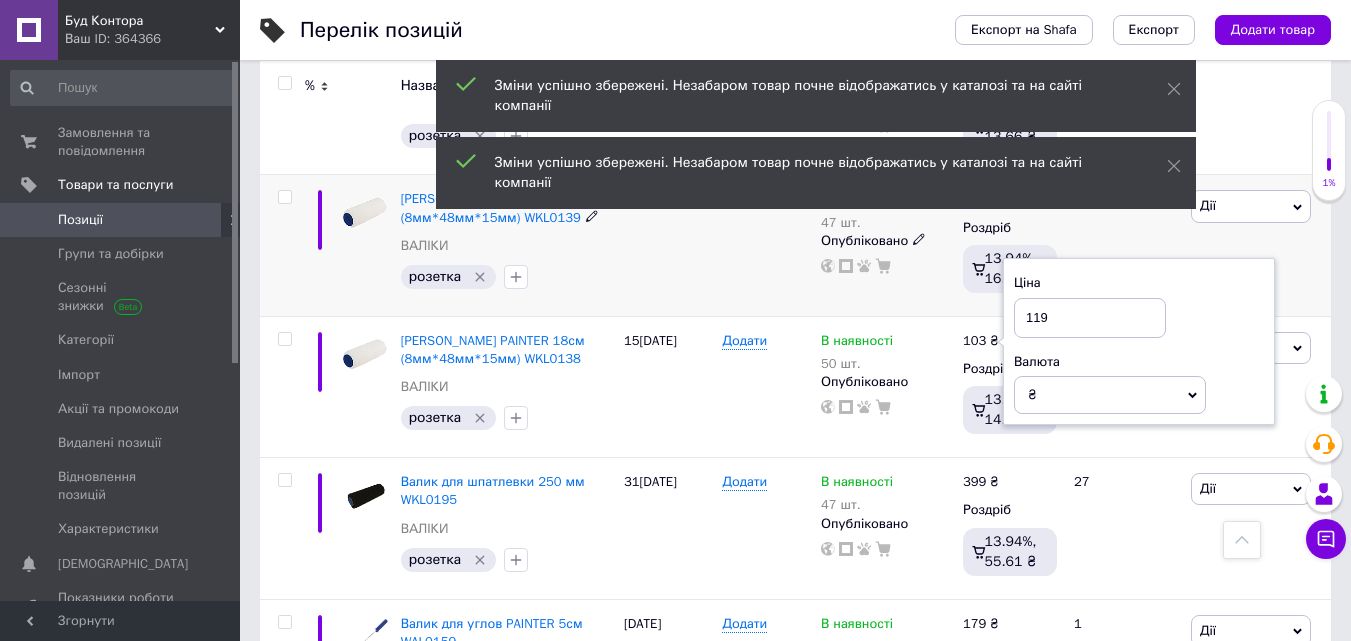 type on "119" 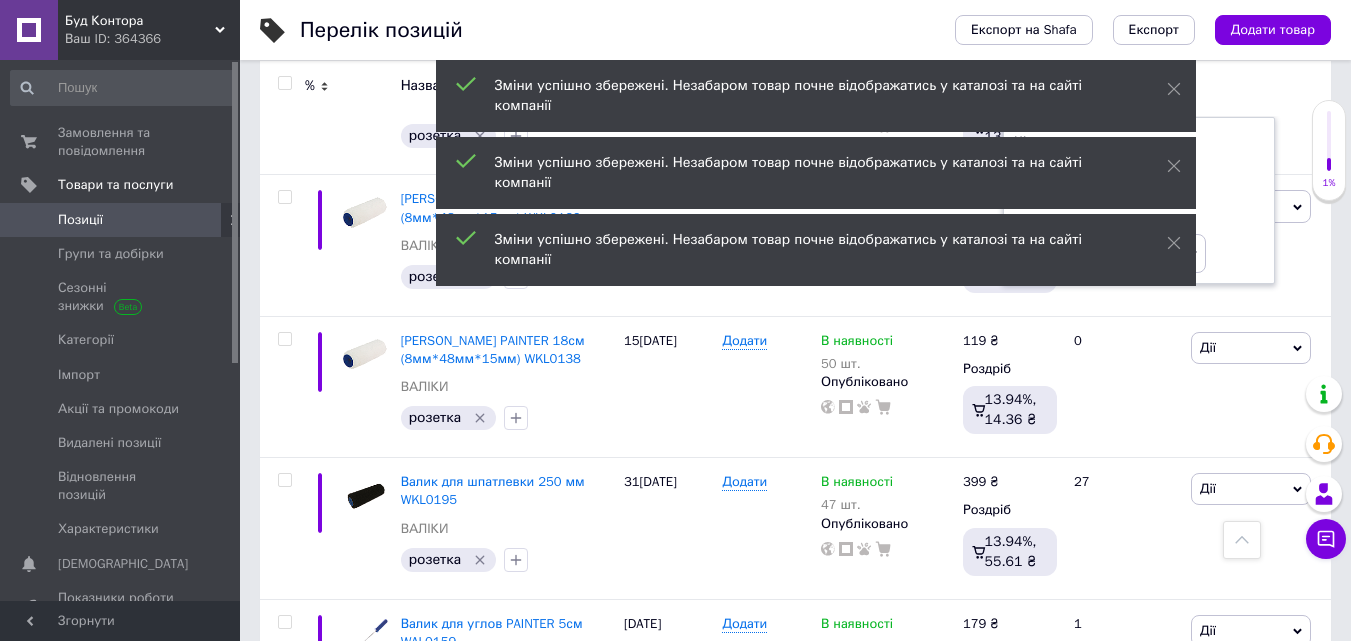 drag, startPoint x: 1095, startPoint y: 183, endPoint x: 1002, endPoint y: 189, distance: 93.193344 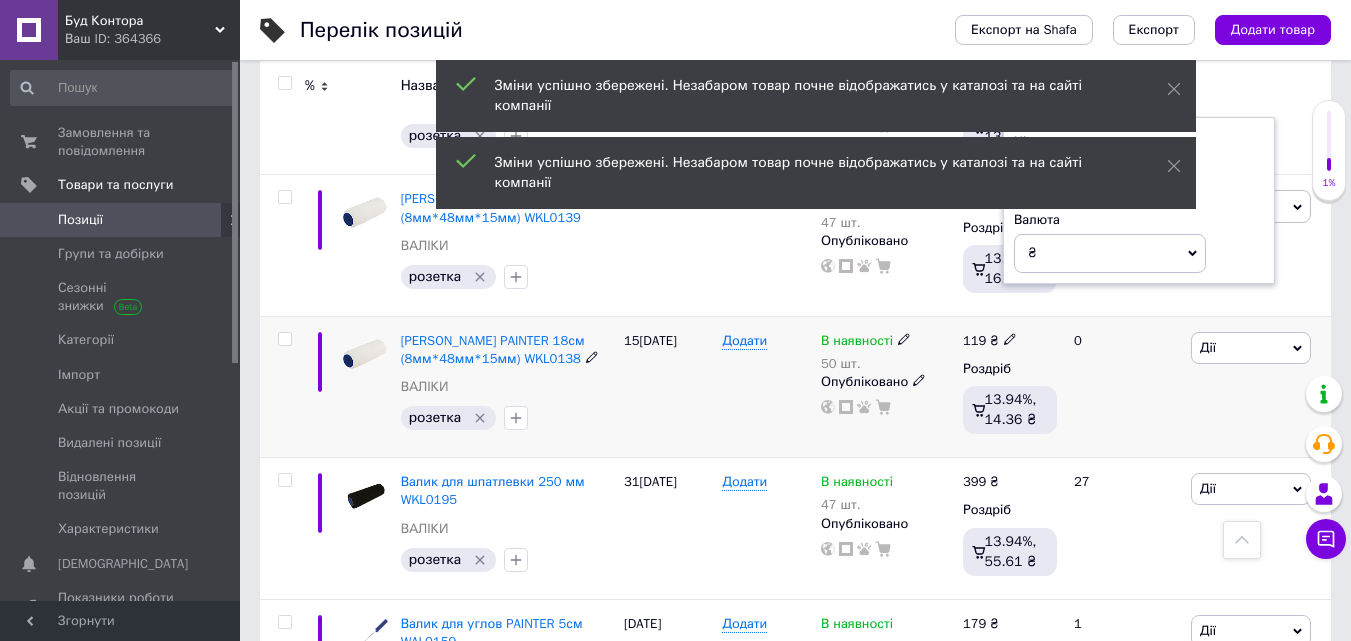 type on "138" 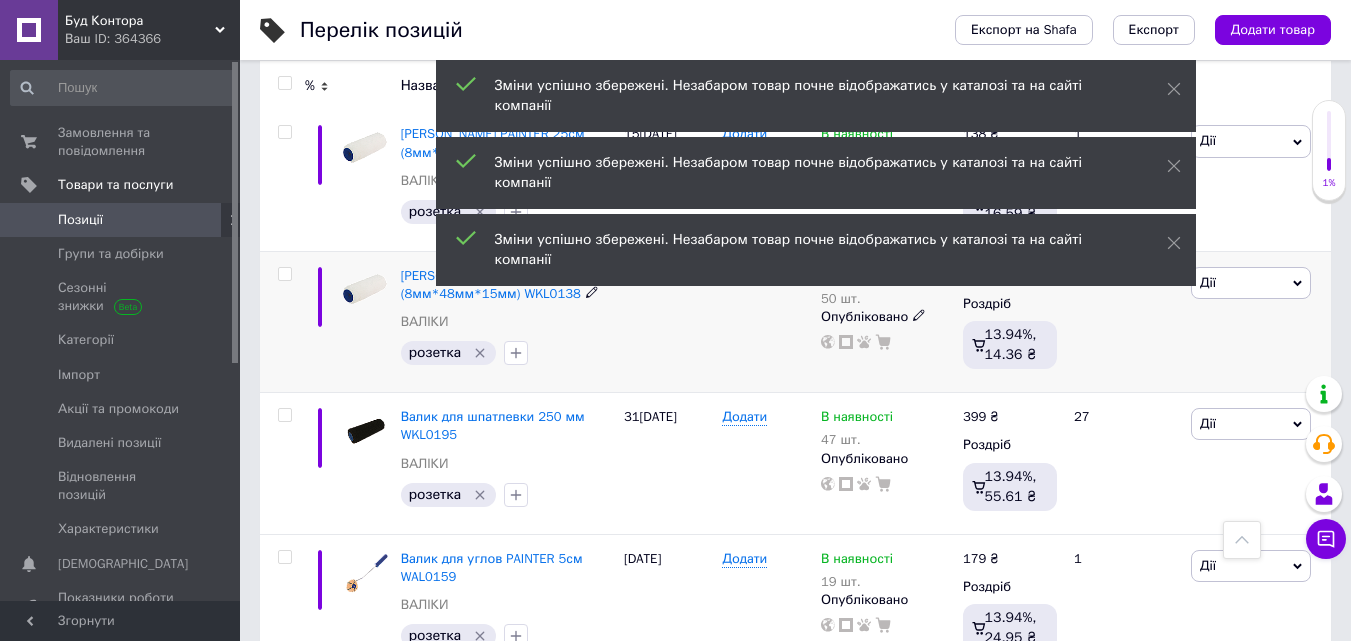scroll, scrollTop: 1700, scrollLeft: 0, axis: vertical 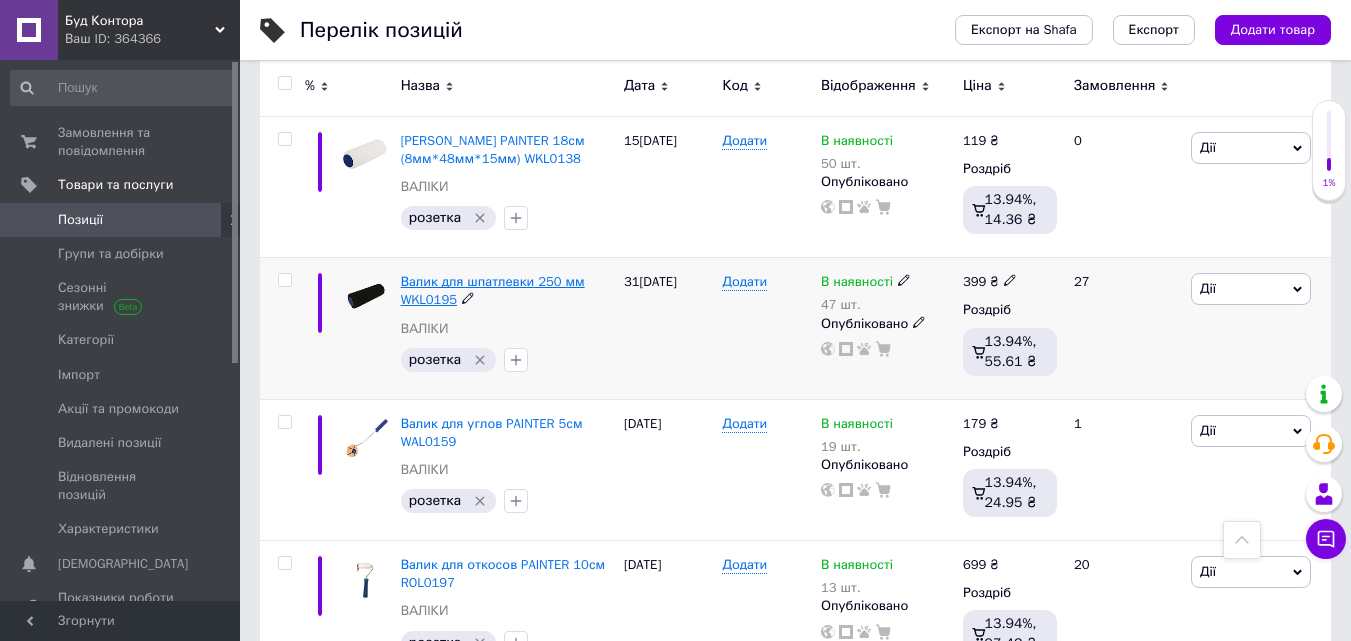 click on "Валик для шпатлевки  250 мм WKL0195" at bounding box center (493, 290) 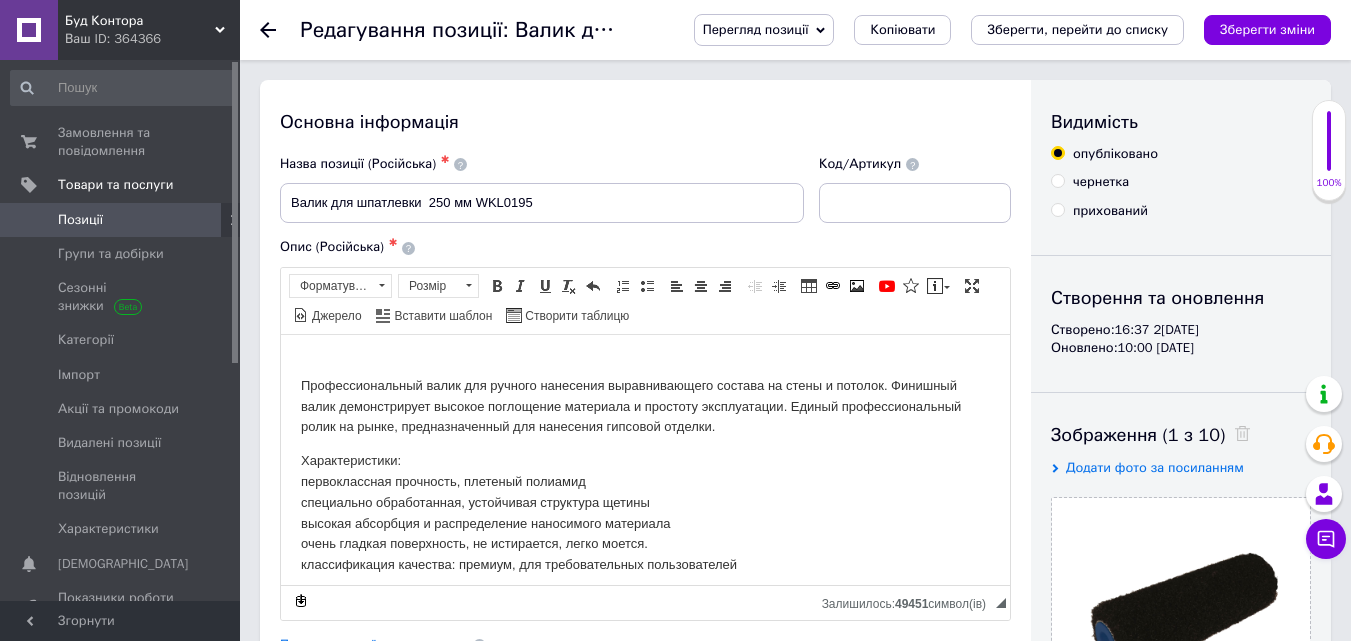 scroll, scrollTop: 0, scrollLeft: 0, axis: both 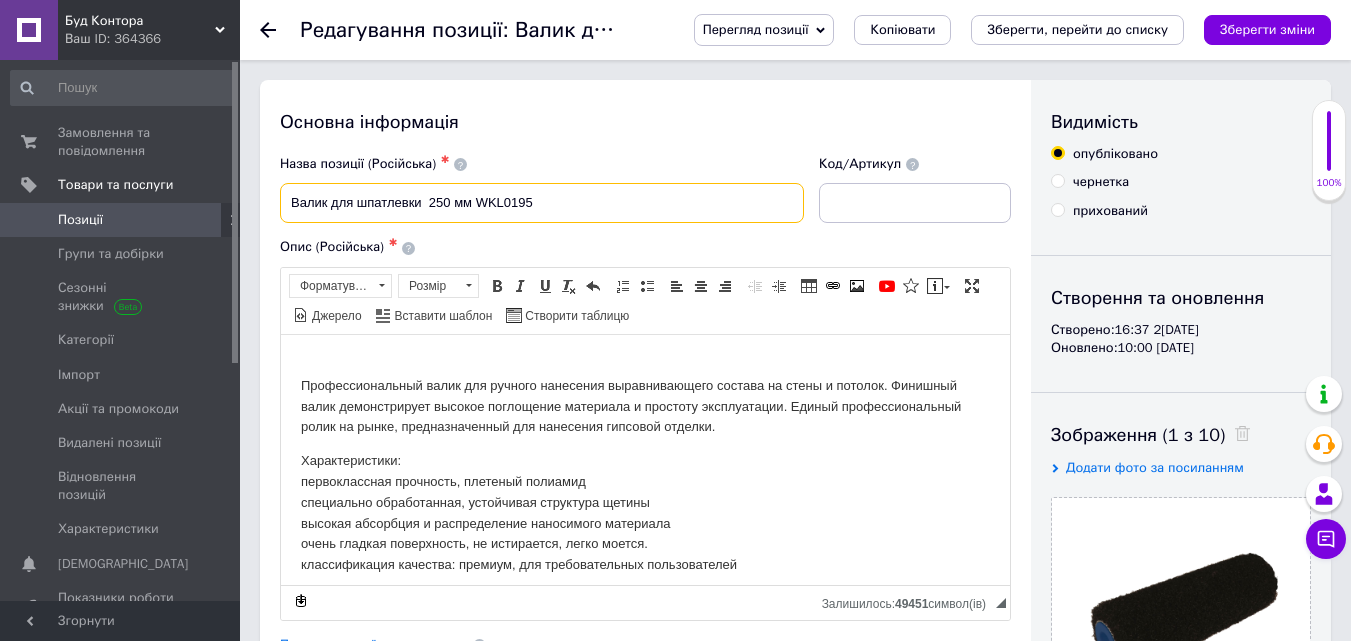 drag, startPoint x: 535, startPoint y: 199, endPoint x: 501, endPoint y: 196, distance: 34.132095 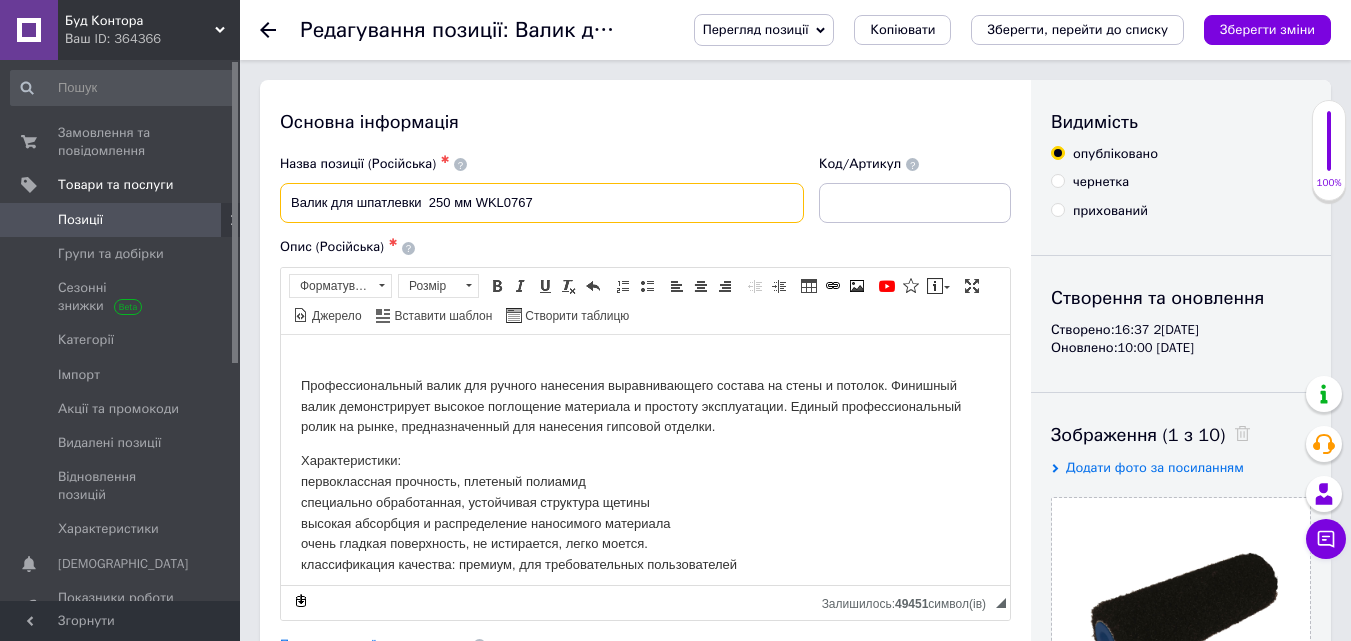 drag, startPoint x: 563, startPoint y: 194, endPoint x: 259, endPoint y: 197, distance: 304.0148 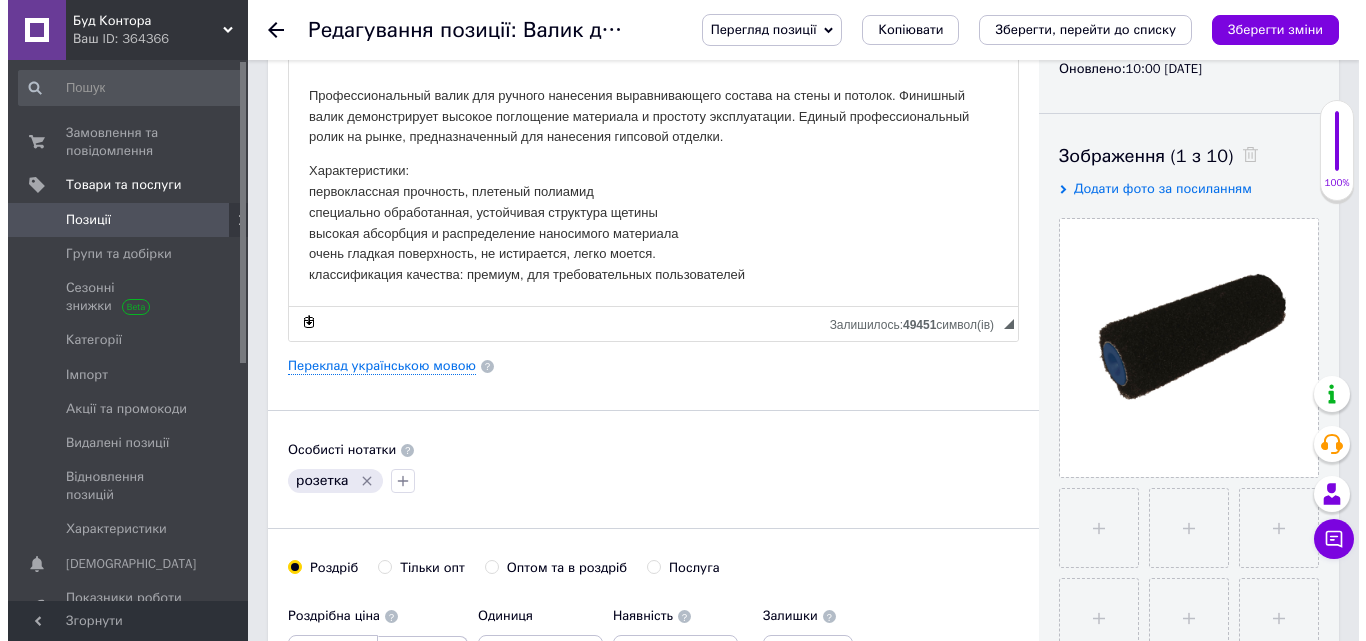 scroll, scrollTop: 300, scrollLeft: 0, axis: vertical 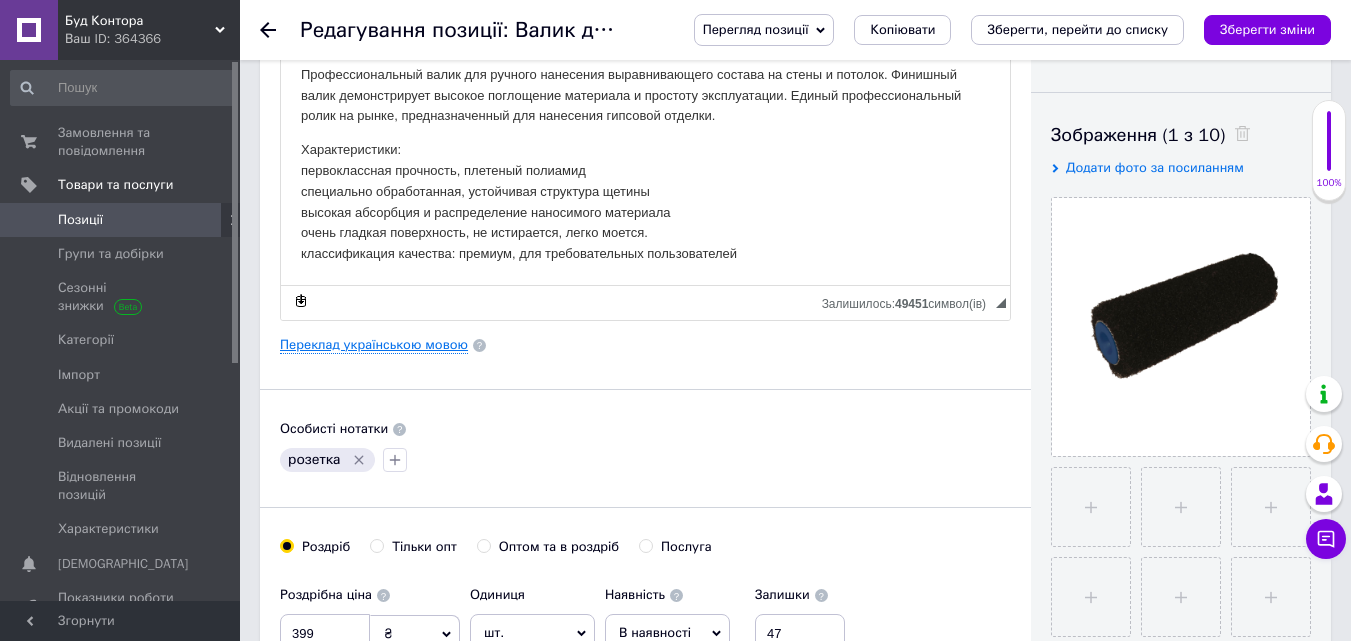 type on "Валик для шпатлевки  250 мм WKL0767" 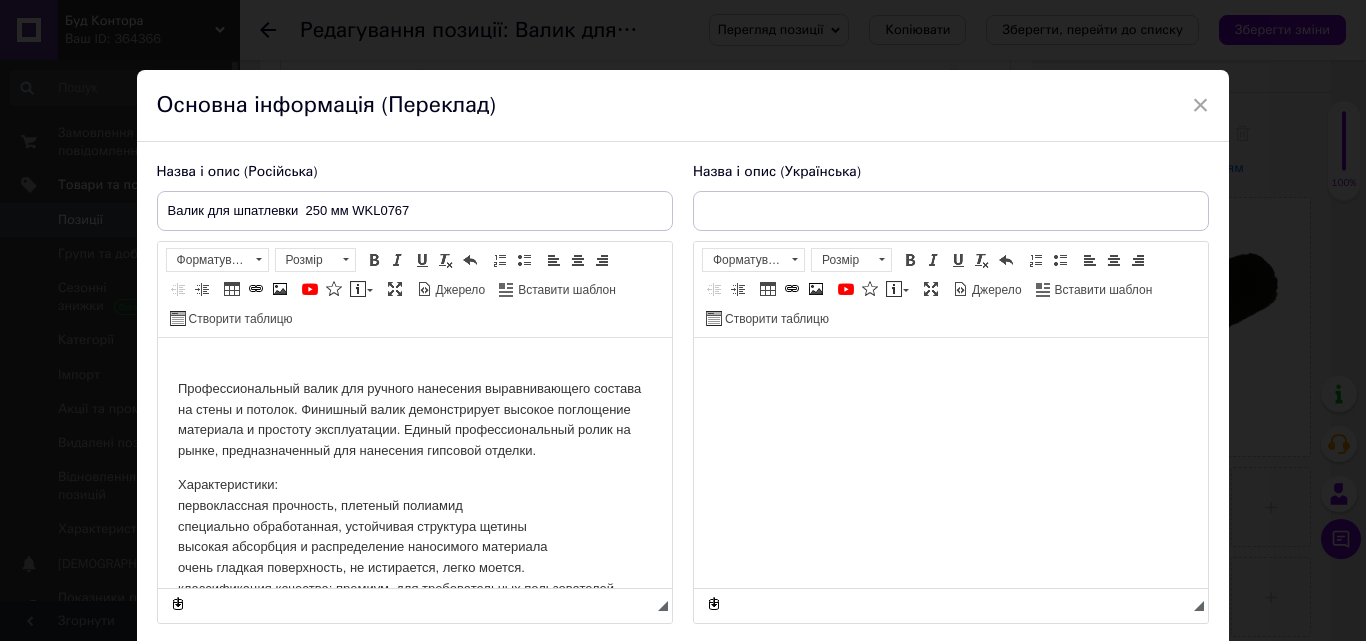 scroll, scrollTop: 0, scrollLeft: 0, axis: both 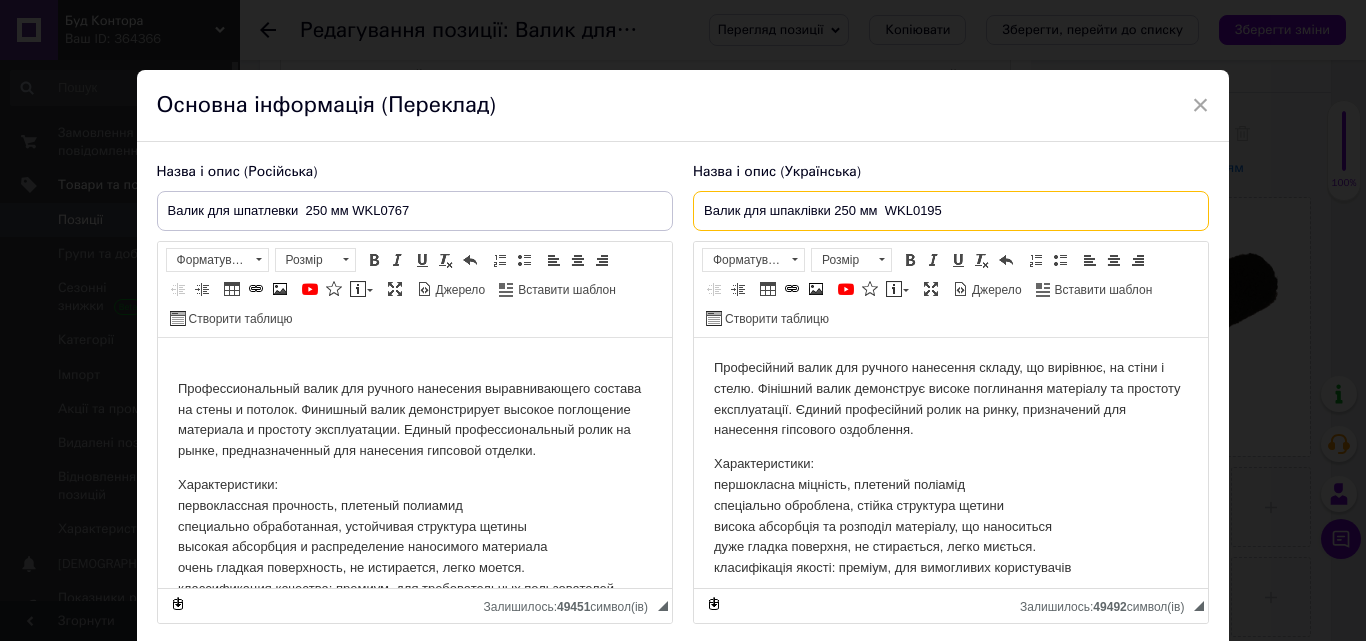 drag, startPoint x: 979, startPoint y: 211, endPoint x: 1046, endPoint y: 203, distance: 67.47592 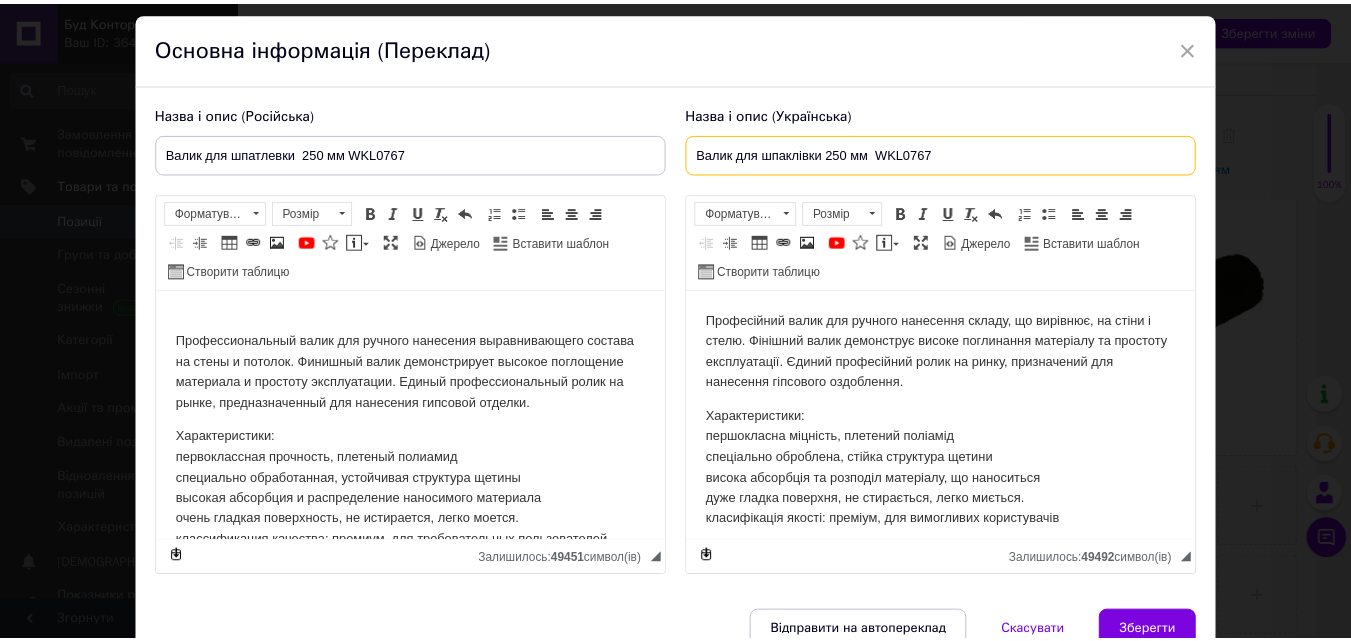 scroll, scrollTop: 158, scrollLeft: 0, axis: vertical 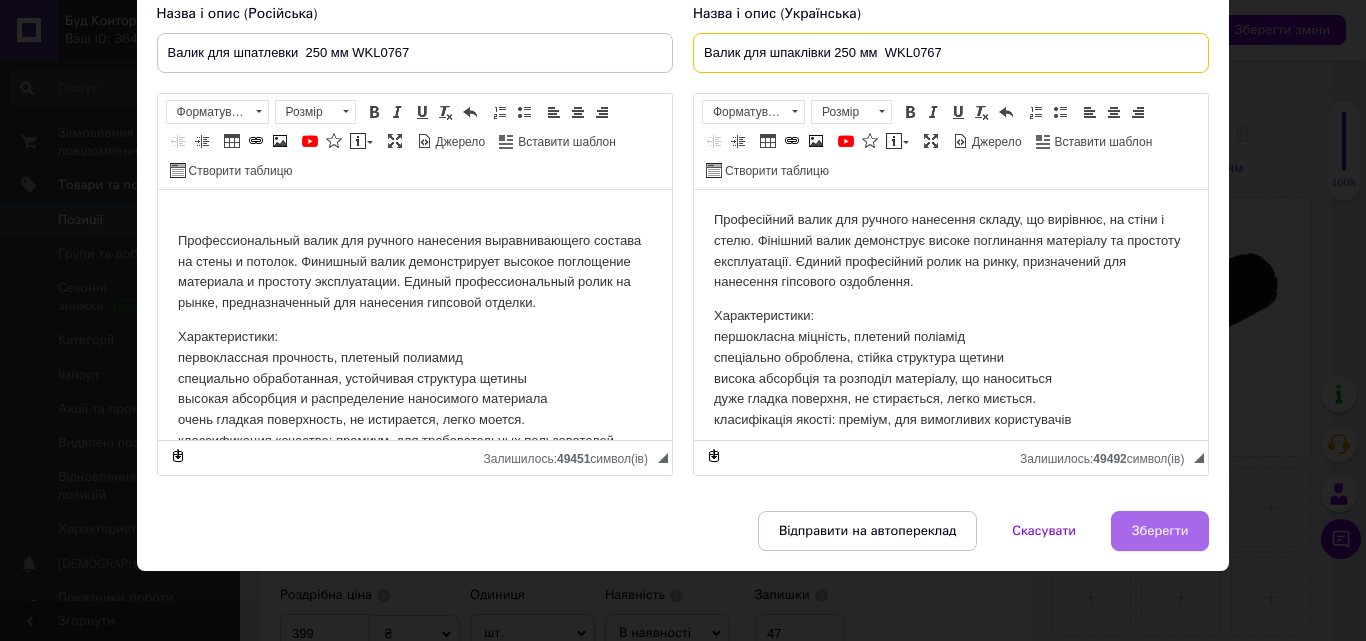 type on "Валик для шпаклівки 250 мм  WKL0767" 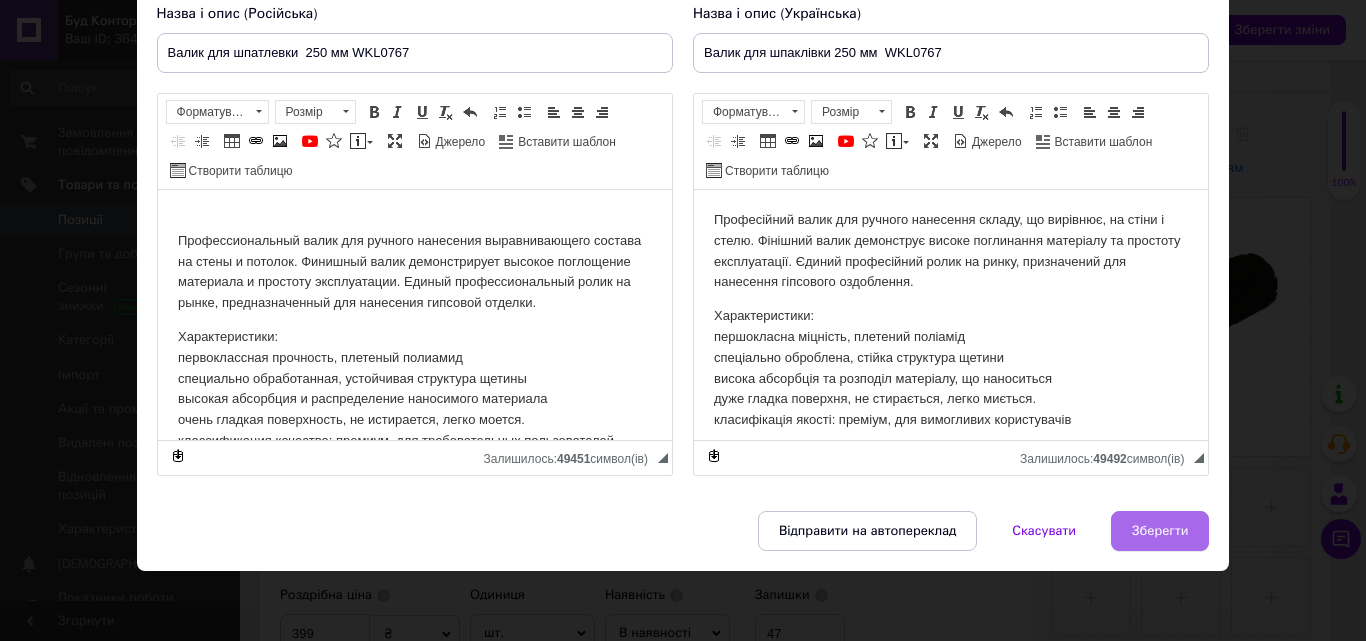click on "Зберегти" at bounding box center [1160, 531] 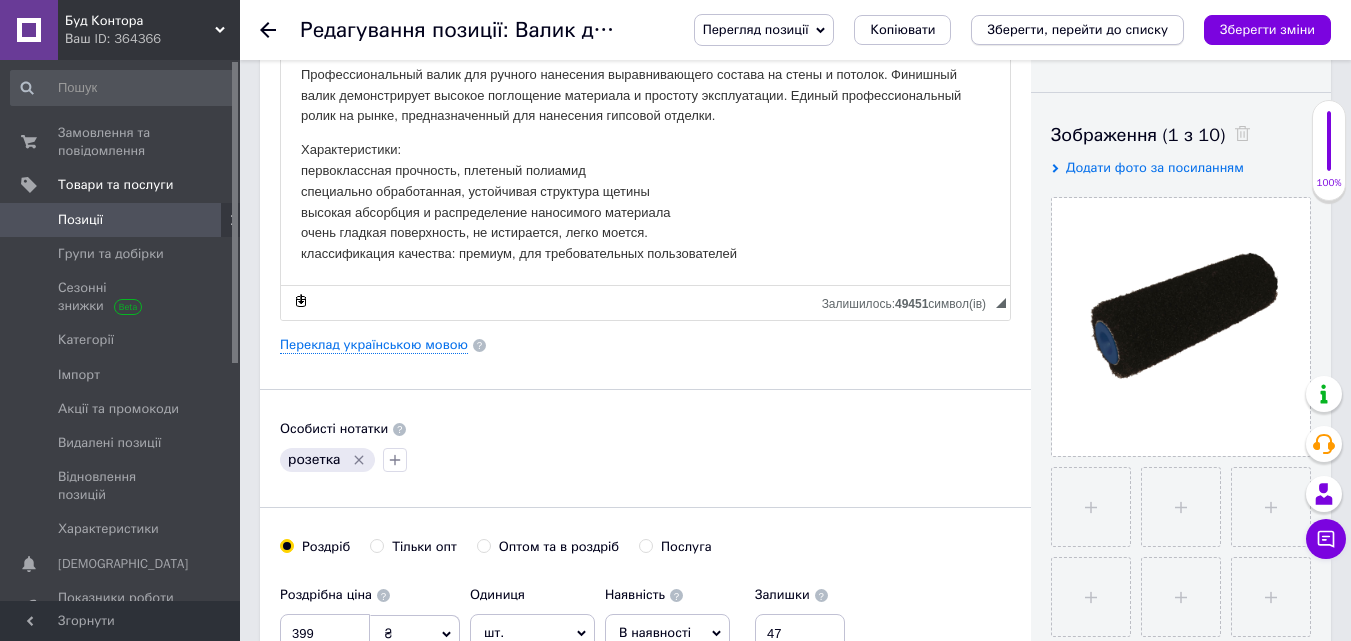 click on "Зберегти, перейти до списку" at bounding box center [1077, 29] 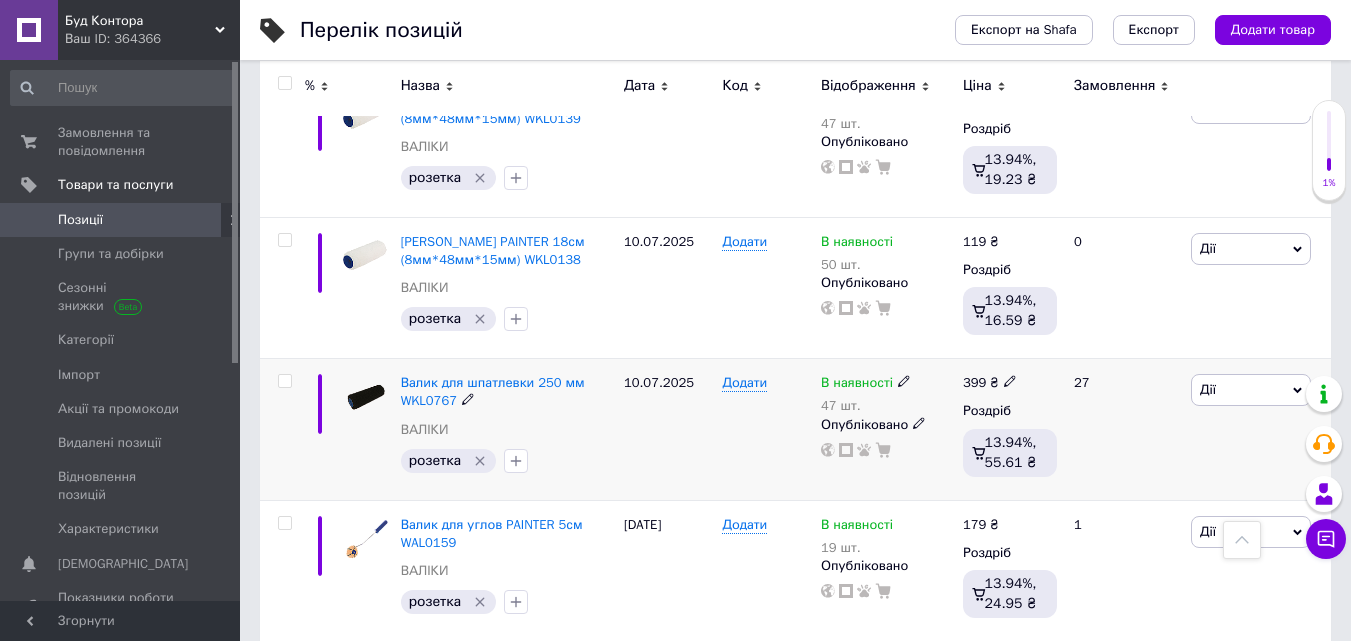 scroll, scrollTop: 1600, scrollLeft: 0, axis: vertical 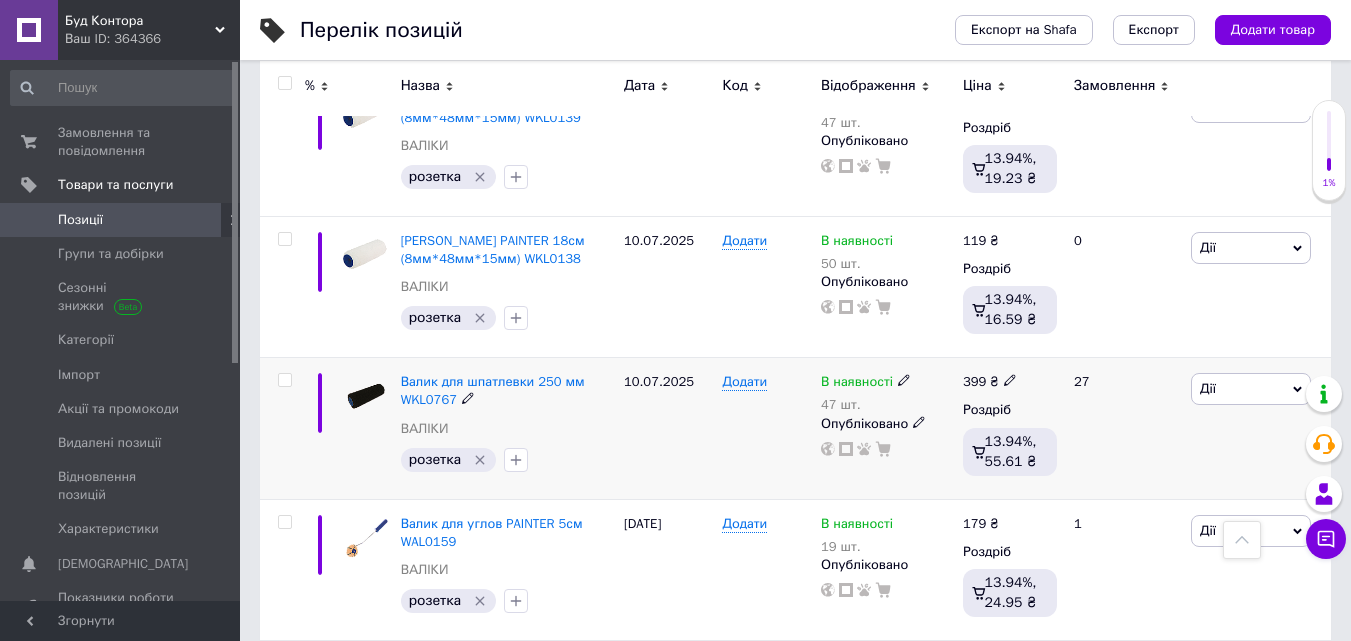 click on "Дії" at bounding box center [1251, 389] 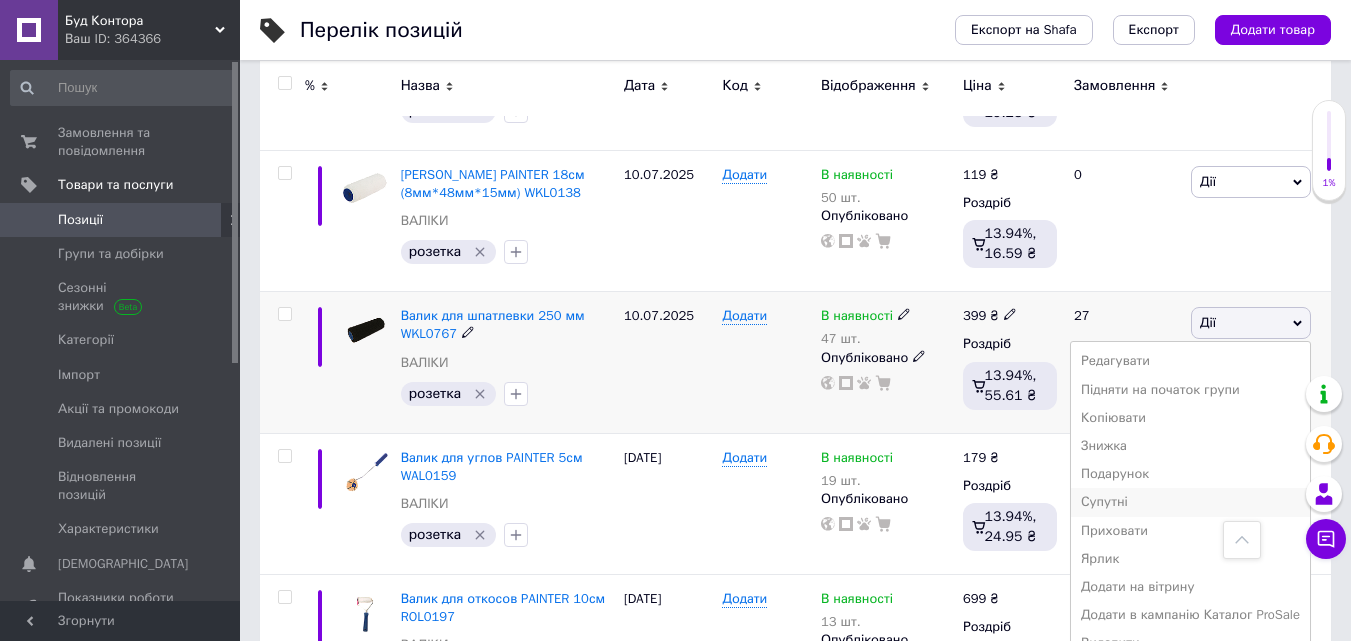 scroll, scrollTop: 1700, scrollLeft: 0, axis: vertical 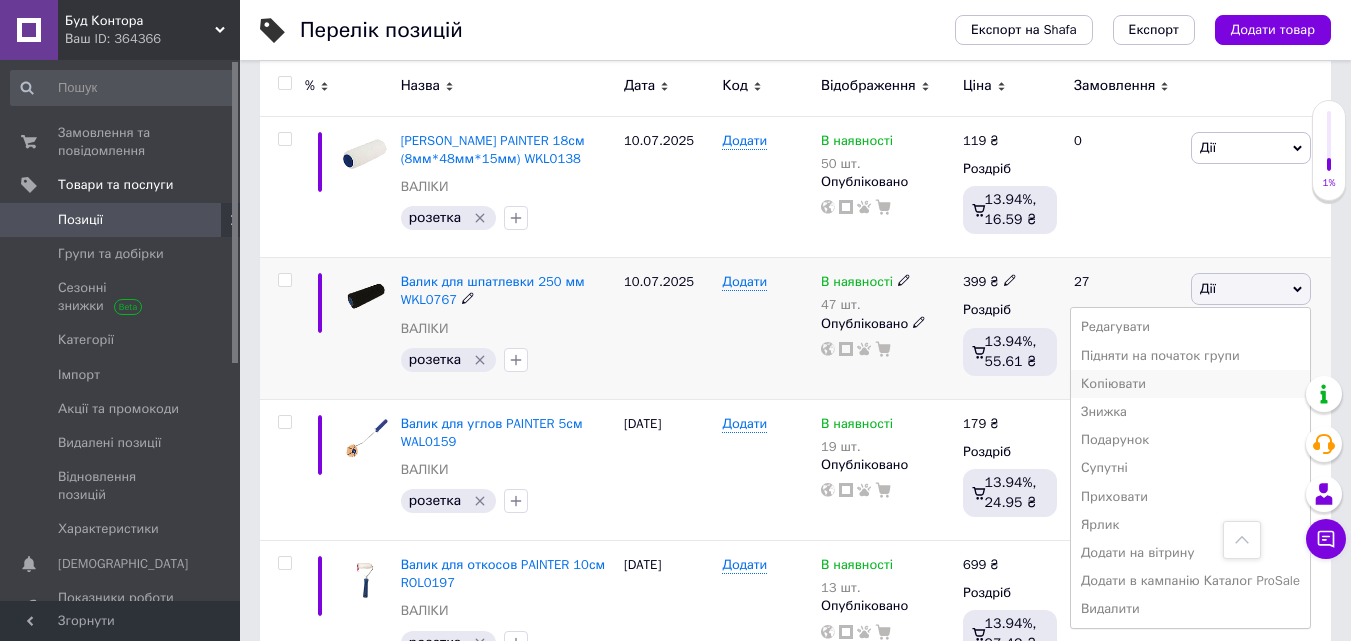 click on "Копіювати" at bounding box center (1190, 384) 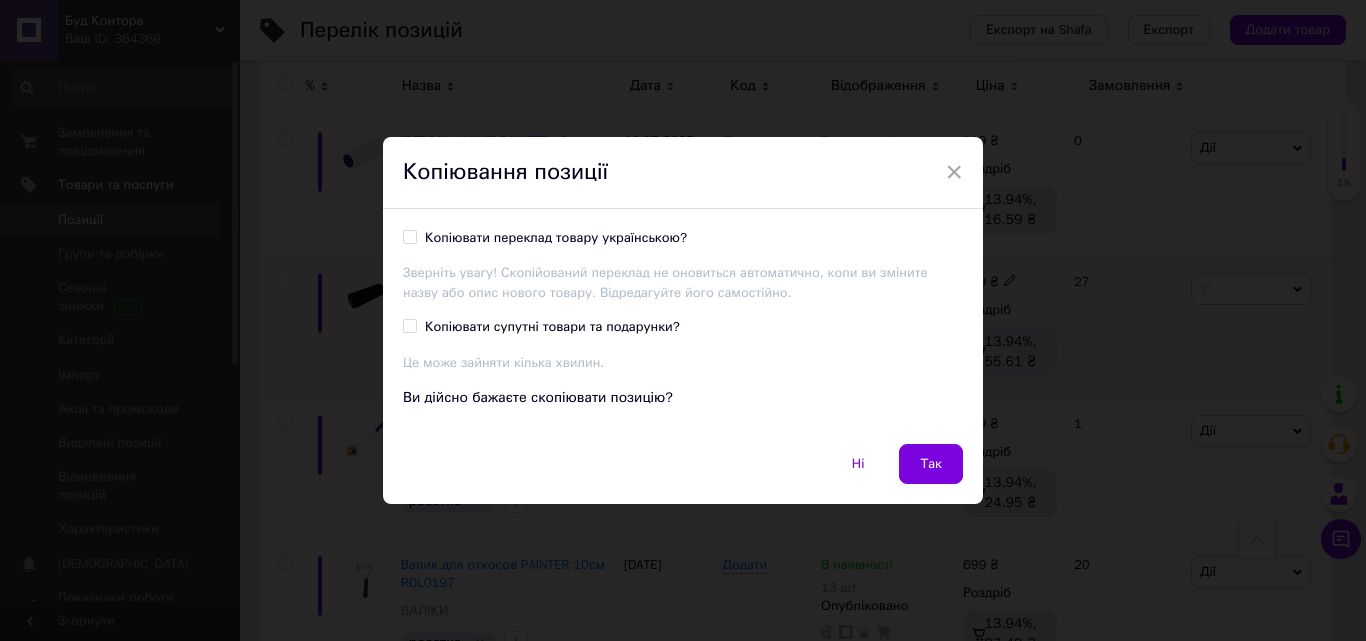 click on "Копіювати переклад товару українською?" at bounding box center [556, 238] 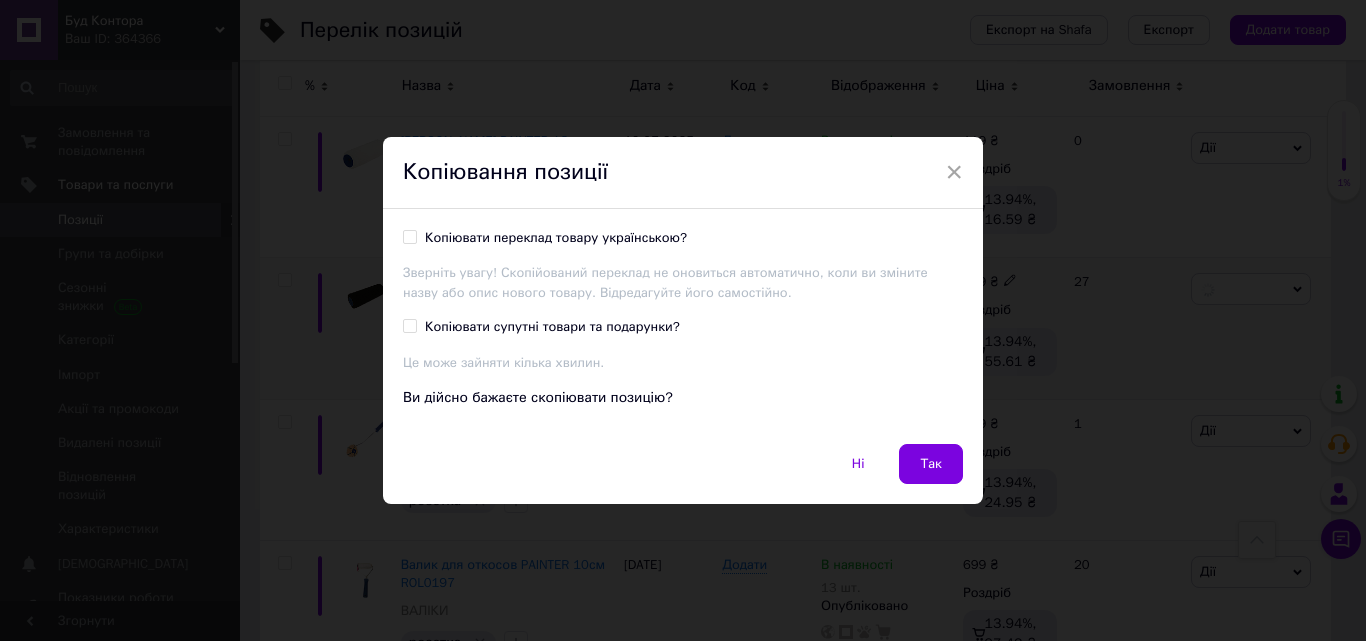 click on "Копіювати переклад товару українською?" at bounding box center [409, 236] 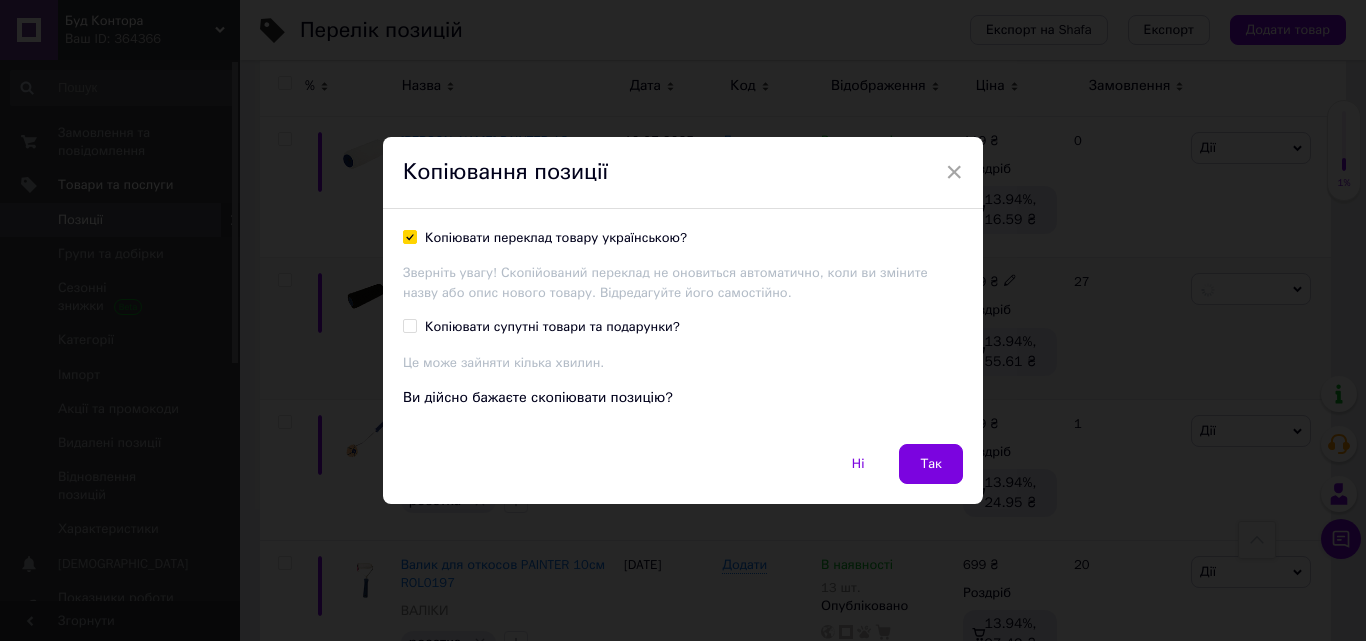 checkbox on "true" 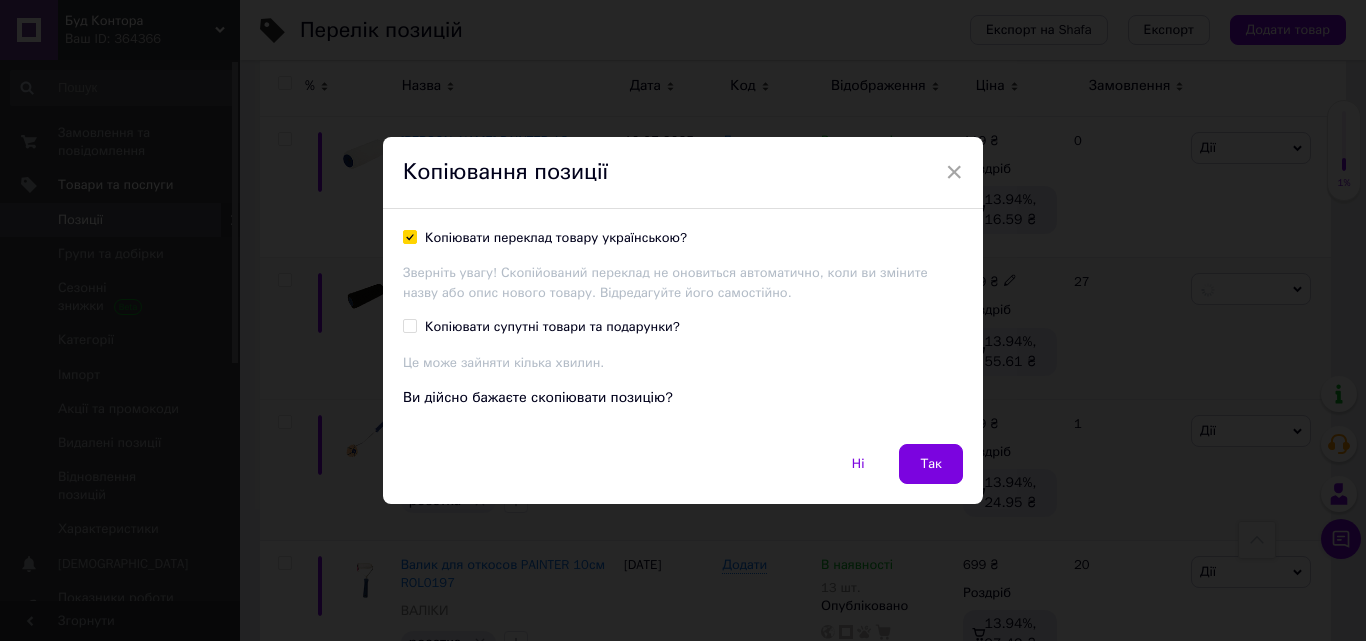 drag, startPoint x: 925, startPoint y: 458, endPoint x: 928, endPoint y: 471, distance: 13.341664 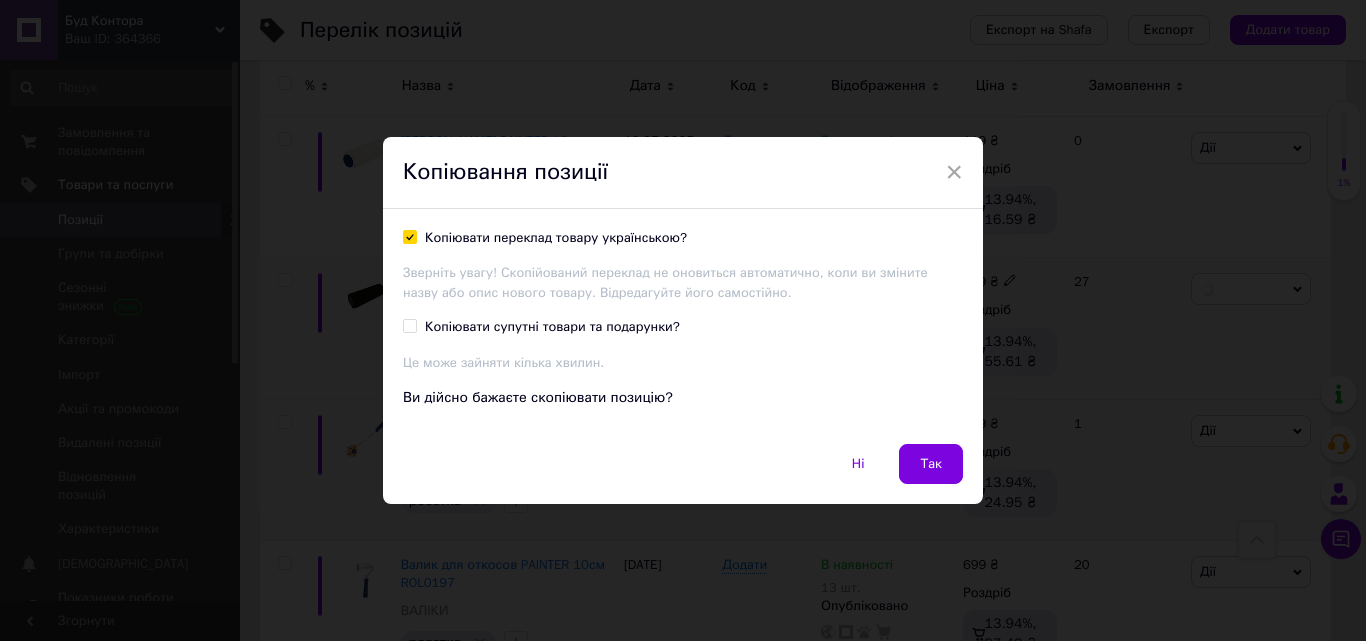 click on "Так" at bounding box center (931, 464) 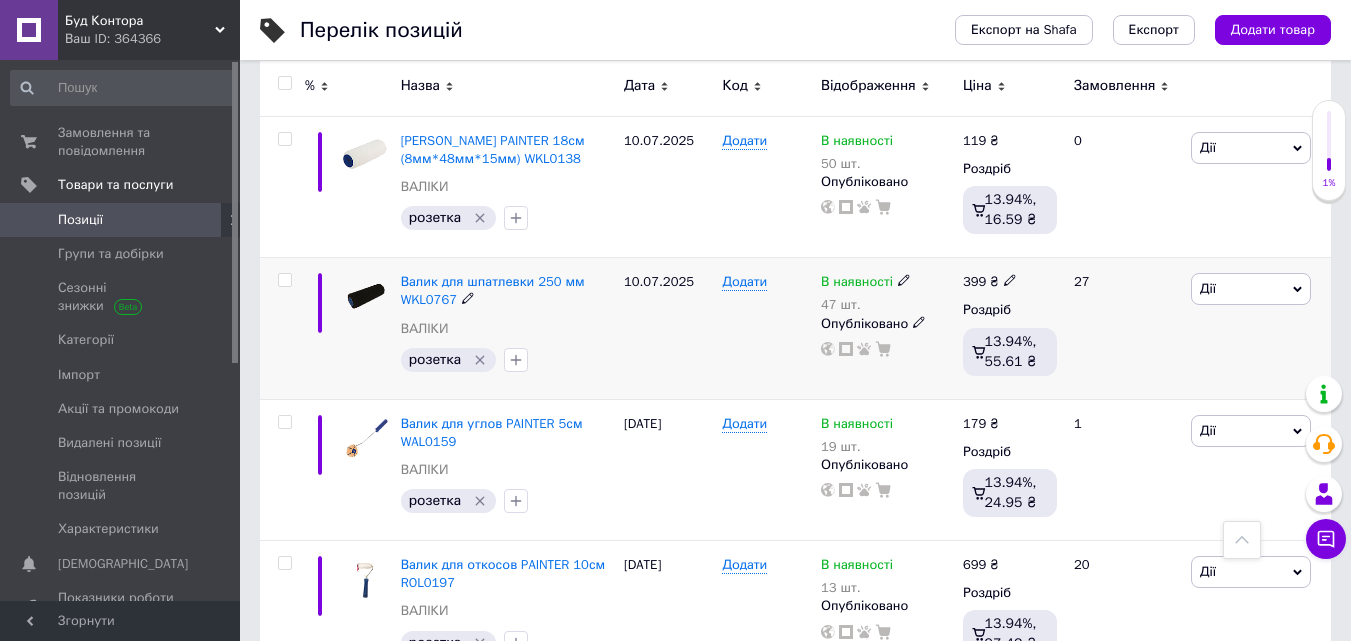drag, startPoint x: 1256, startPoint y: 280, endPoint x: 1263, endPoint y: 306, distance: 26.925823 